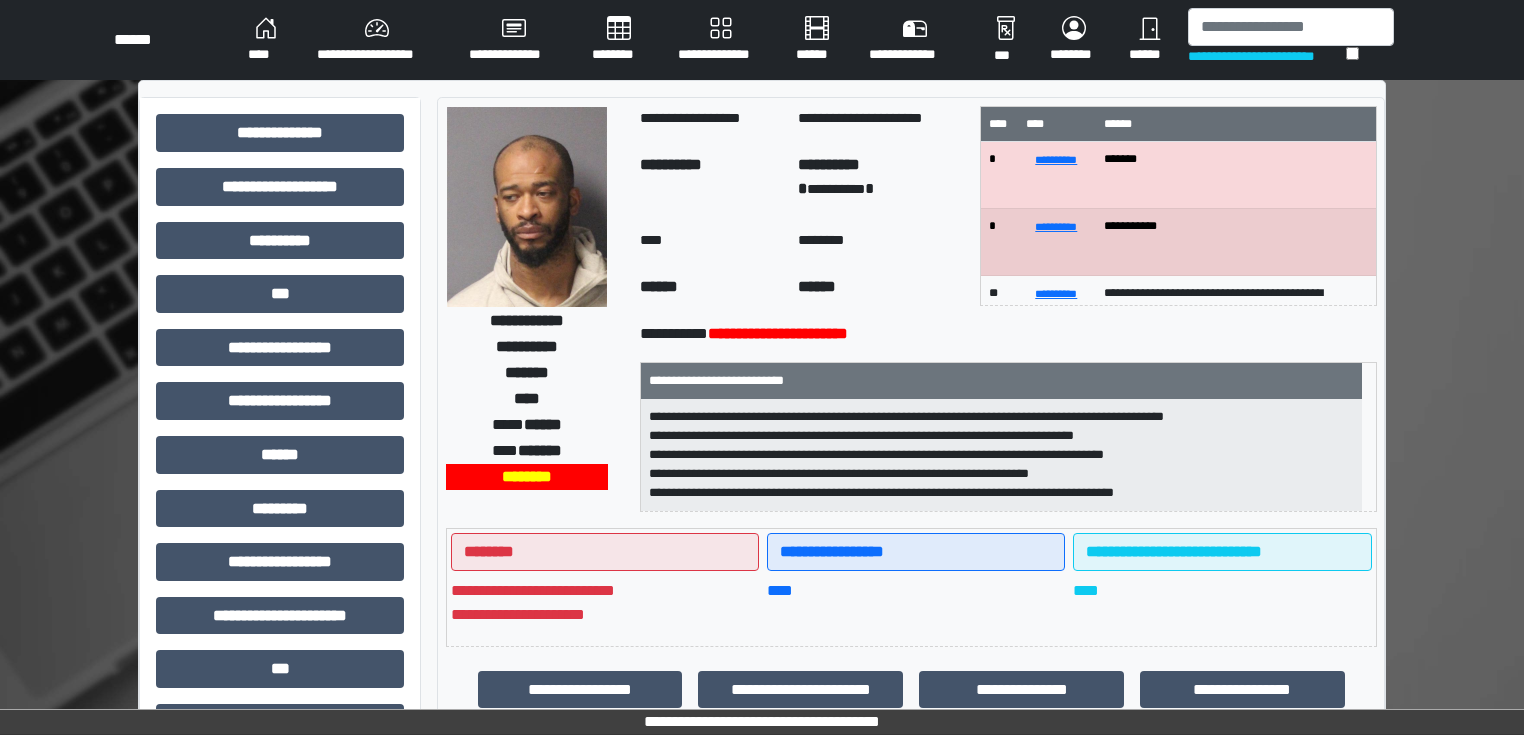 scroll, scrollTop: 0, scrollLeft: 0, axis: both 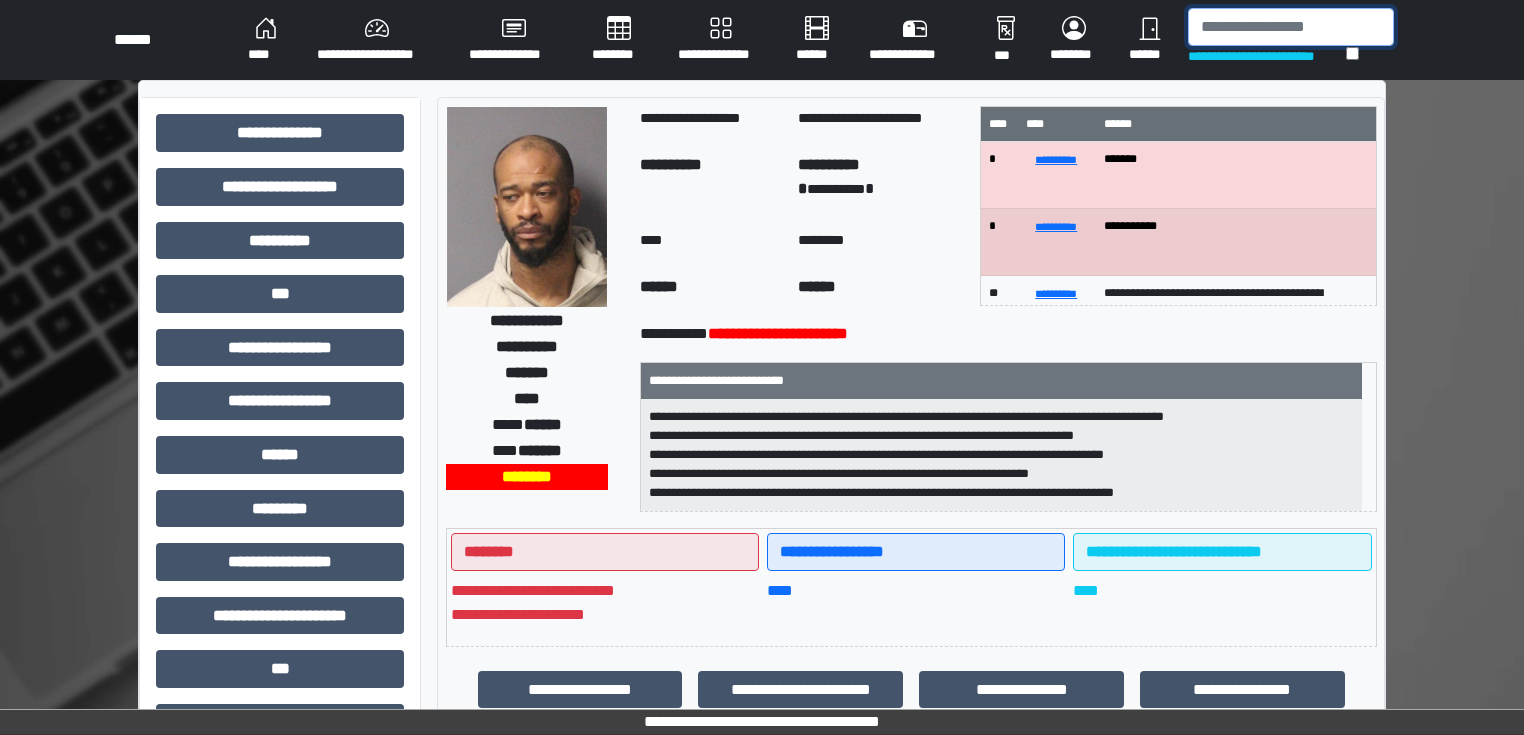 click at bounding box center [1291, 27] 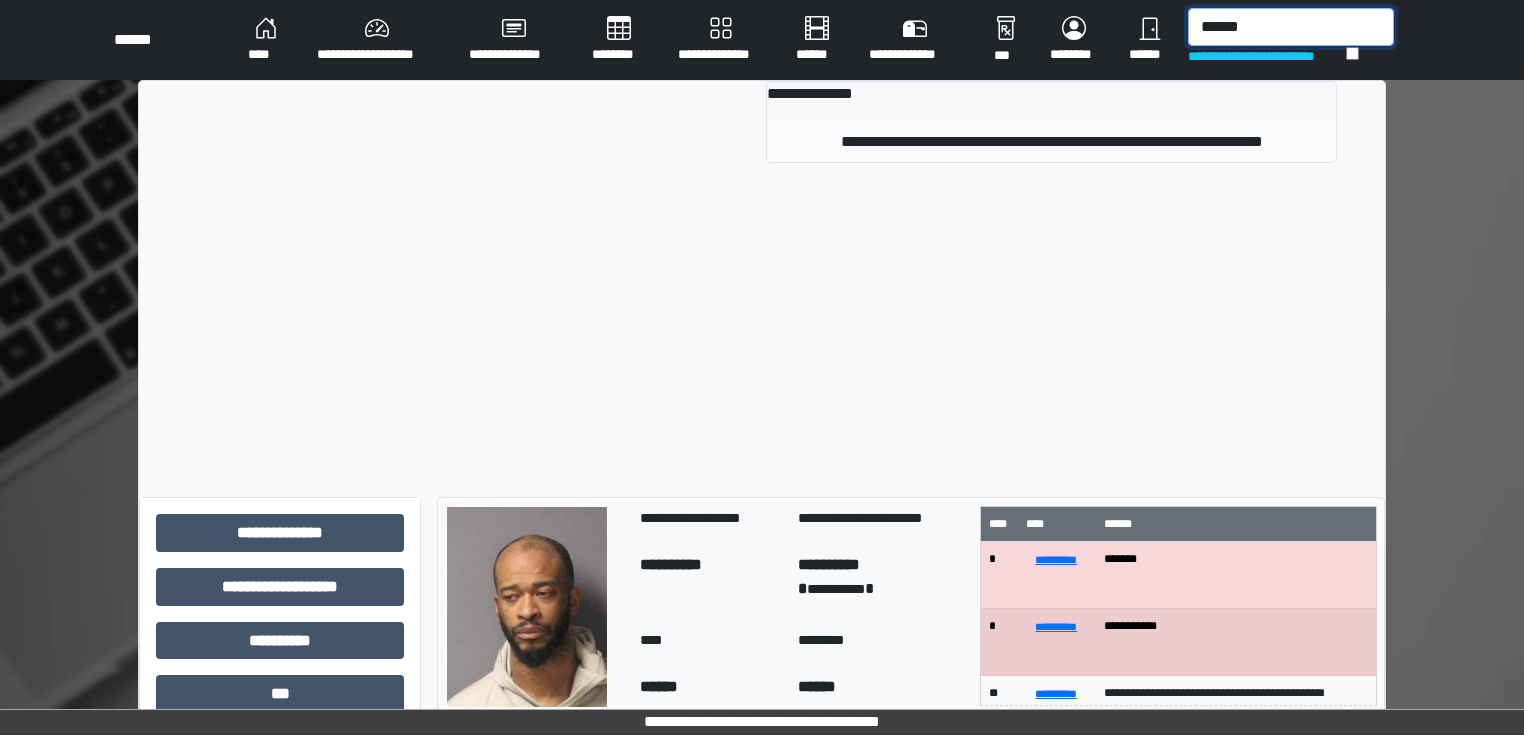 type on "******" 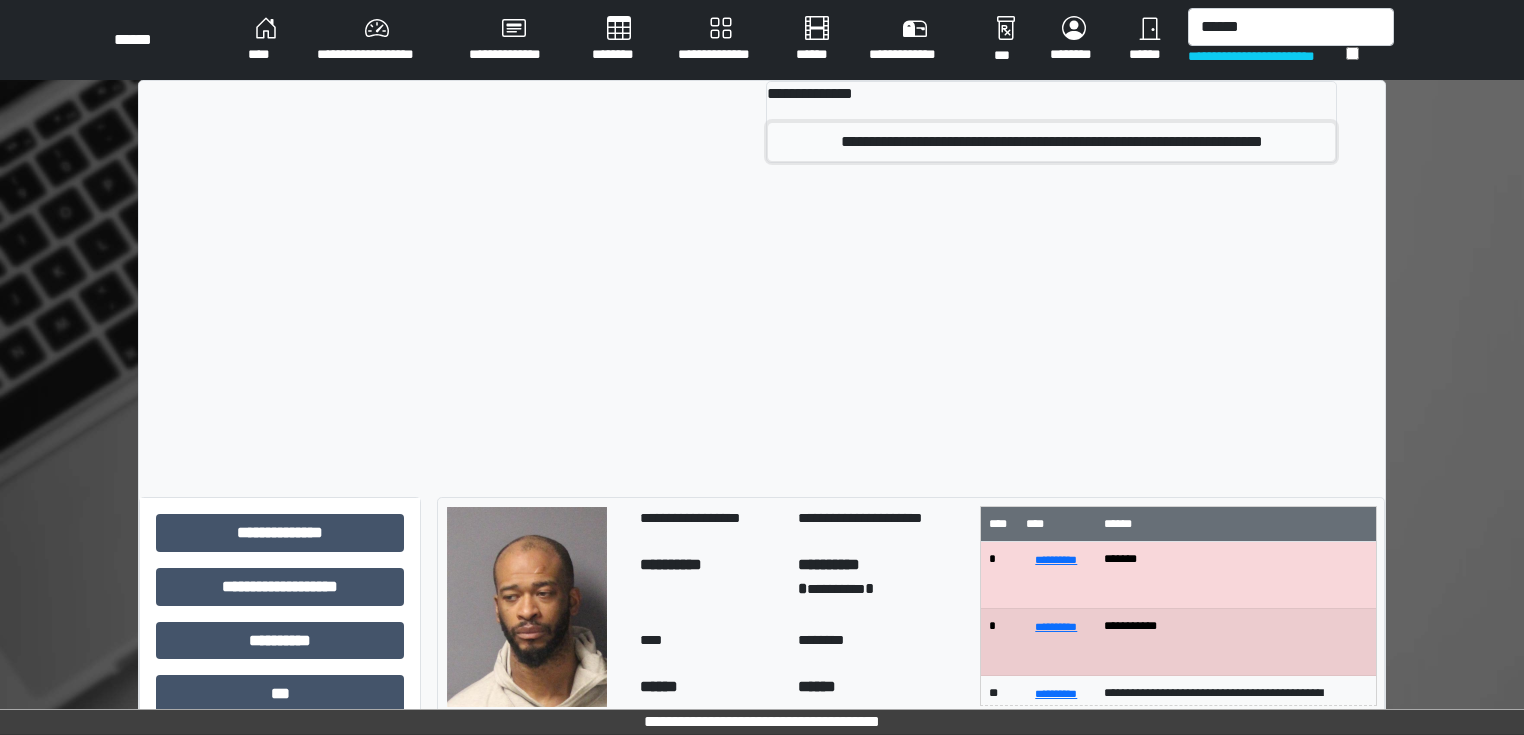 click on "**********" at bounding box center (1051, 142) 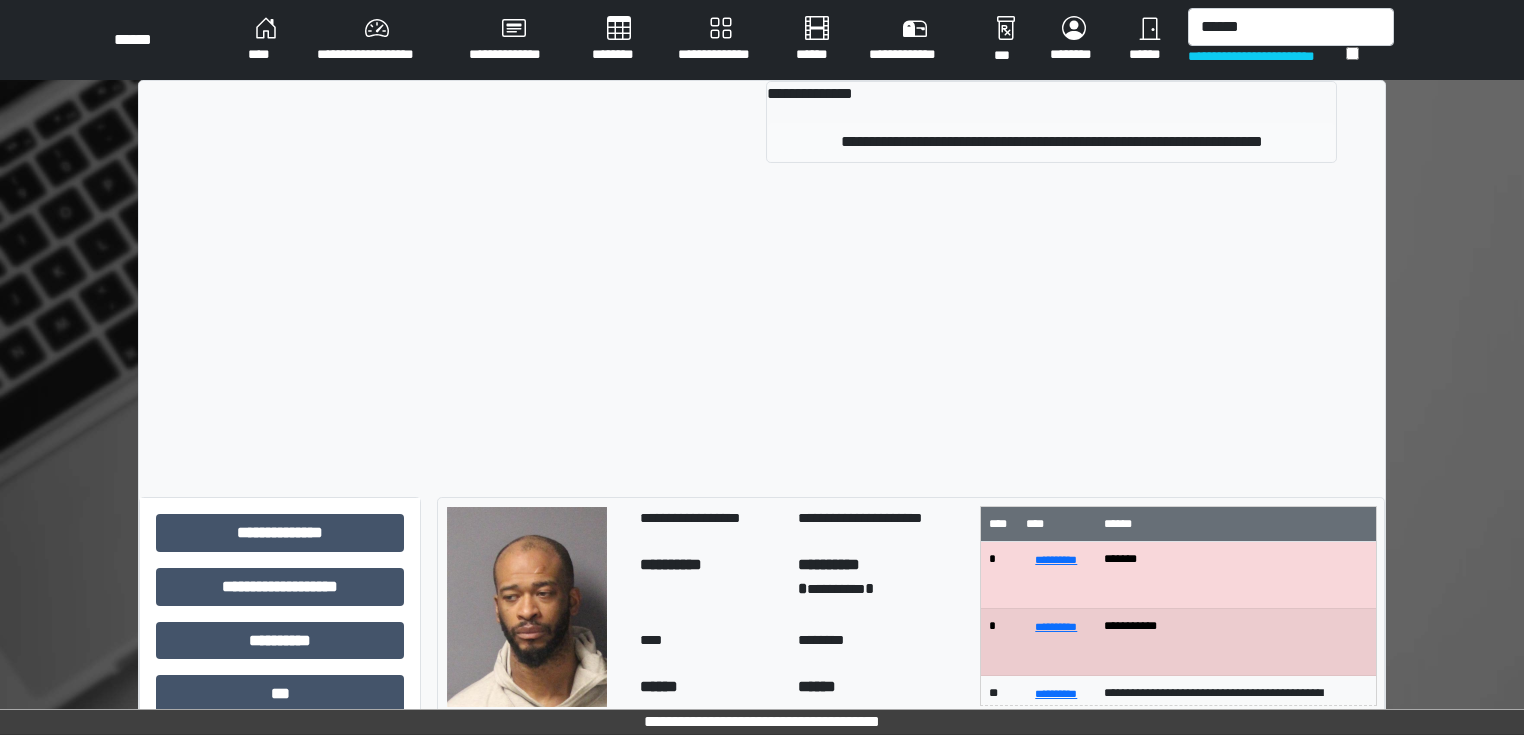 type 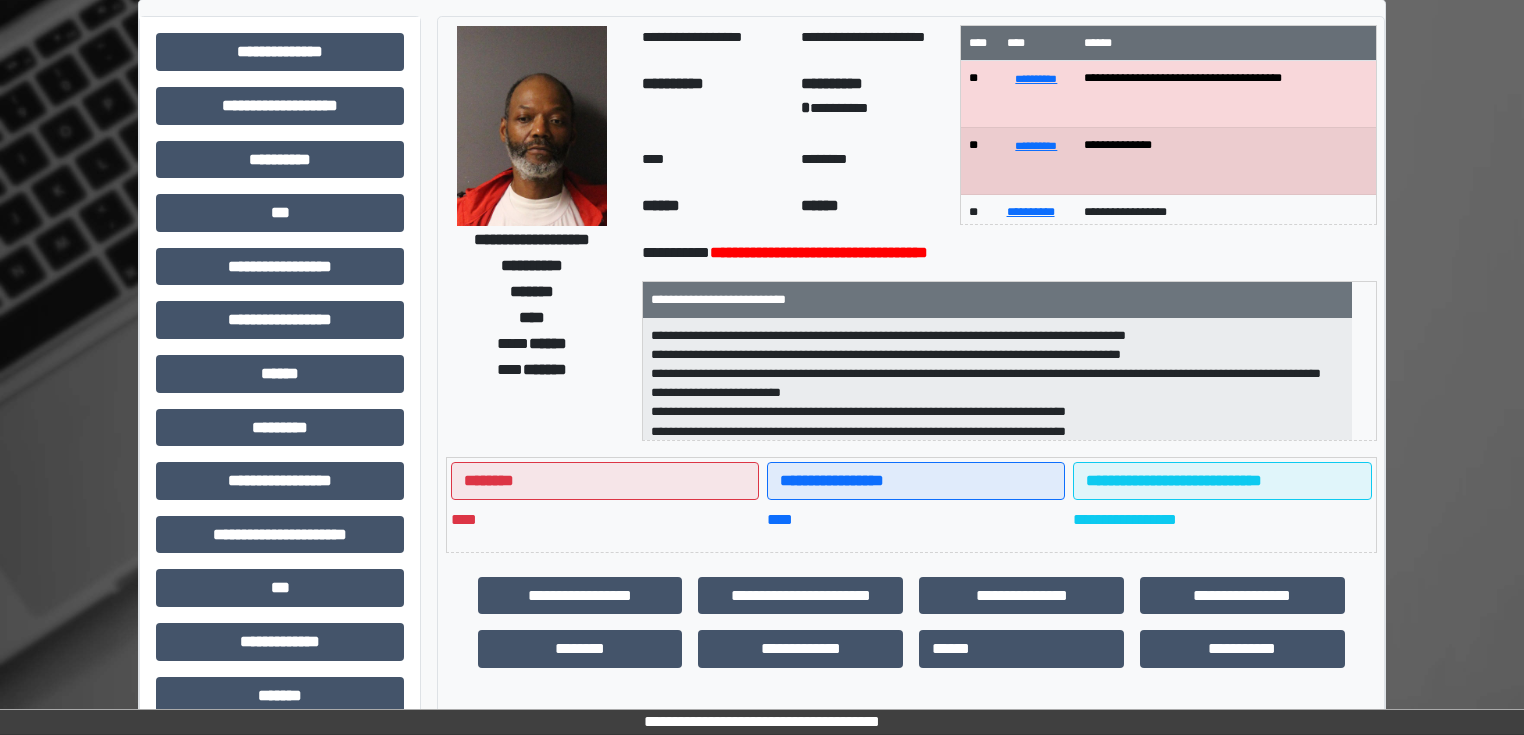 scroll, scrollTop: 80, scrollLeft: 0, axis: vertical 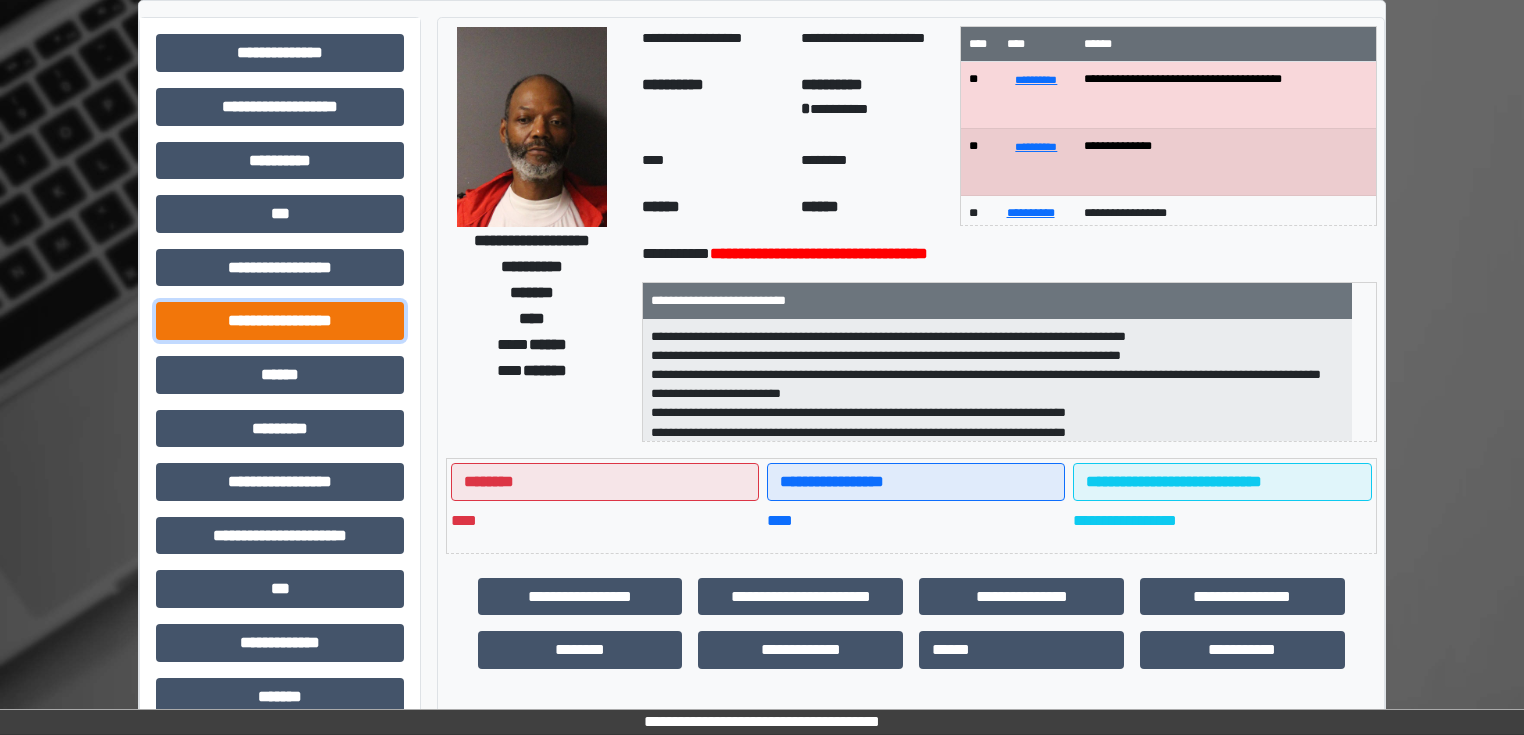 click on "**********" at bounding box center (280, 321) 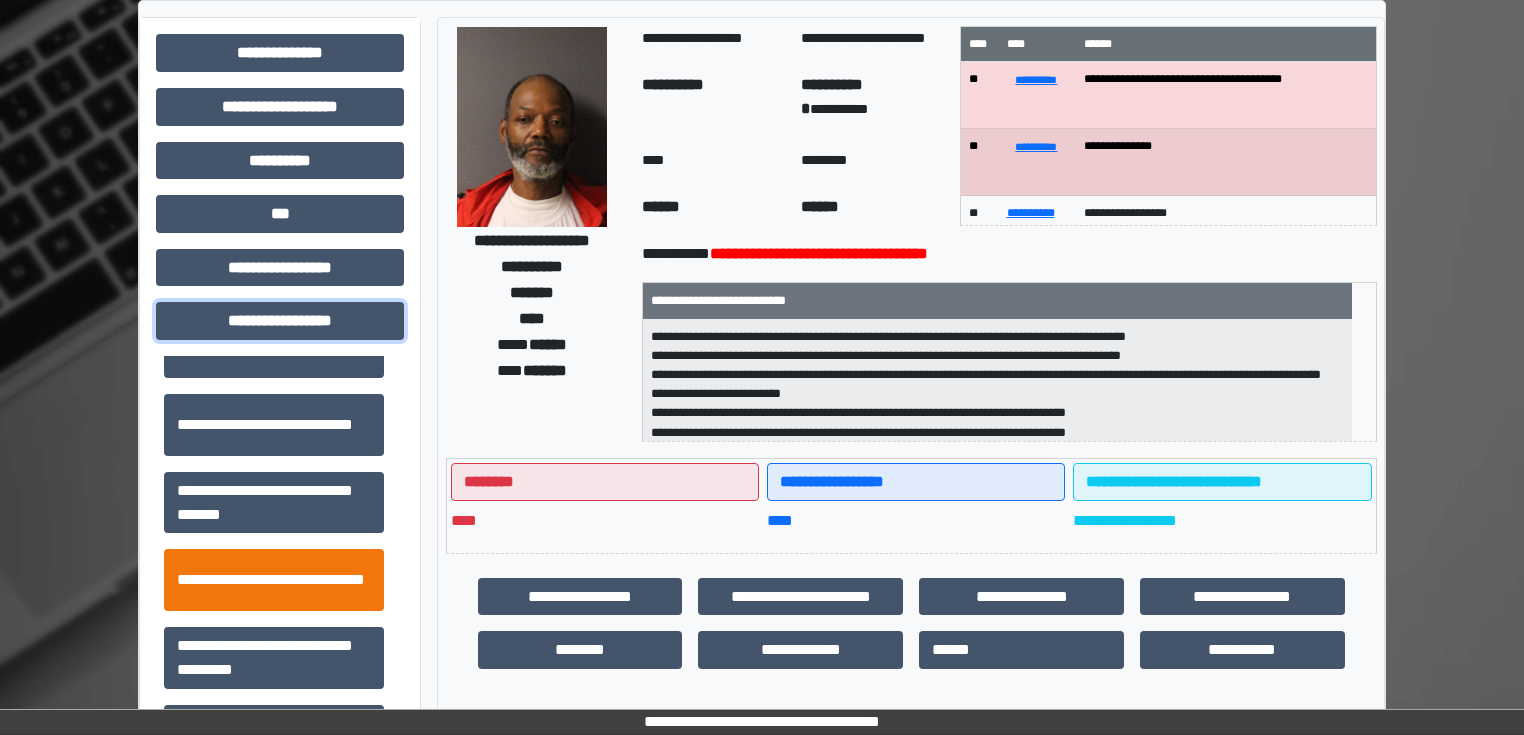scroll, scrollTop: 1313, scrollLeft: 0, axis: vertical 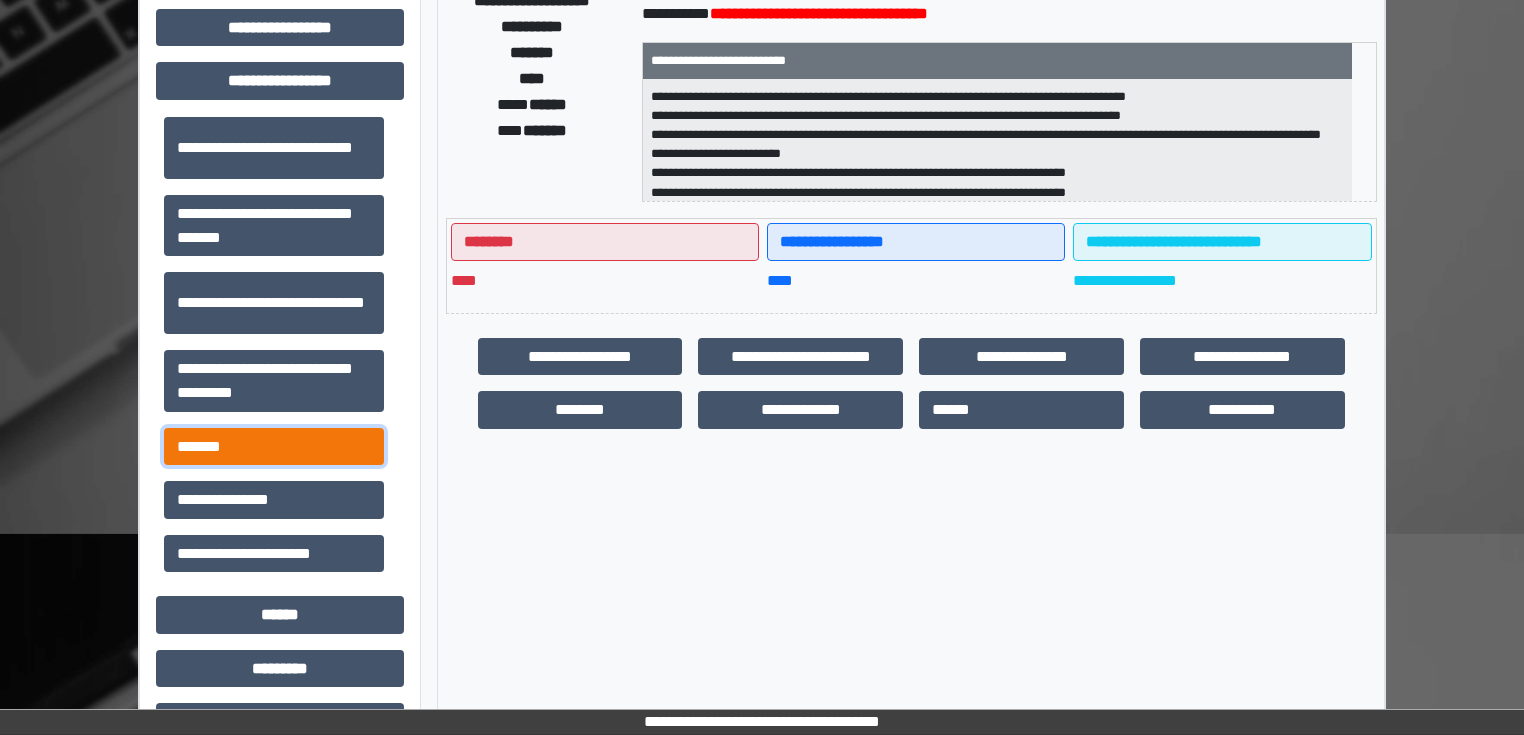 click on "*******" at bounding box center [274, 447] 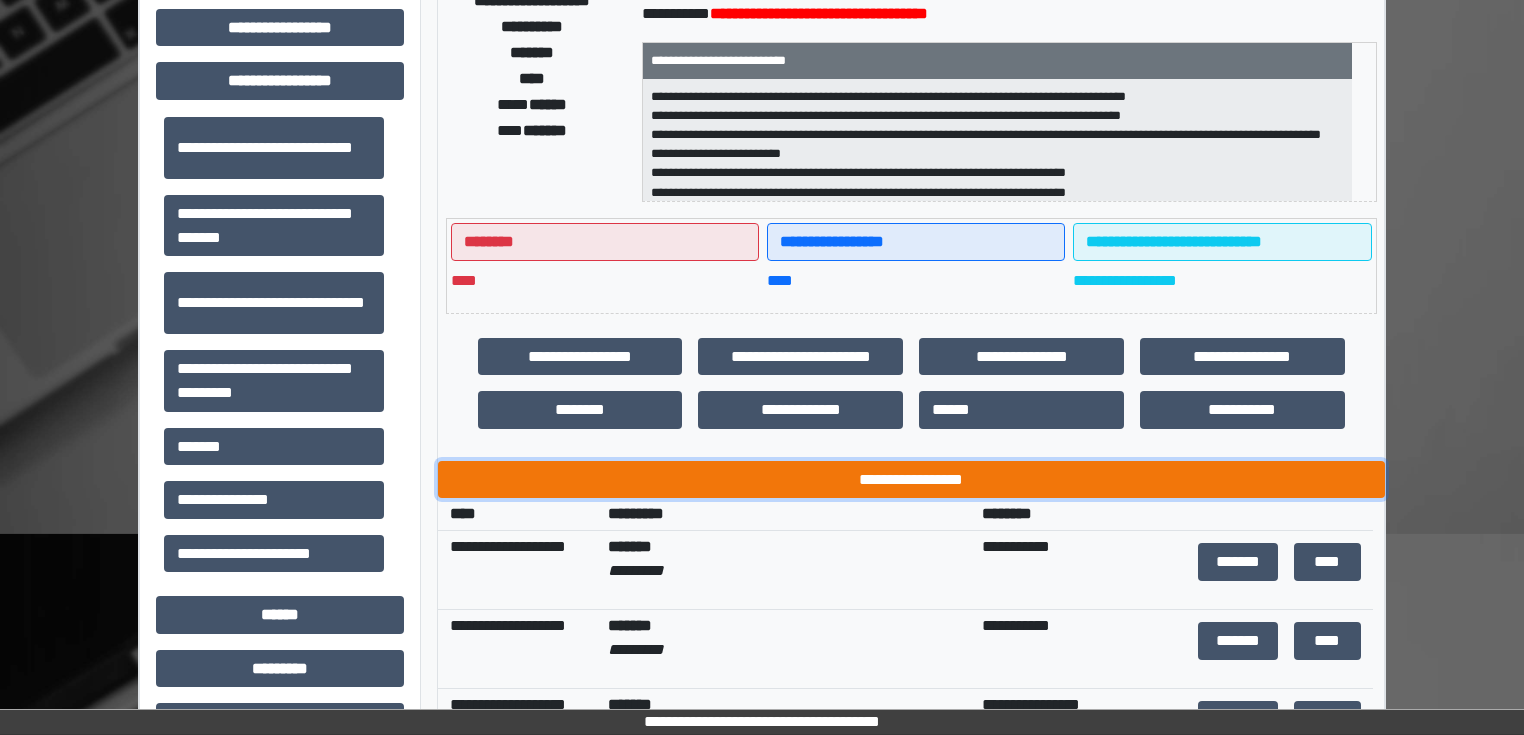 click on "**********" at bounding box center [911, 480] 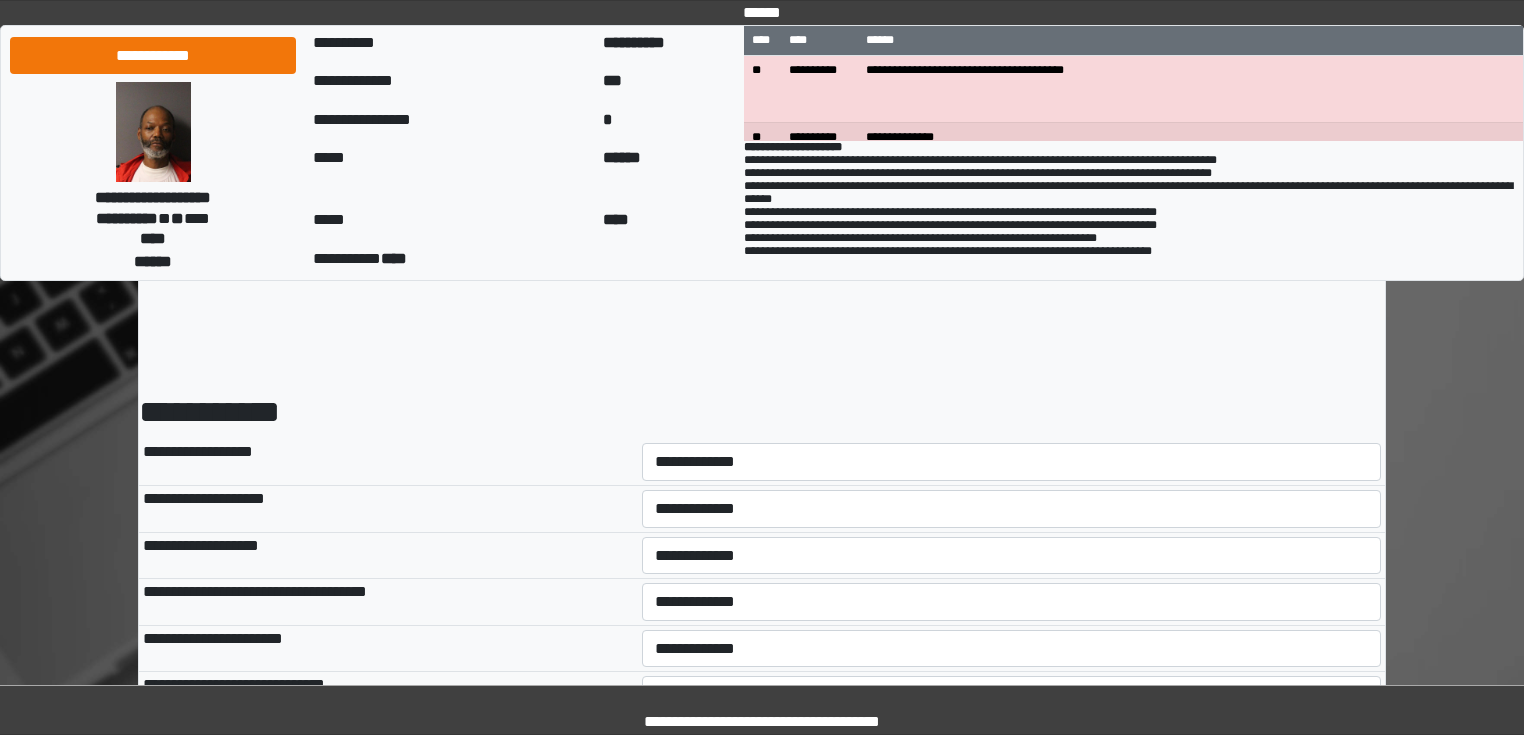 scroll, scrollTop: 0, scrollLeft: 0, axis: both 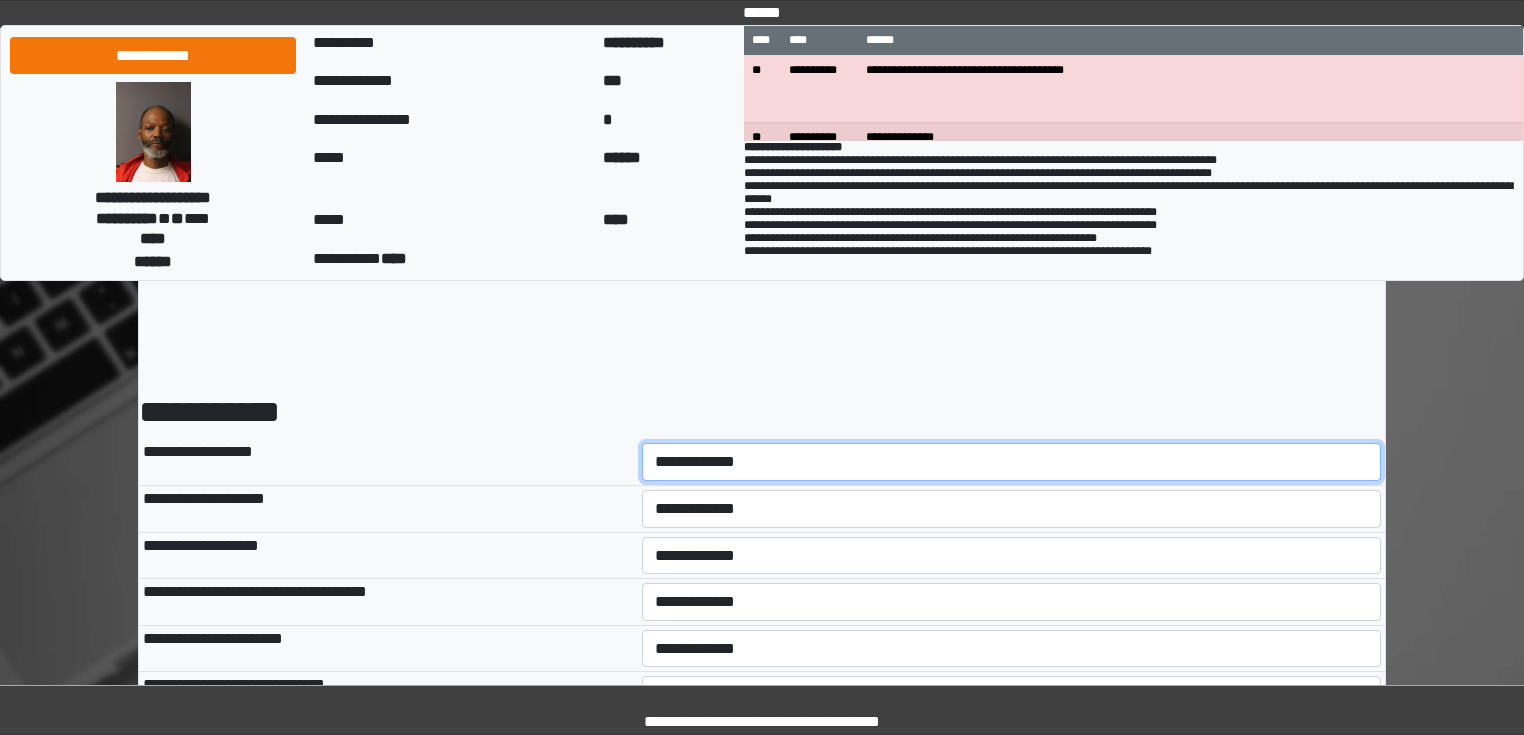 click on "**********" at bounding box center (1012, 462) 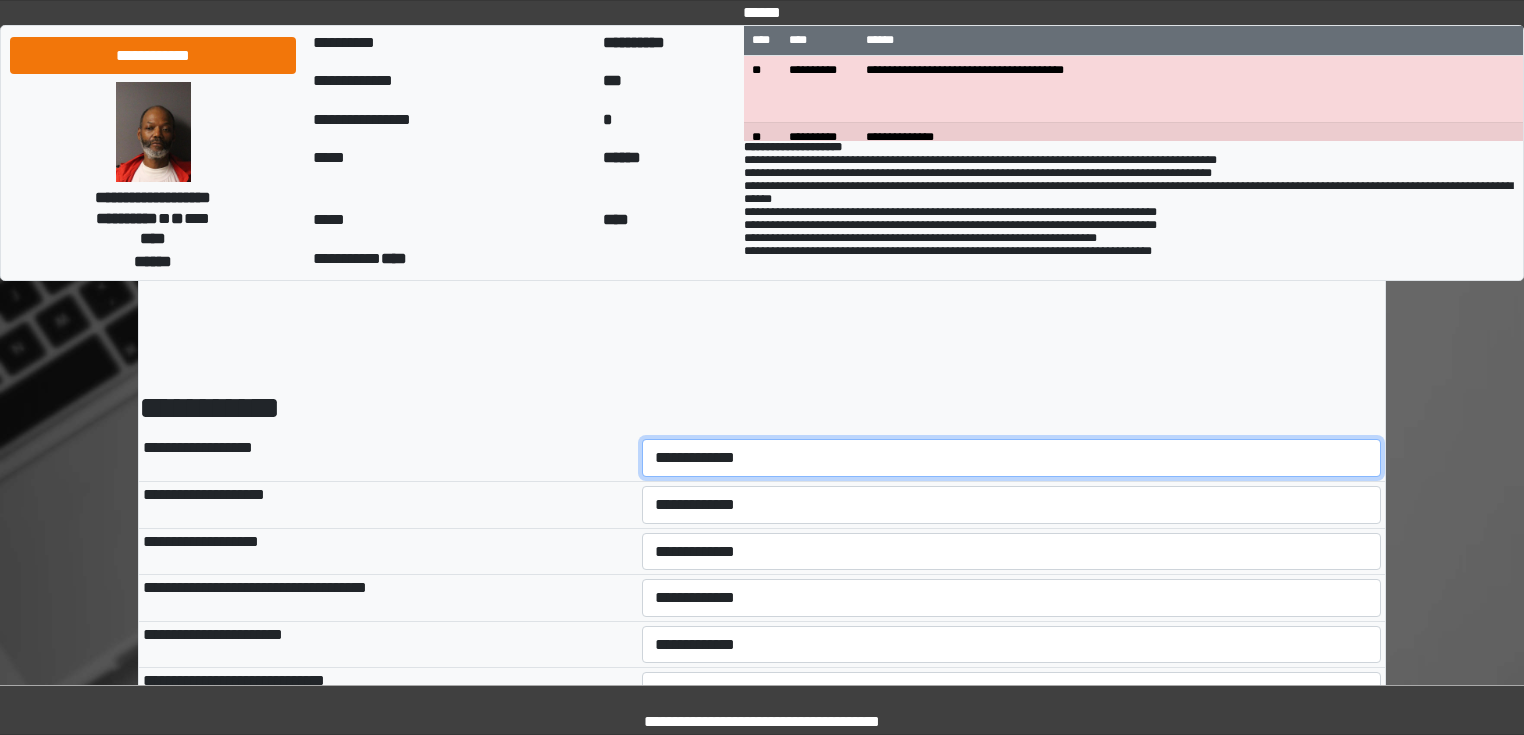 scroll, scrollTop: 160, scrollLeft: 0, axis: vertical 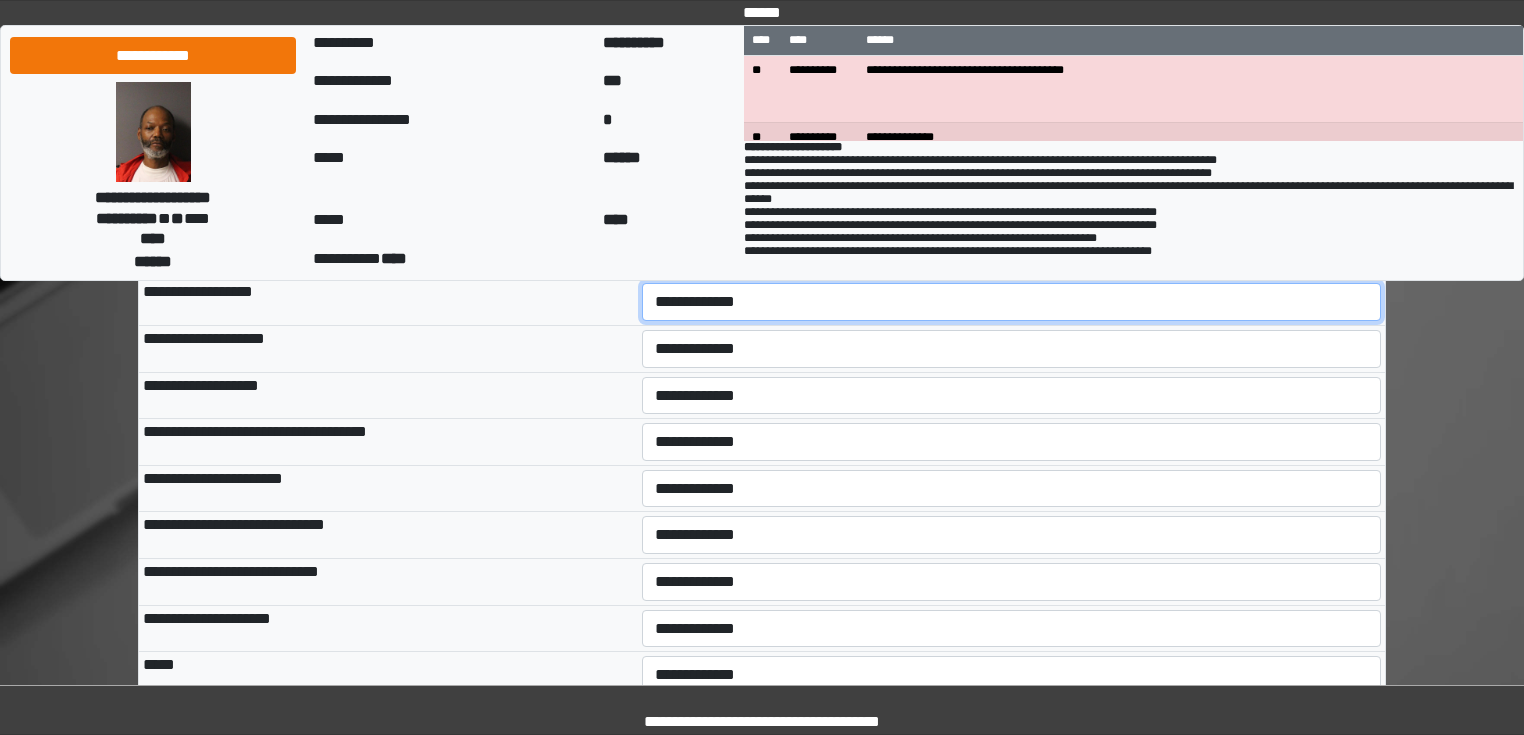 click on "**********" at bounding box center (1012, 302) 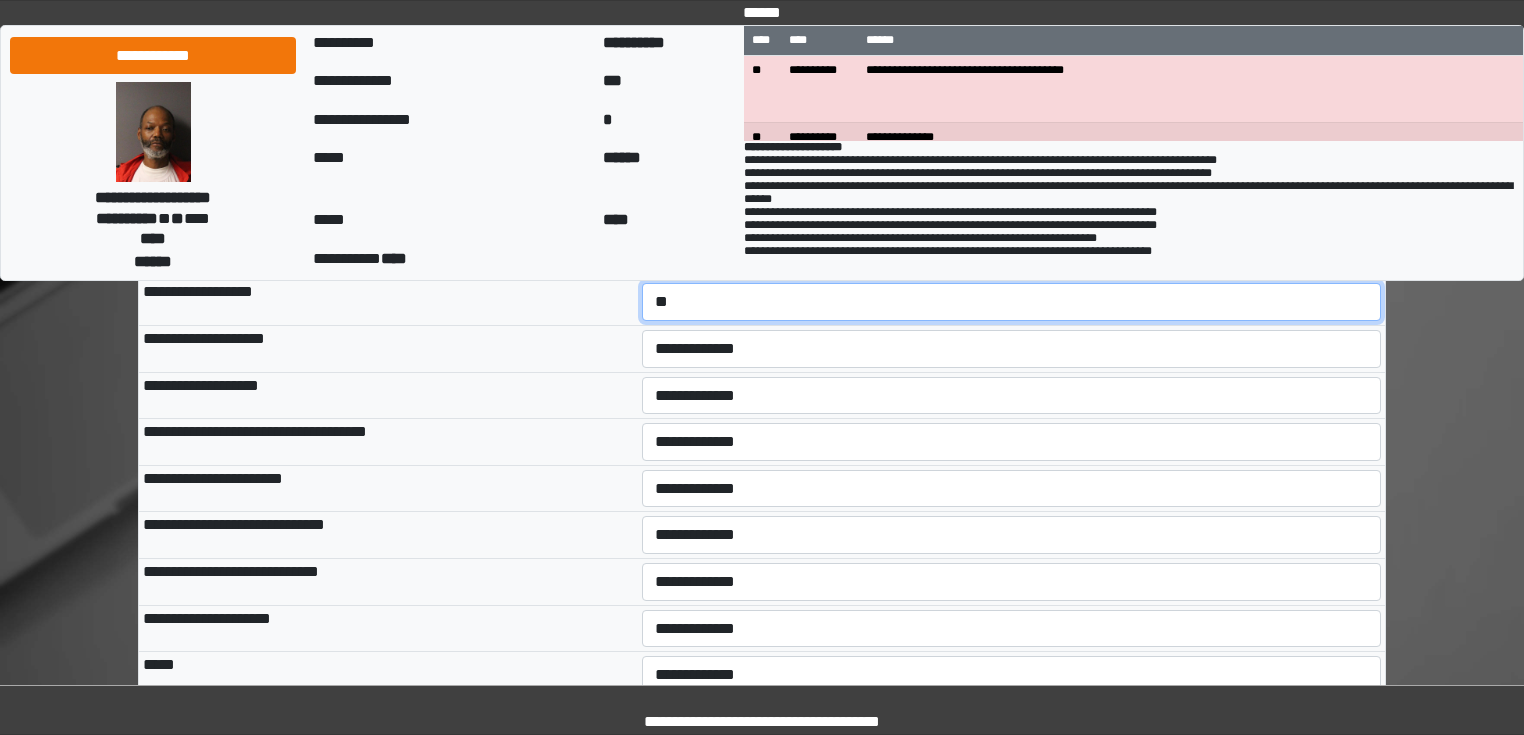 click on "**********" at bounding box center [1012, 302] 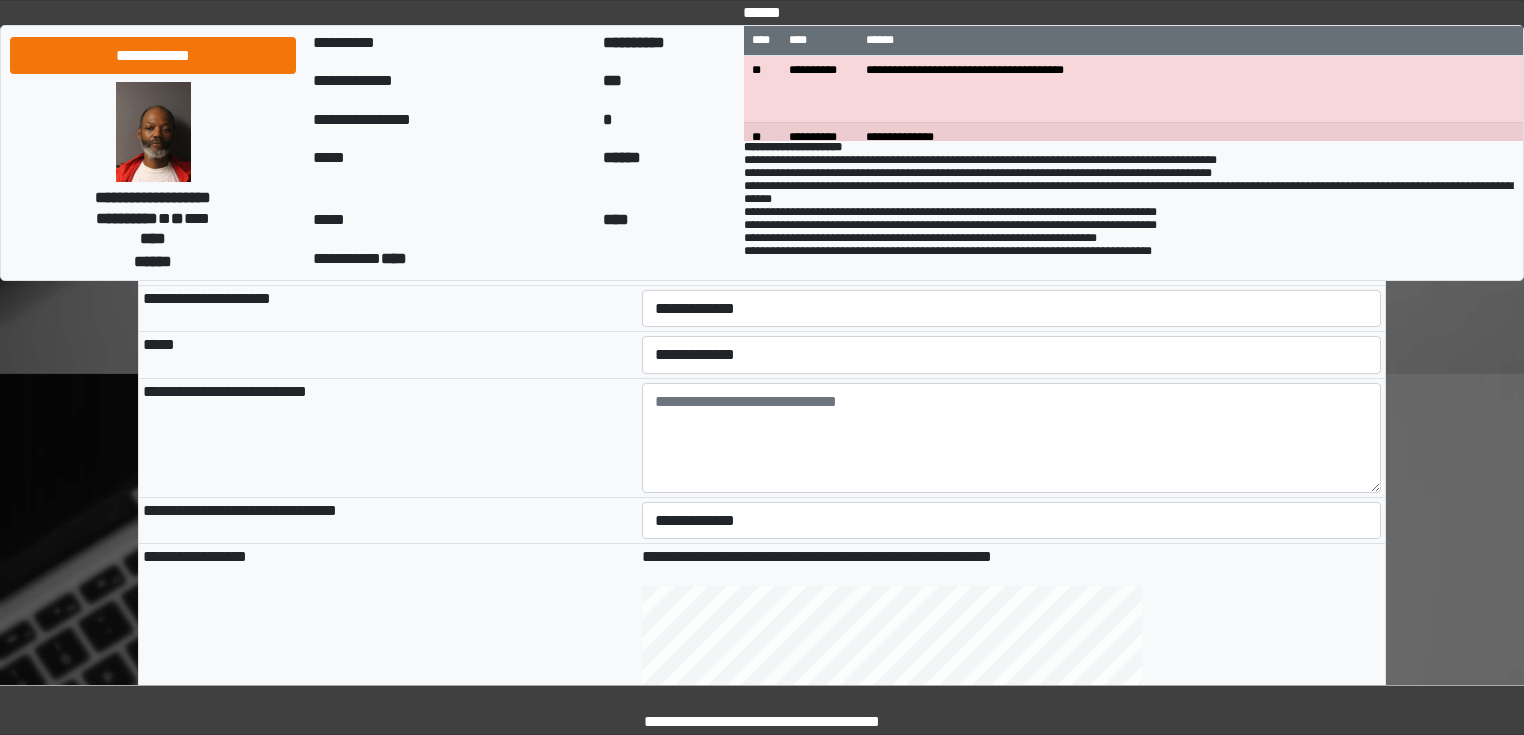 scroll, scrollTop: 478, scrollLeft: 0, axis: vertical 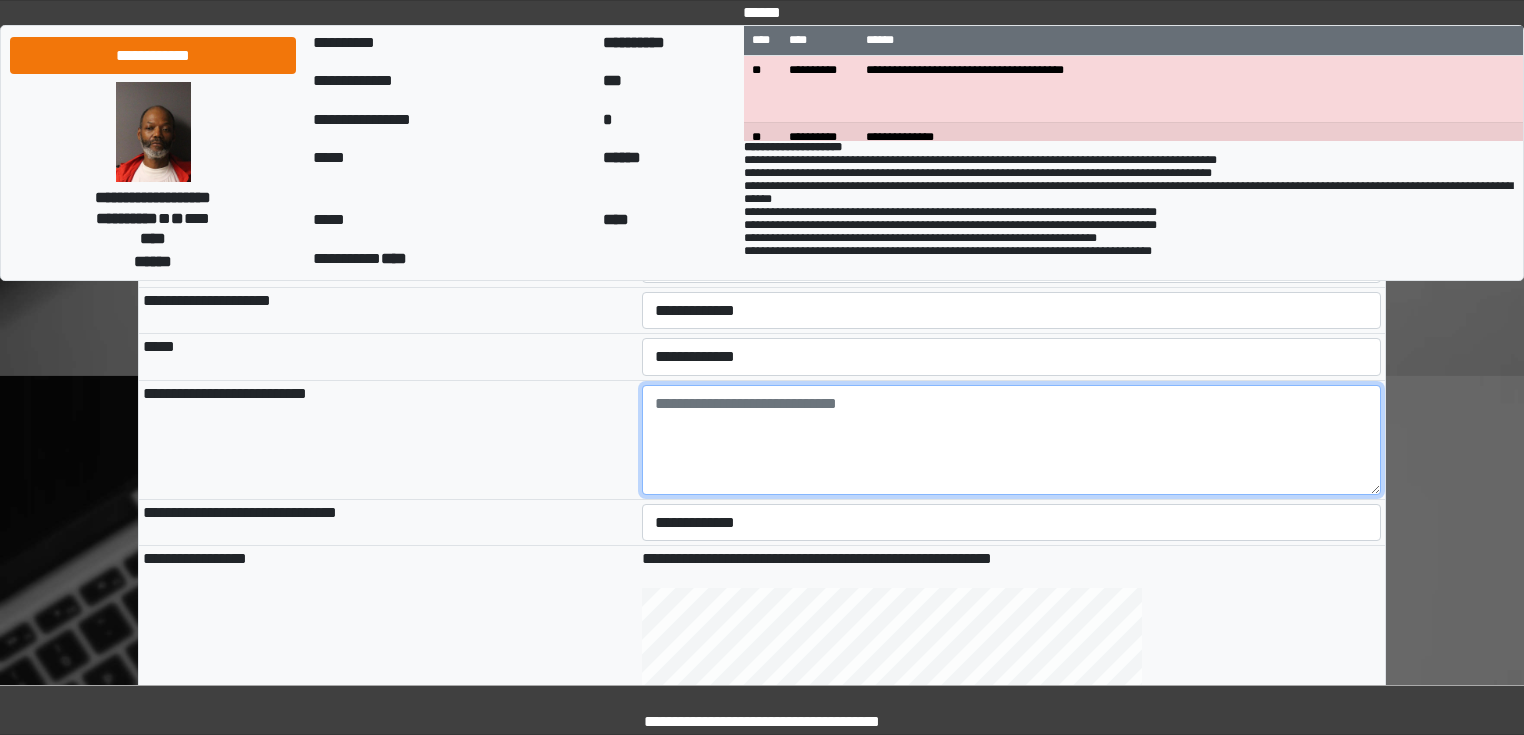 click at bounding box center [1012, 440] 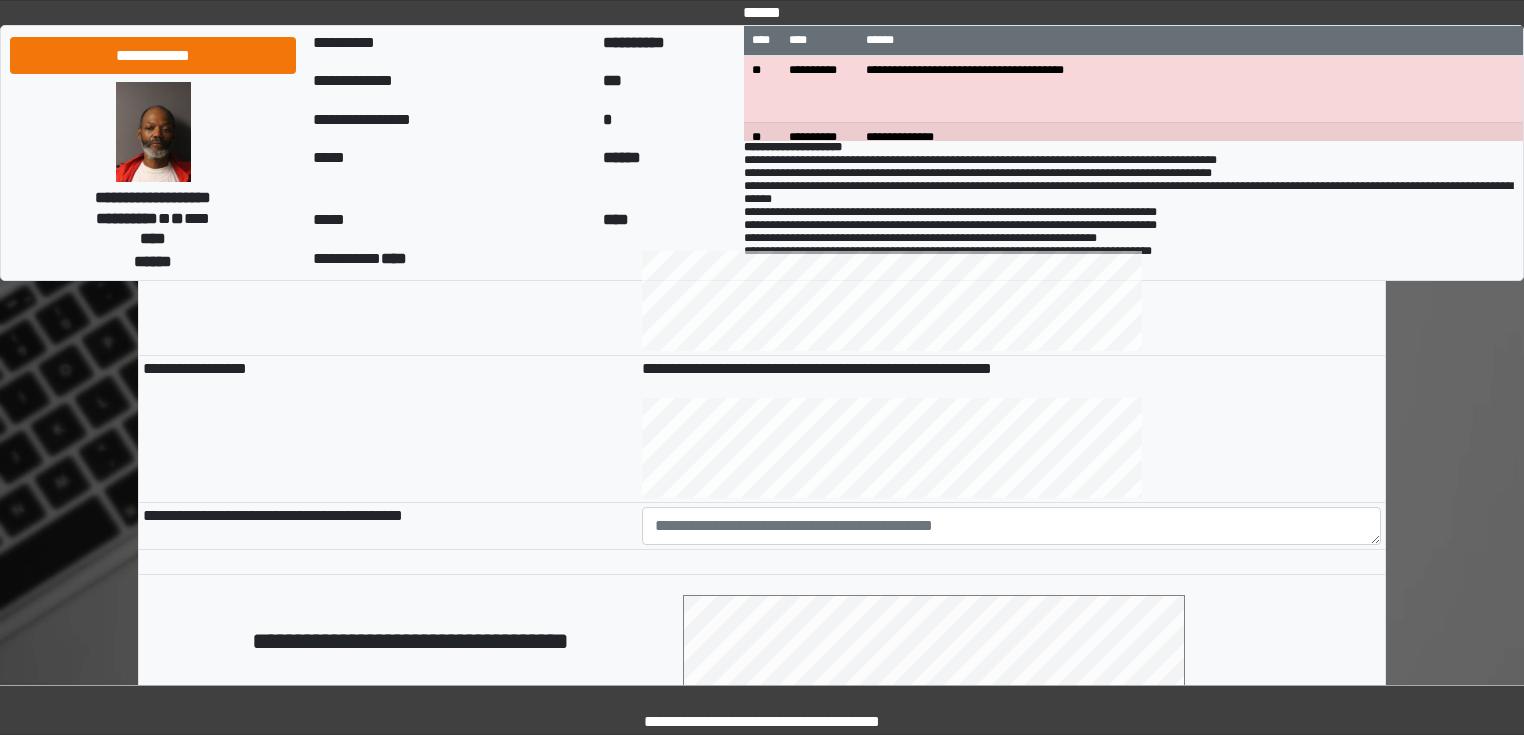 scroll, scrollTop: 958, scrollLeft: 0, axis: vertical 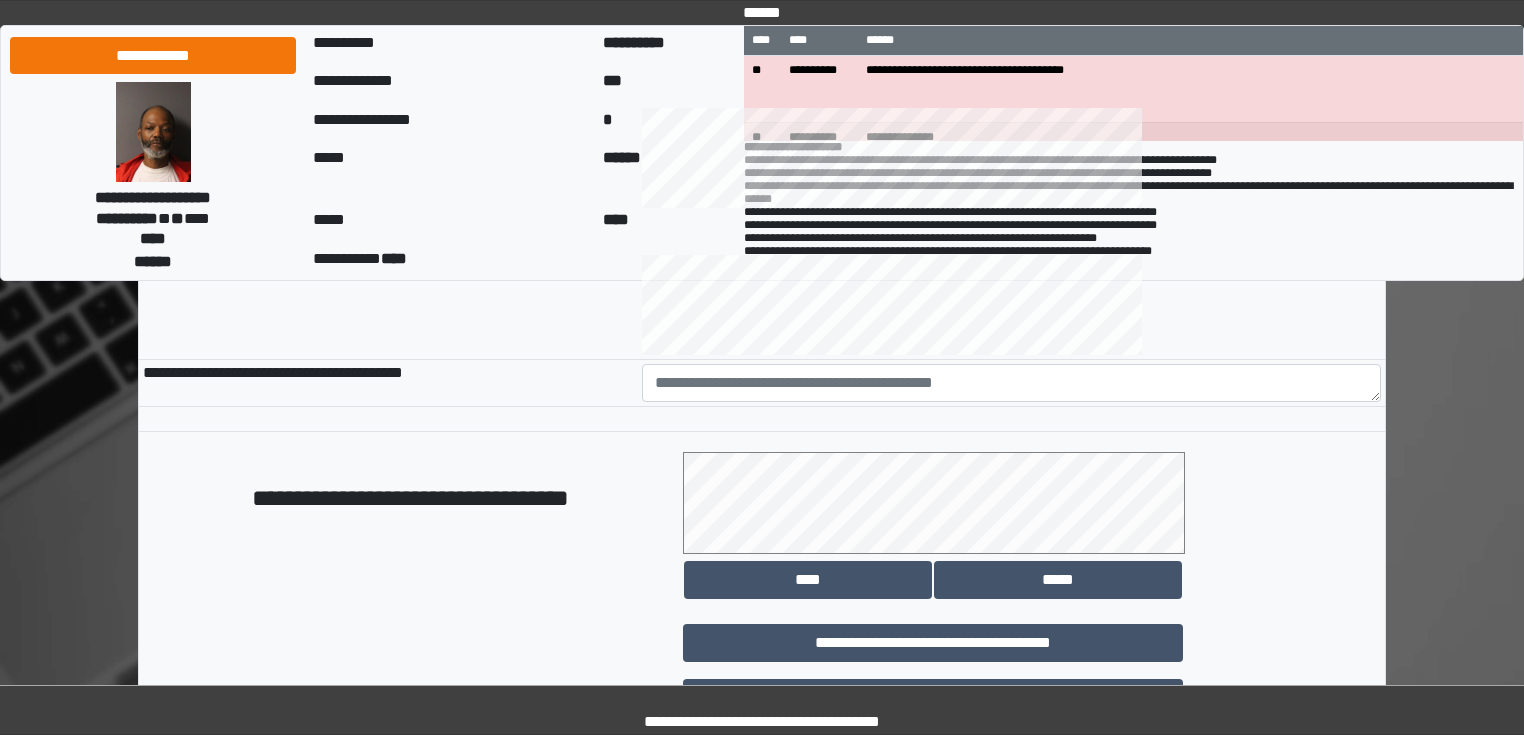 type on "**********" 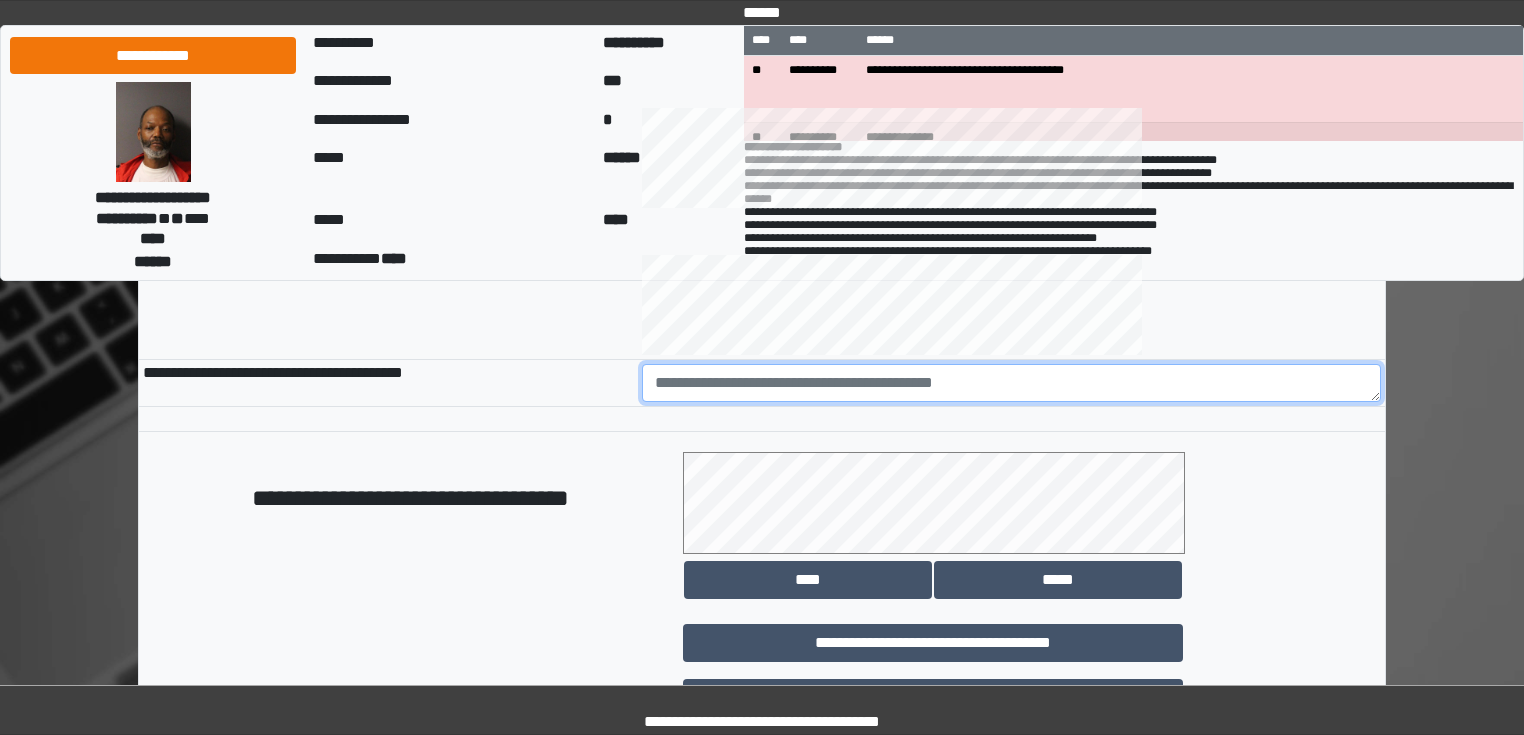 paste on "**********" 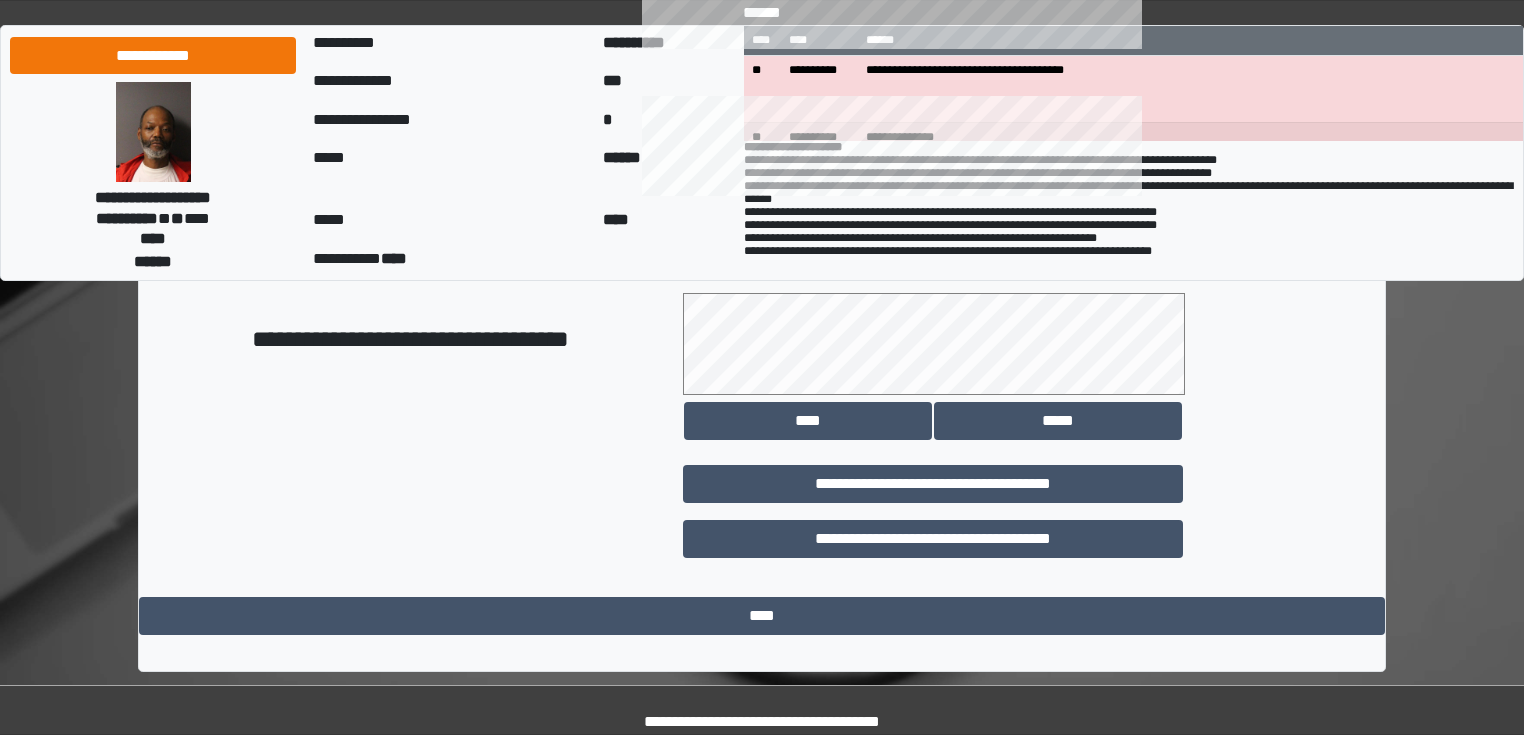 scroll, scrollTop: 1118, scrollLeft: 0, axis: vertical 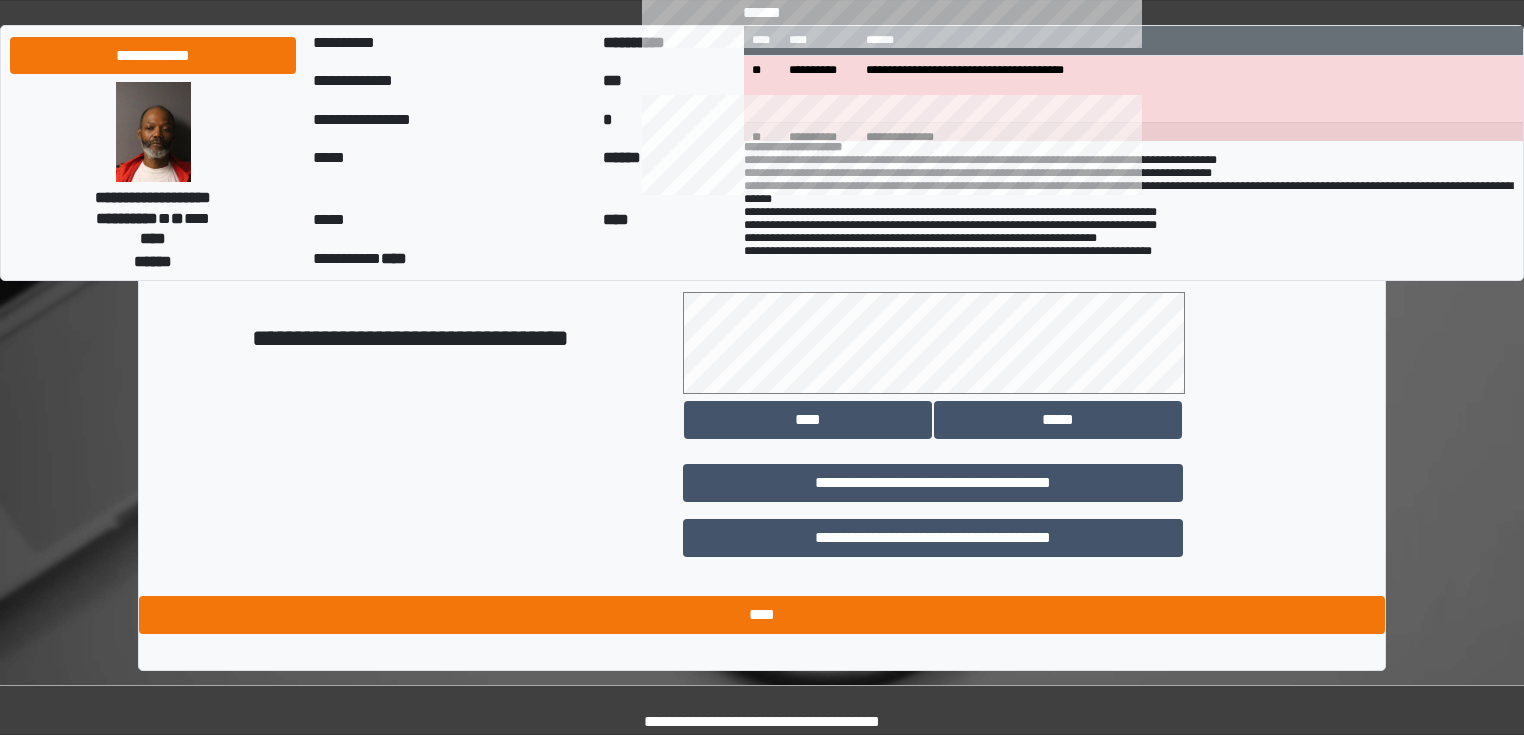 type on "**********" 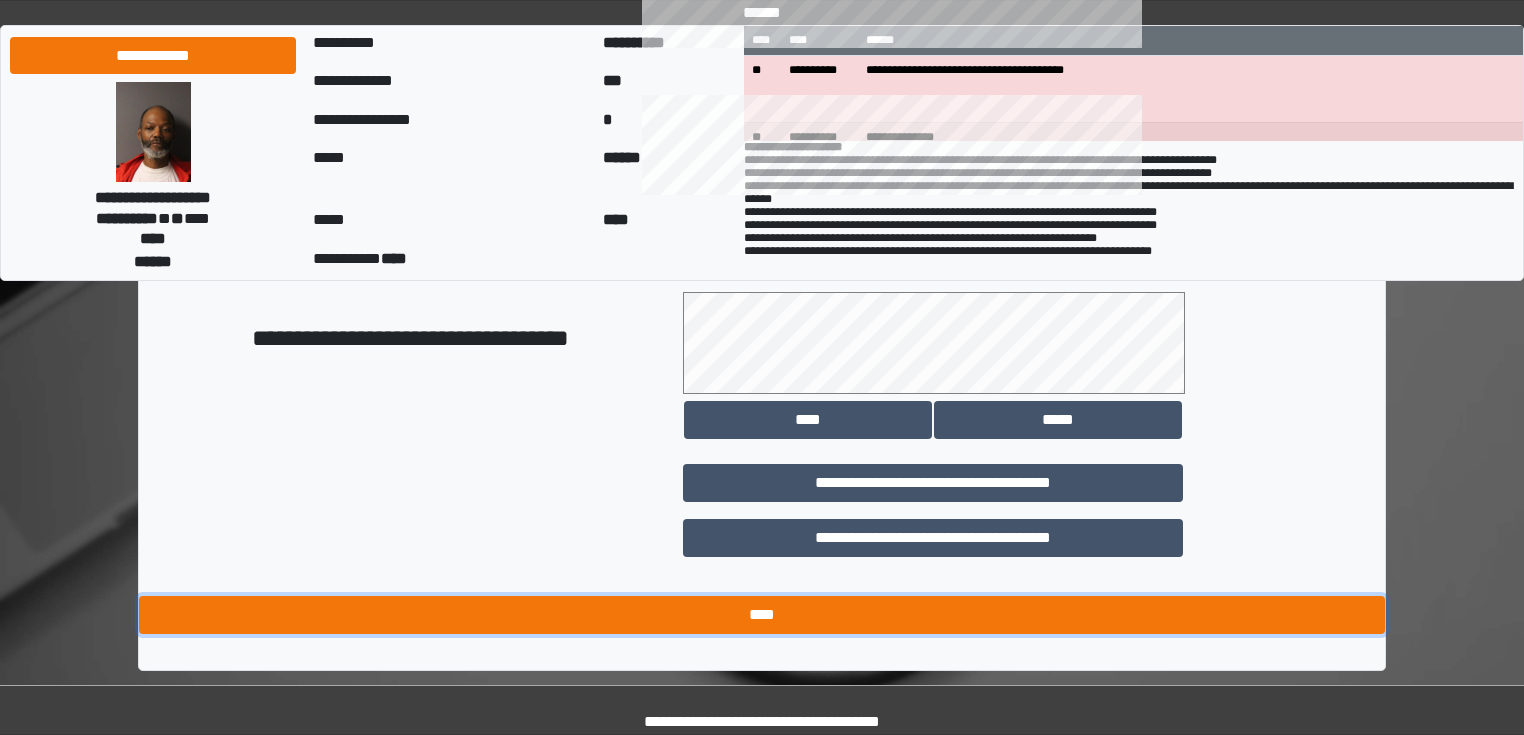 click on "****" at bounding box center [762, 615] 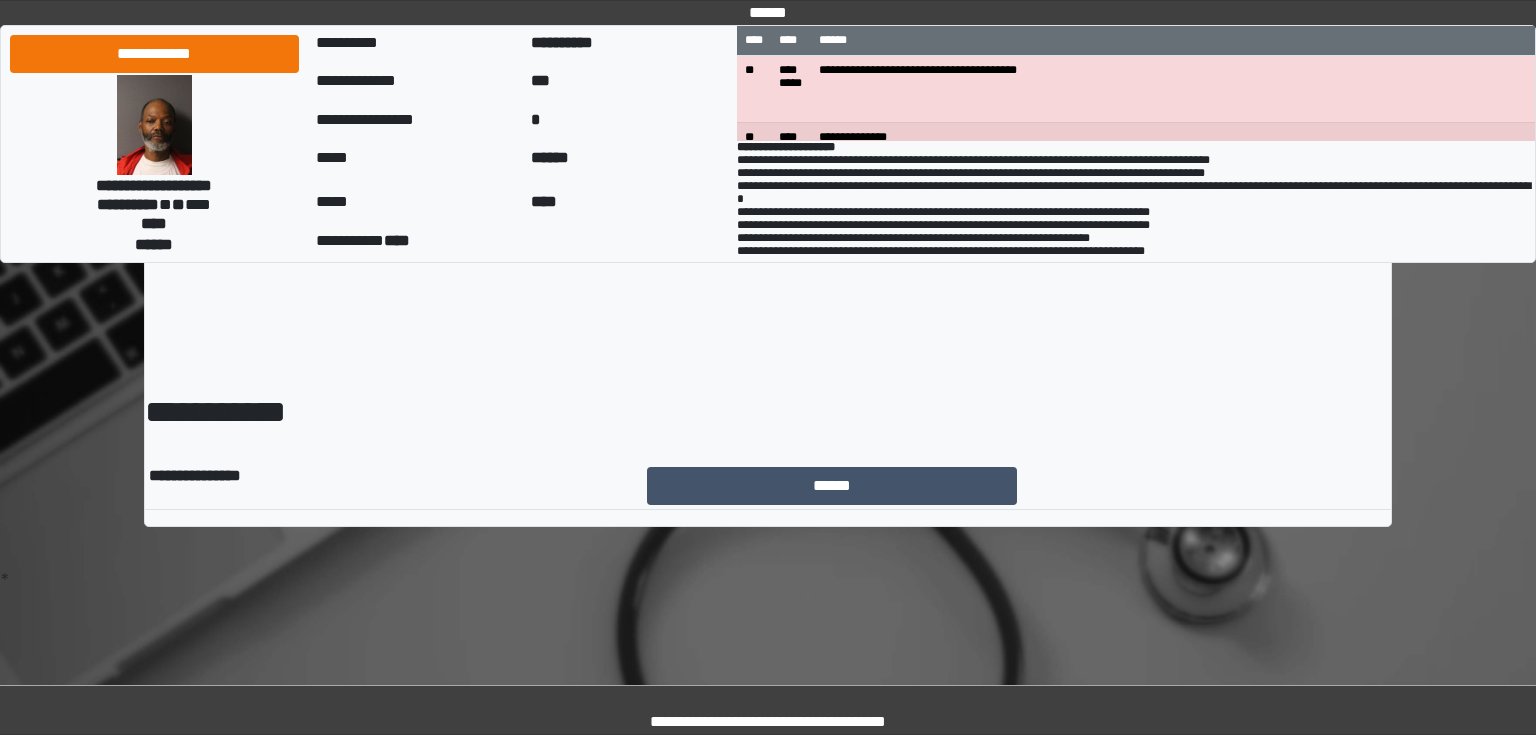 scroll, scrollTop: 0, scrollLeft: 0, axis: both 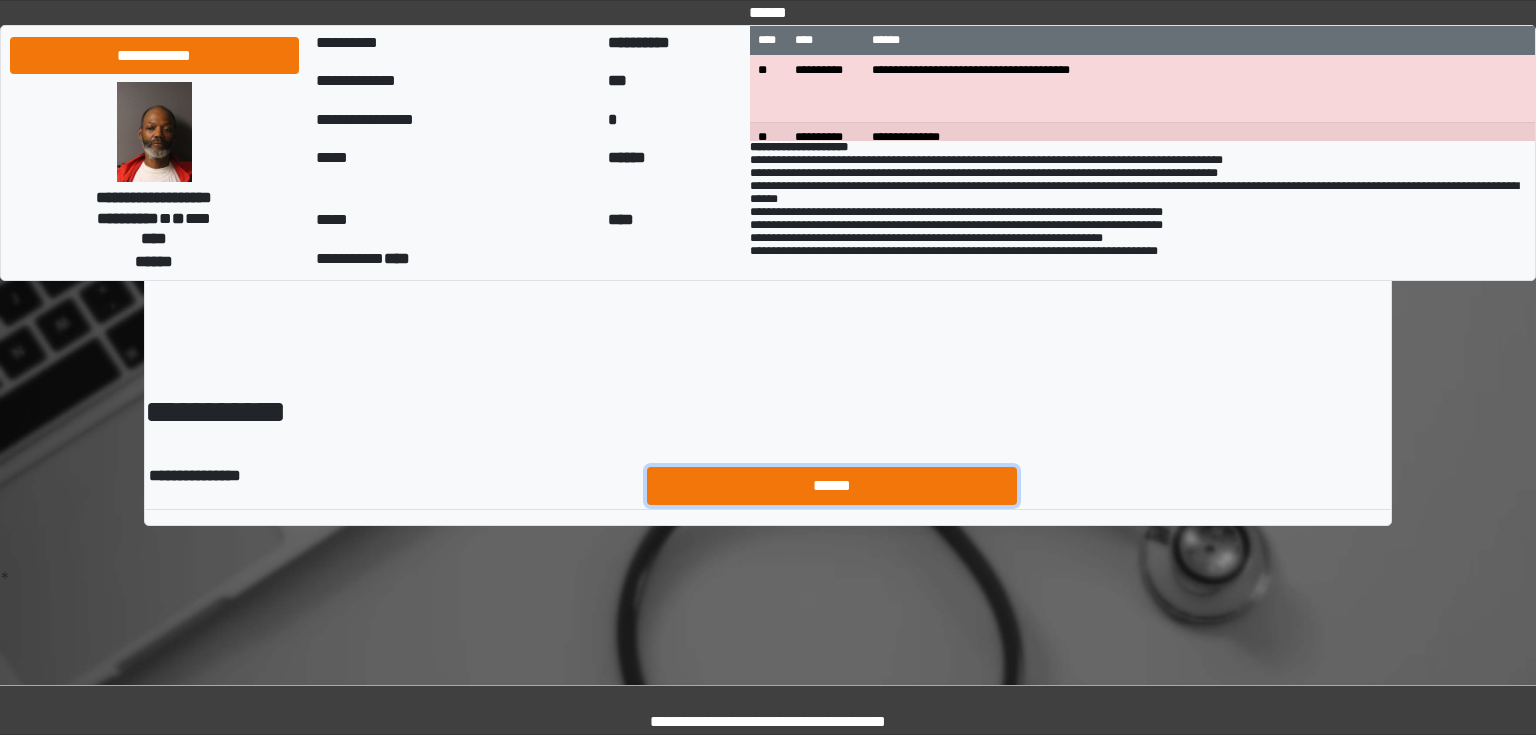 click on "******" at bounding box center [832, 486] 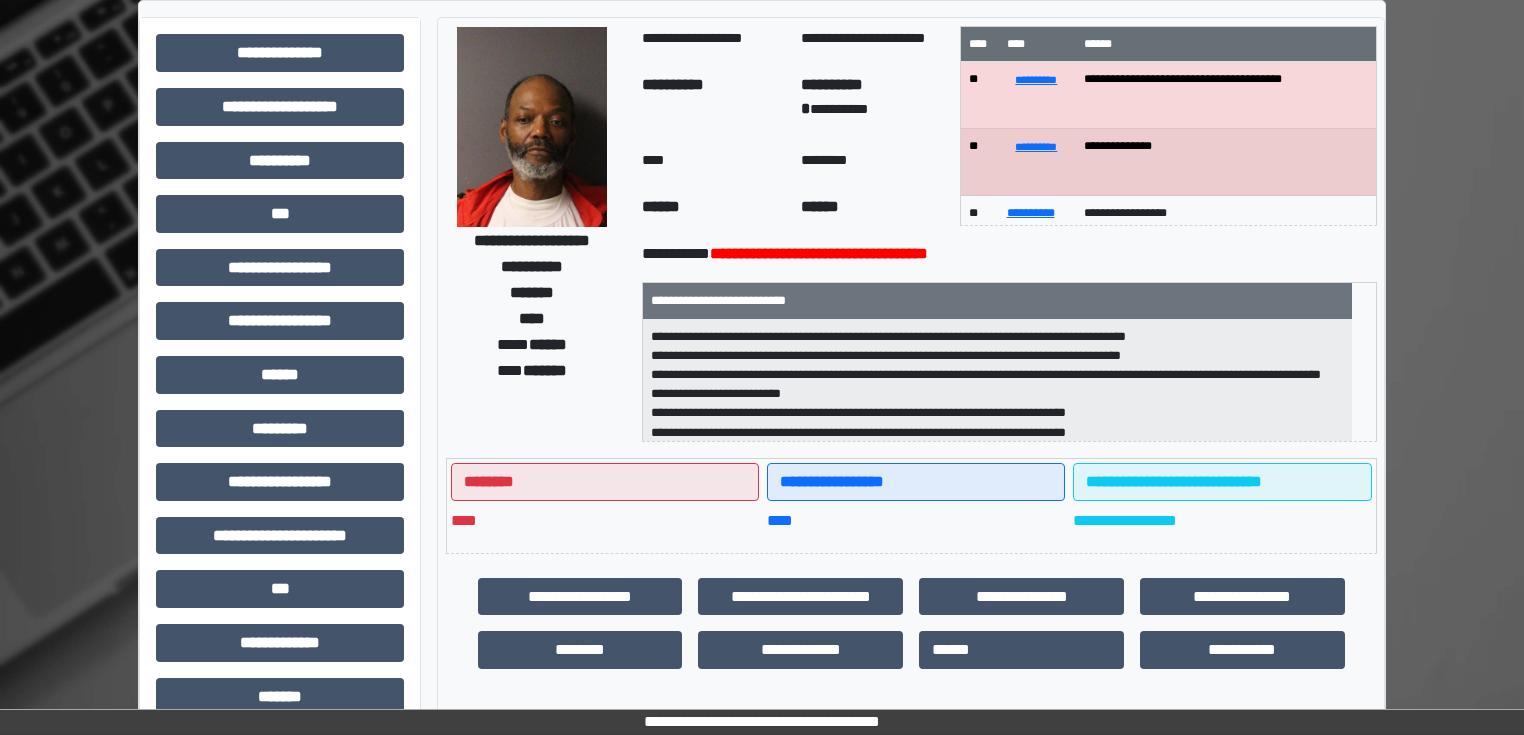 scroll, scrollTop: 0, scrollLeft: 0, axis: both 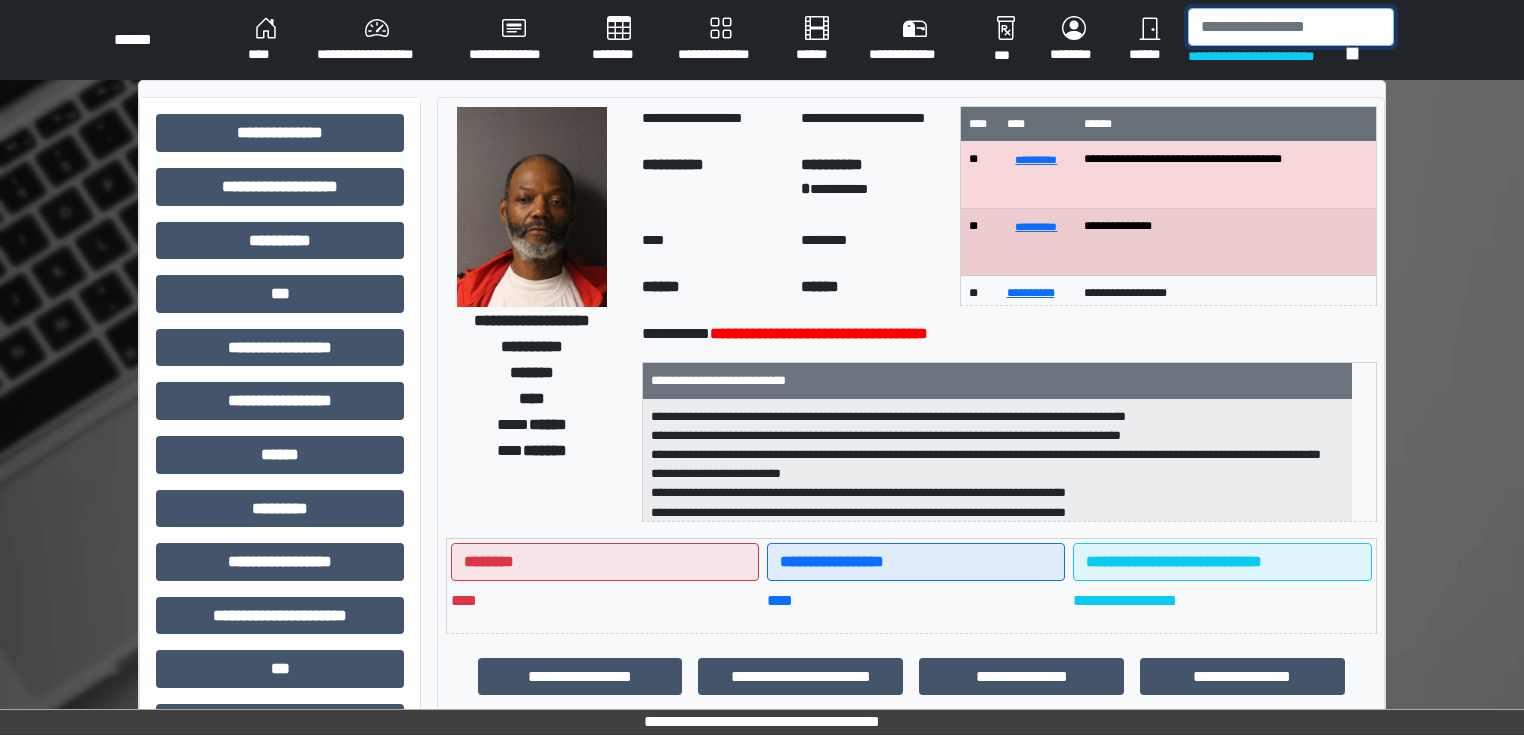 click at bounding box center [1291, 27] 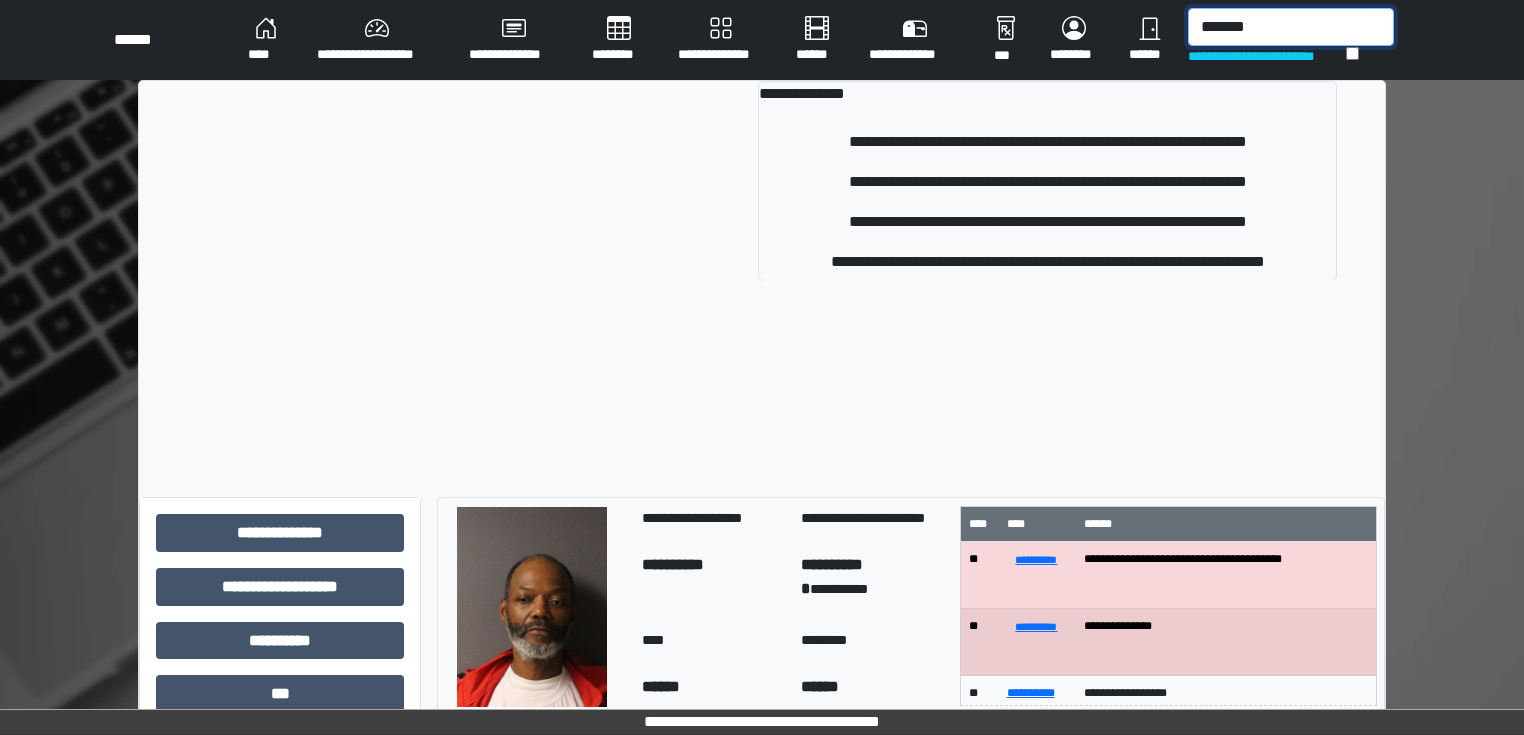 type on "*******" 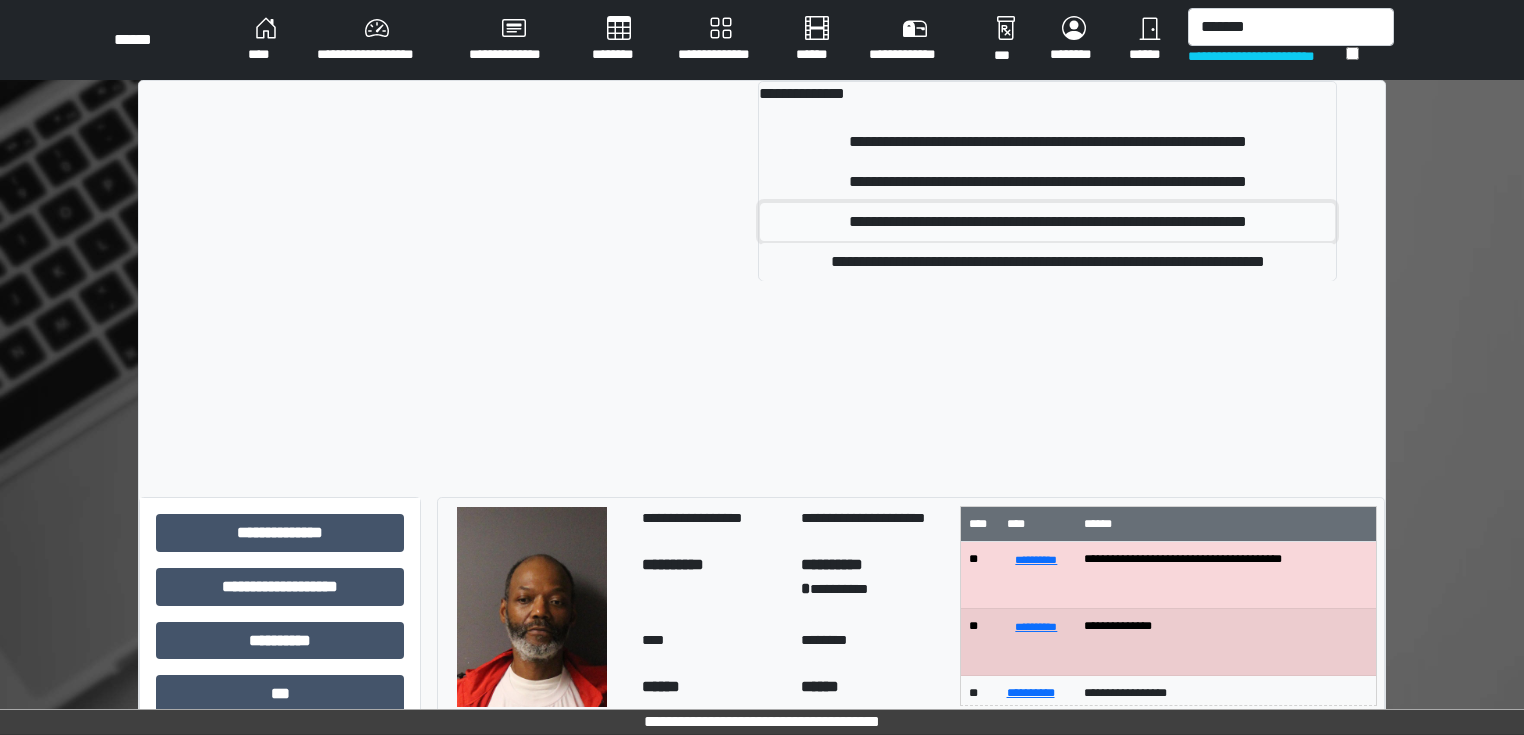 click on "**********" at bounding box center [1047, 222] 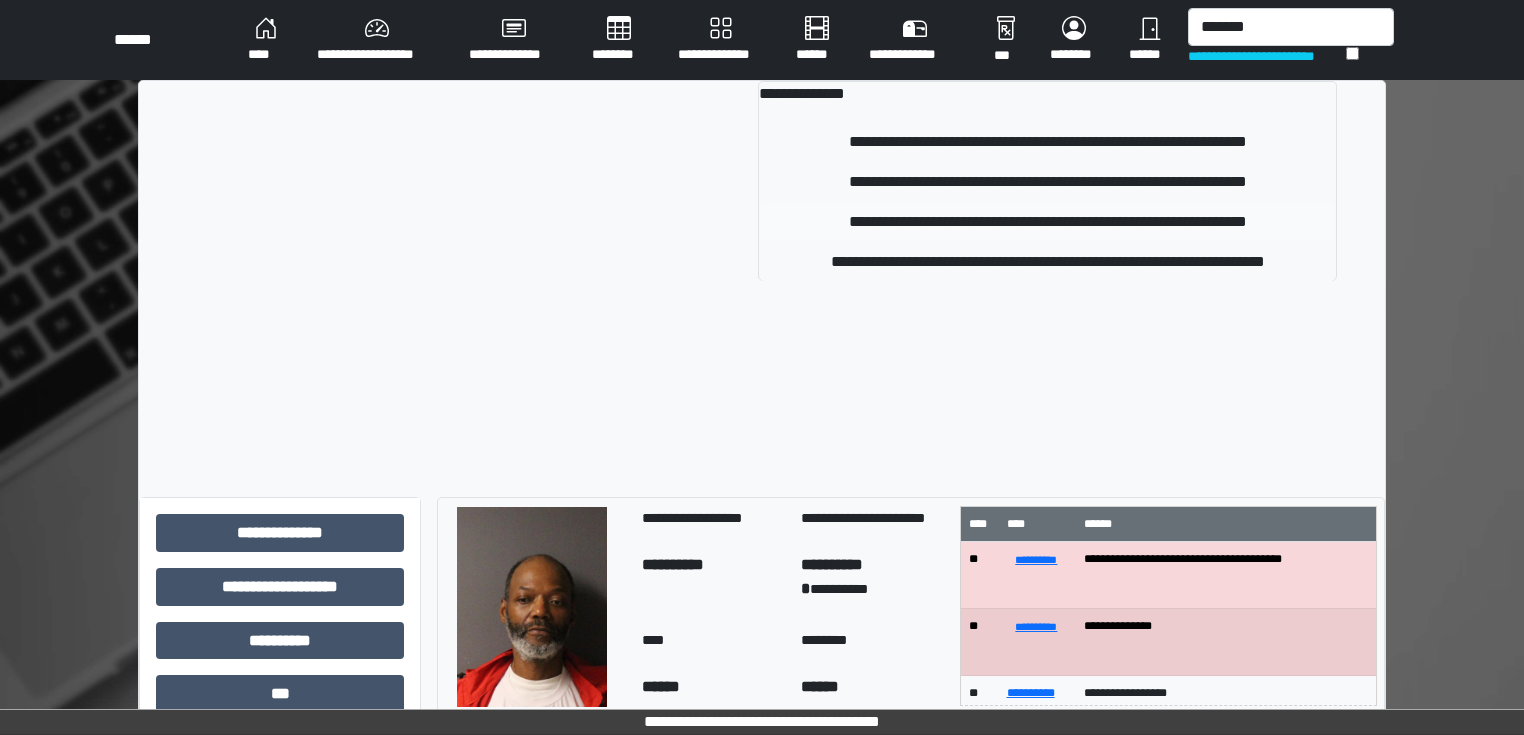 type 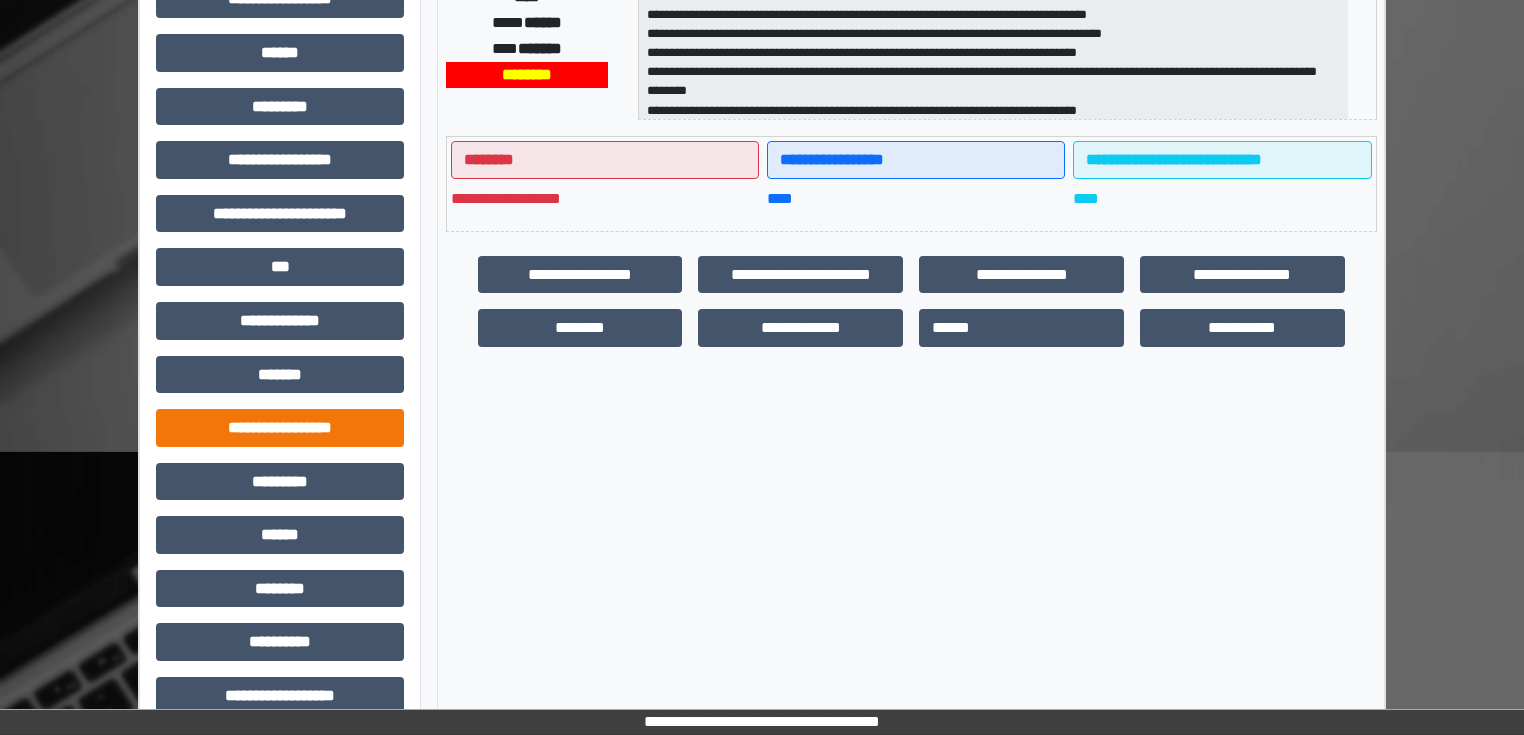 scroll, scrollTop: 431, scrollLeft: 0, axis: vertical 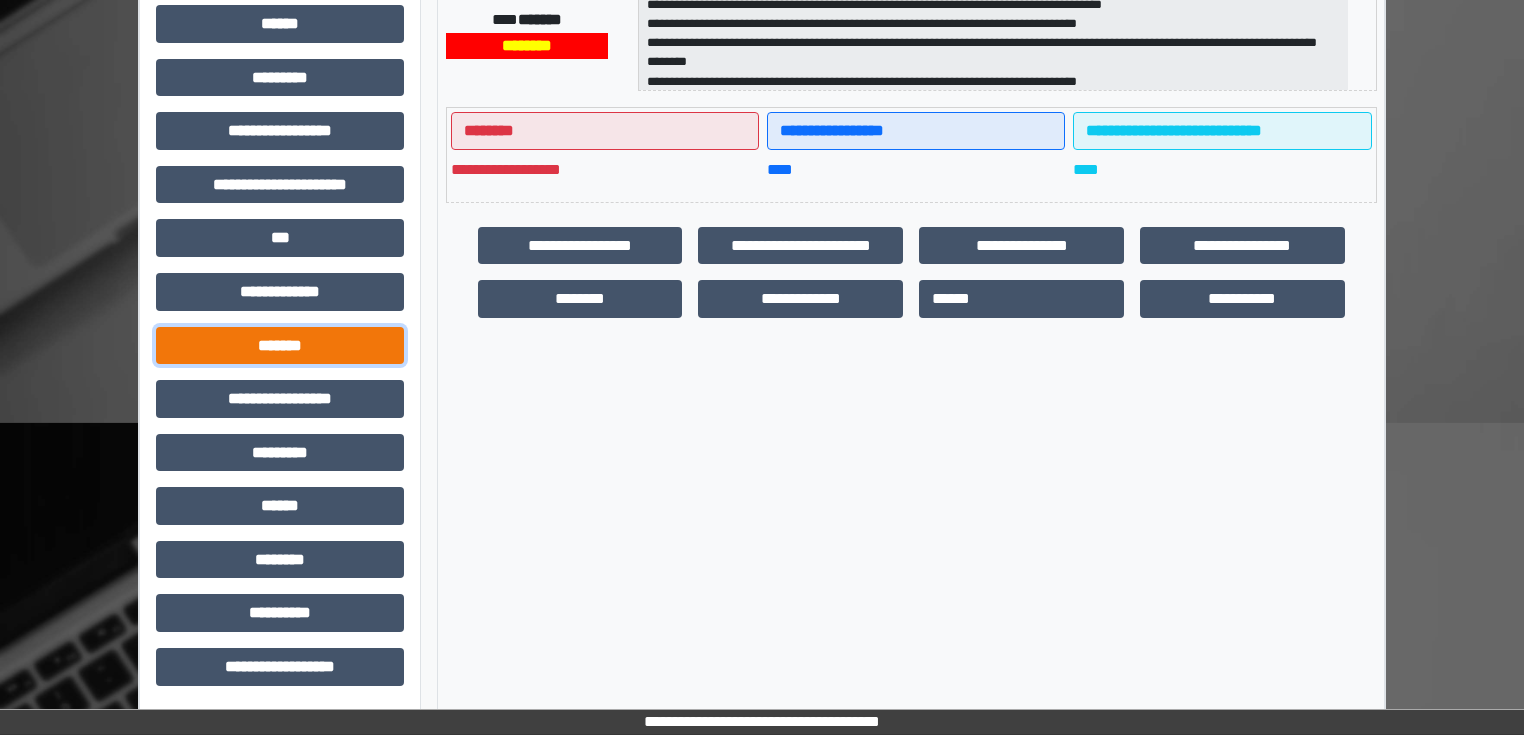 click on "*******" at bounding box center [280, 346] 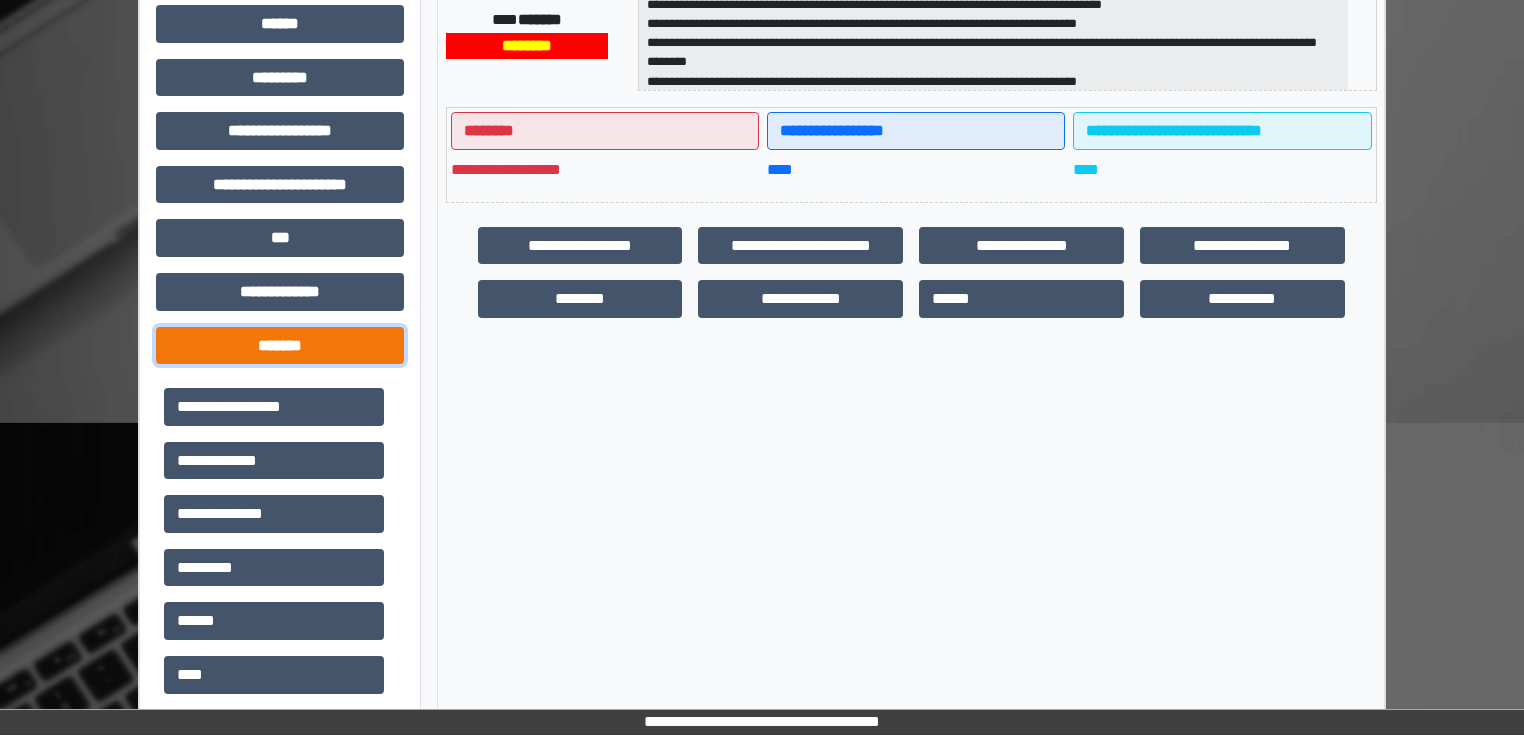 click on "*******" at bounding box center (280, 346) 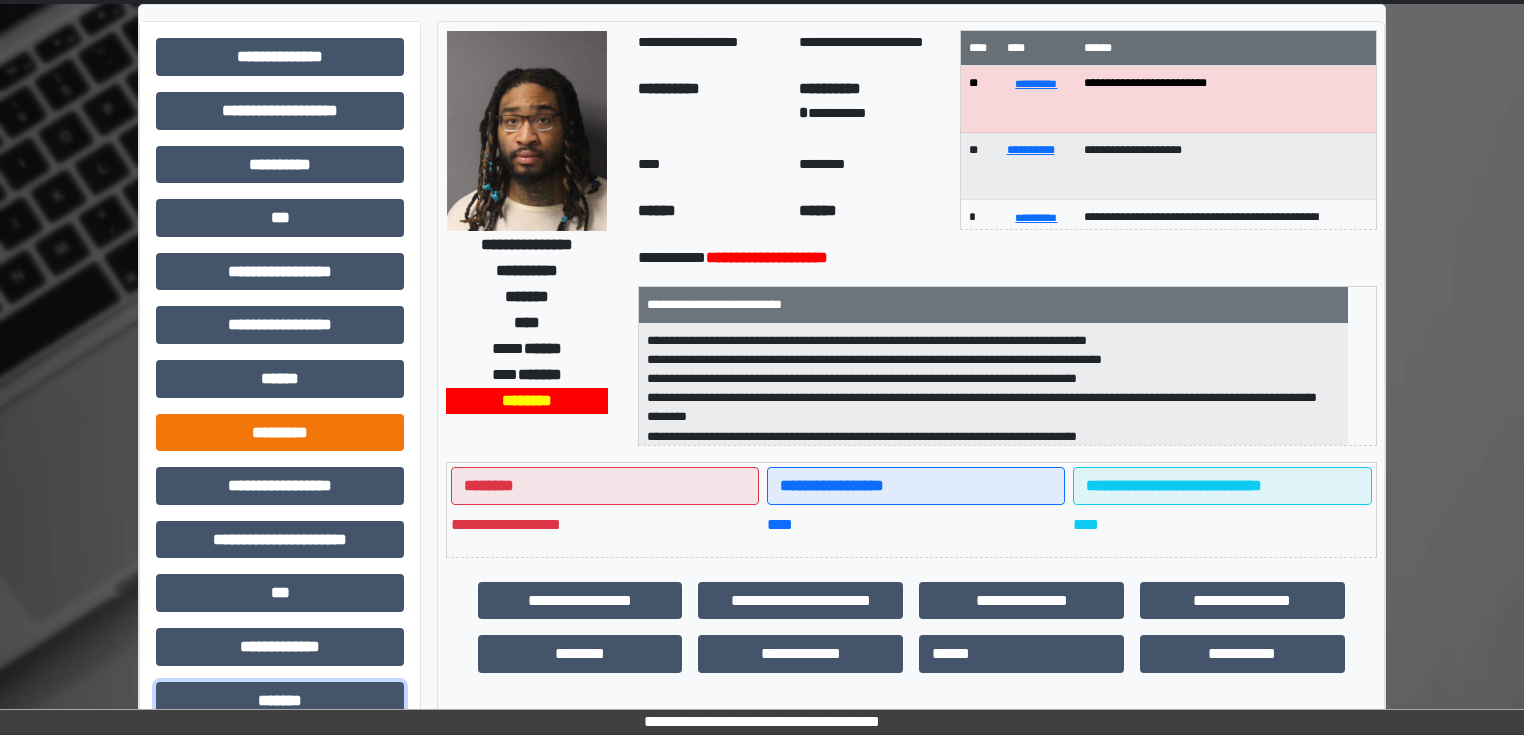 scroll, scrollTop: 31, scrollLeft: 0, axis: vertical 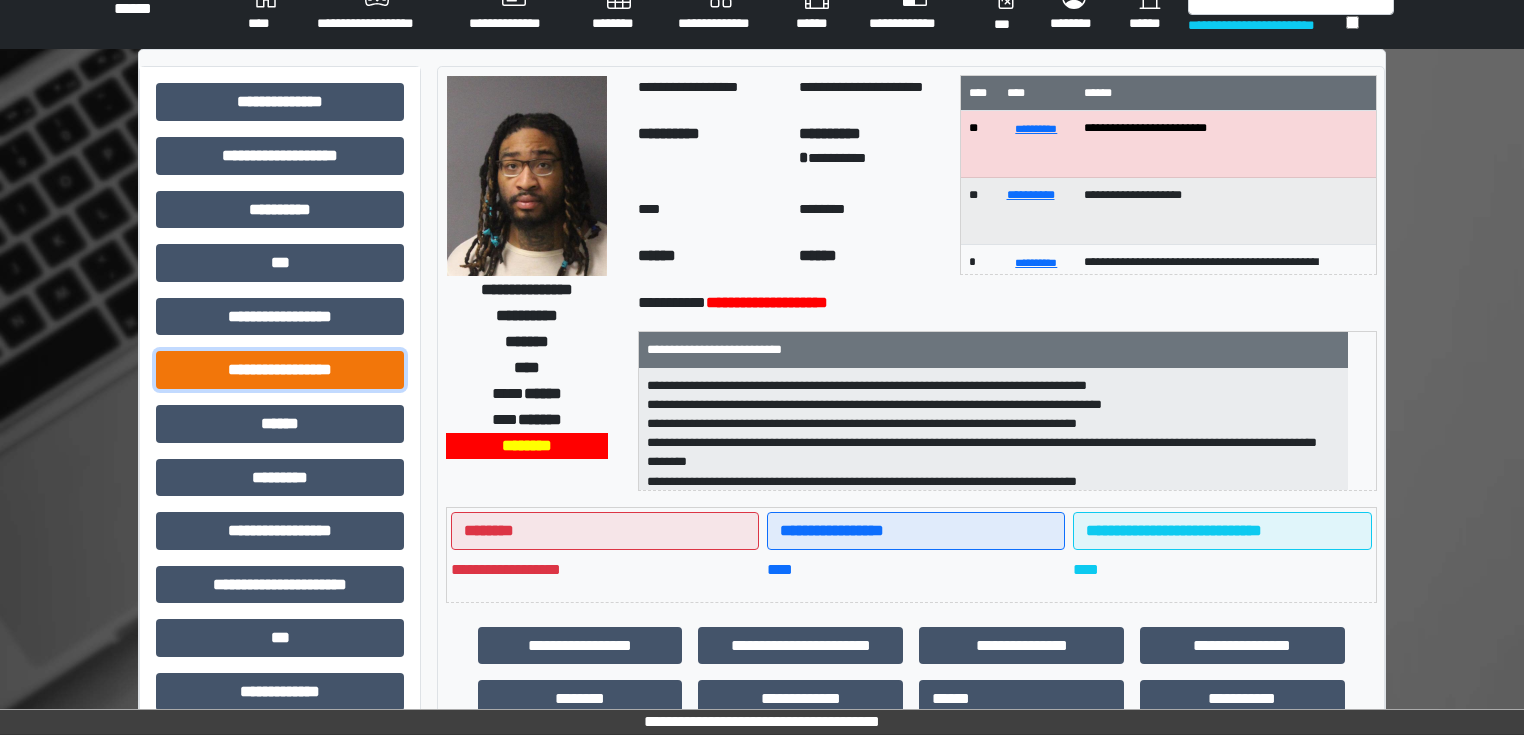 click on "**********" at bounding box center (280, 370) 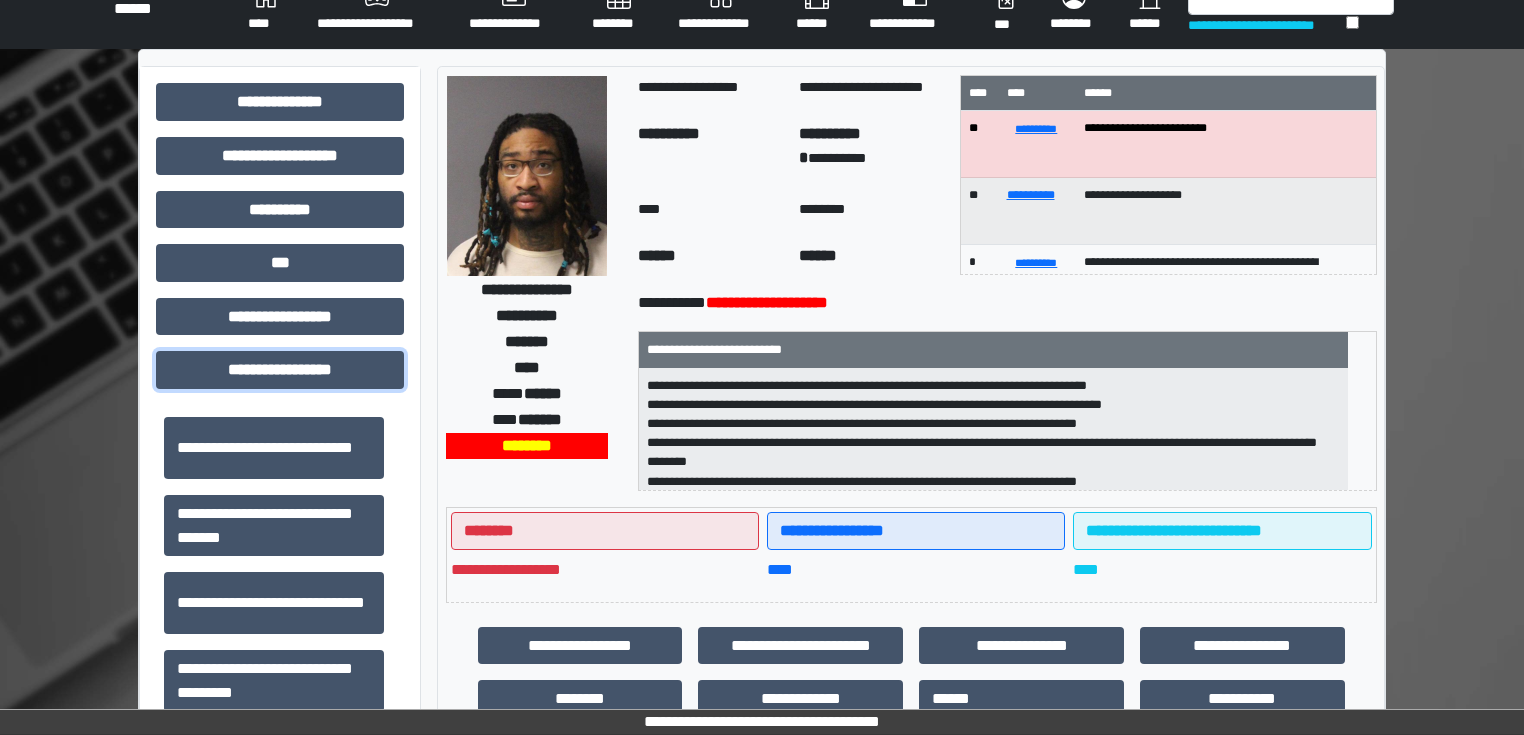 scroll, scrollTop: 1313, scrollLeft: 0, axis: vertical 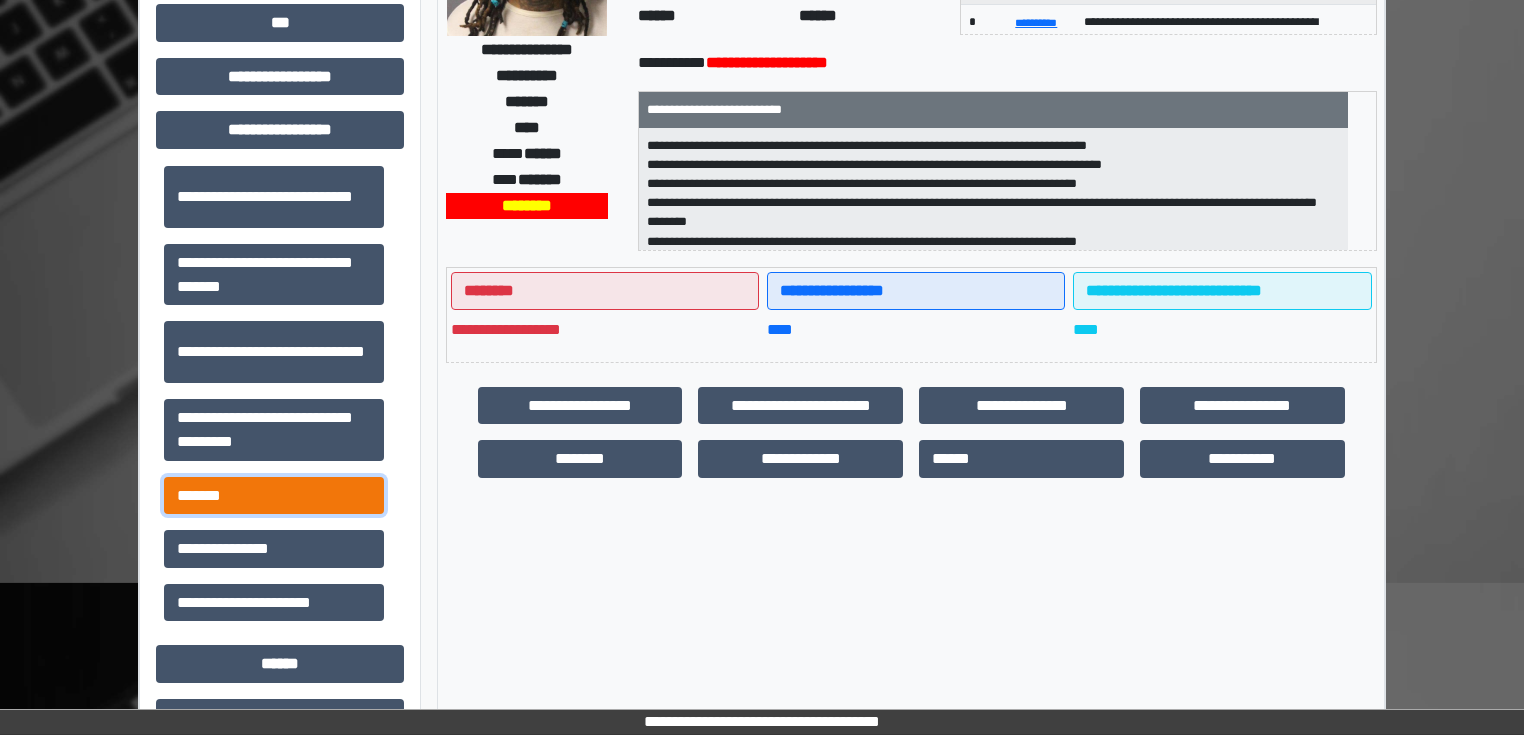 click on "*******" at bounding box center (274, 496) 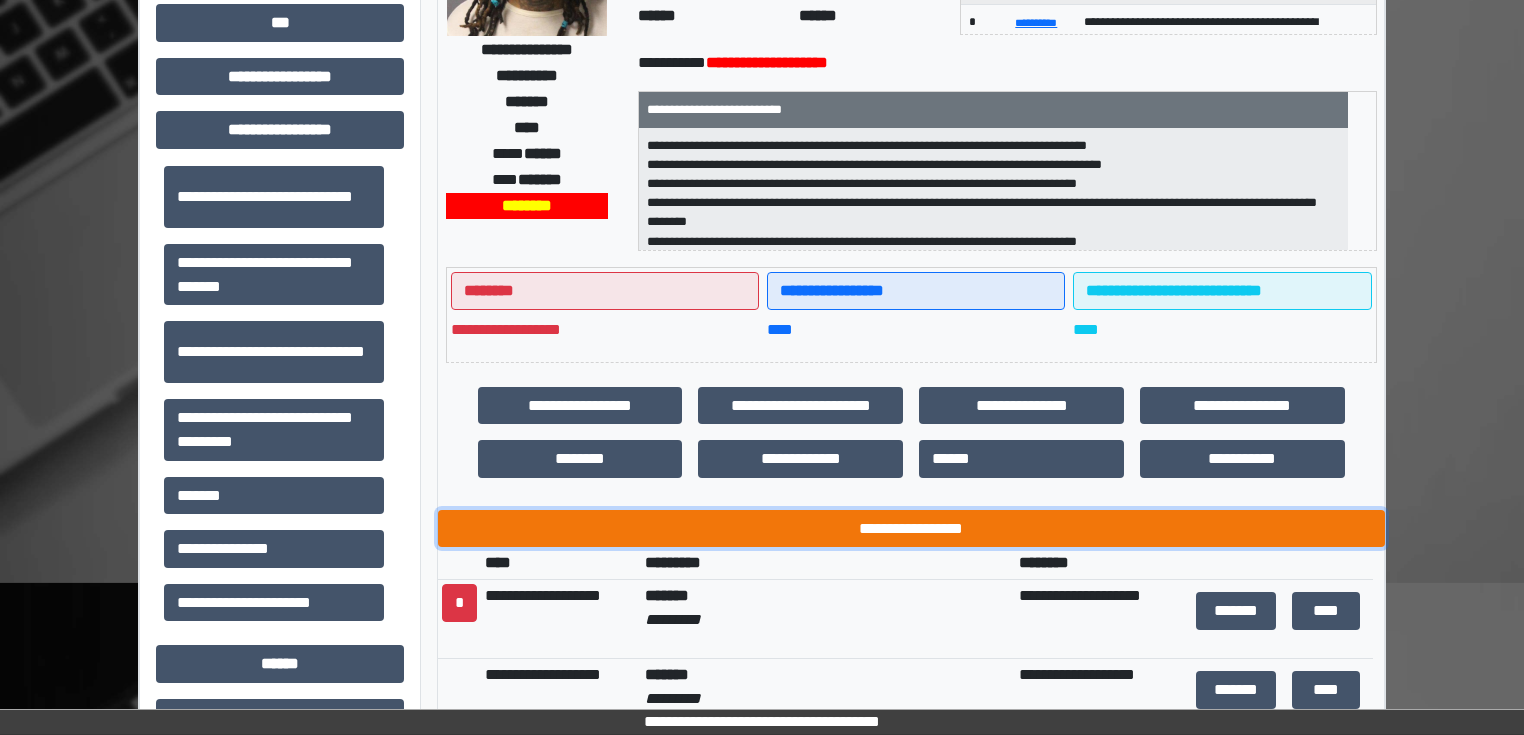 click on "**********" at bounding box center (911, 529) 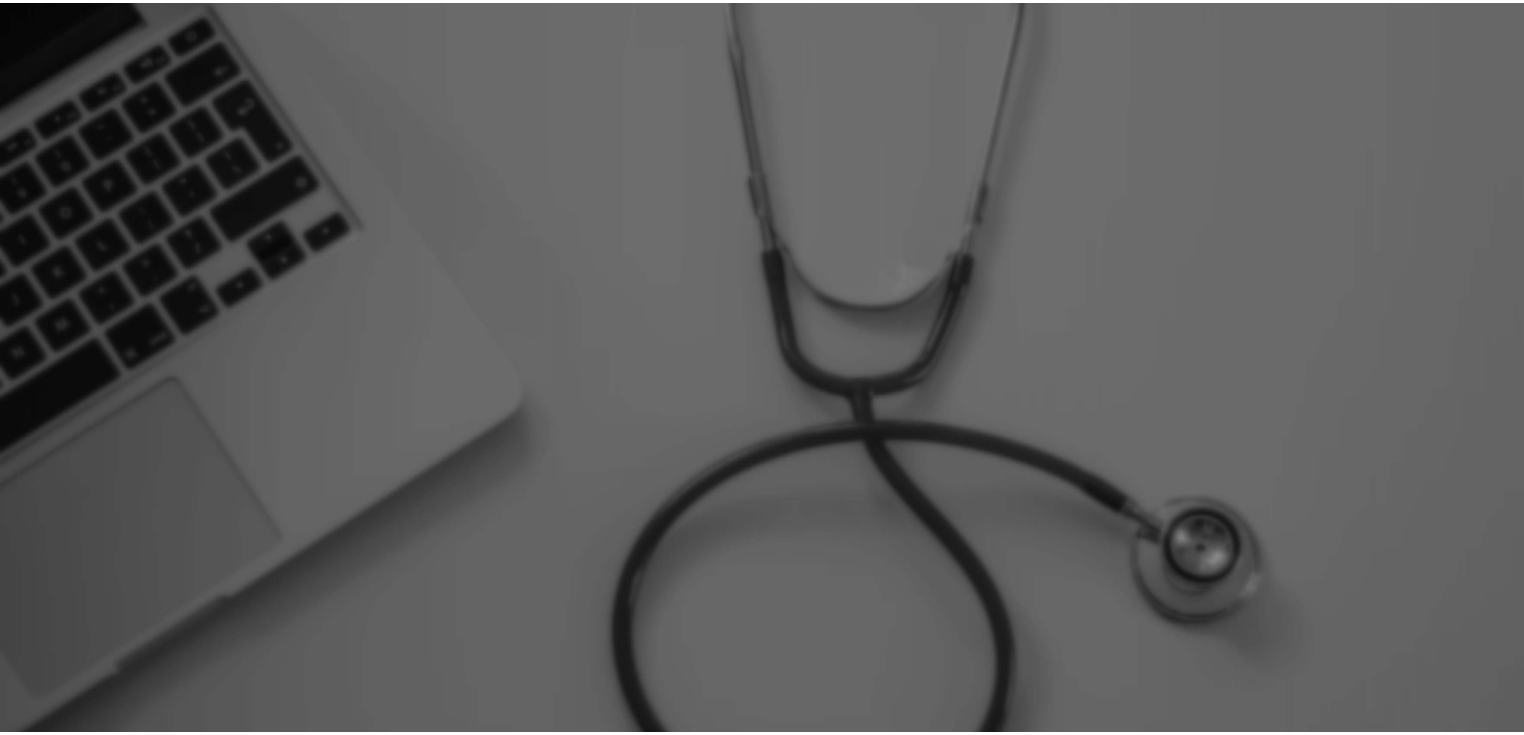 scroll, scrollTop: 0, scrollLeft: 0, axis: both 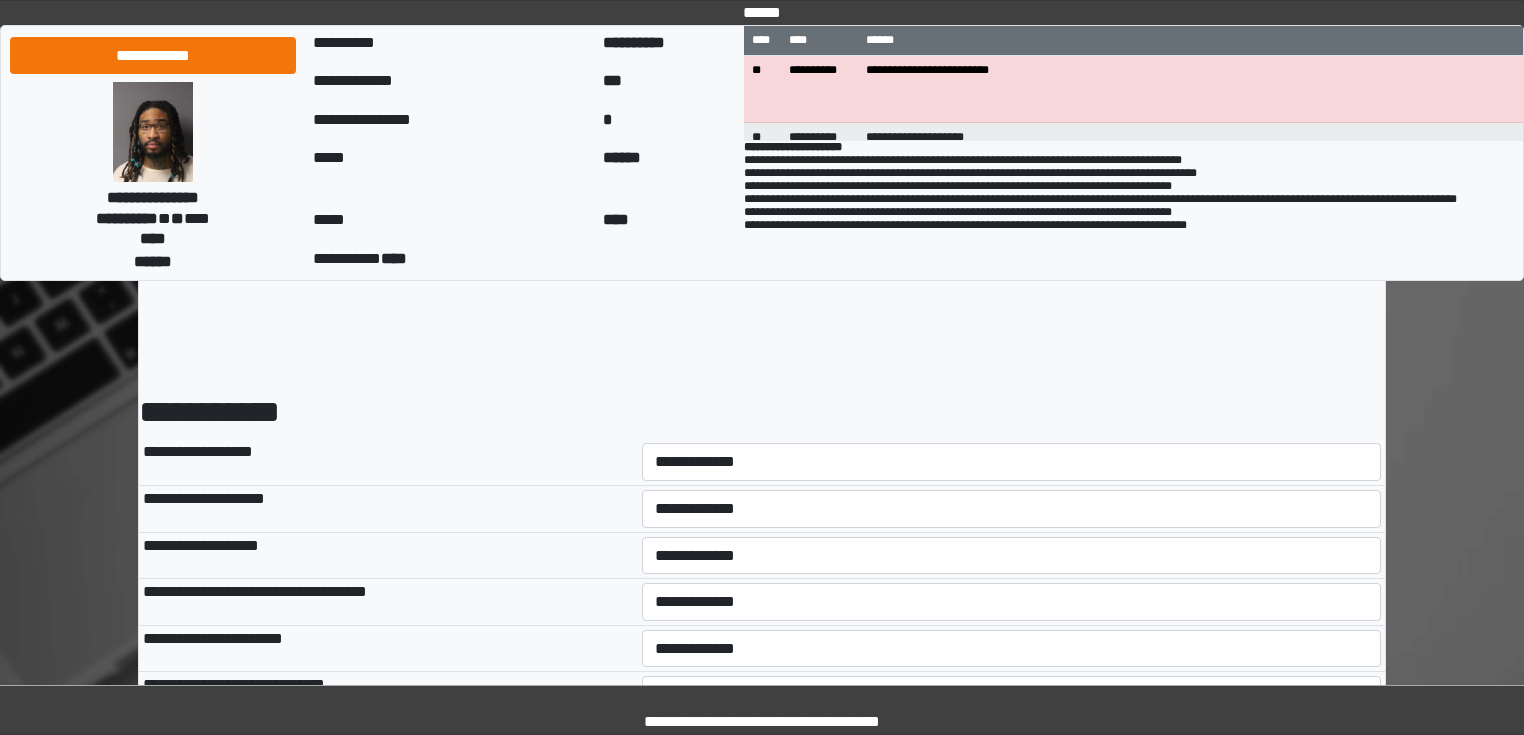 drag, startPoint x: 692, startPoint y: 468, endPoint x: 688, endPoint y: 480, distance: 12.649111 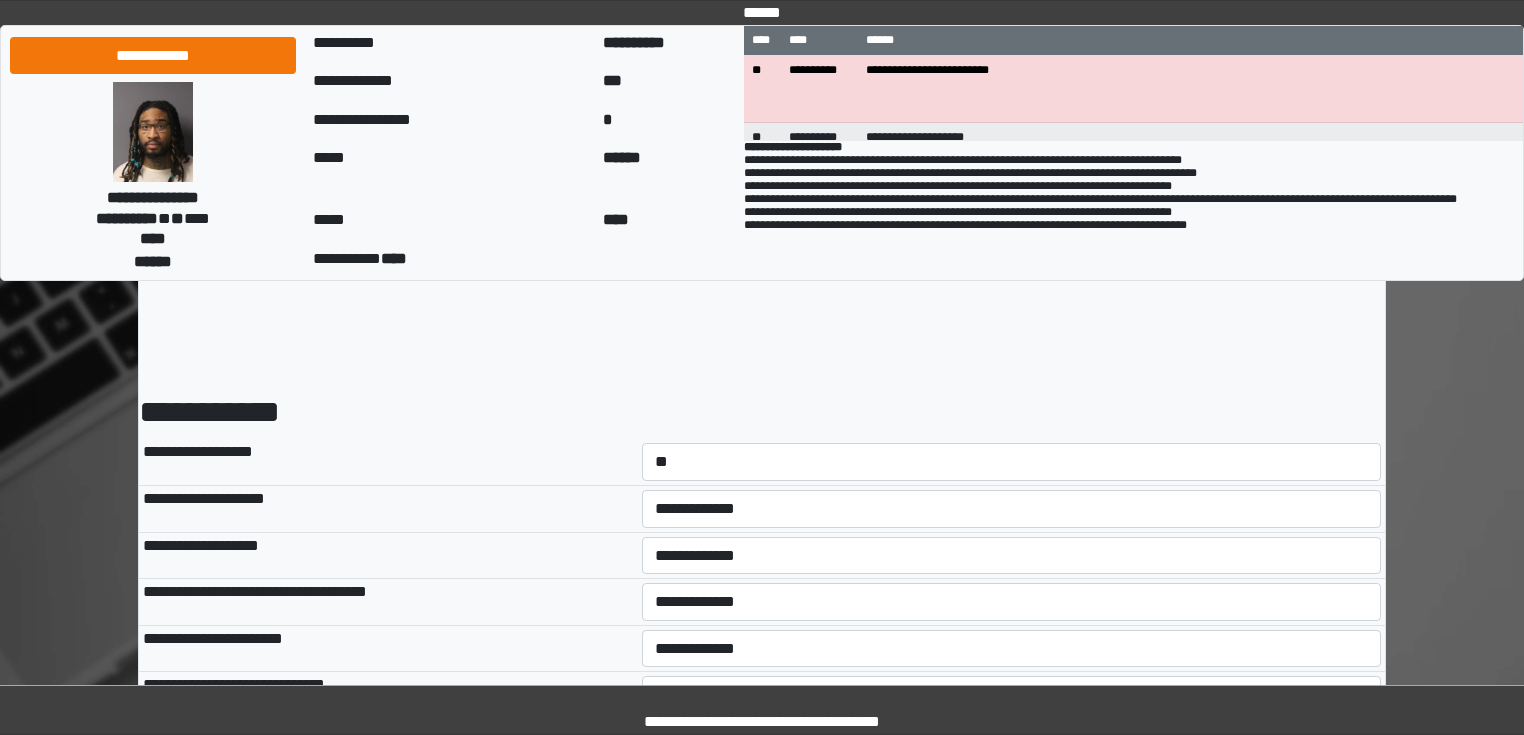 click on "**********" at bounding box center [1012, 462] 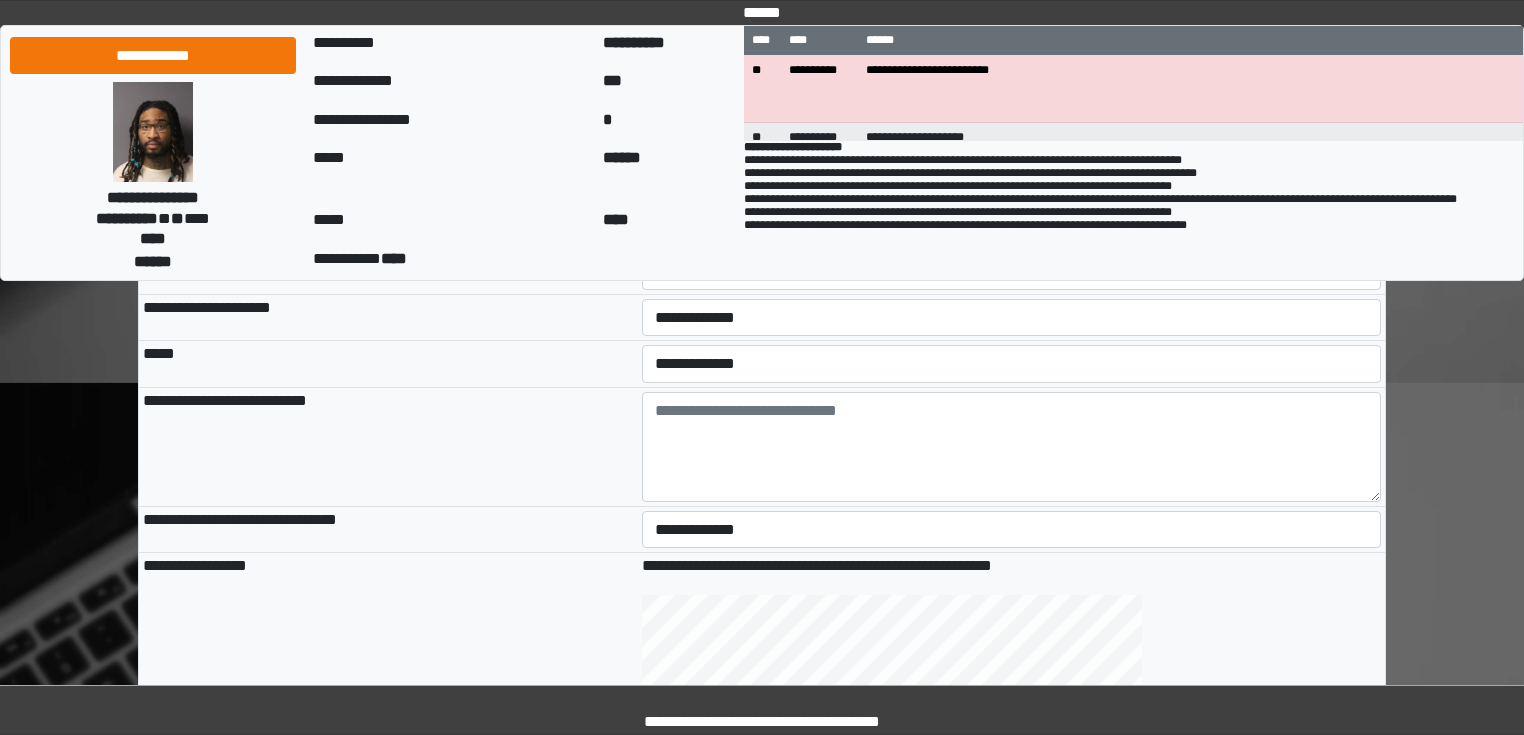 scroll, scrollTop: 560, scrollLeft: 0, axis: vertical 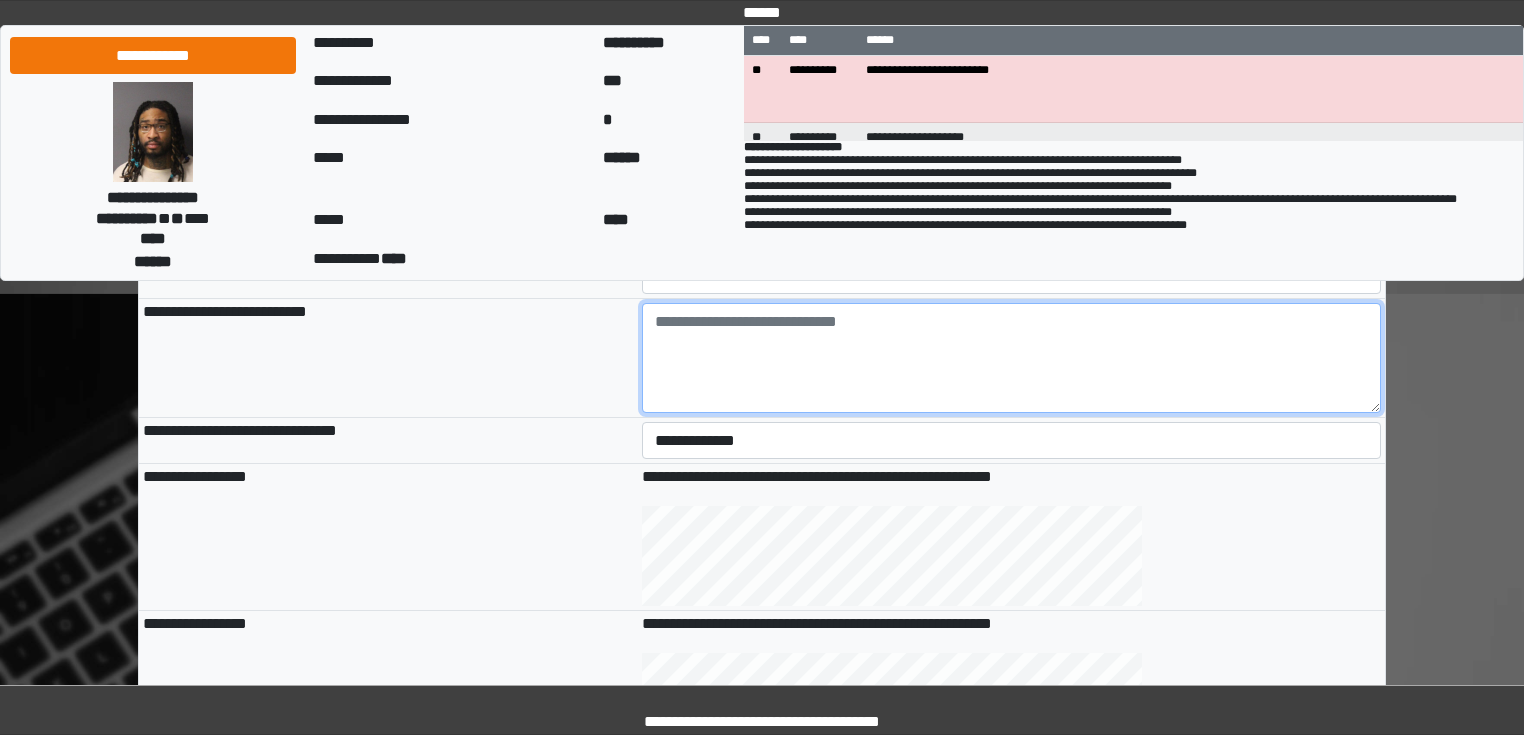 click at bounding box center [1012, 358] 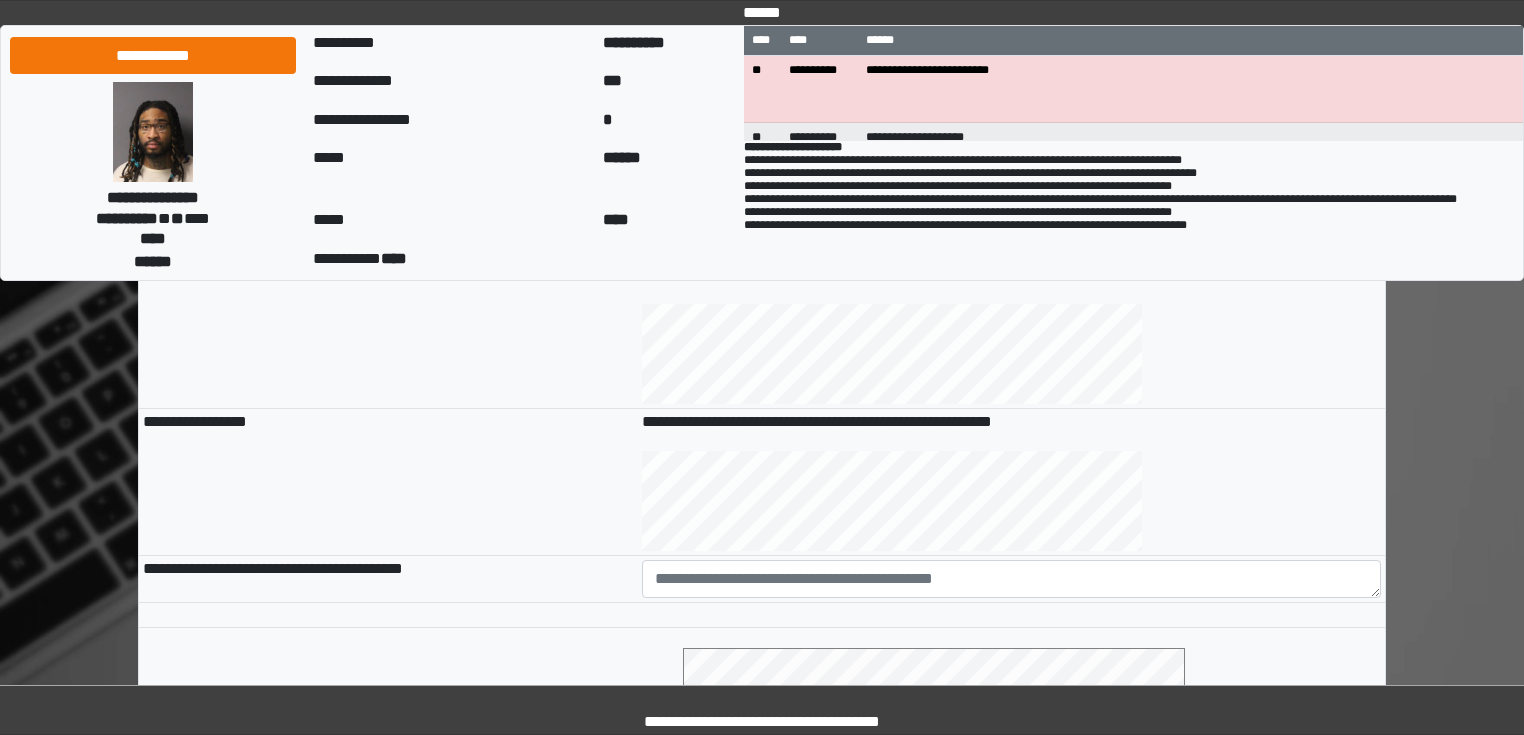scroll, scrollTop: 880, scrollLeft: 0, axis: vertical 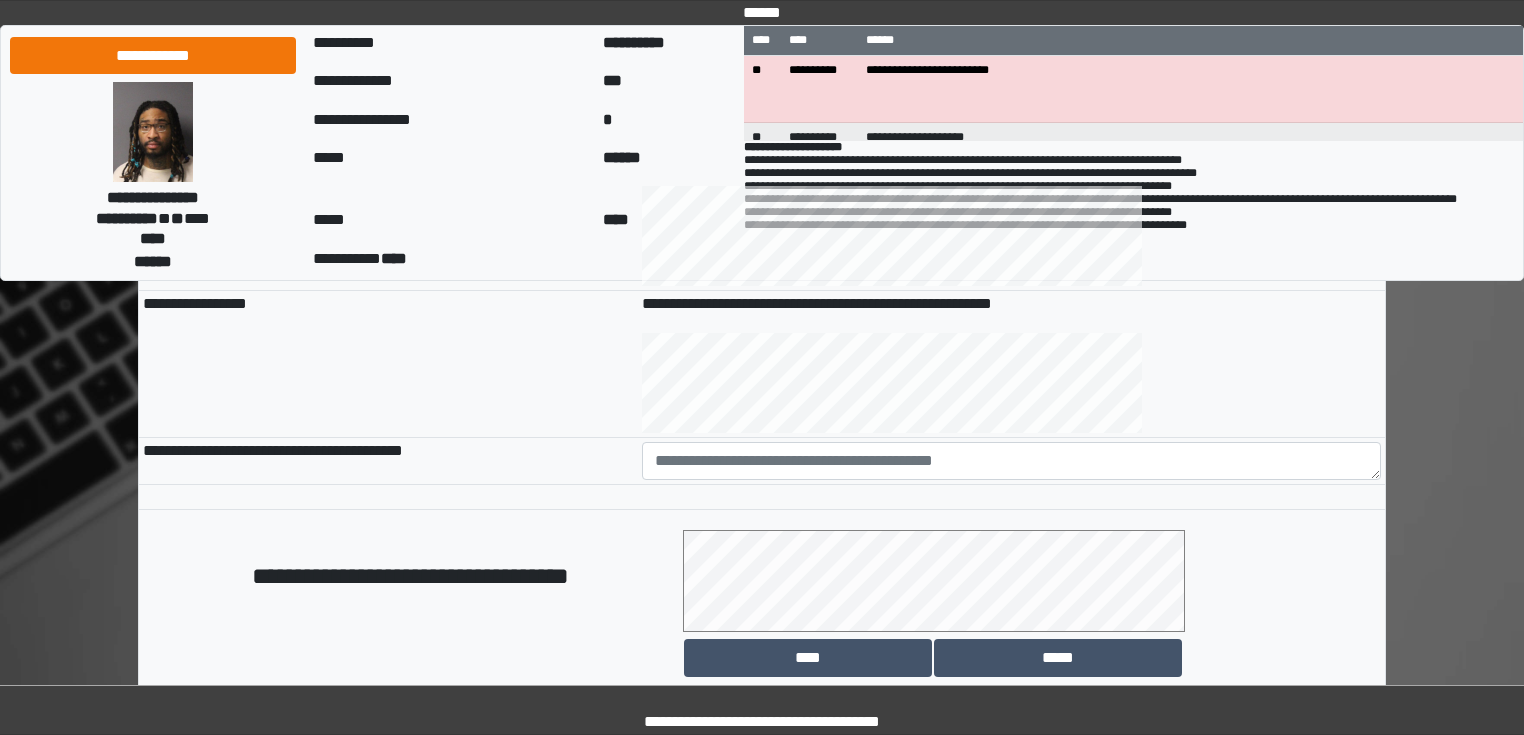 type on "**********" 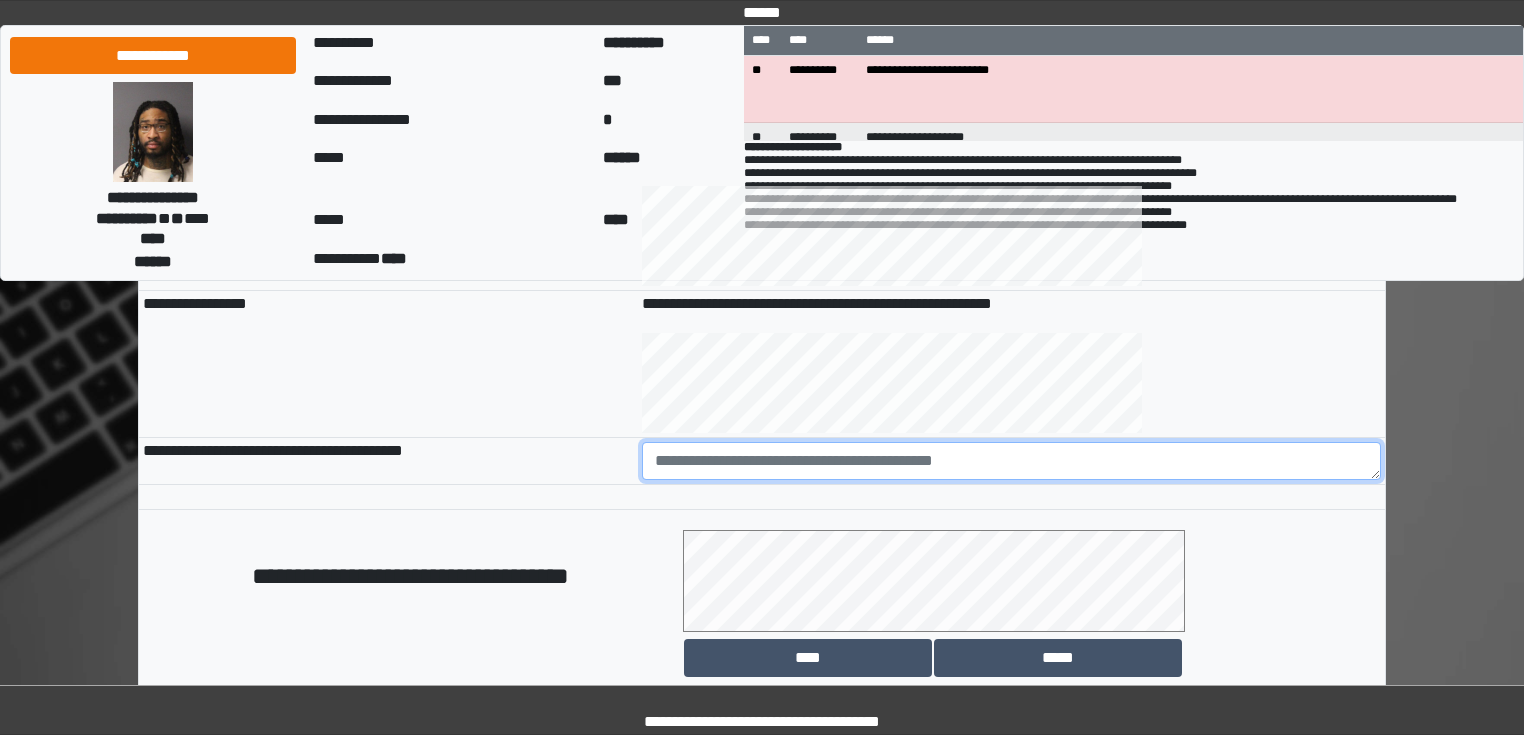 paste on "**********" 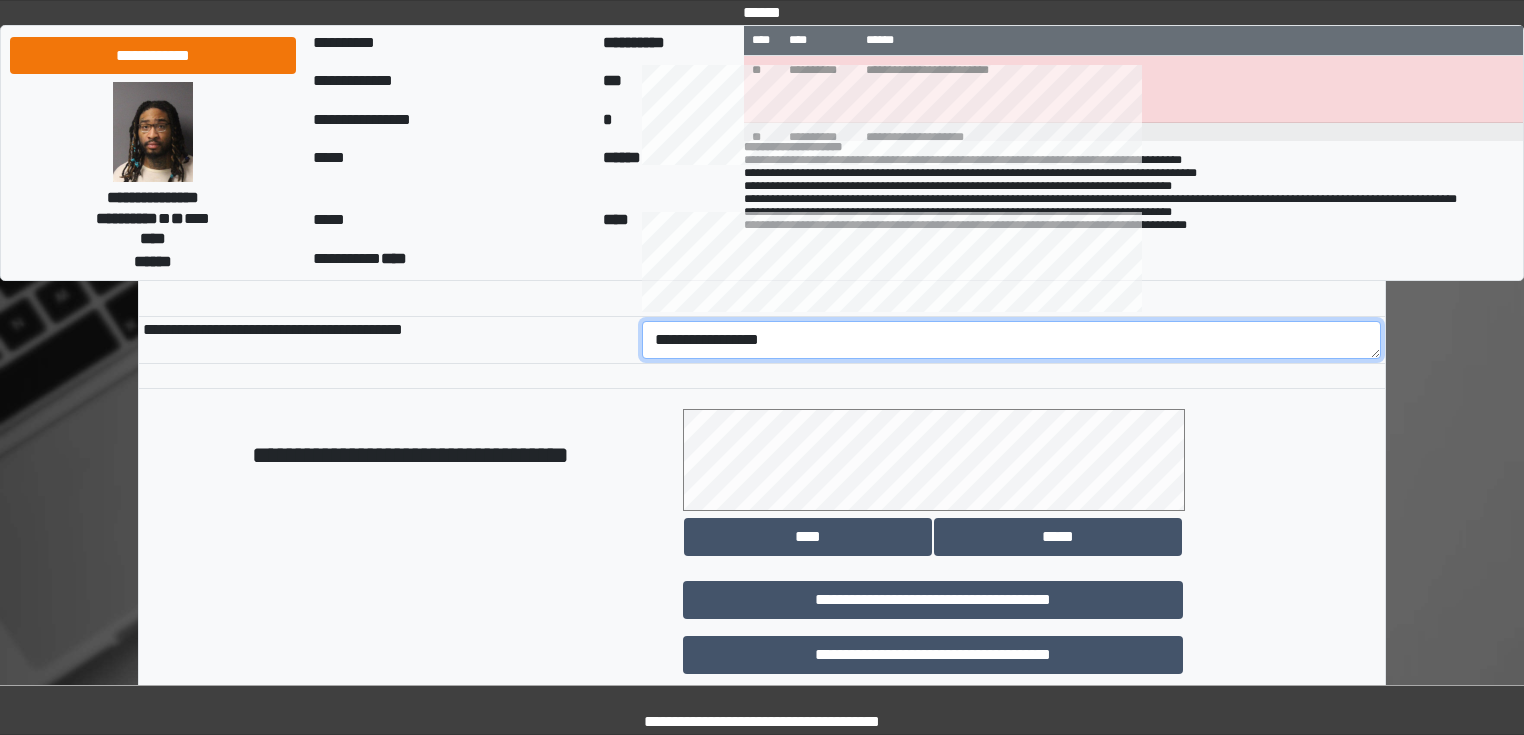 scroll, scrollTop: 1118, scrollLeft: 0, axis: vertical 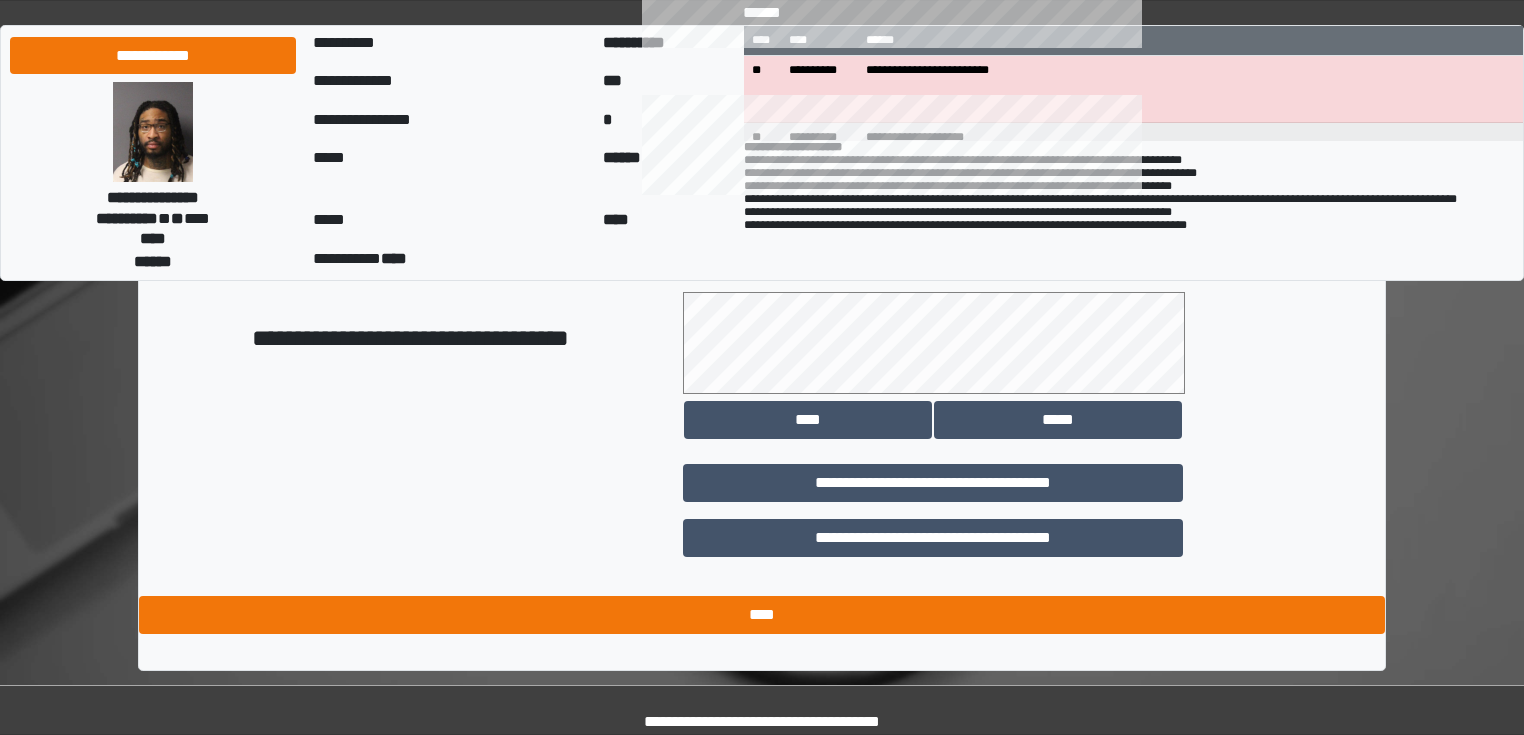 type on "**********" 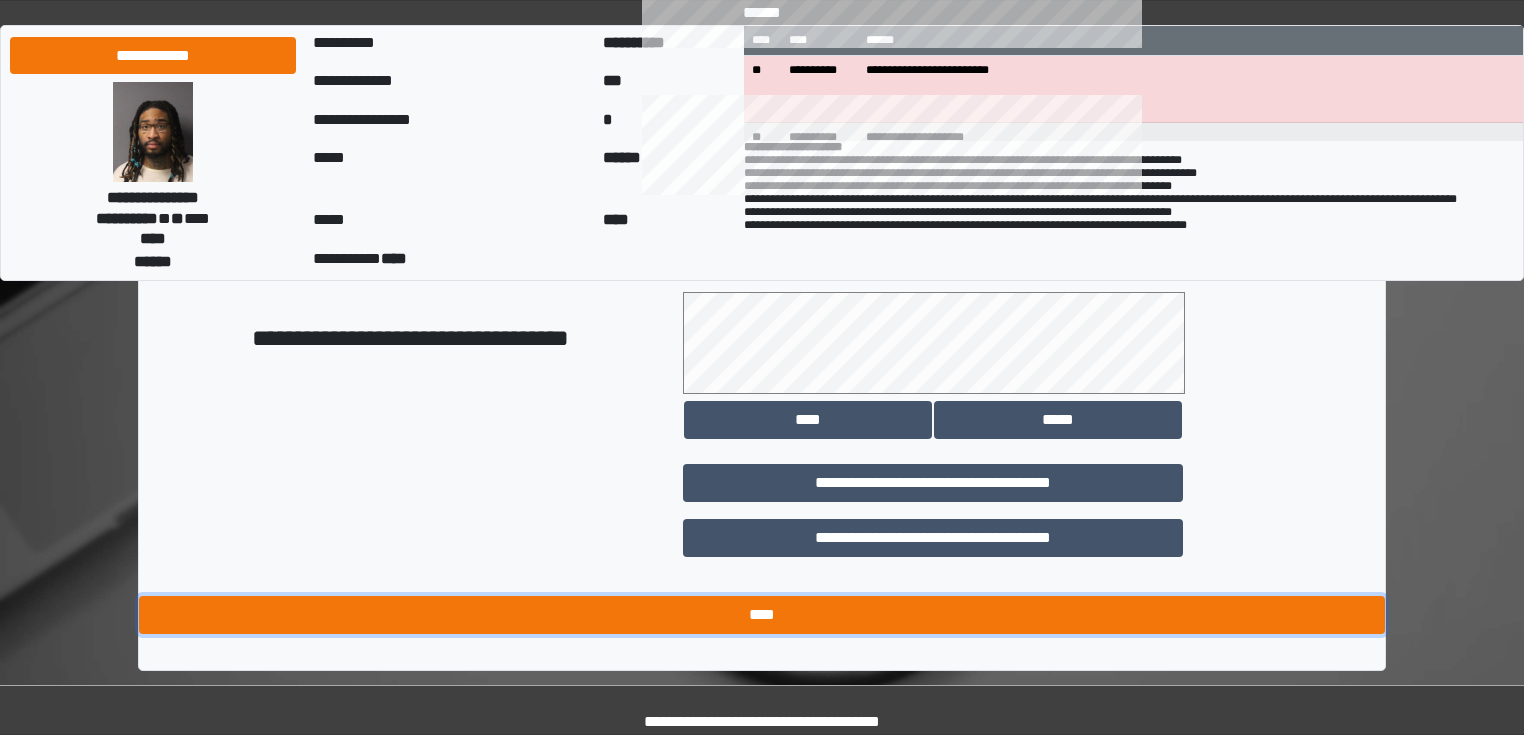 click on "****" at bounding box center [762, 615] 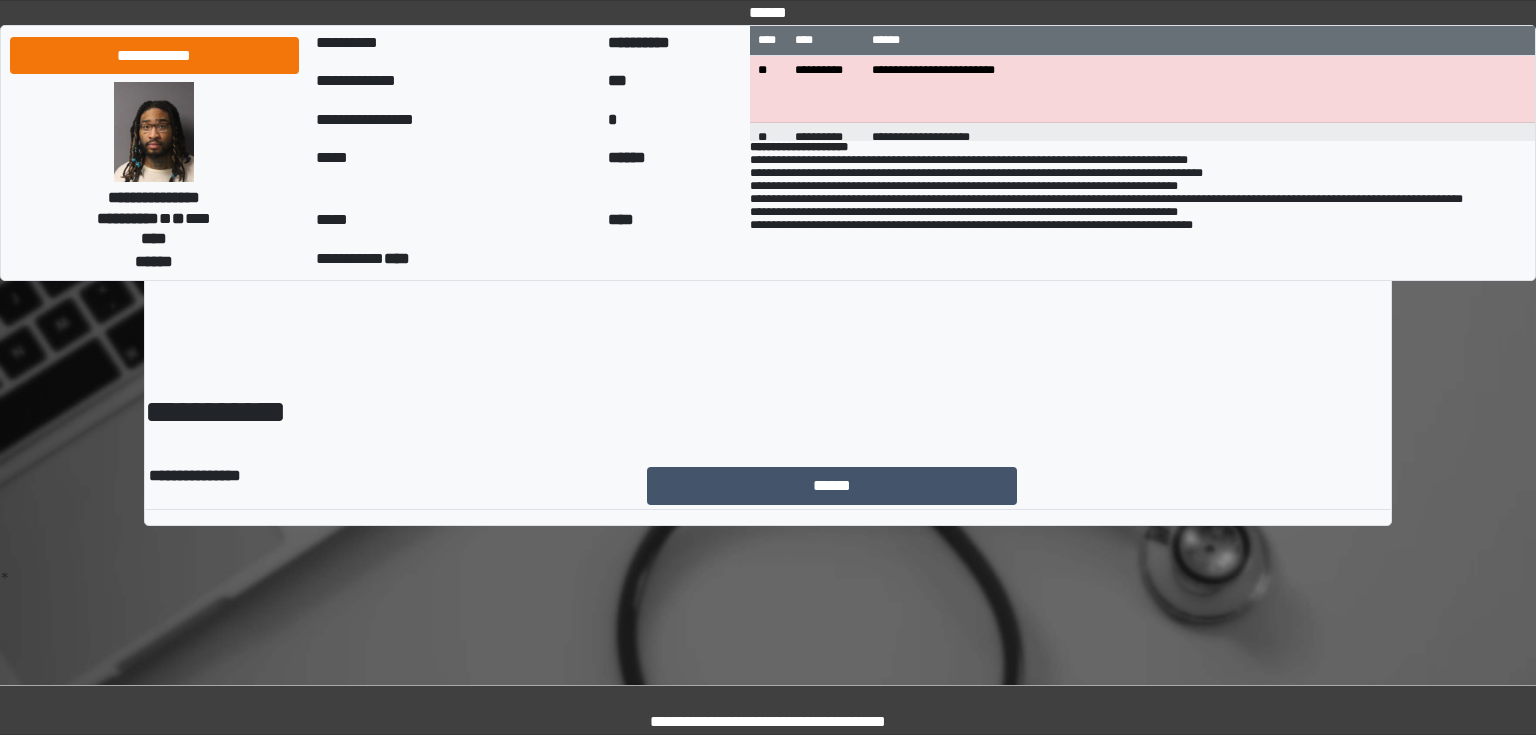 scroll, scrollTop: 0, scrollLeft: 0, axis: both 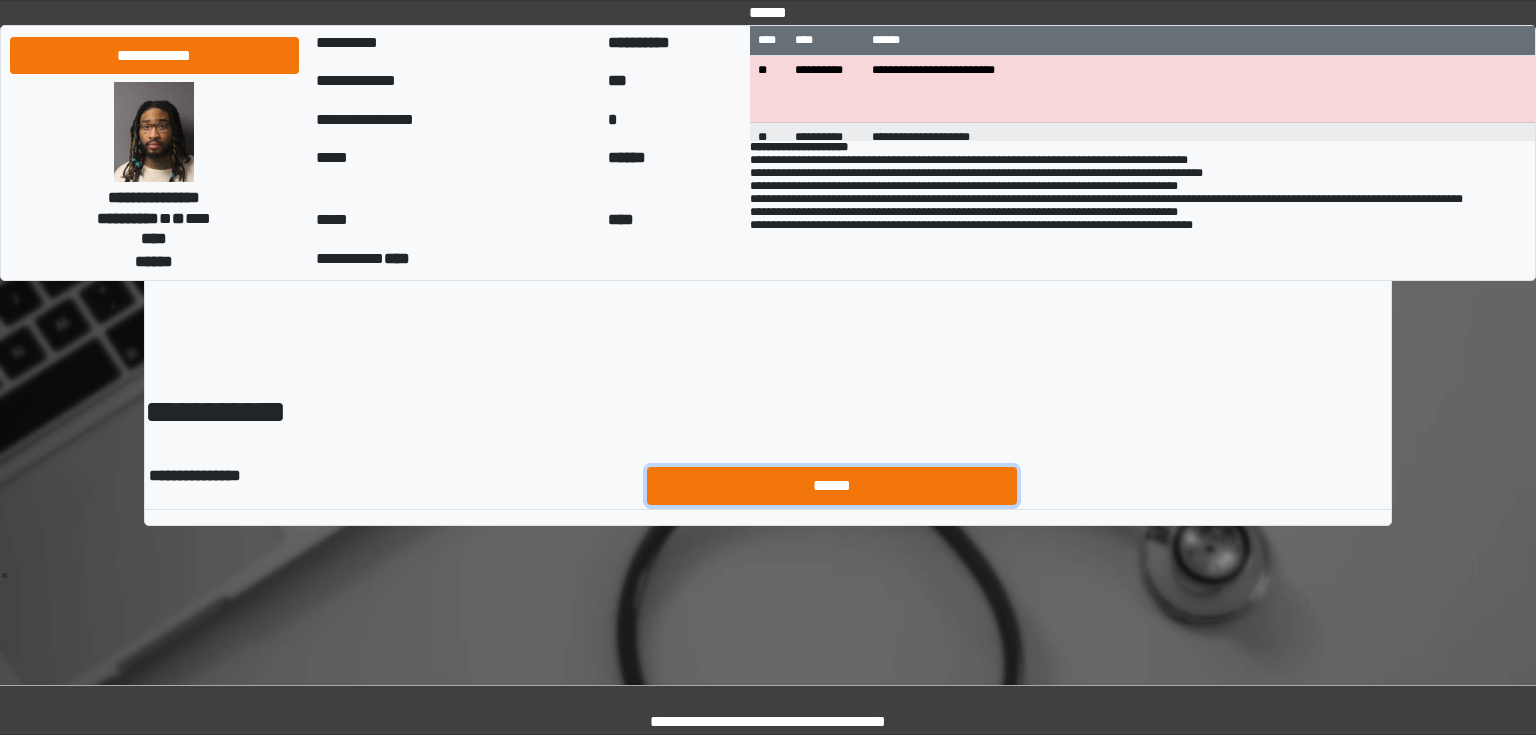 click on "******" at bounding box center [832, 486] 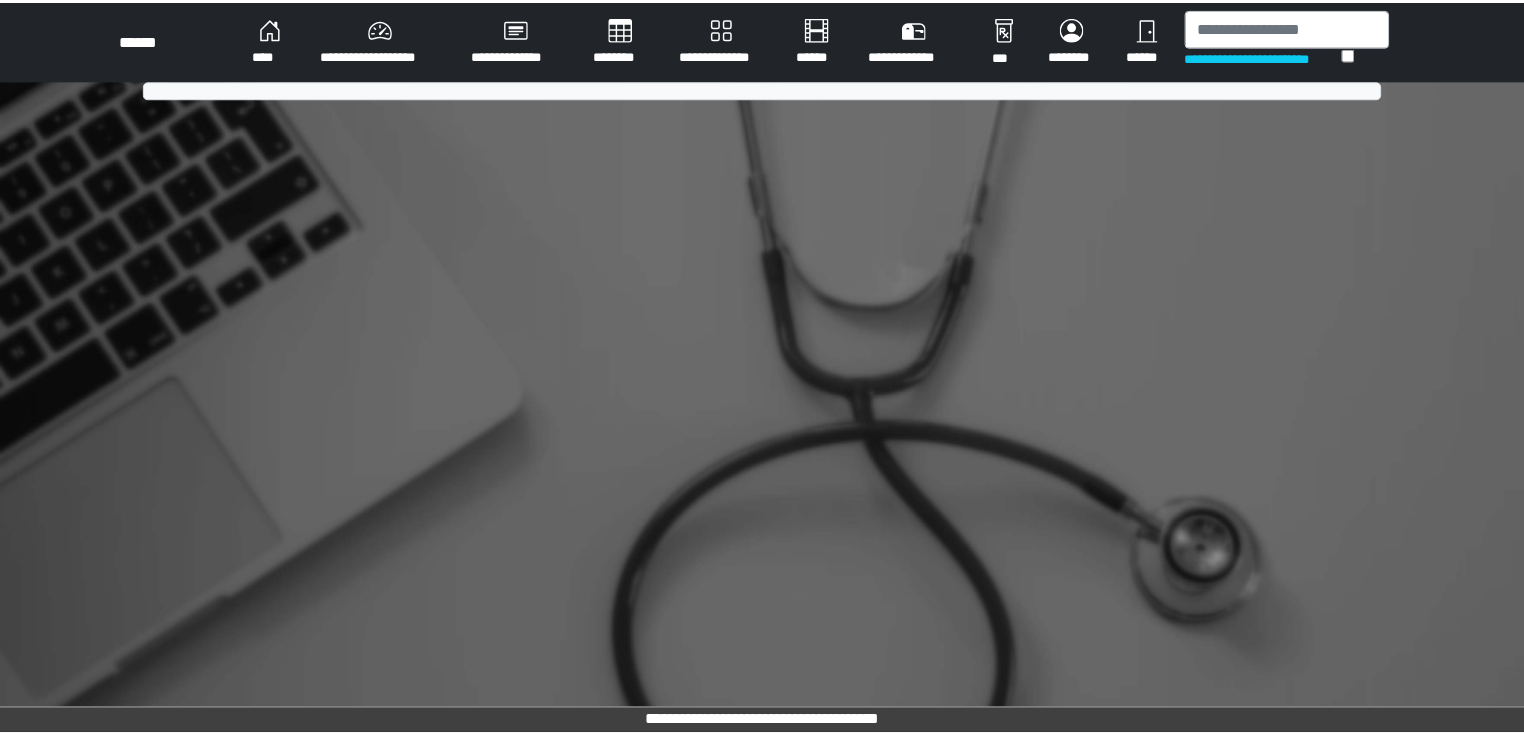 scroll, scrollTop: 0, scrollLeft: 0, axis: both 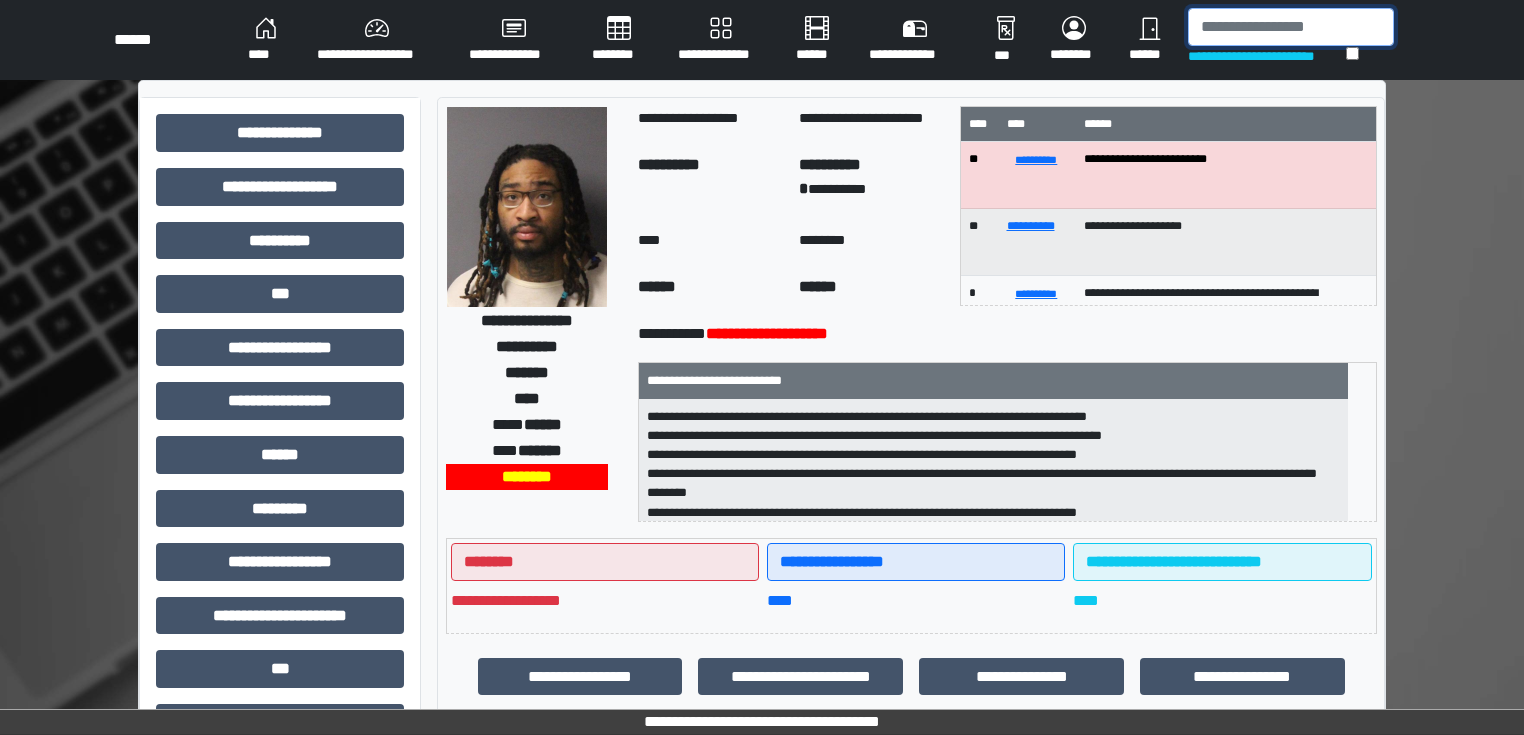 click at bounding box center [1291, 27] 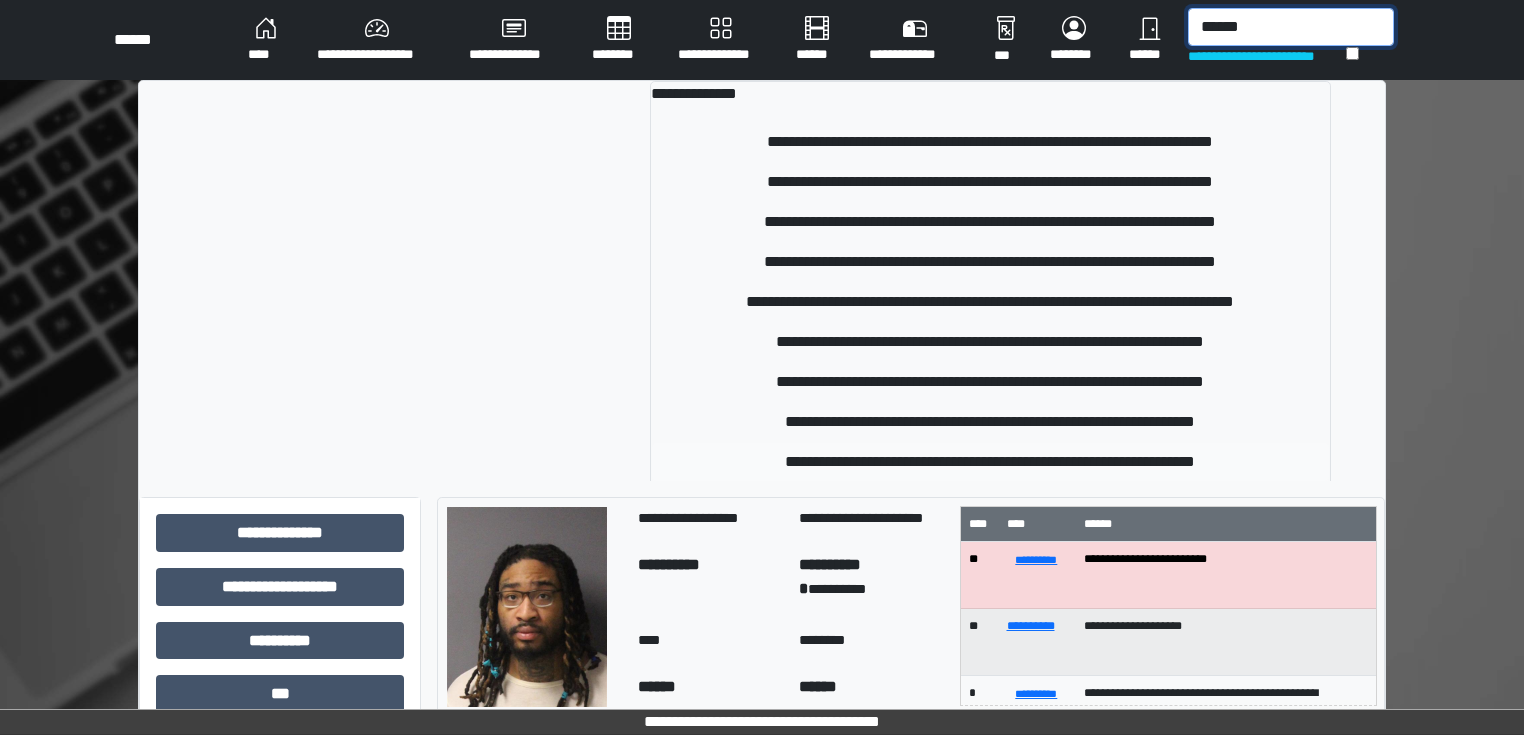 type on "******" 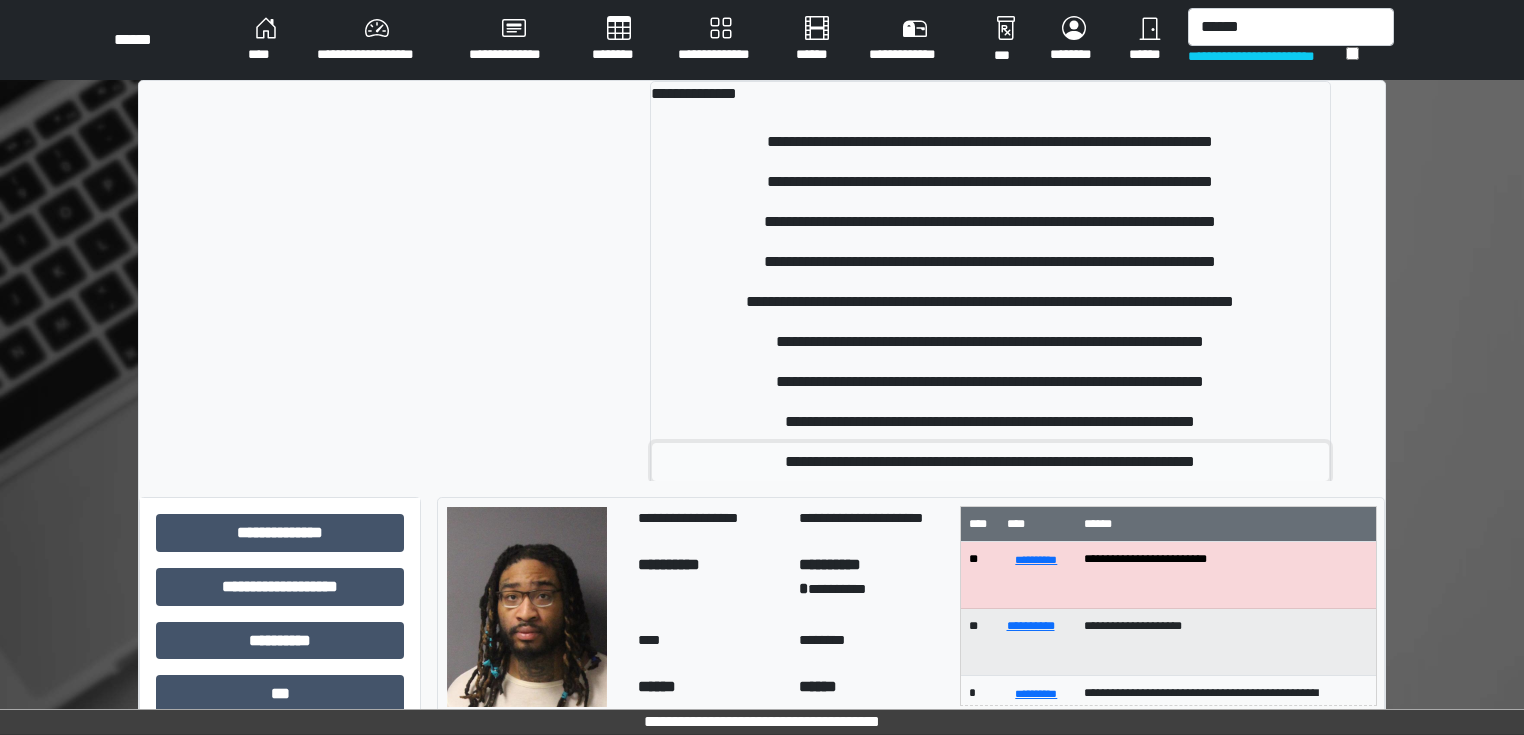 click on "**********" at bounding box center [991, 462] 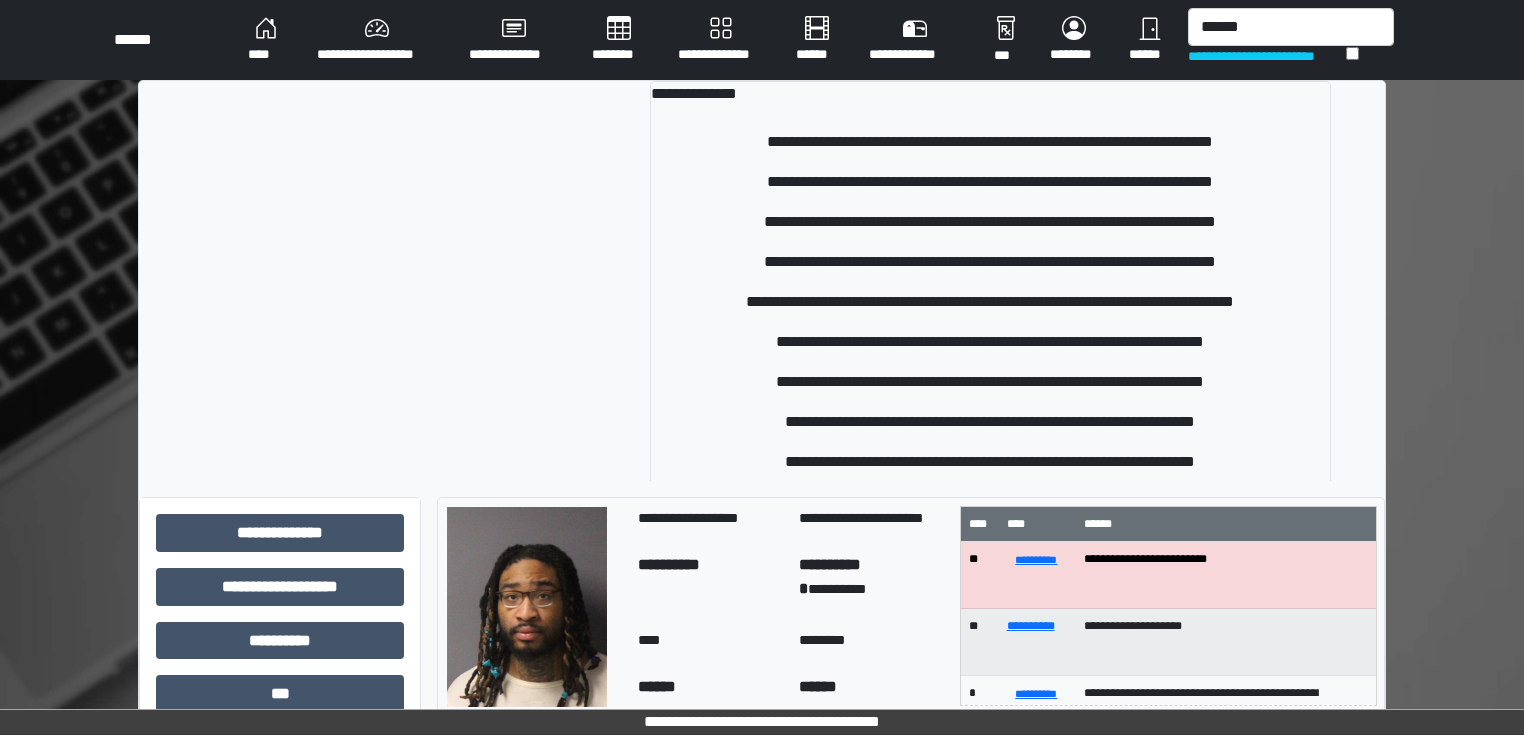 type 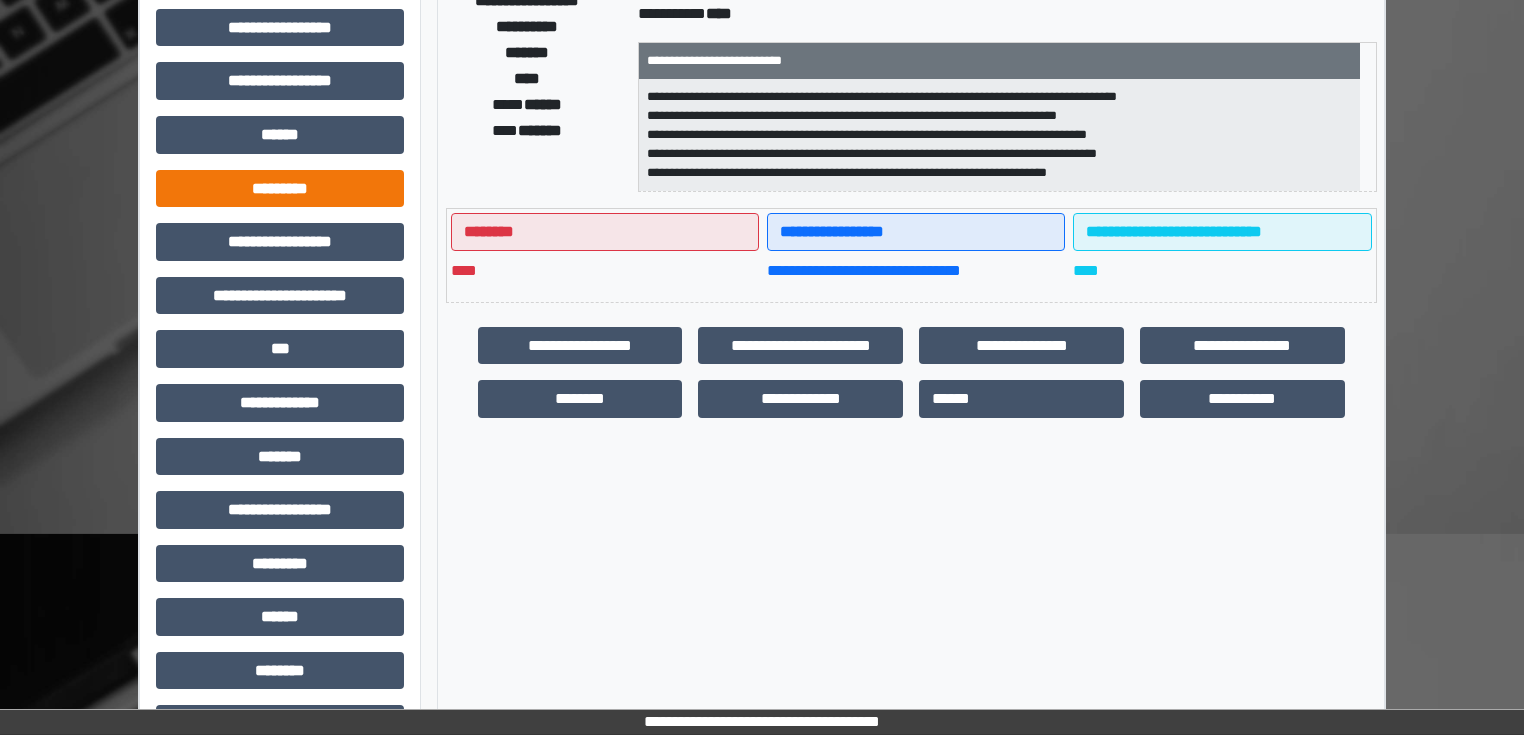 scroll, scrollTop: 111, scrollLeft: 0, axis: vertical 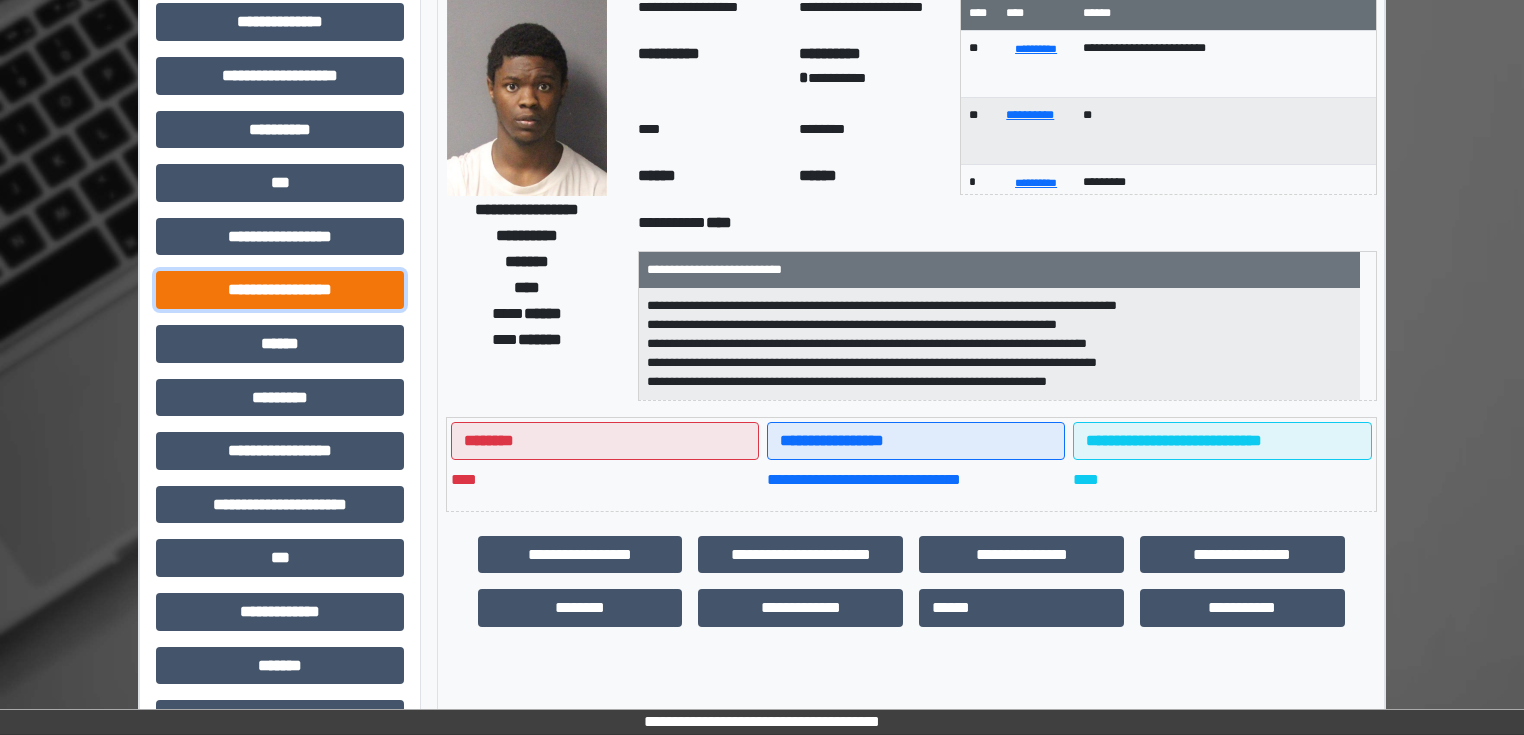 click on "**********" at bounding box center (280, 290) 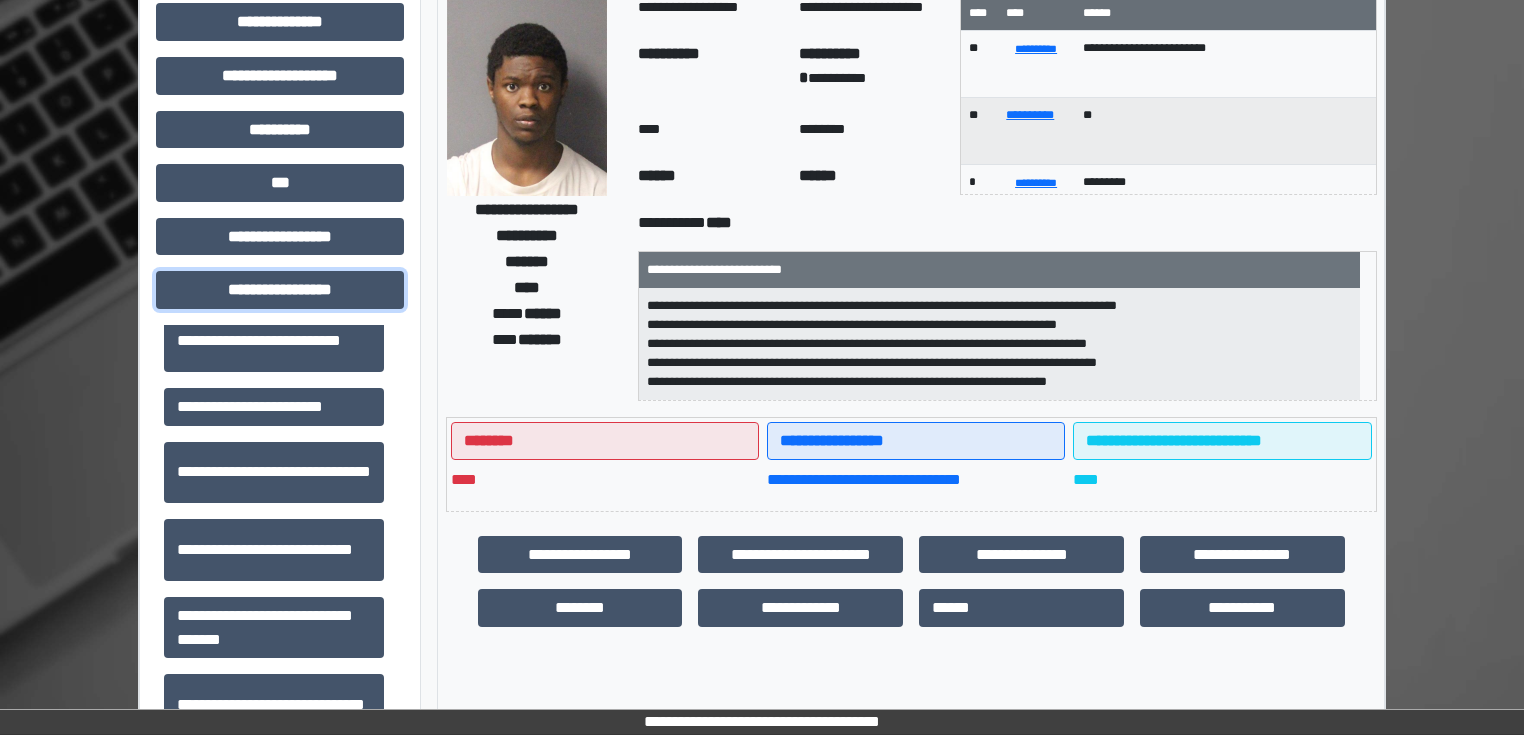 scroll, scrollTop: 1313, scrollLeft: 0, axis: vertical 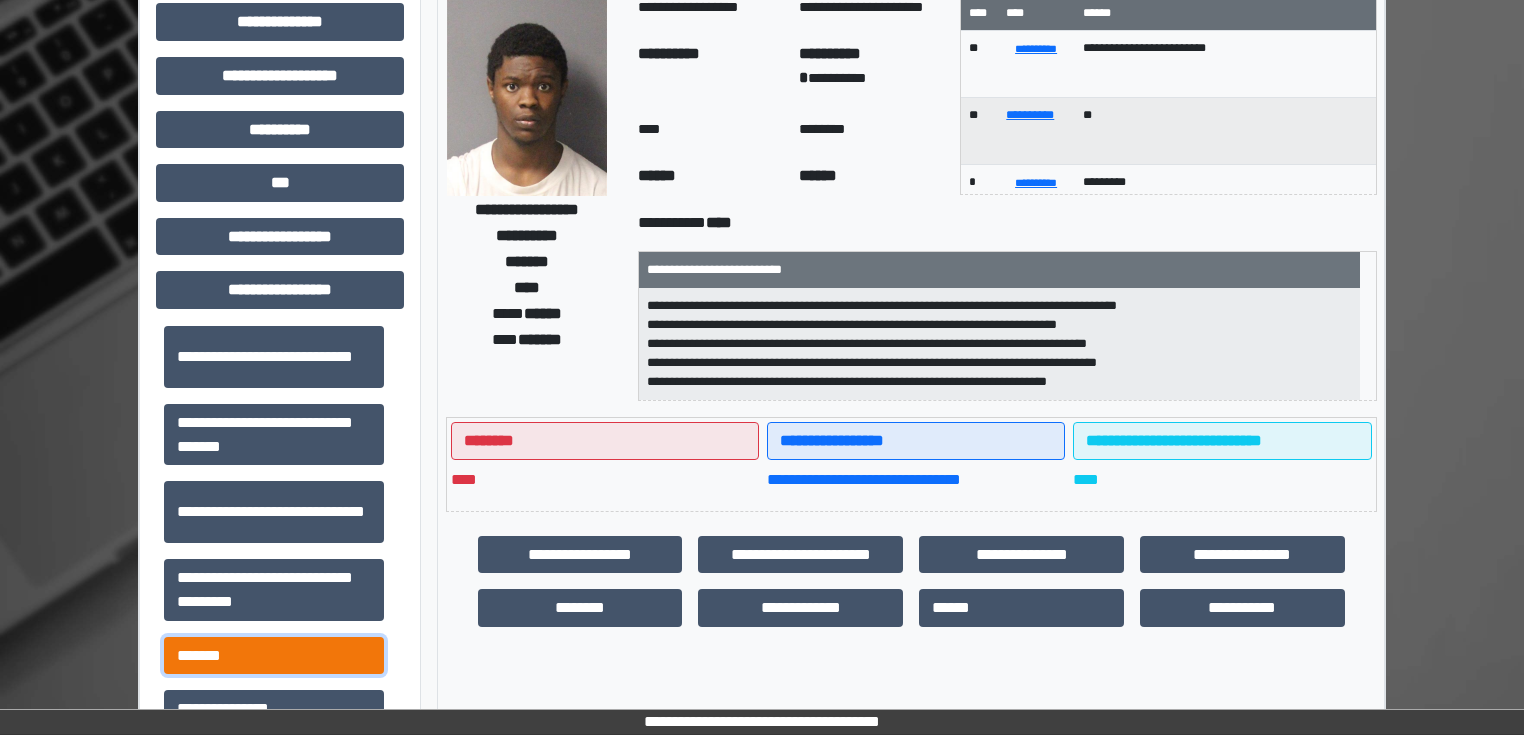 click on "*******" at bounding box center [274, 656] 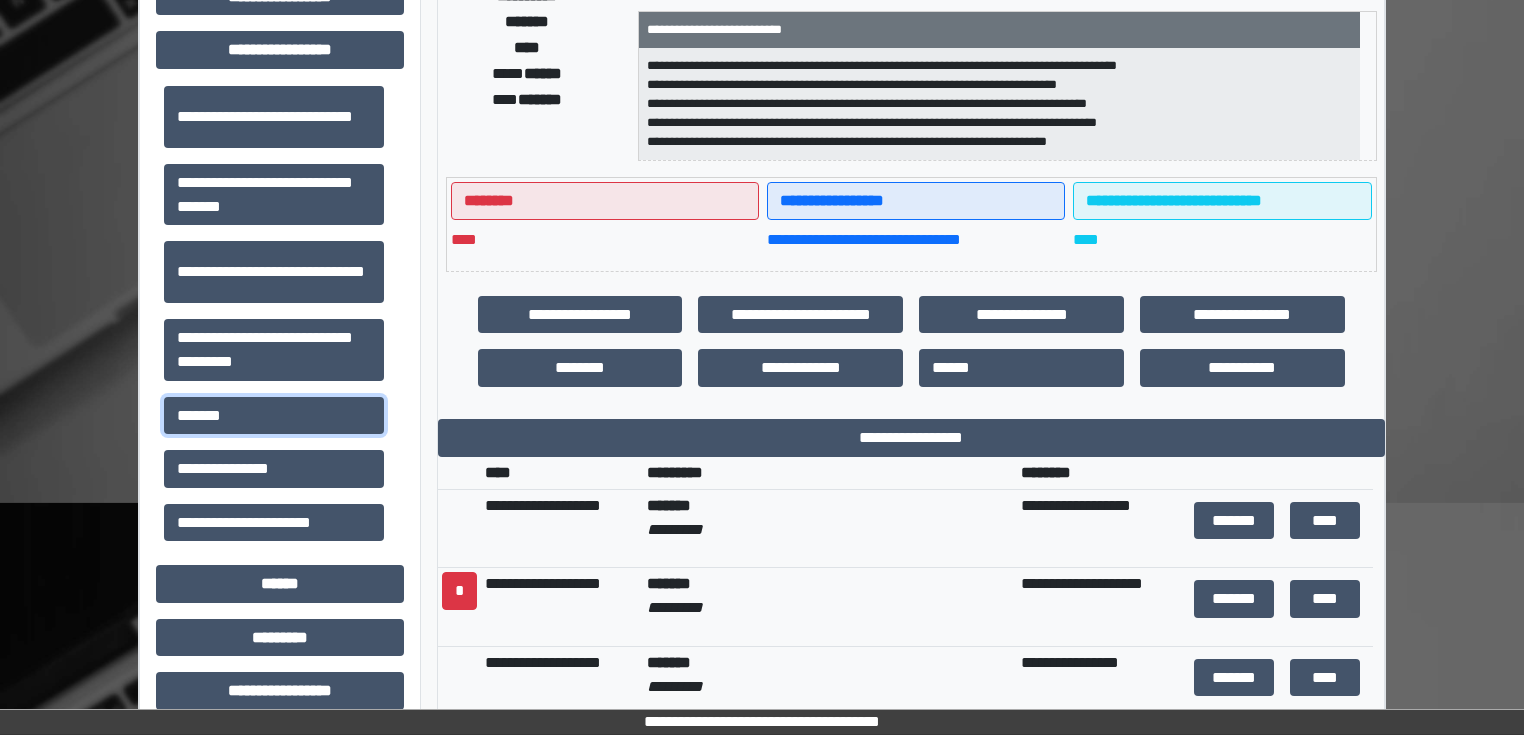 scroll, scrollTop: 591, scrollLeft: 0, axis: vertical 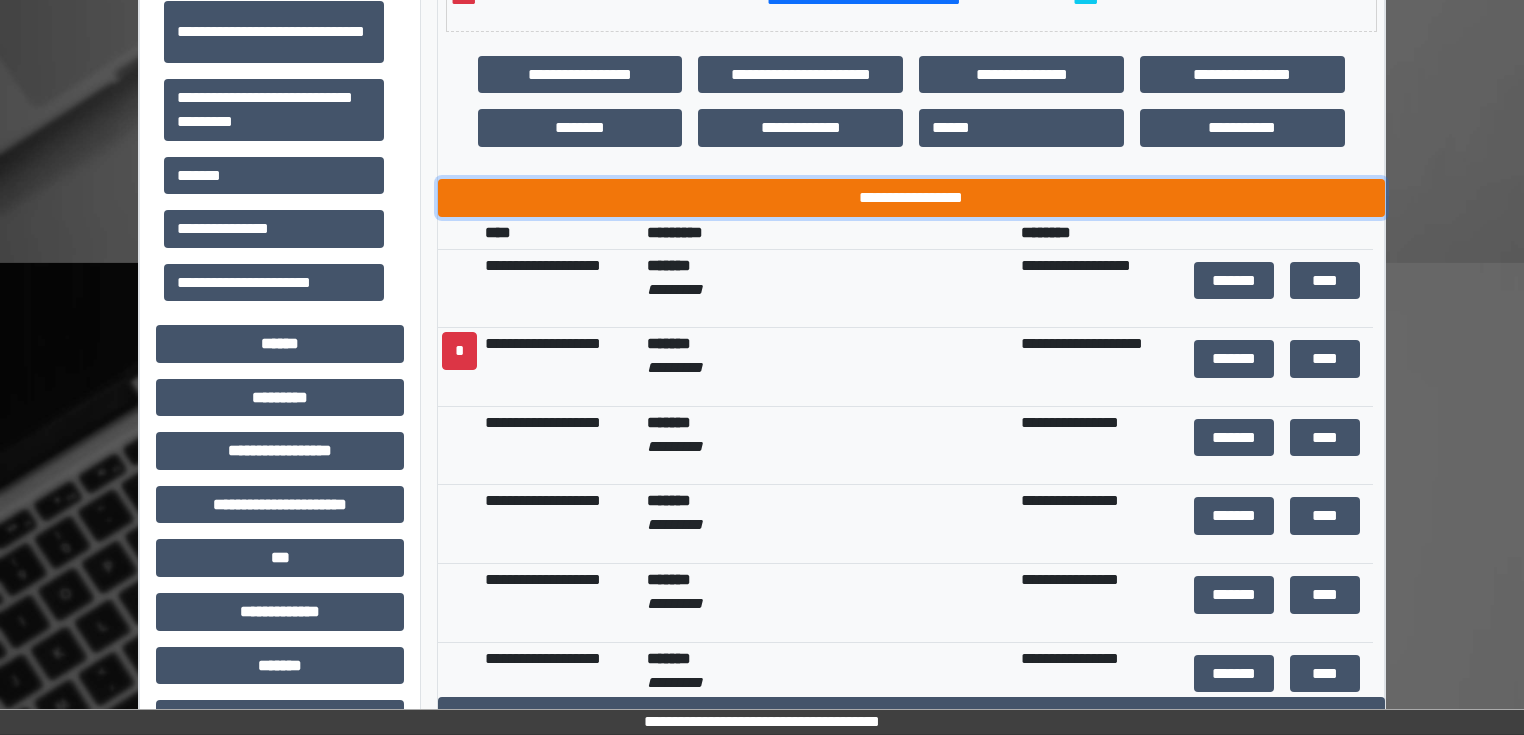 click on "**********" at bounding box center [911, 198] 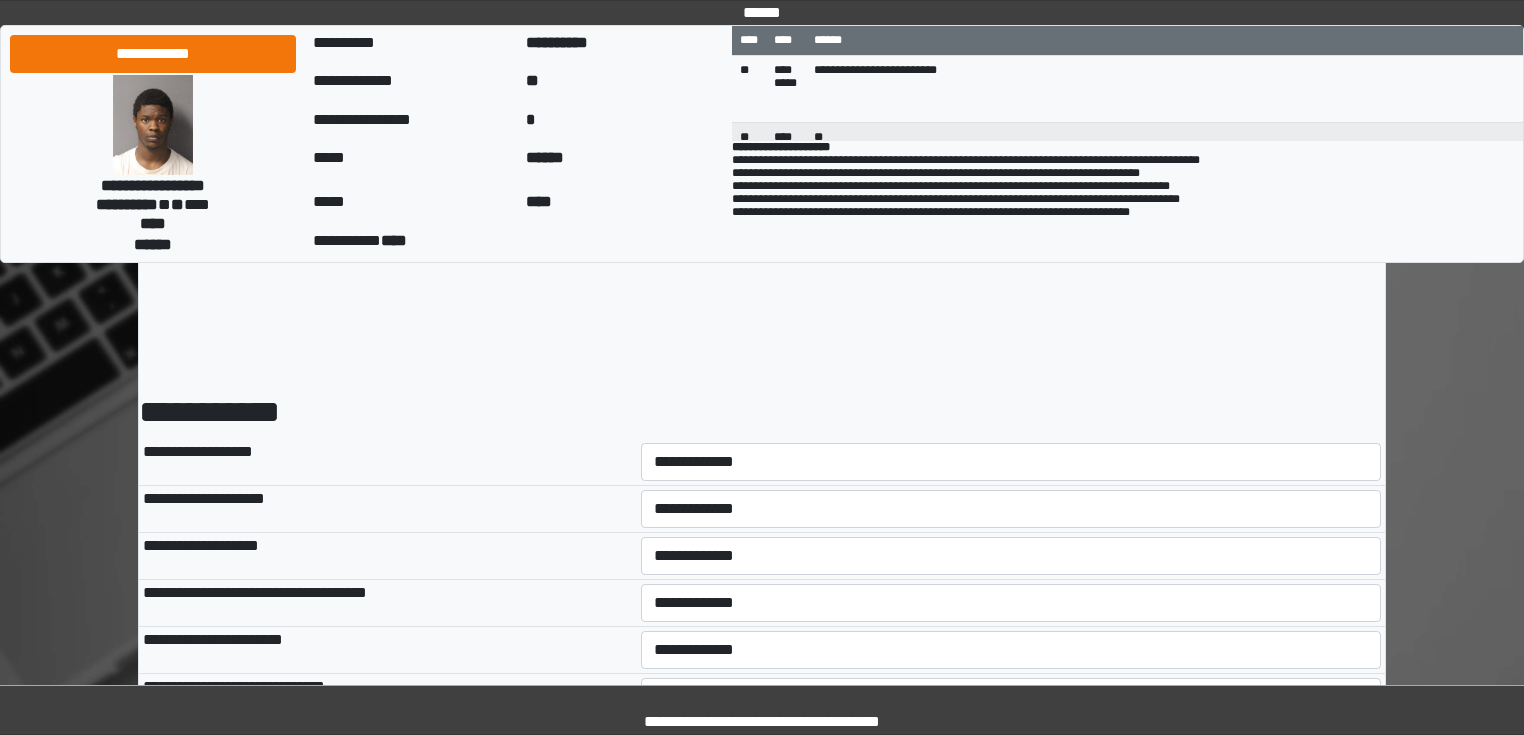 scroll, scrollTop: 0, scrollLeft: 0, axis: both 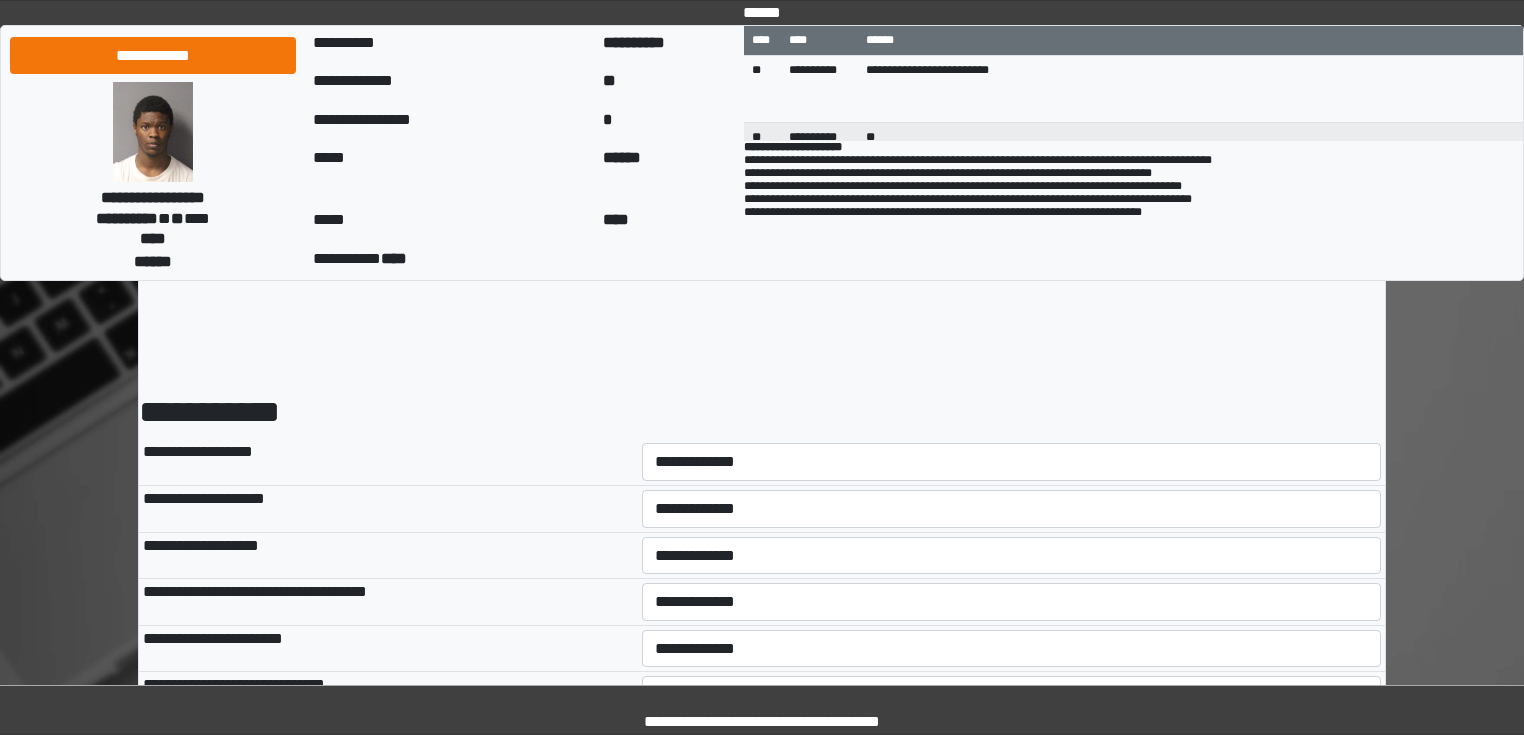 drag, startPoint x: 671, startPoint y: 450, endPoint x: 672, endPoint y: 477, distance: 27.018513 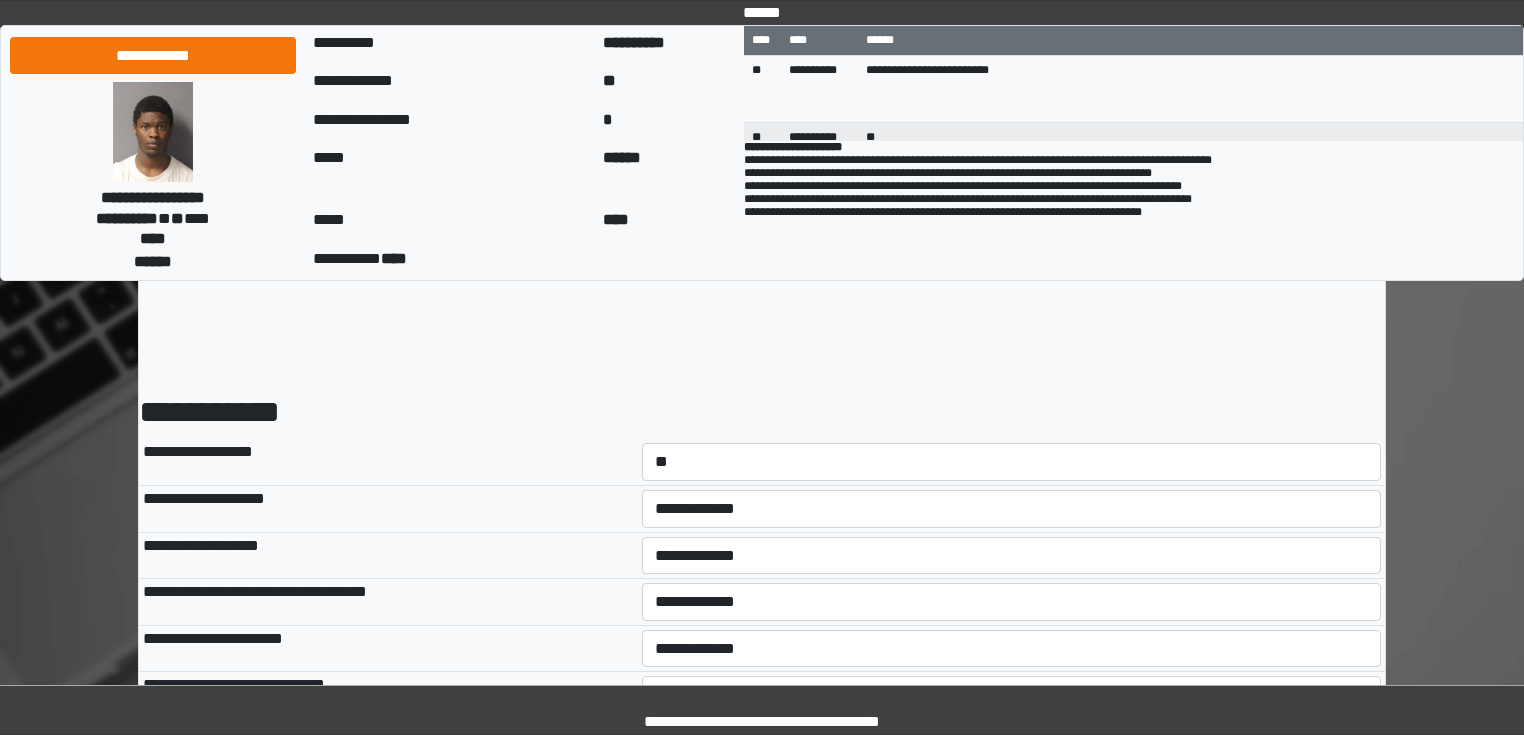 click on "**********" at bounding box center (1012, 462) 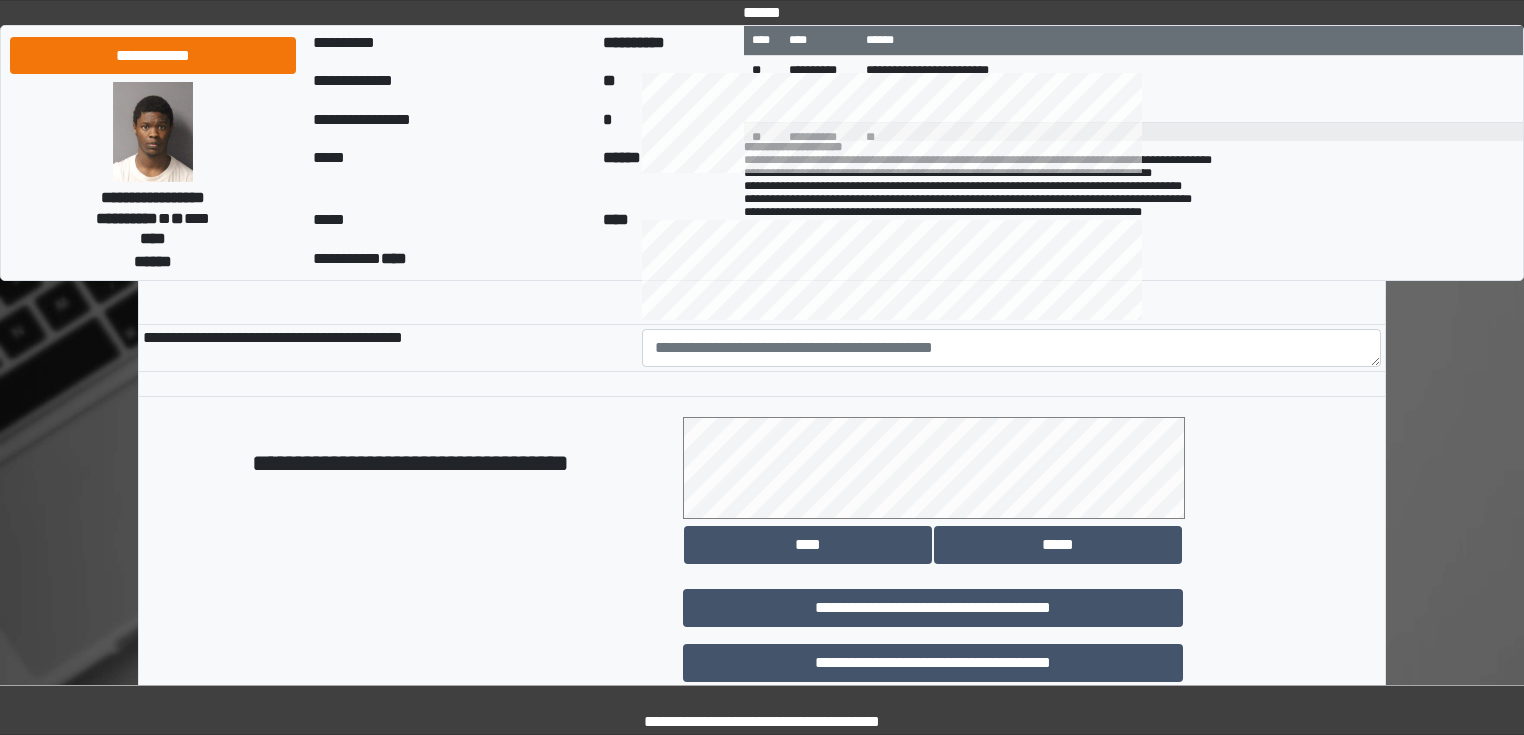 scroll, scrollTop: 1040, scrollLeft: 0, axis: vertical 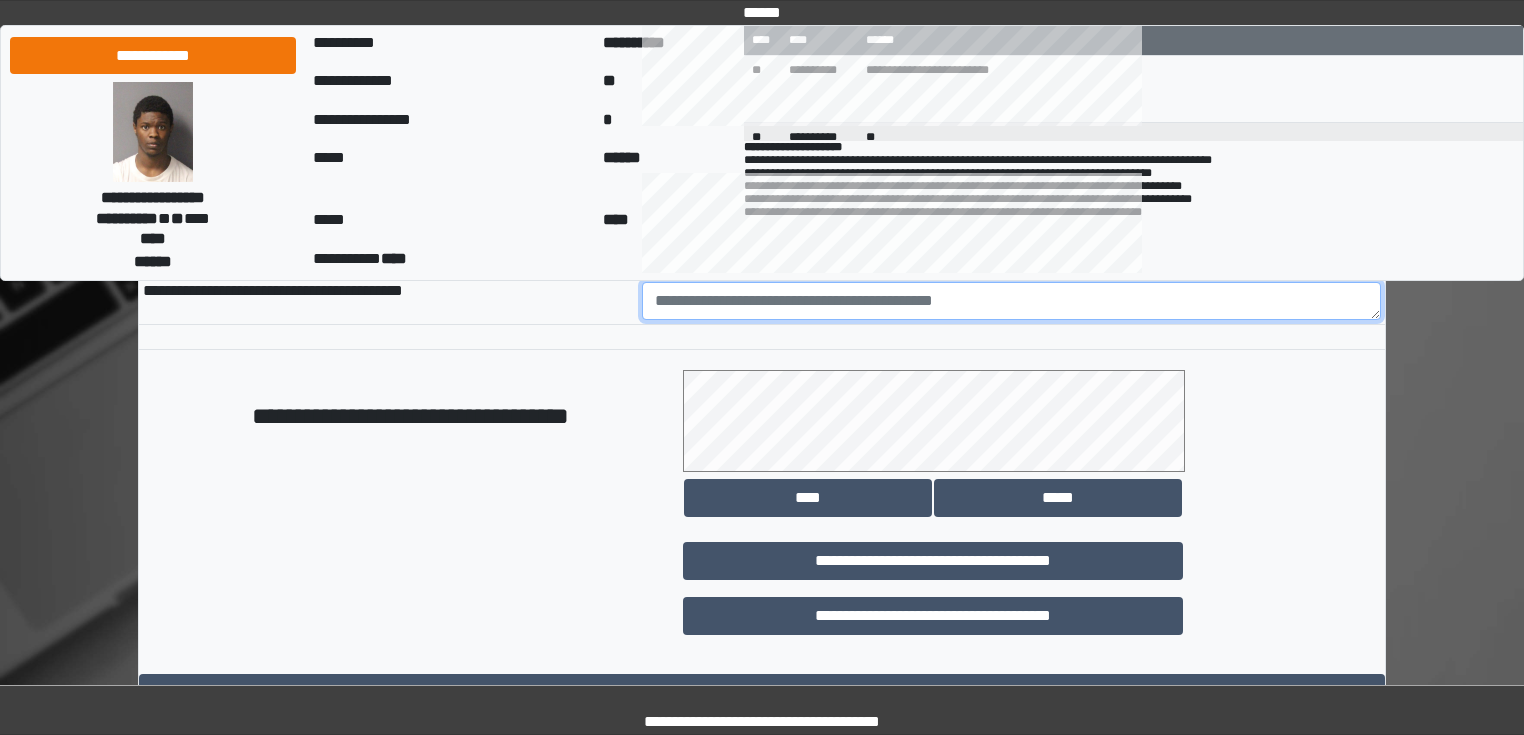 paste on "**********" 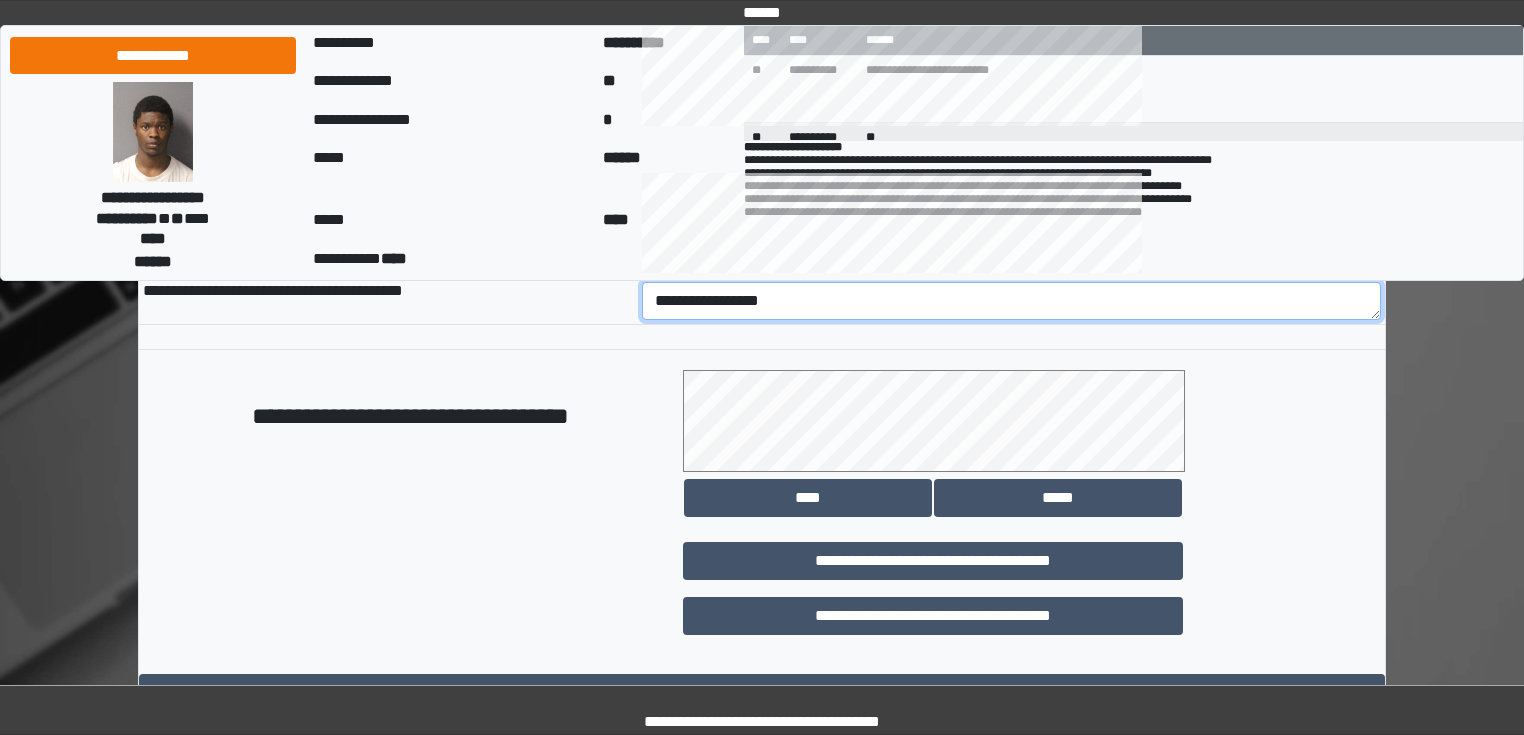 type on "**********" 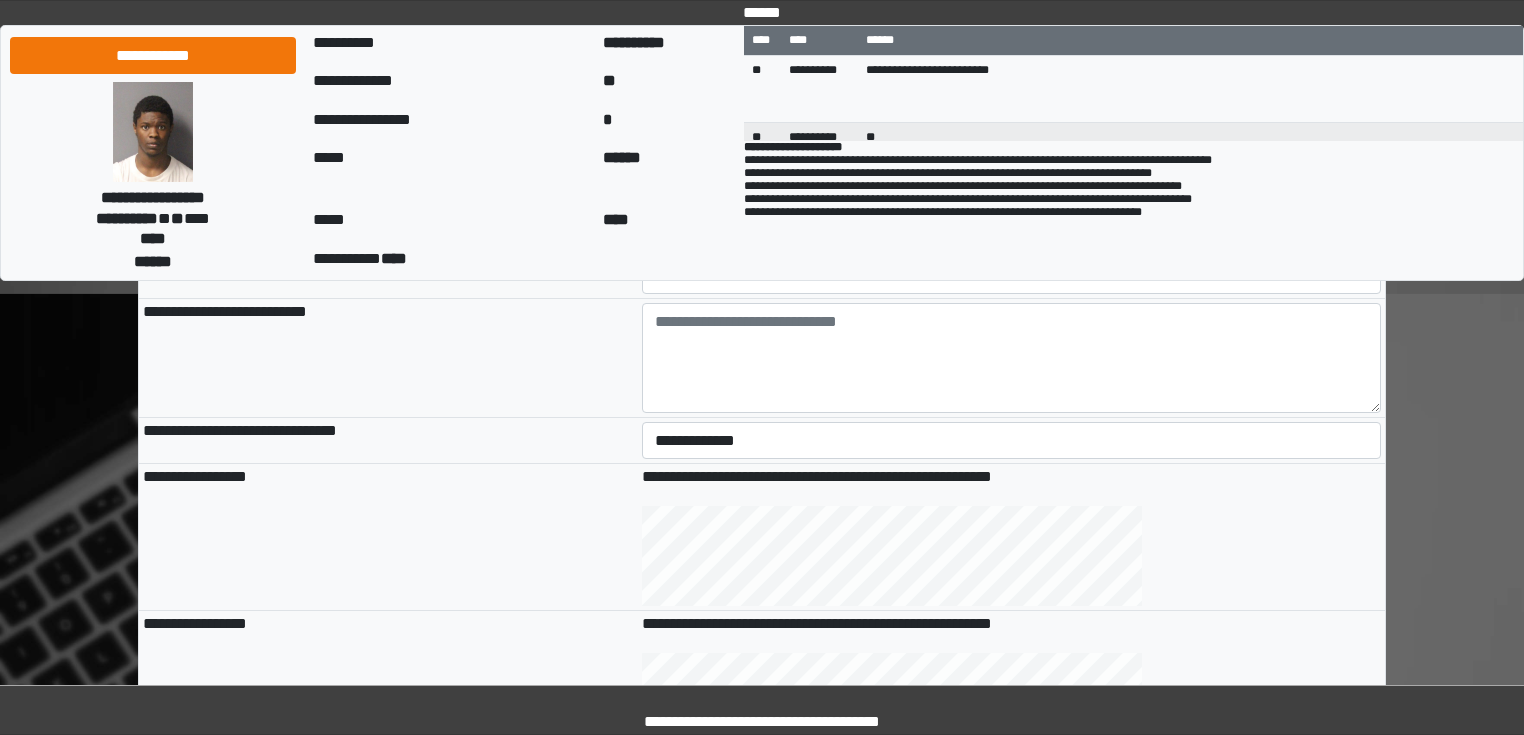 scroll, scrollTop: 400, scrollLeft: 0, axis: vertical 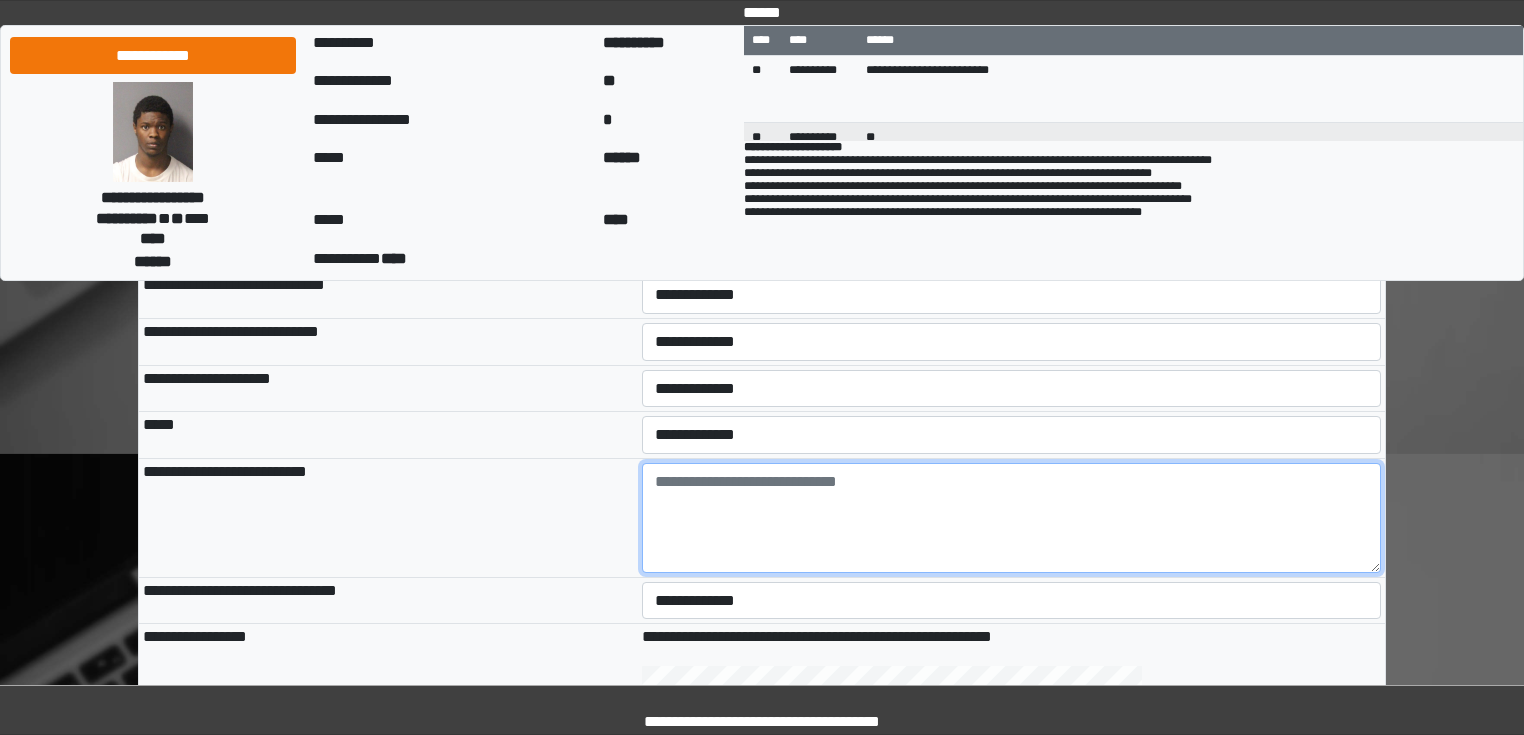 click at bounding box center (1012, 518) 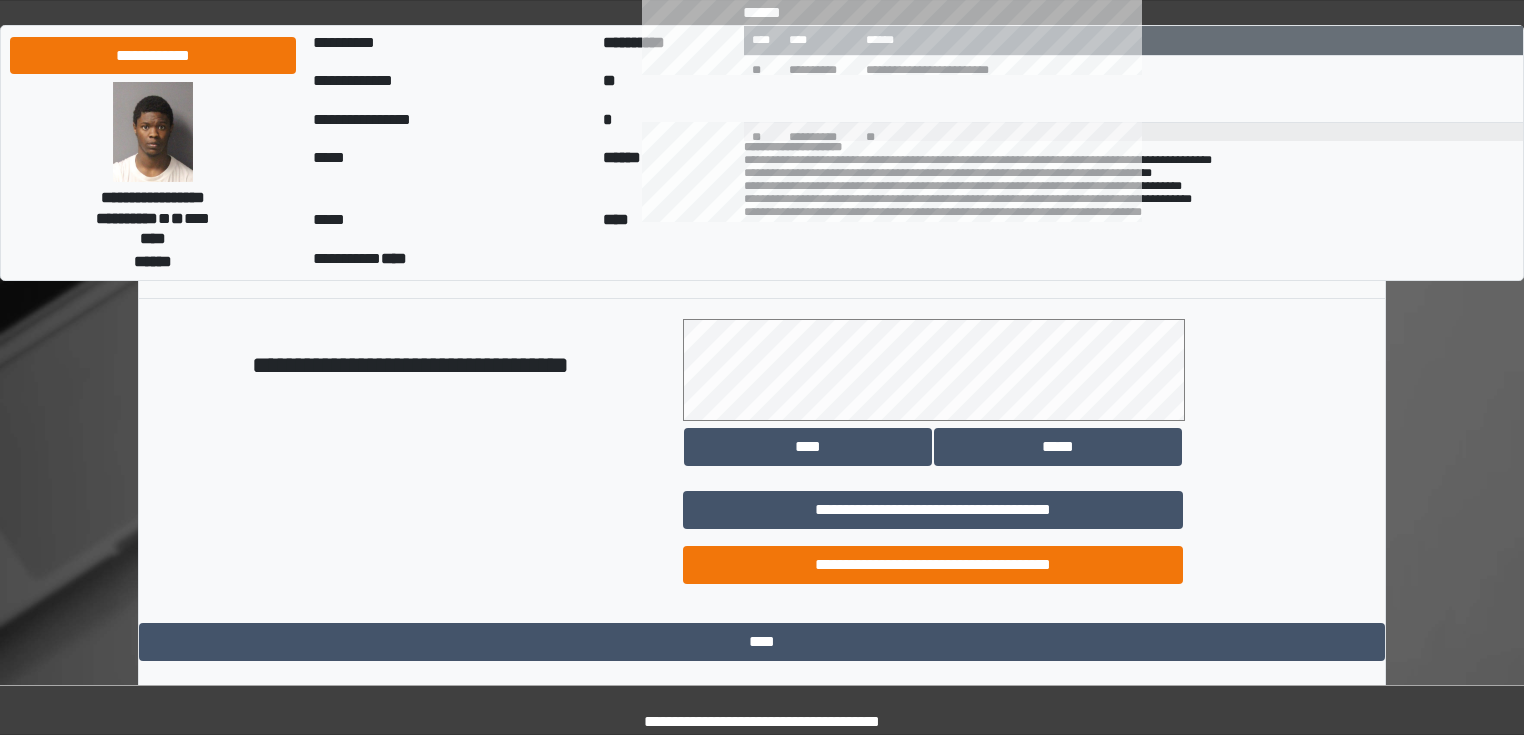 scroll, scrollTop: 1118, scrollLeft: 0, axis: vertical 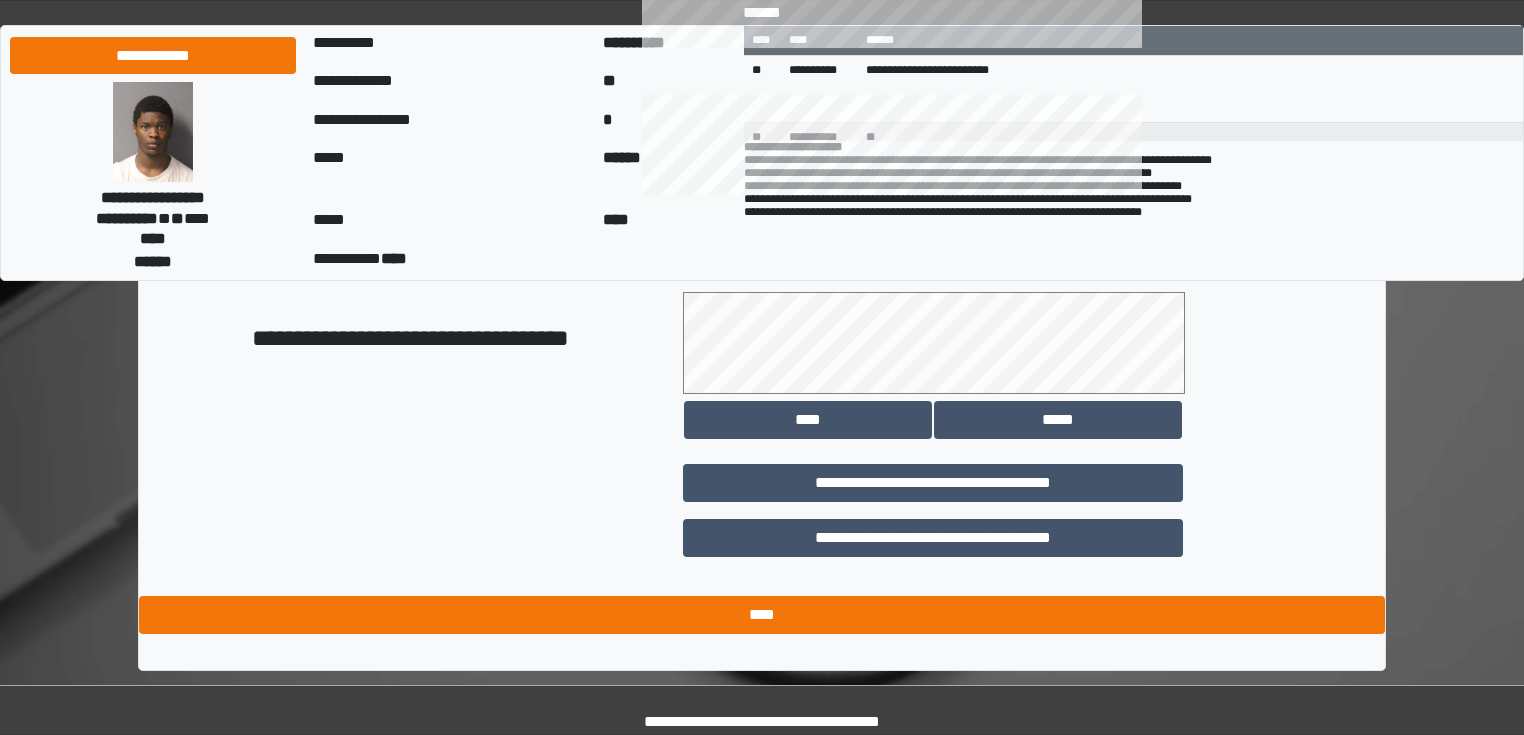 type on "**********" 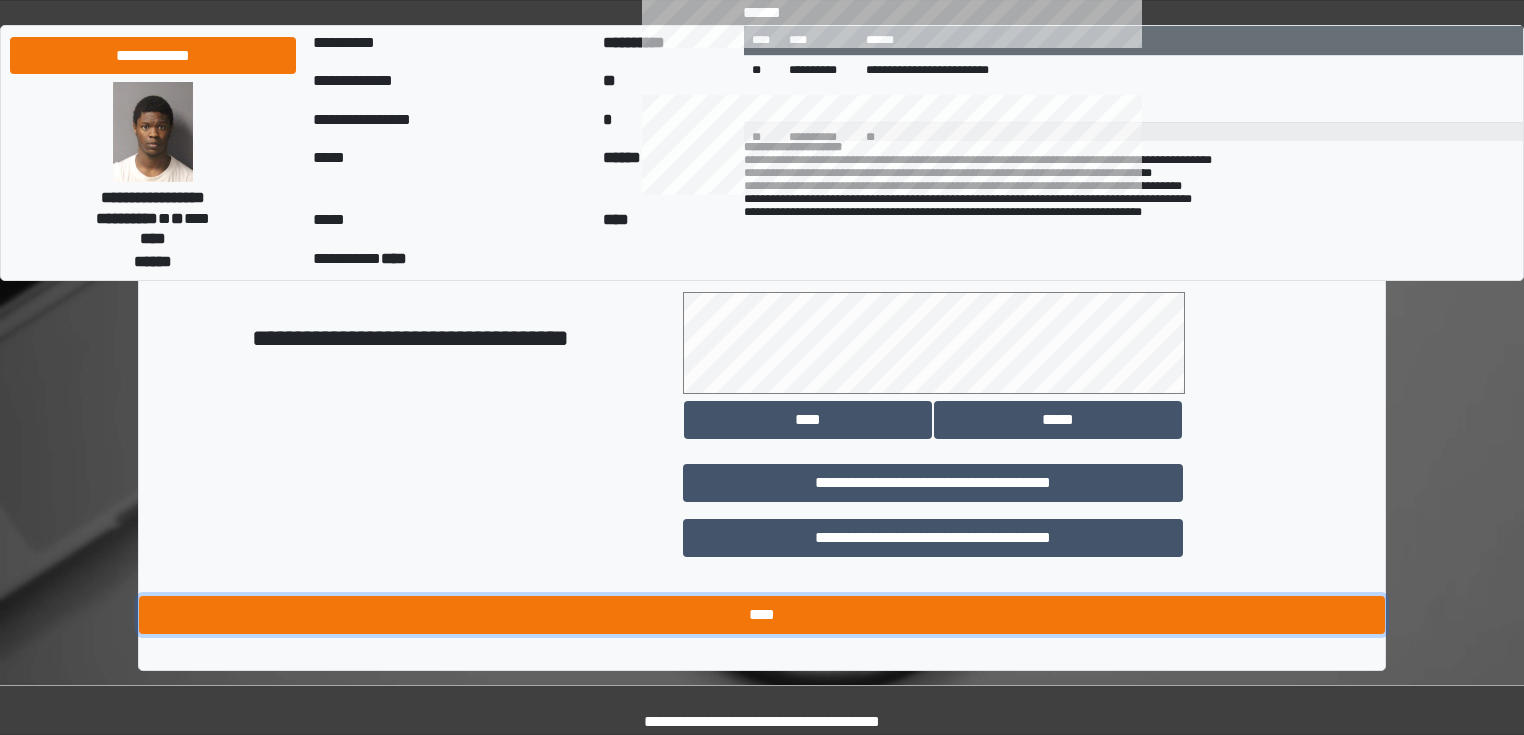 click on "****" at bounding box center (762, 615) 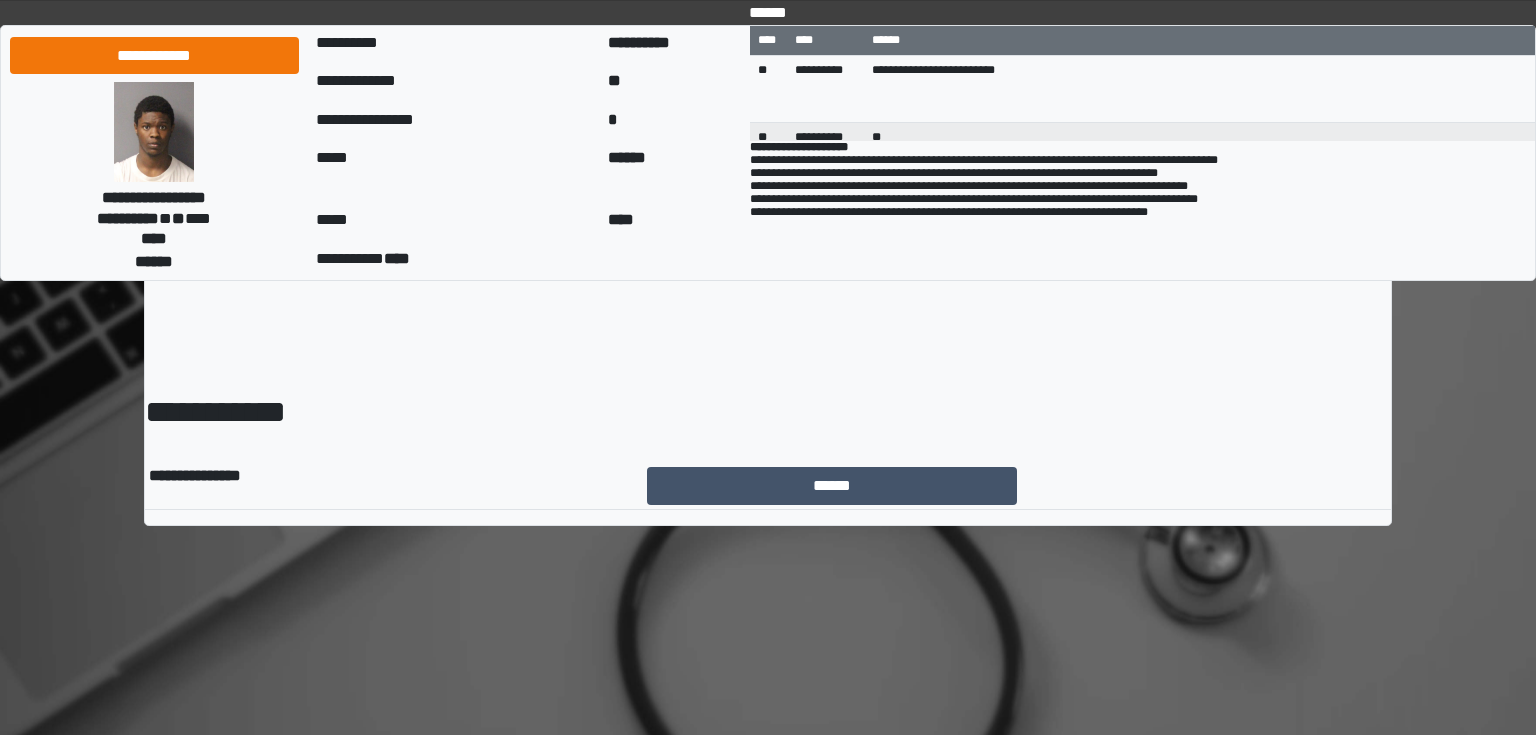 scroll, scrollTop: 0, scrollLeft: 0, axis: both 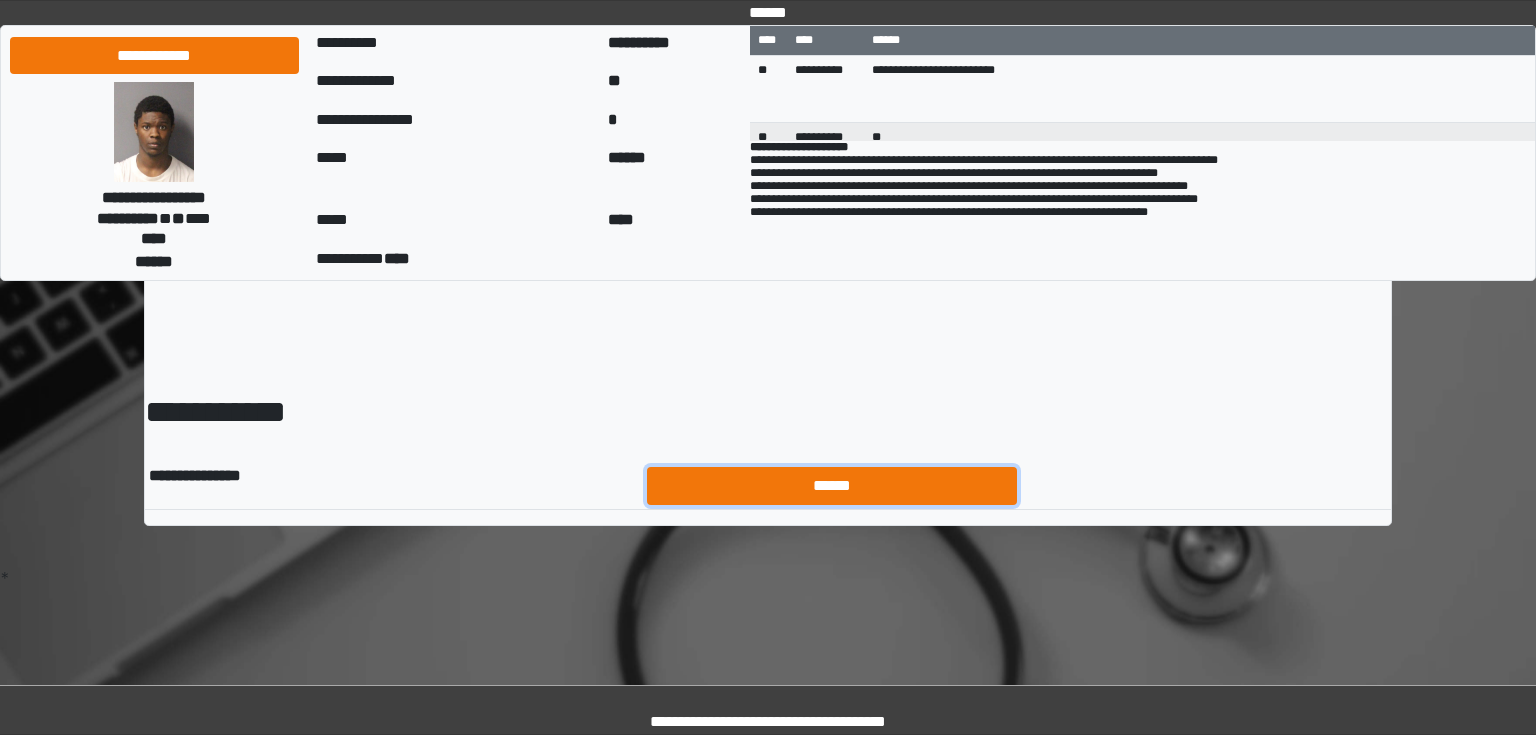 click on "******" at bounding box center [832, 486] 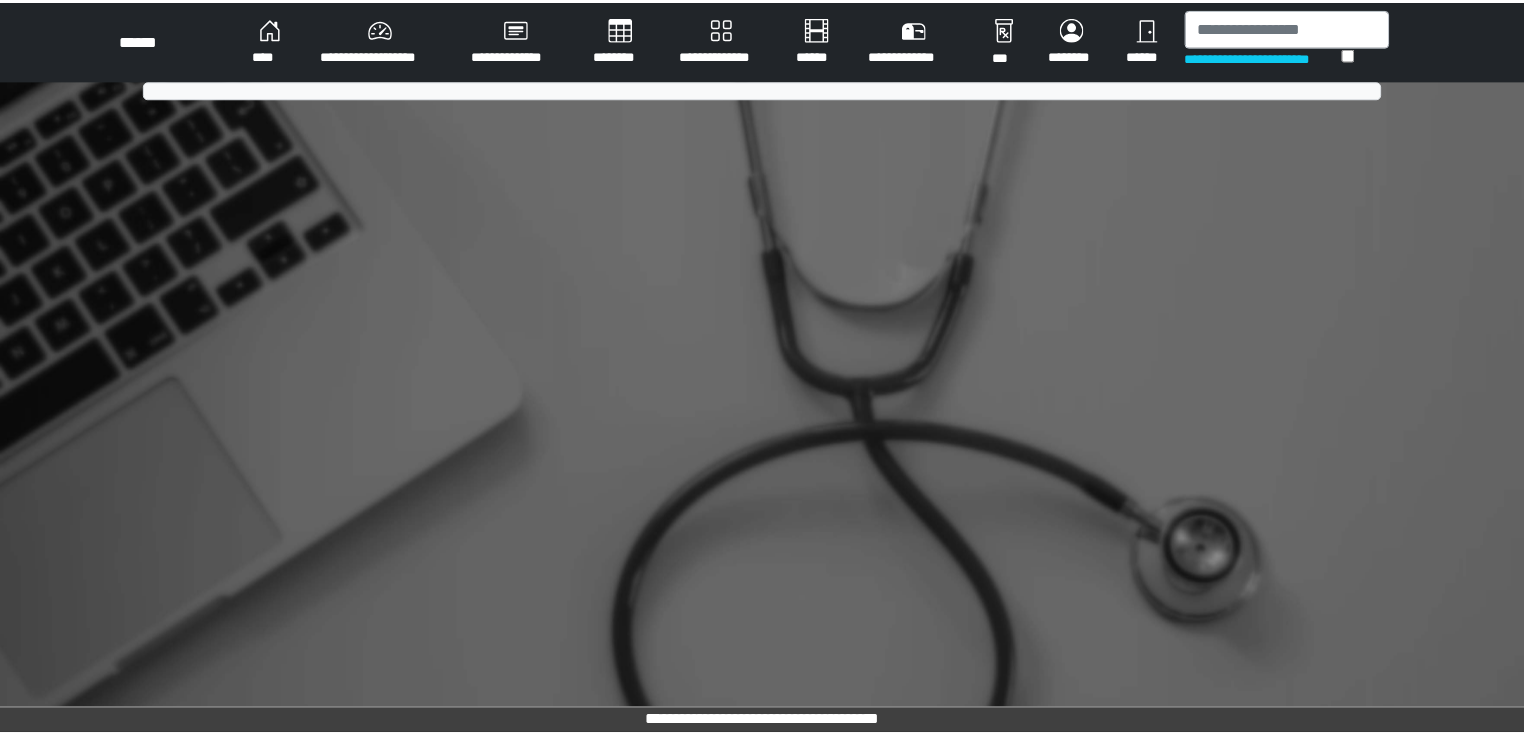 scroll, scrollTop: 0, scrollLeft: 0, axis: both 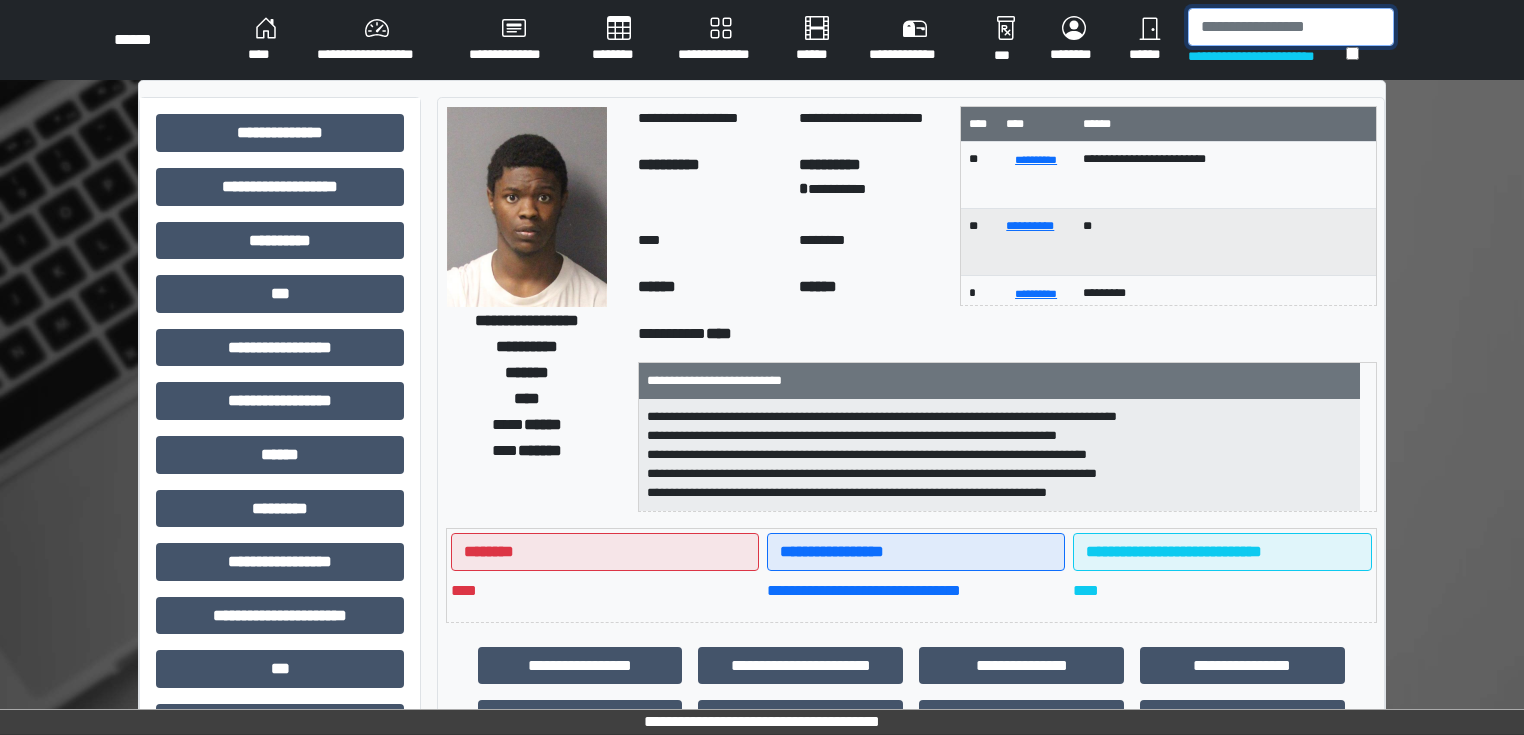 click at bounding box center (1291, 27) 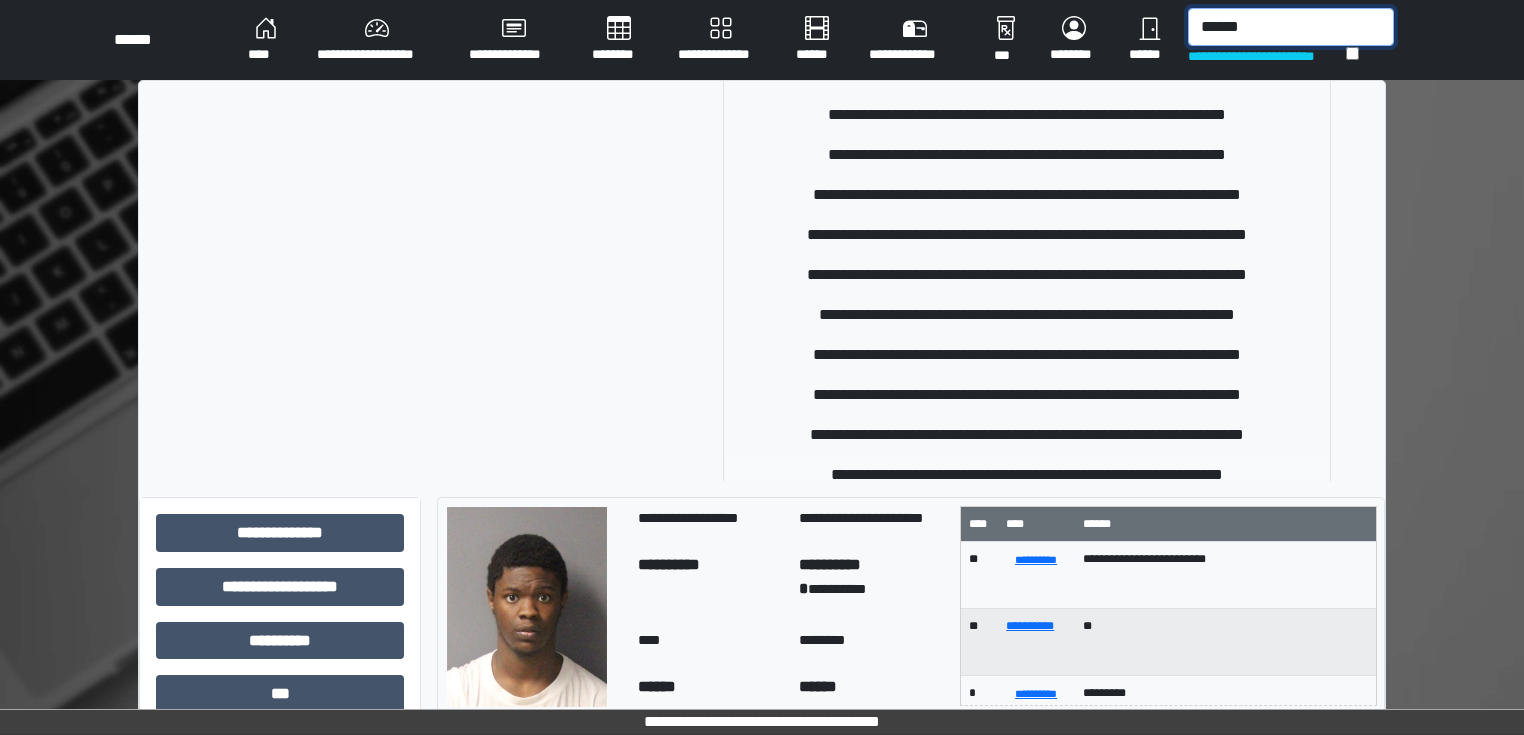scroll, scrollTop: 160, scrollLeft: 0, axis: vertical 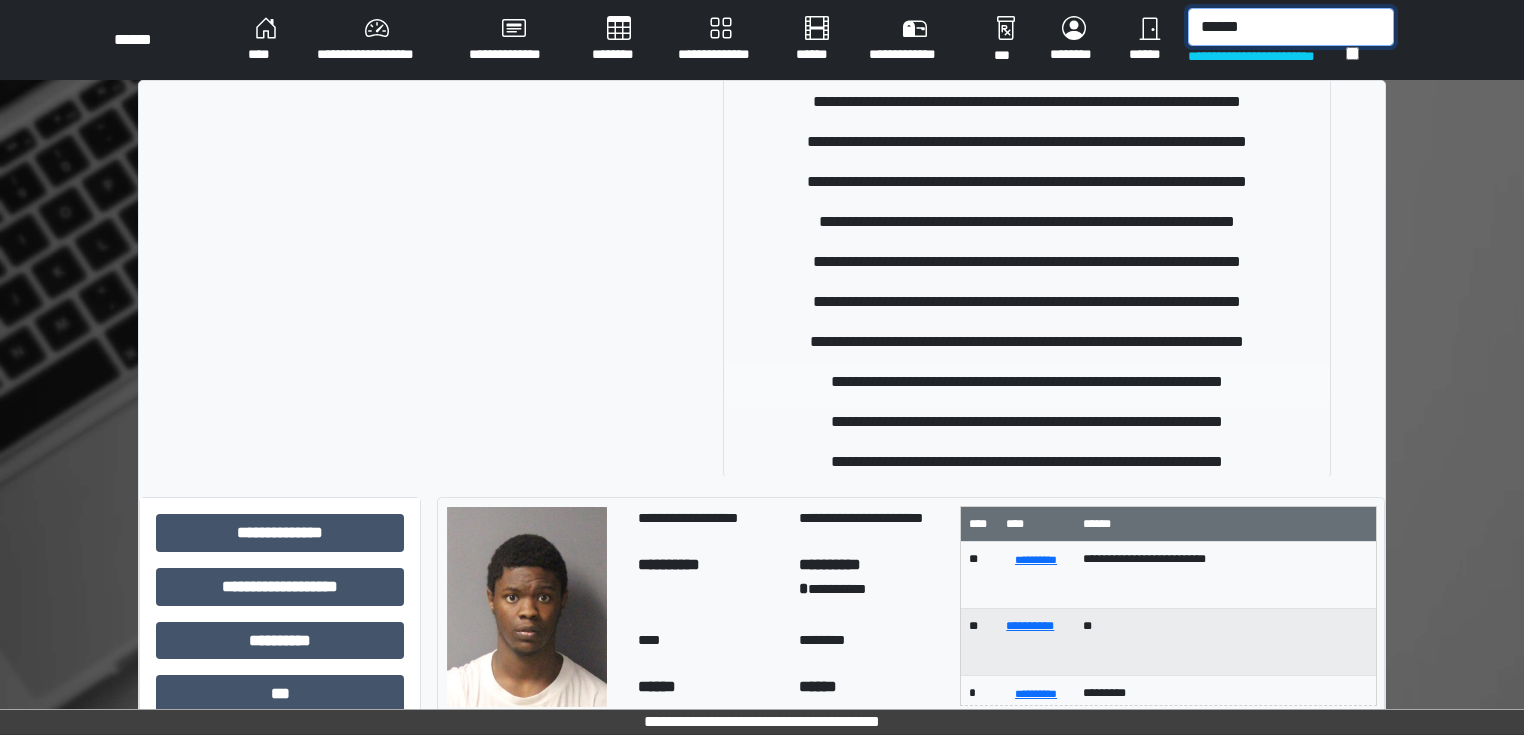 type on "******" 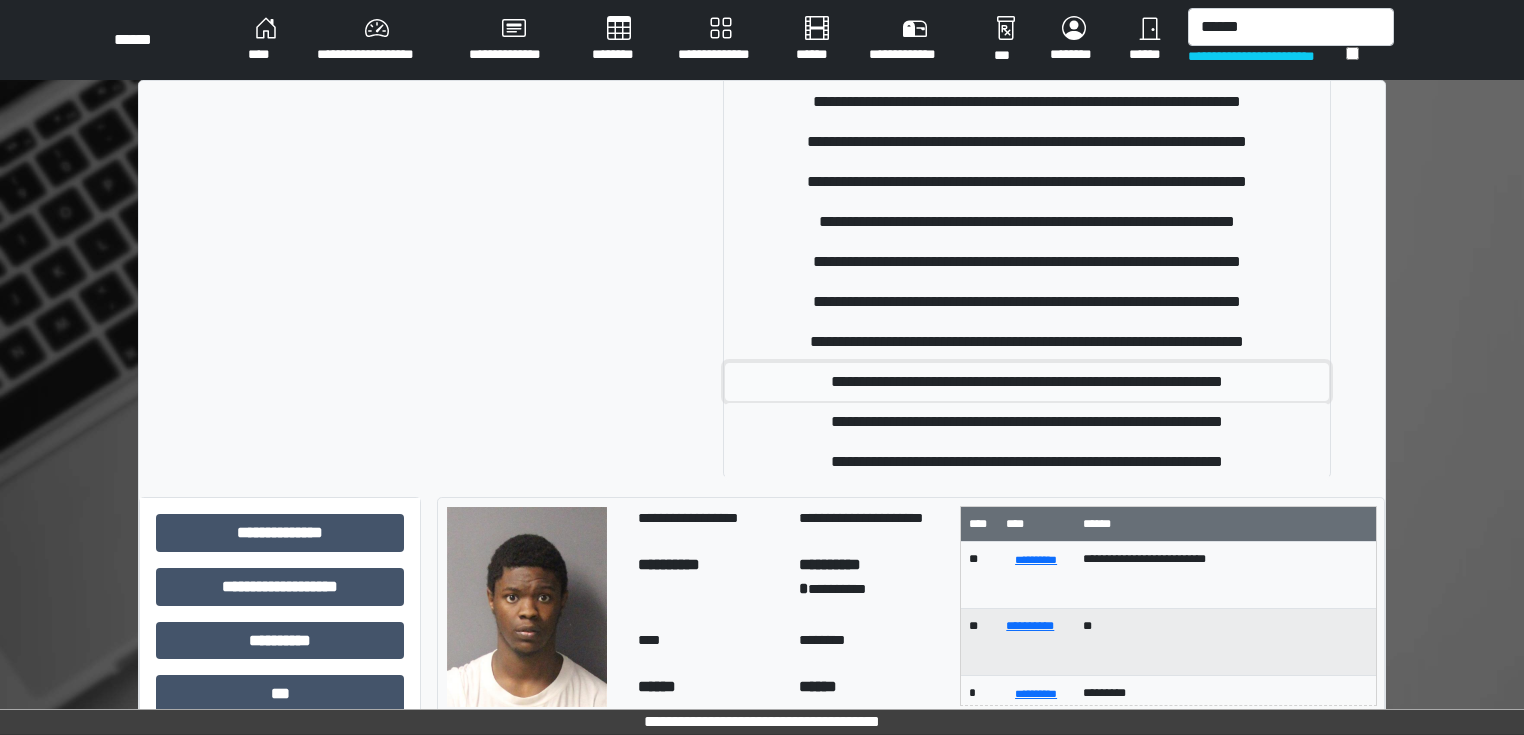 click on "**********" at bounding box center [1027, 382] 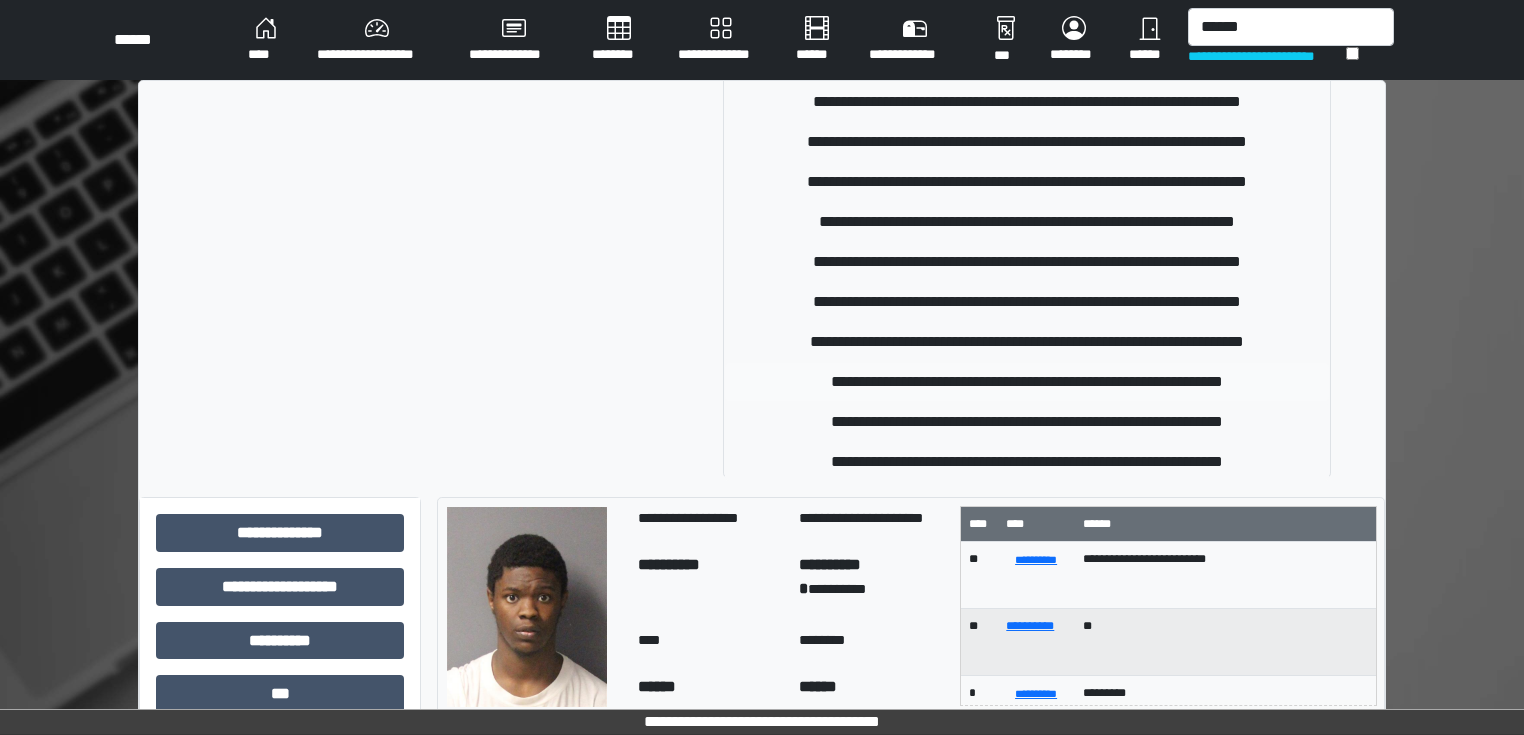 type 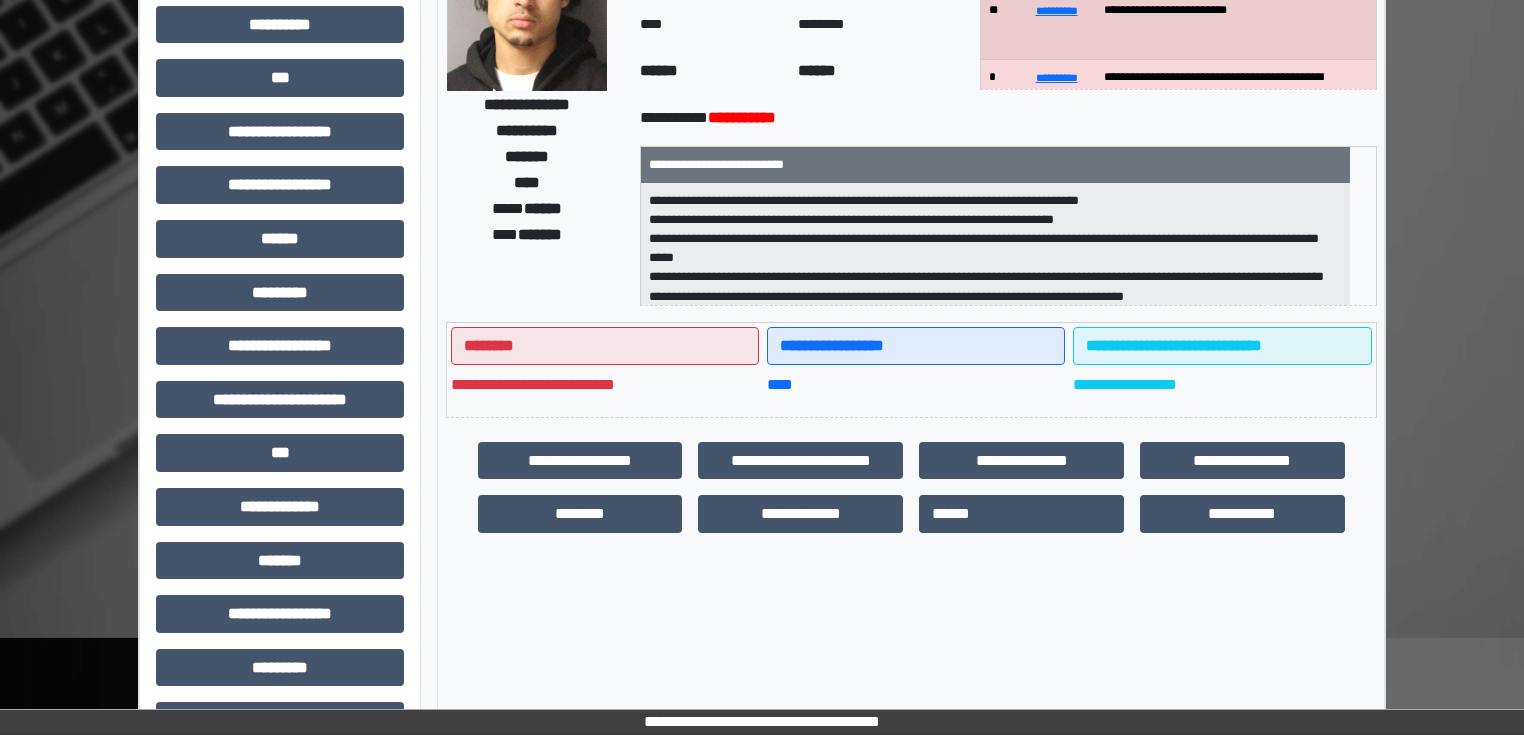 scroll, scrollTop: 240, scrollLeft: 0, axis: vertical 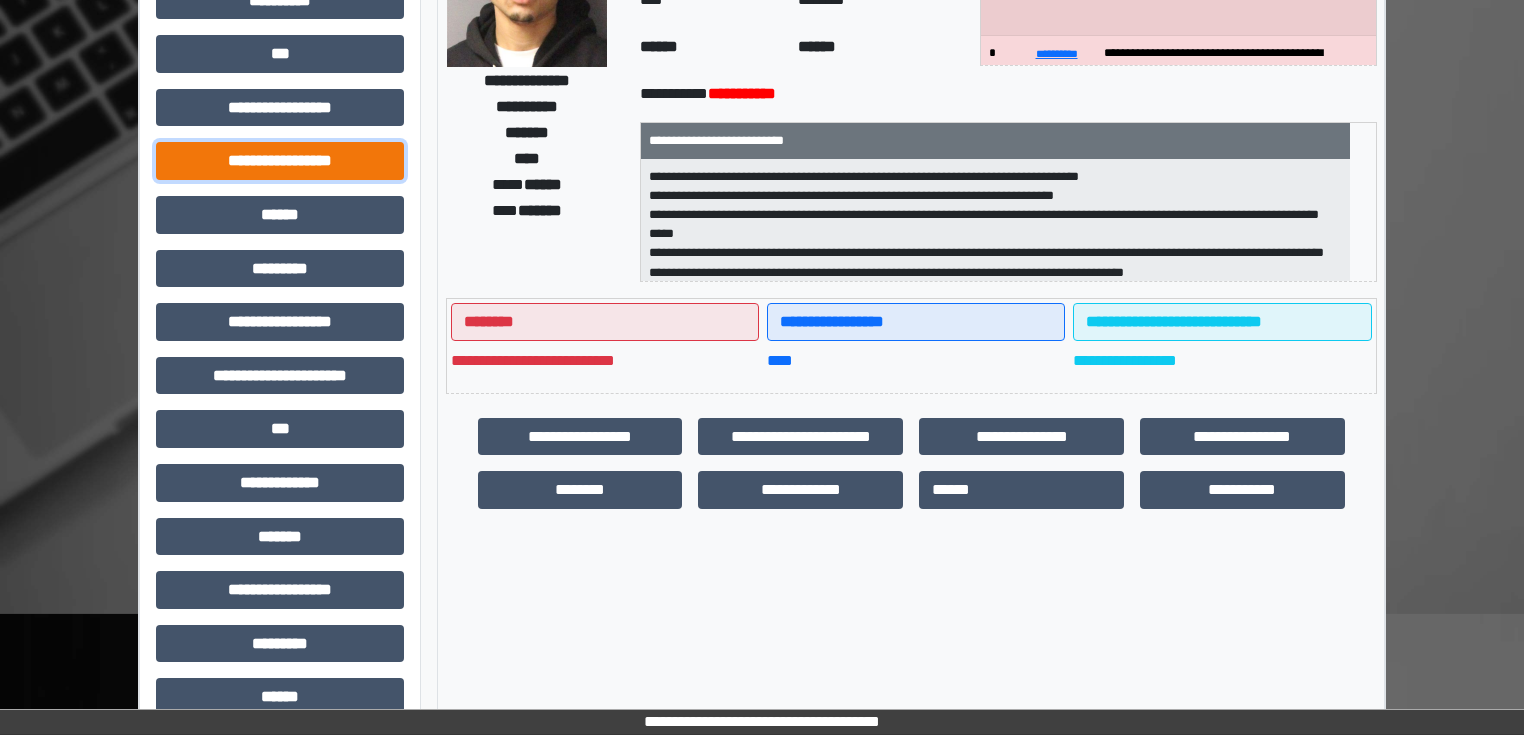 click on "**********" at bounding box center [280, 161] 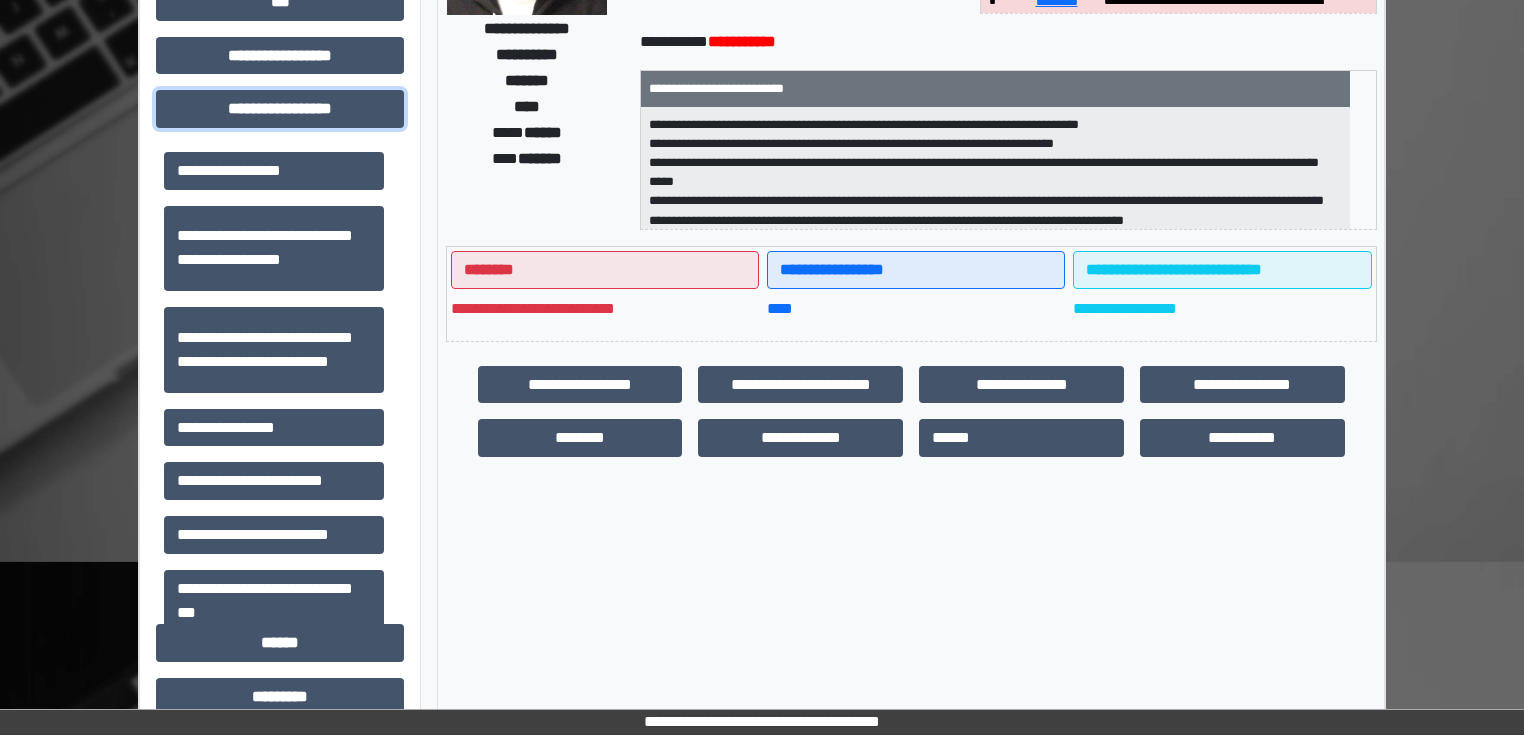 scroll, scrollTop: 320, scrollLeft: 0, axis: vertical 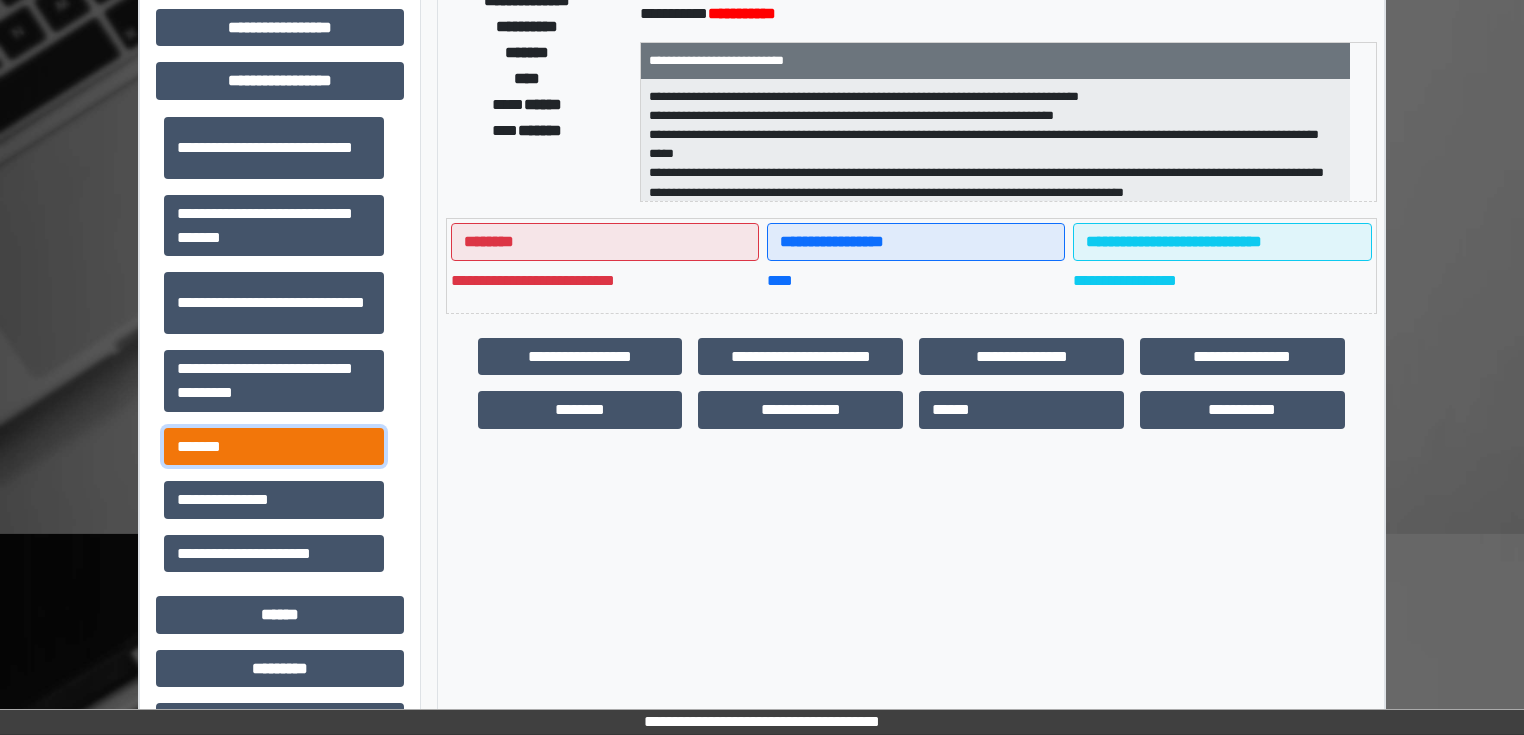 click on "*******" at bounding box center (274, 447) 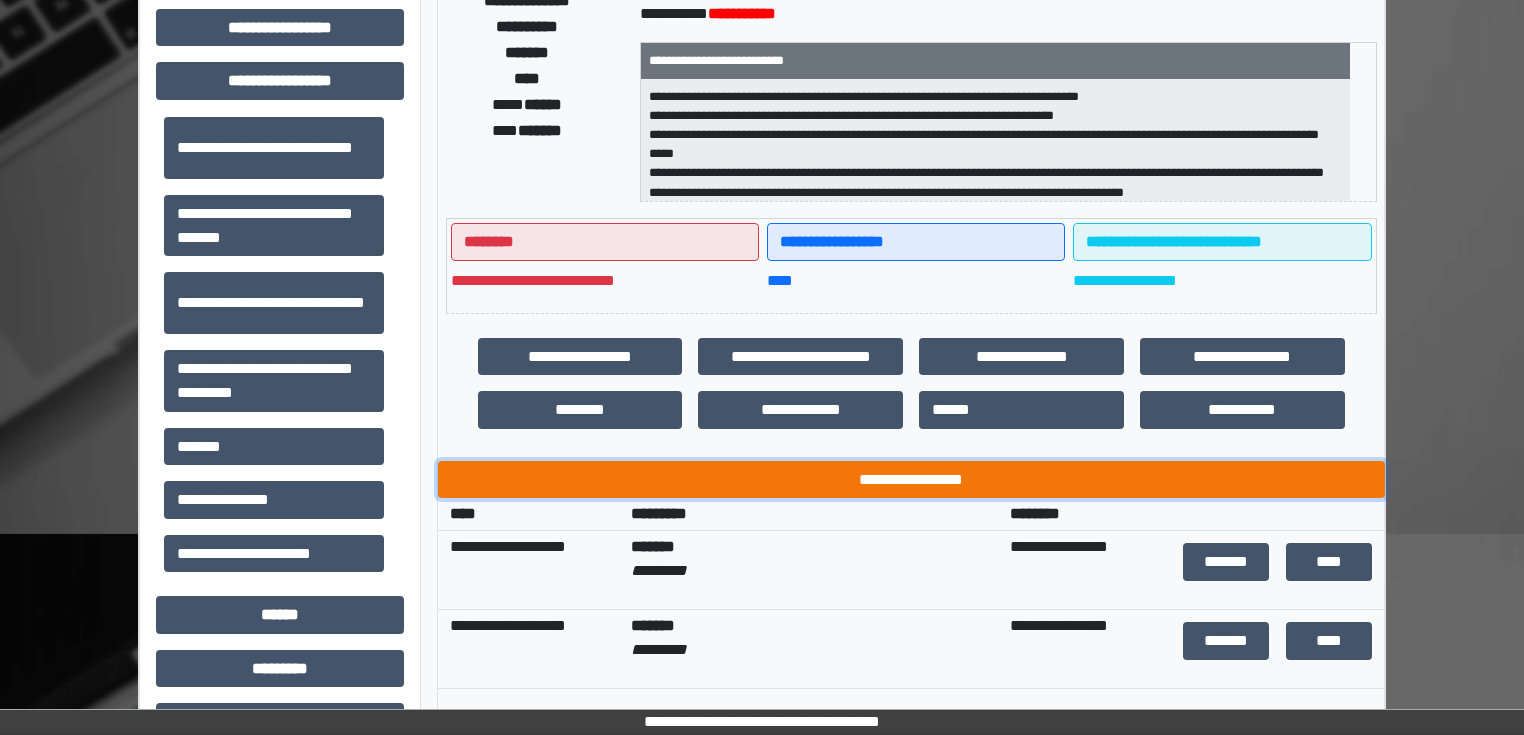 click on "**********" at bounding box center (911, 480) 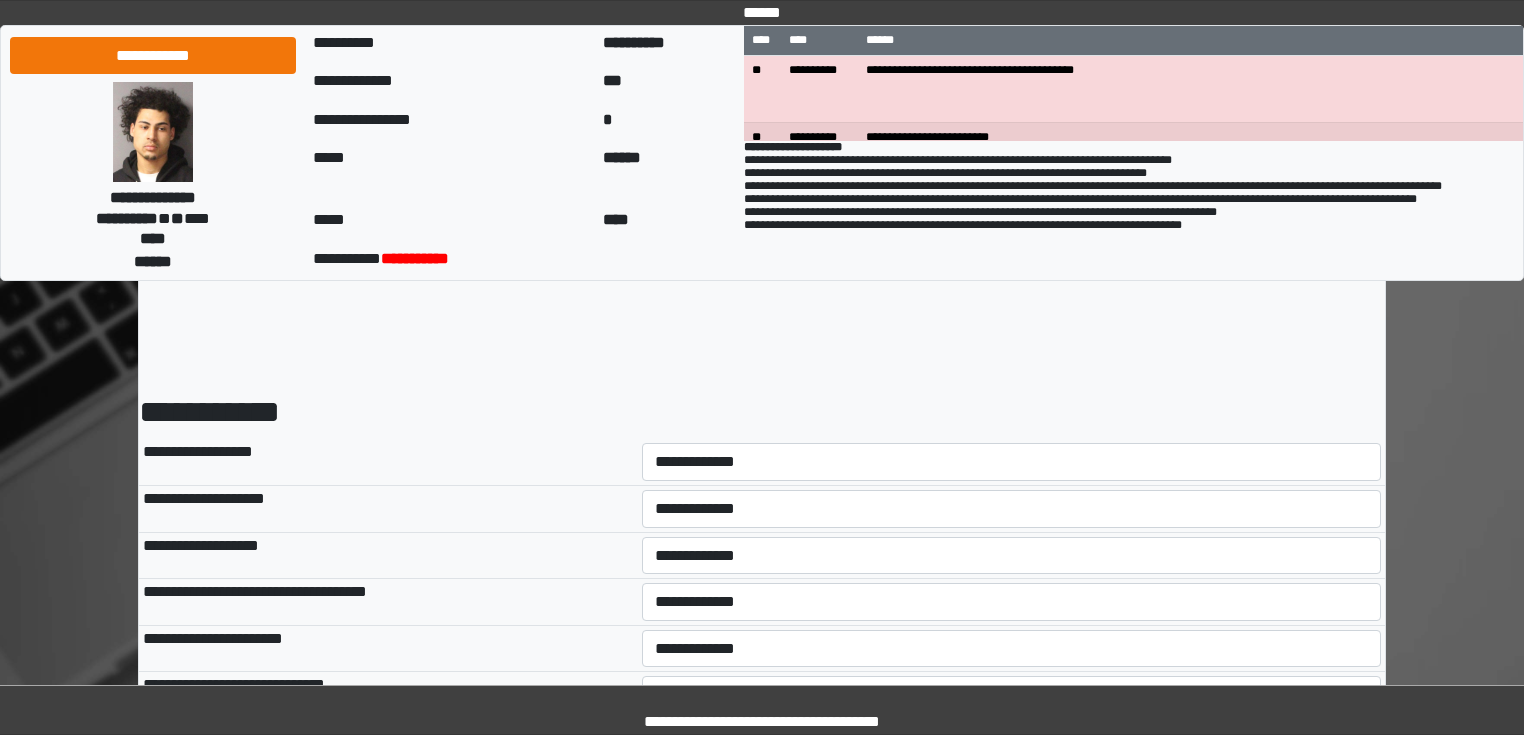 scroll, scrollTop: 0, scrollLeft: 0, axis: both 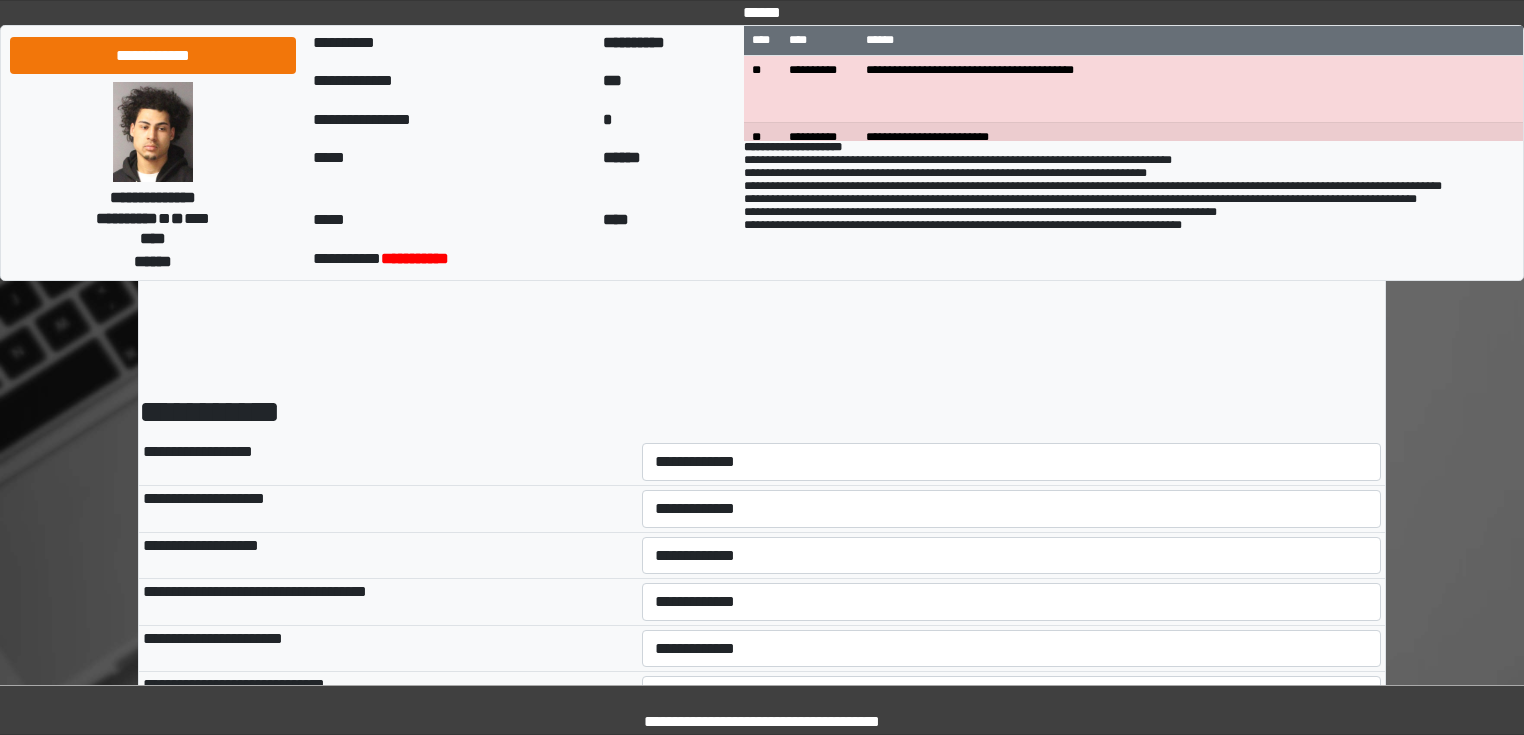 click on "**********" at bounding box center (1012, 462) 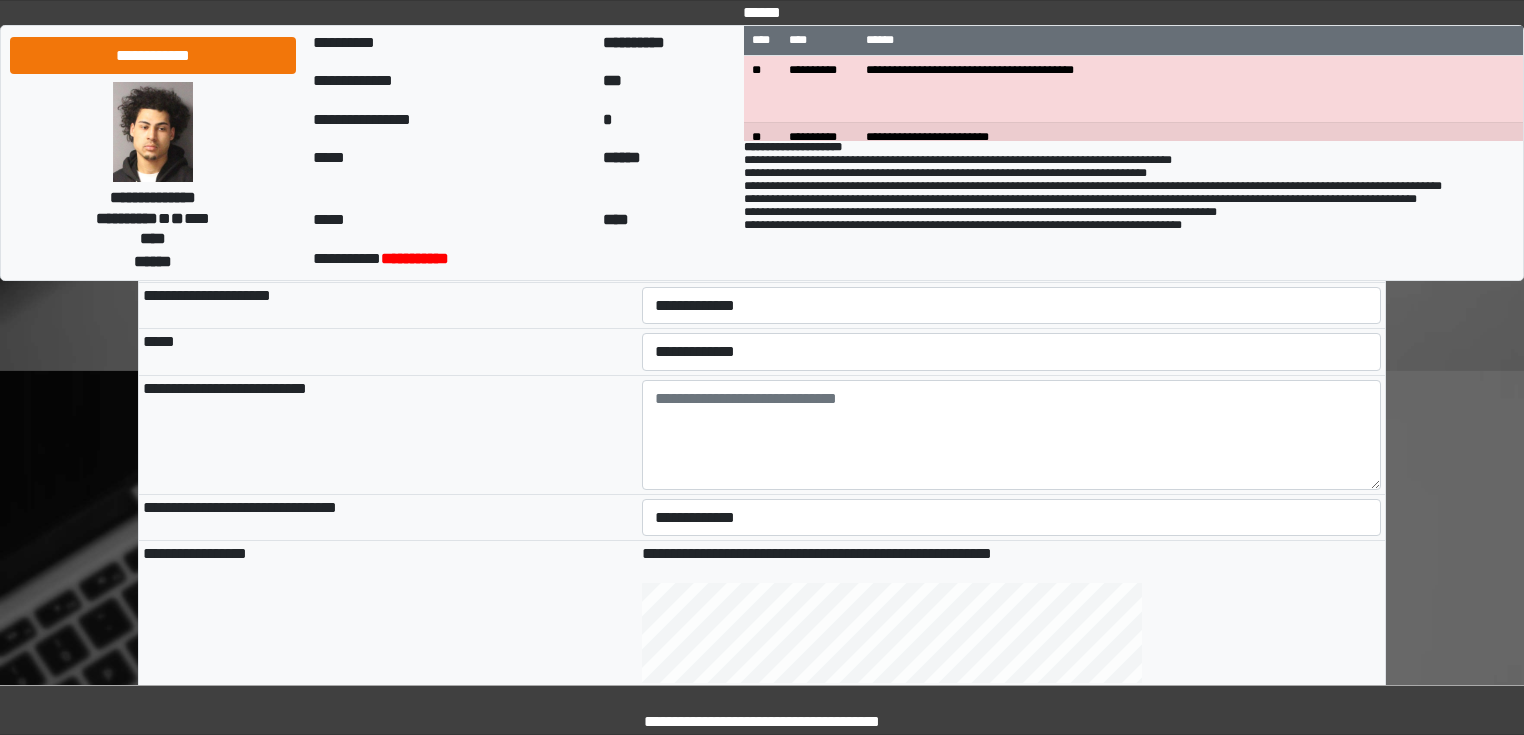 scroll, scrollTop: 560, scrollLeft: 0, axis: vertical 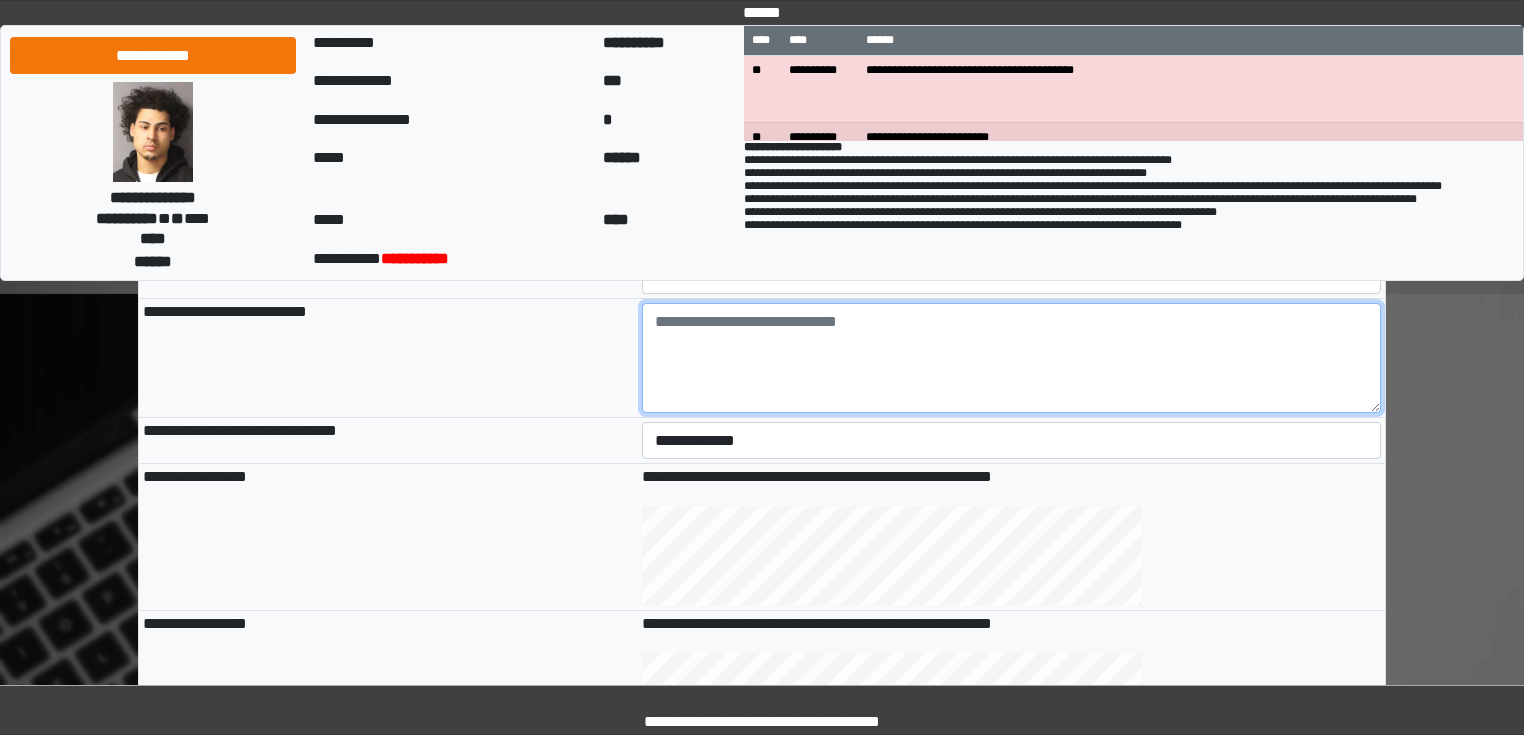 click at bounding box center [1012, 358] 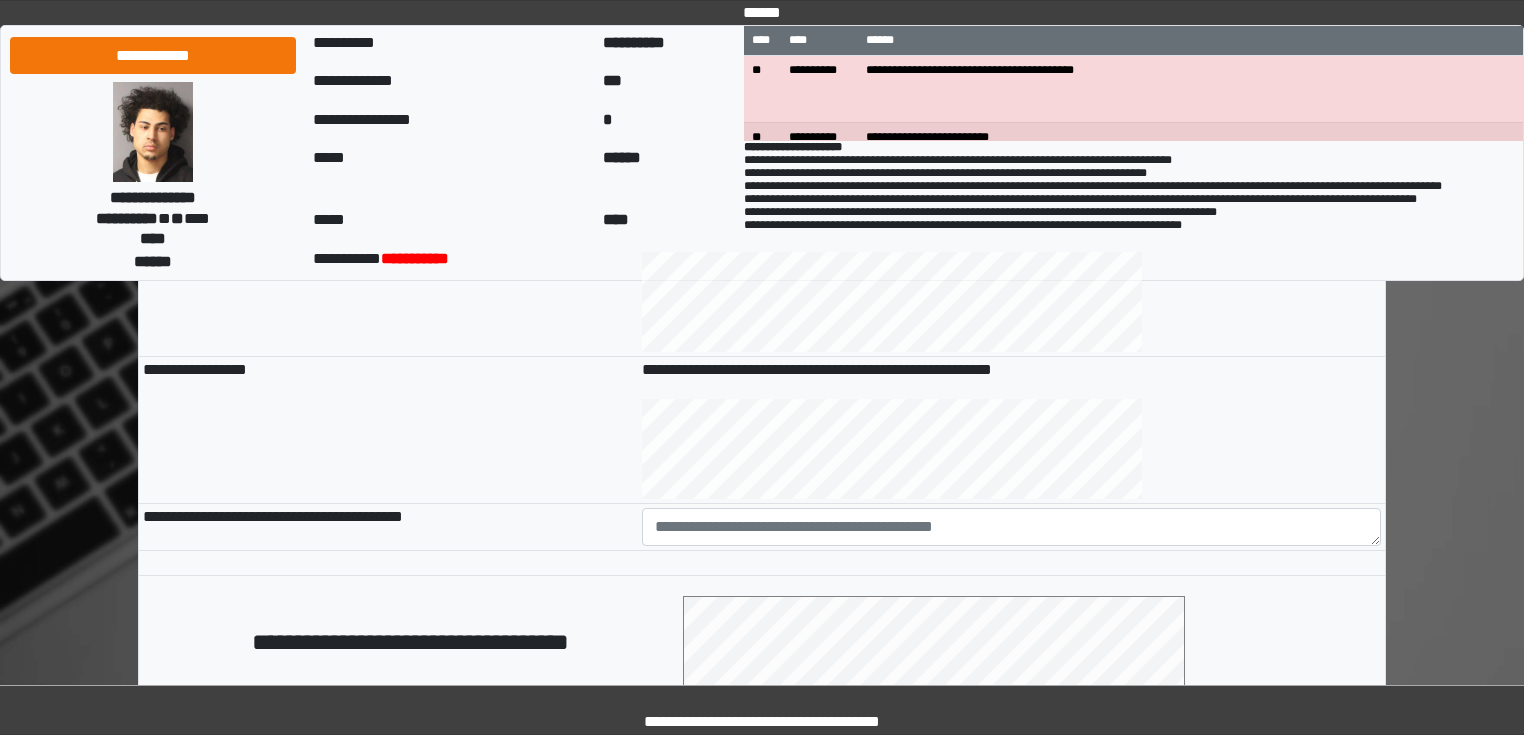 scroll, scrollTop: 960, scrollLeft: 0, axis: vertical 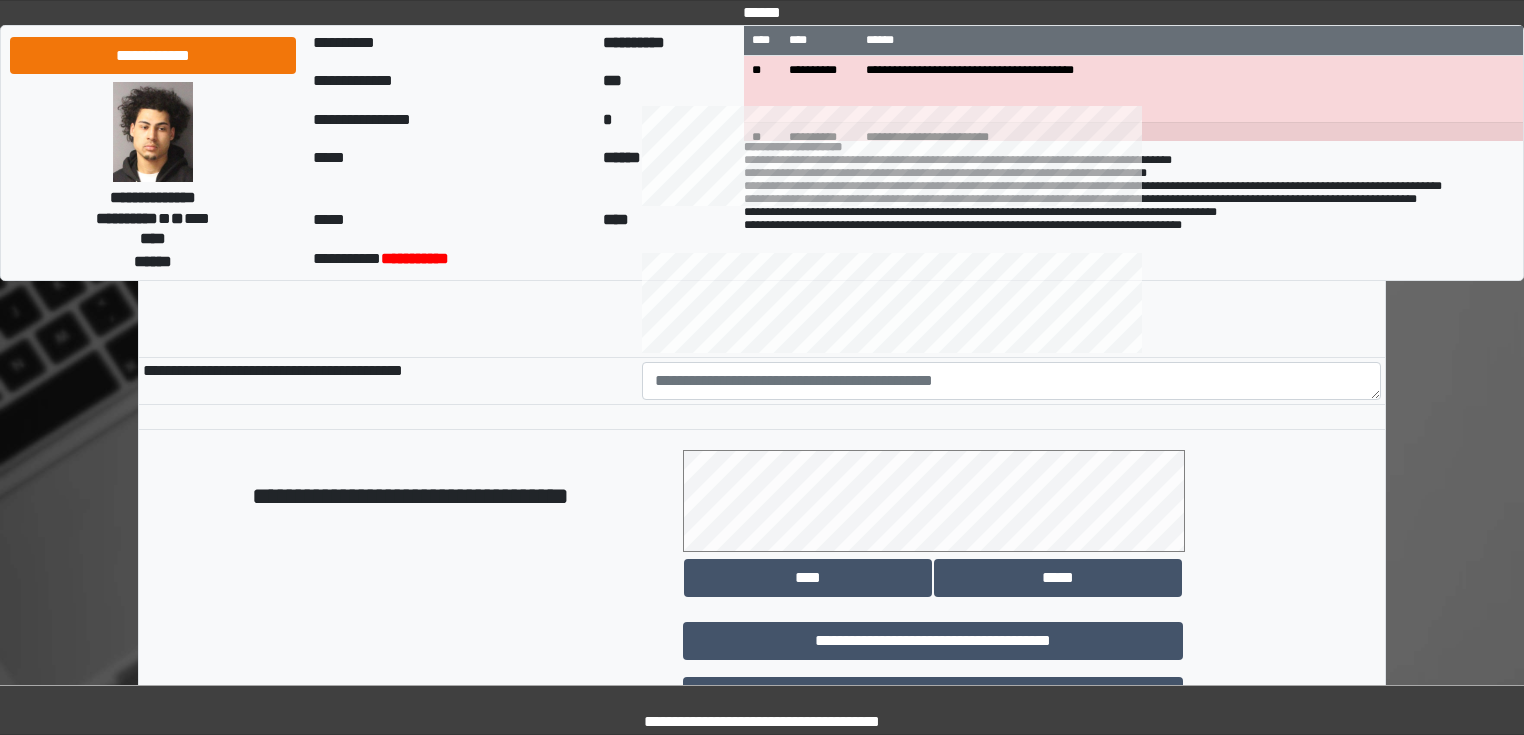 type on "**********" 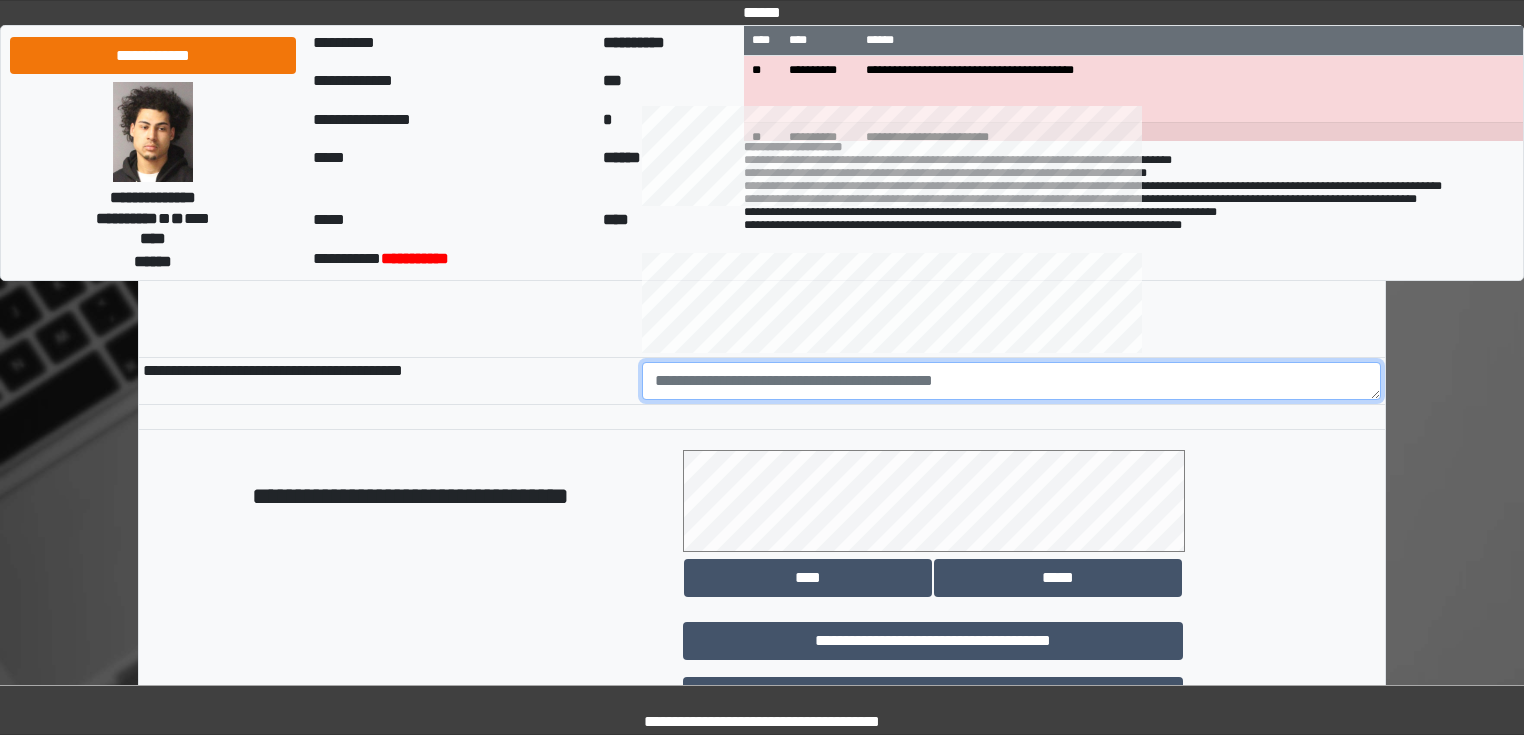 paste on "**********" 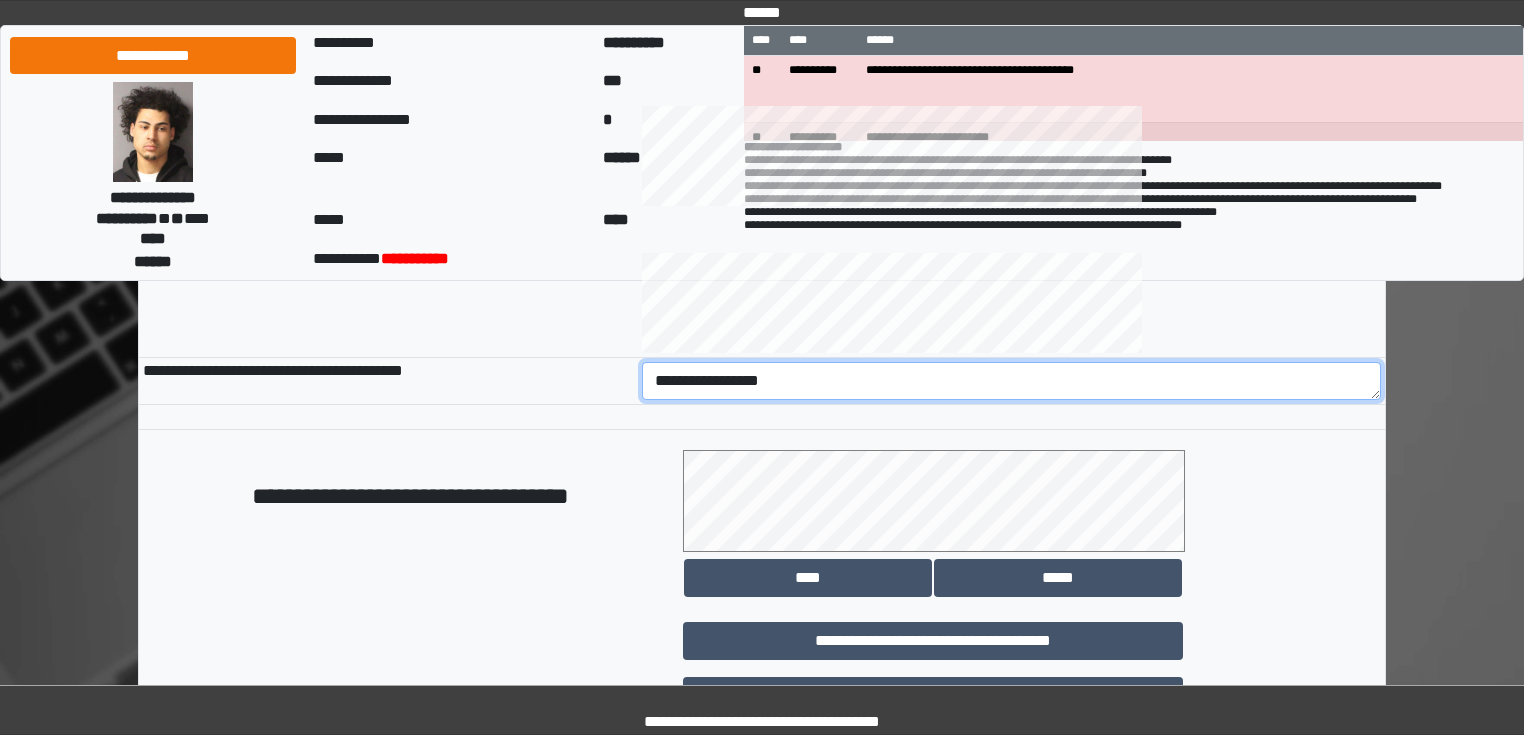 scroll, scrollTop: 1118, scrollLeft: 0, axis: vertical 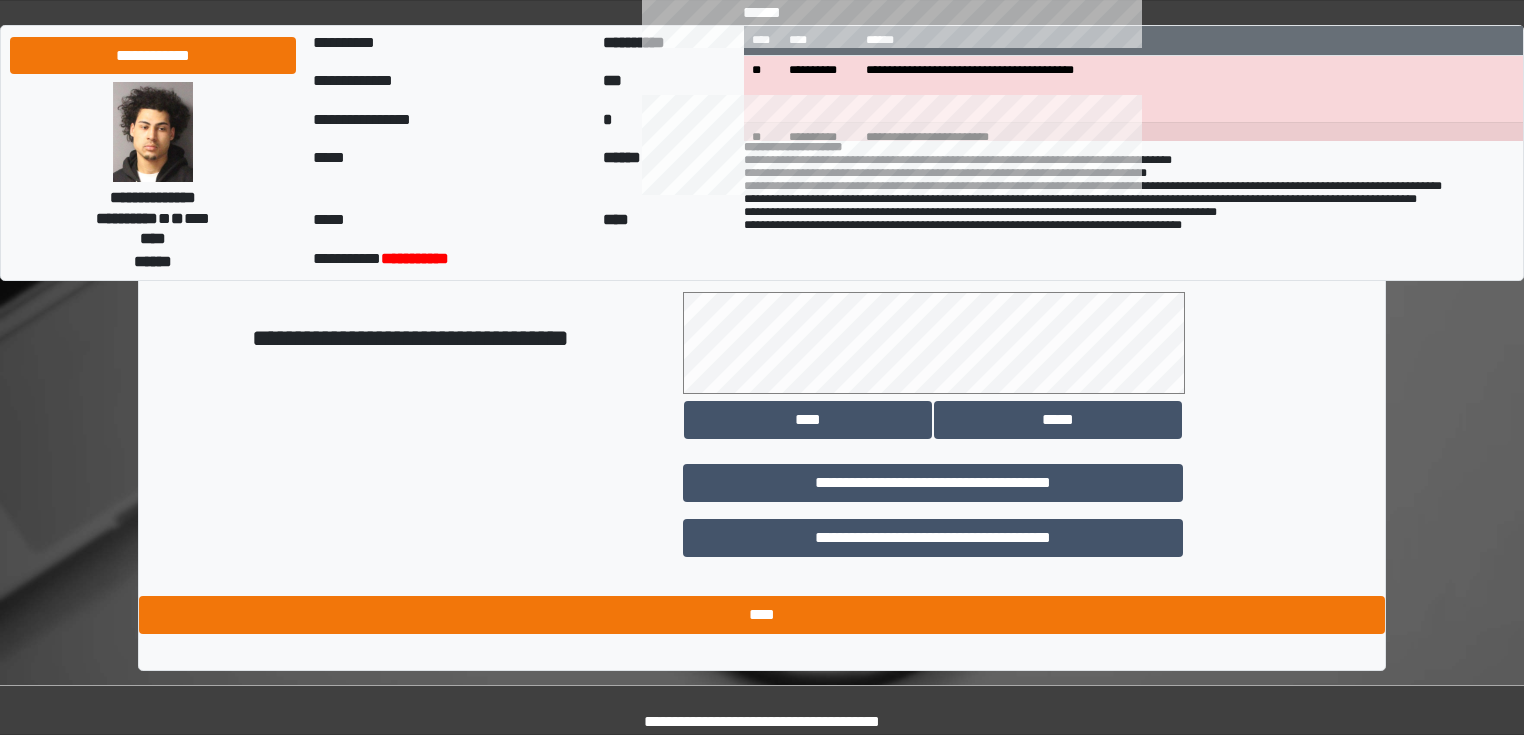 type on "**********" 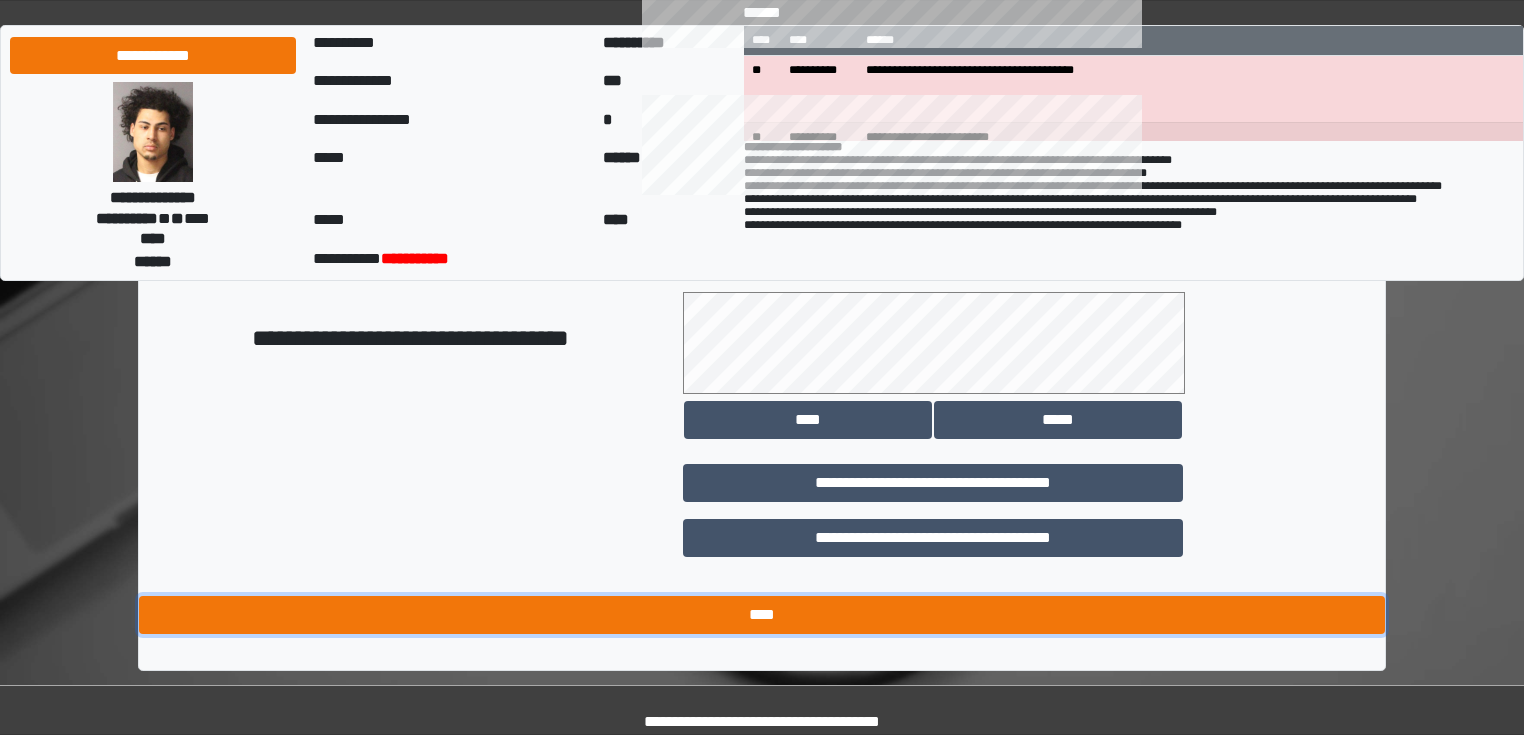 click on "****" at bounding box center [762, 615] 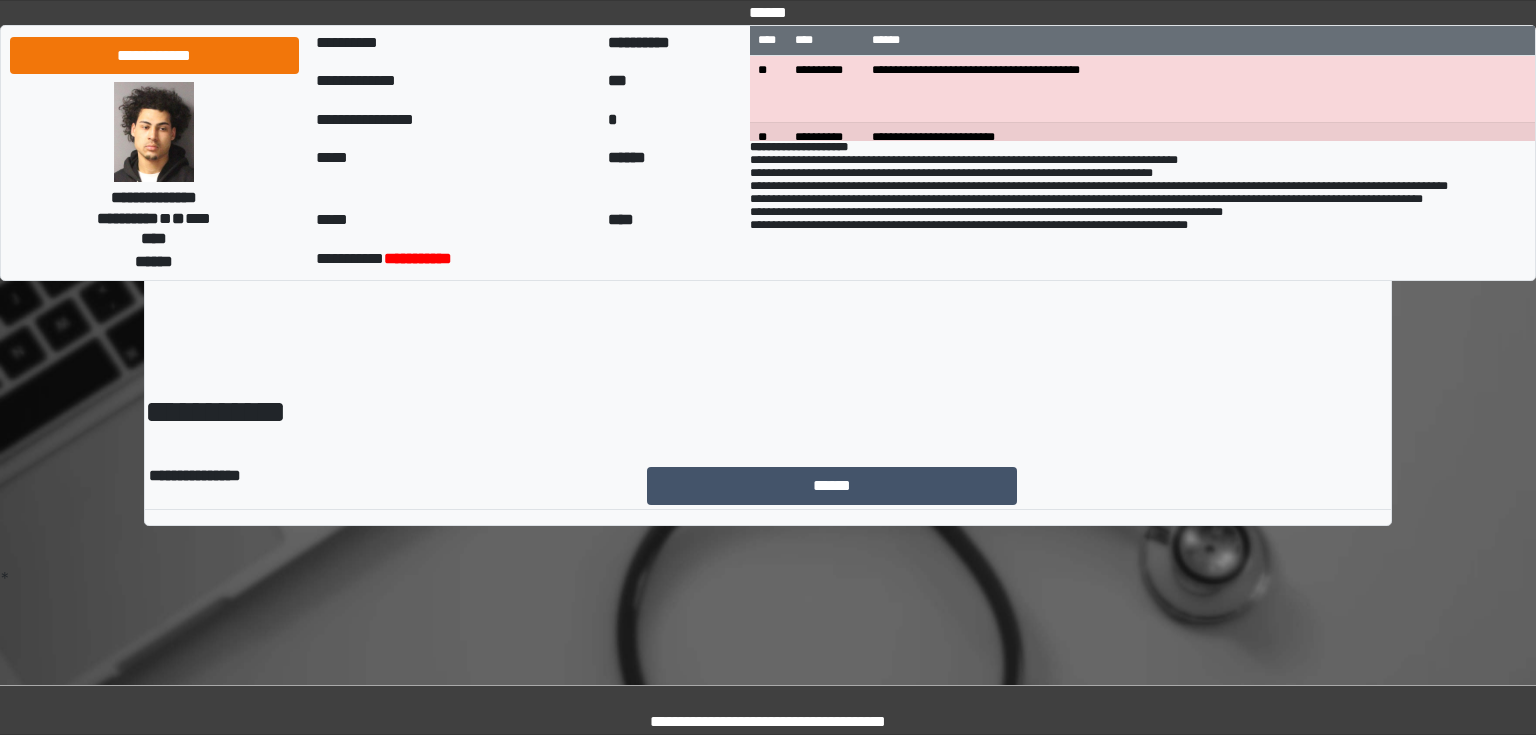 scroll, scrollTop: 0, scrollLeft: 0, axis: both 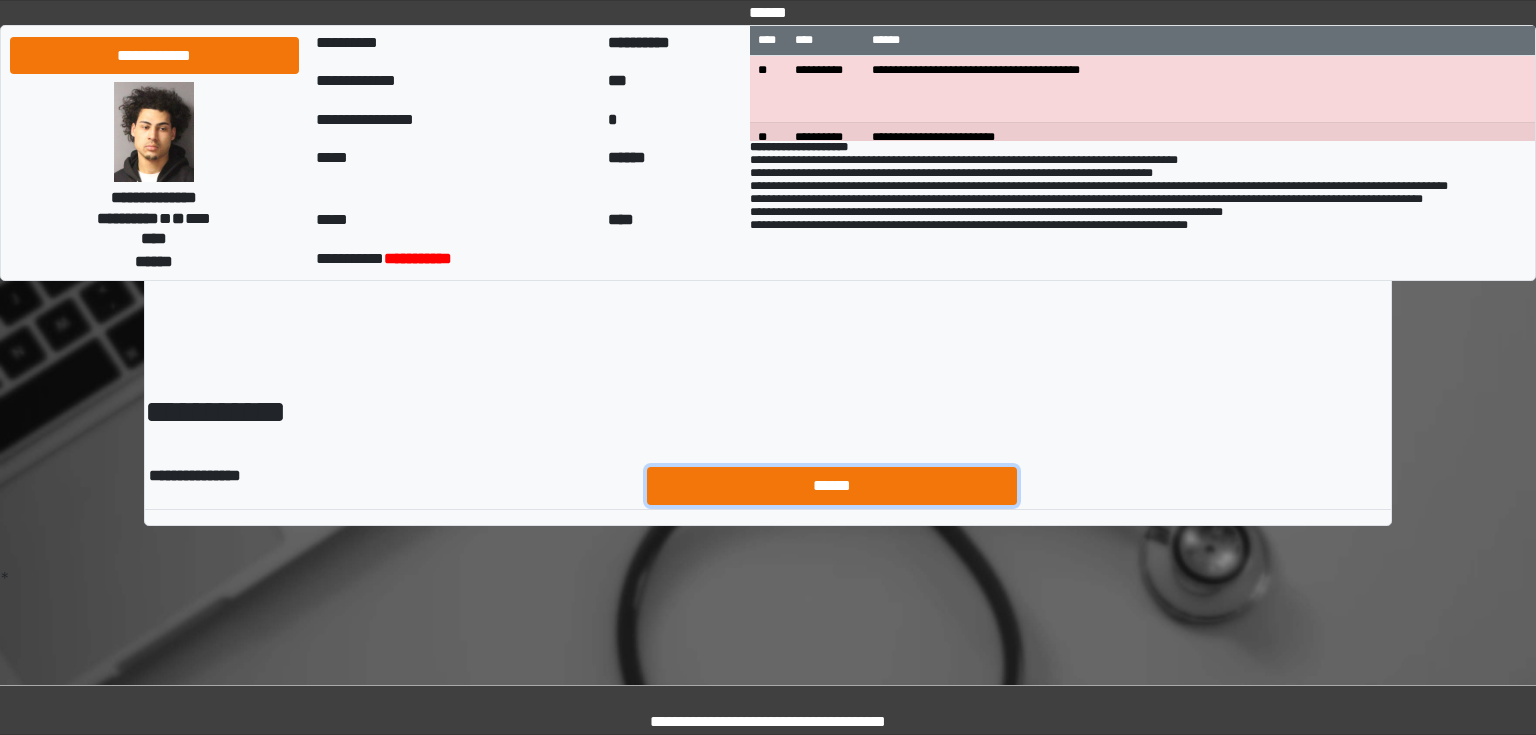 click on "******" at bounding box center [832, 486] 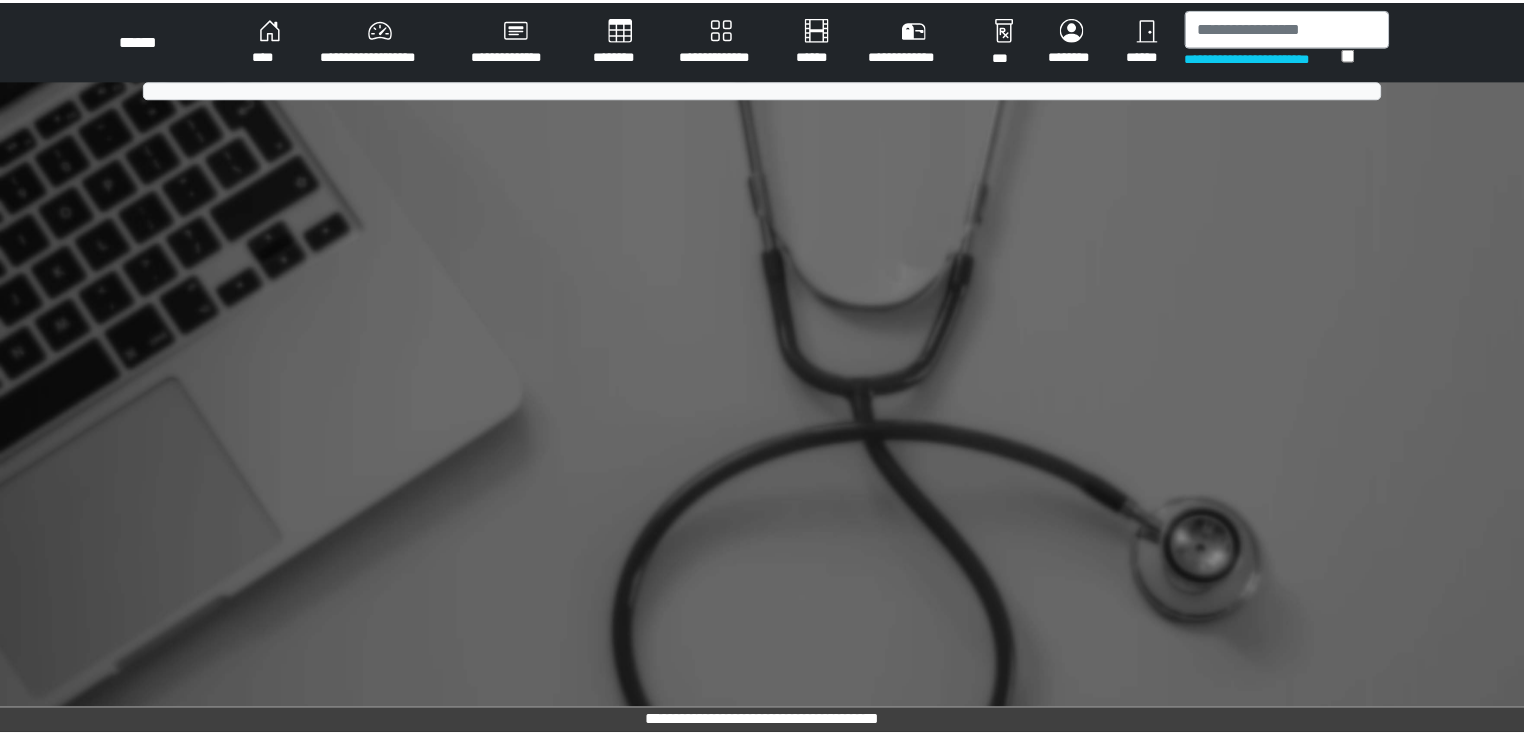 scroll, scrollTop: 0, scrollLeft: 0, axis: both 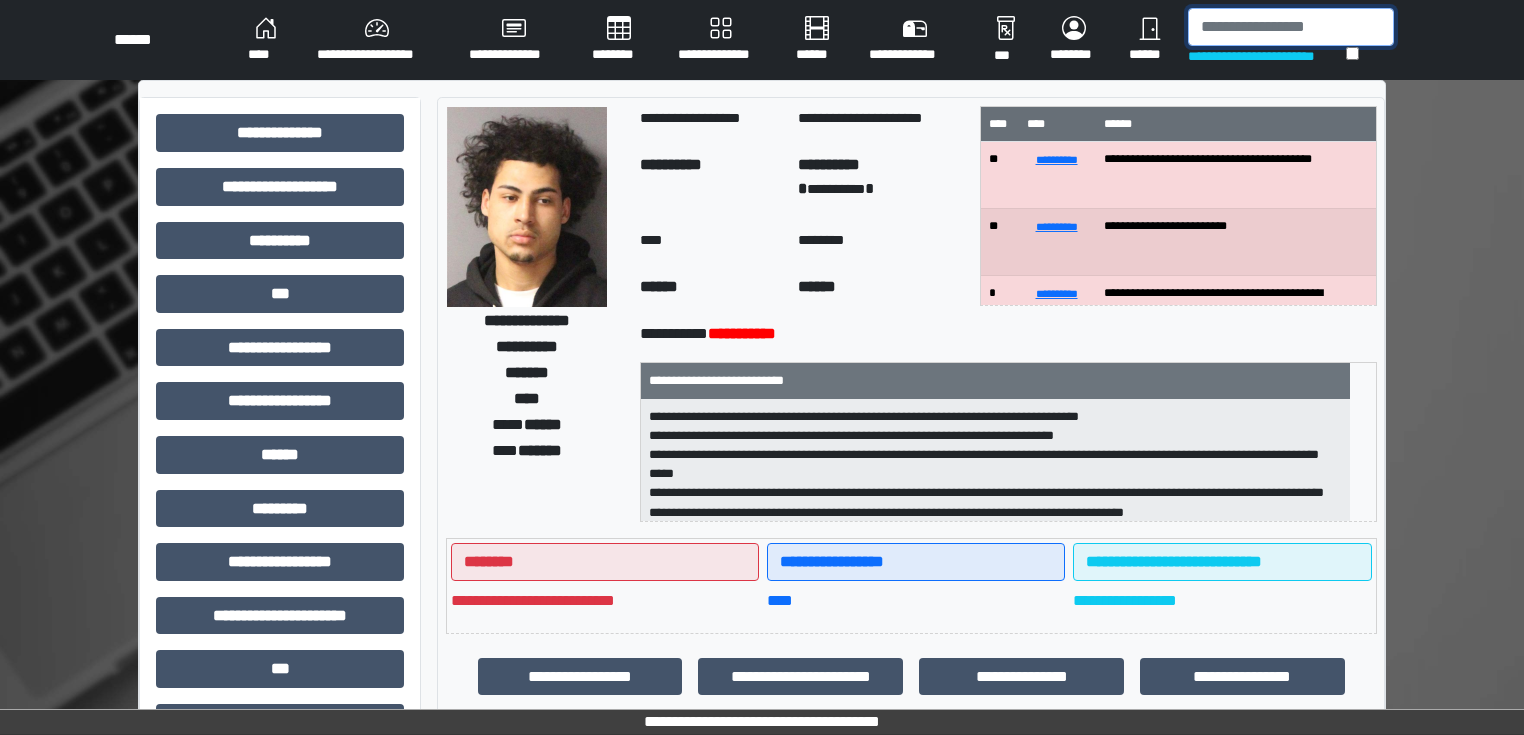 click at bounding box center [1291, 27] 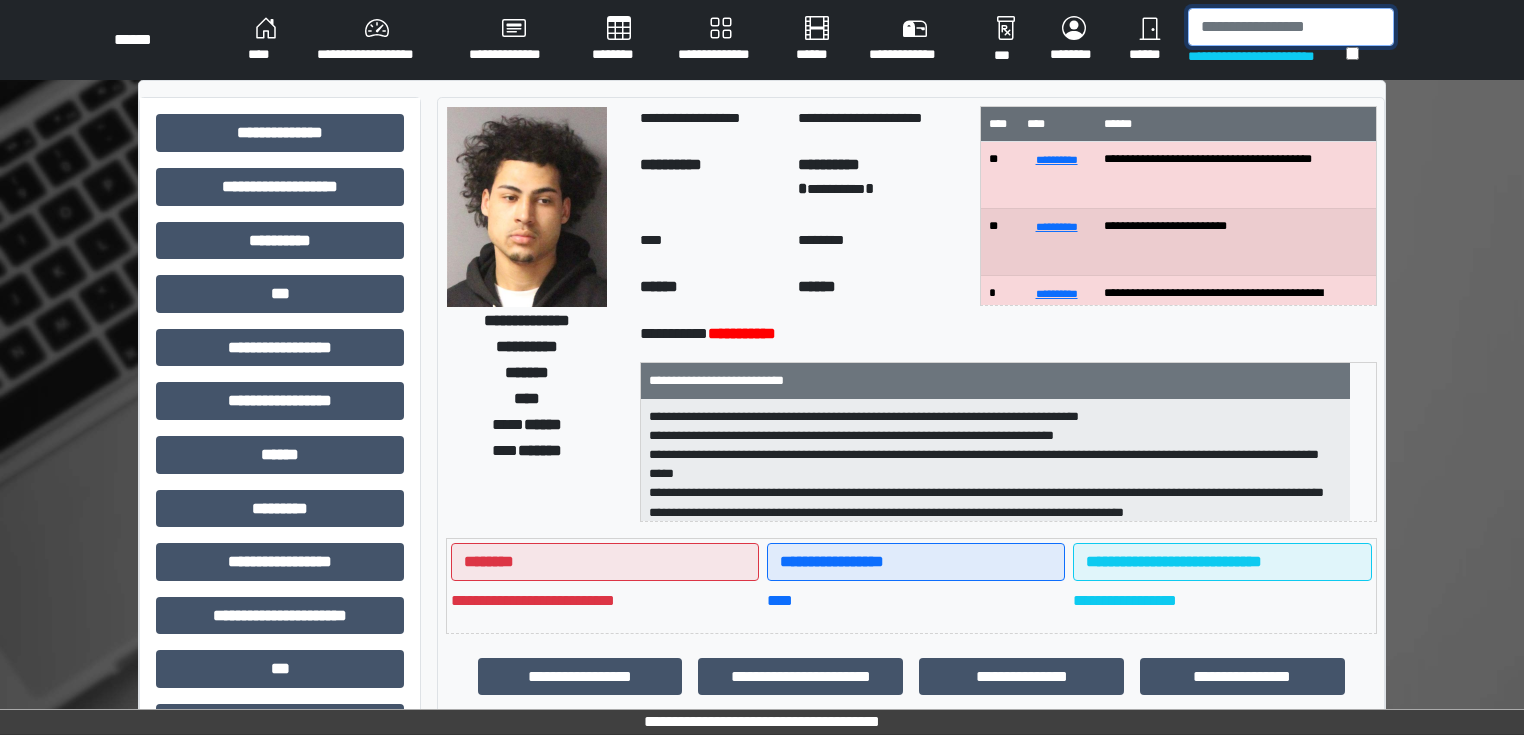 click at bounding box center [1291, 27] 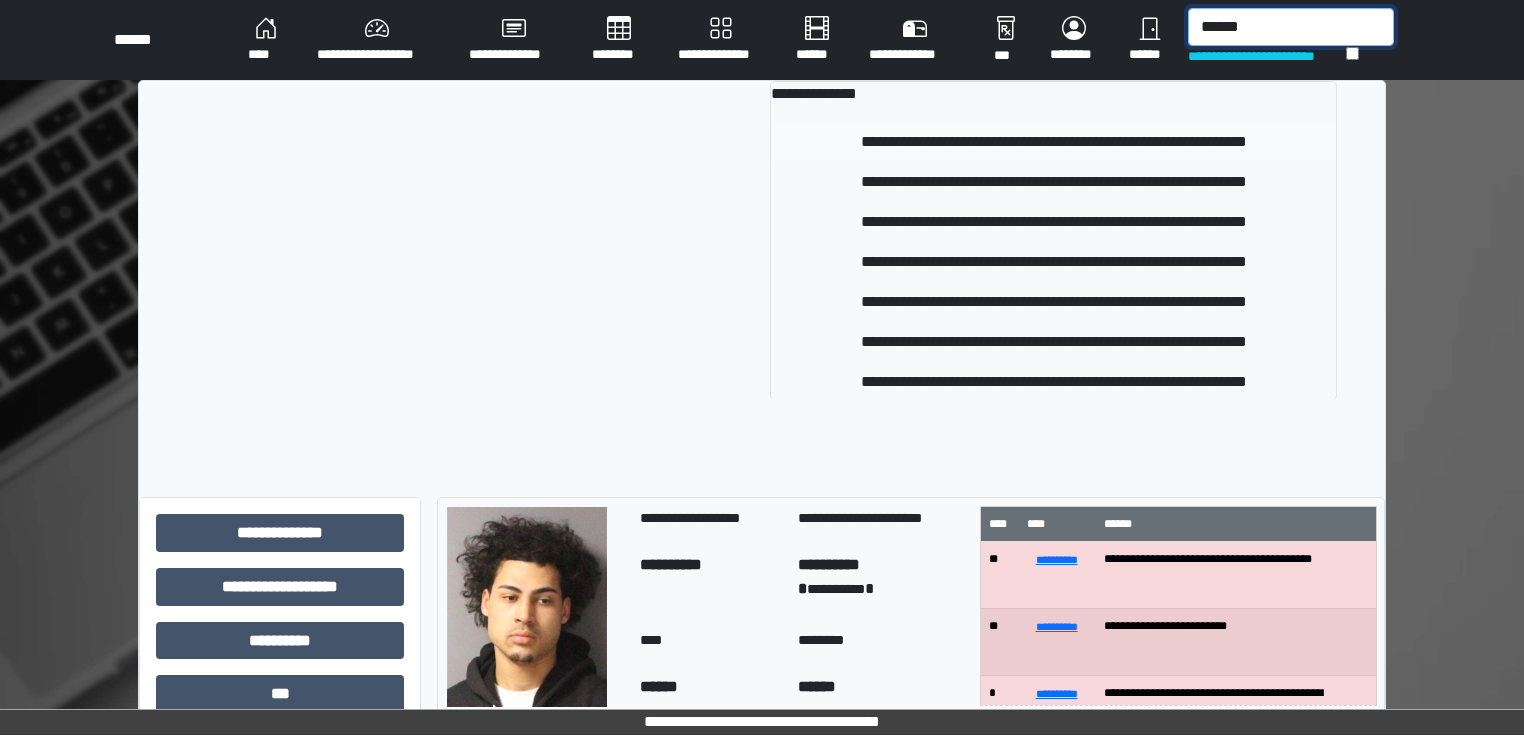 type on "******" 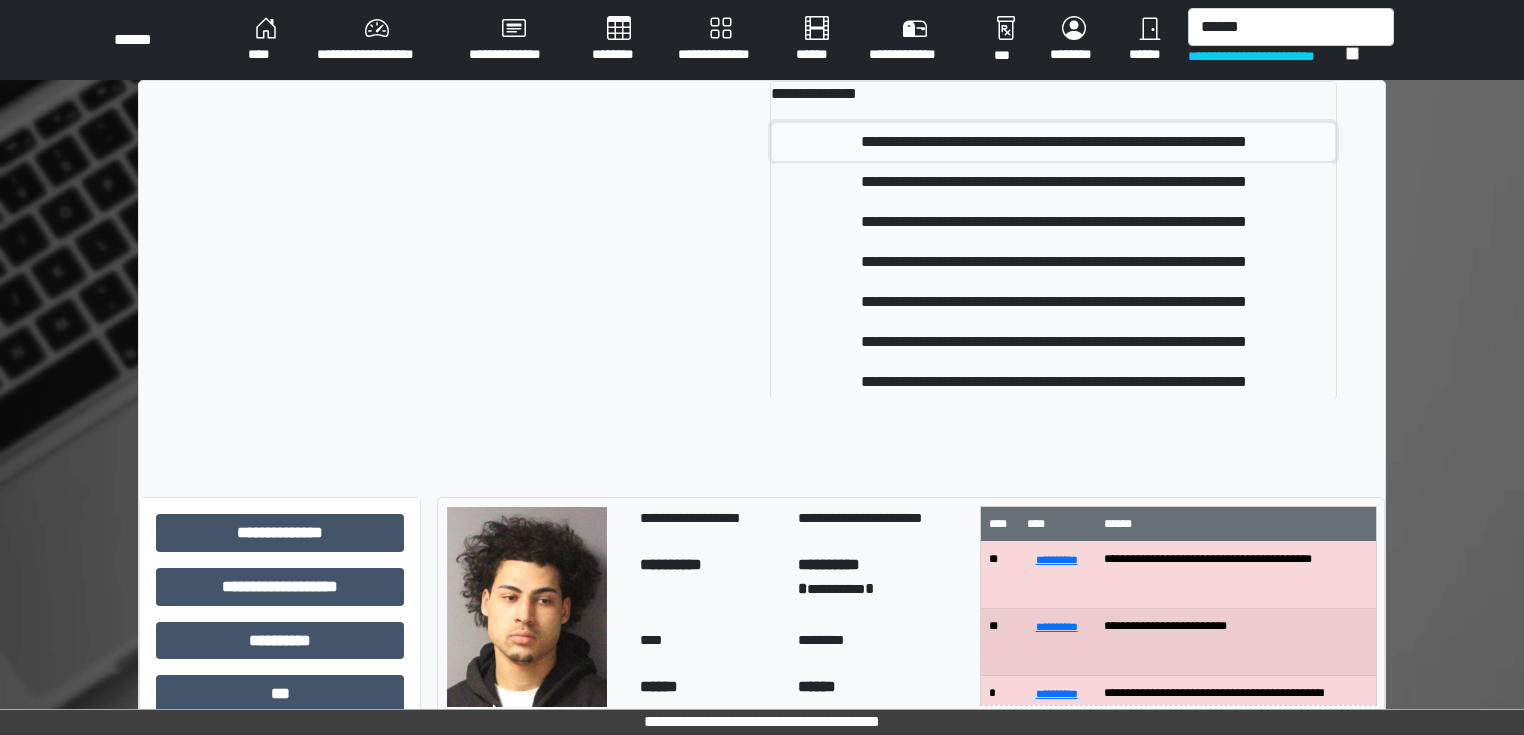 click on "**********" at bounding box center (1053, 142) 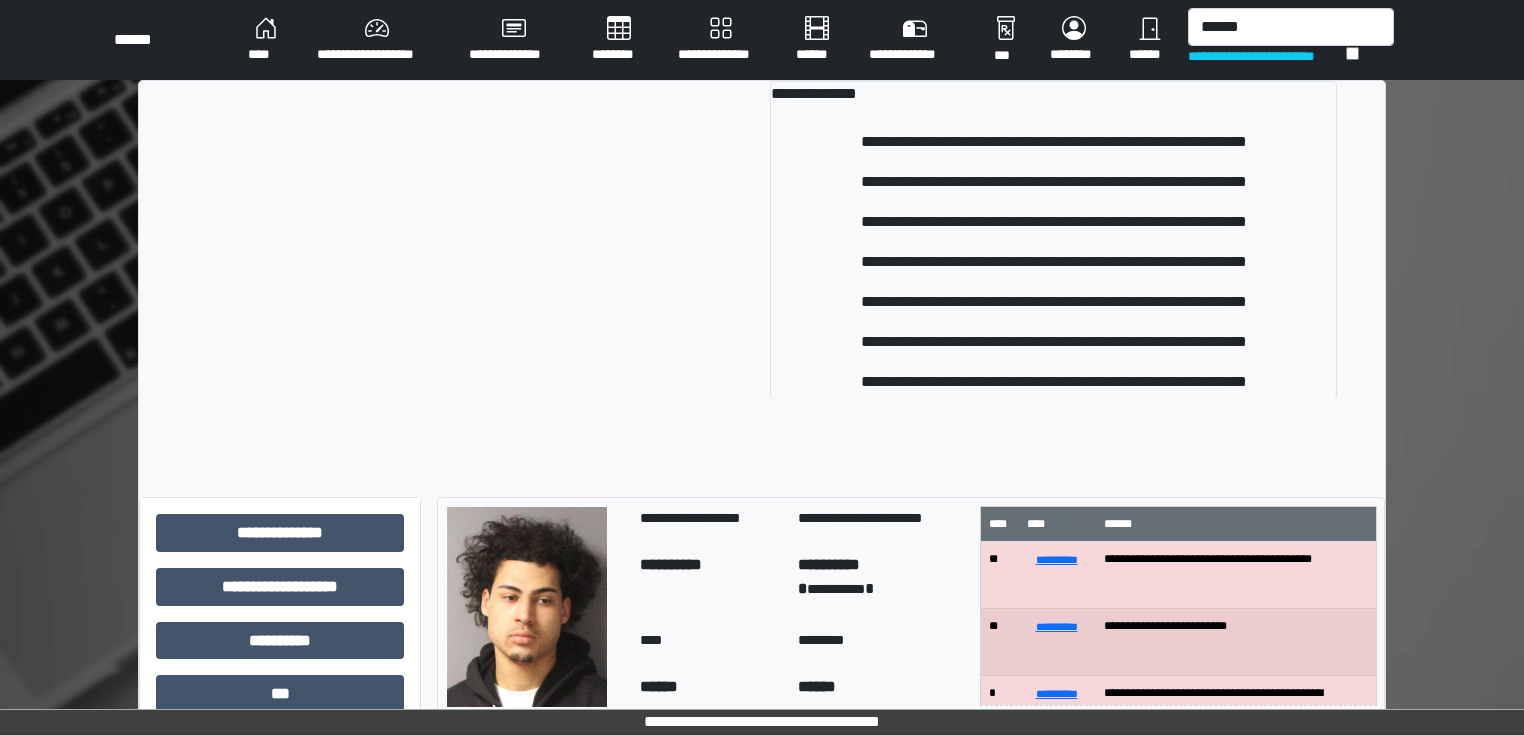 type 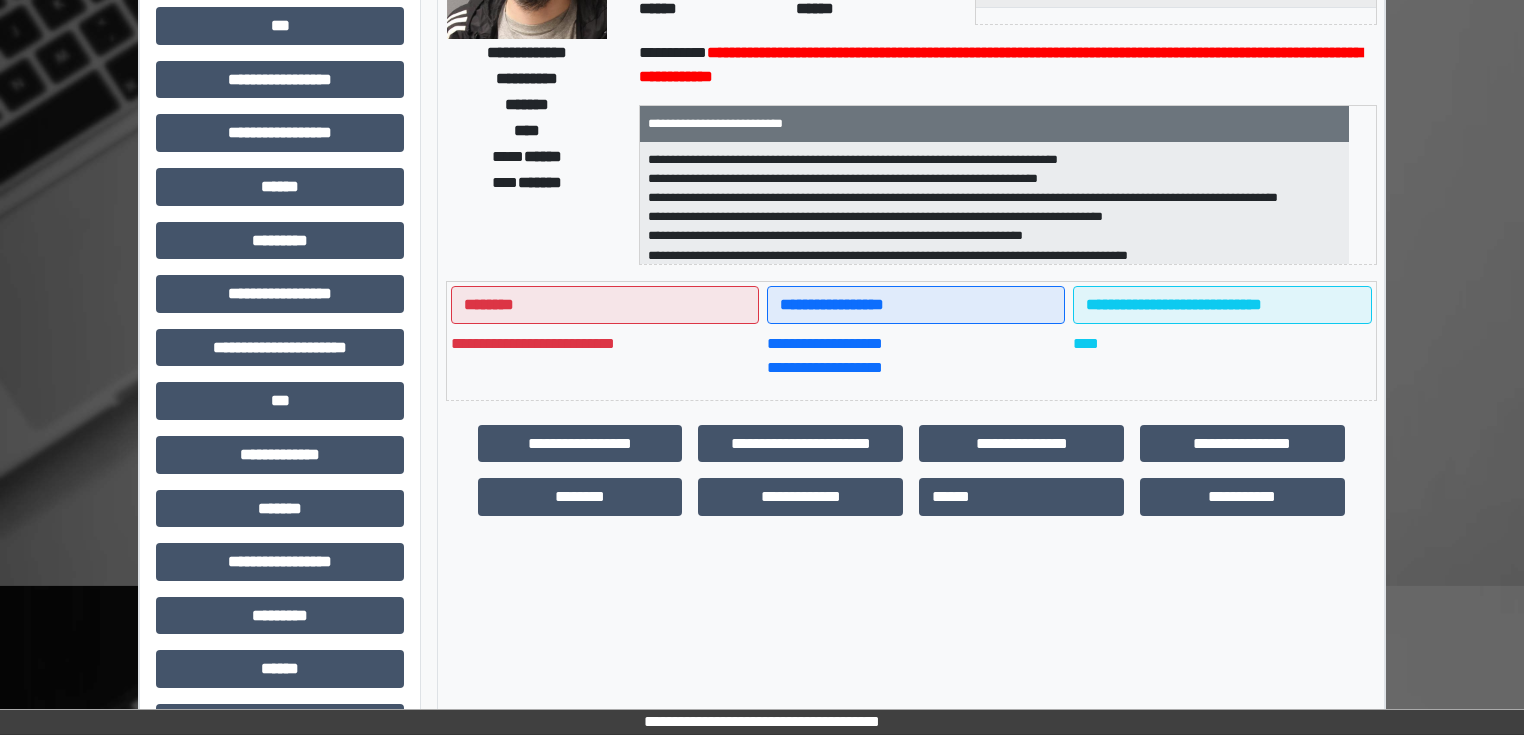 scroll, scrollTop: 240, scrollLeft: 0, axis: vertical 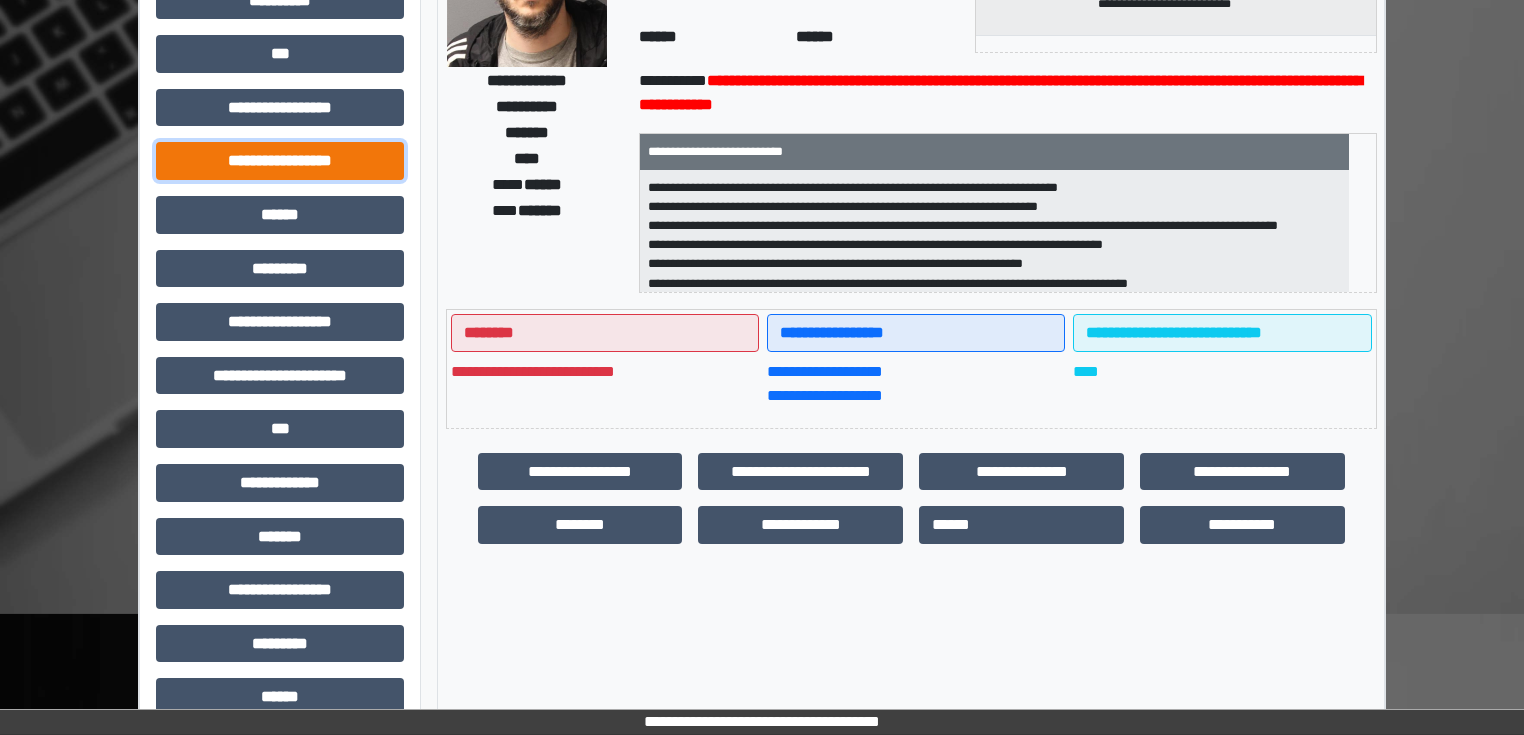 click on "**********" at bounding box center (280, 161) 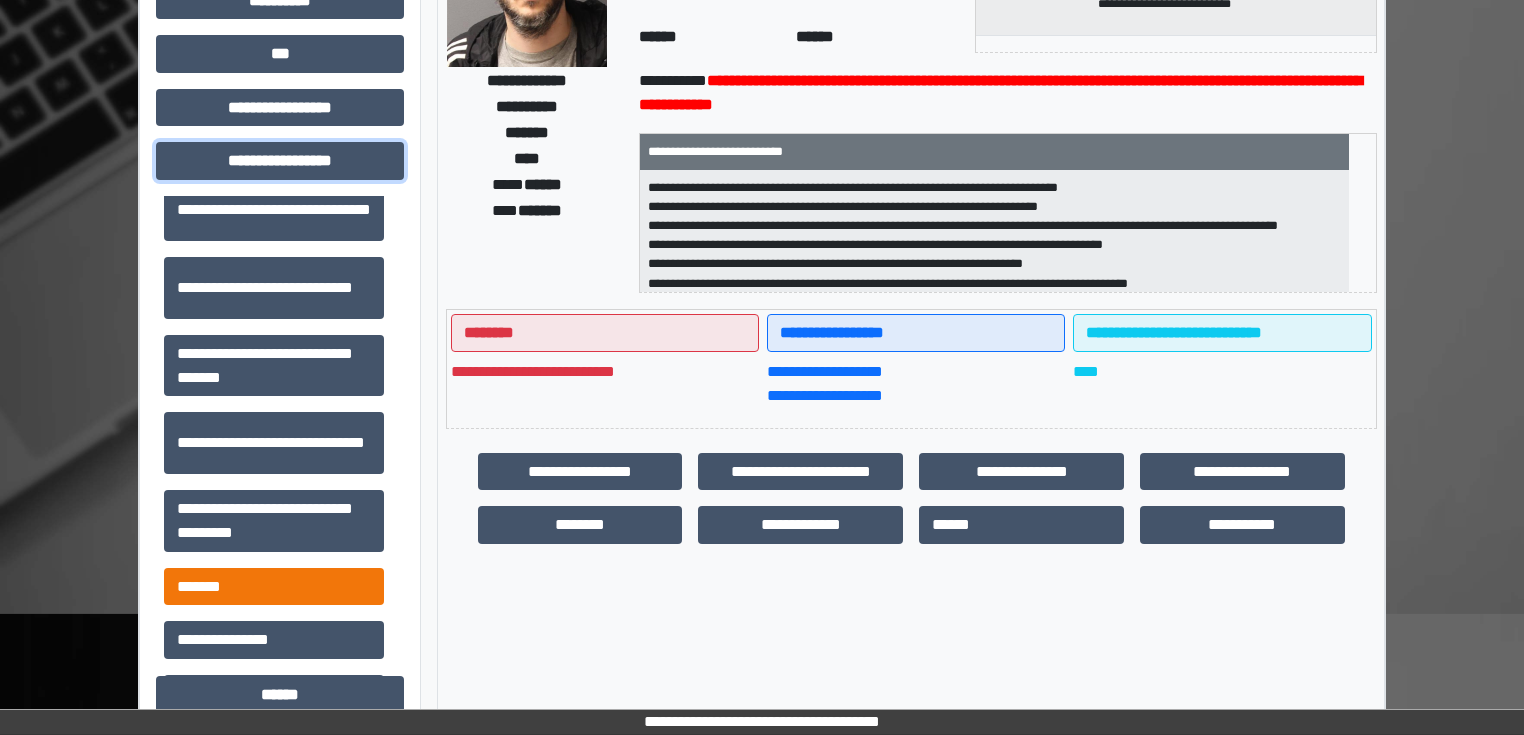 scroll, scrollTop: 1280, scrollLeft: 0, axis: vertical 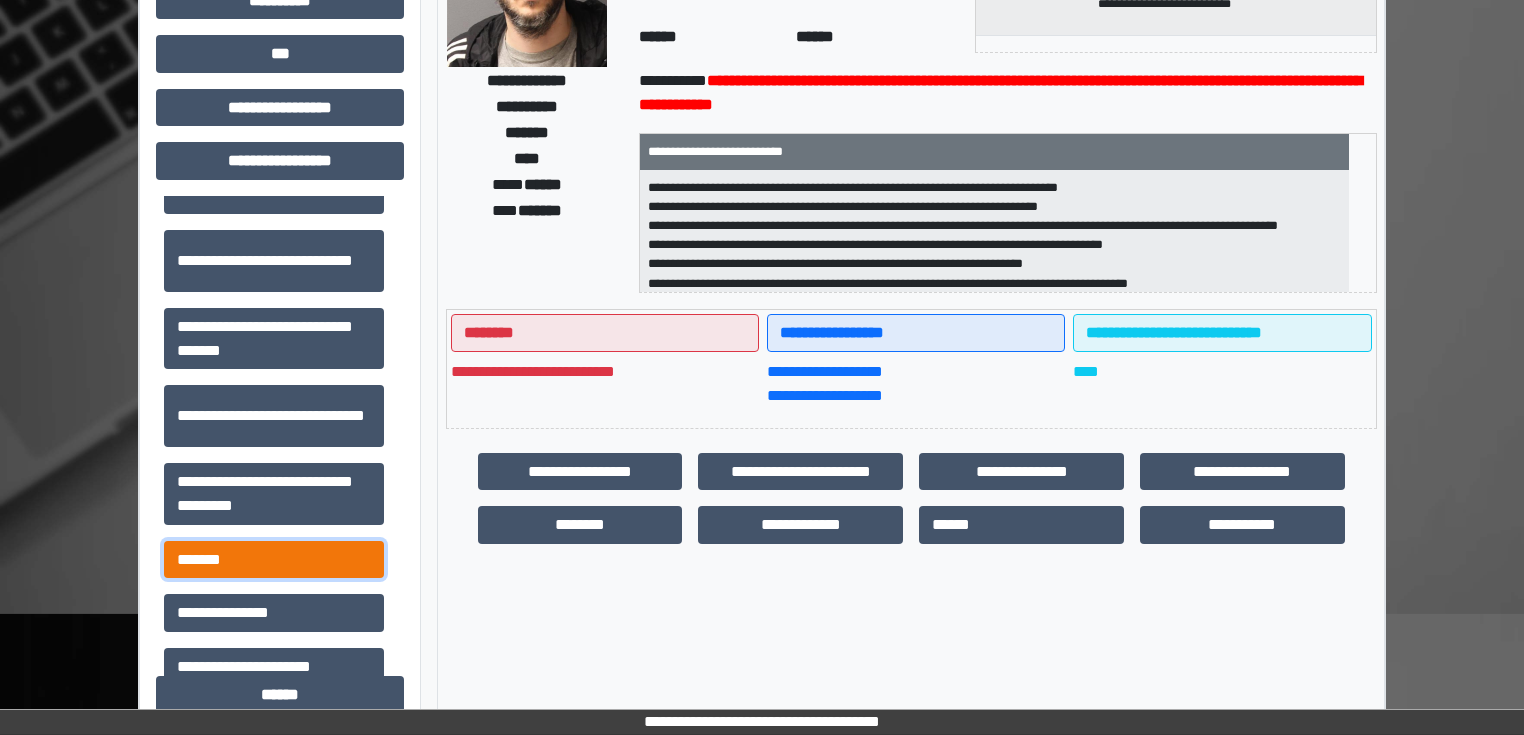 click on "*******" at bounding box center (274, 560) 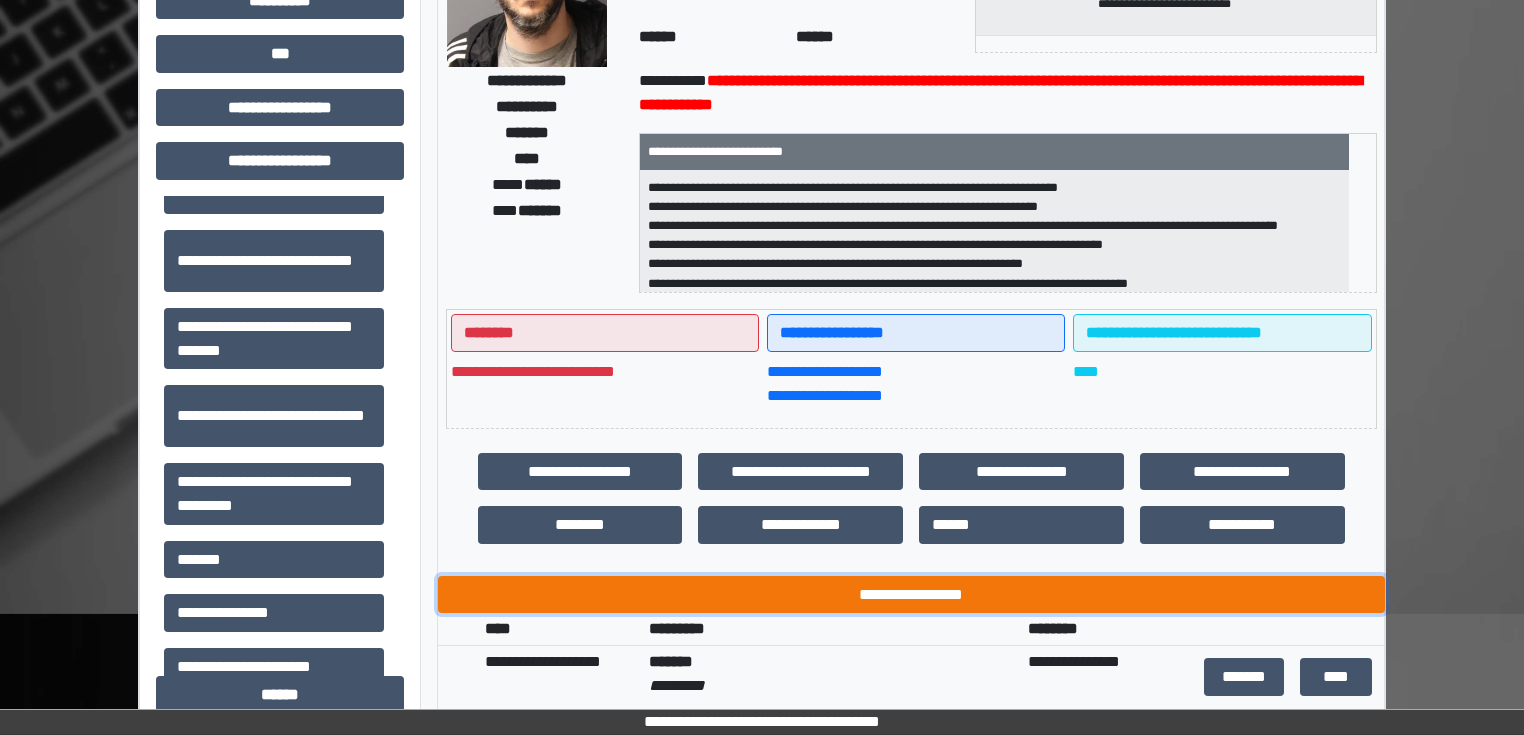 click on "**********" at bounding box center [911, 595] 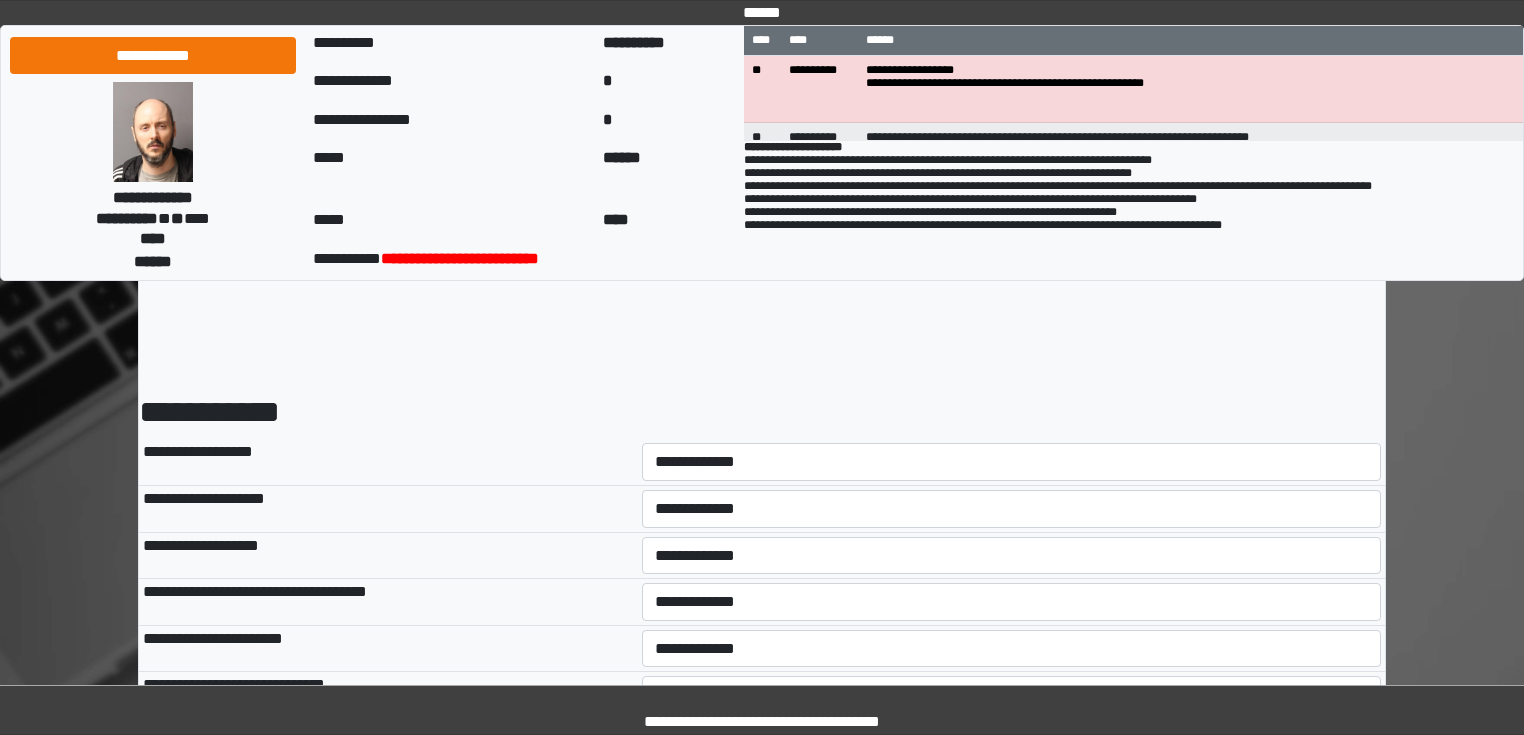 scroll, scrollTop: 0, scrollLeft: 0, axis: both 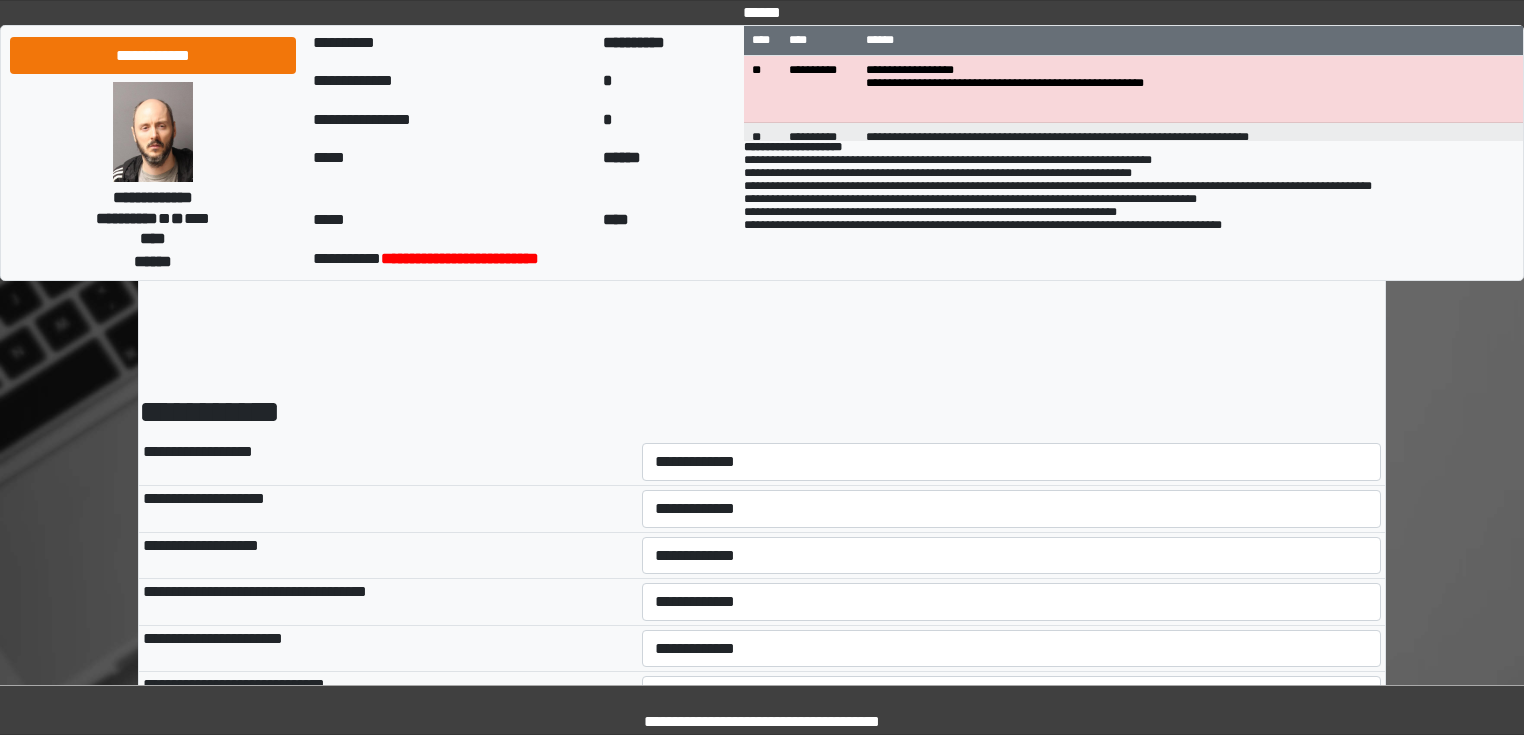click on "**********" at bounding box center [1012, 462] 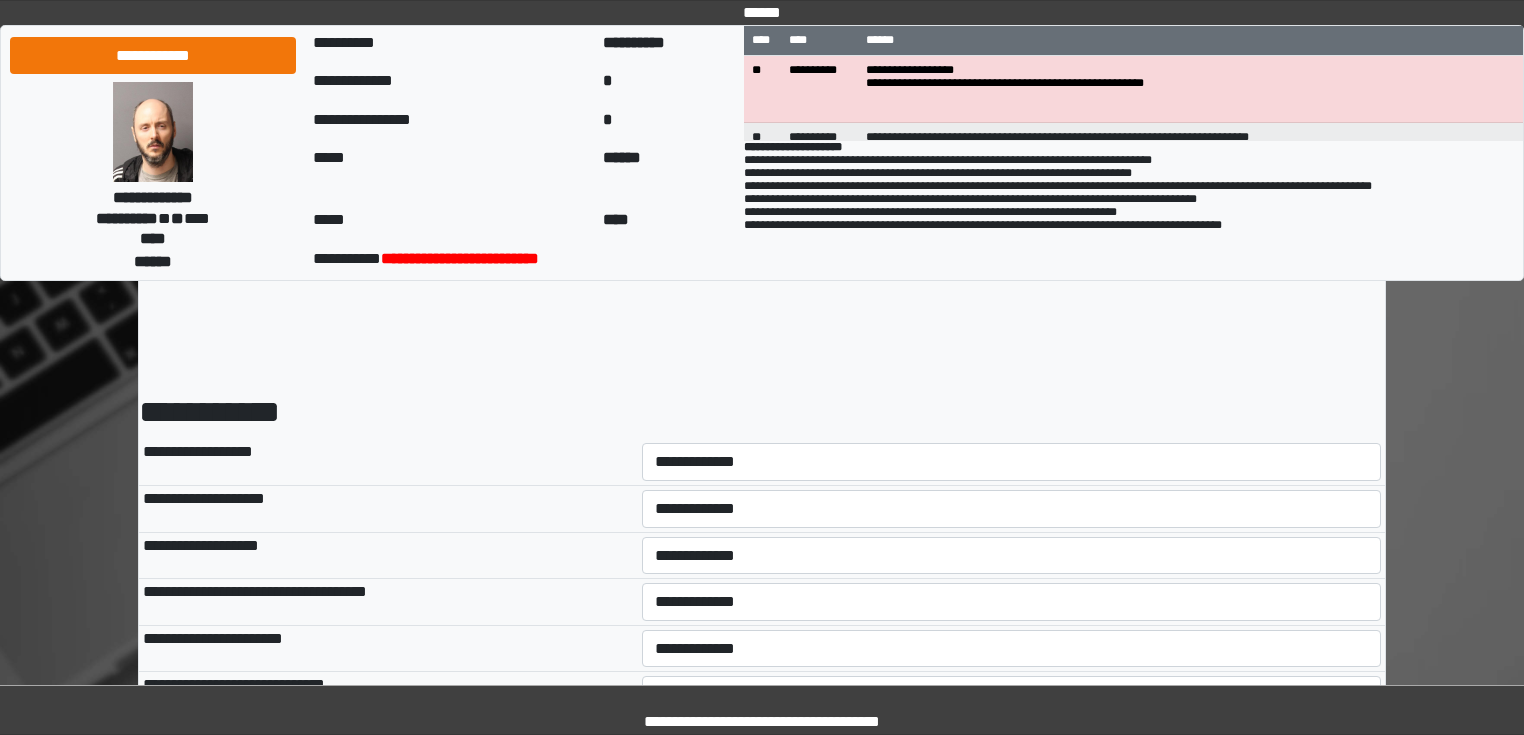 select on "*" 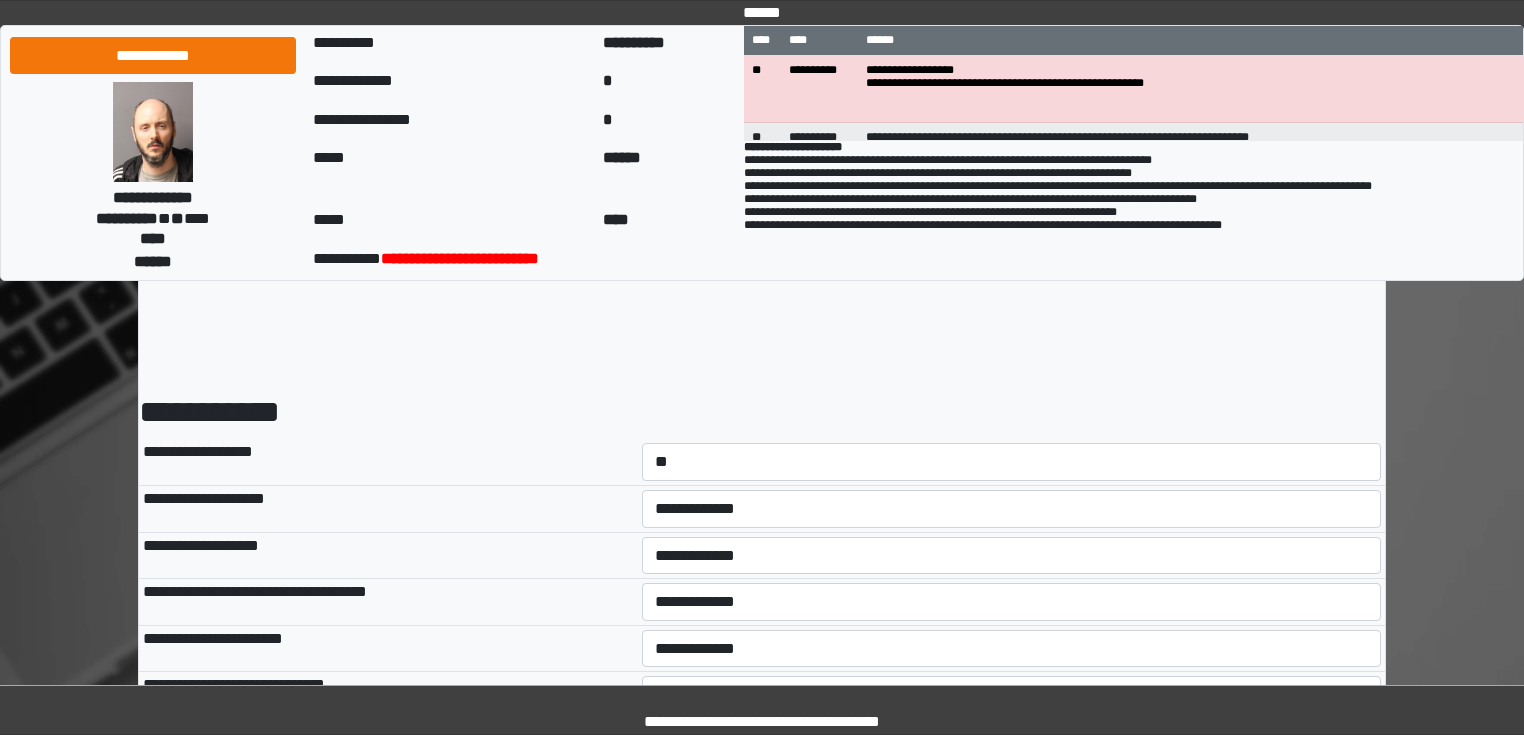 click on "**********" at bounding box center [1012, 462] 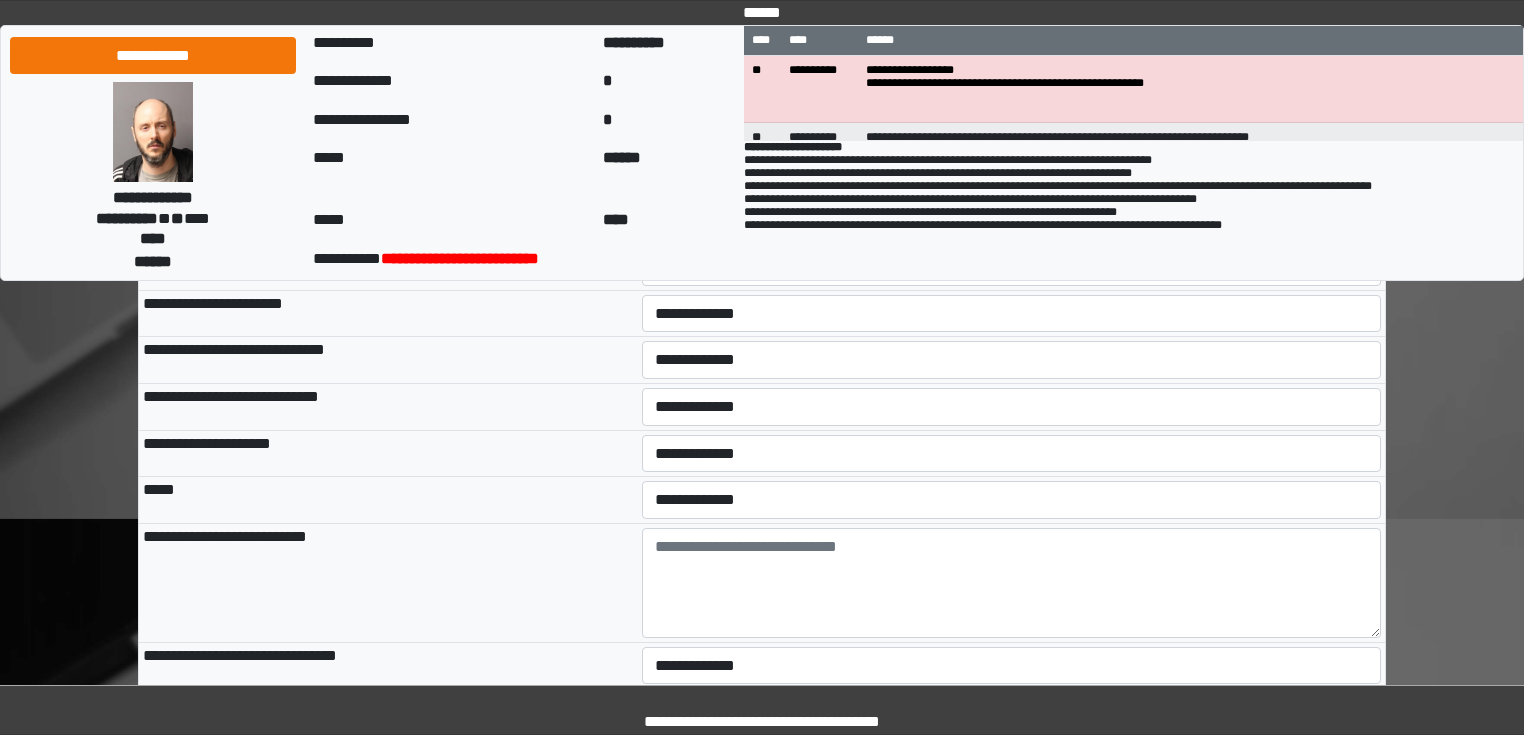 scroll, scrollTop: 400, scrollLeft: 0, axis: vertical 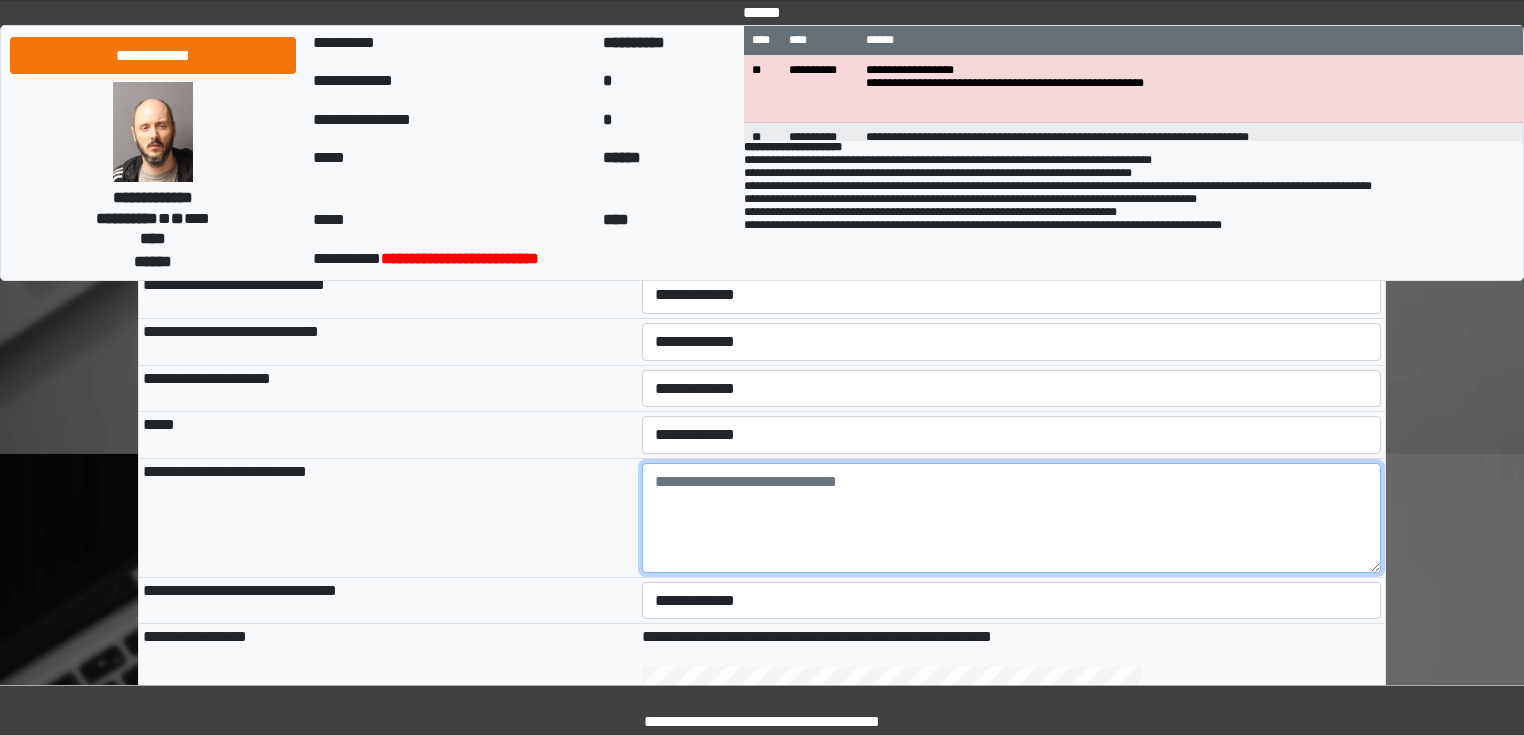 click at bounding box center [1012, 518] 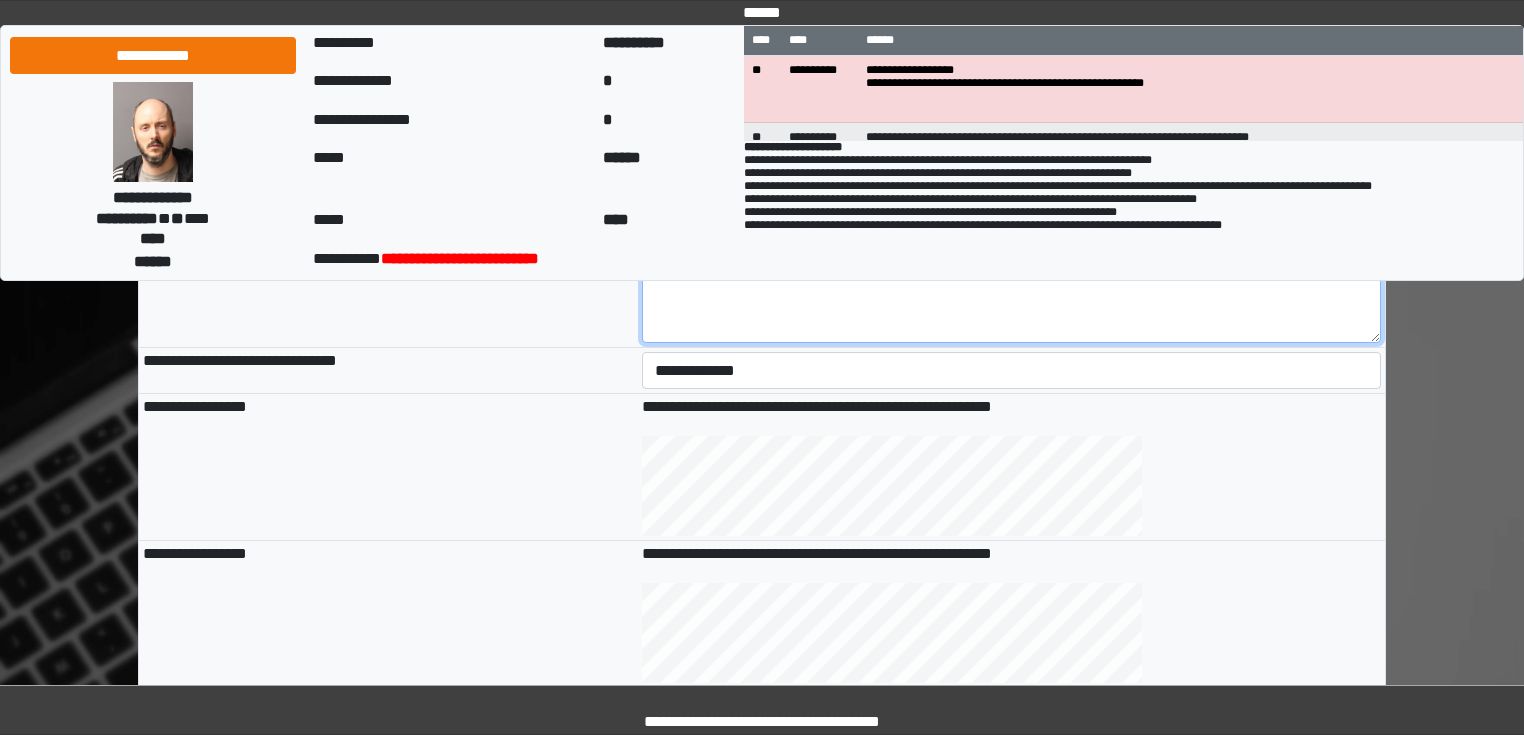 scroll, scrollTop: 720, scrollLeft: 0, axis: vertical 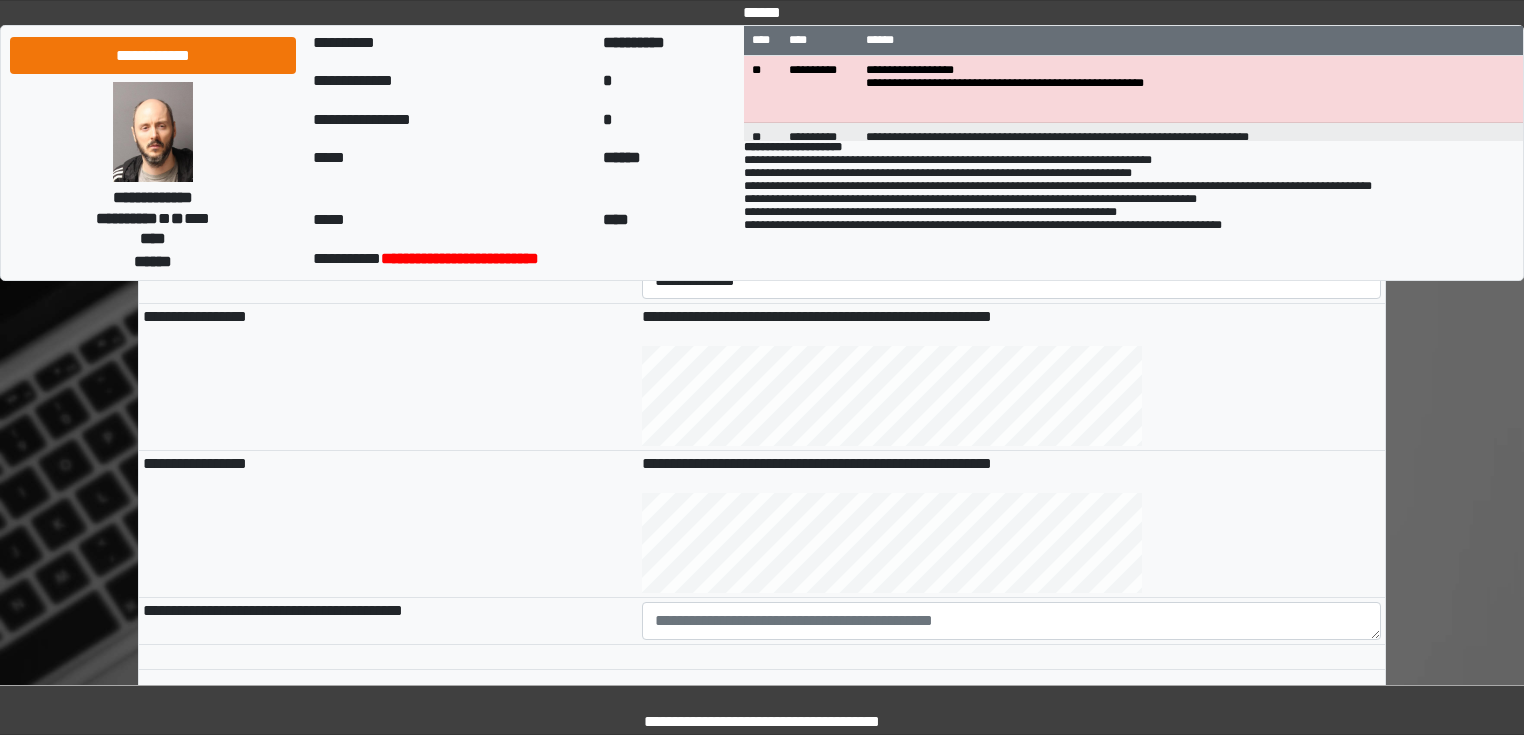 type on "**********" 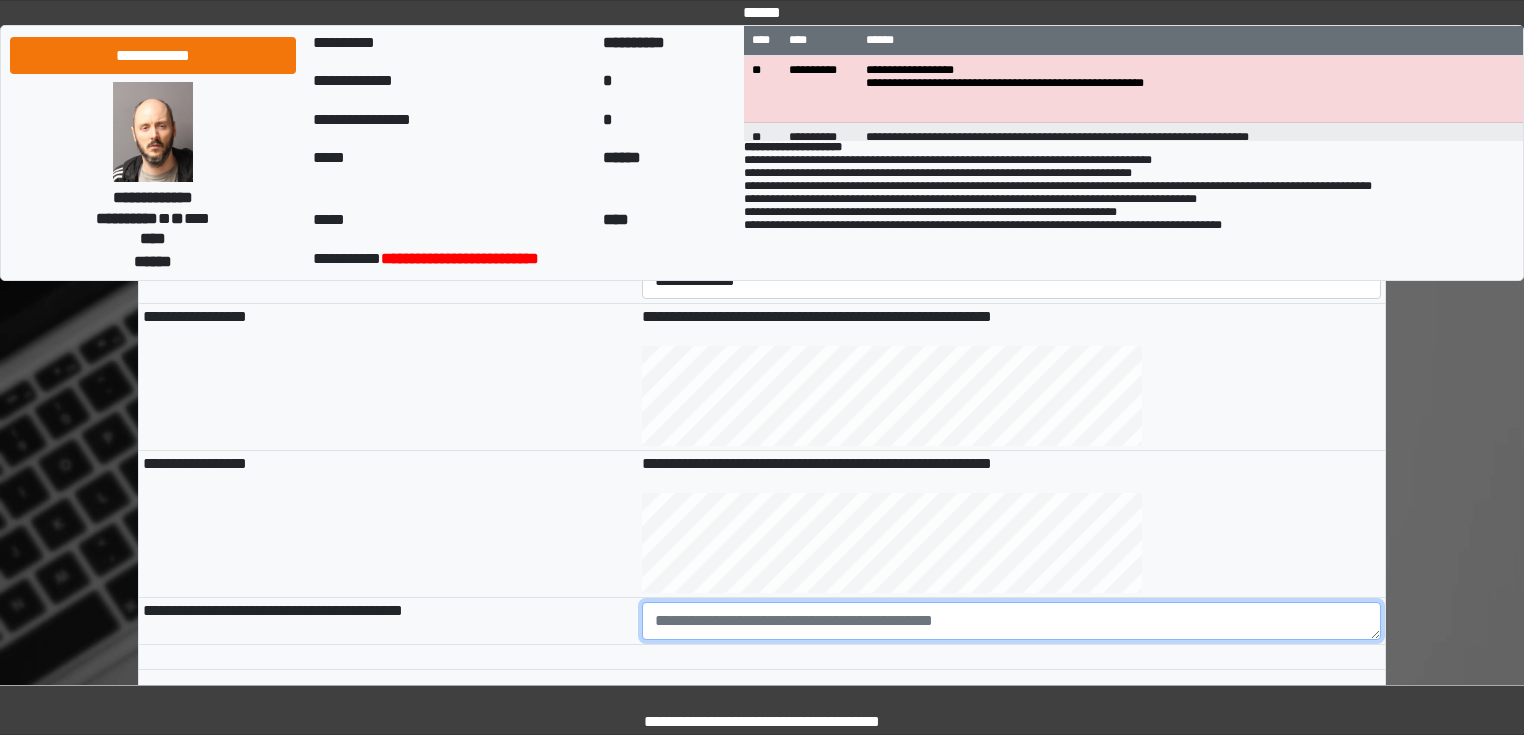 paste on "**********" 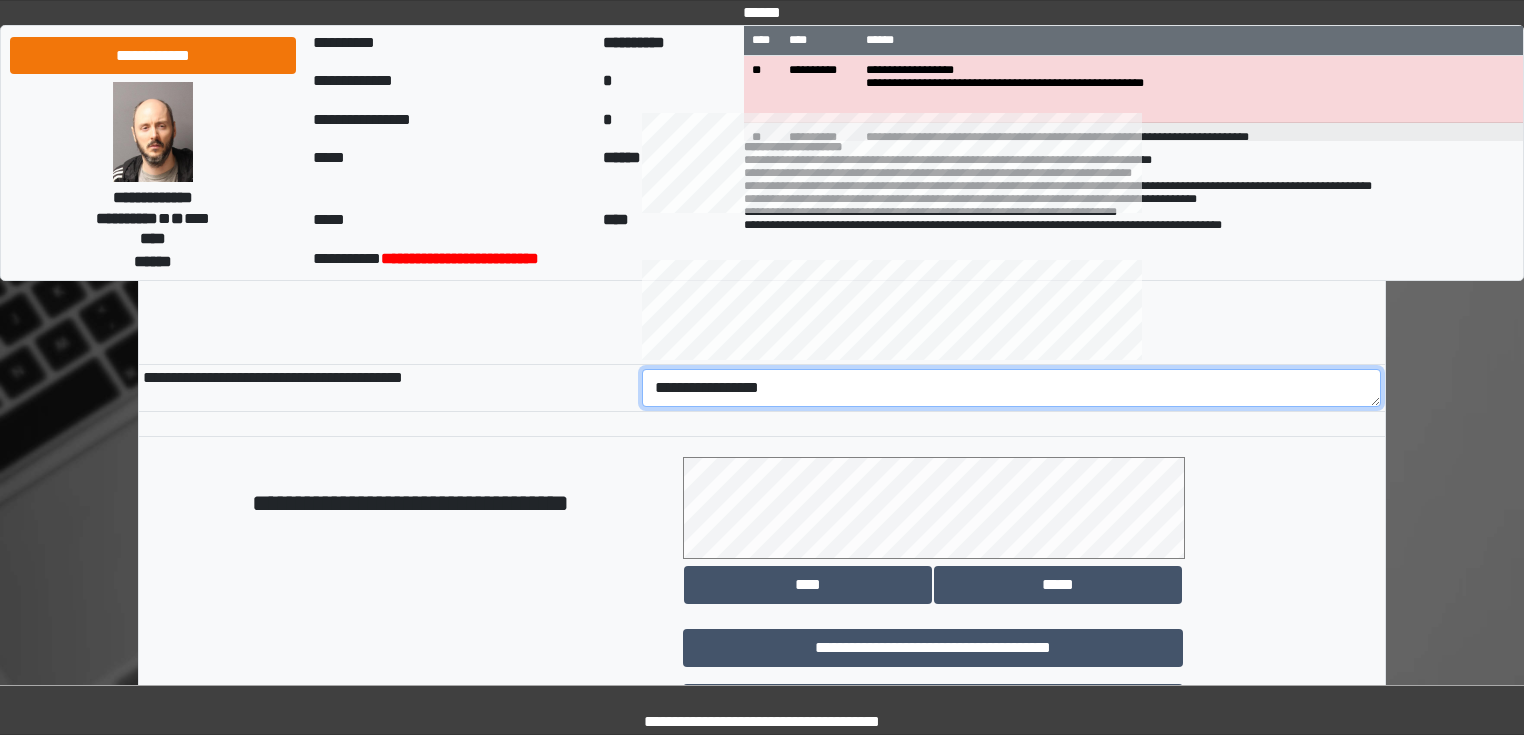 scroll, scrollTop: 1118, scrollLeft: 0, axis: vertical 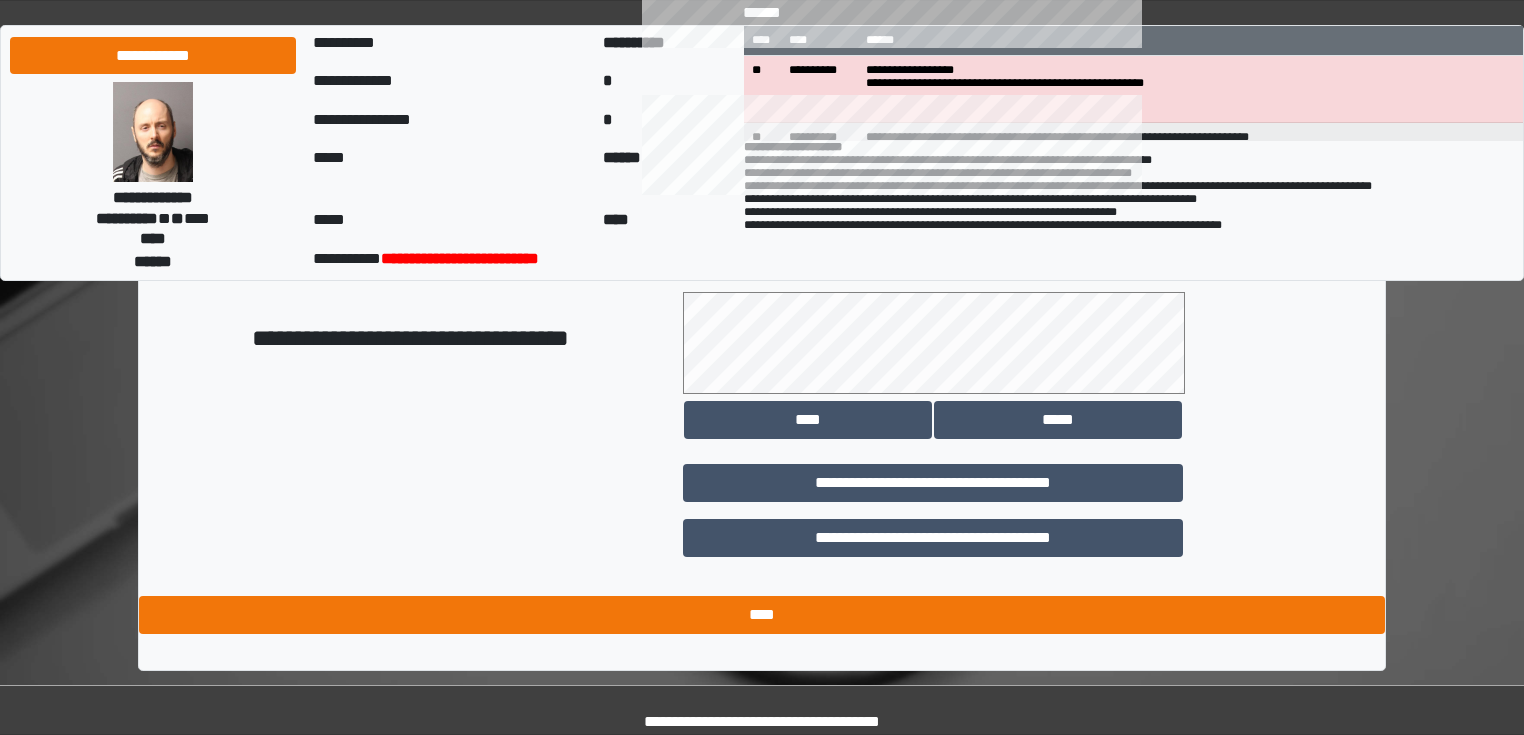 type on "**********" 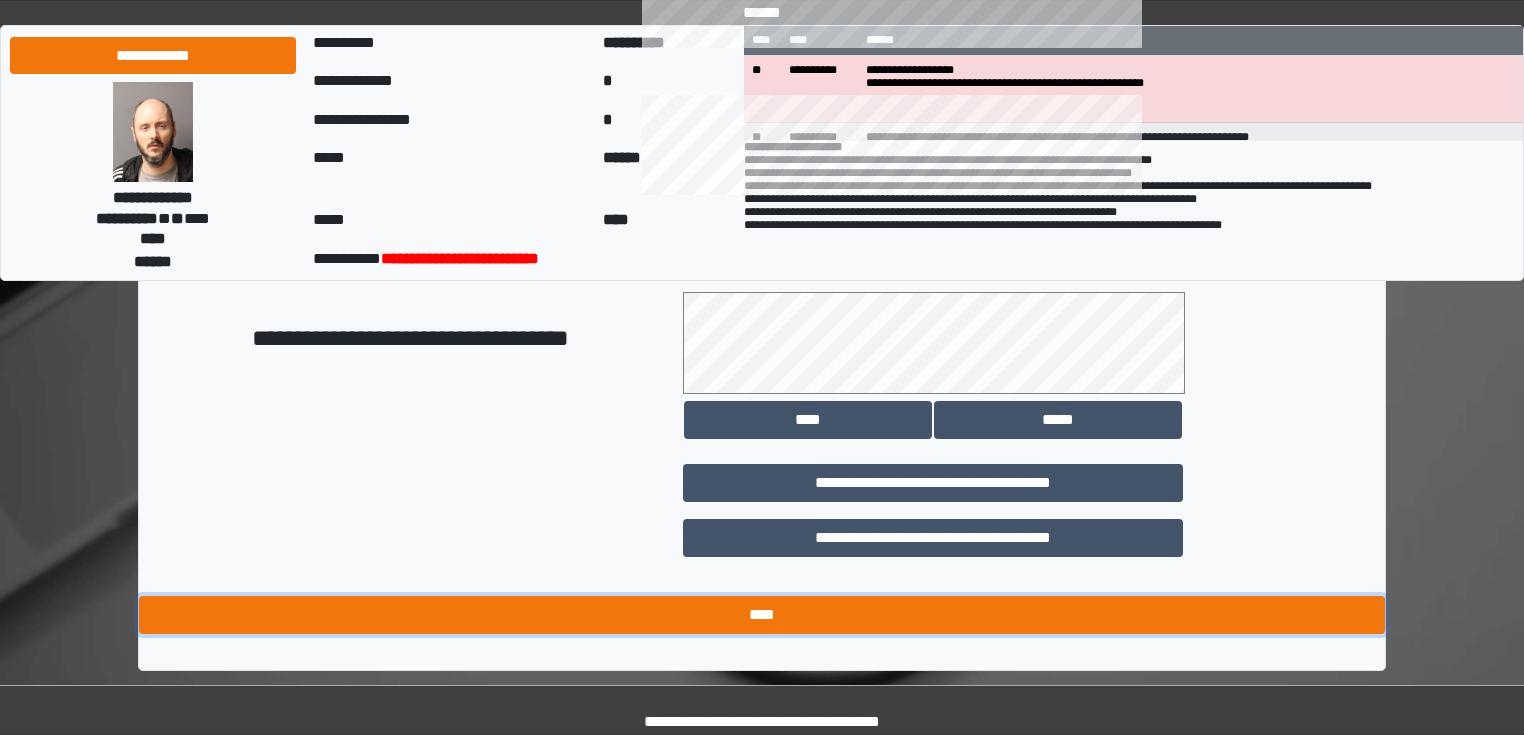 click on "****" at bounding box center (762, 615) 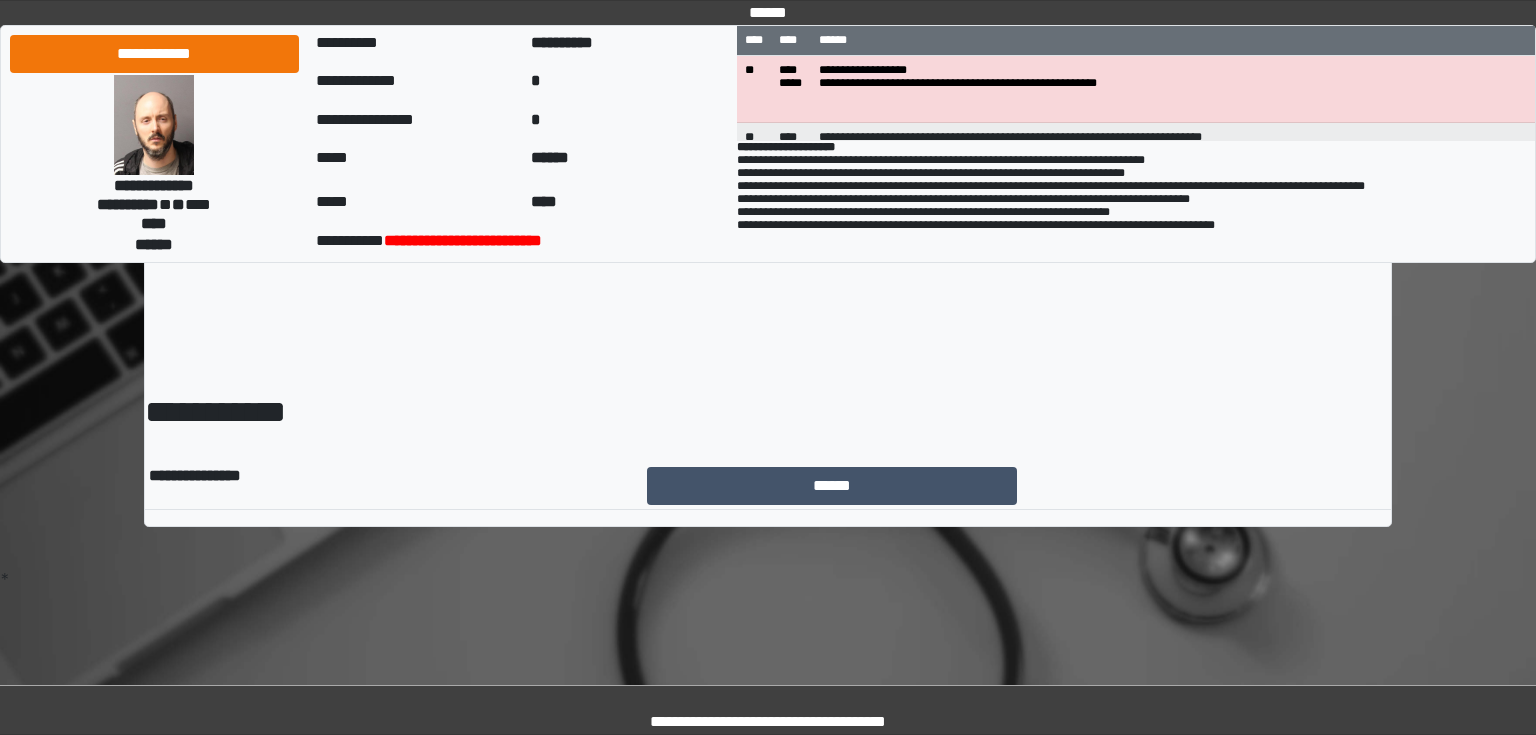 scroll, scrollTop: 0, scrollLeft: 0, axis: both 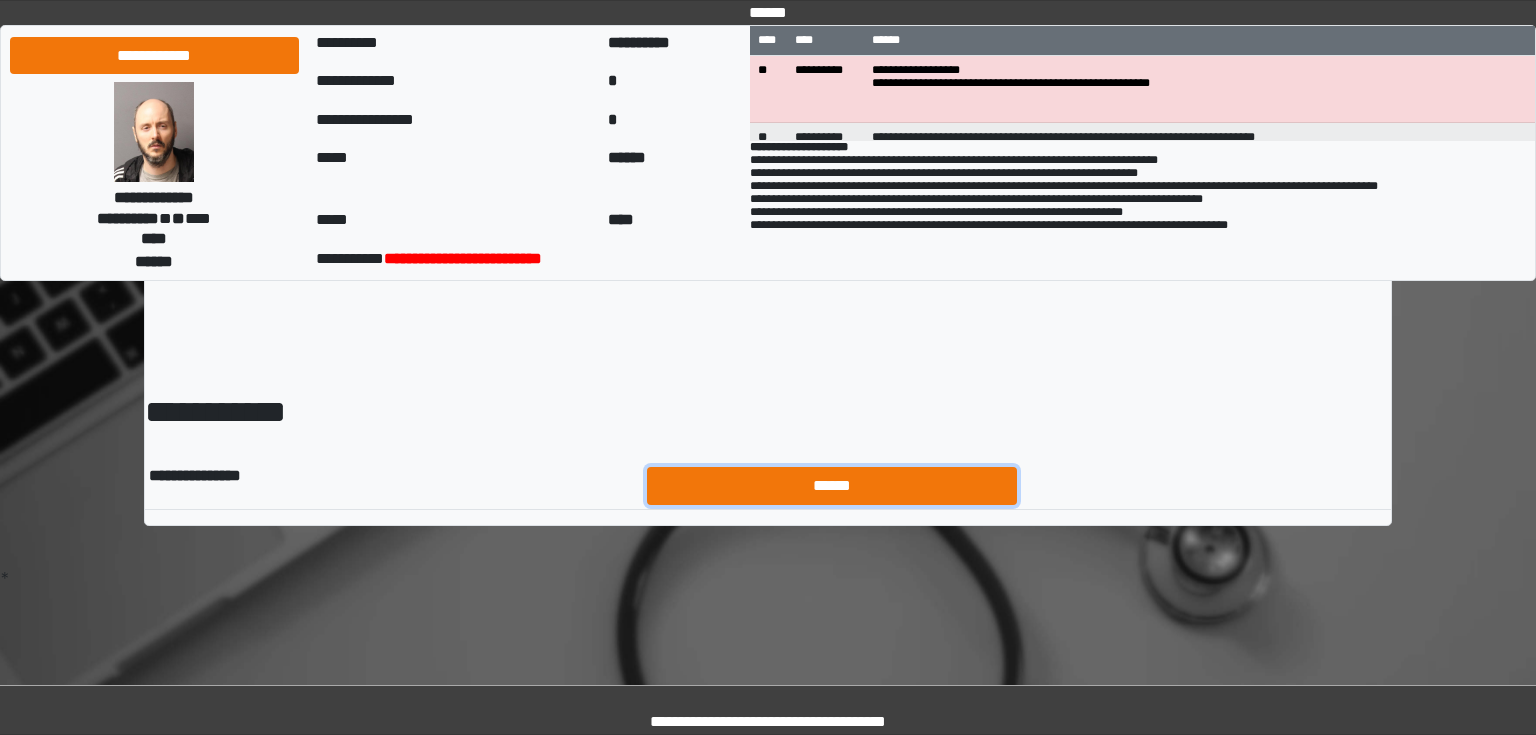 click on "******" at bounding box center (832, 486) 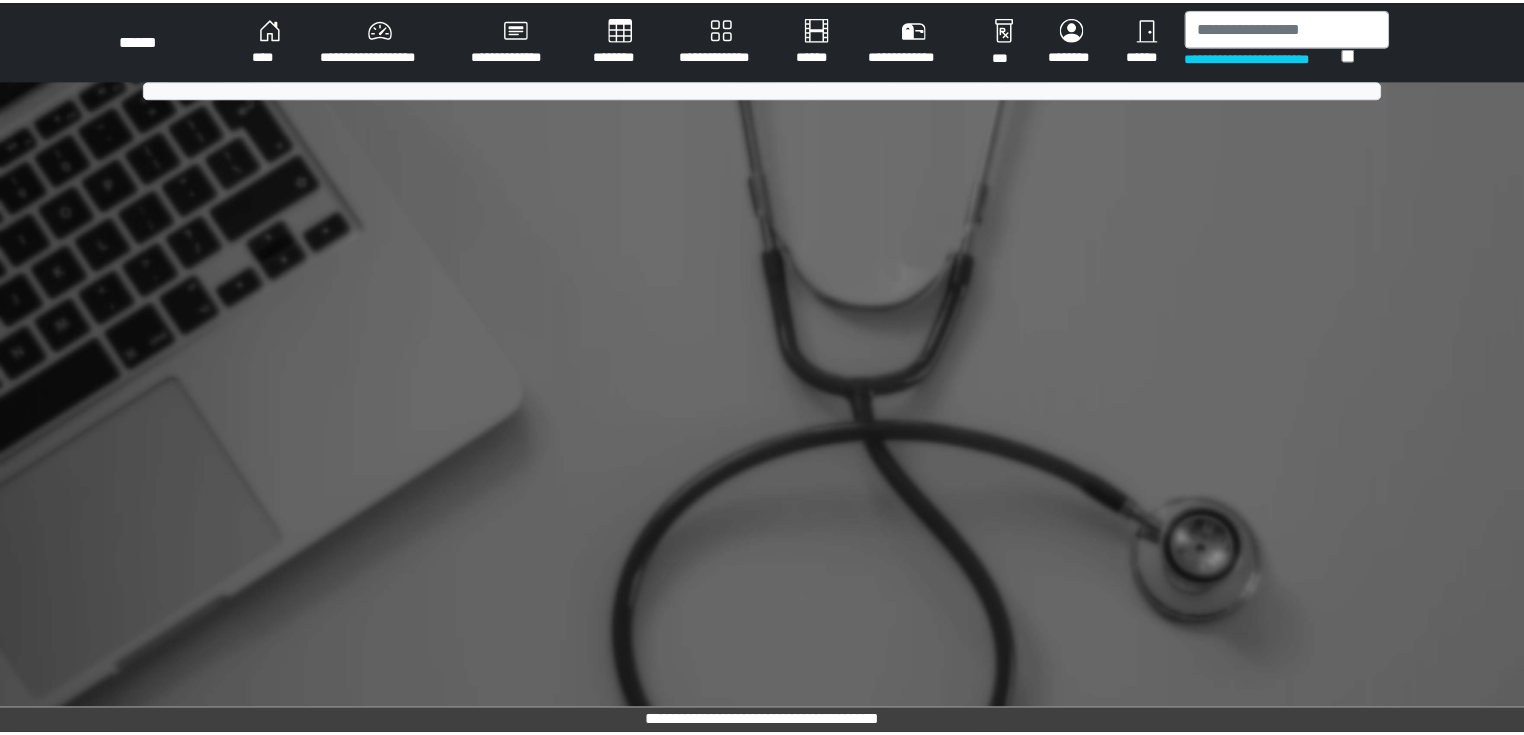 scroll, scrollTop: 0, scrollLeft: 0, axis: both 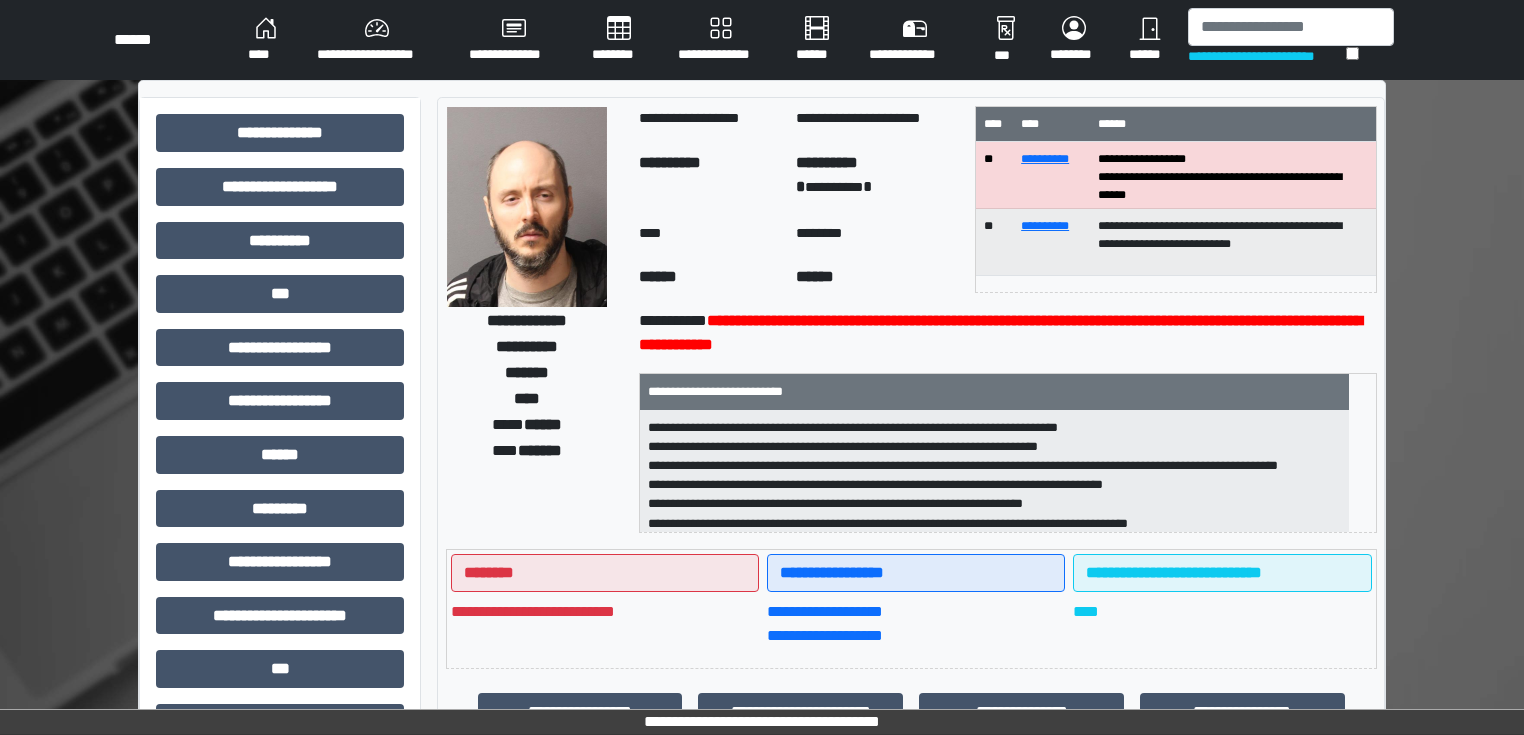 click on "**********" at bounding box center [377, 40] 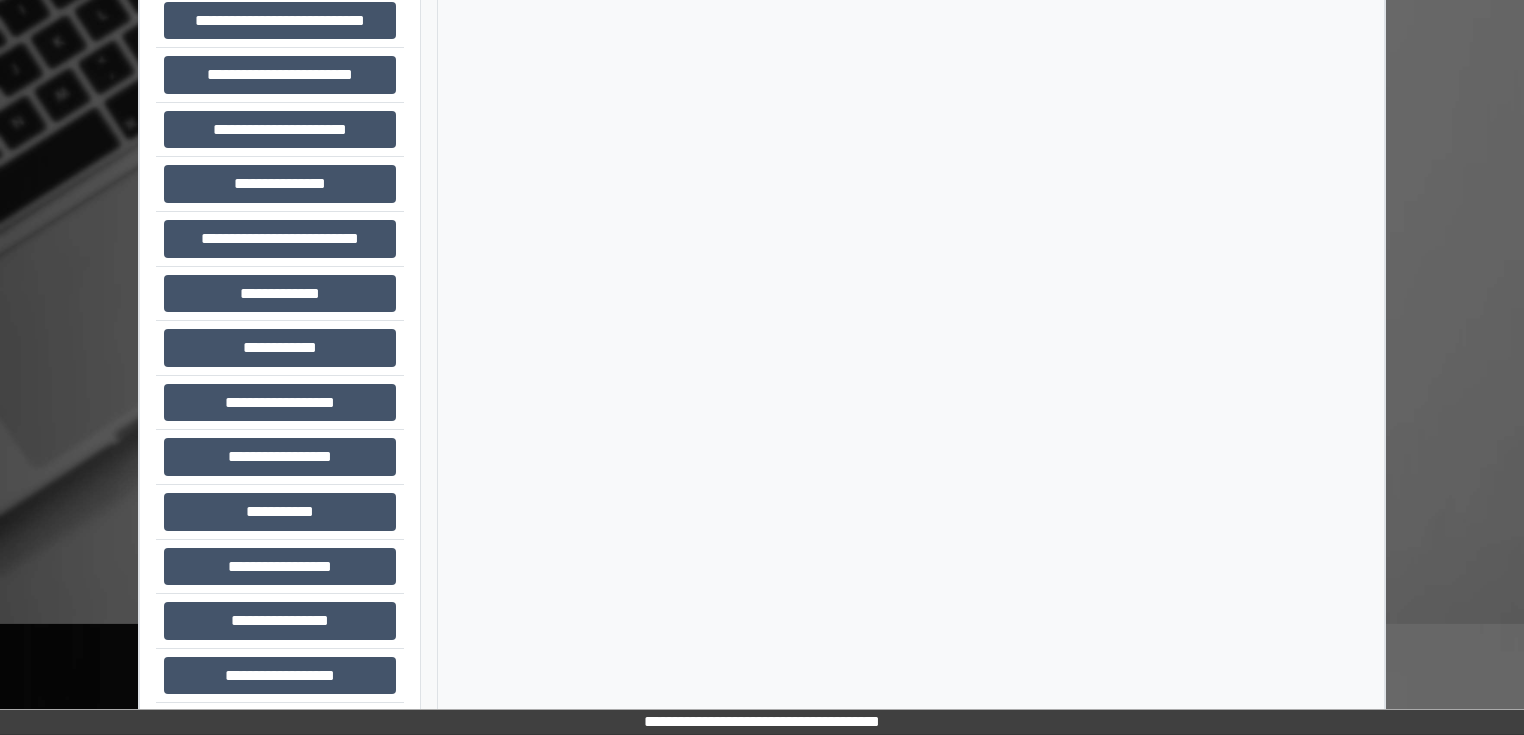 scroll, scrollTop: 299, scrollLeft: 0, axis: vertical 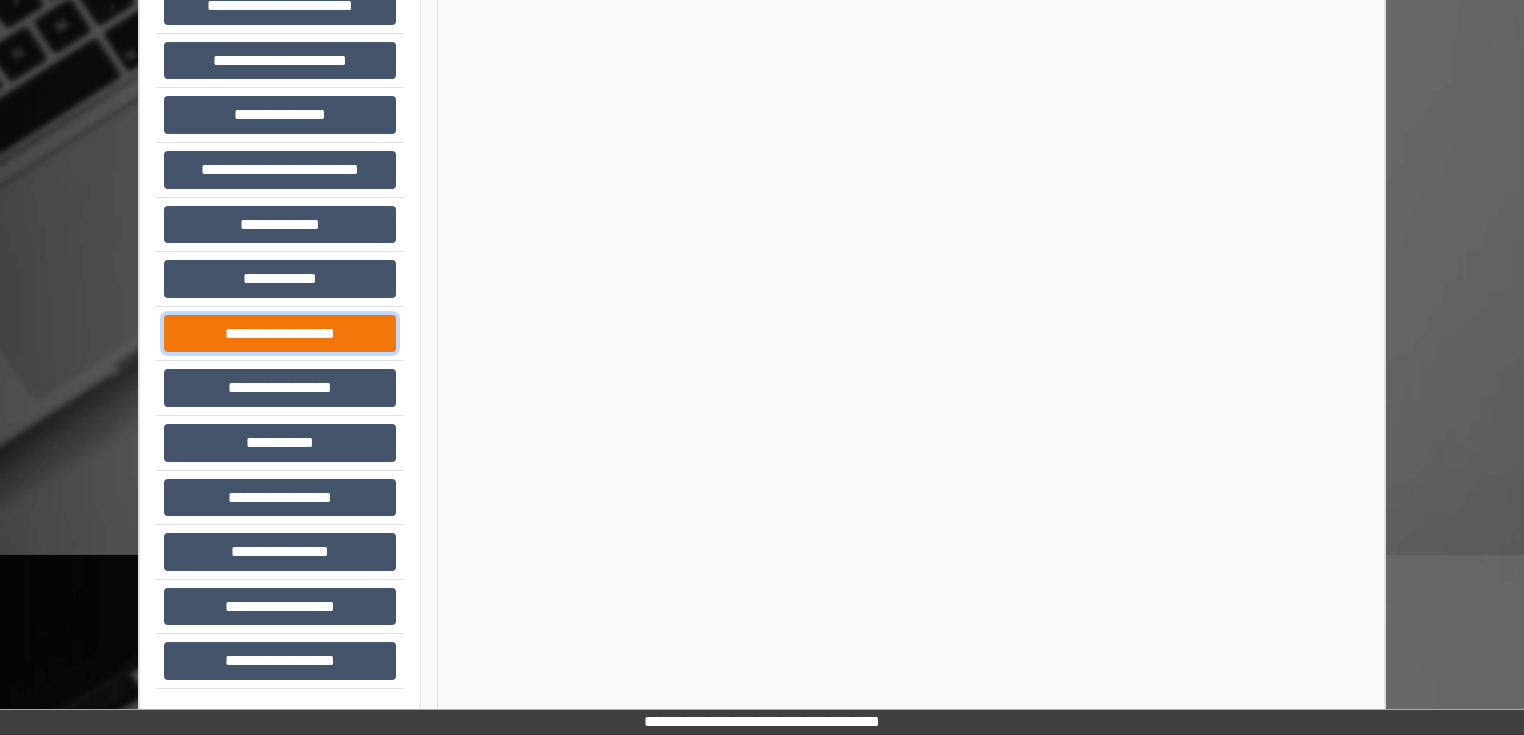 click on "**********" at bounding box center [280, 334] 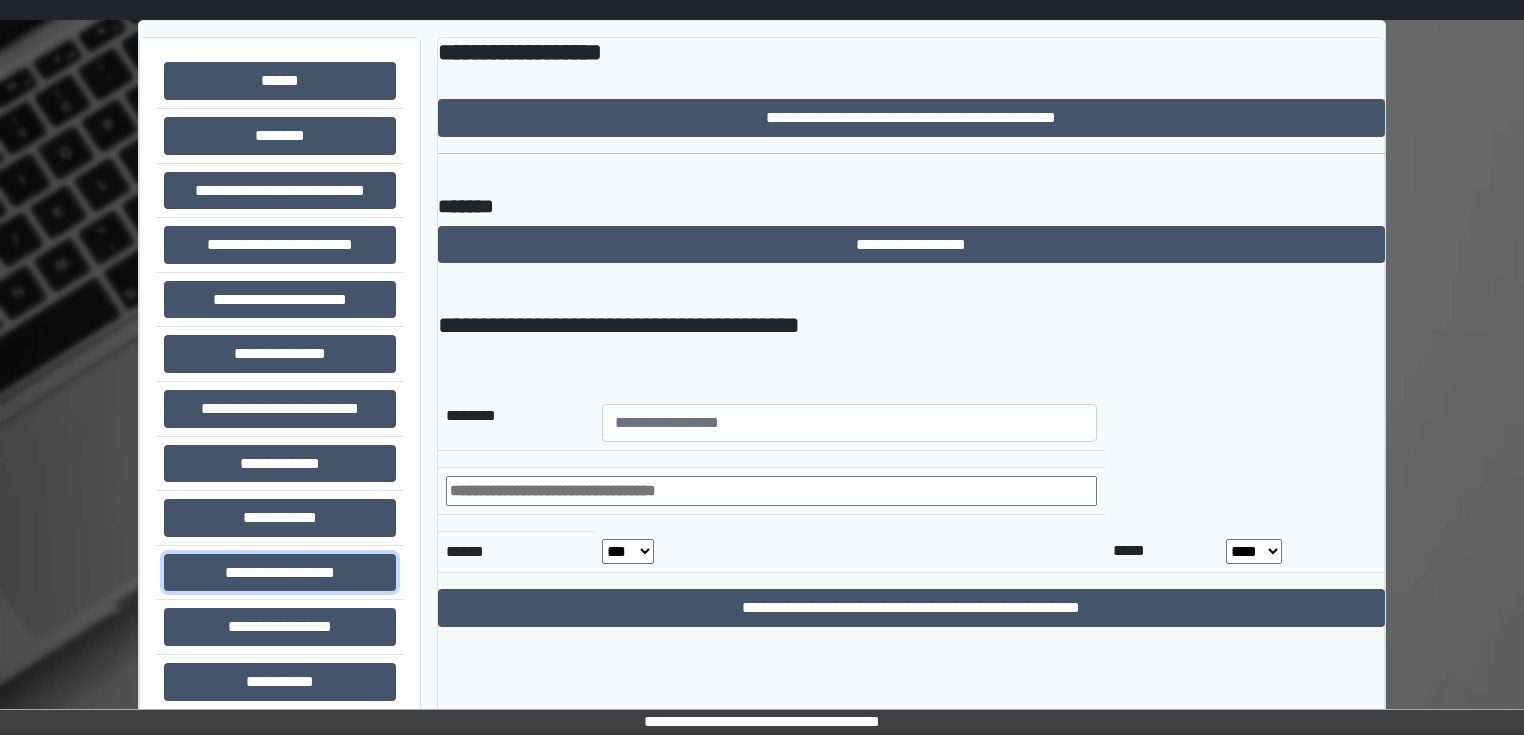 scroll, scrollTop: 59, scrollLeft: 0, axis: vertical 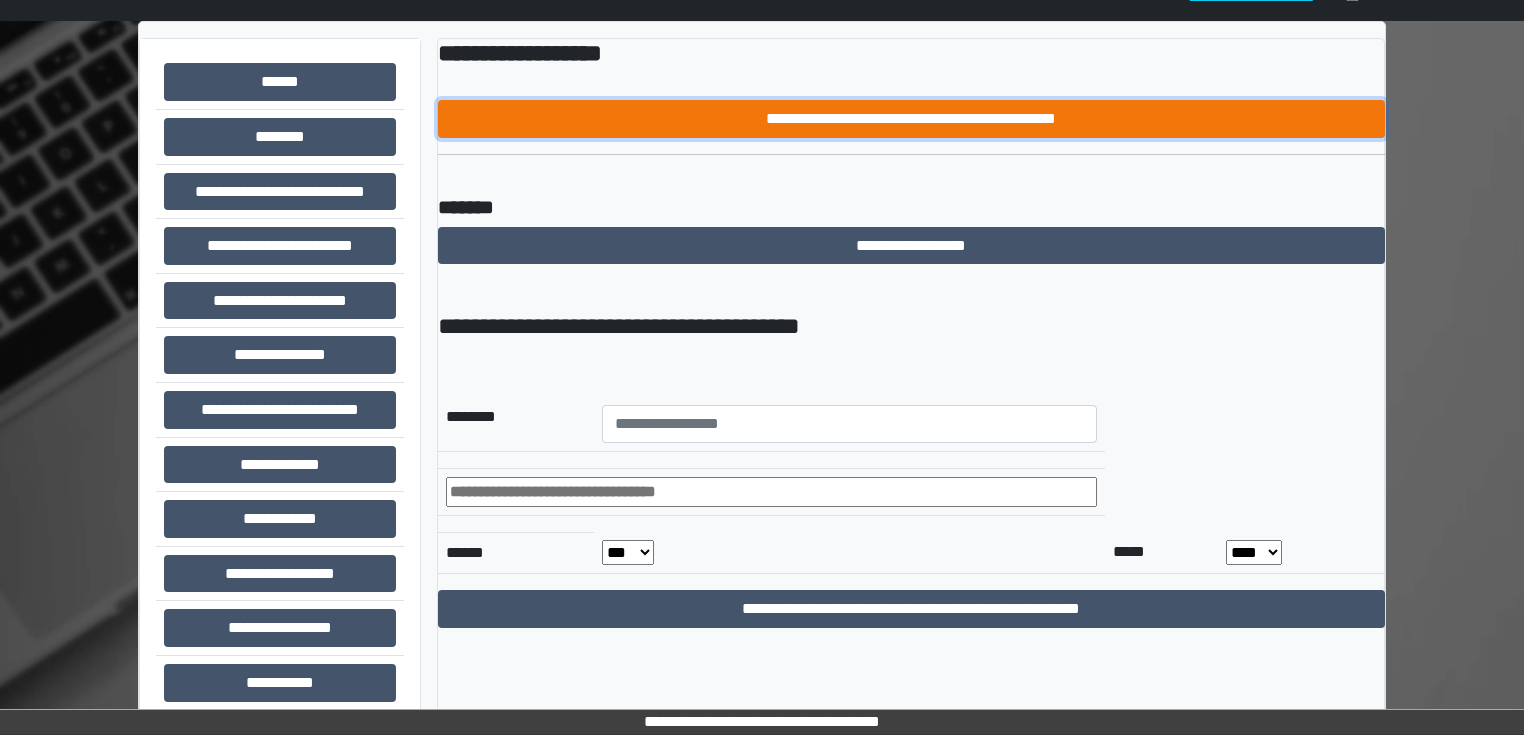 click on "**********" at bounding box center [911, 119] 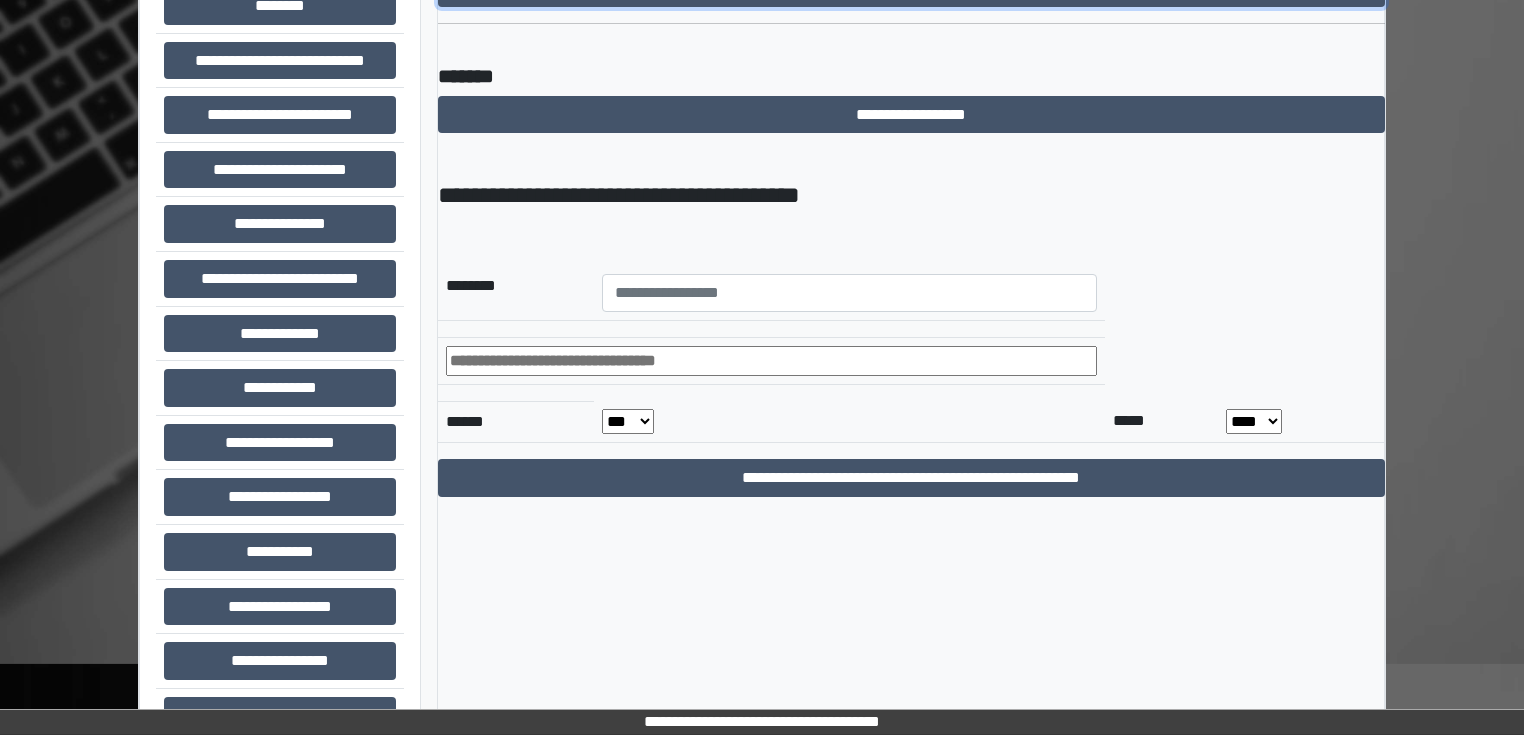 scroll, scrollTop: 219, scrollLeft: 0, axis: vertical 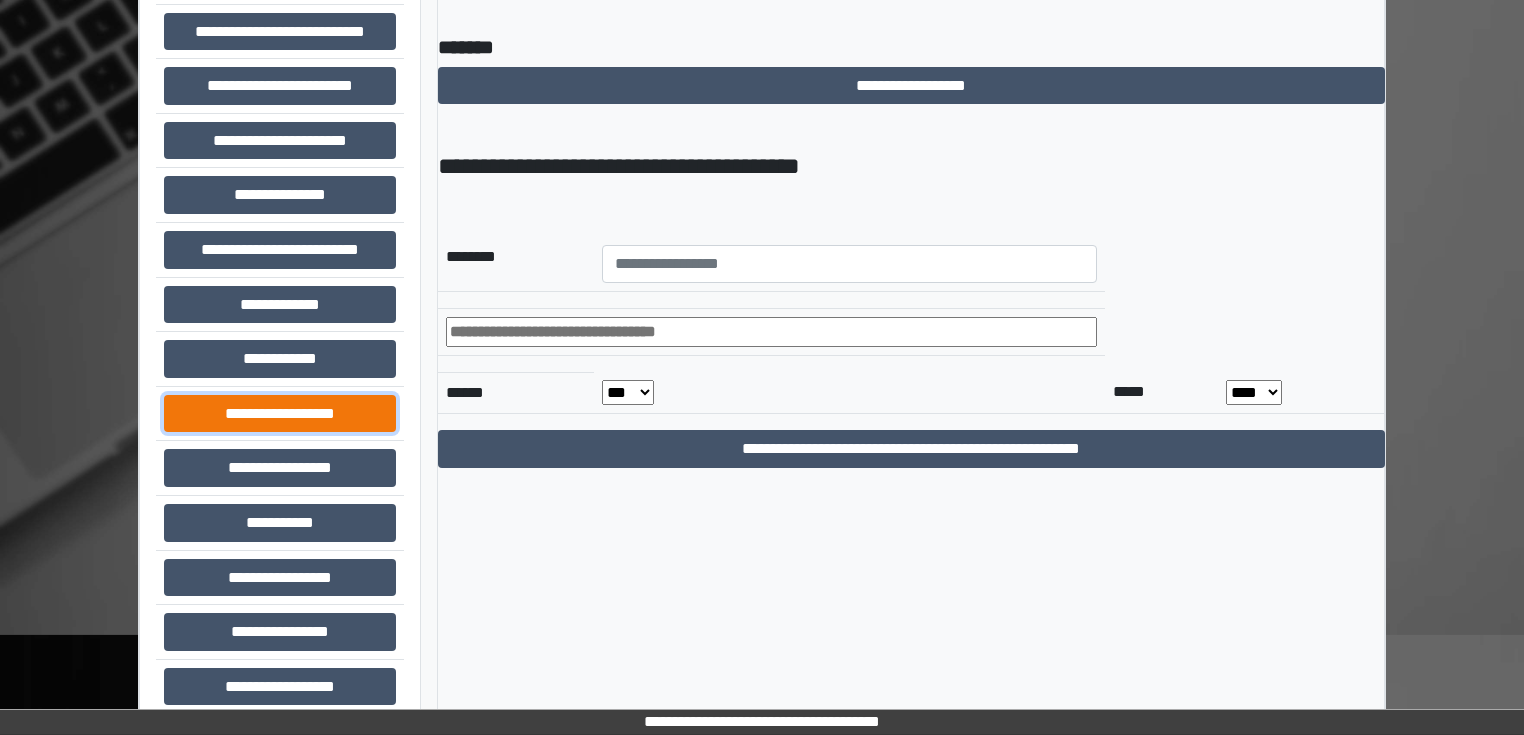 click on "**********" at bounding box center [280, 414] 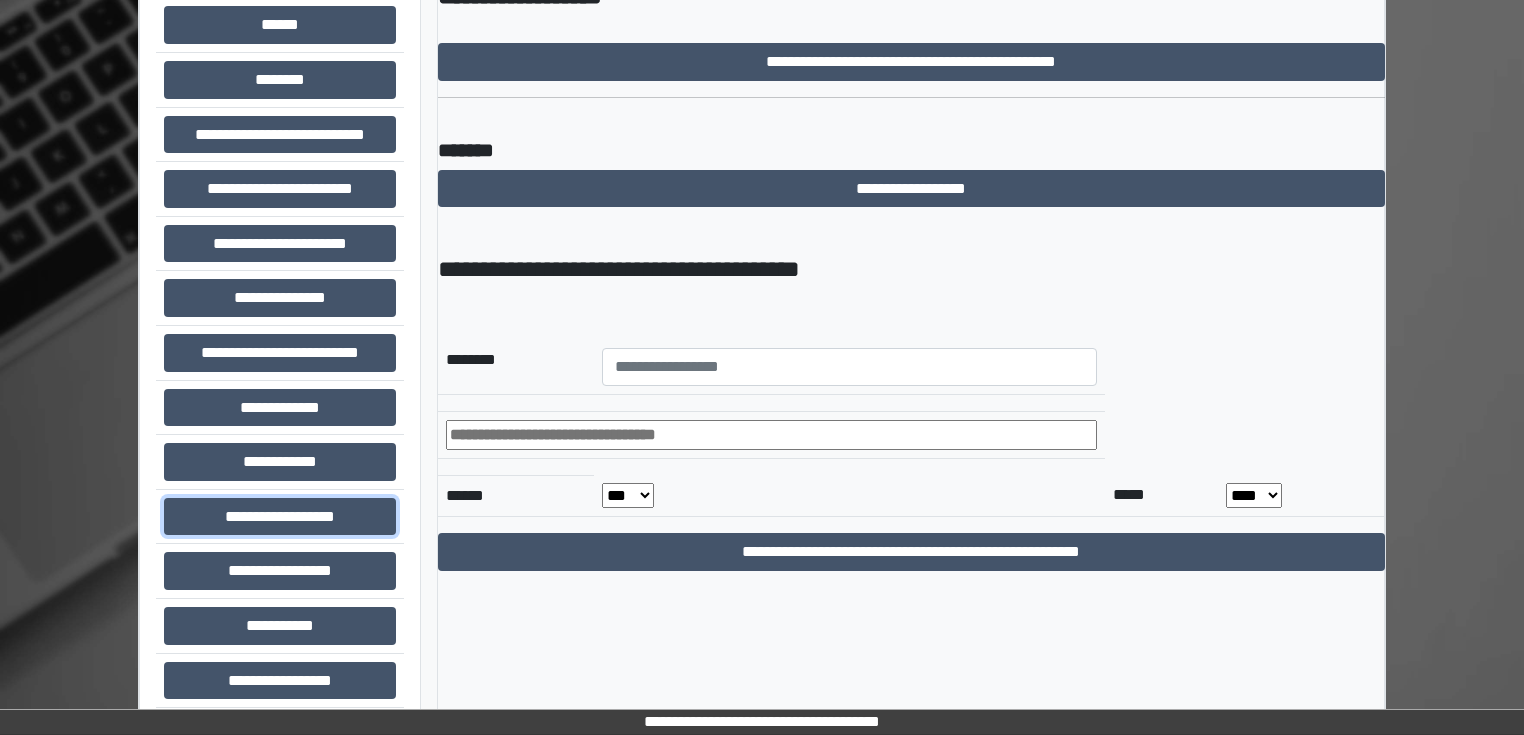 scroll, scrollTop: 0, scrollLeft: 0, axis: both 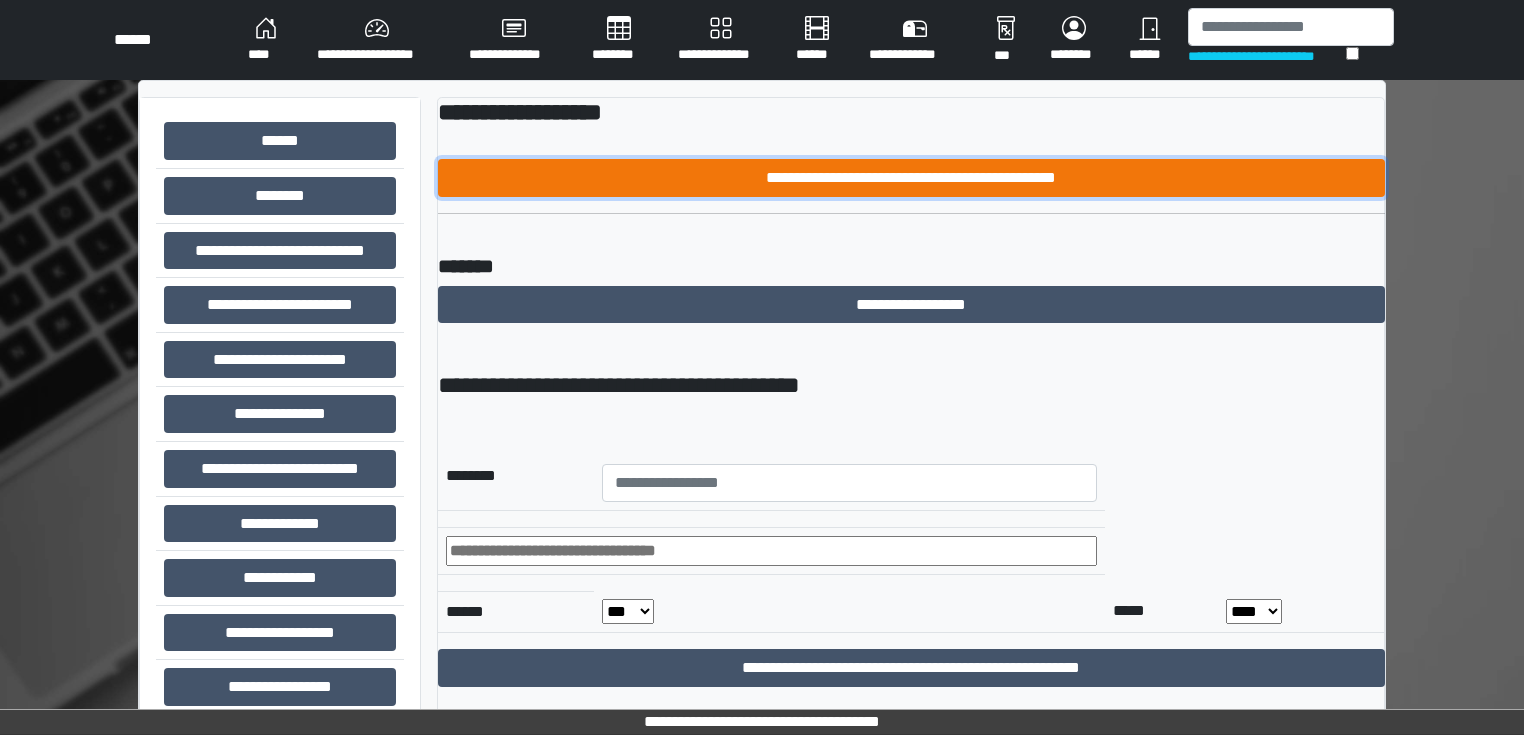 click on "**********" at bounding box center (911, 178) 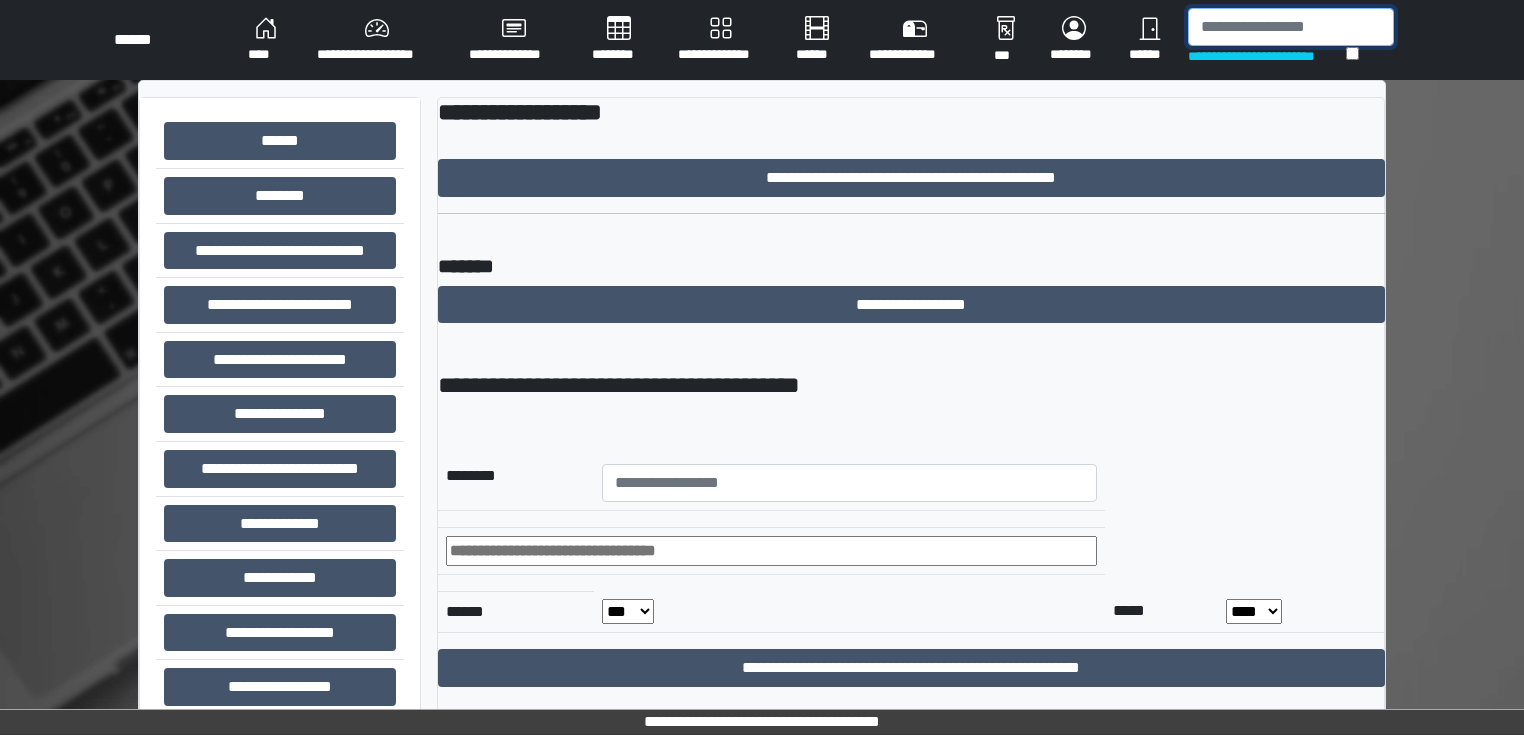 click at bounding box center [1291, 27] 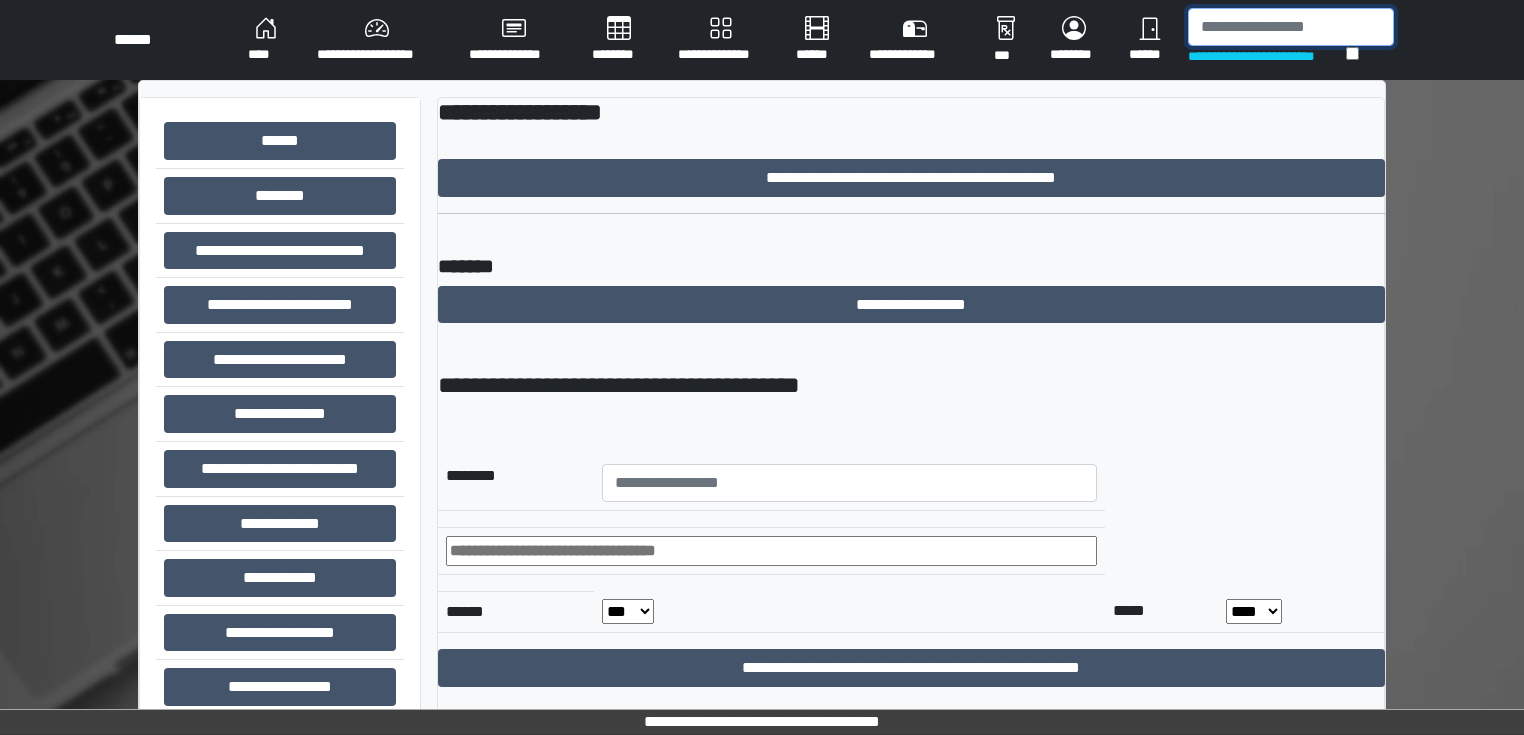click at bounding box center [1291, 27] 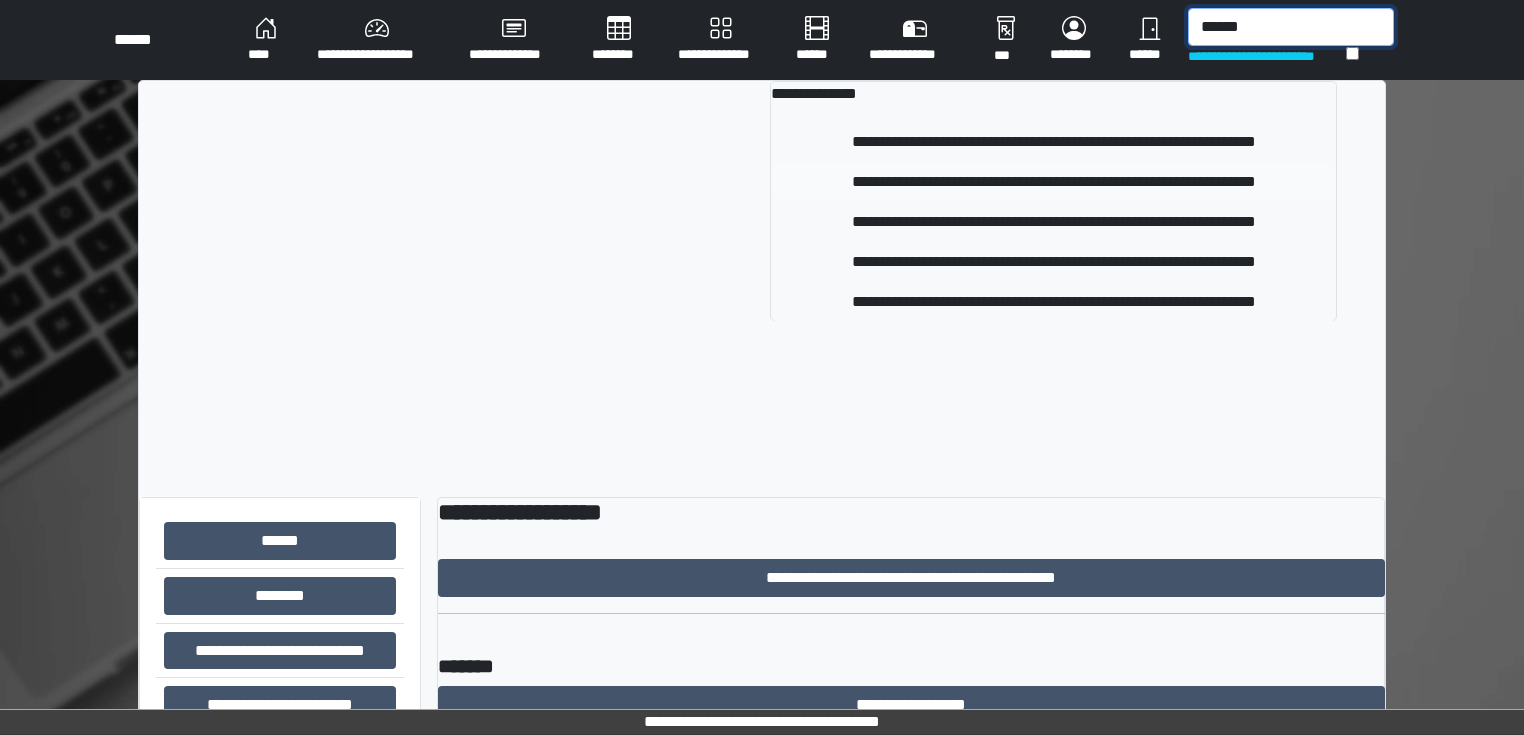 type on "******" 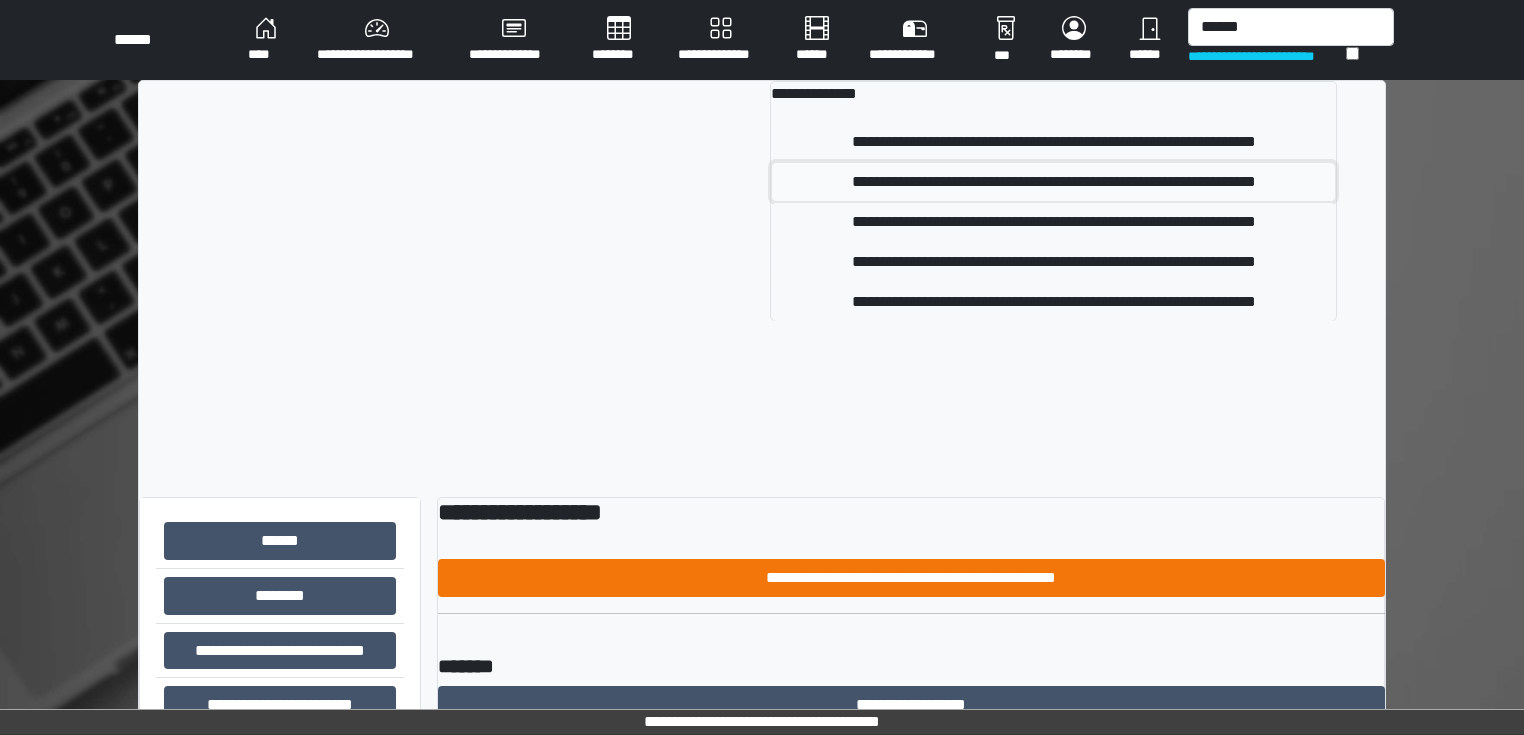 click on "**********" at bounding box center [1053, 182] 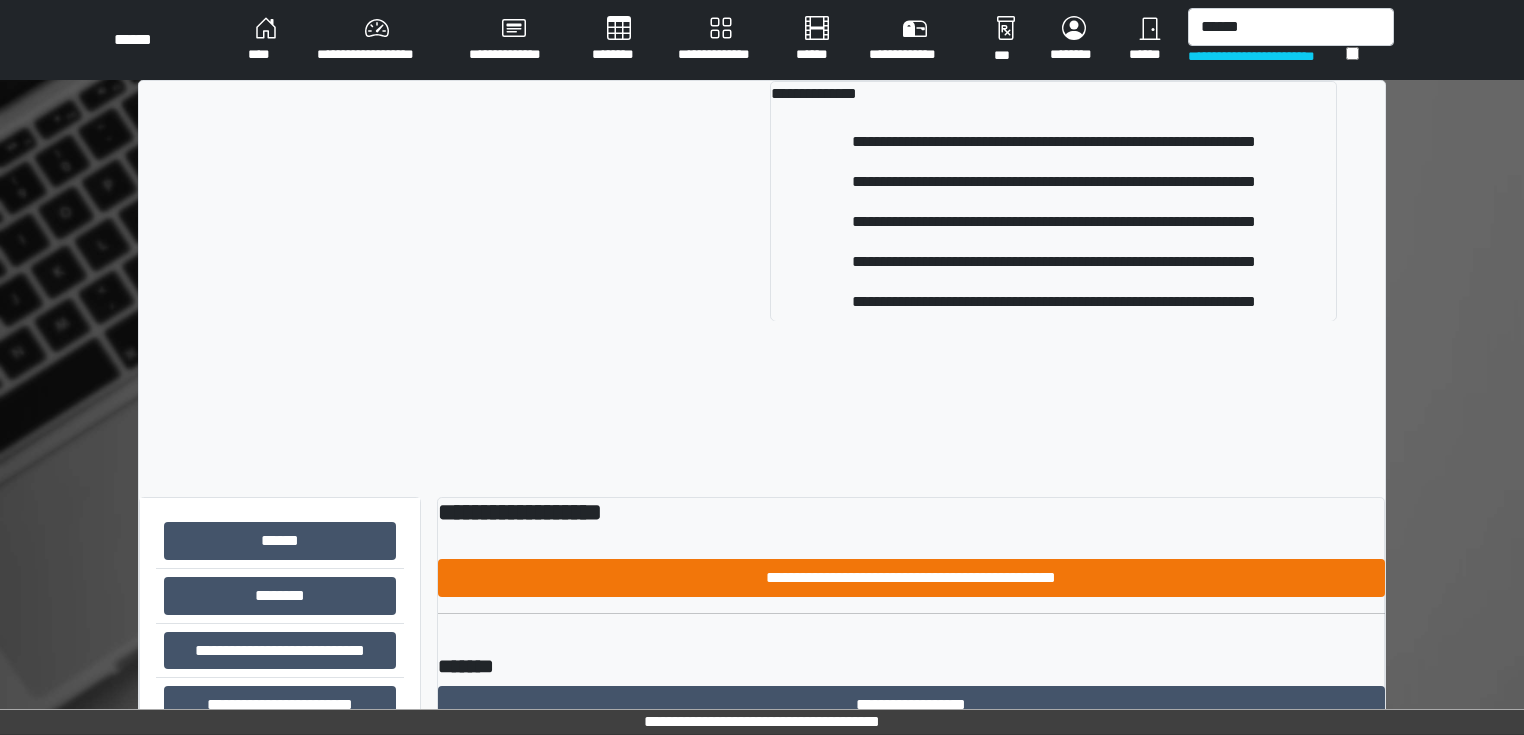 type 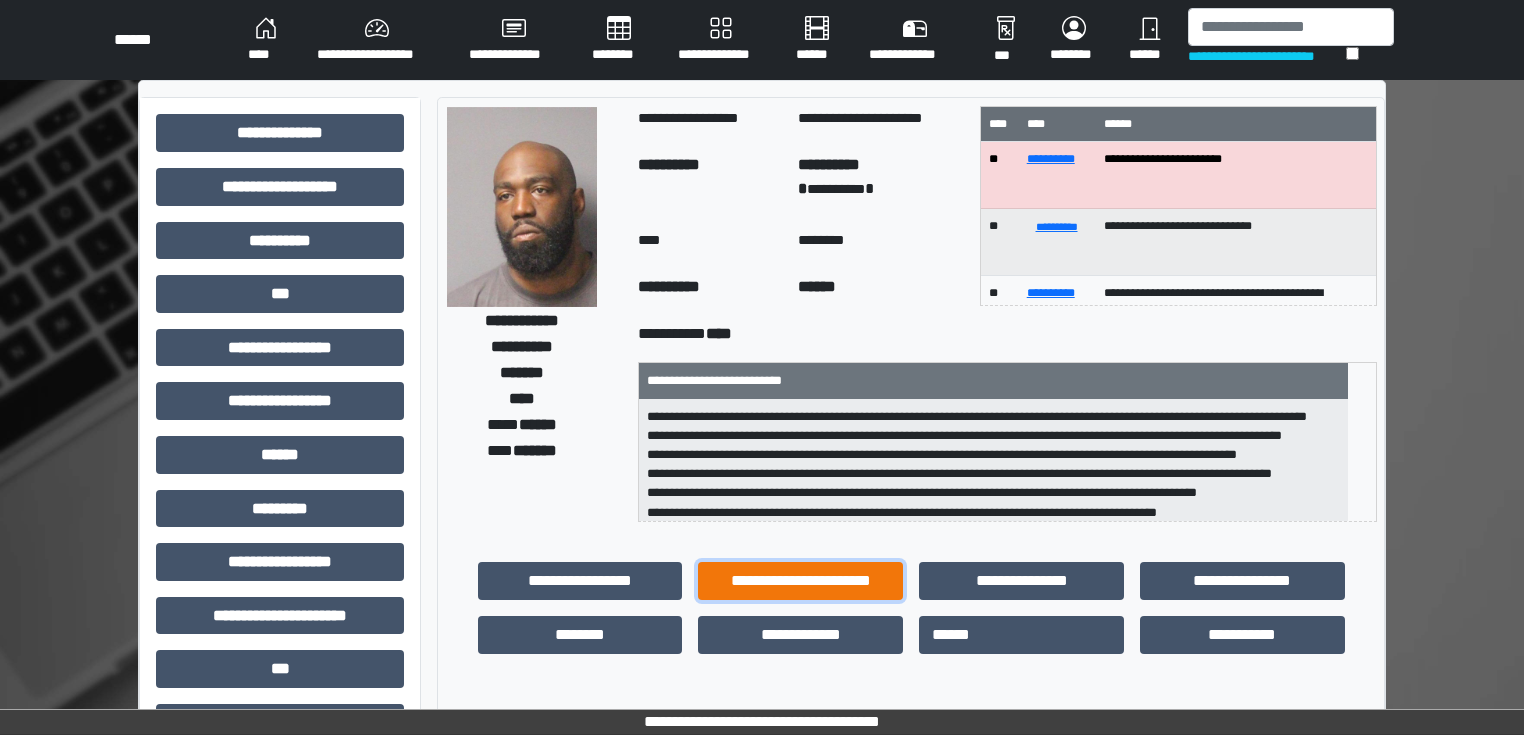 click on "**********" at bounding box center (800, 581) 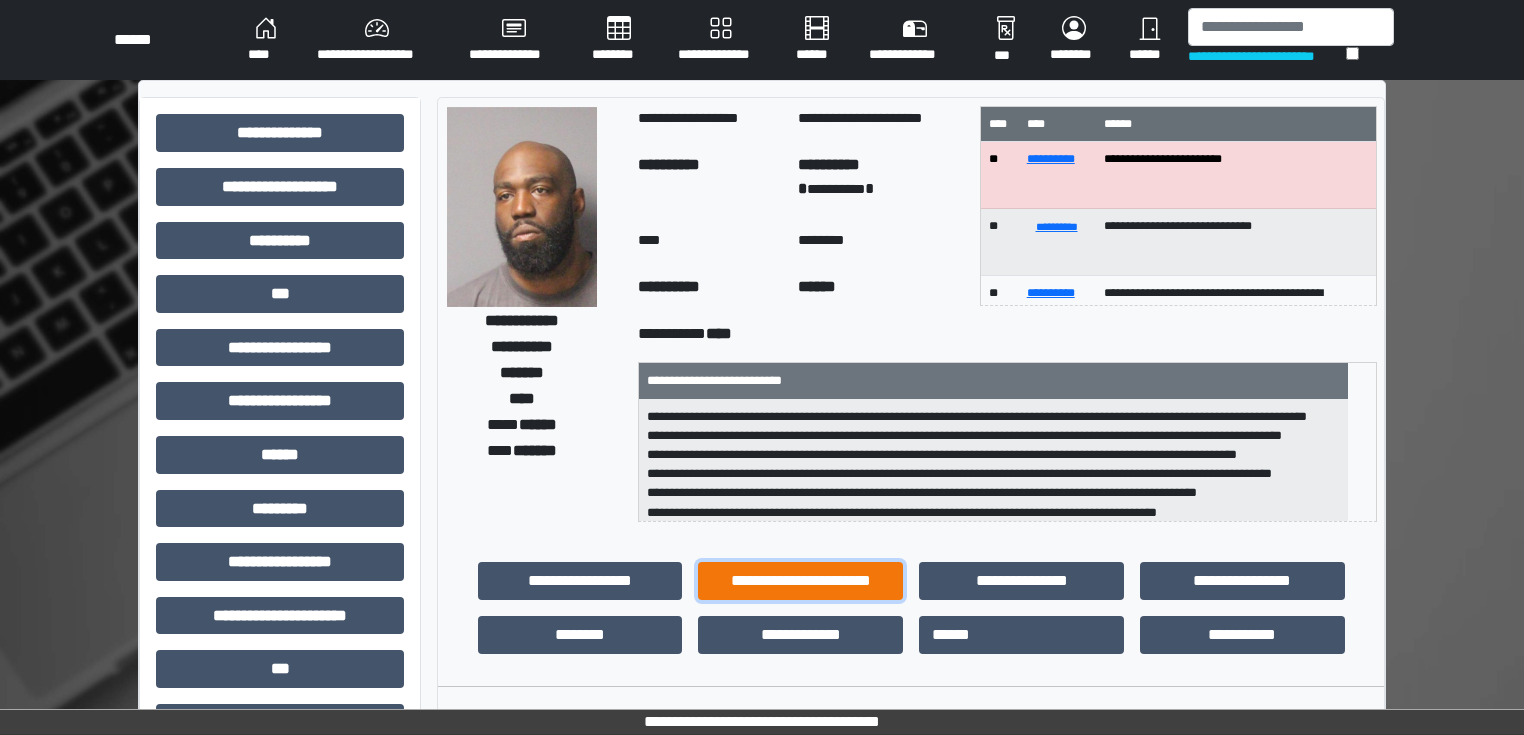 click on "**********" at bounding box center (800, 581) 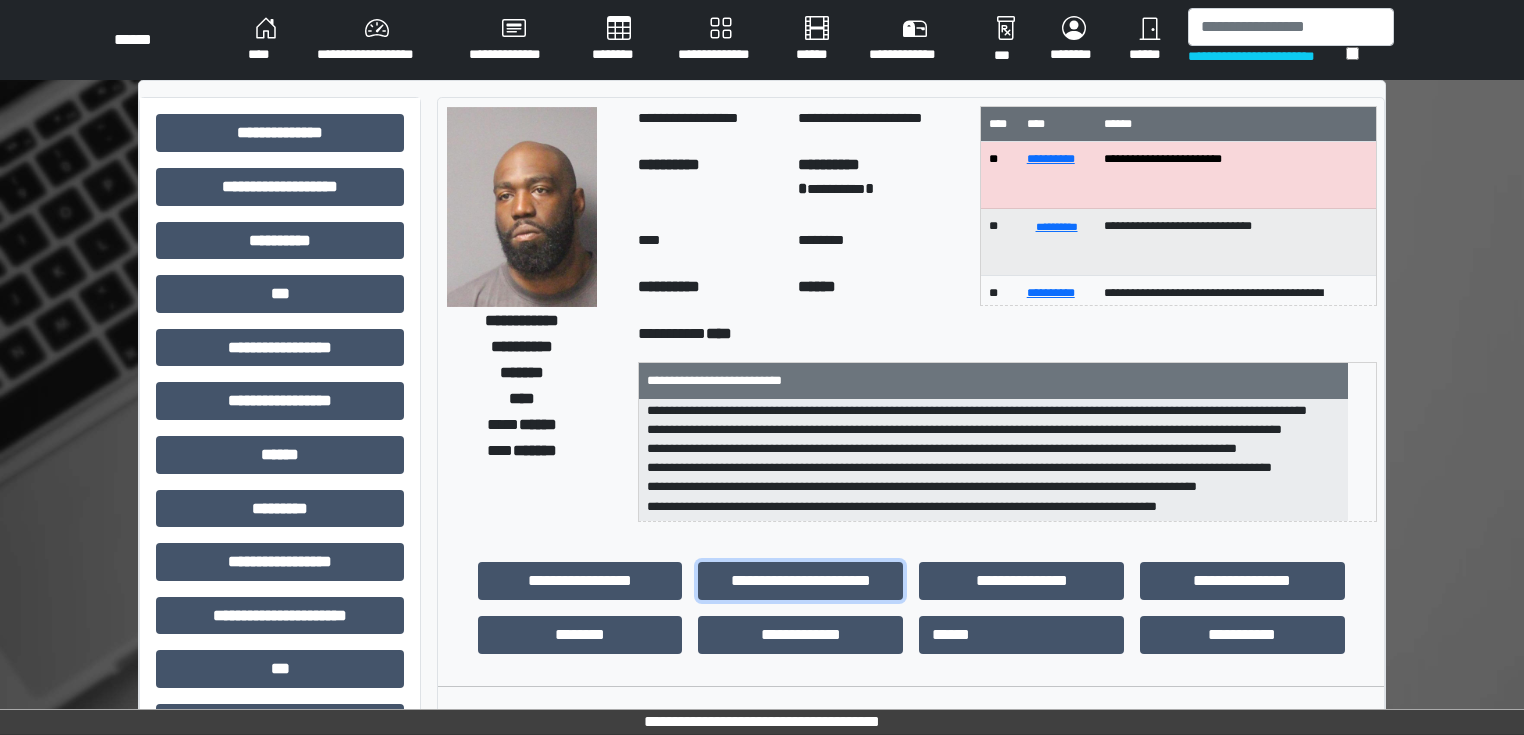 scroll, scrollTop: 83, scrollLeft: 0, axis: vertical 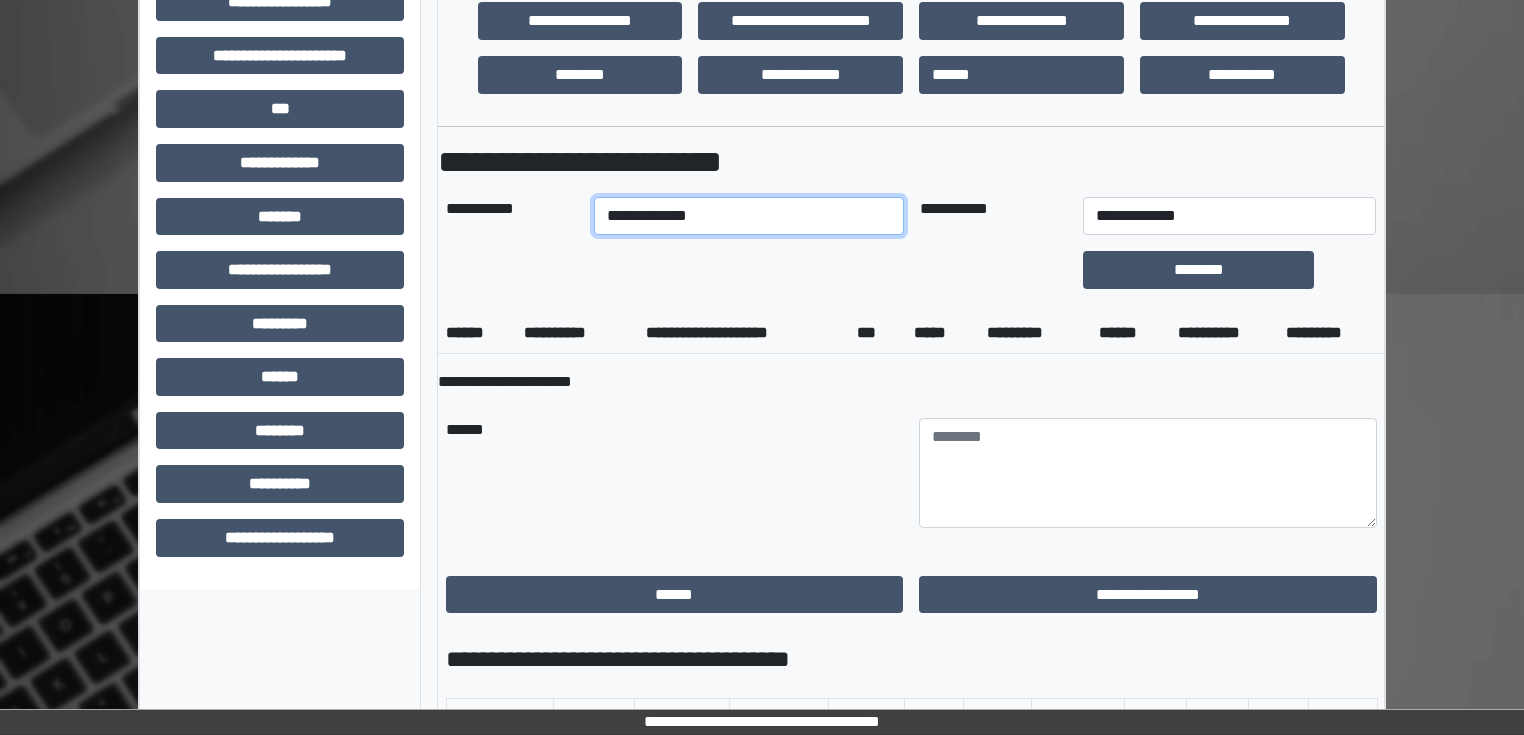 click on "**********" at bounding box center (748, 216) 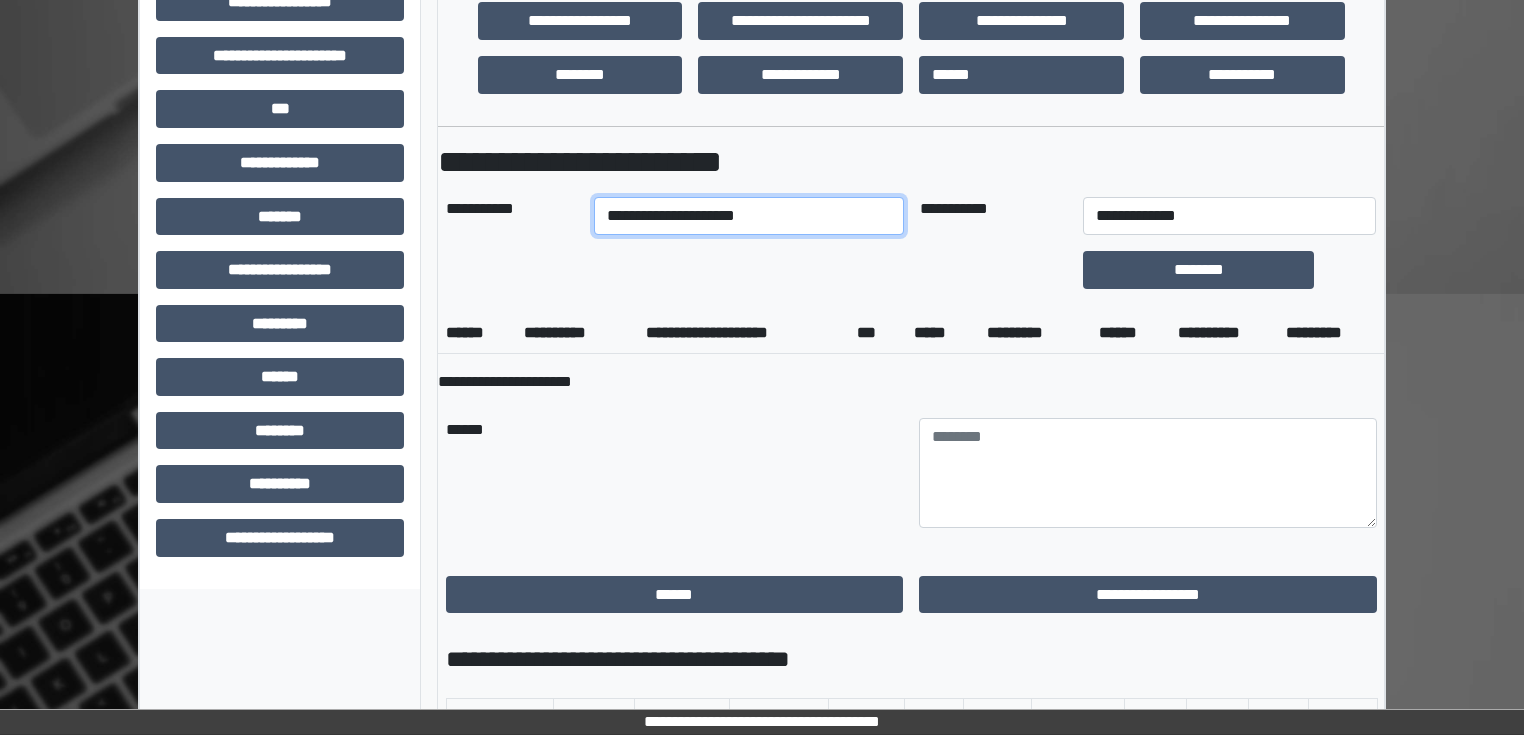 click on "**********" at bounding box center [748, 216] 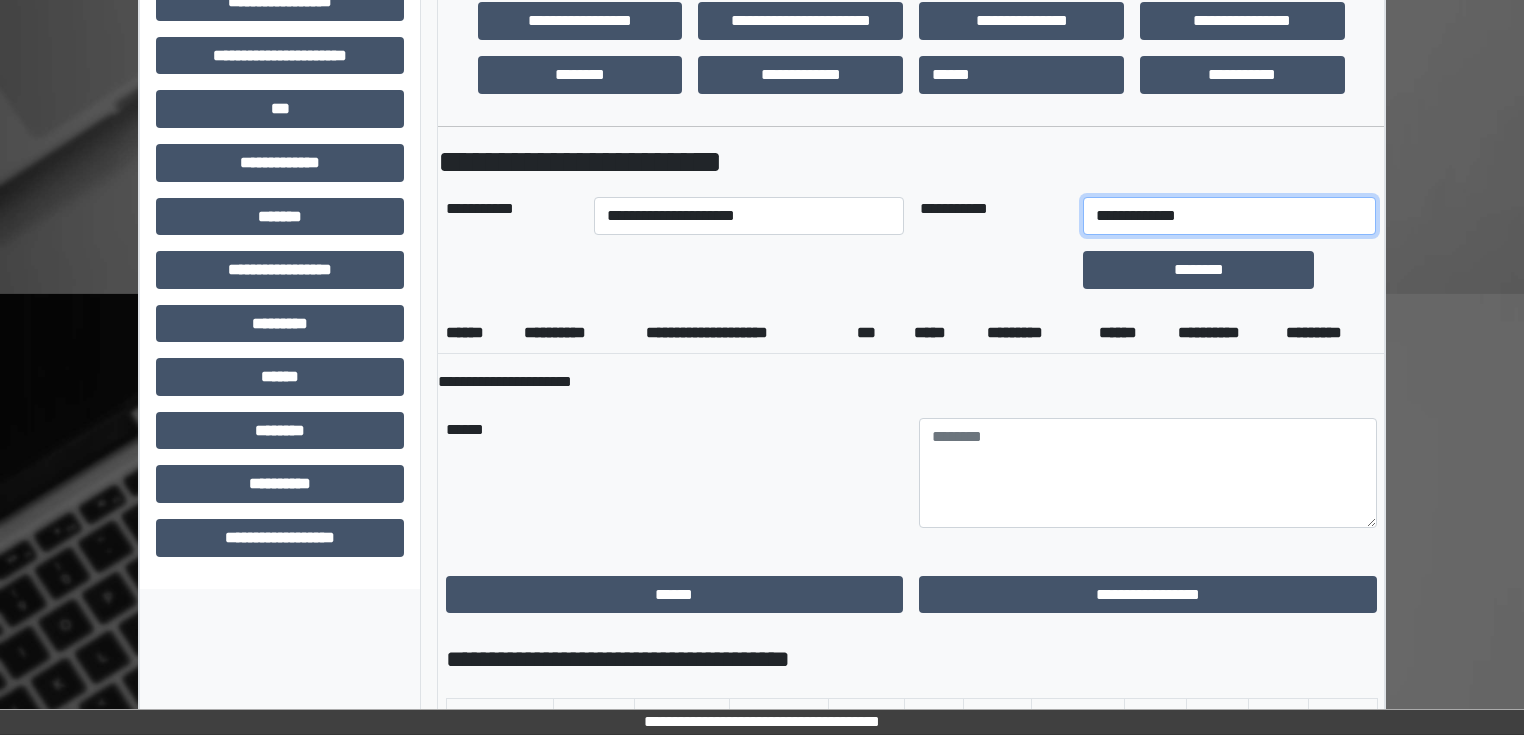 drag, startPoint x: 1224, startPoint y: 212, endPoint x: 1223, endPoint y: 228, distance: 16.03122 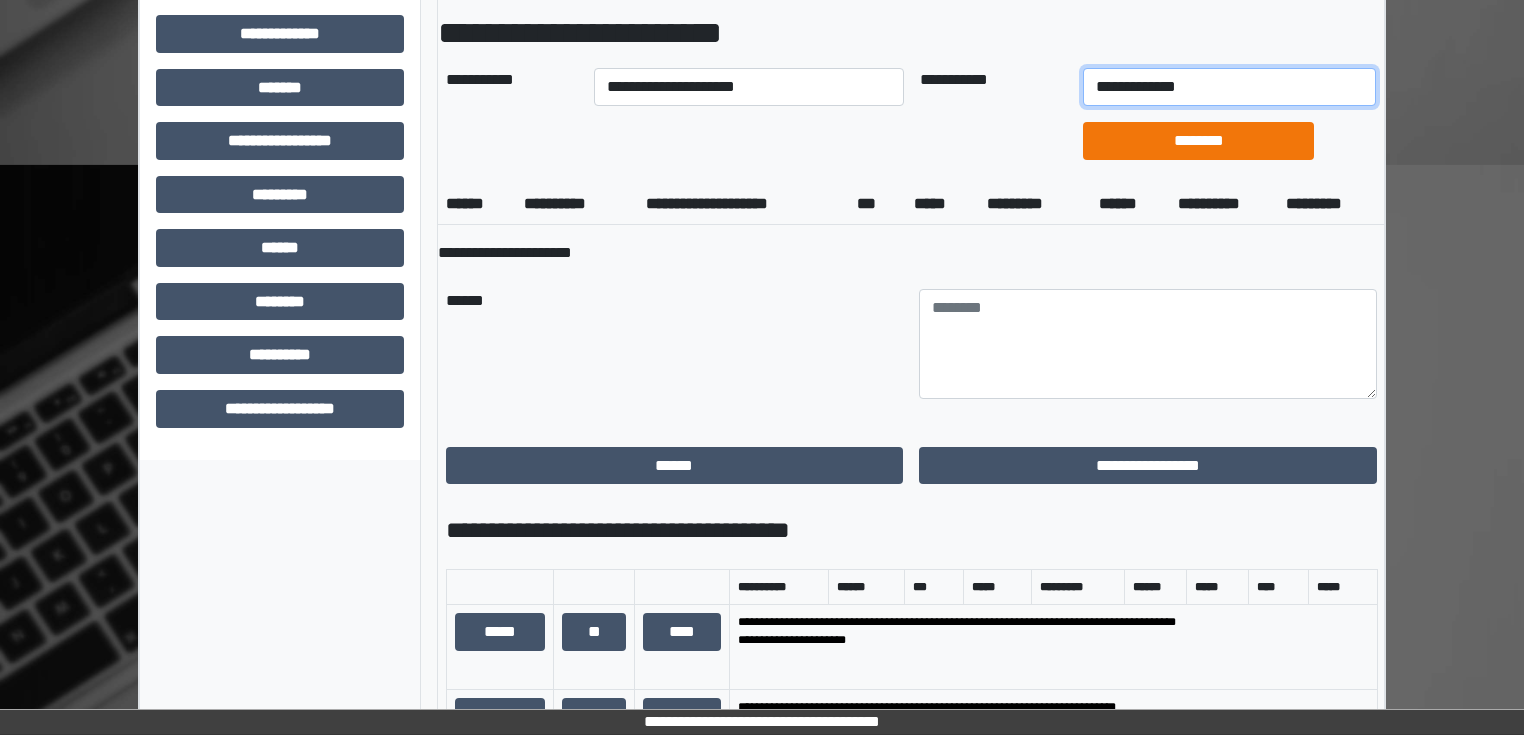 scroll, scrollTop: 560, scrollLeft: 0, axis: vertical 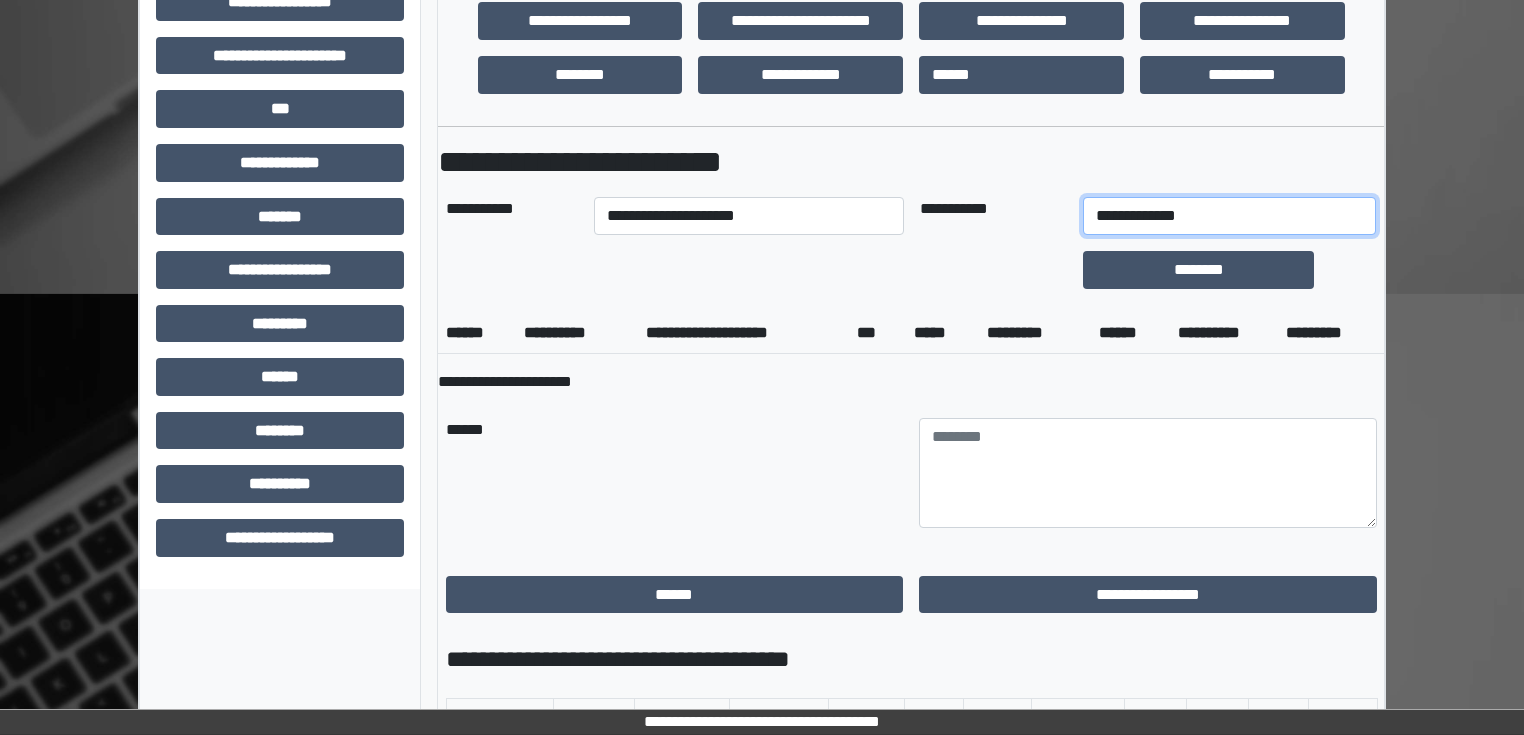 click on "**********" at bounding box center [1229, 216] 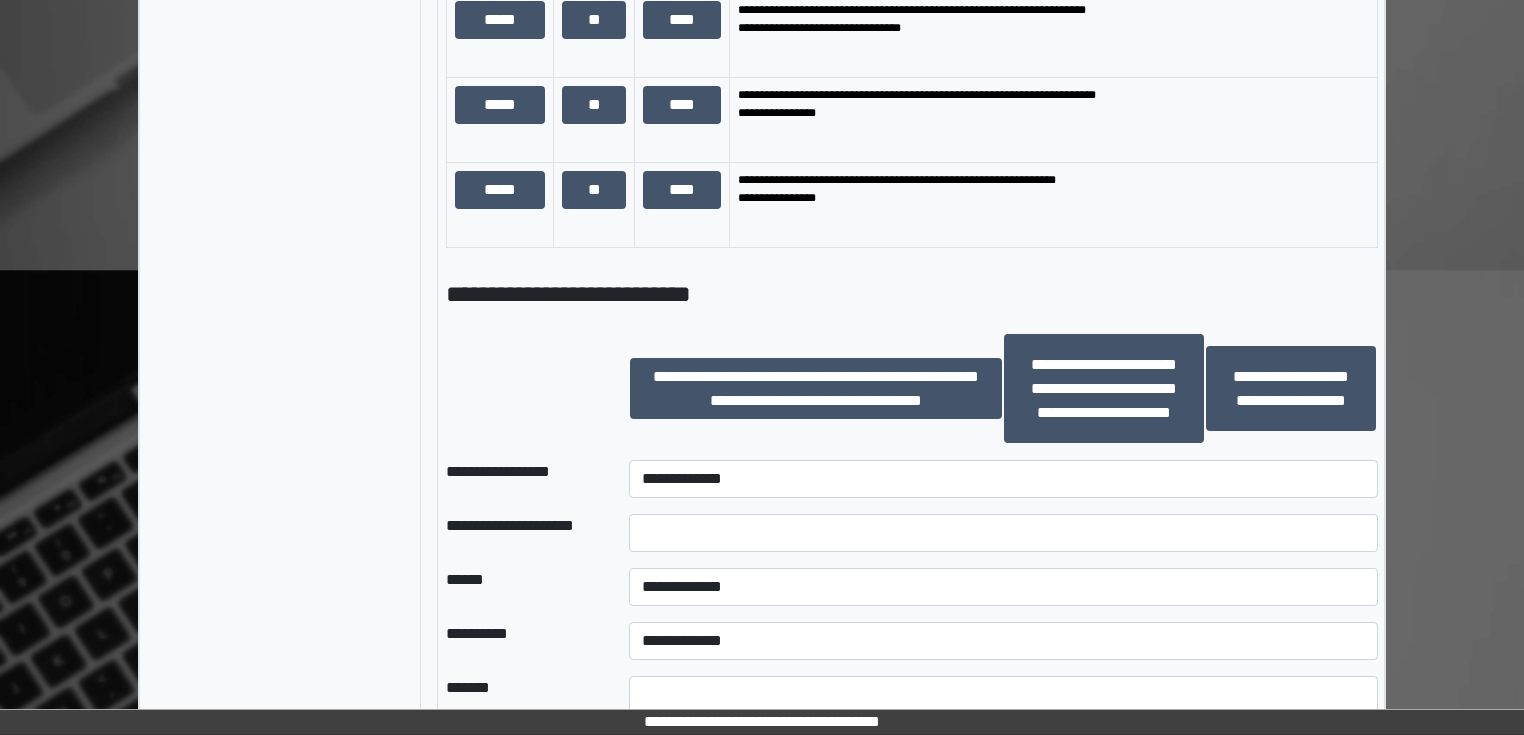 scroll, scrollTop: 1680, scrollLeft: 0, axis: vertical 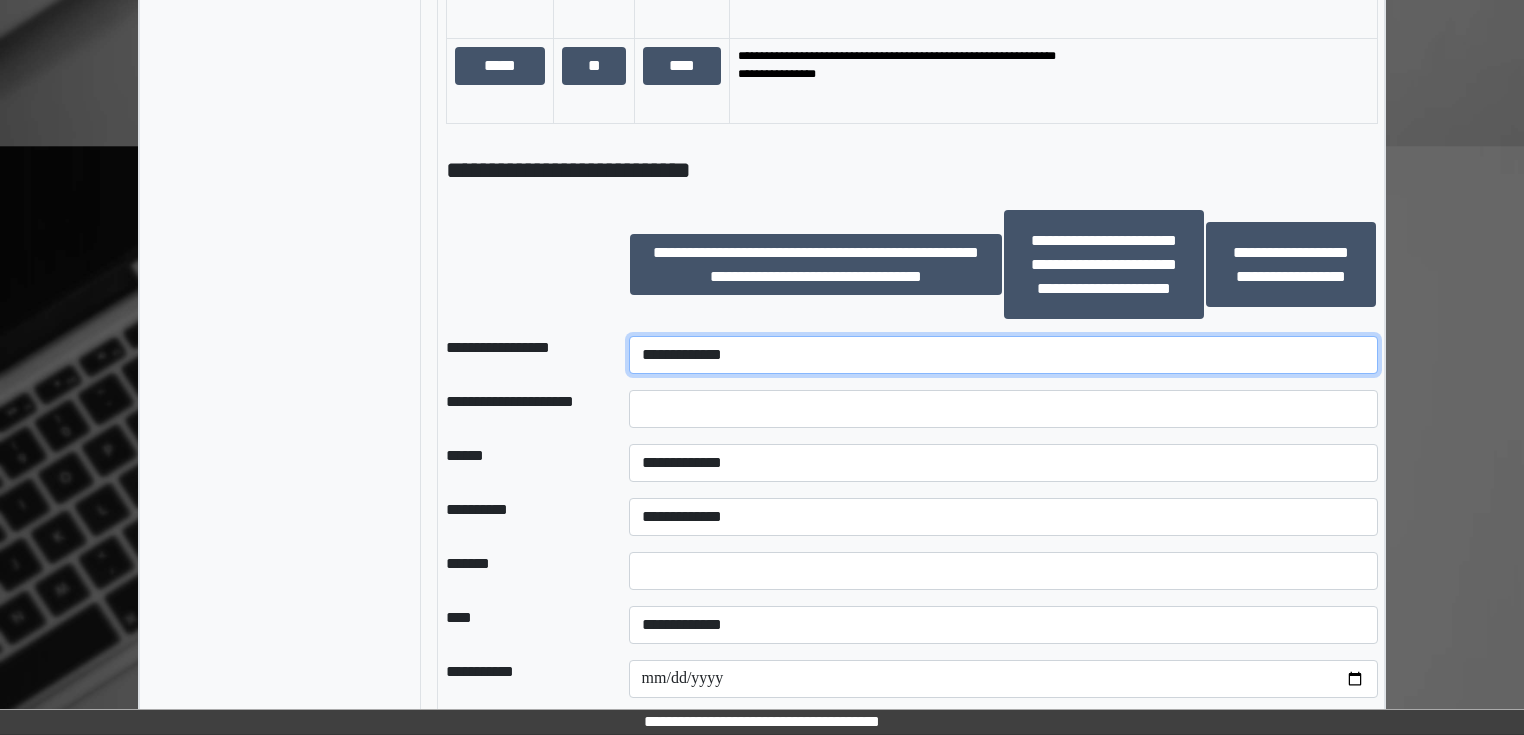 click on "**********" at bounding box center [1003, 355] 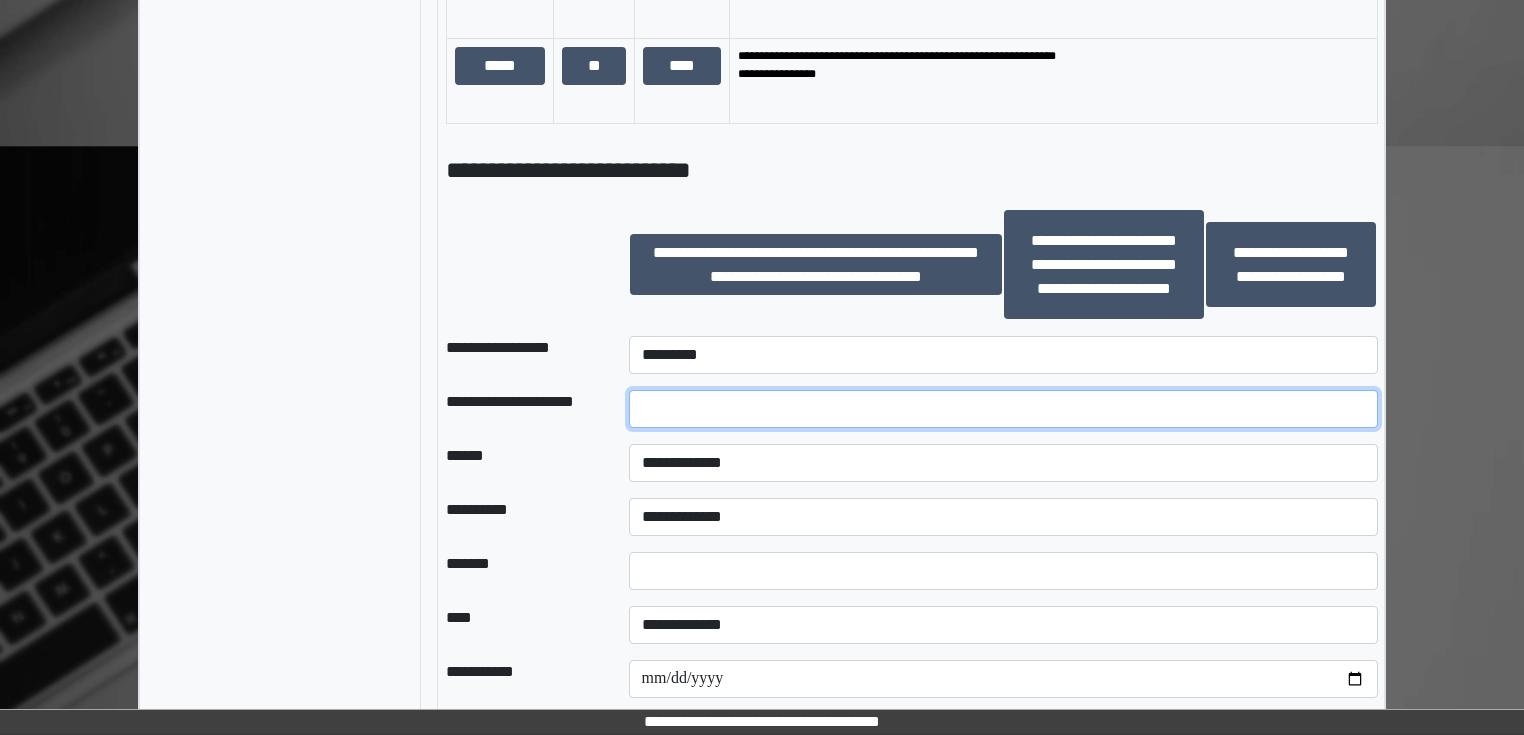 drag, startPoint x: 692, startPoint y: 396, endPoint x: 716, endPoint y: 371, distance: 34.655445 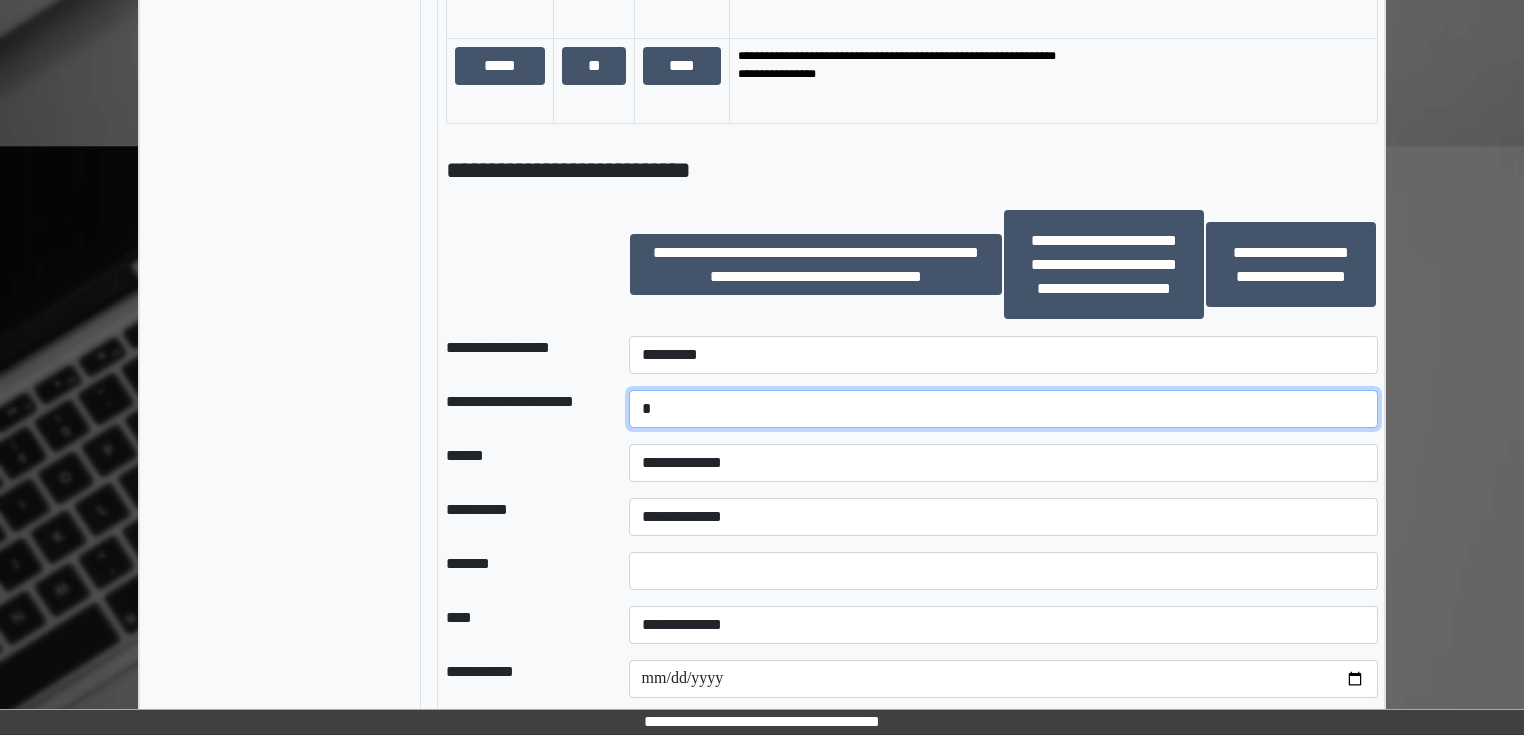 type on "*" 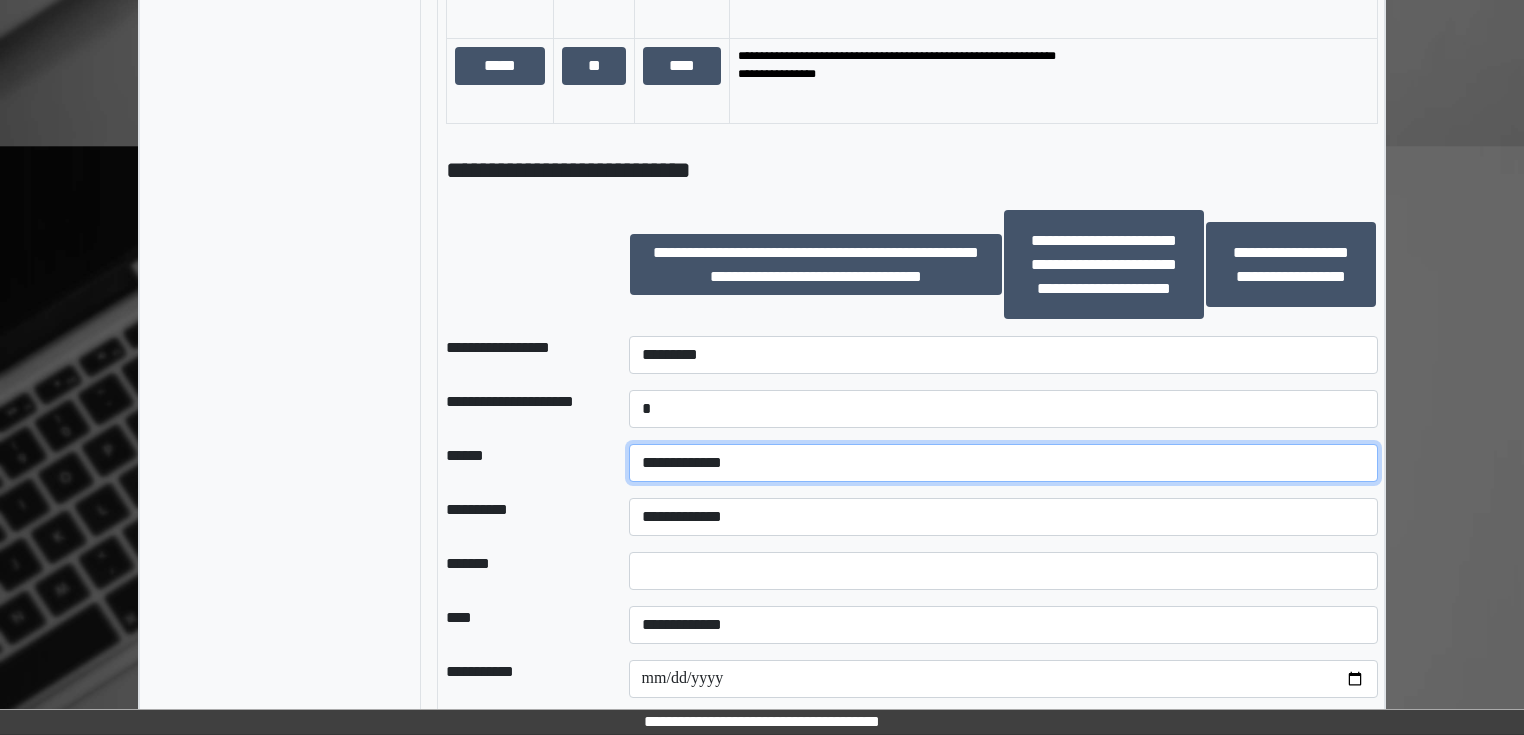 drag, startPoint x: 714, startPoint y: 468, endPoint x: 708, endPoint y: 442, distance: 26.683329 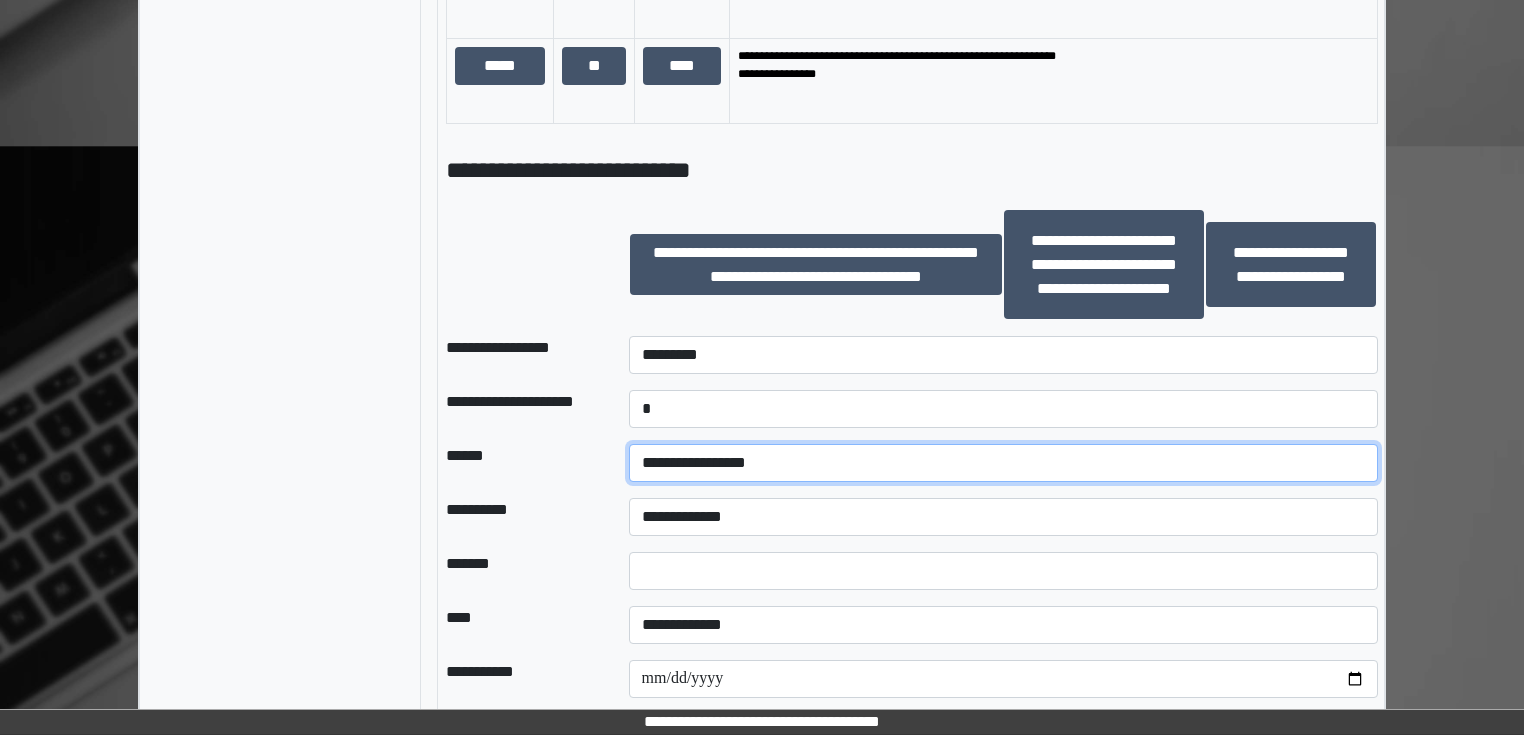 click on "**********" at bounding box center (1003, 463) 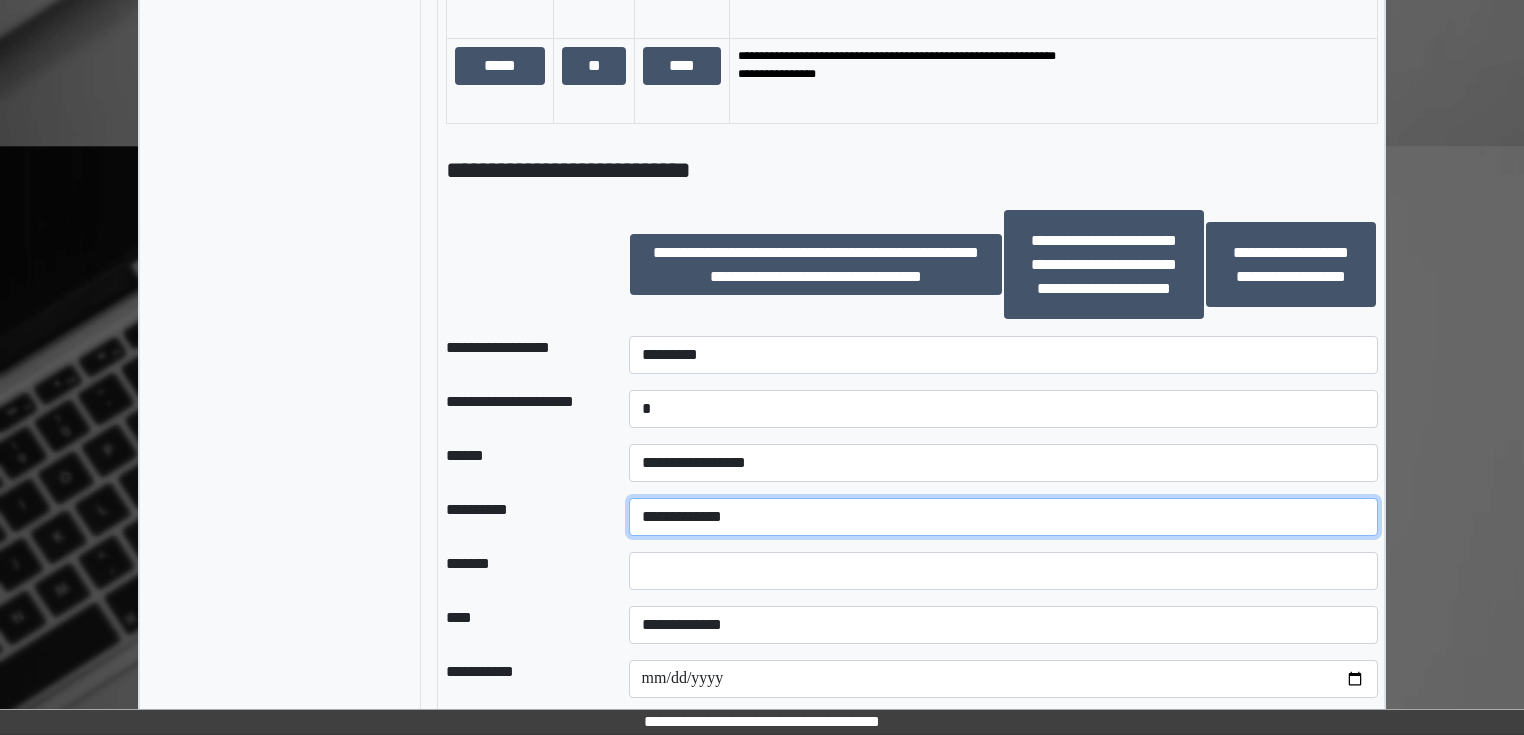 click on "**********" at bounding box center (1003, 517) 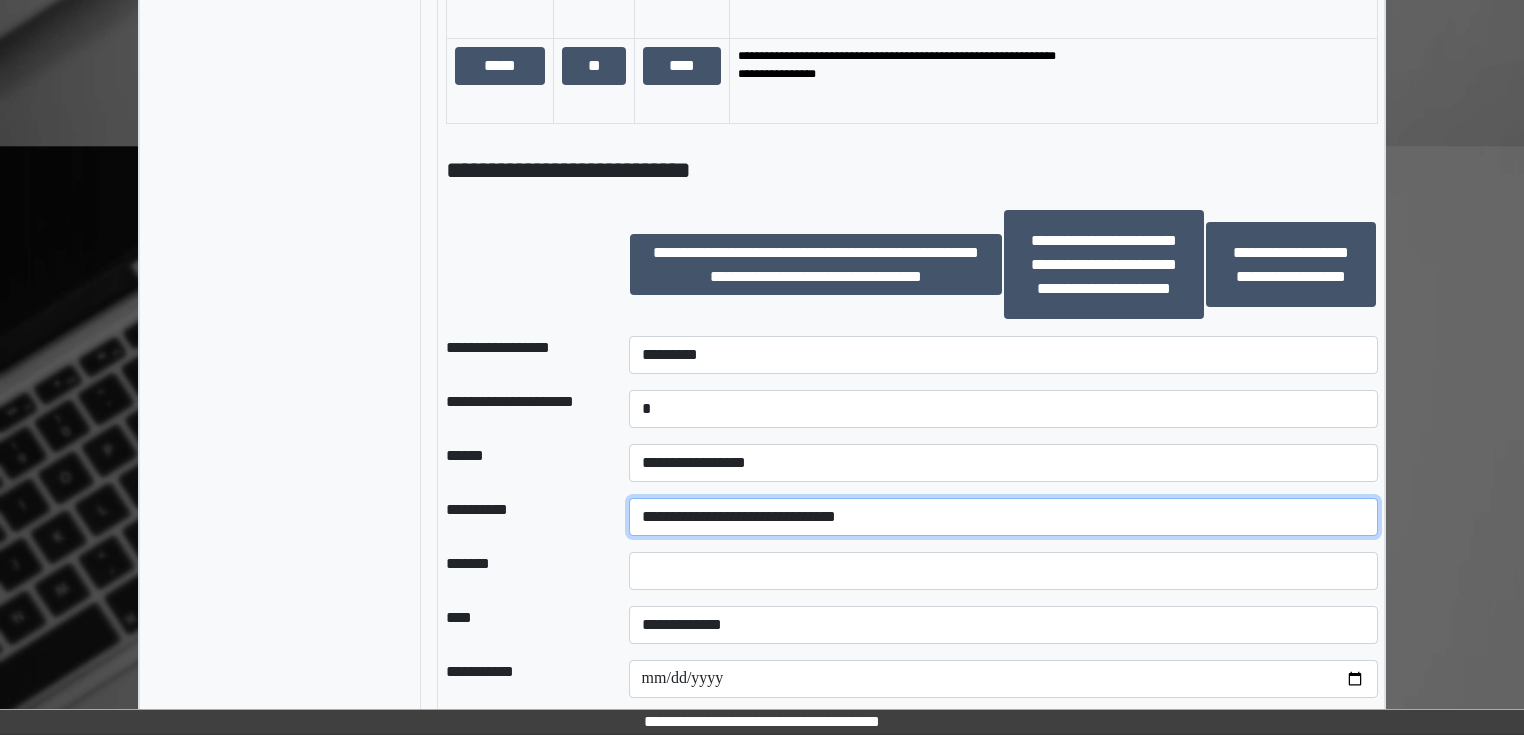 click on "**********" at bounding box center (1003, 517) 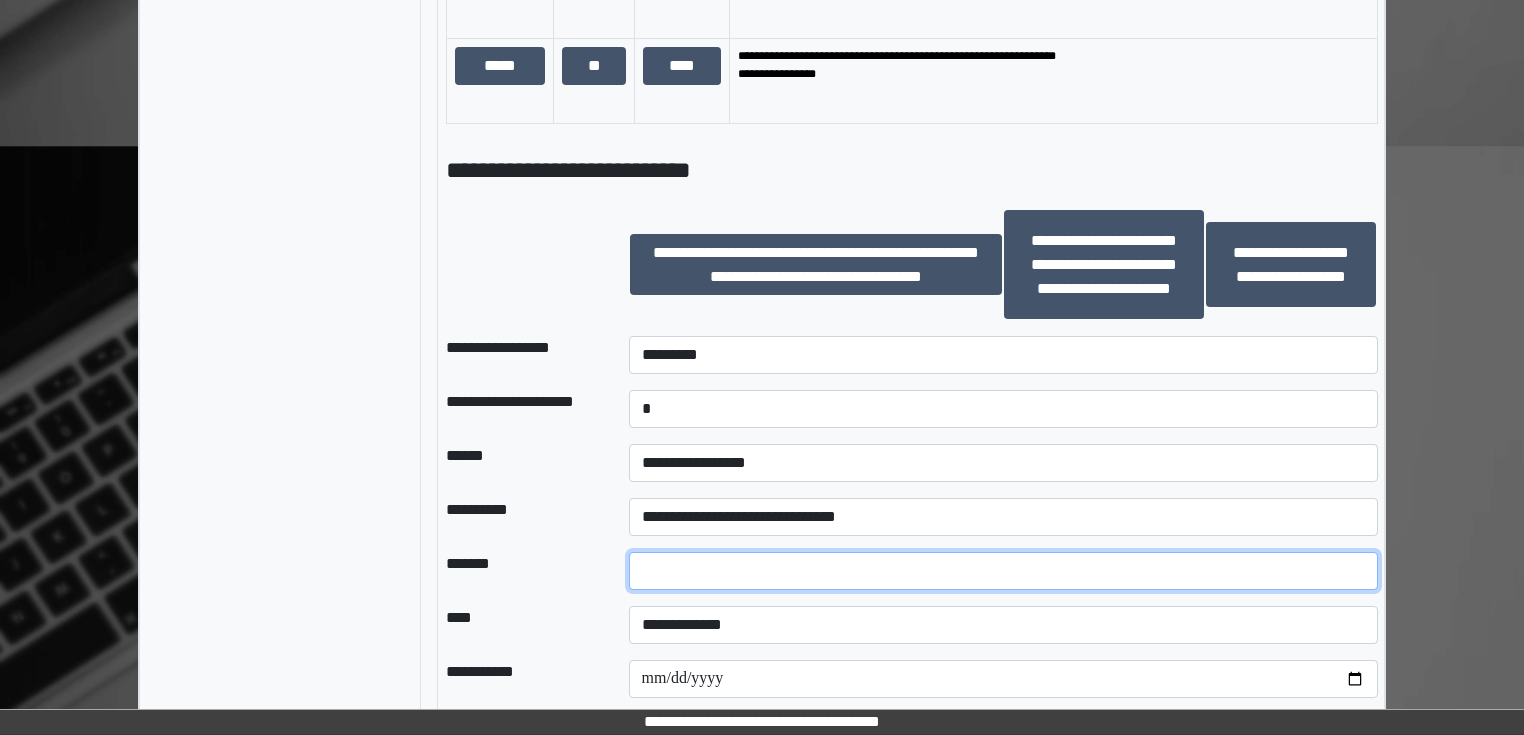 drag, startPoint x: 711, startPoint y: 562, endPoint x: 744, endPoint y: 551, distance: 34.785053 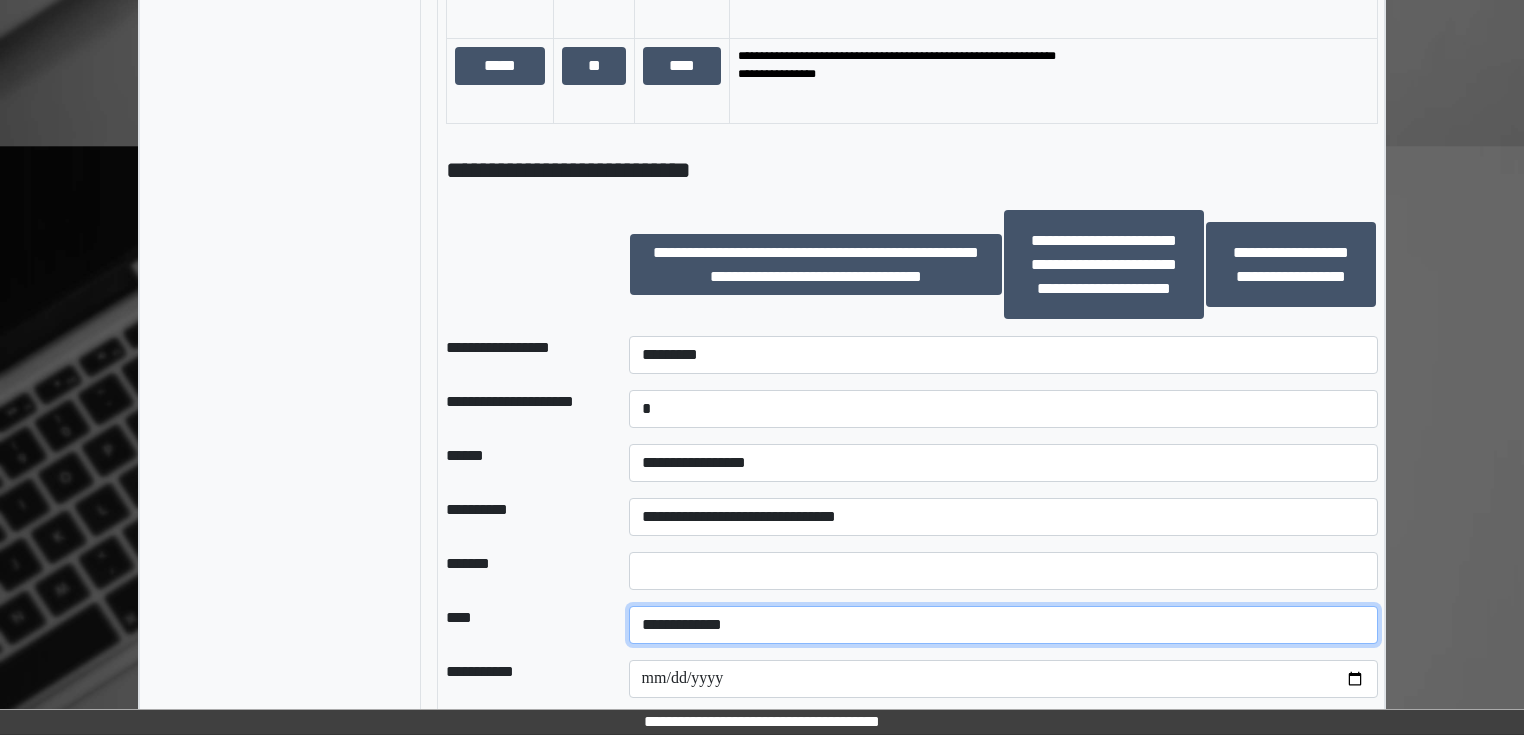 click on "**********" at bounding box center (1003, 625) 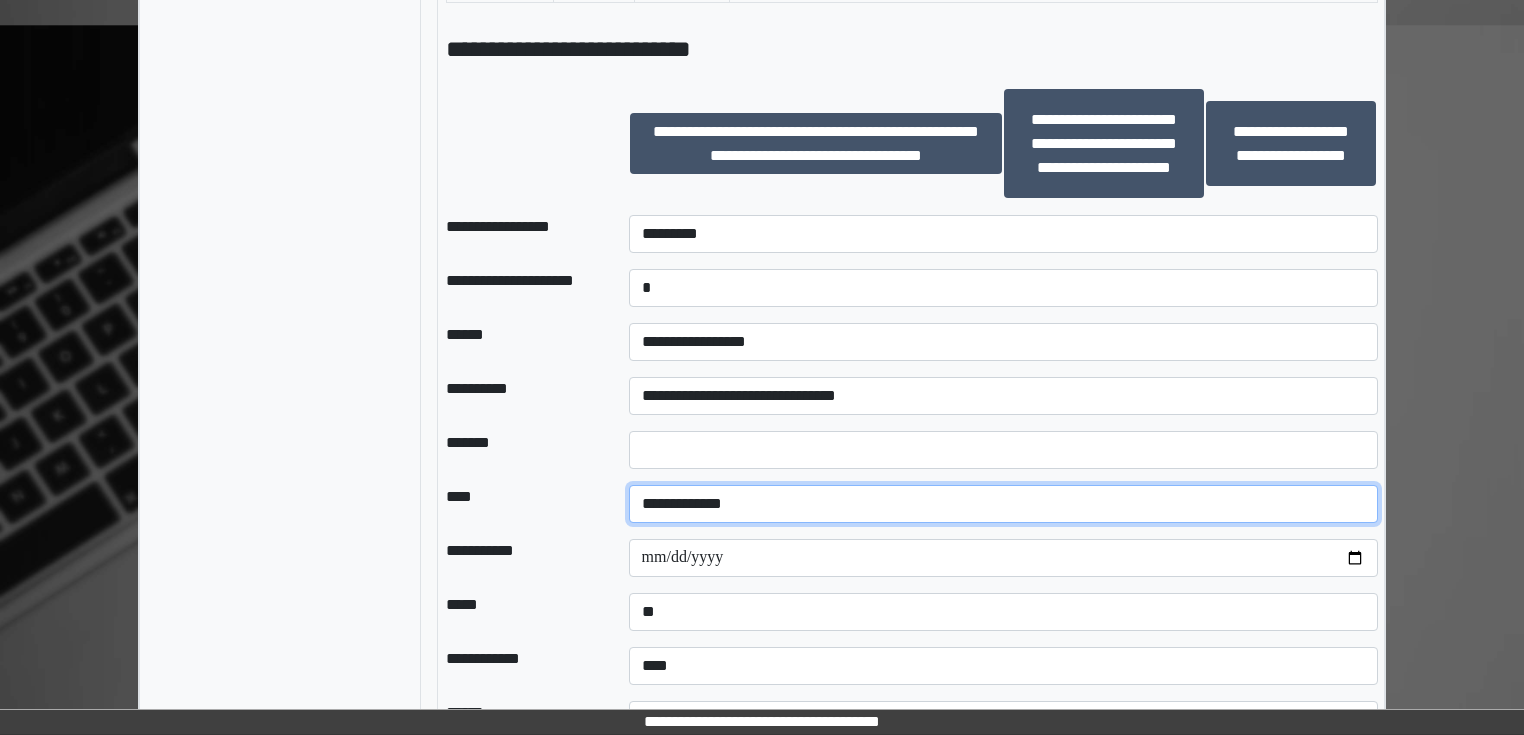 scroll, scrollTop: 1893, scrollLeft: 0, axis: vertical 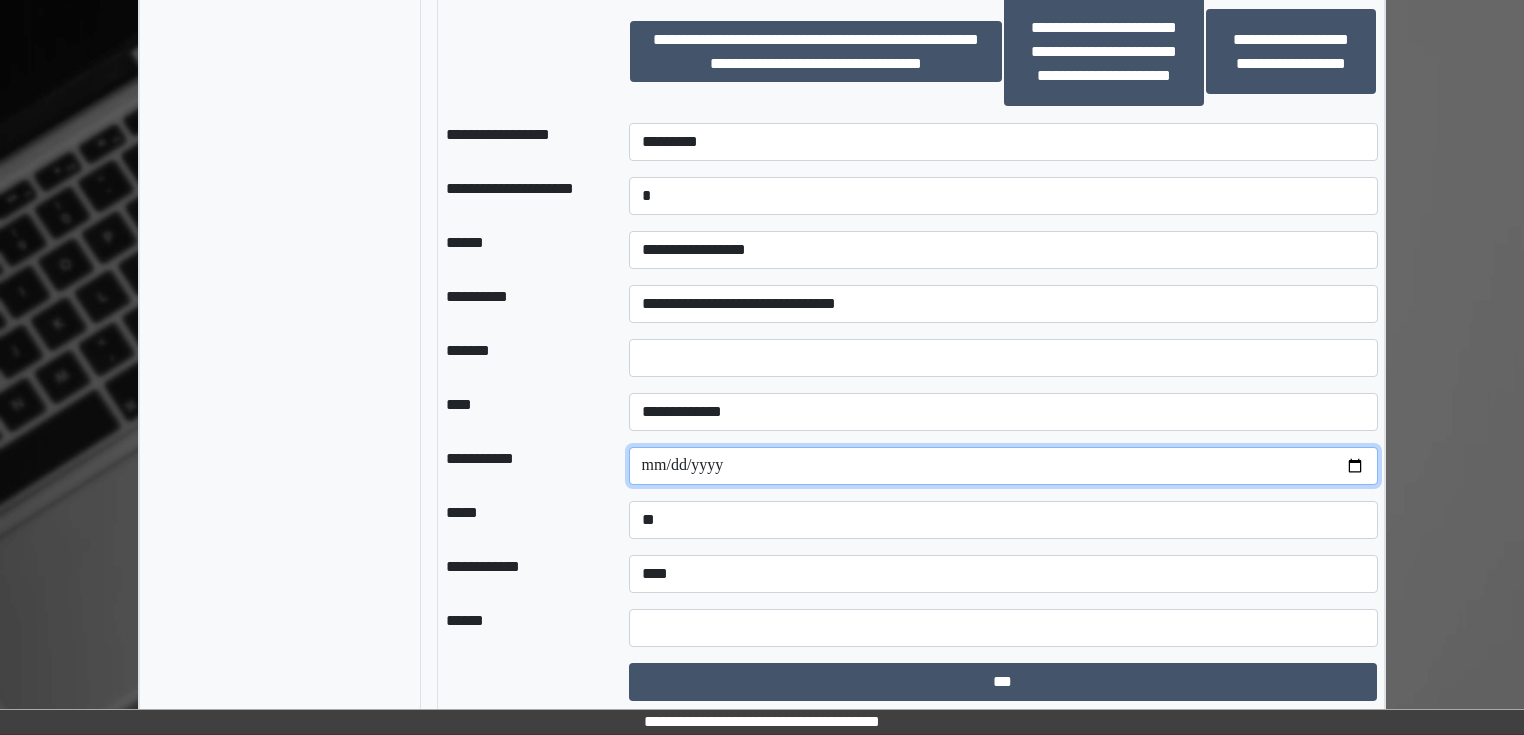 click at bounding box center (1003, 466) 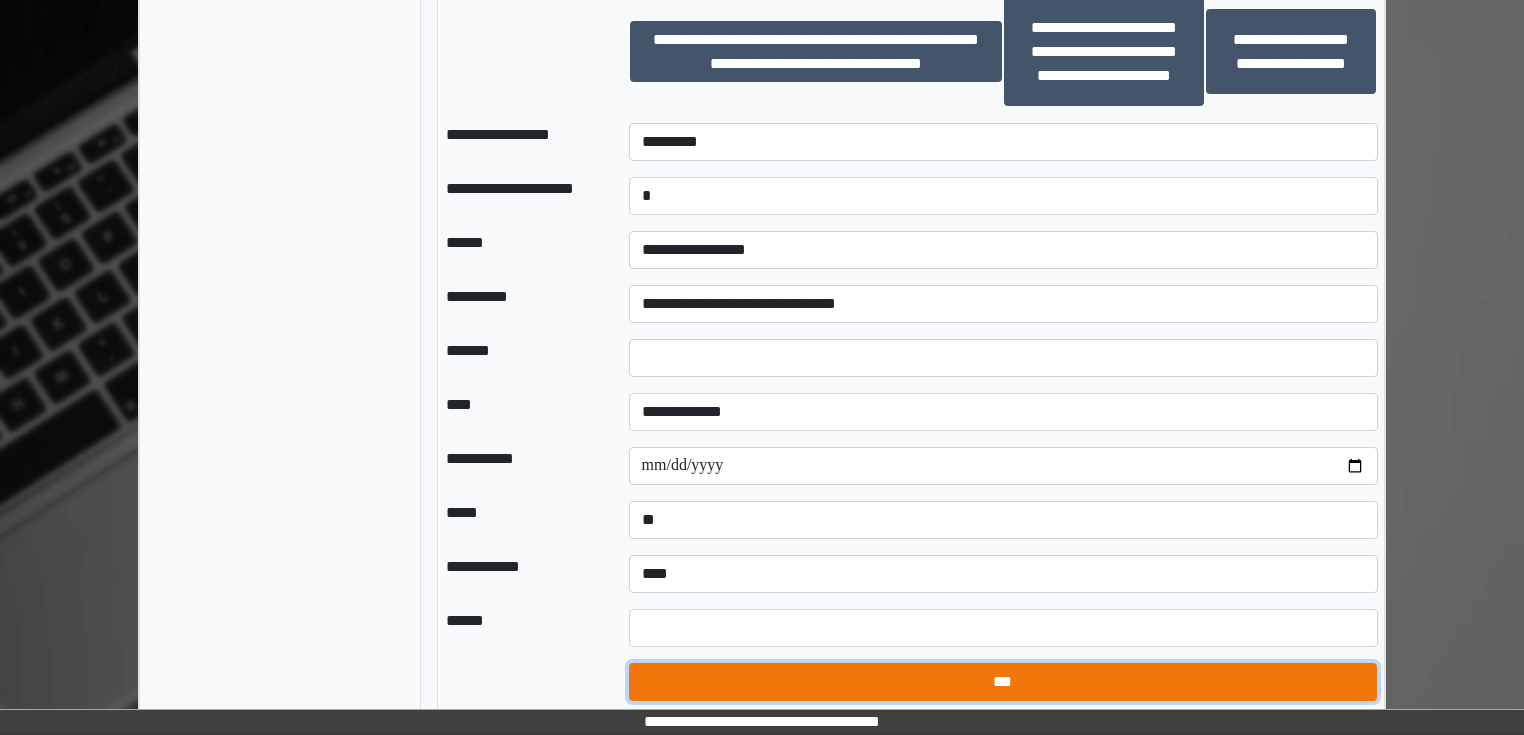click on "***" at bounding box center (1003, 682) 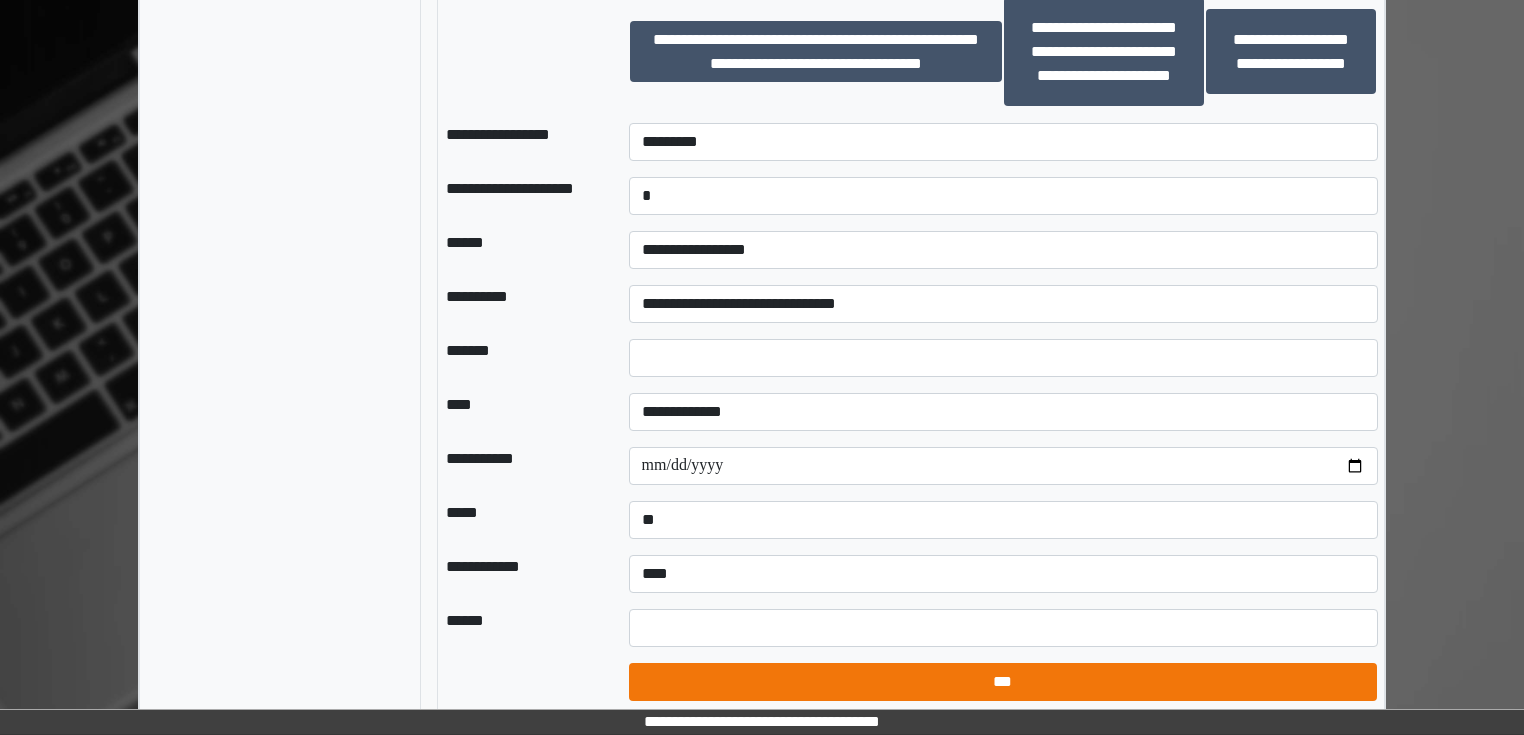 select on "*" 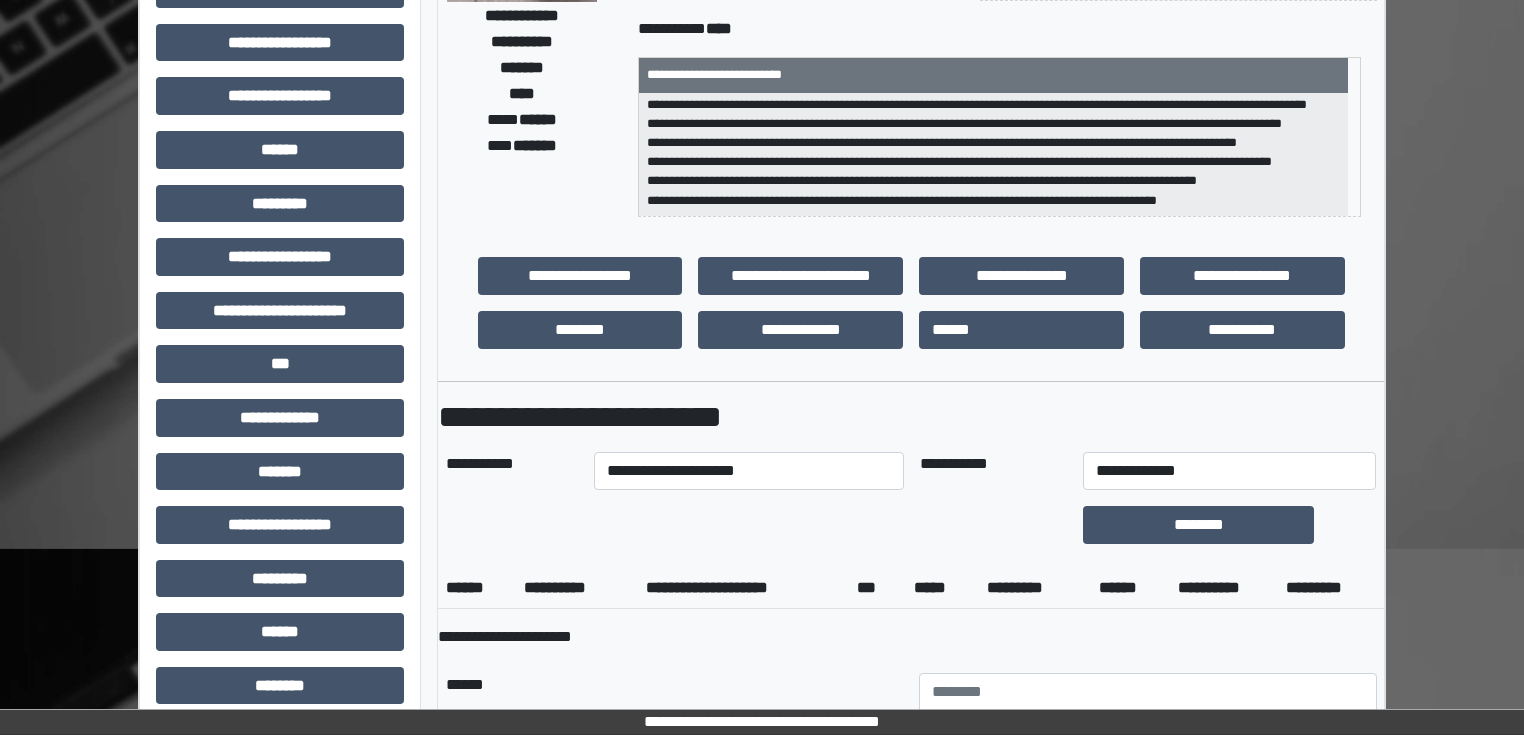scroll, scrollTop: 293, scrollLeft: 0, axis: vertical 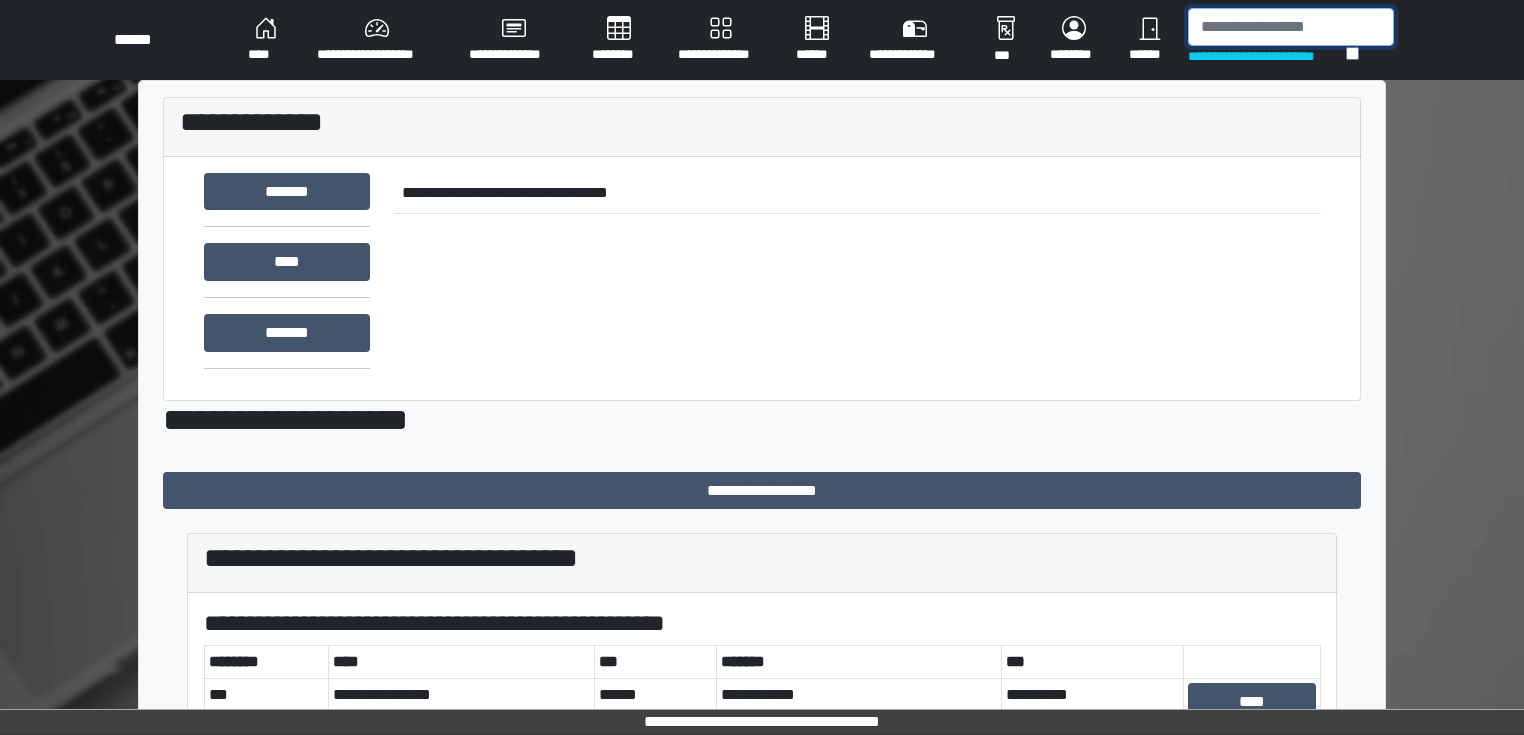 click at bounding box center (1291, 27) 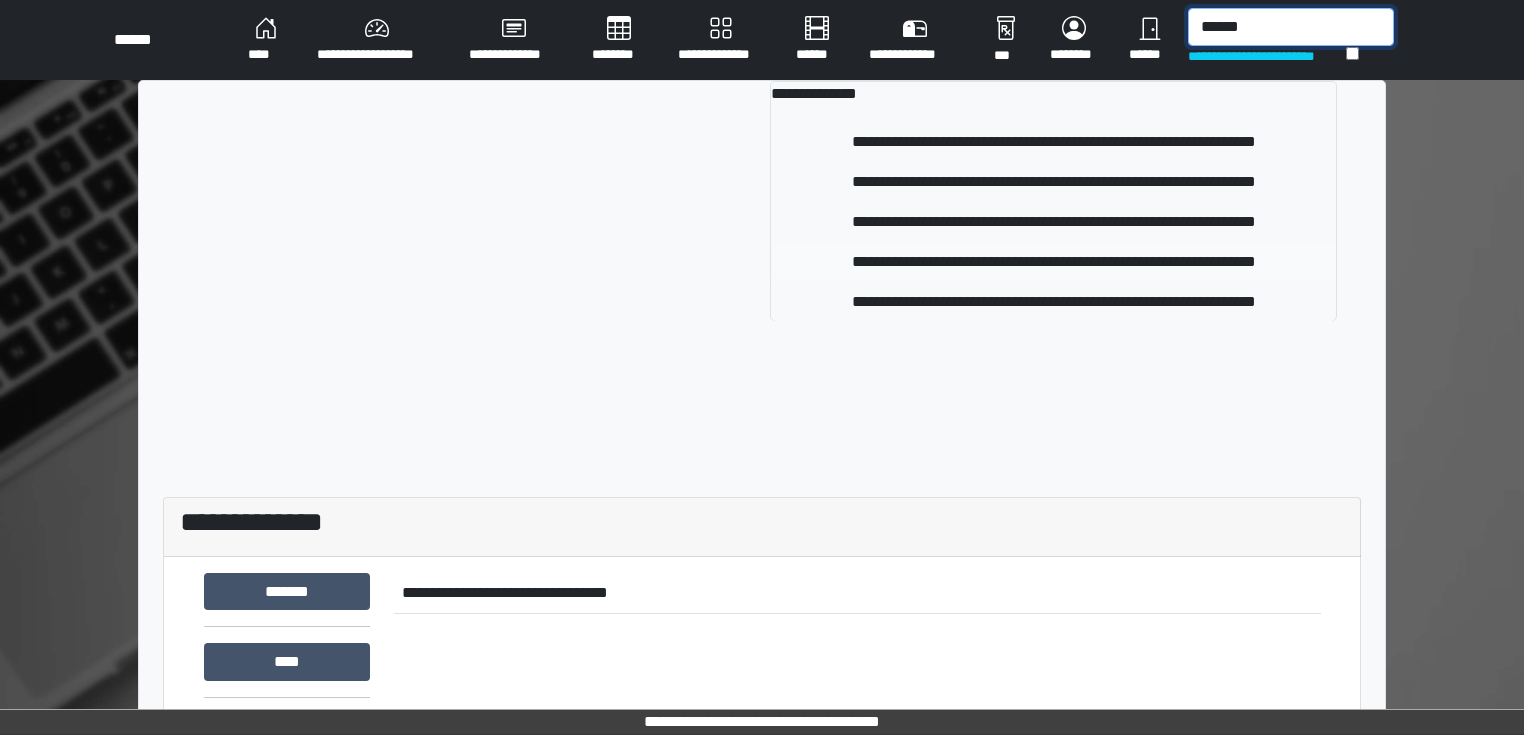 type on "******" 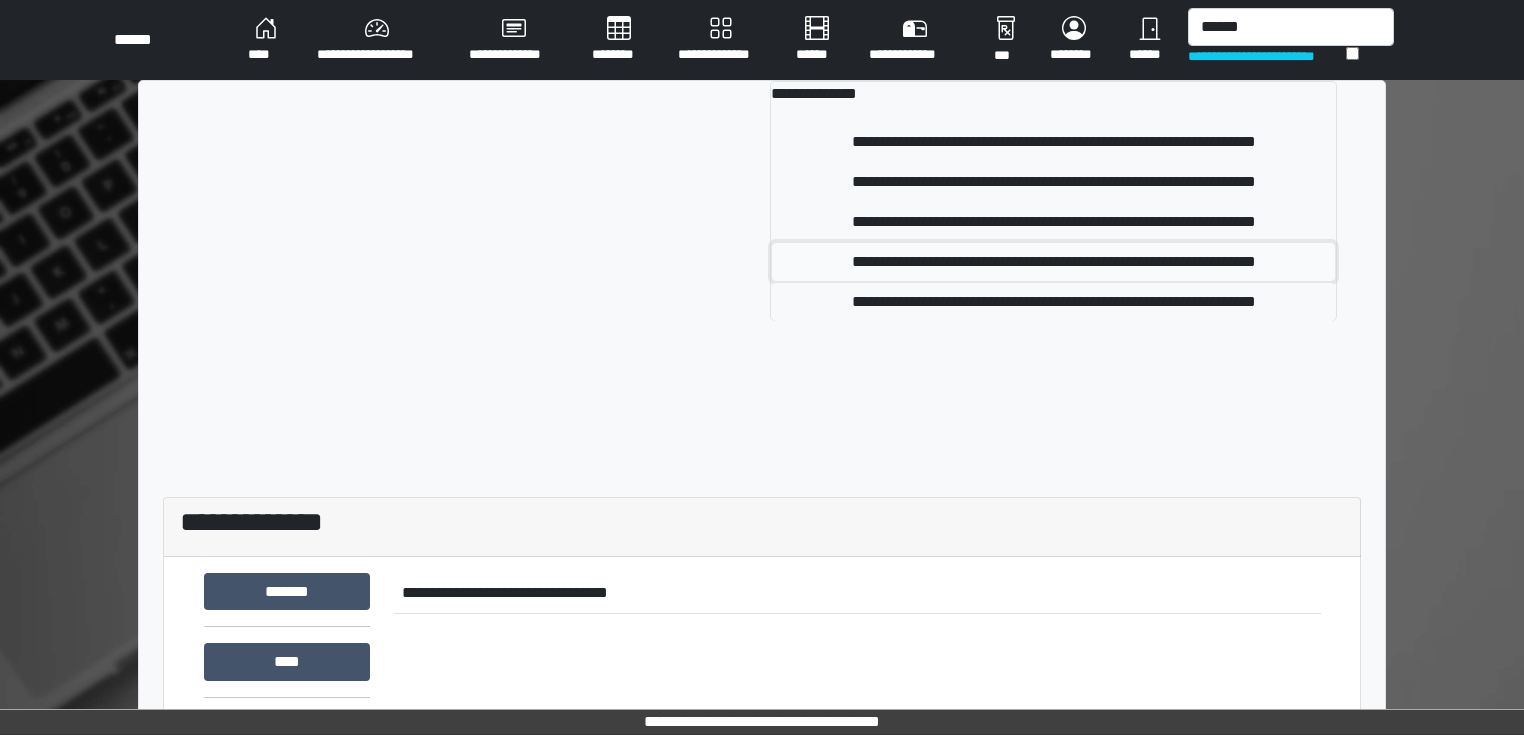 click on "**********" at bounding box center (1053, 262) 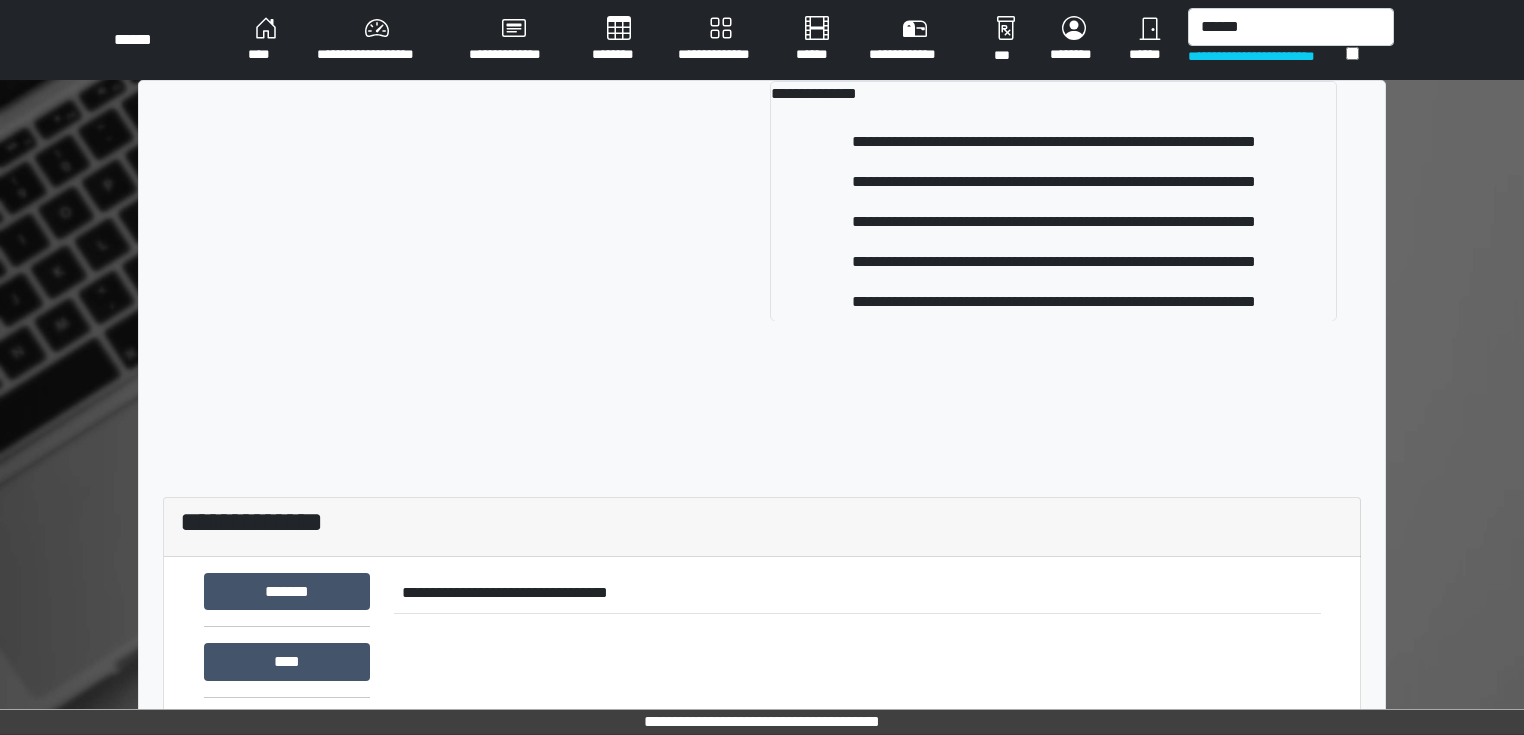type 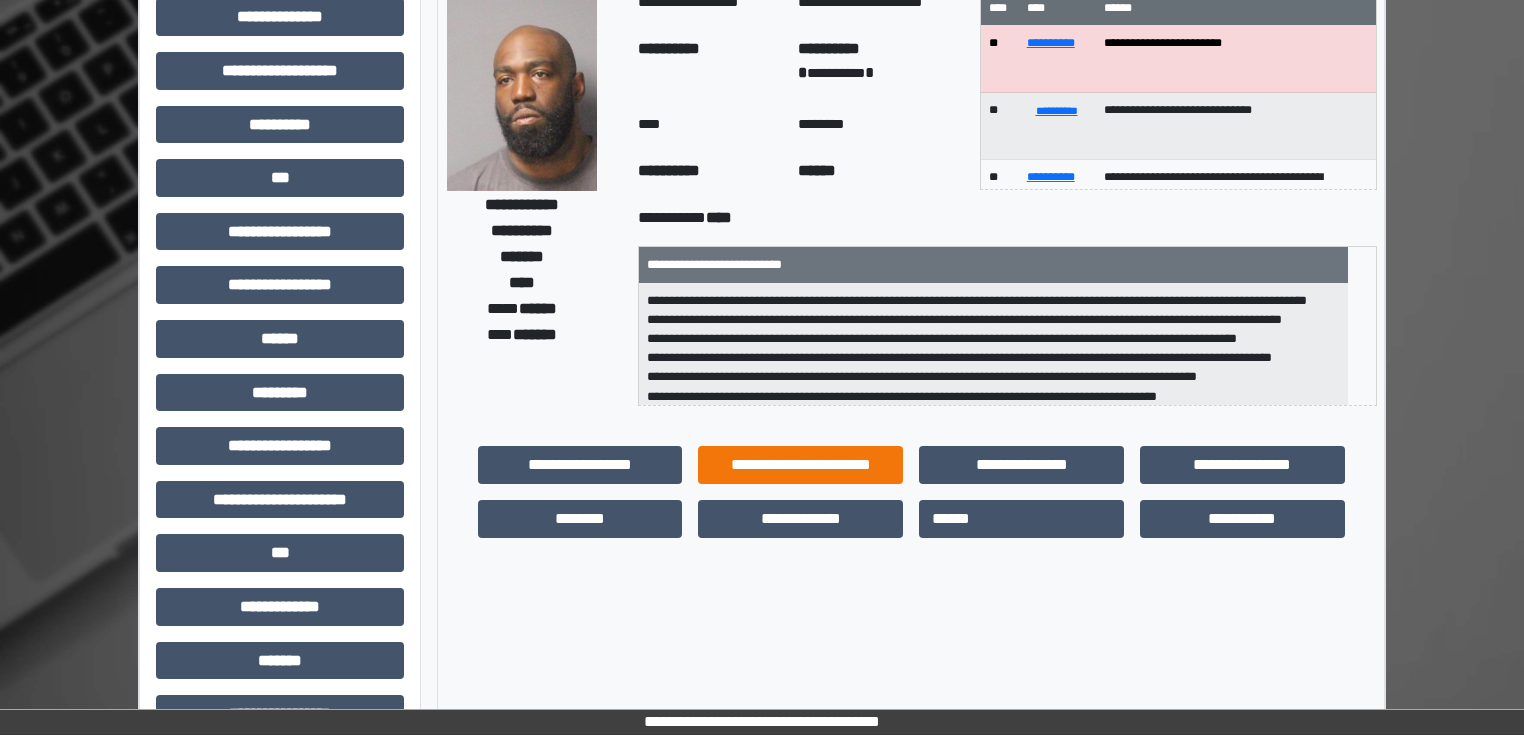 scroll, scrollTop: 160, scrollLeft: 0, axis: vertical 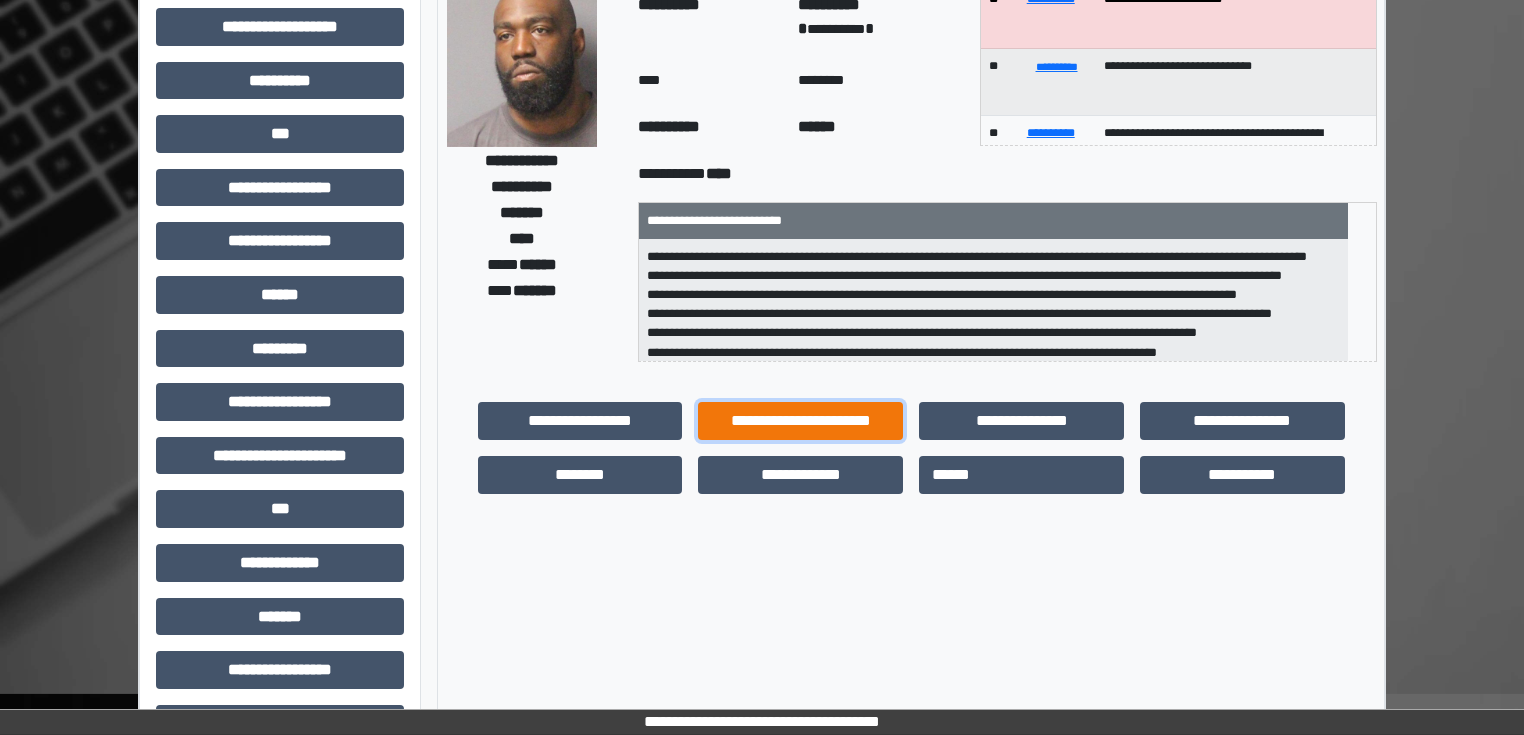 click on "**********" at bounding box center [800, 421] 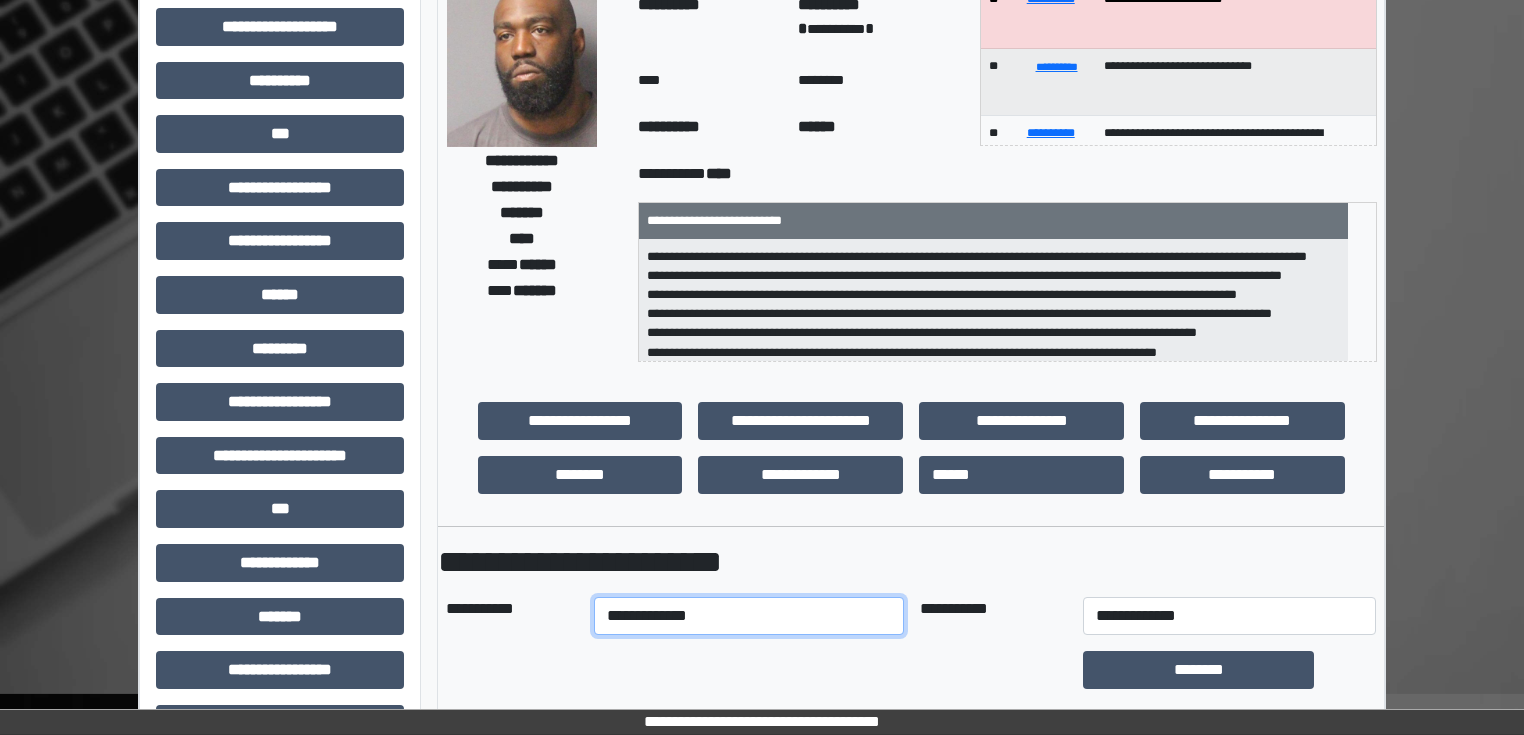 click on "**********" at bounding box center [748, 616] 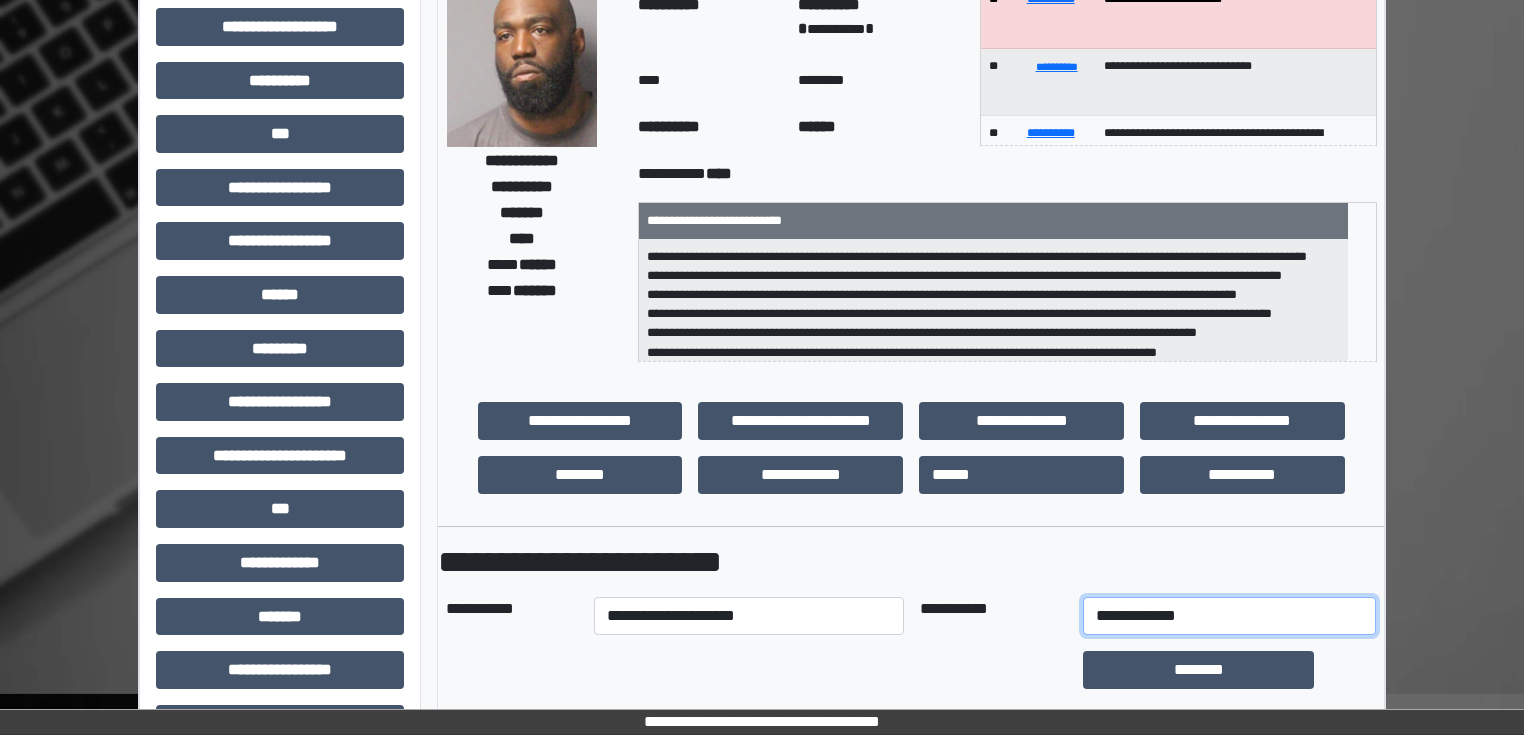 drag, startPoint x: 1230, startPoint y: 626, endPoint x: 1221, endPoint y: 597, distance: 30.364452 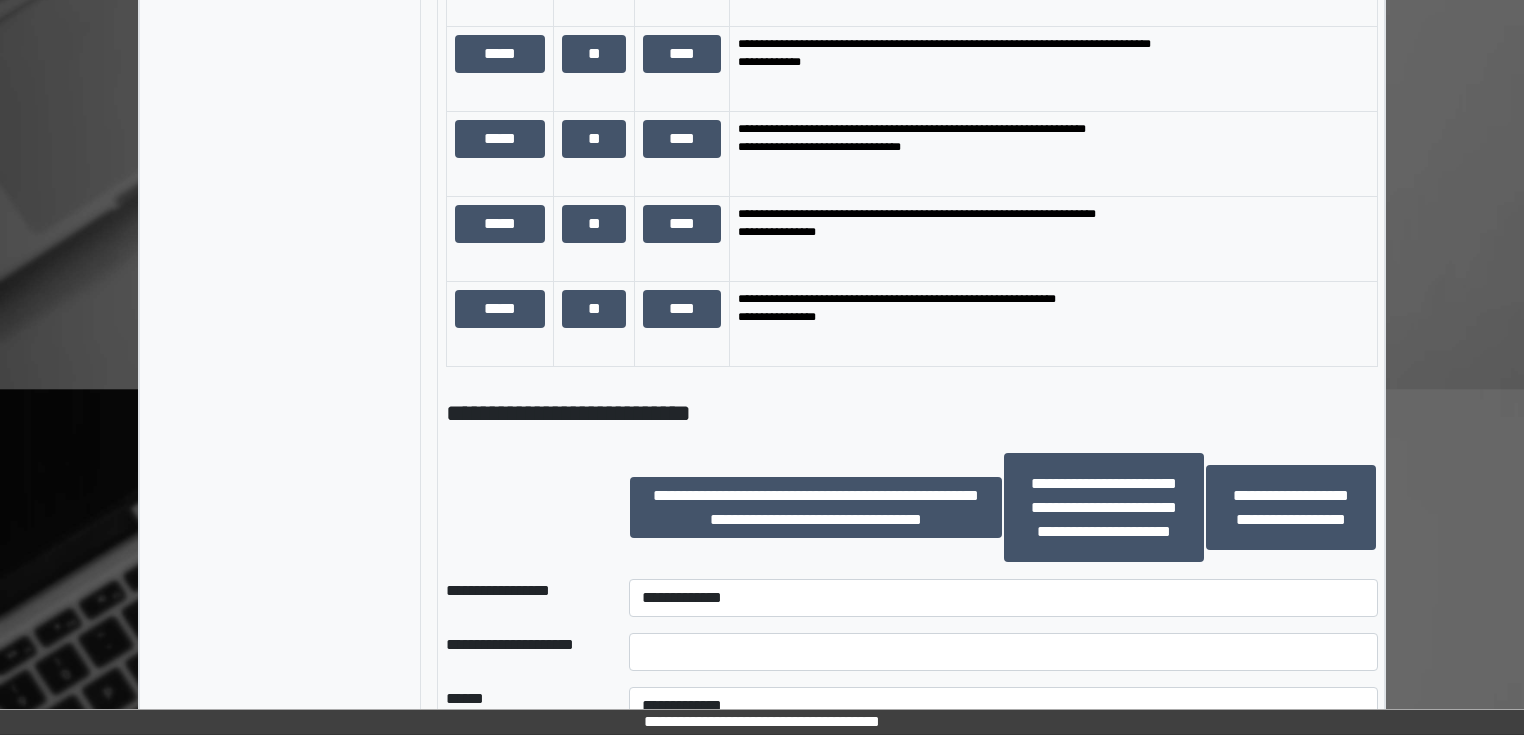 scroll, scrollTop: 1440, scrollLeft: 0, axis: vertical 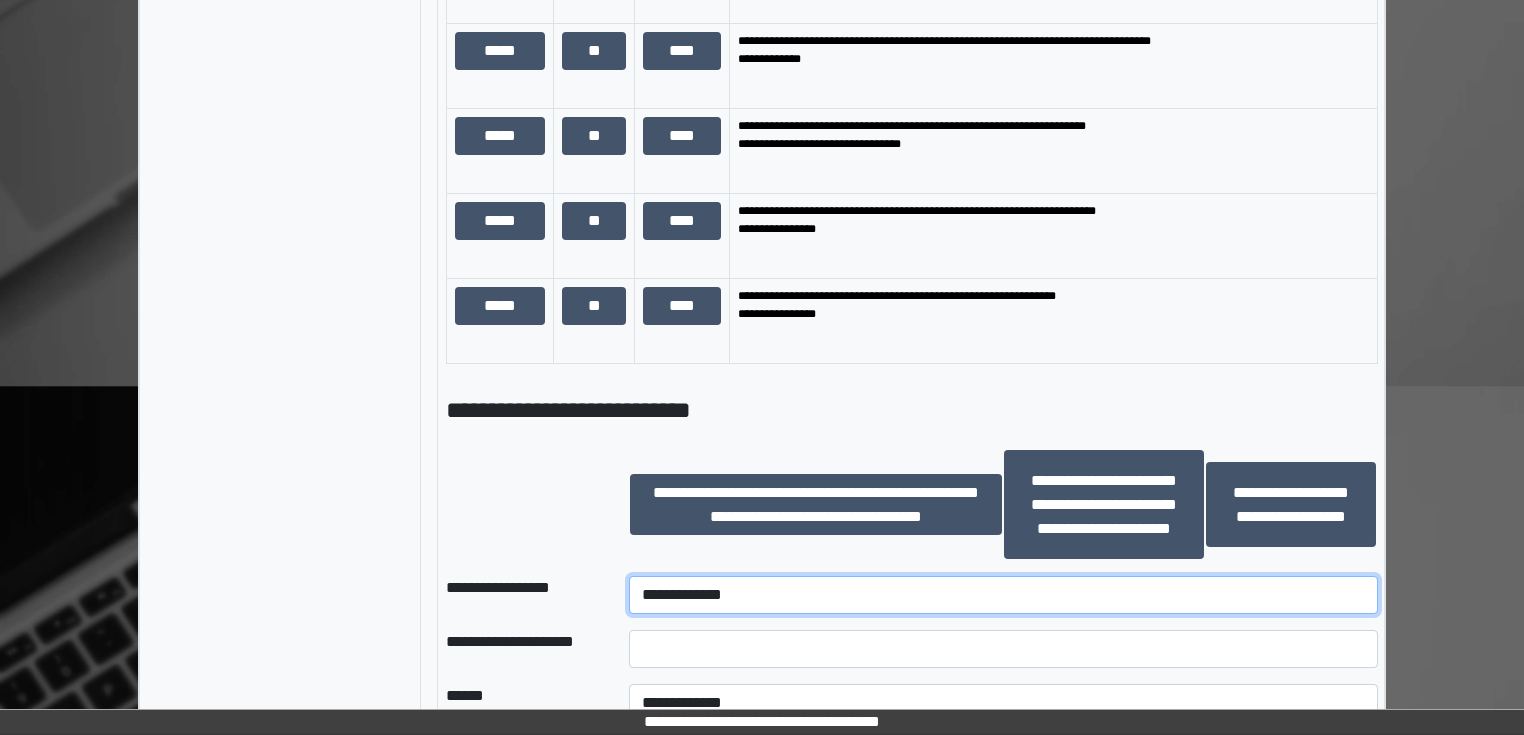 drag, startPoint x: 695, startPoint y: 597, endPoint x: 708, endPoint y: 594, distance: 13.341664 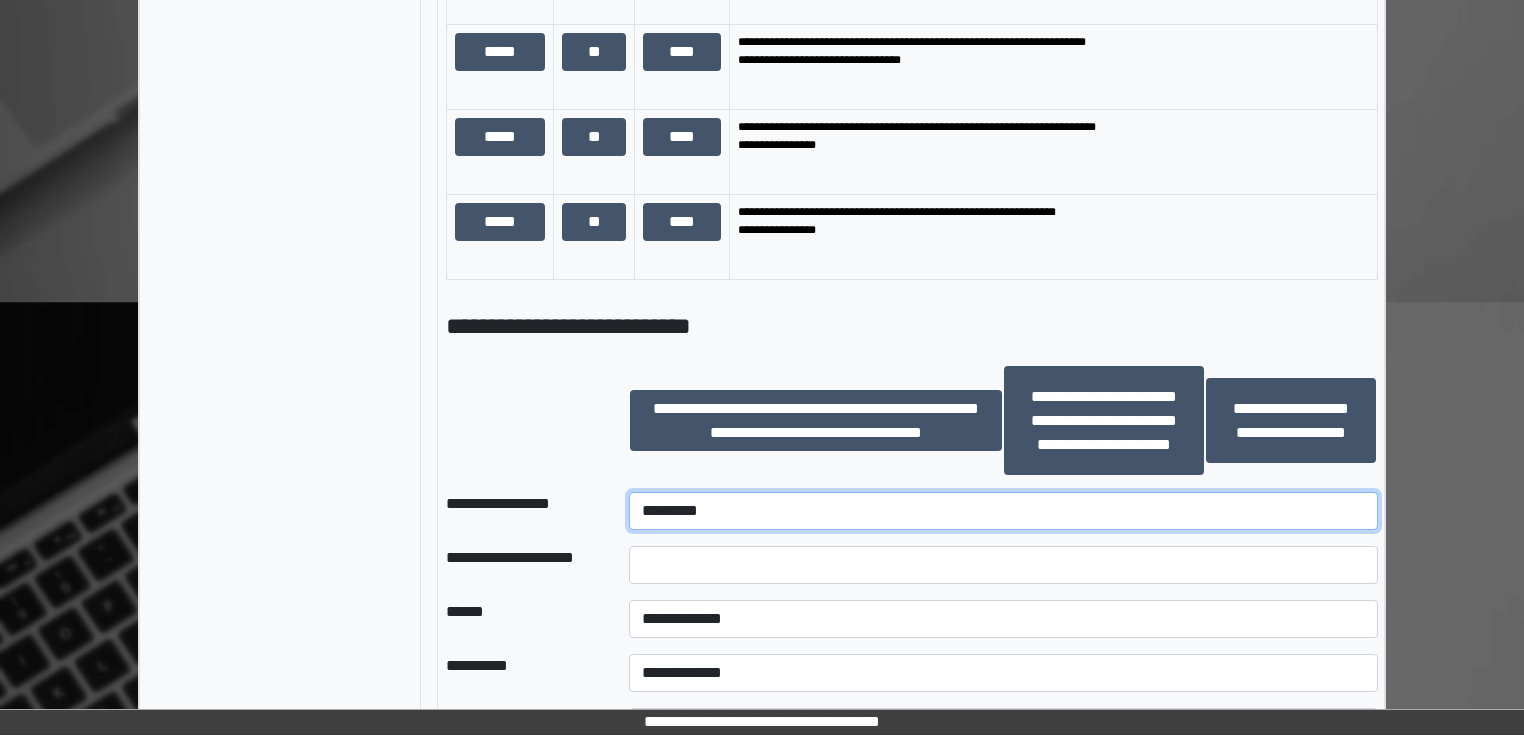 scroll, scrollTop: 1600, scrollLeft: 0, axis: vertical 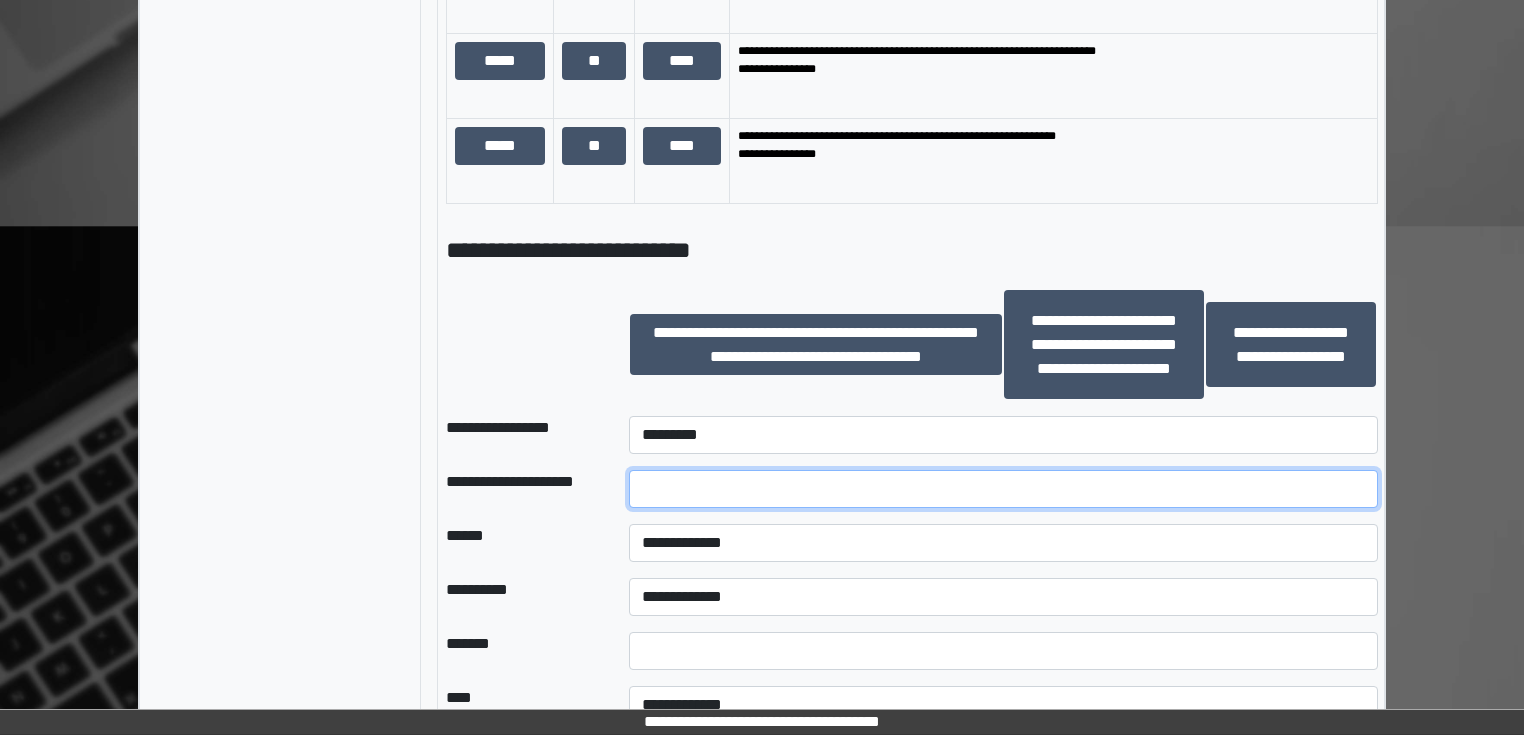 click at bounding box center [1003, 489] 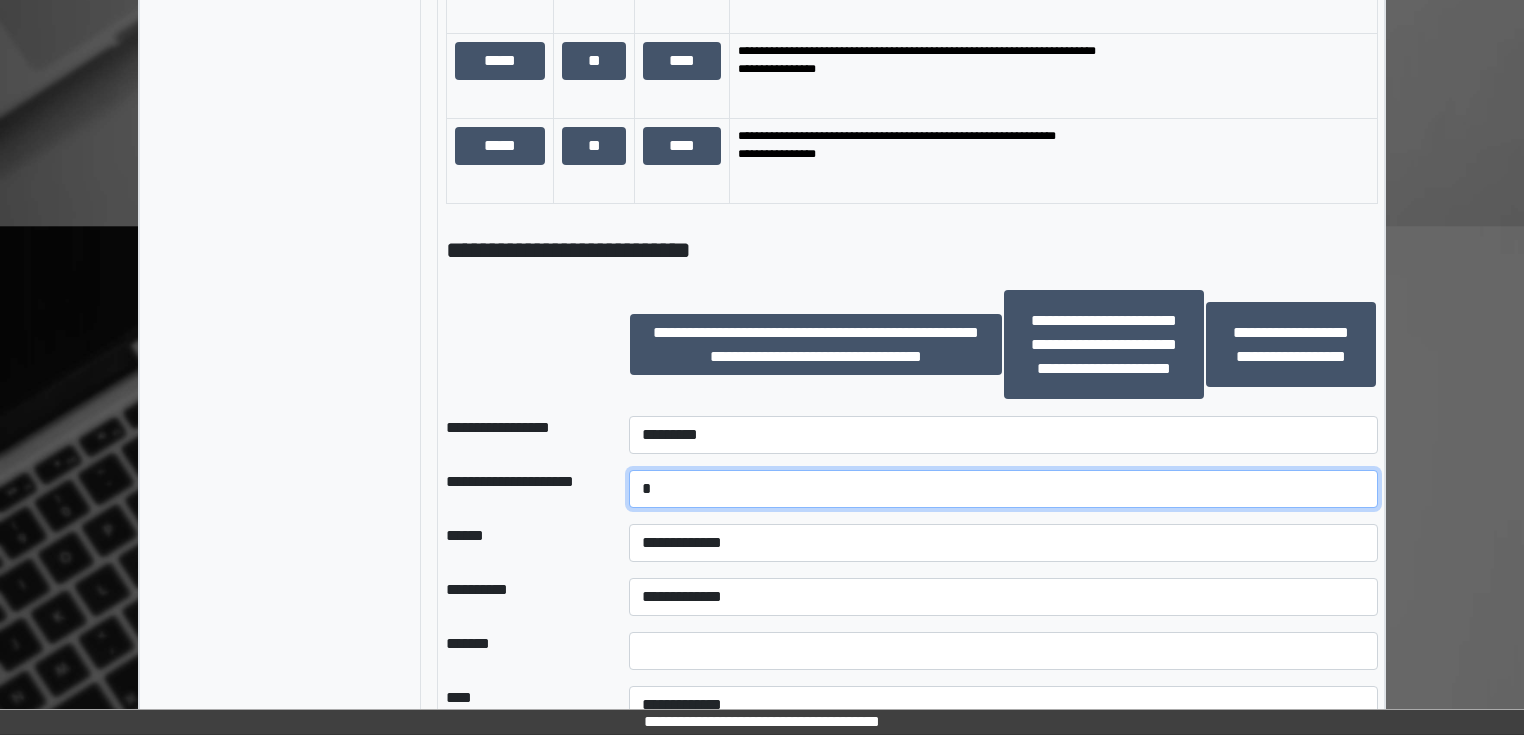 type on "*" 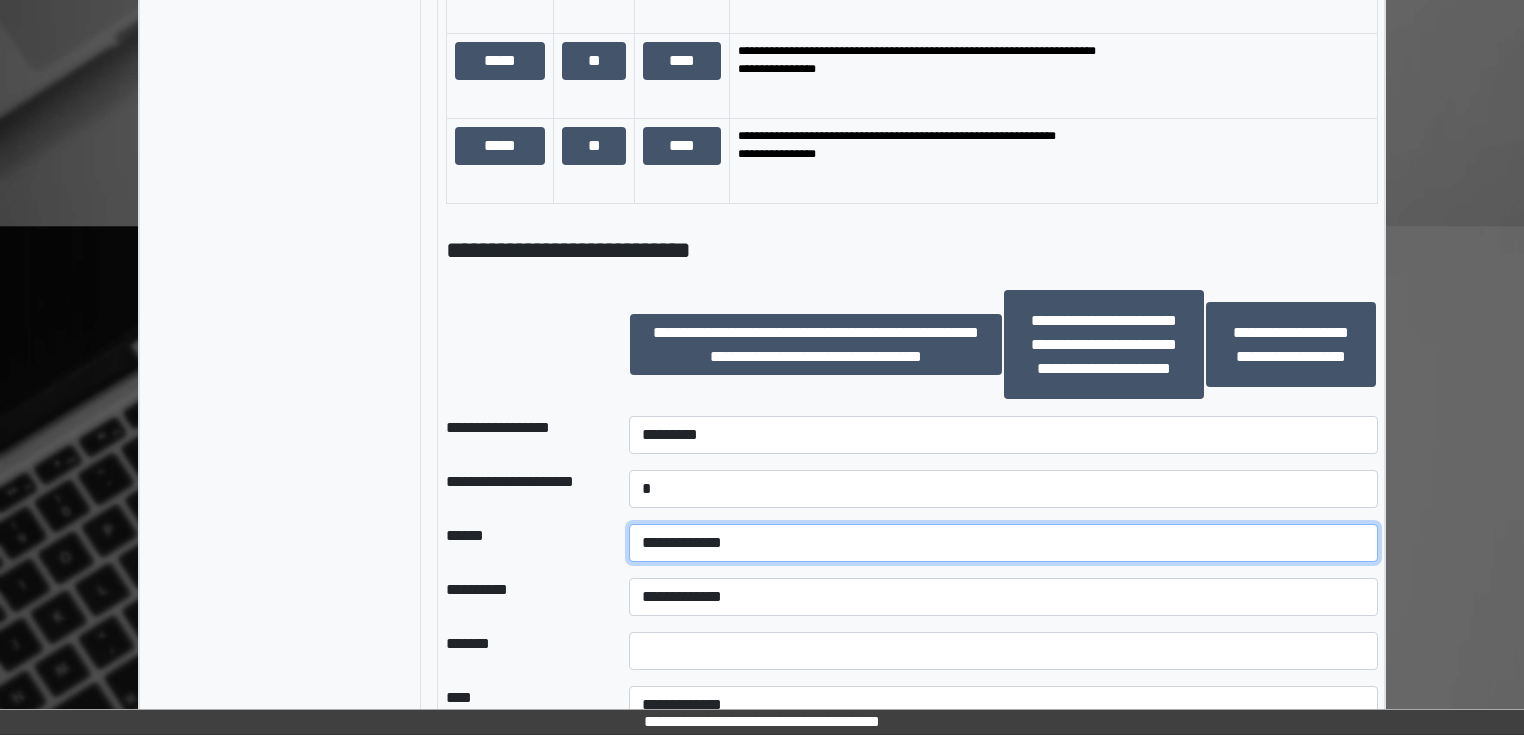 select on "**" 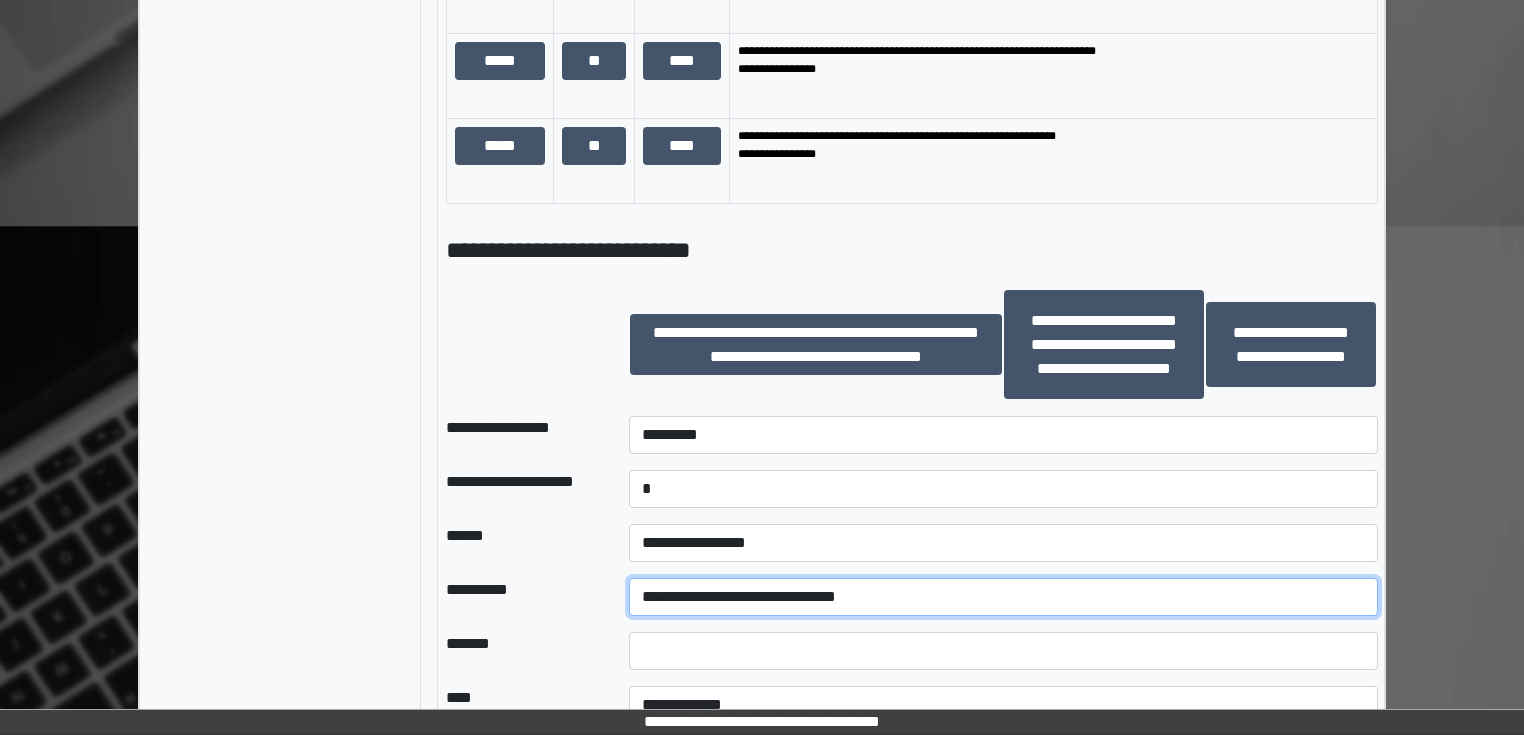 click on "**********" at bounding box center (1003, 597) 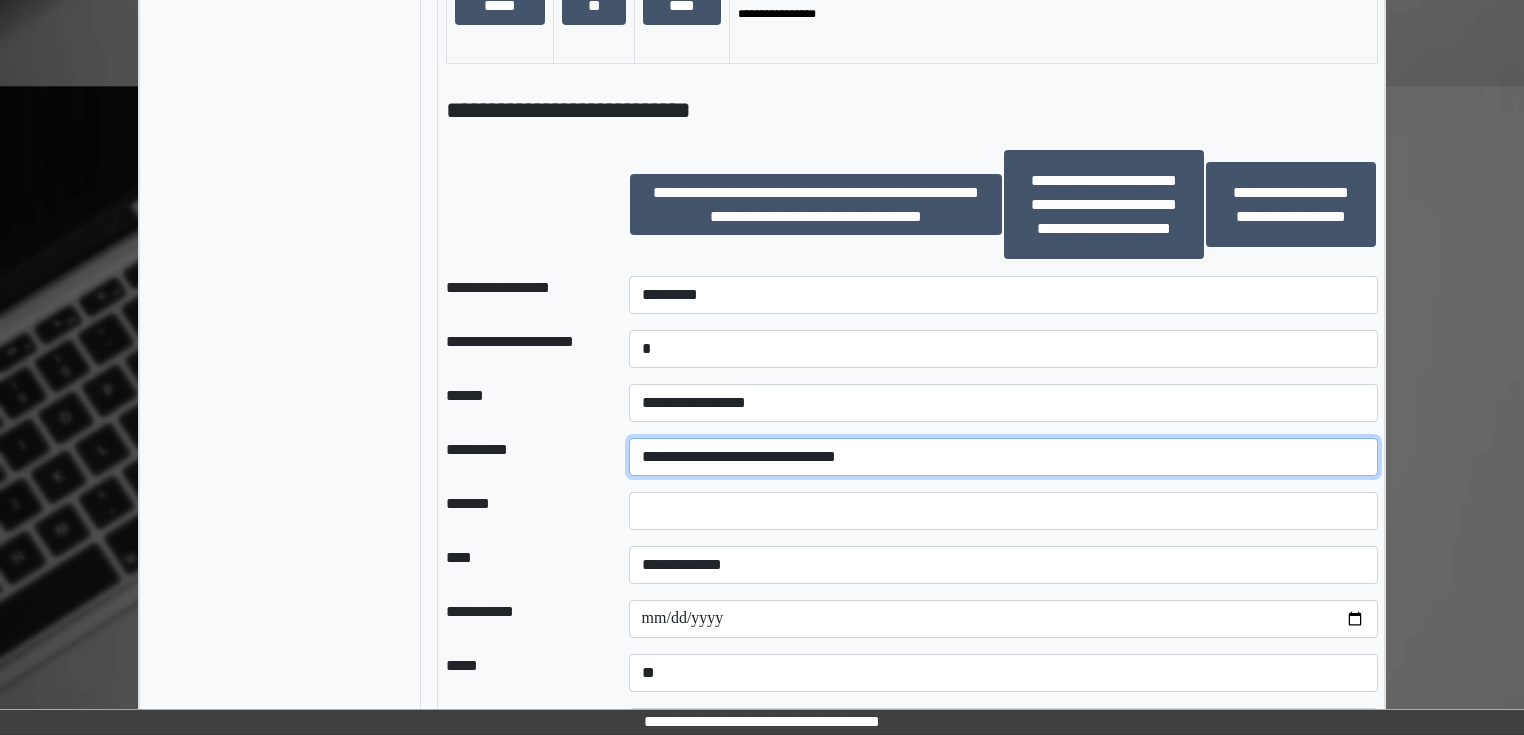 scroll, scrollTop: 1760, scrollLeft: 0, axis: vertical 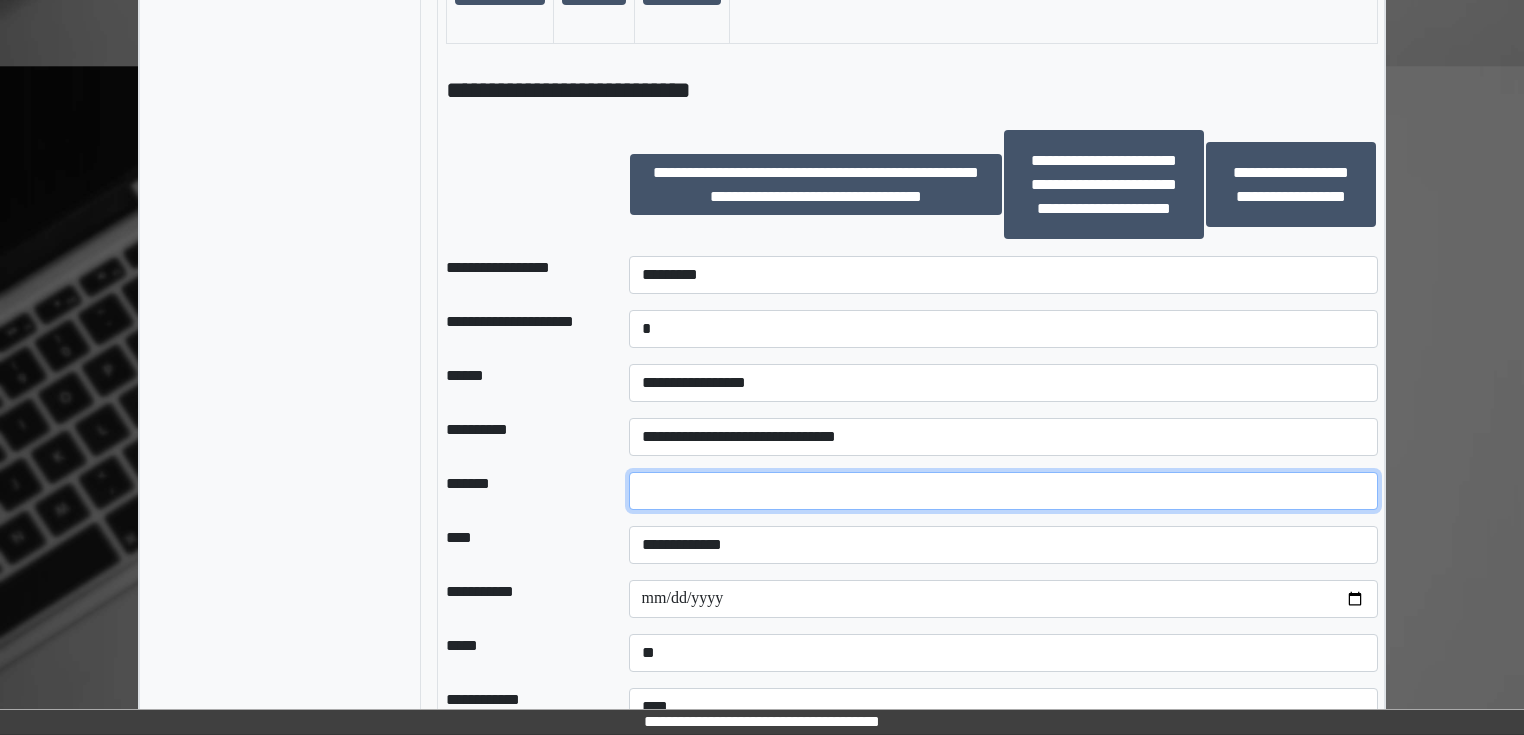 click at bounding box center [1003, 491] 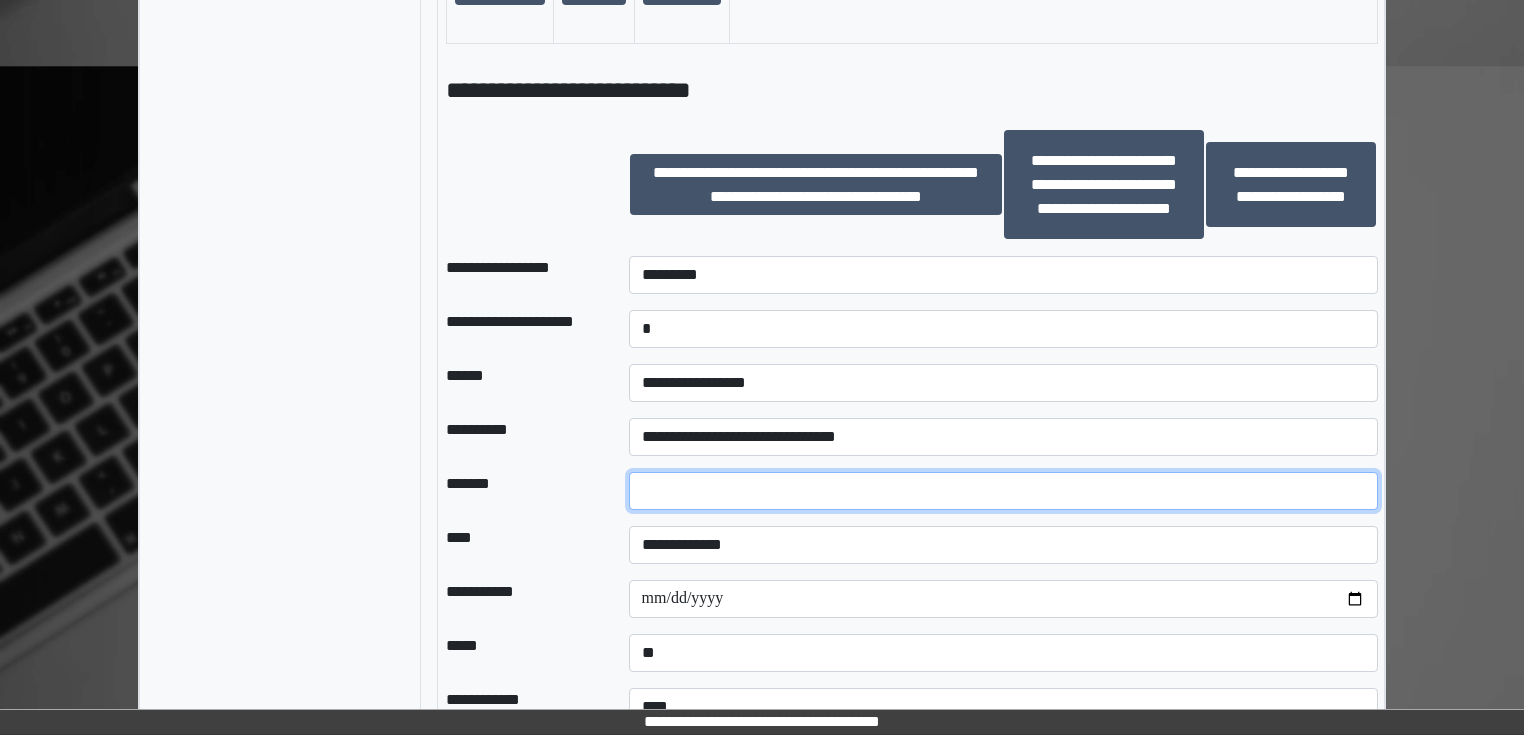 type on "**" 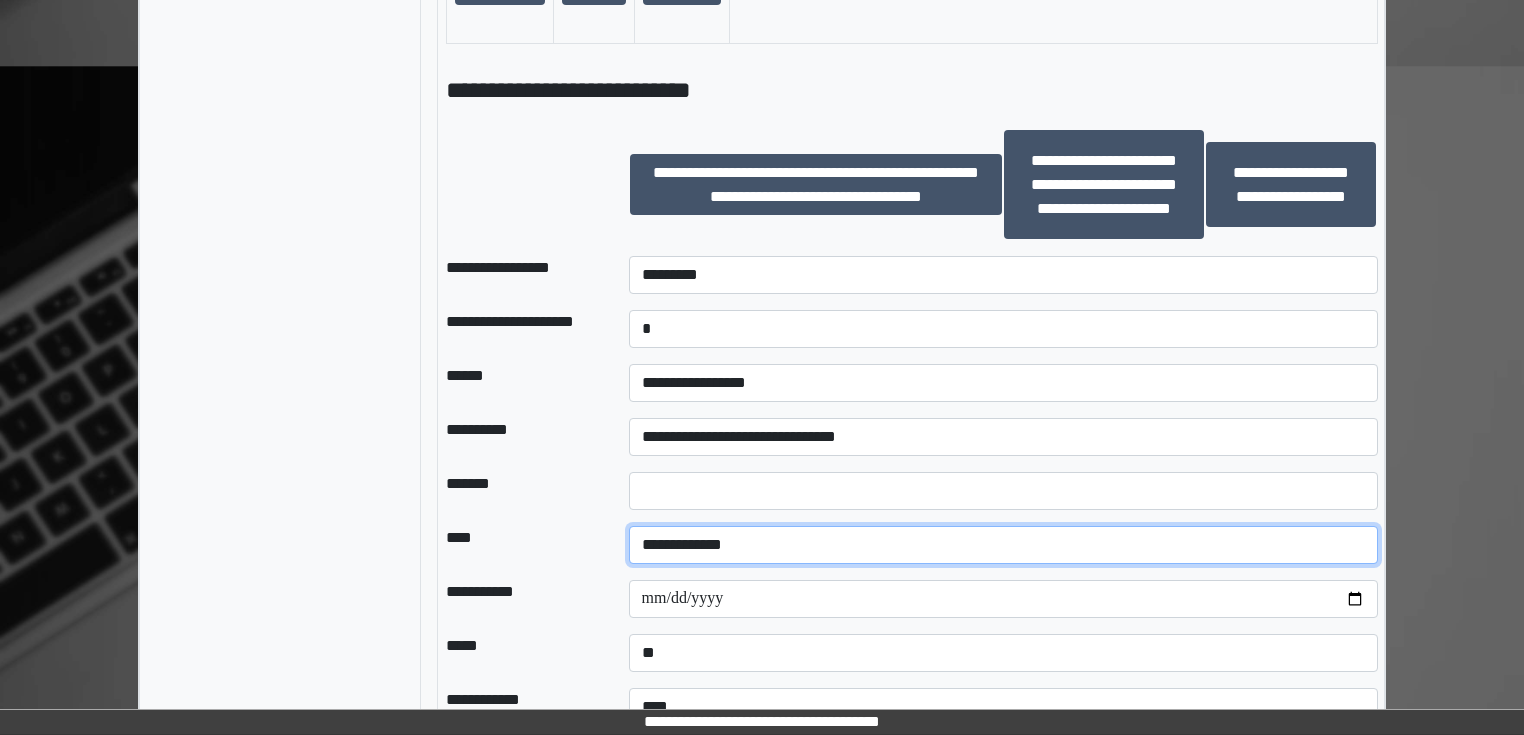click on "**********" at bounding box center (1003, 545) 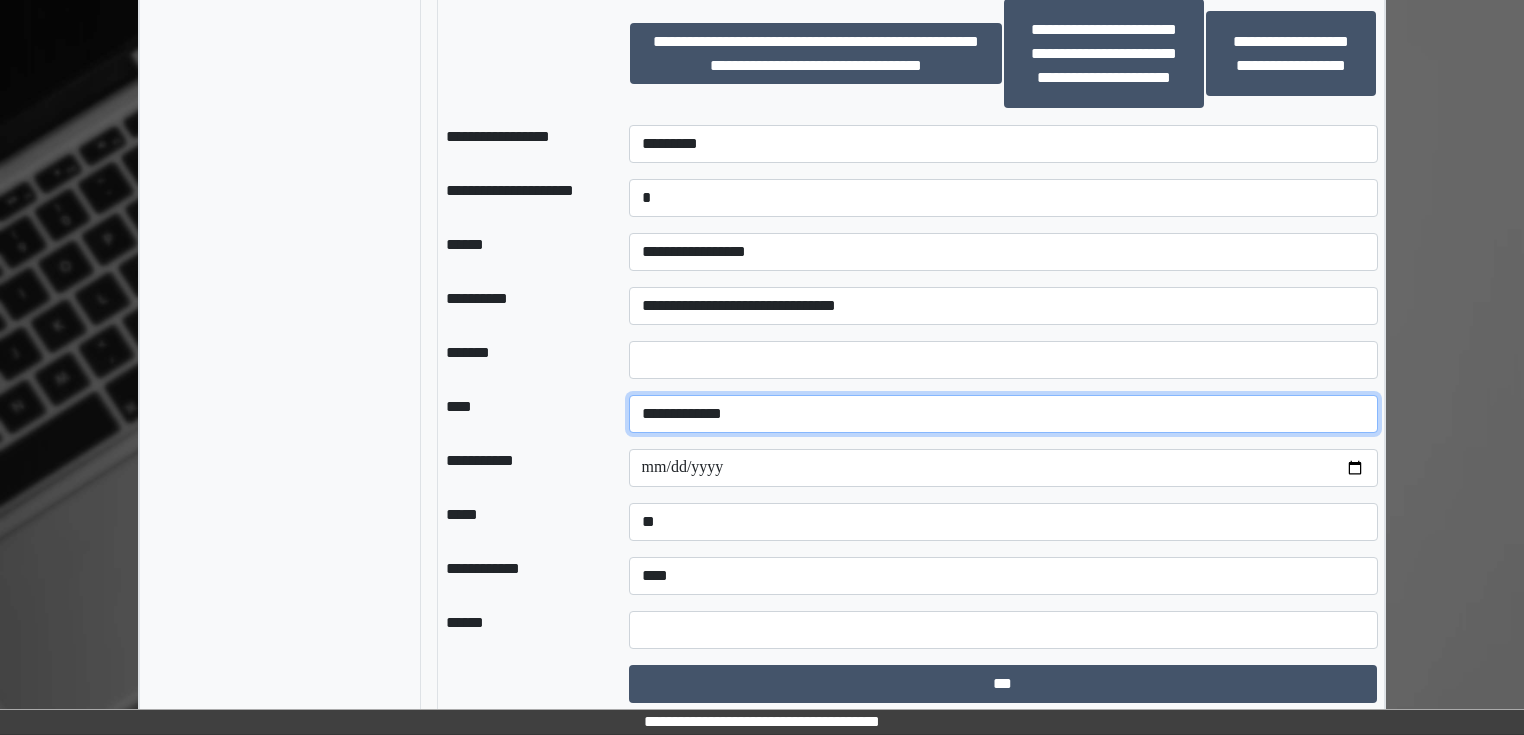 scroll, scrollTop: 1893, scrollLeft: 0, axis: vertical 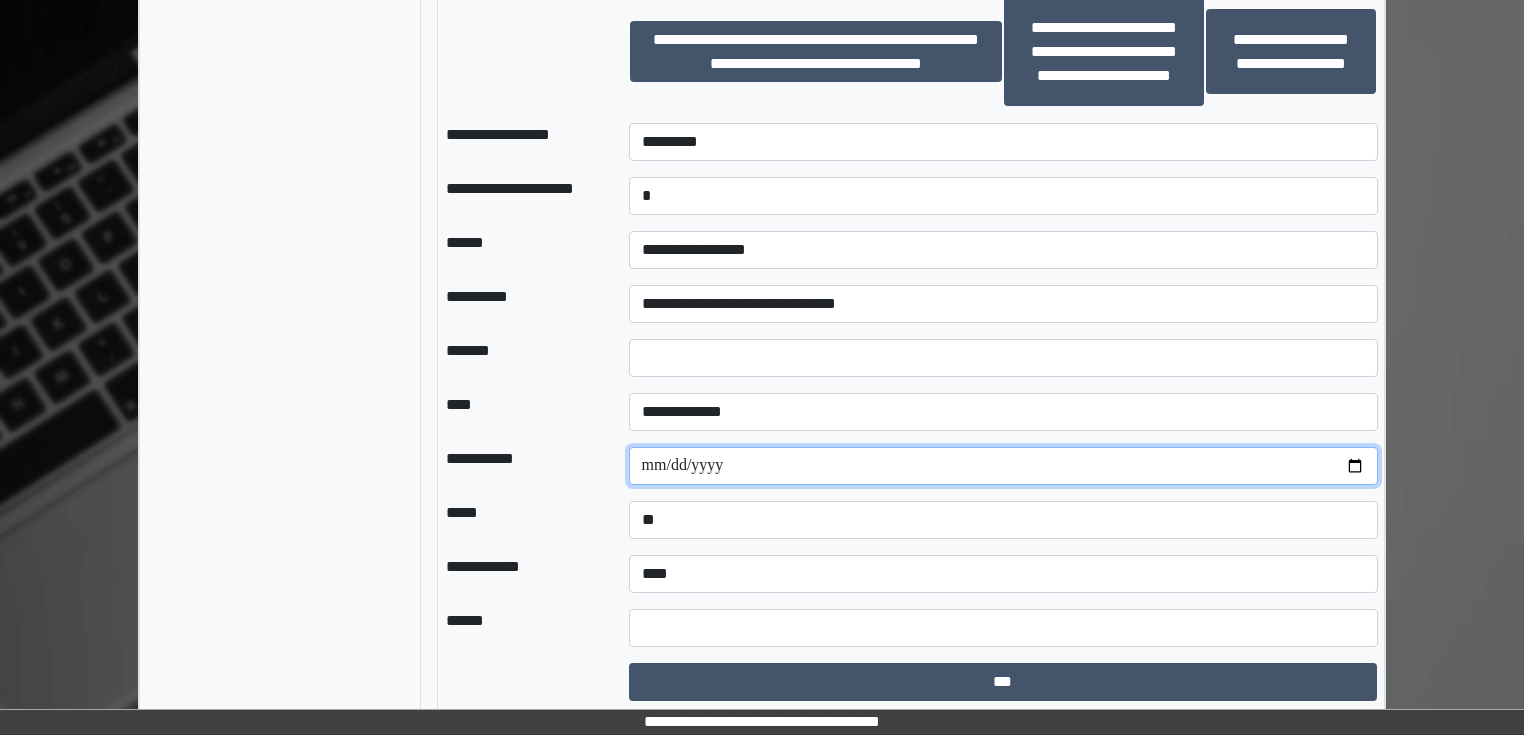 click at bounding box center (1003, 466) 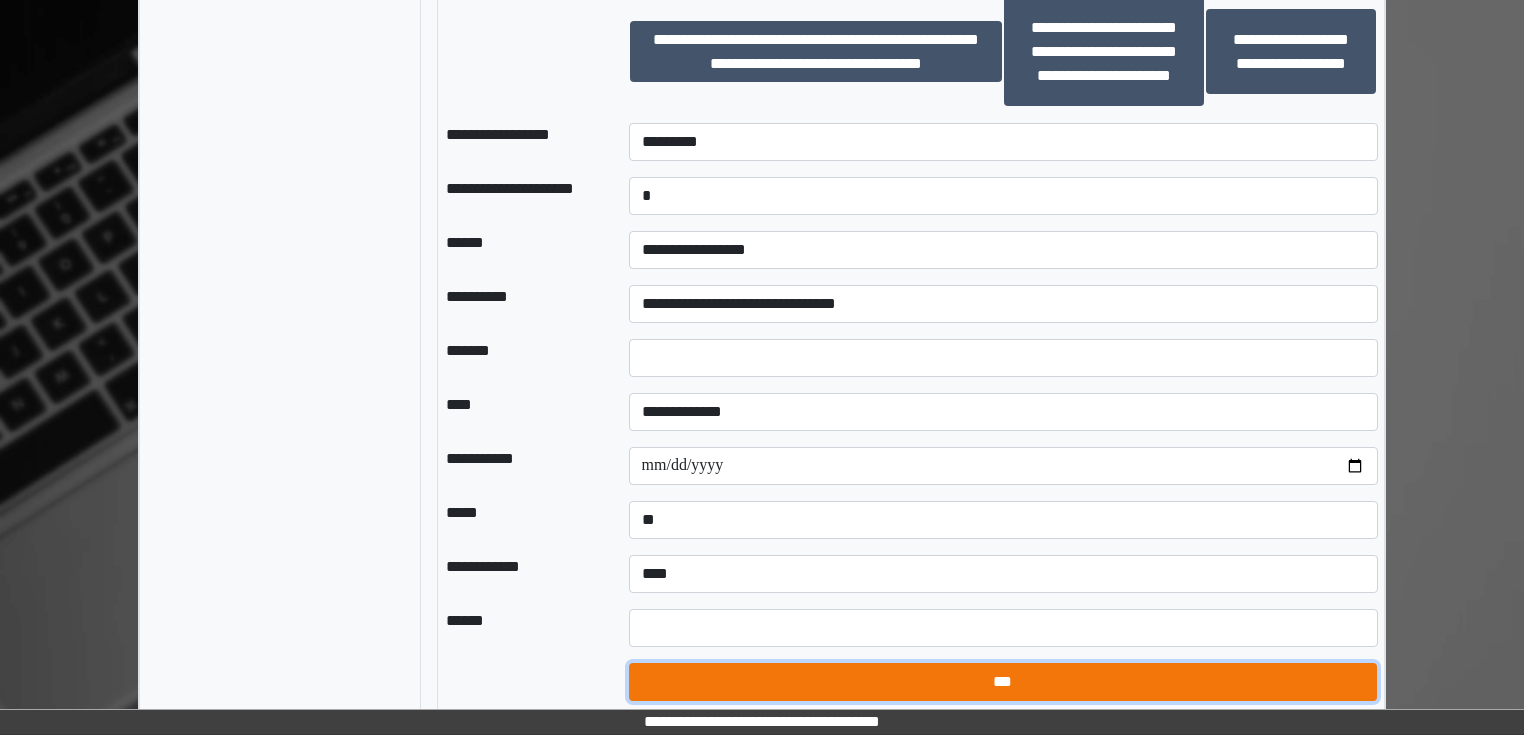 click on "***" at bounding box center (1003, 682) 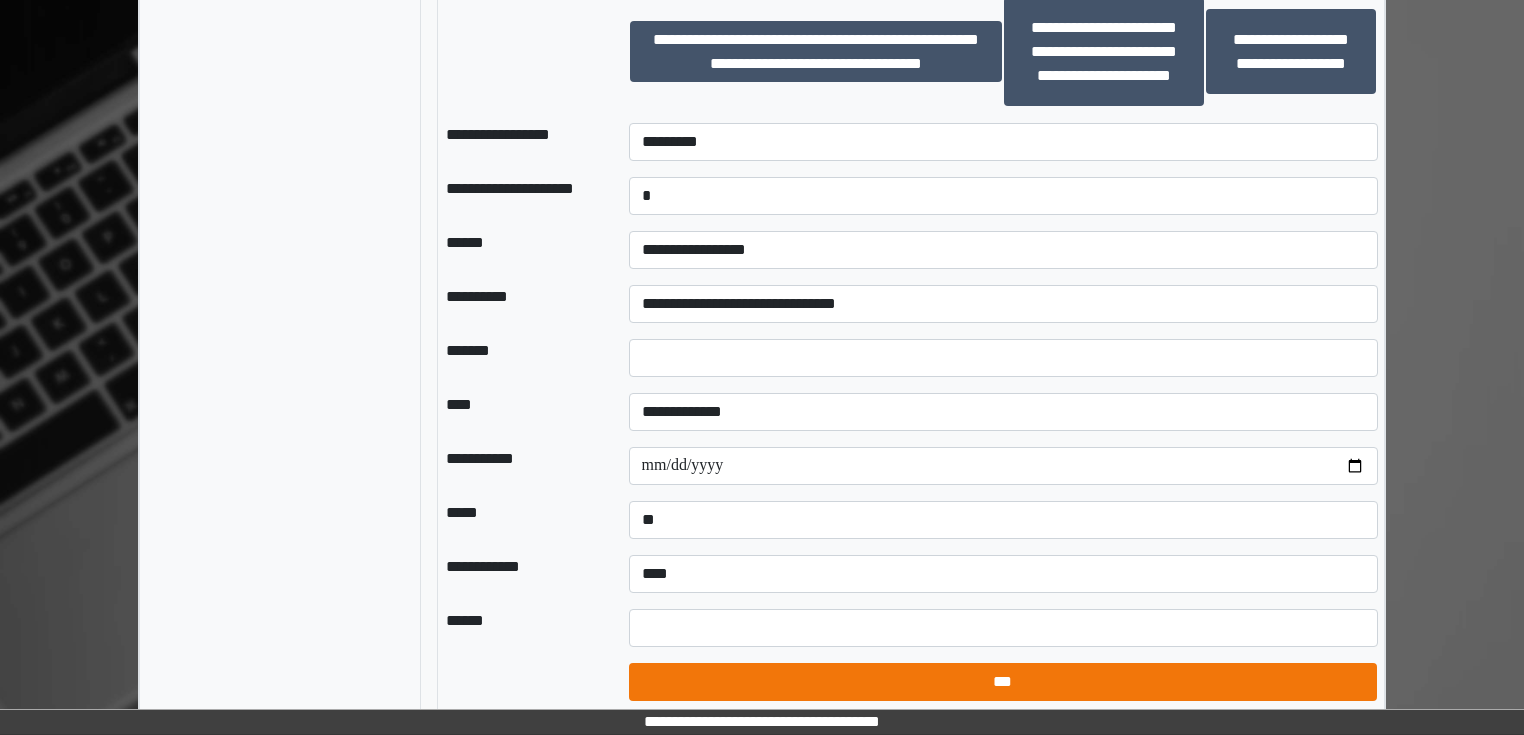 select on "*" 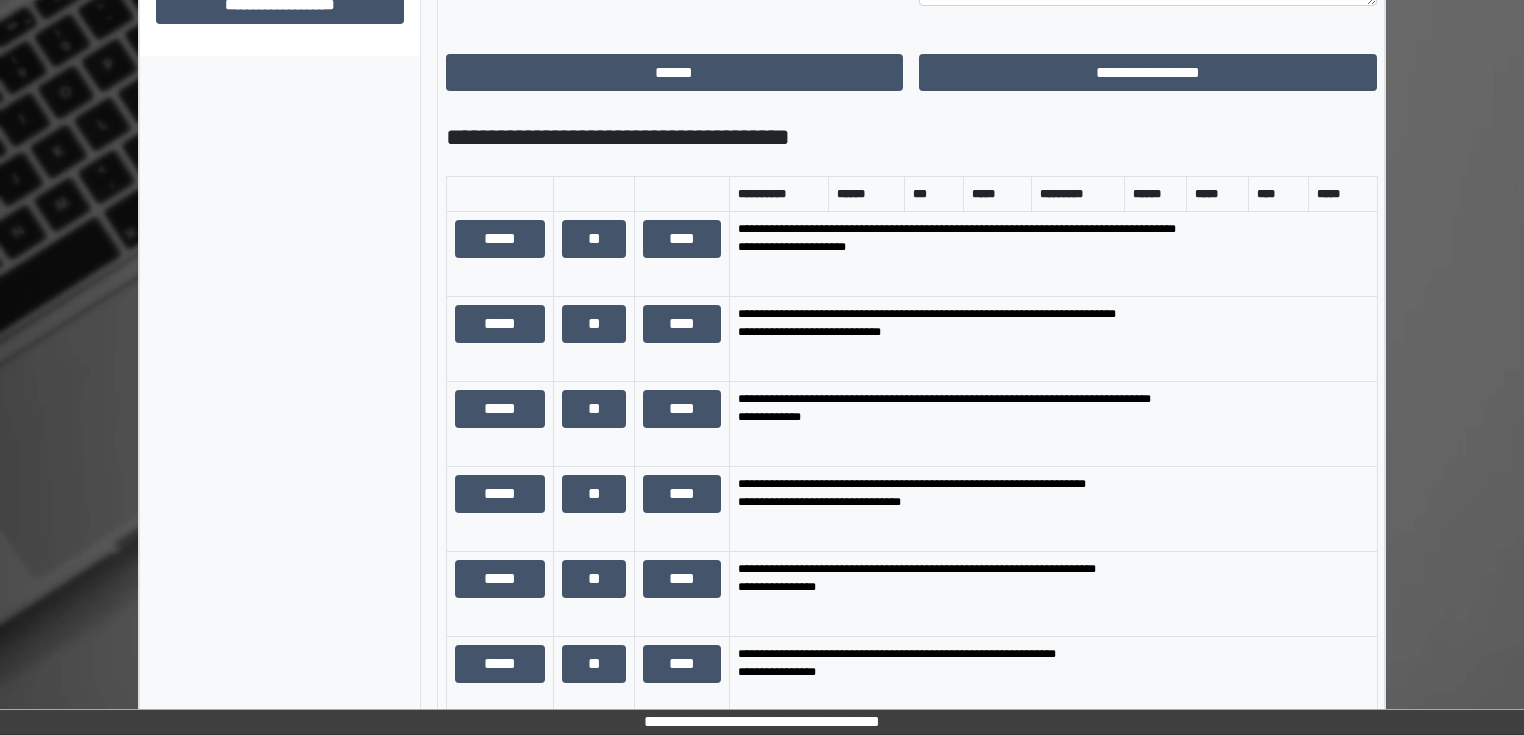 scroll, scrollTop: 773, scrollLeft: 0, axis: vertical 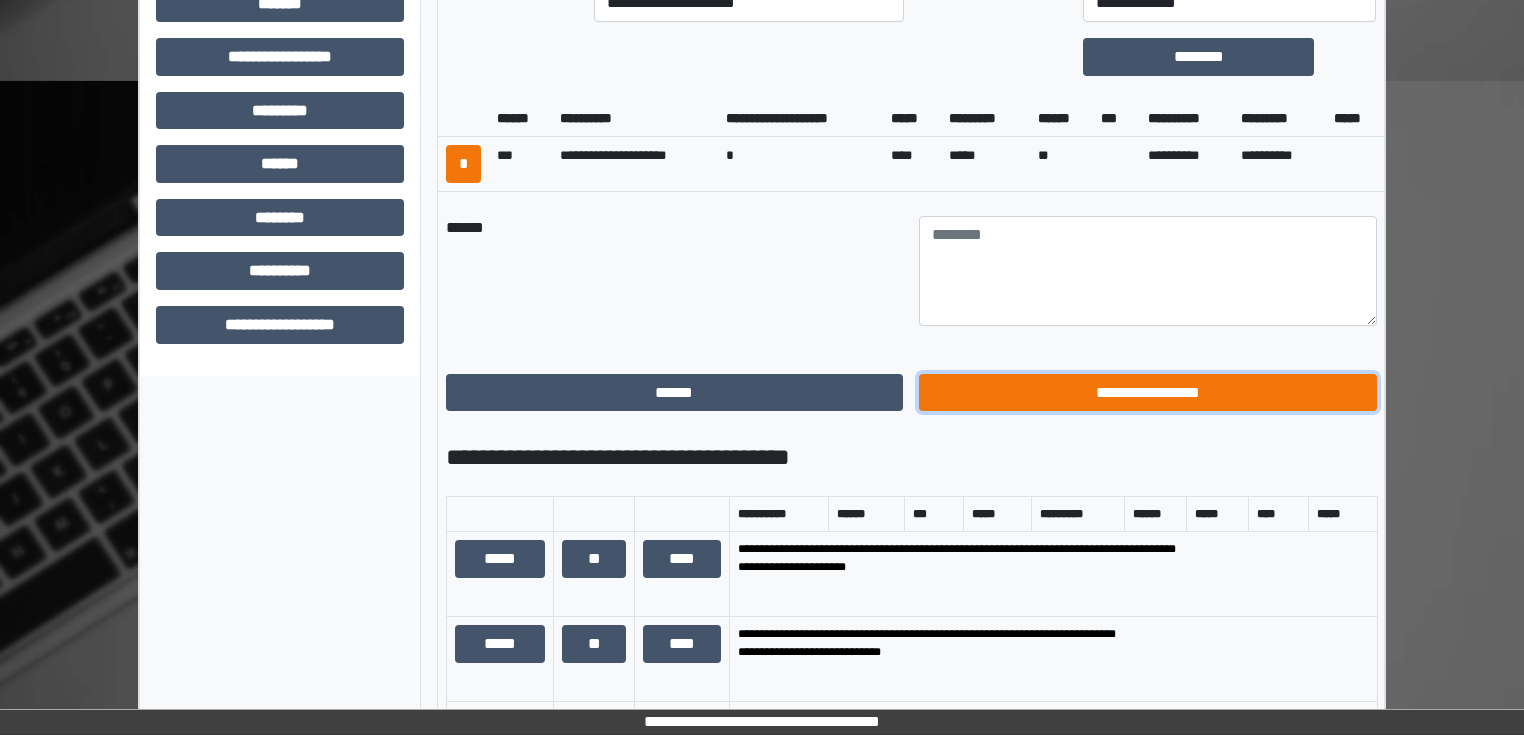 click on "**********" at bounding box center (1148, 393) 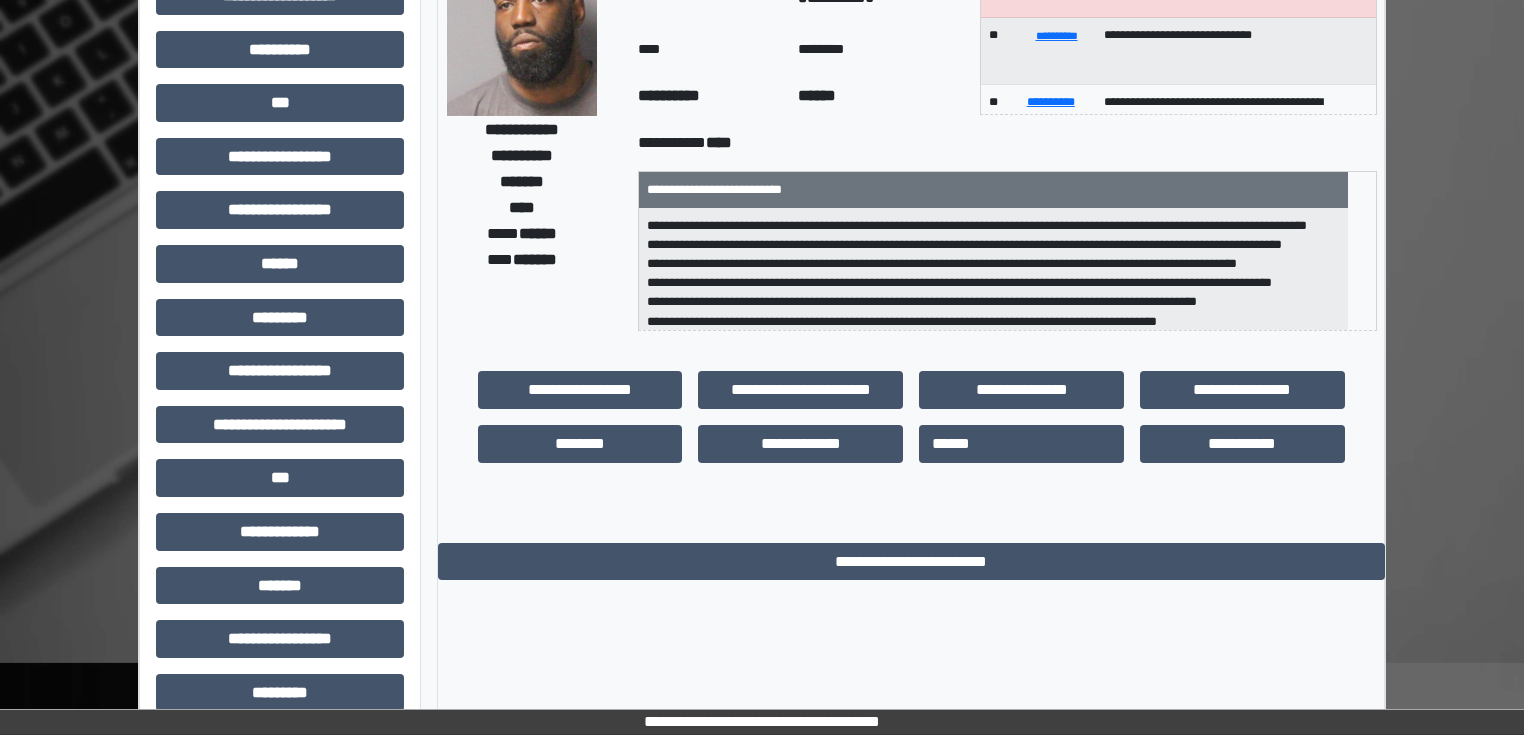 scroll, scrollTop: 0, scrollLeft: 0, axis: both 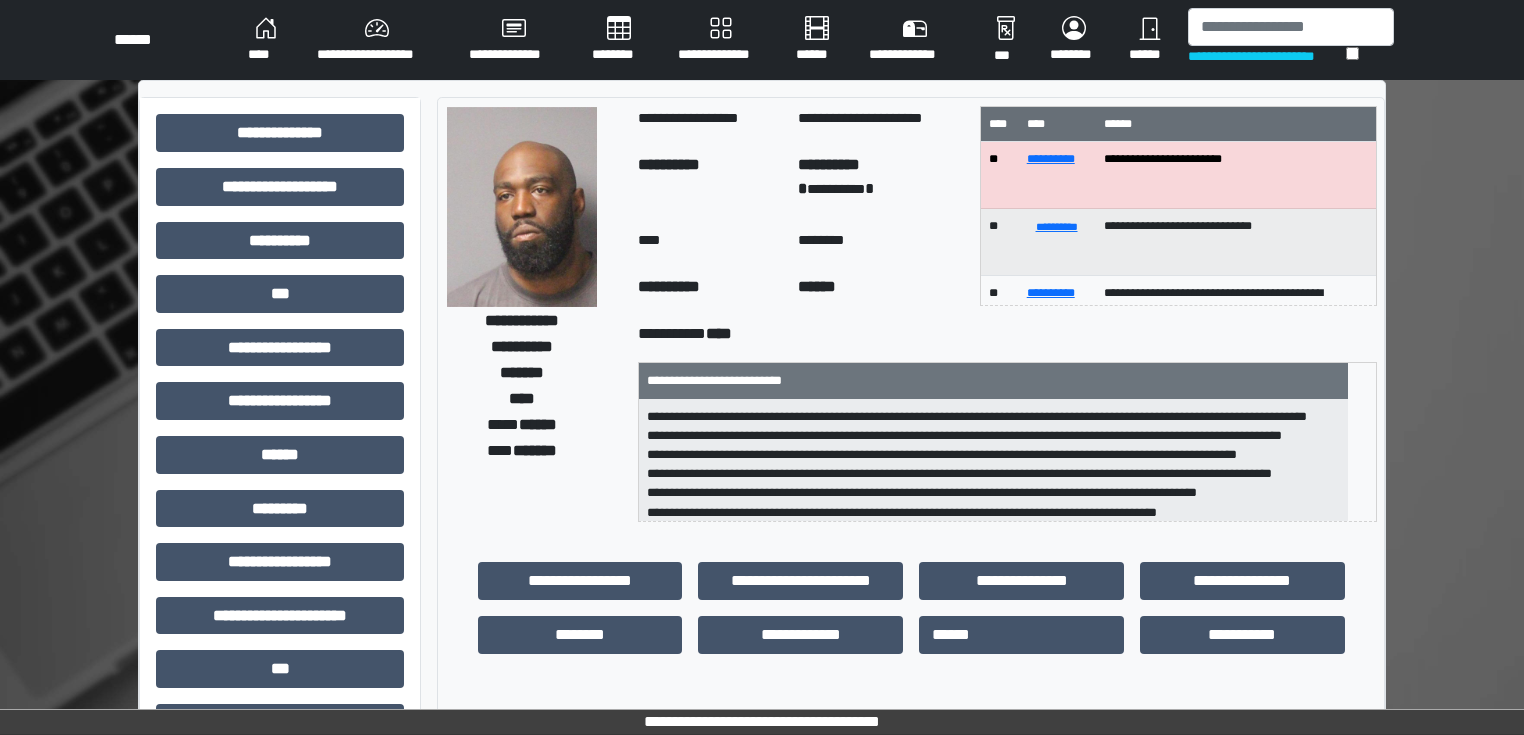 click on "**********" at bounding box center [377, 40] 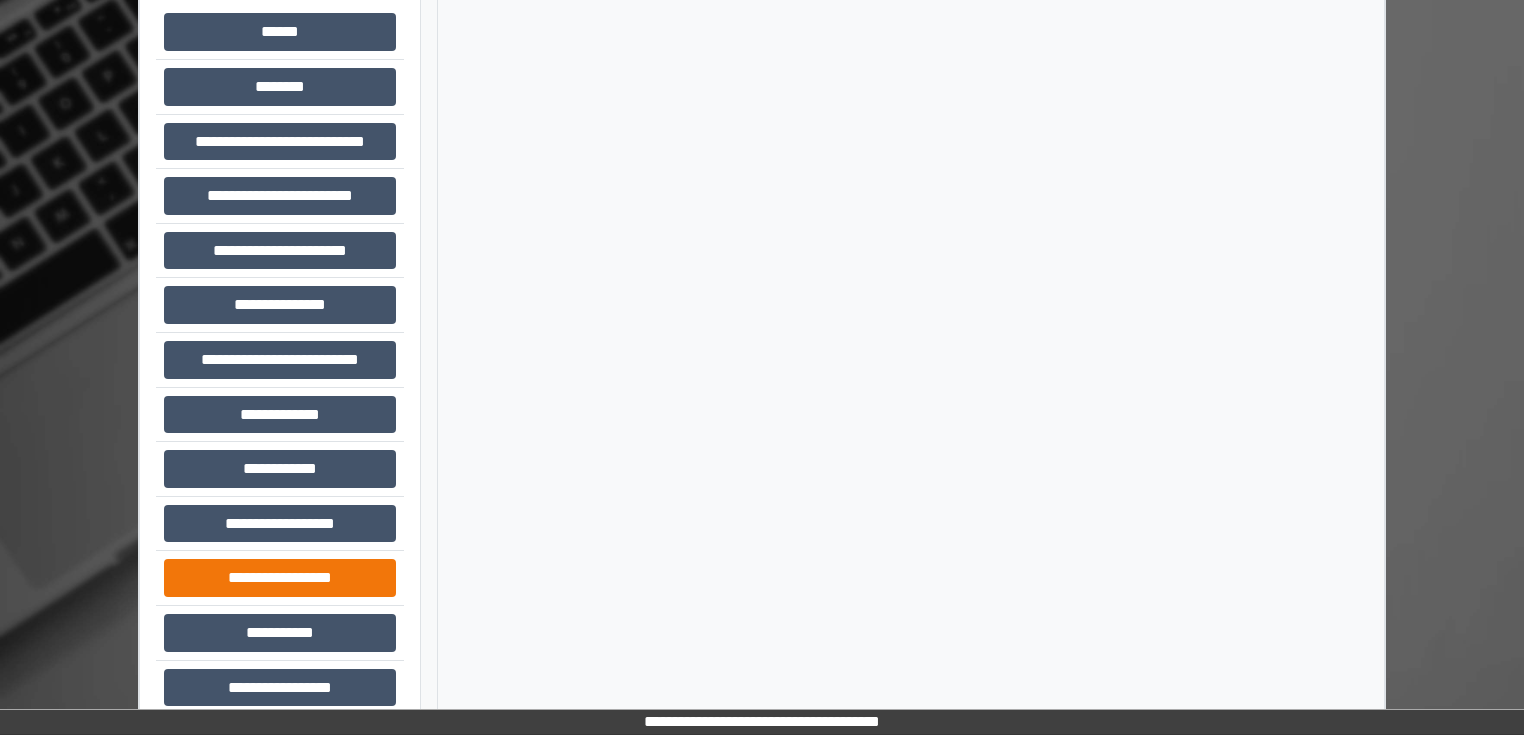 scroll, scrollTop: 160, scrollLeft: 0, axis: vertical 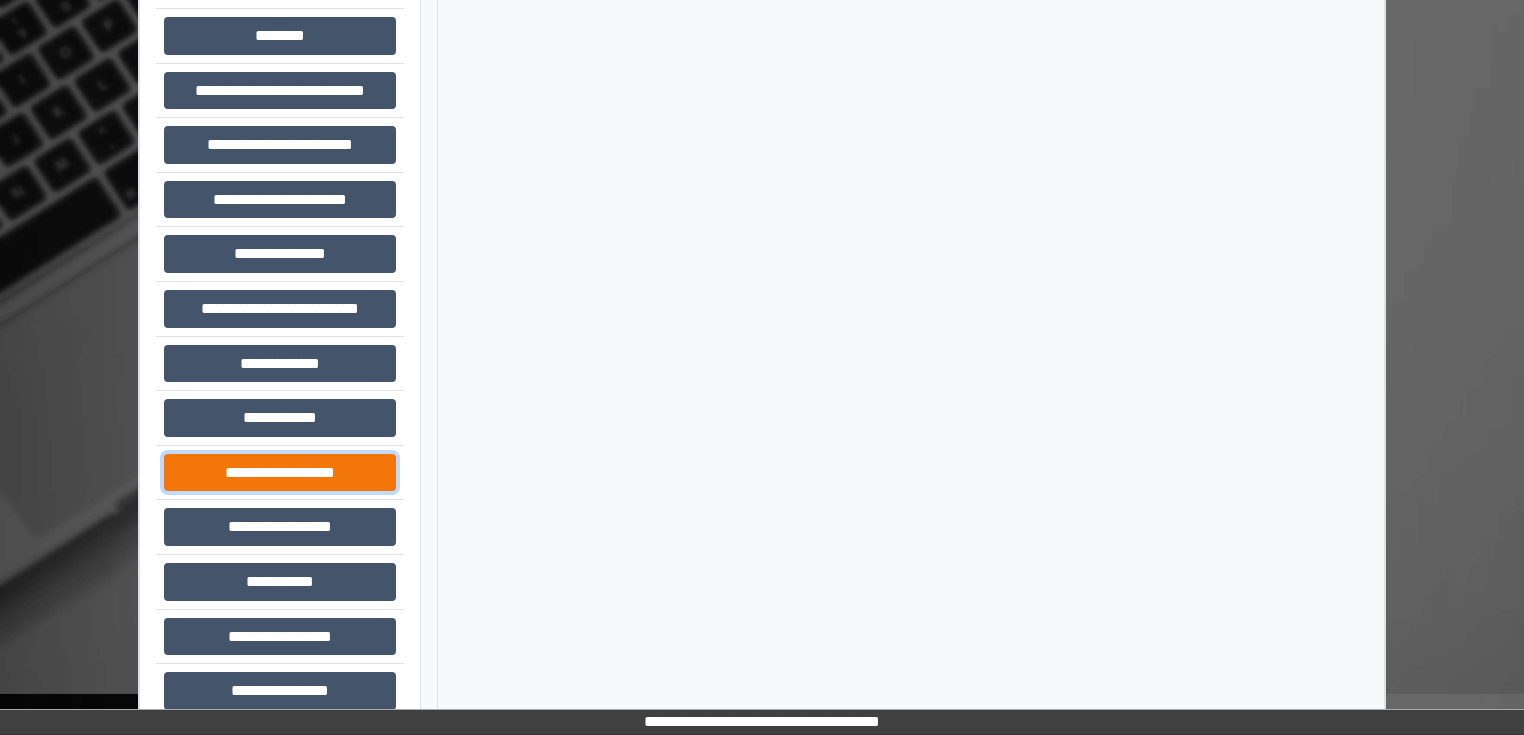 click on "**********" at bounding box center (280, 473) 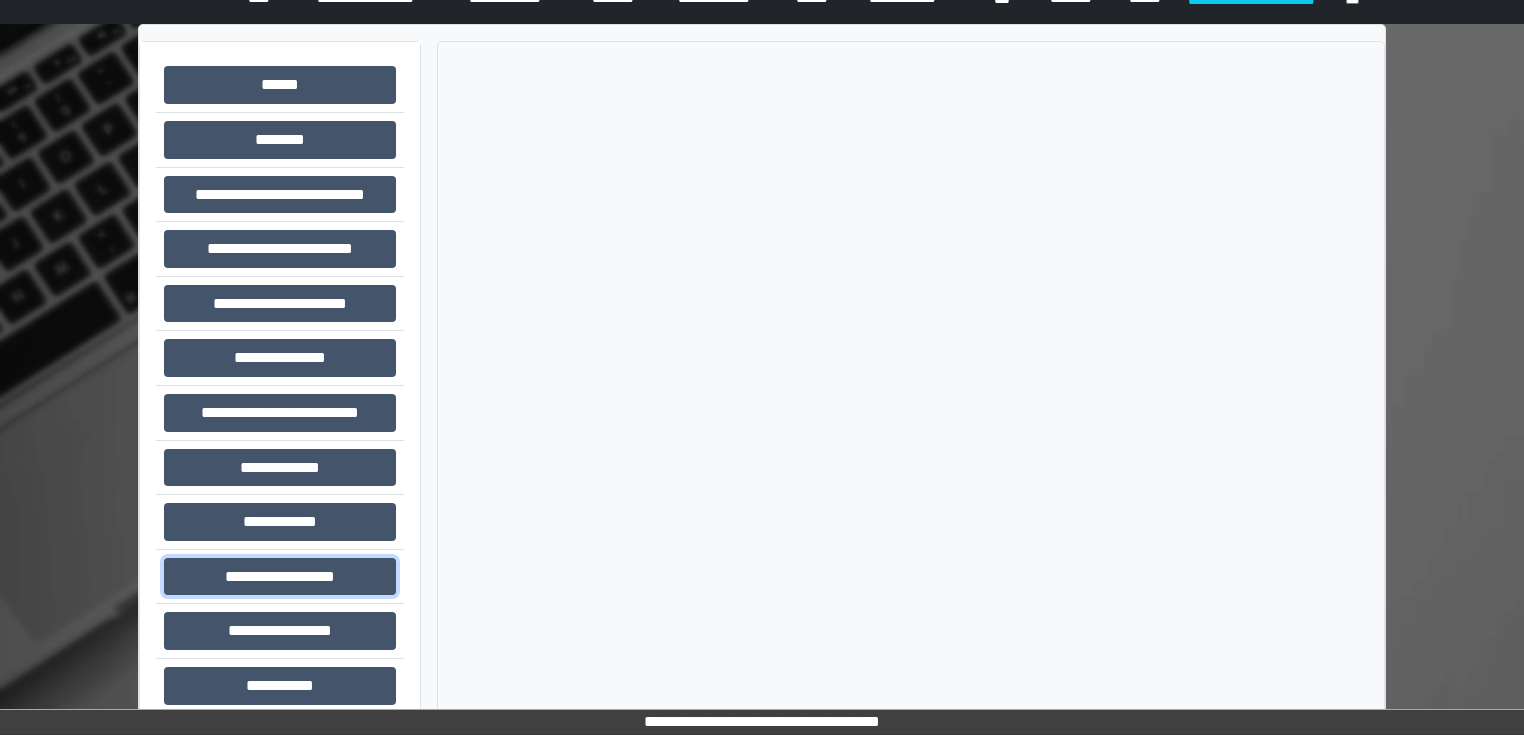 scroll, scrollTop: 0, scrollLeft: 0, axis: both 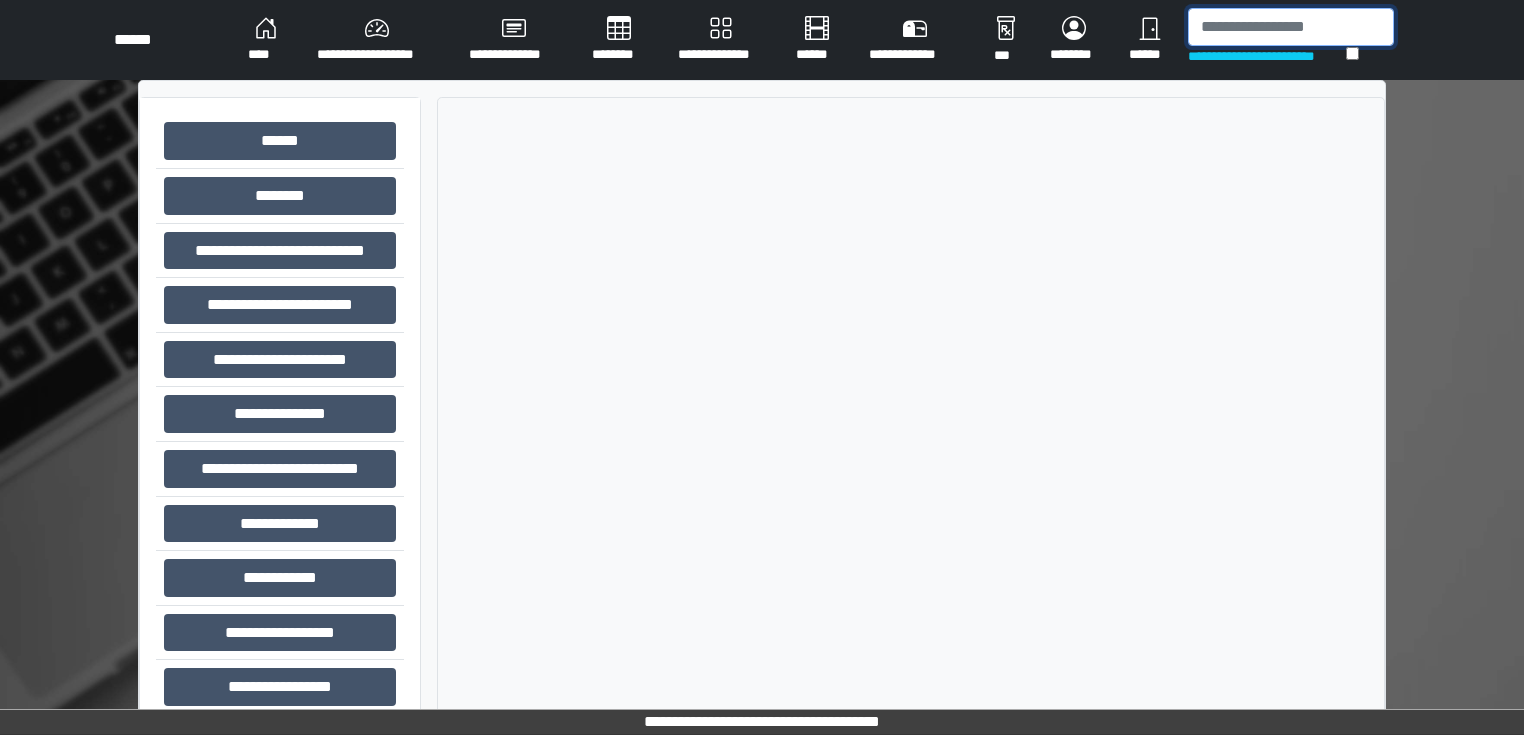 click at bounding box center [1291, 27] 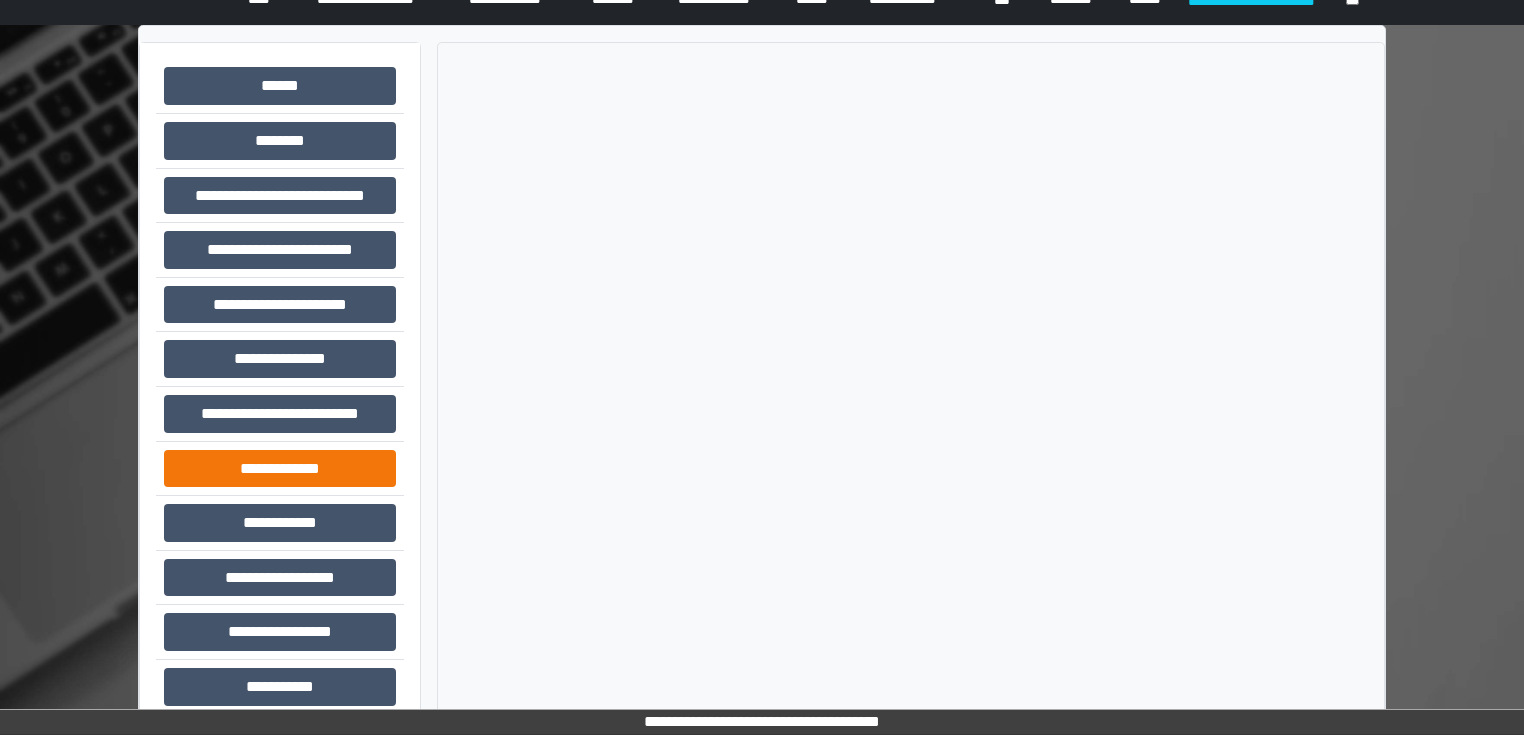 scroll, scrollTop: 80, scrollLeft: 0, axis: vertical 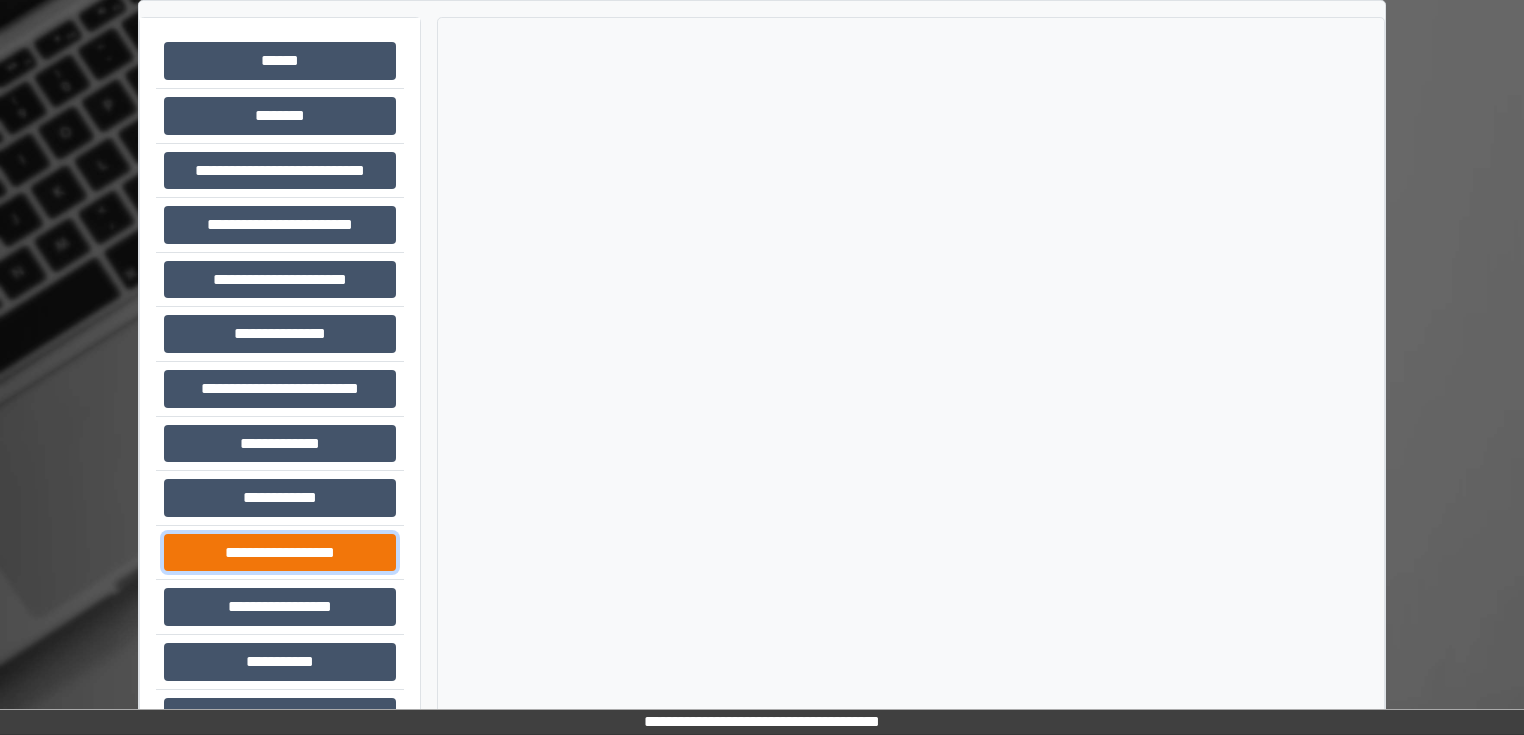 click on "**********" at bounding box center (280, 553) 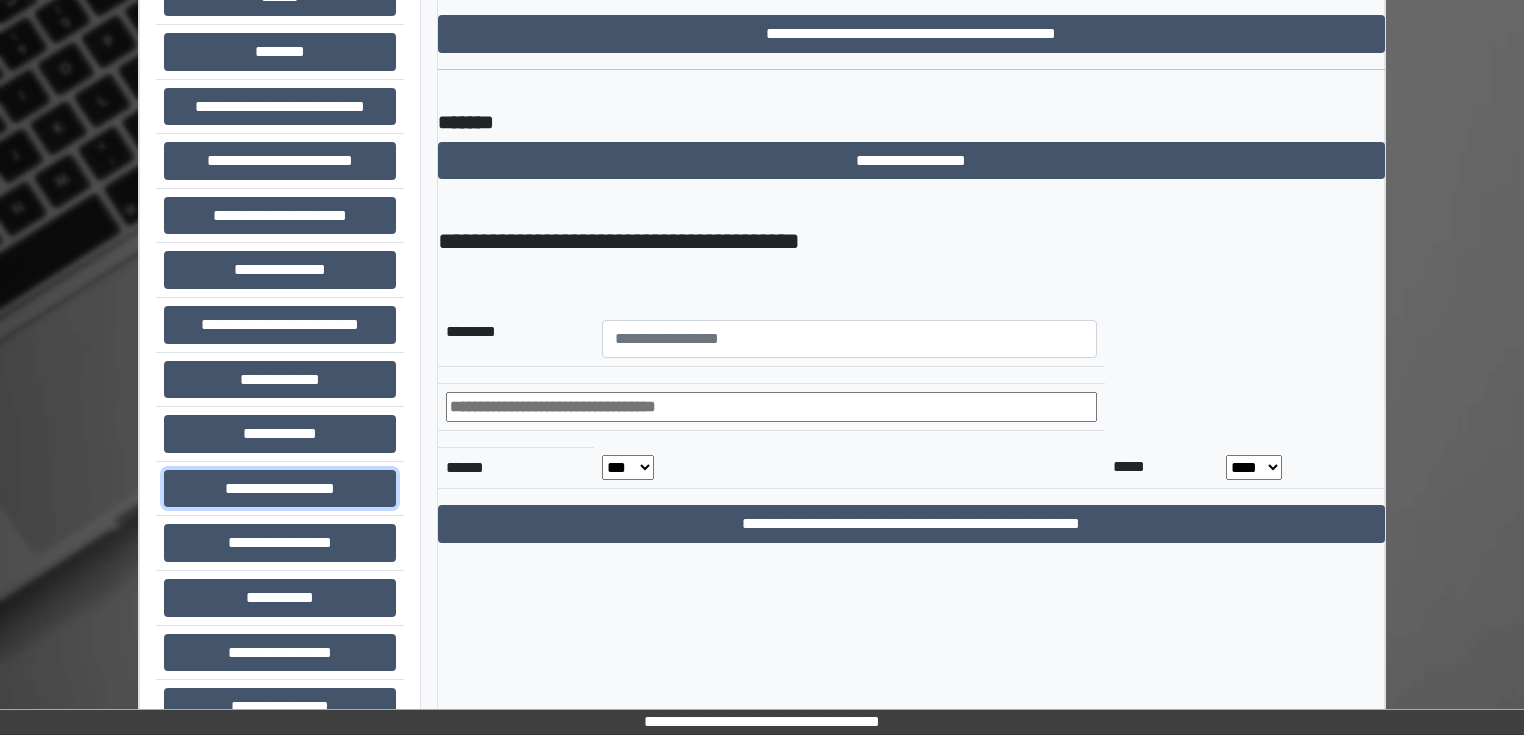 scroll, scrollTop: 0, scrollLeft: 0, axis: both 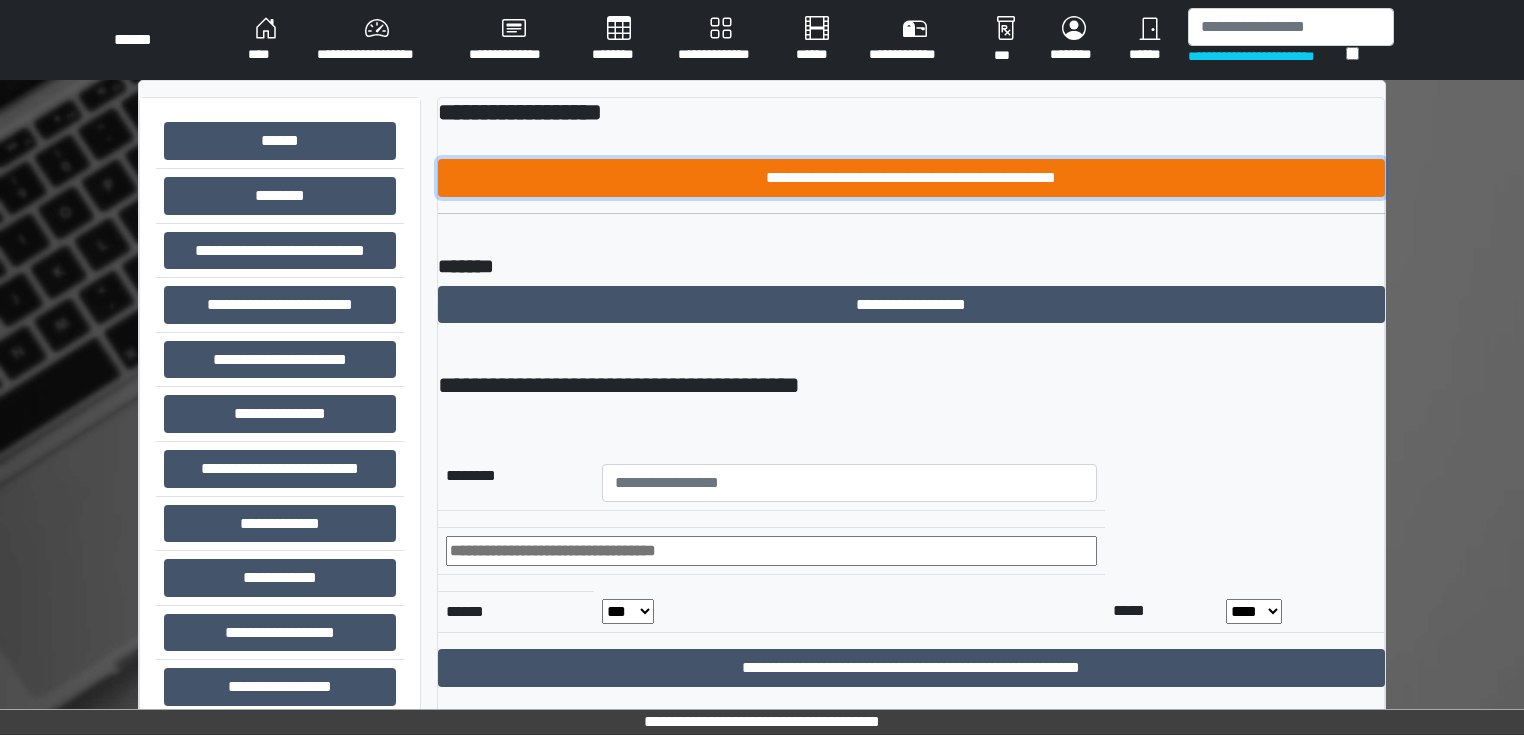 click on "**********" at bounding box center [911, 178] 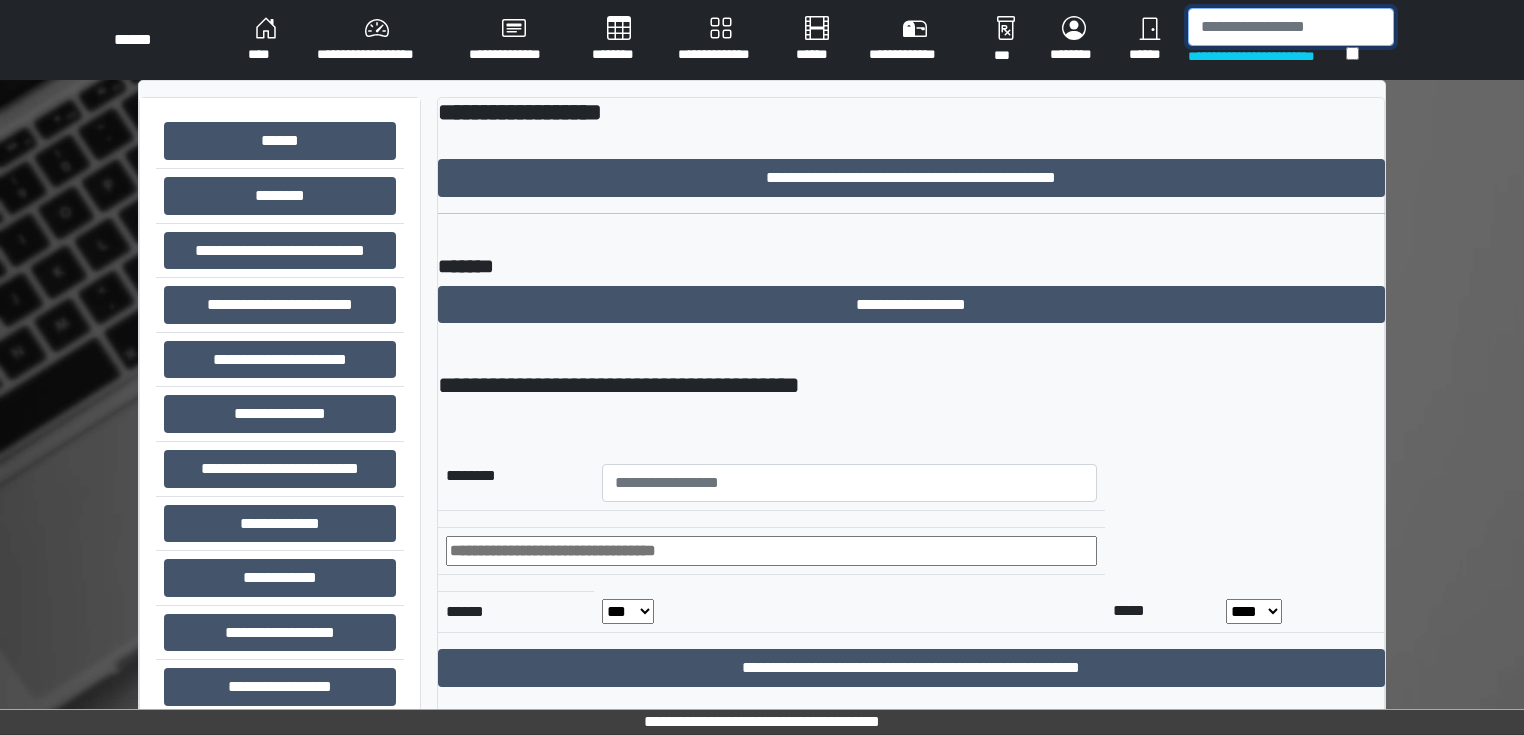 click at bounding box center (1291, 27) 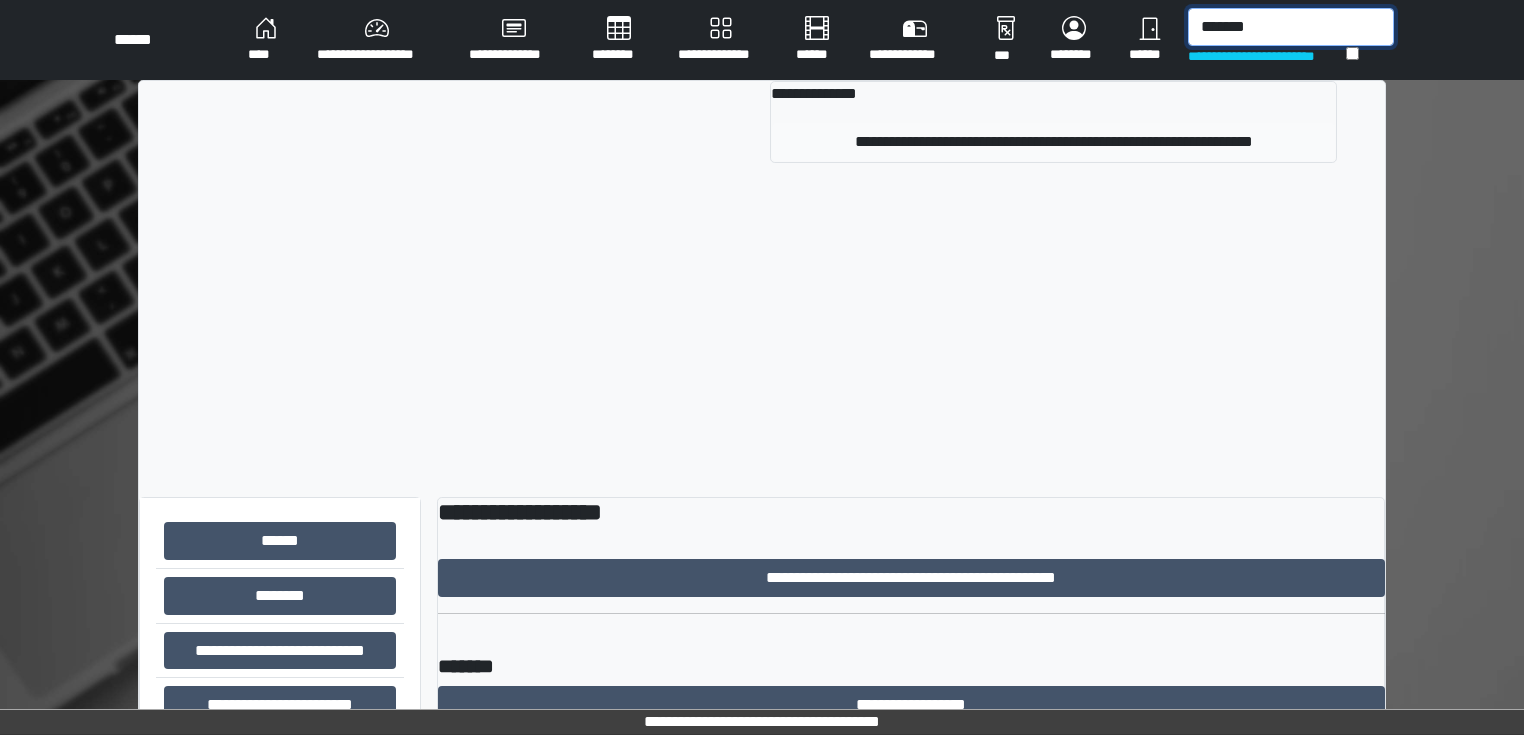 type on "*******" 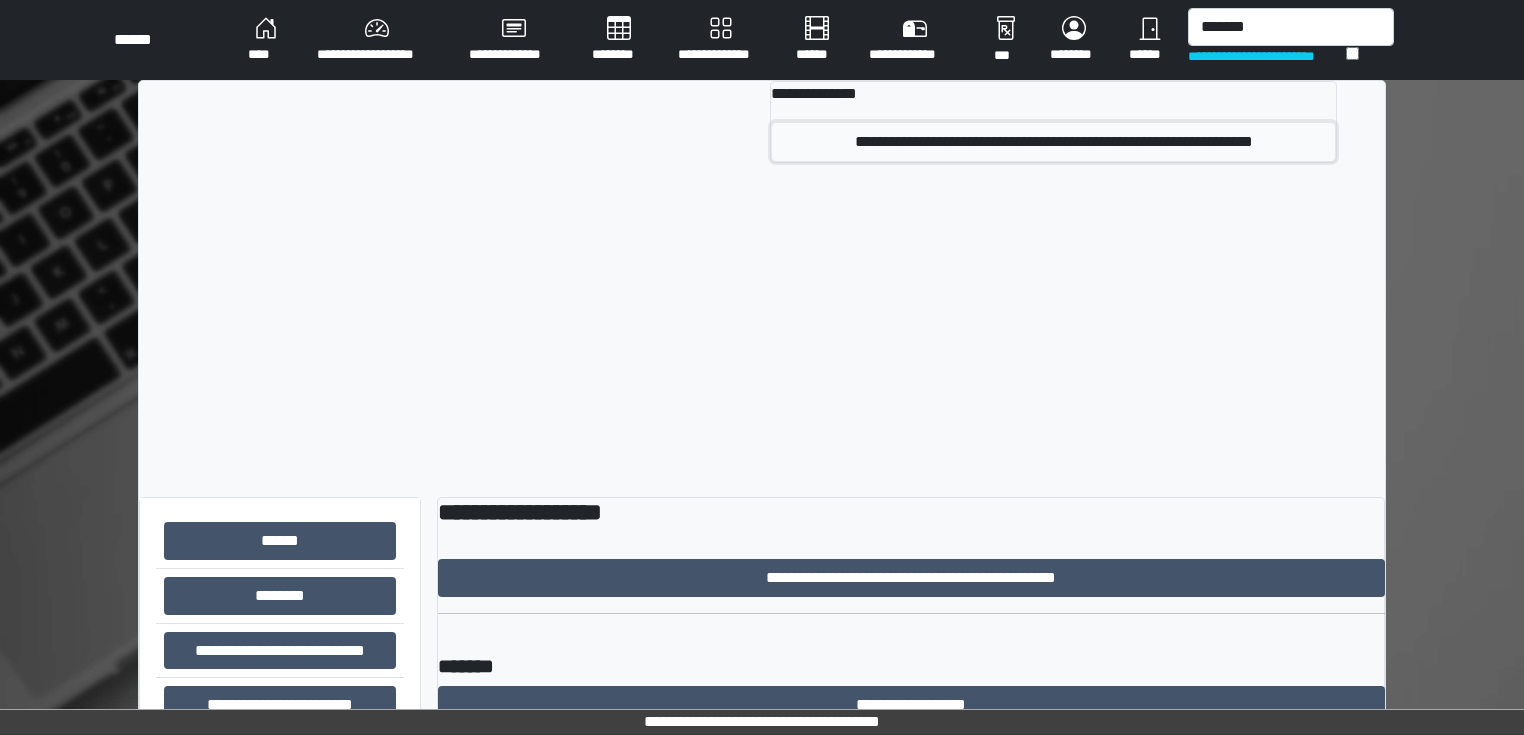 click on "**********" at bounding box center (1053, 142) 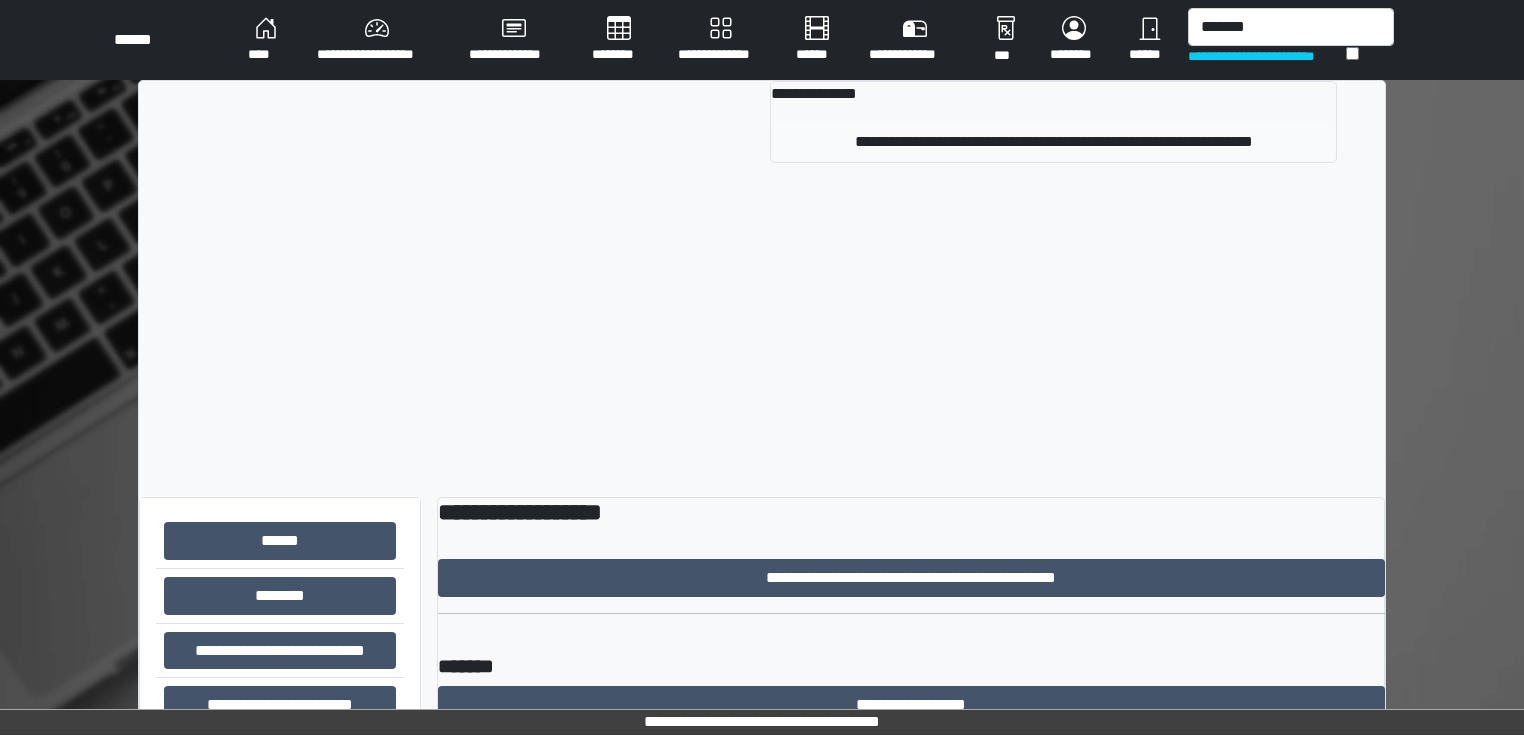 type 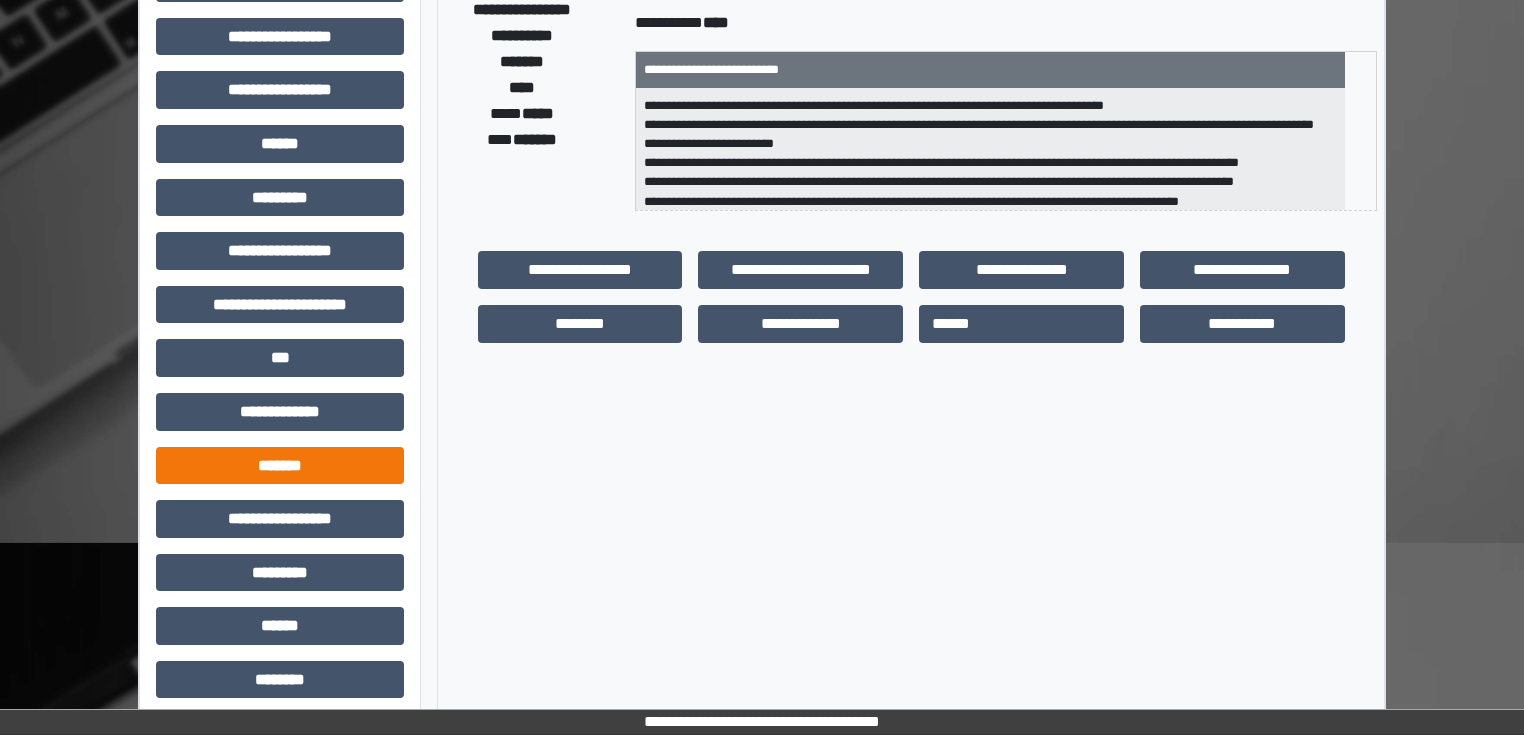 scroll, scrollTop: 271, scrollLeft: 0, axis: vertical 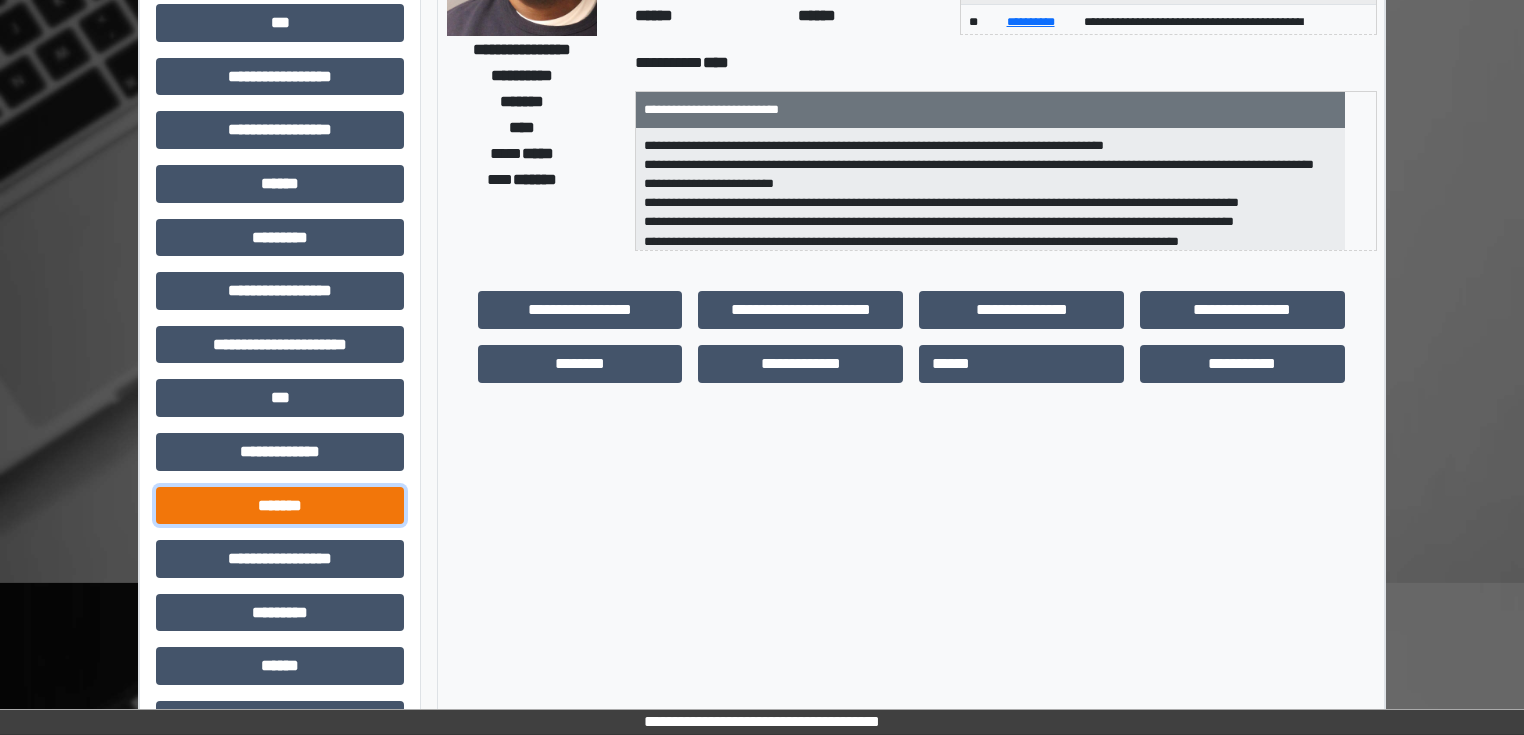 drag, startPoint x: 316, startPoint y: 500, endPoint x: 333, endPoint y: 498, distance: 17.117243 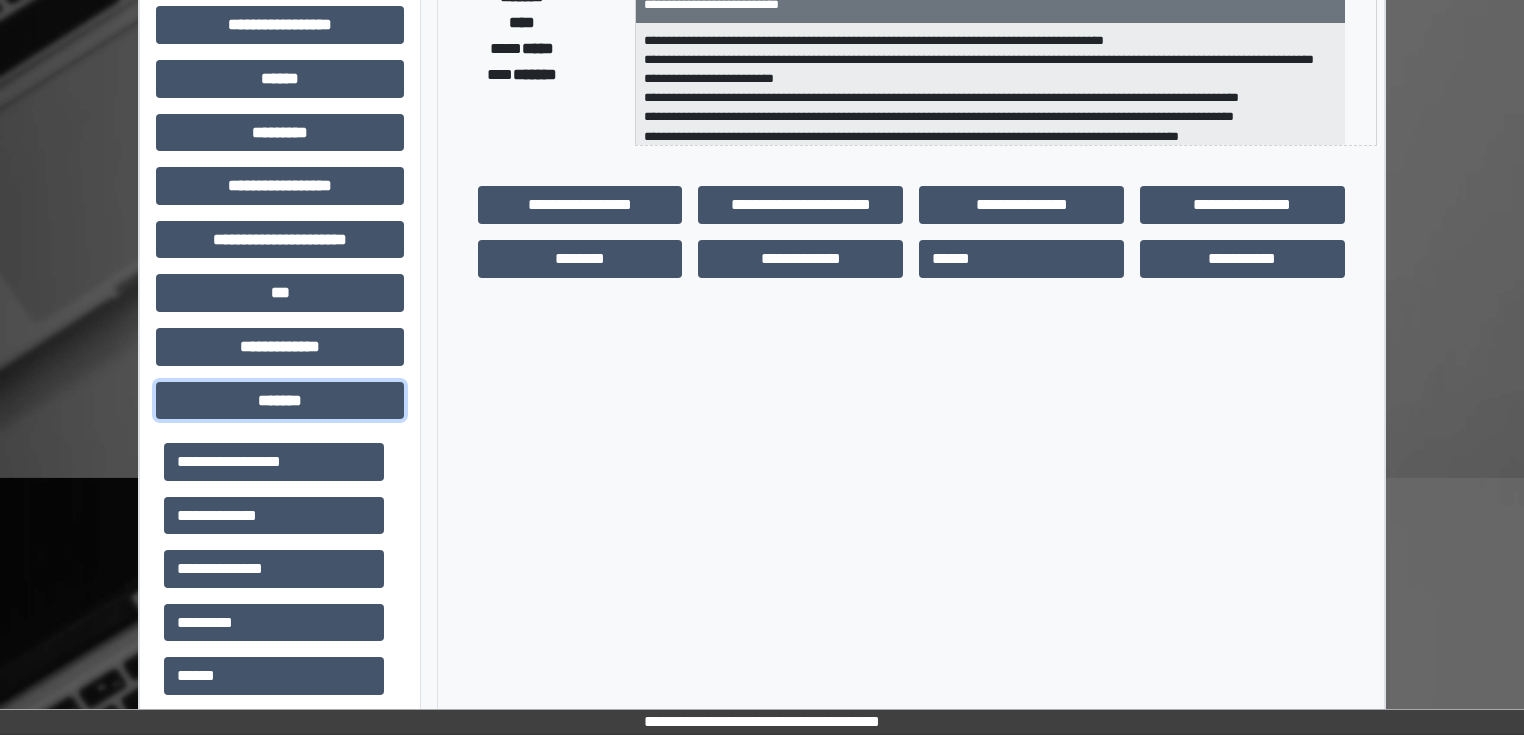 scroll, scrollTop: 591, scrollLeft: 0, axis: vertical 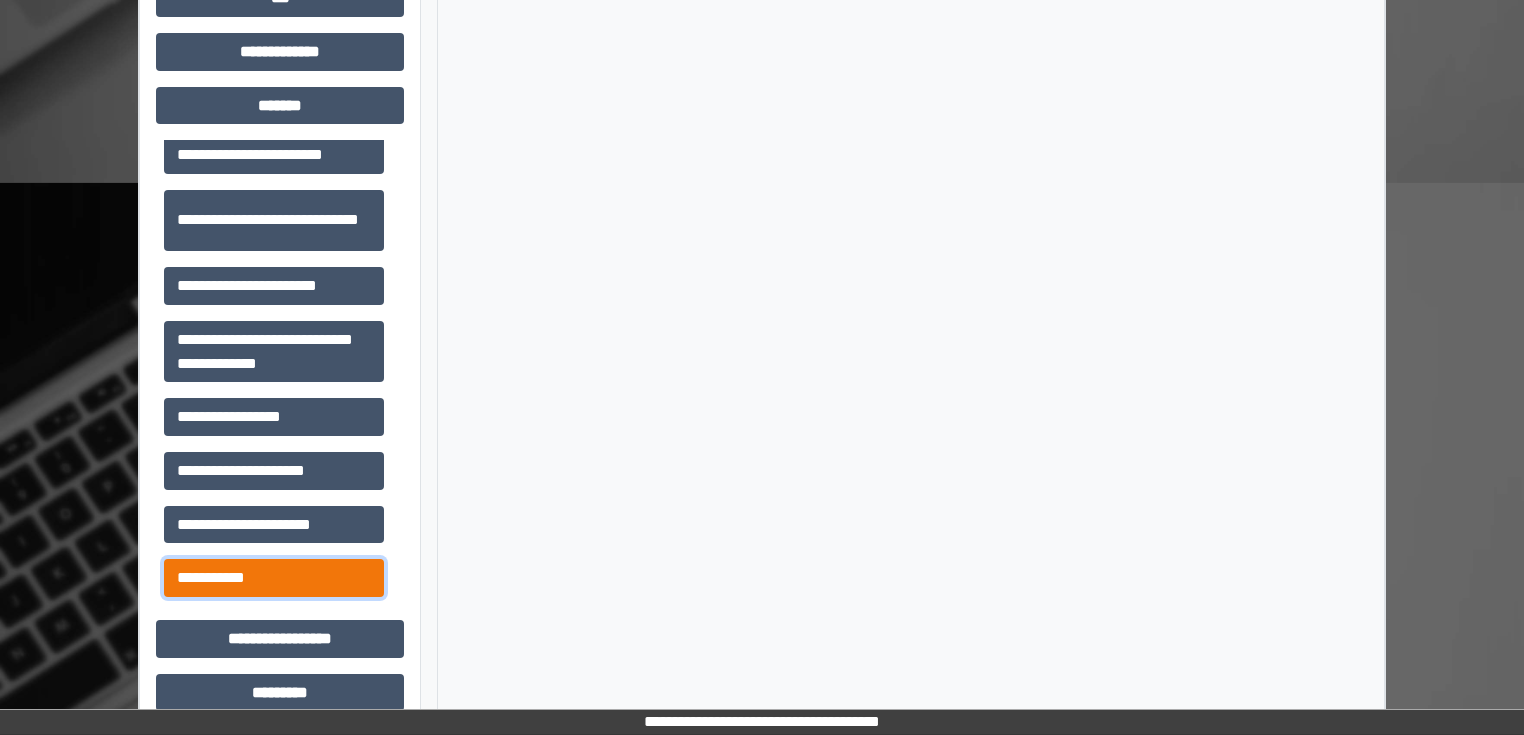 click on "**********" at bounding box center (274, 578) 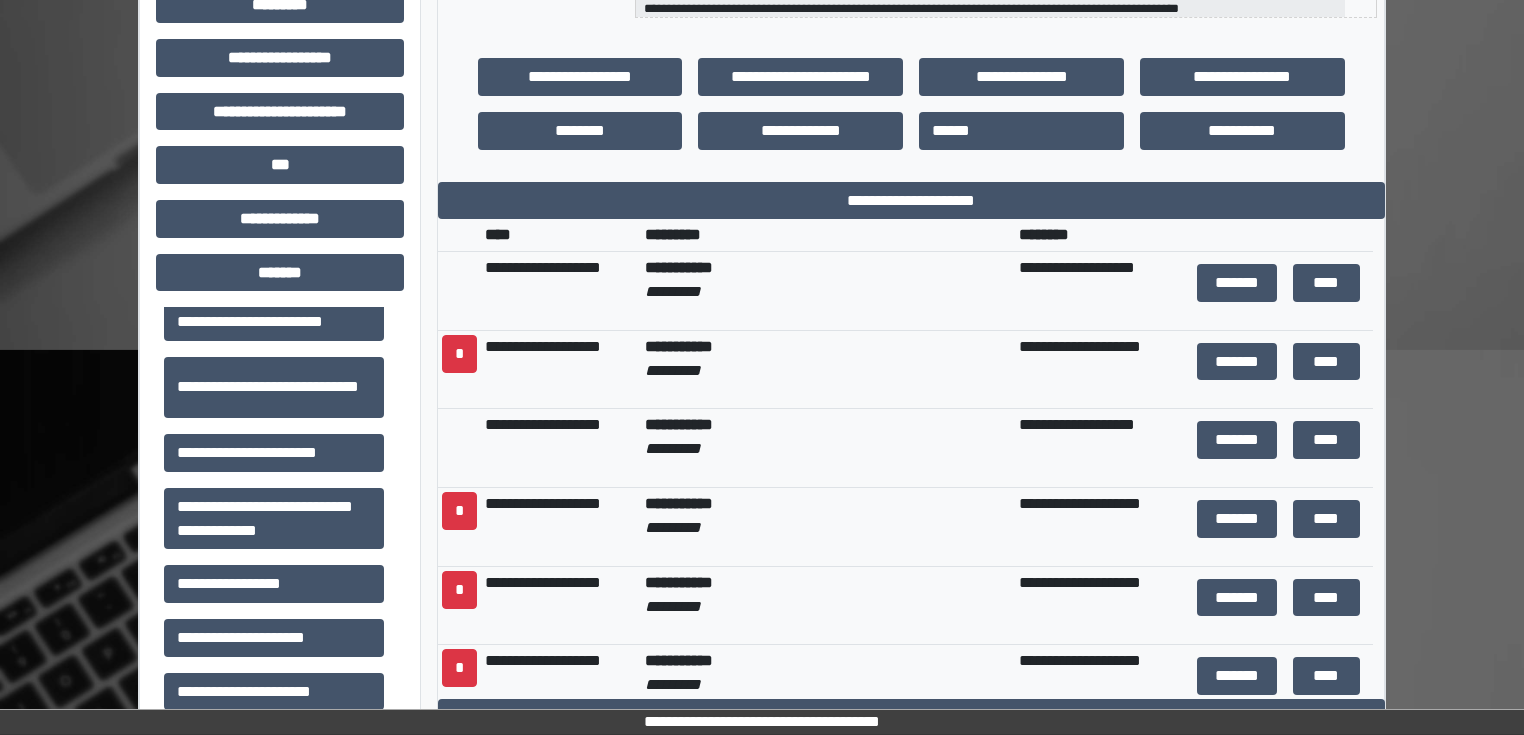 scroll, scrollTop: 351, scrollLeft: 0, axis: vertical 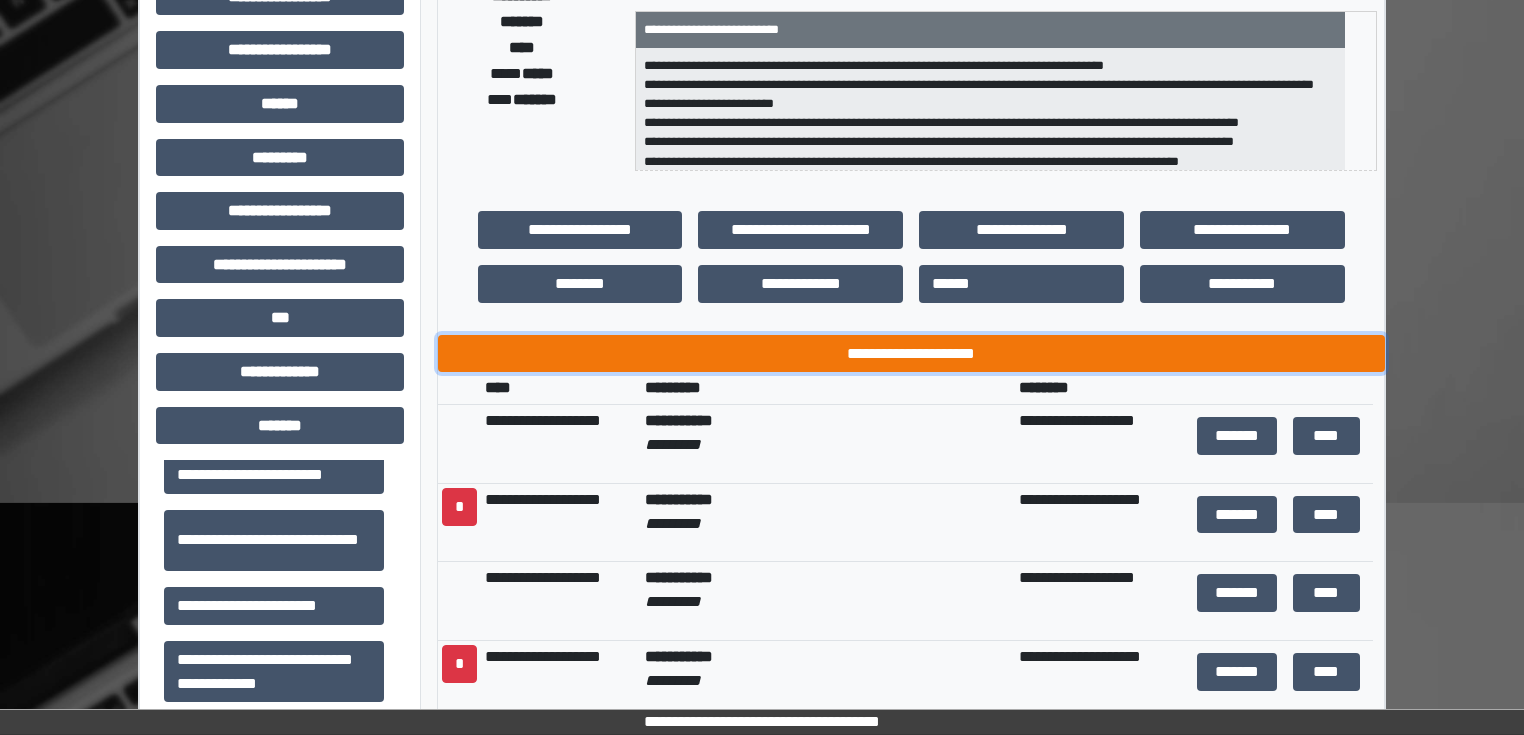 click on "**********" at bounding box center [911, 354] 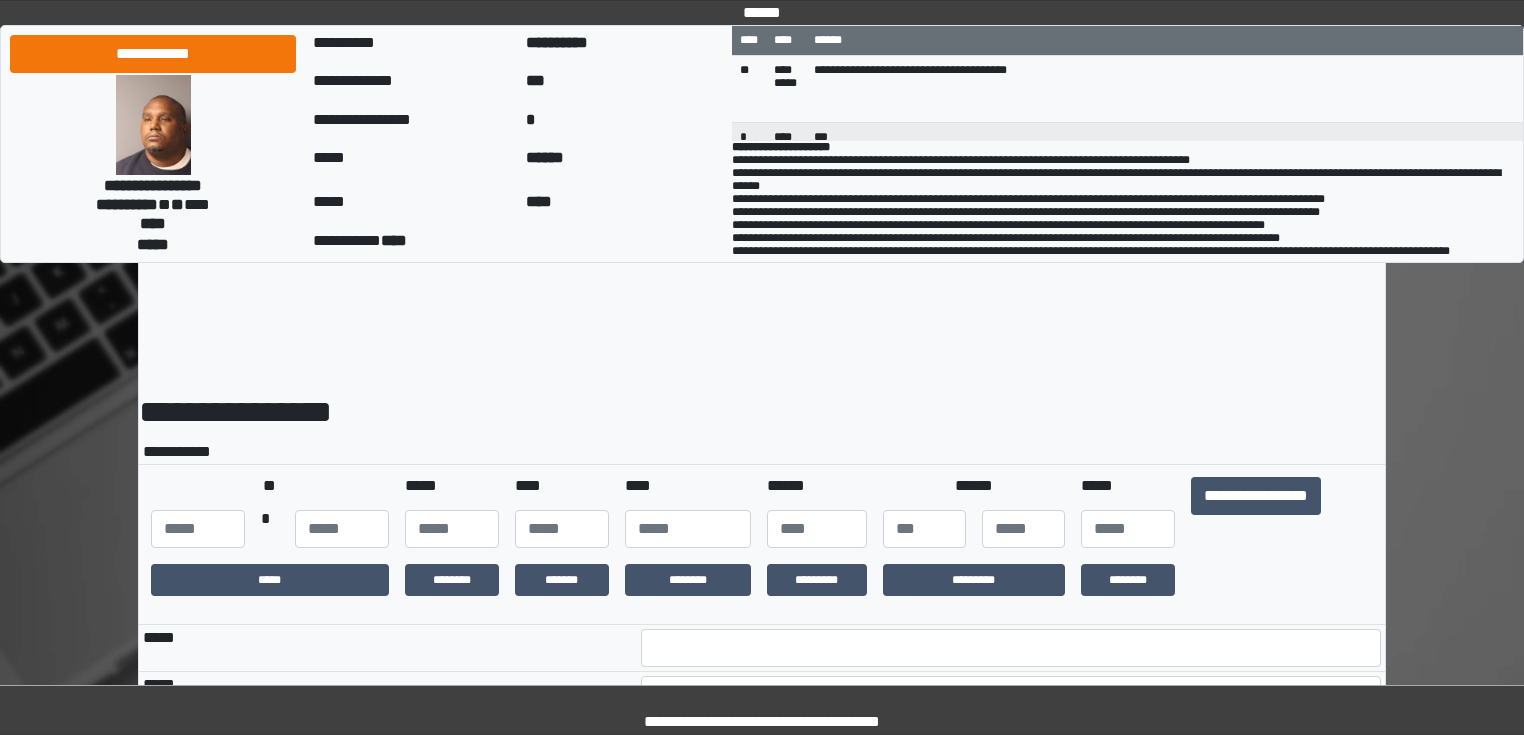 scroll, scrollTop: 0, scrollLeft: 0, axis: both 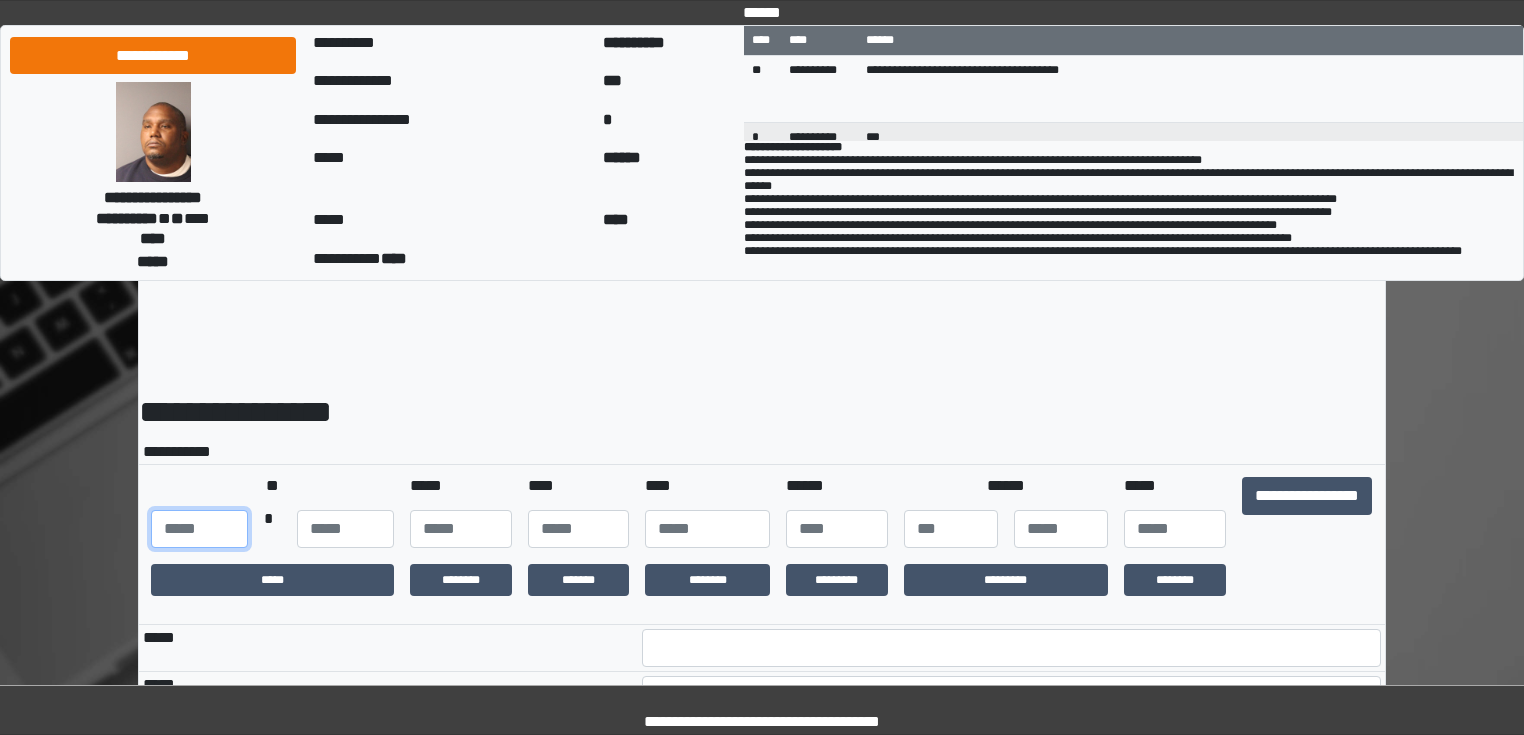 drag, startPoint x: 155, startPoint y: 546, endPoint x: 290, endPoint y: 534, distance: 135.53229 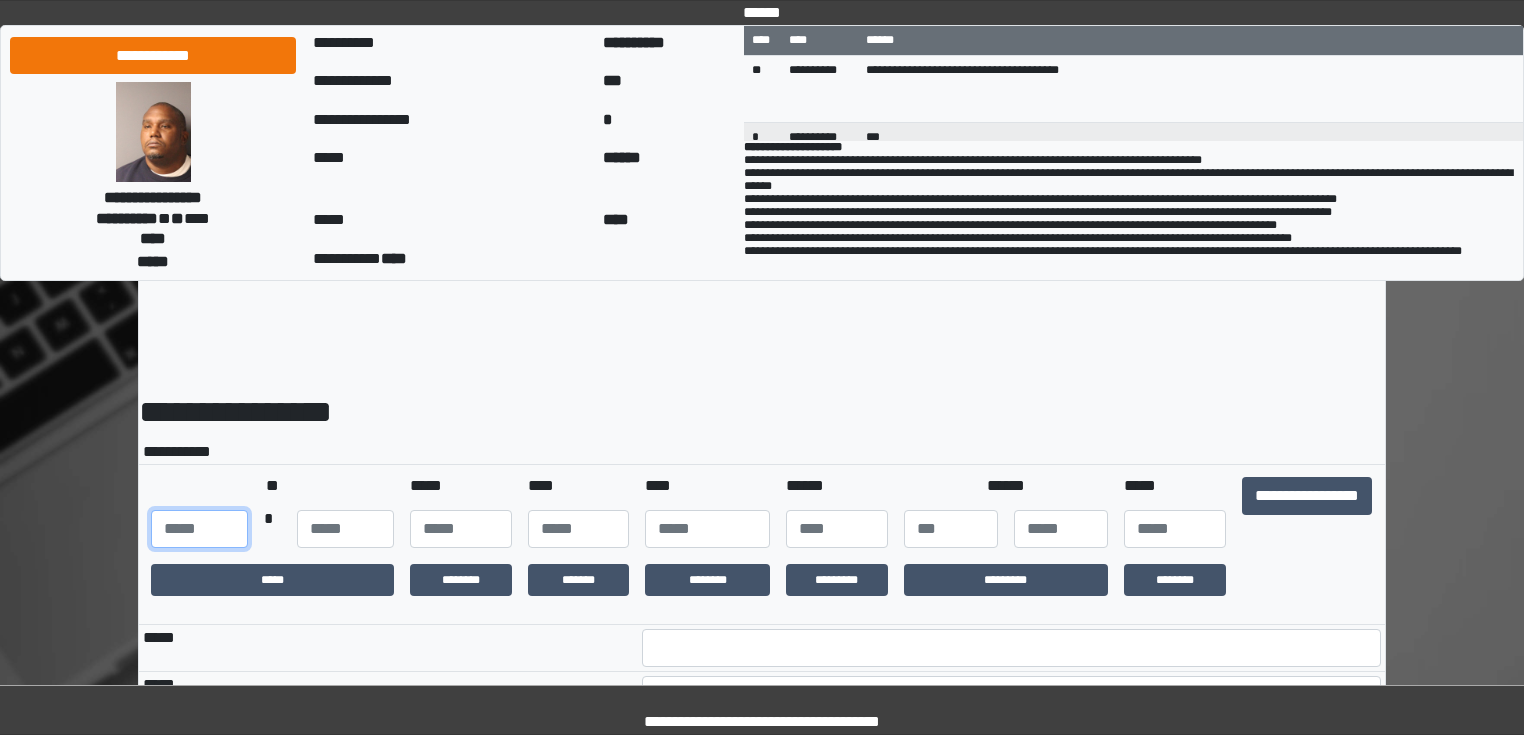type on "***" 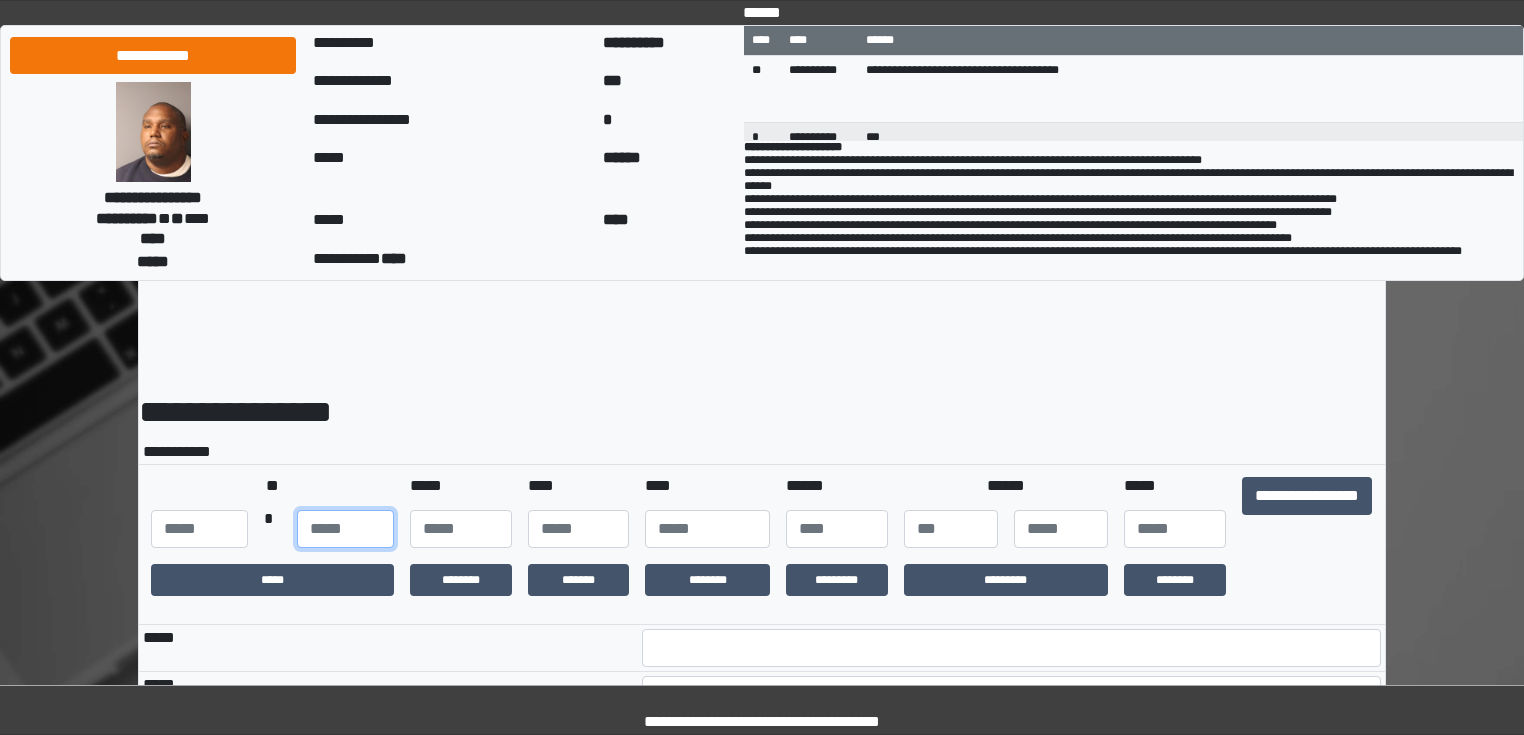 type on "**" 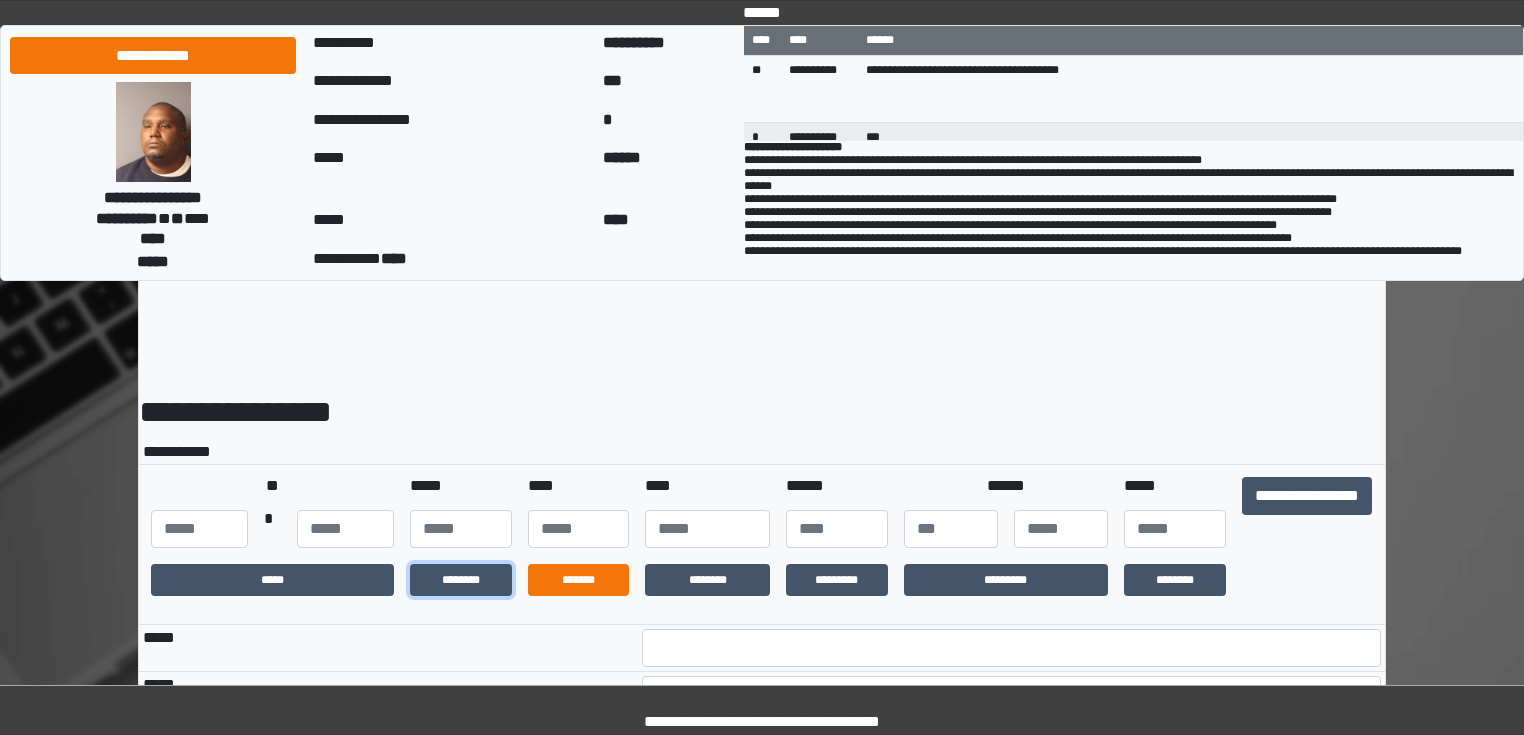 drag, startPoint x: 459, startPoint y: 577, endPoint x: 591, endPoint y: 583, distance: 132.13629 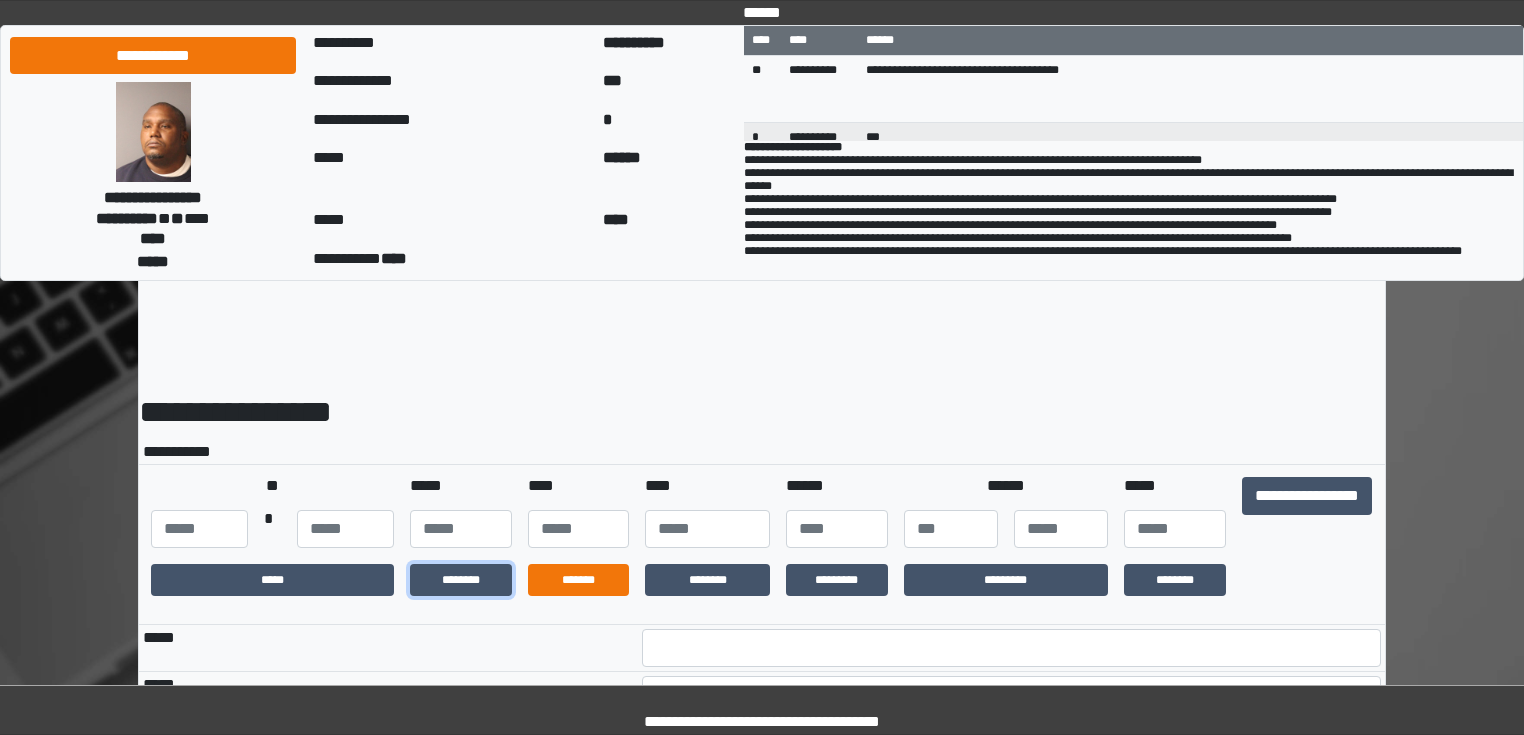 click on "********" at bounding box center (461, 580) 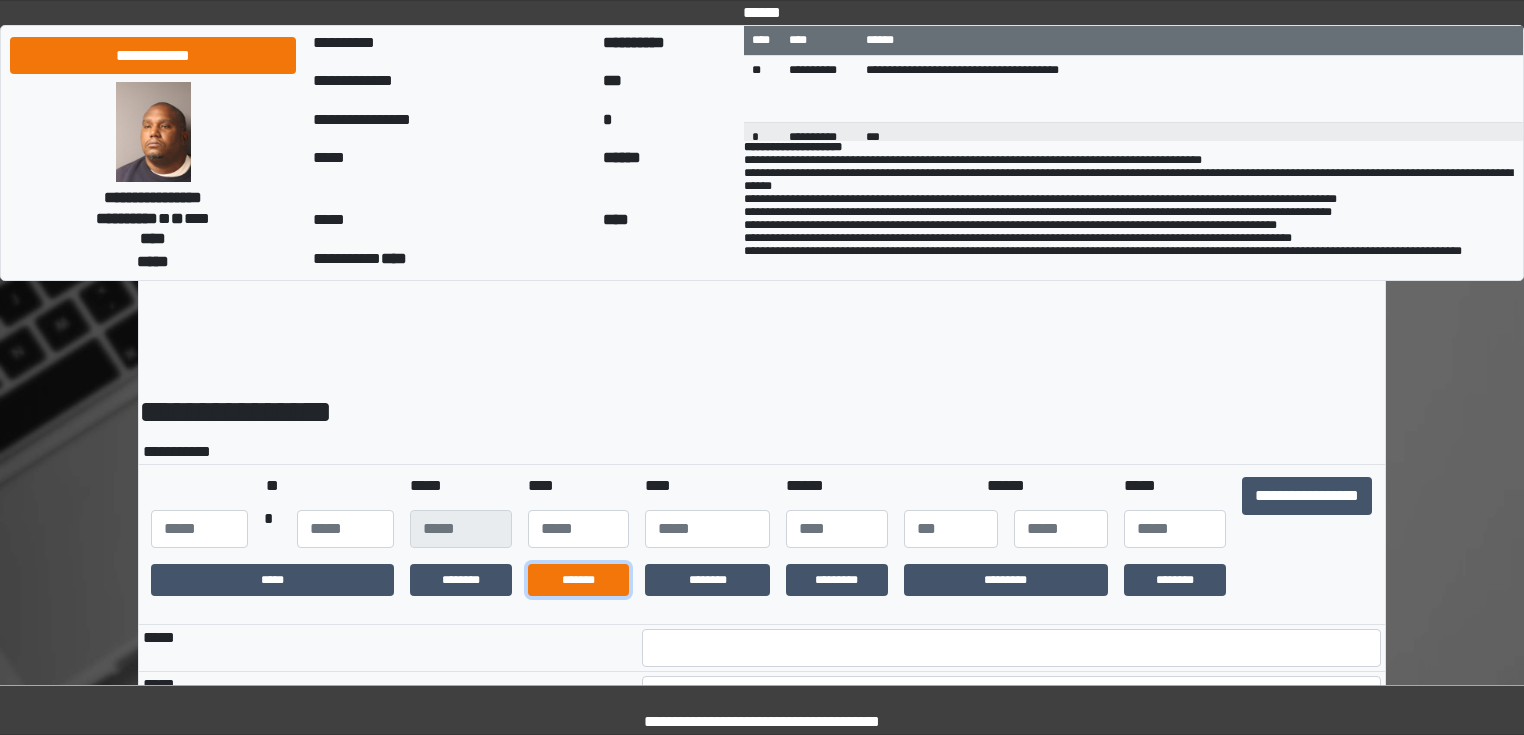 click on "*******" at bounding box center [579, 580] 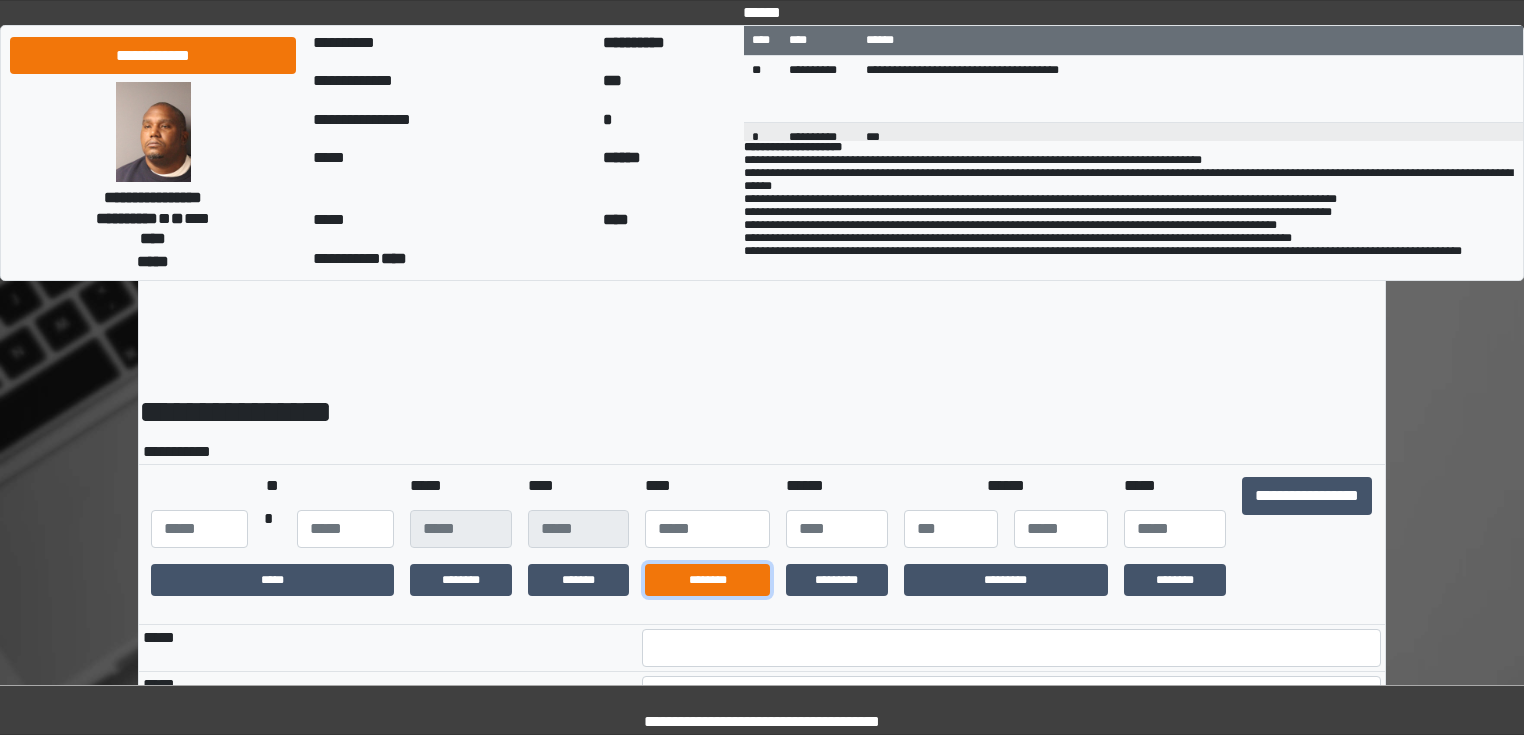 click on "********" at bounding box center (707, 580) 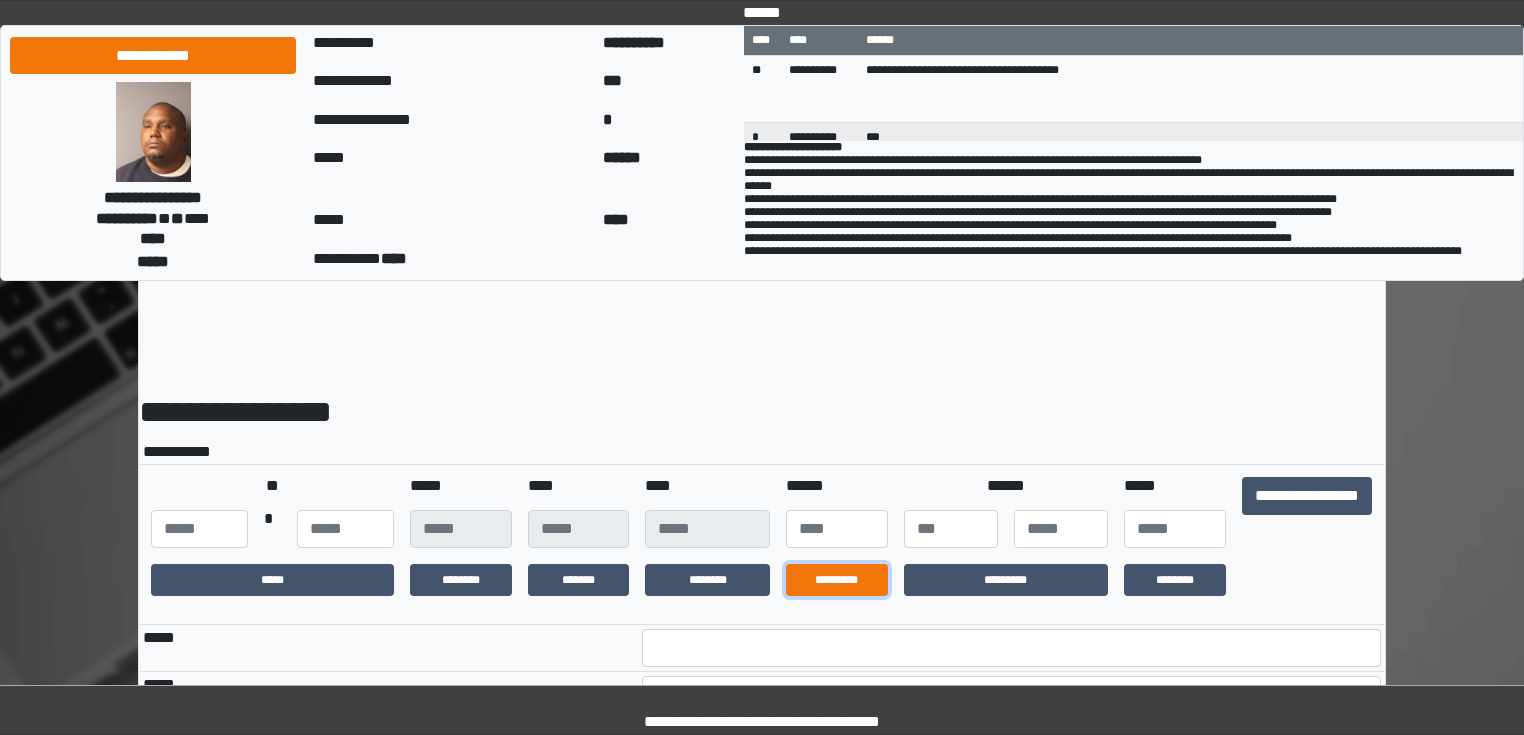 click on "*********" at bounding box center (837, 580) 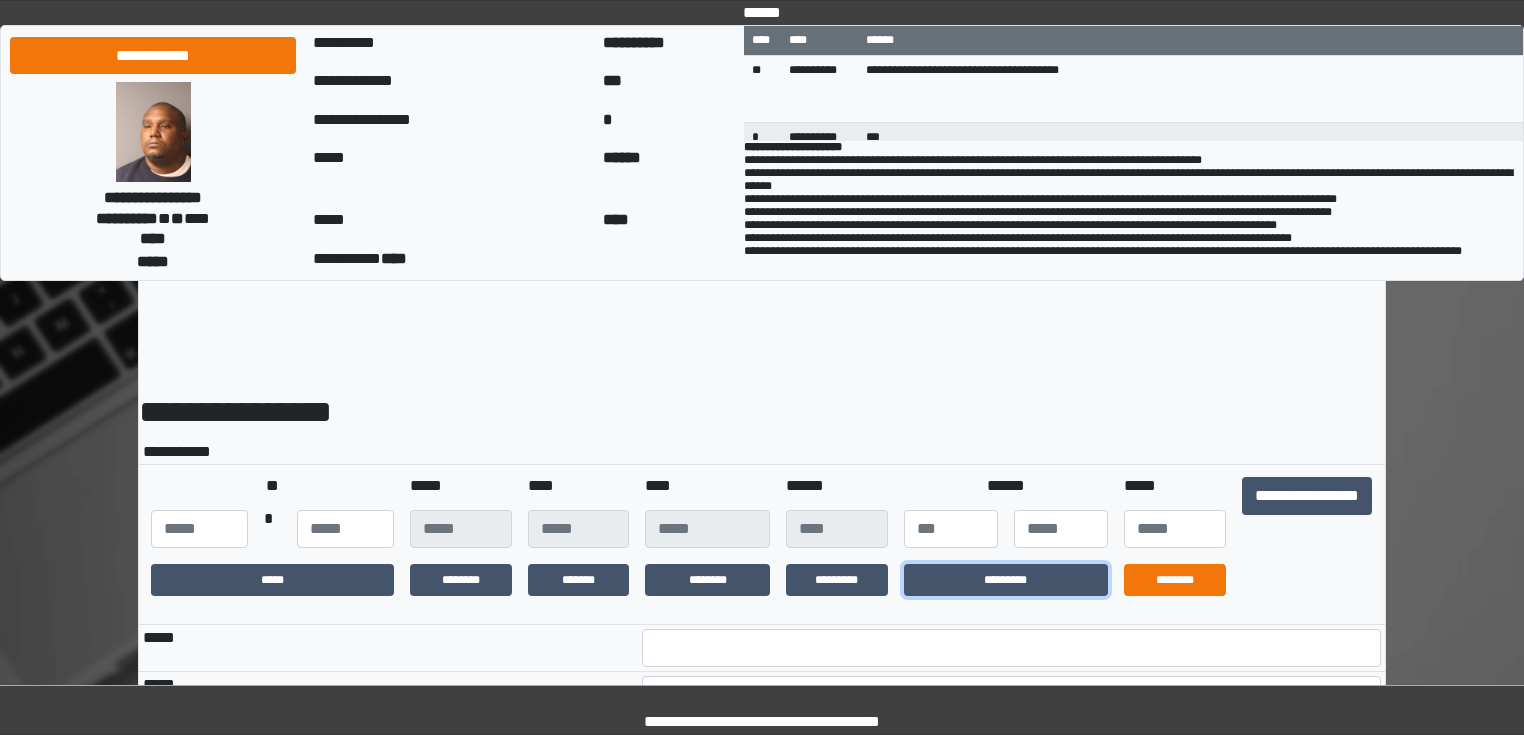 drag, startPoint x: 964, startPoint y: 583, endPoint x: 1134, endPoint y: 578, distance: 170.07352 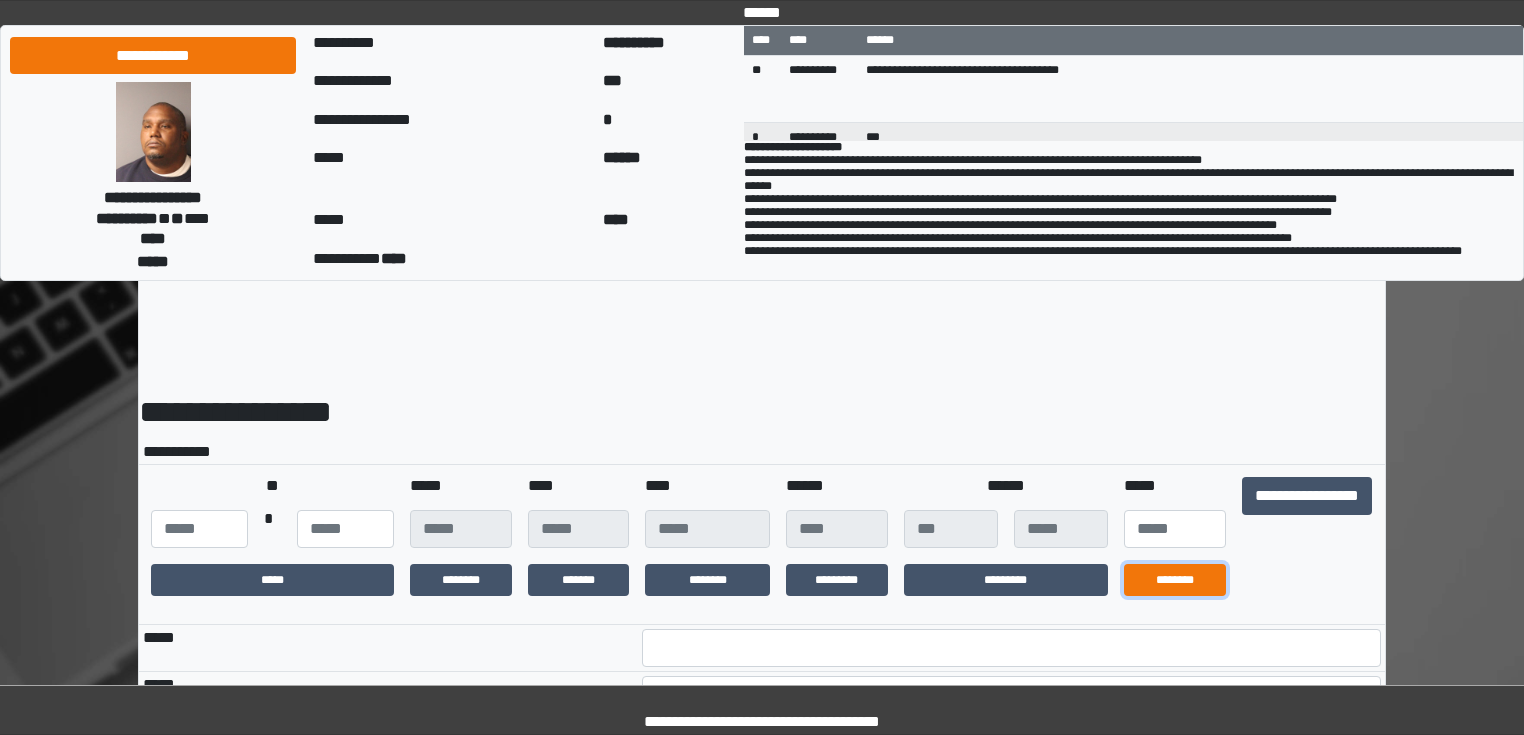 drag, startPoint x: 1157, startPoint y: 590, endPoint x: 1200, endPoint y: 560, distance: 52.43091 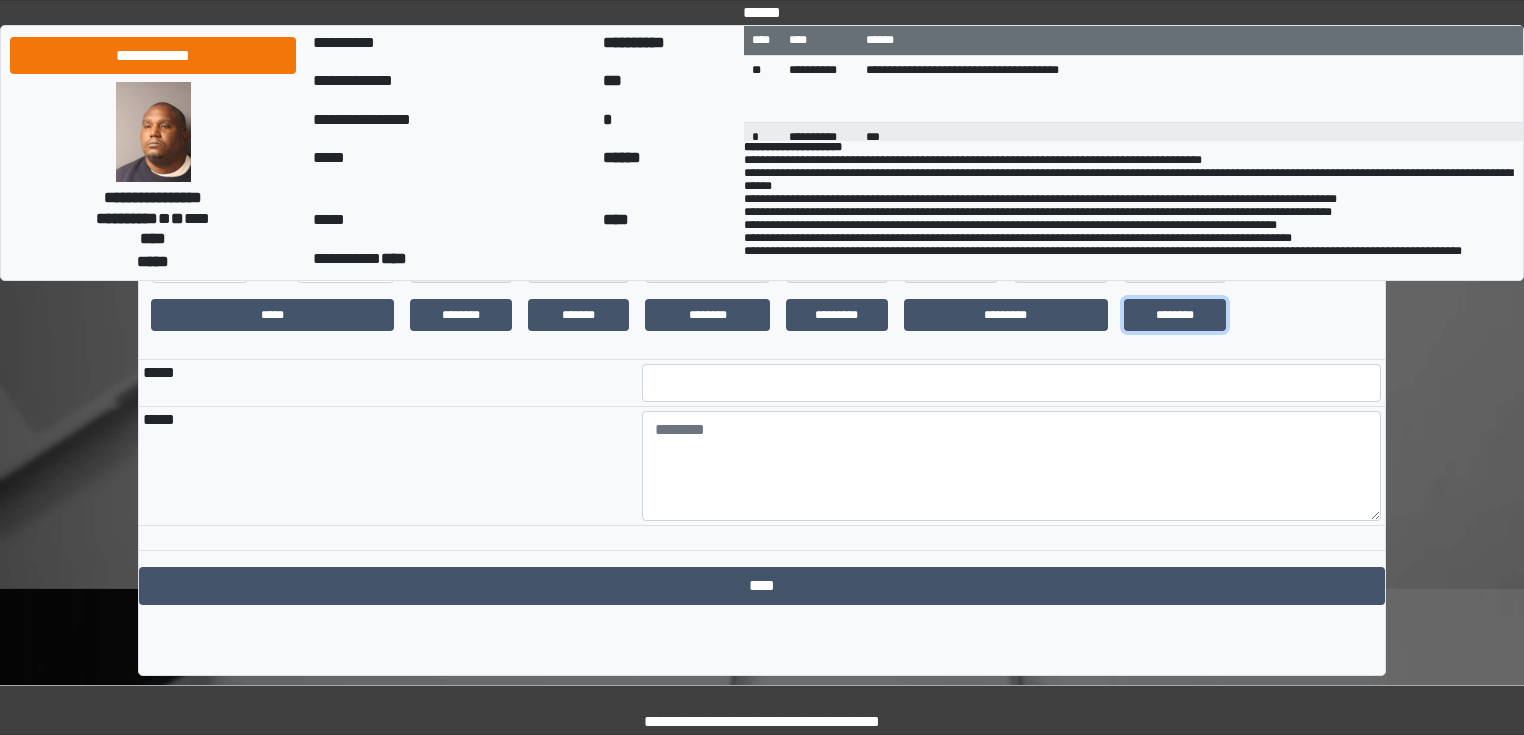 scroll, scrollTop: 270, scrollLeft: 0, axis: vertical 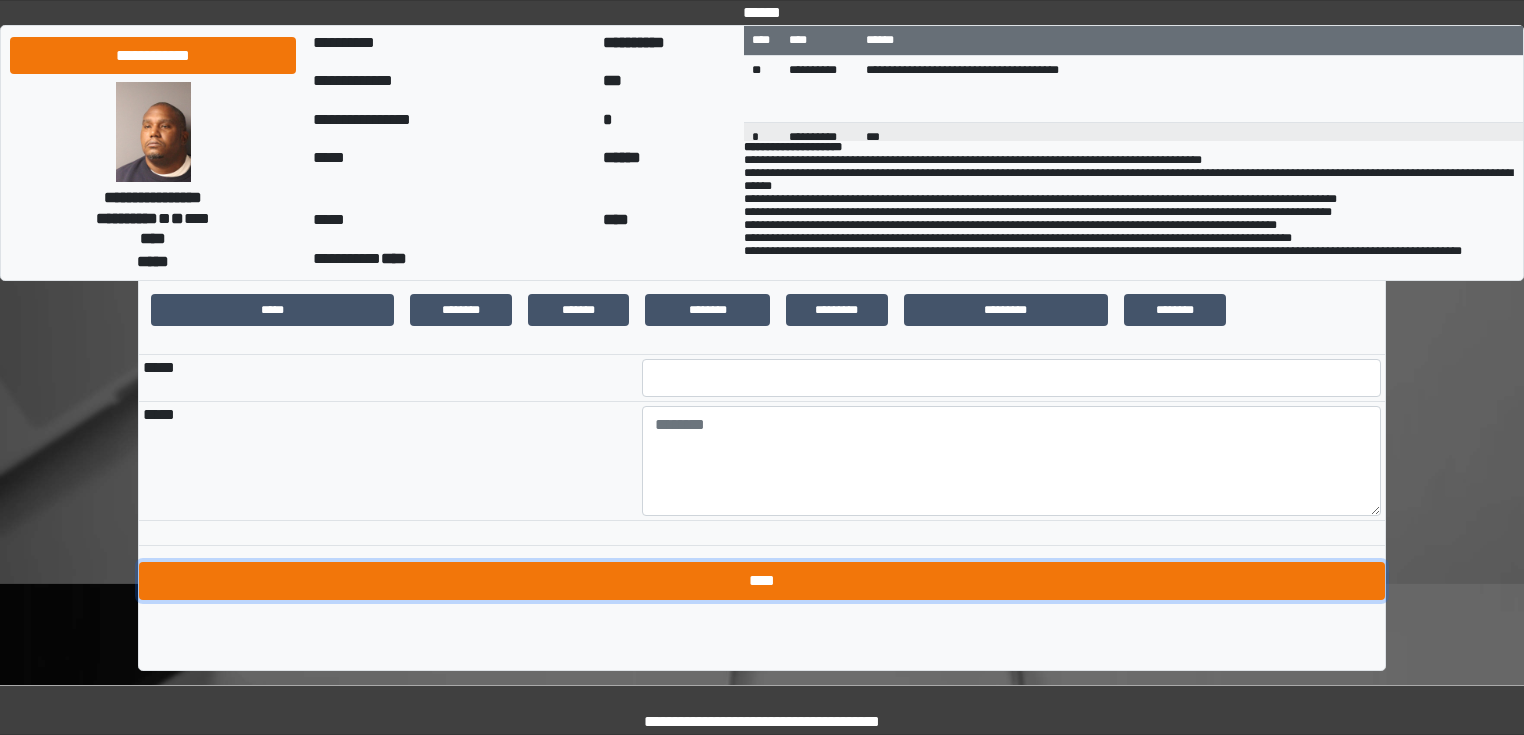 click on "****" at bounding box center (762, 581) 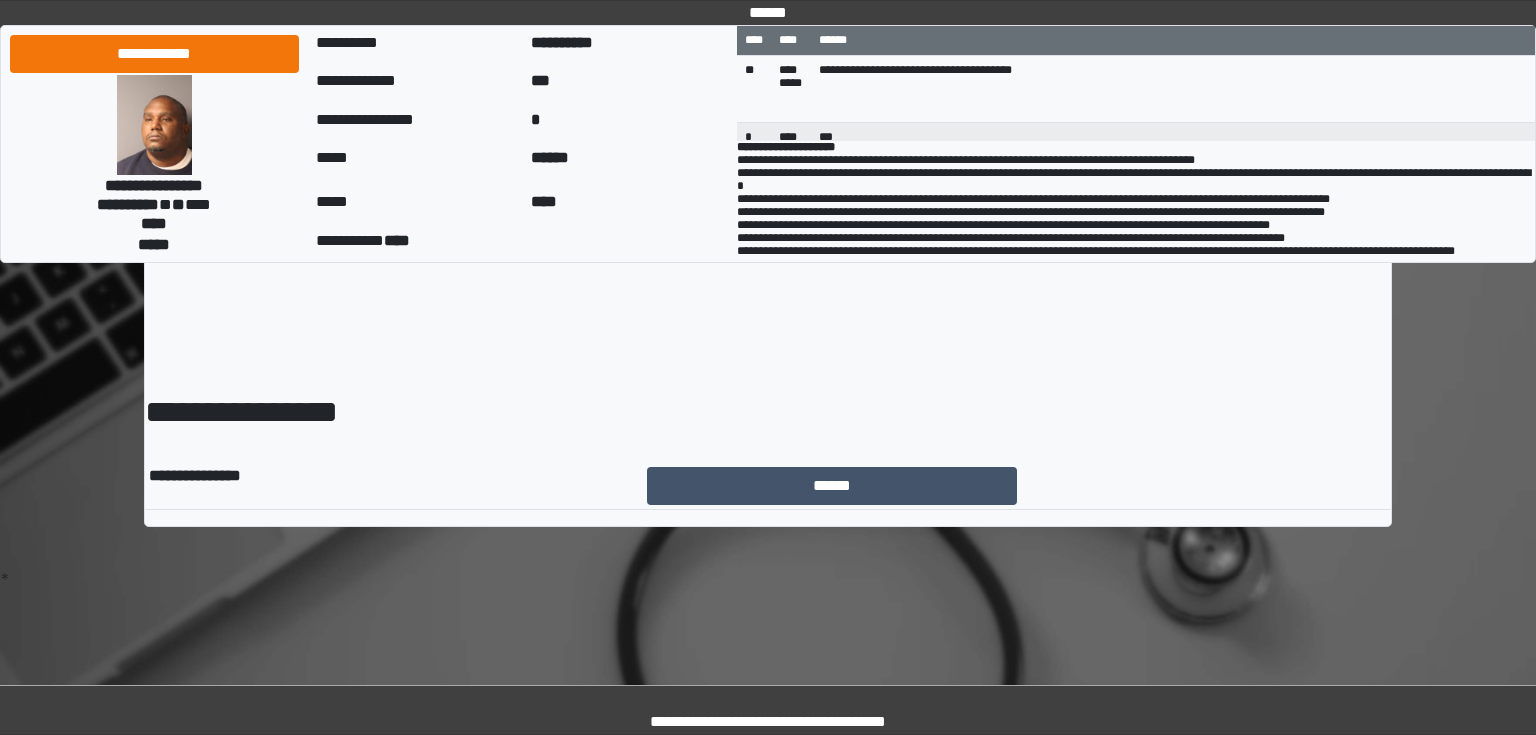 scroll, scrollTop: 0, scrollLeft: 0, axis: both 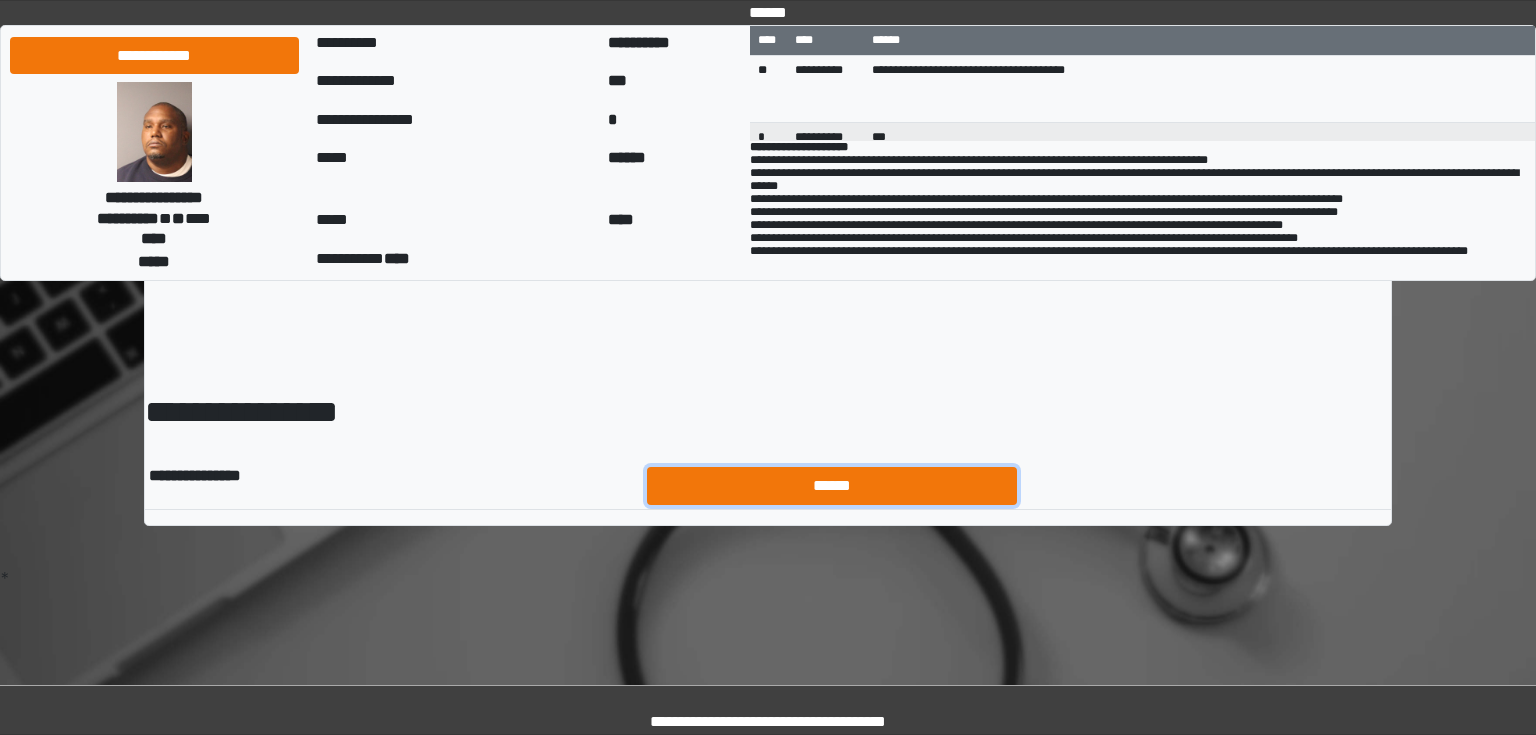 click on "******" at bounding box center [832, 486] 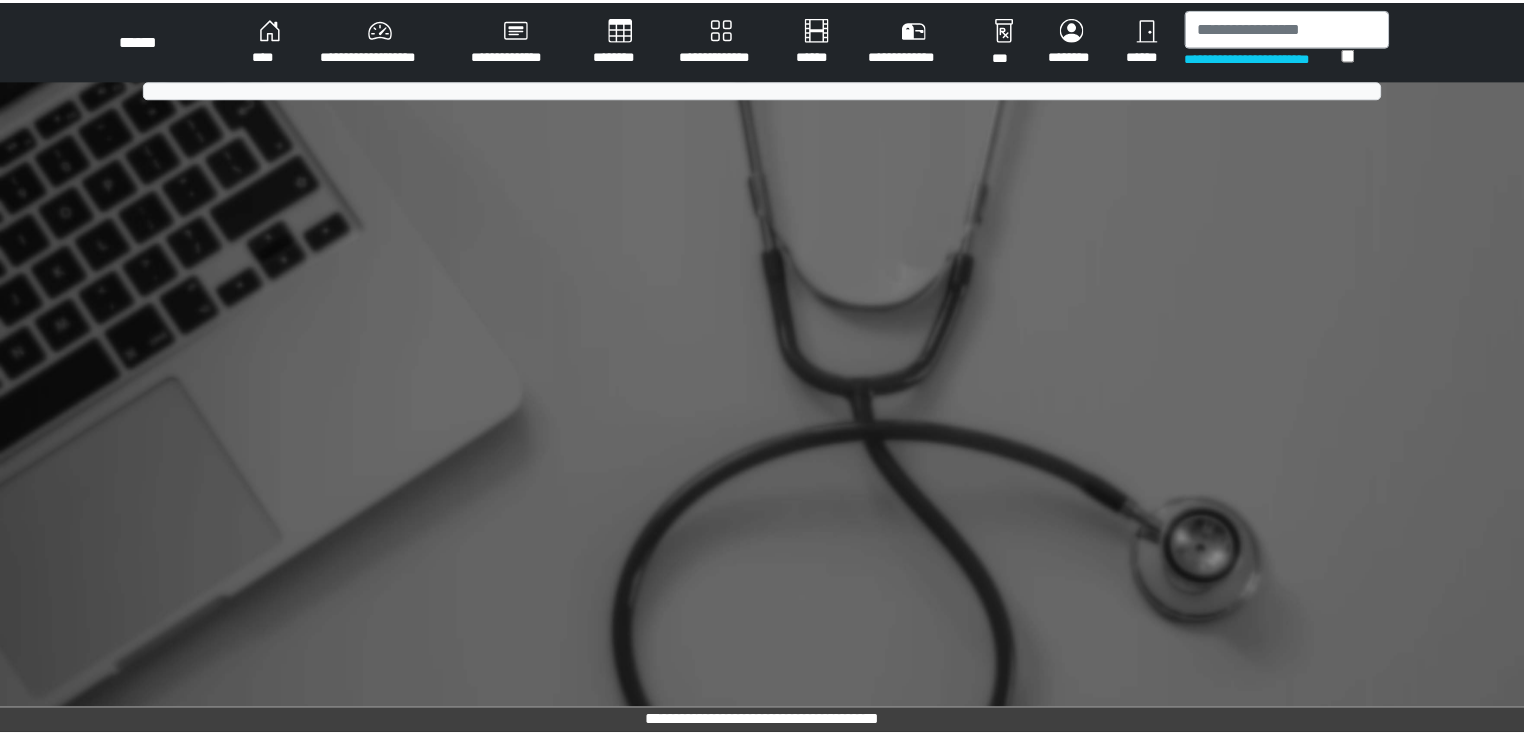 scroll, scrollTop: 0, scrollLeft: 0, axis: both 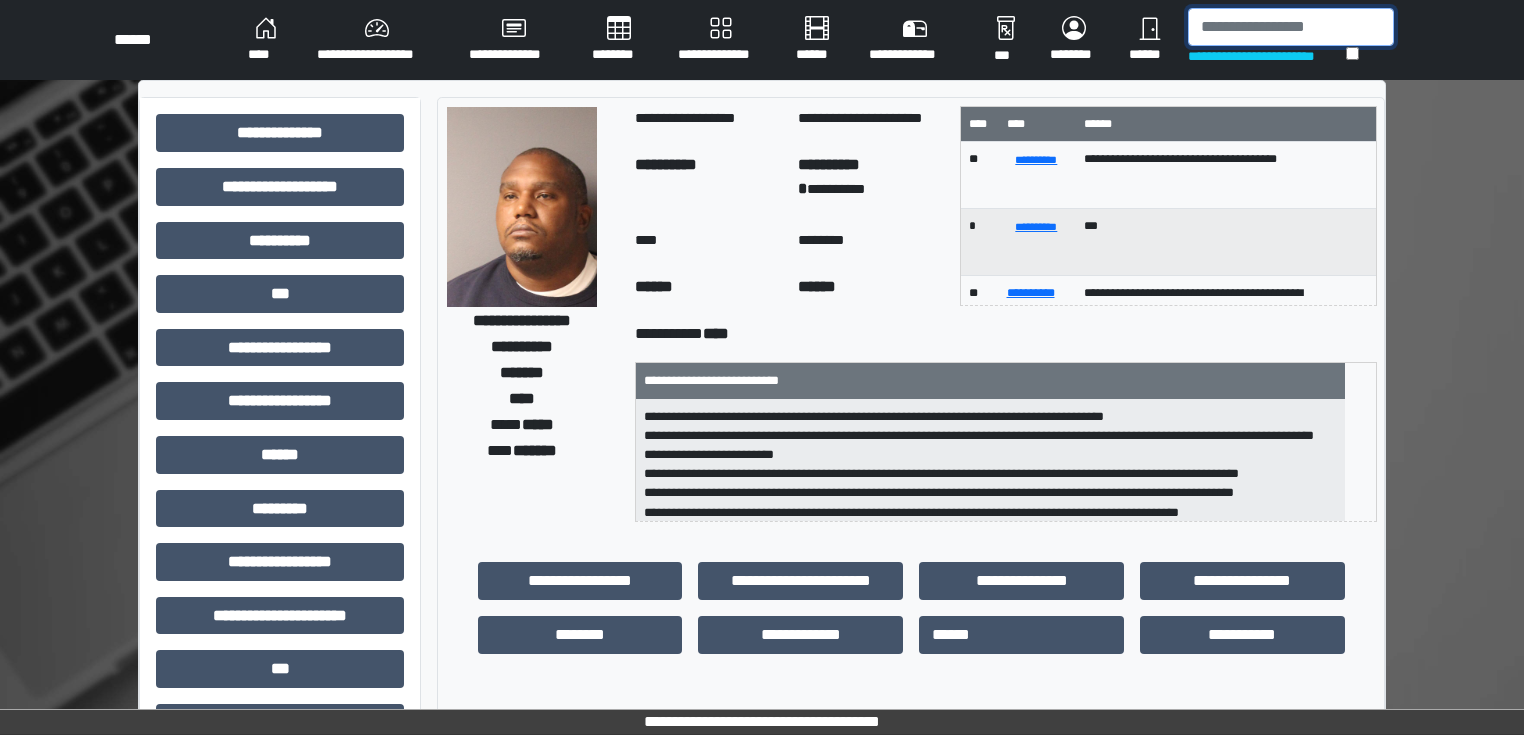 drag, startPoint x: 1282, startPoint y: 22, endPoint x: 1314, endPoint y: 6, distance: 35.77709 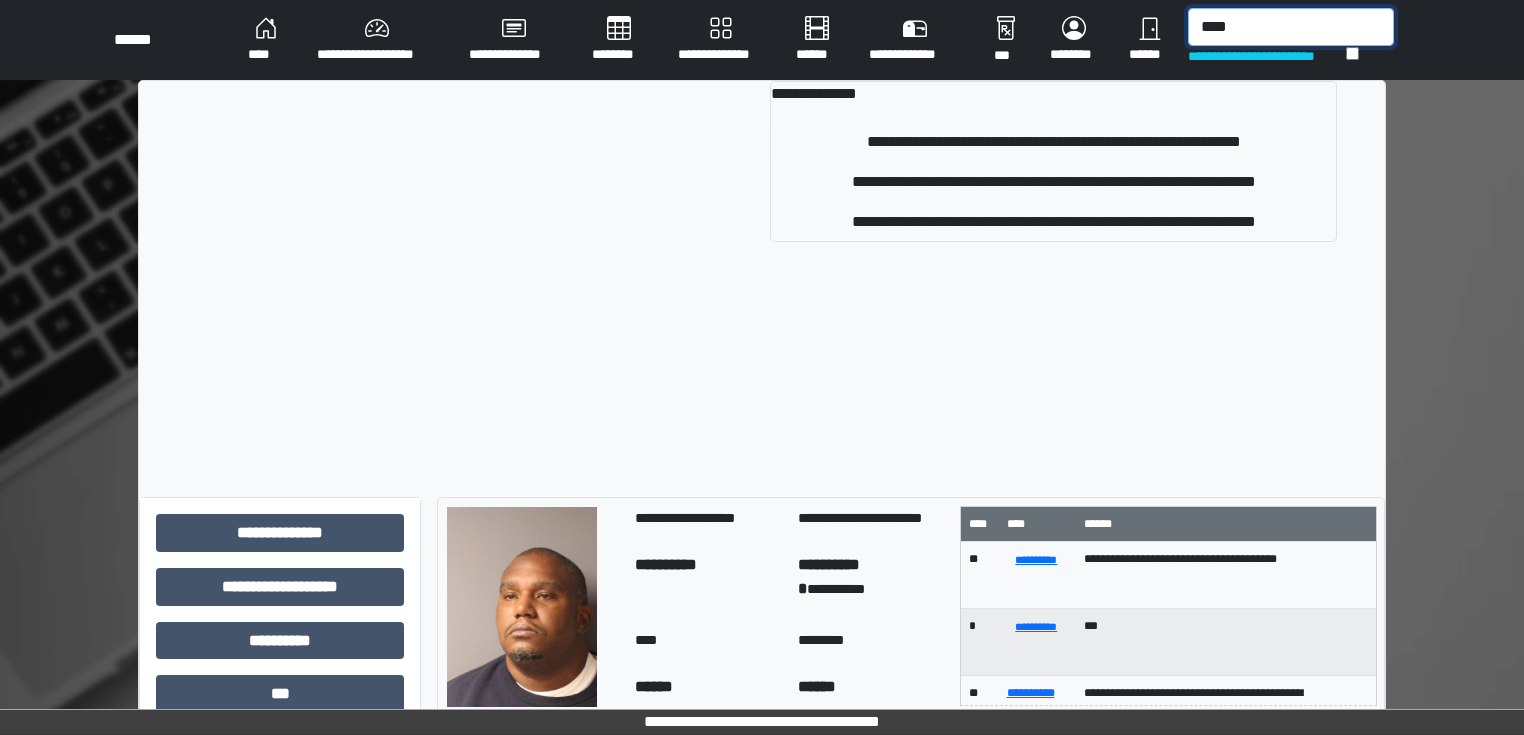 type on "****" 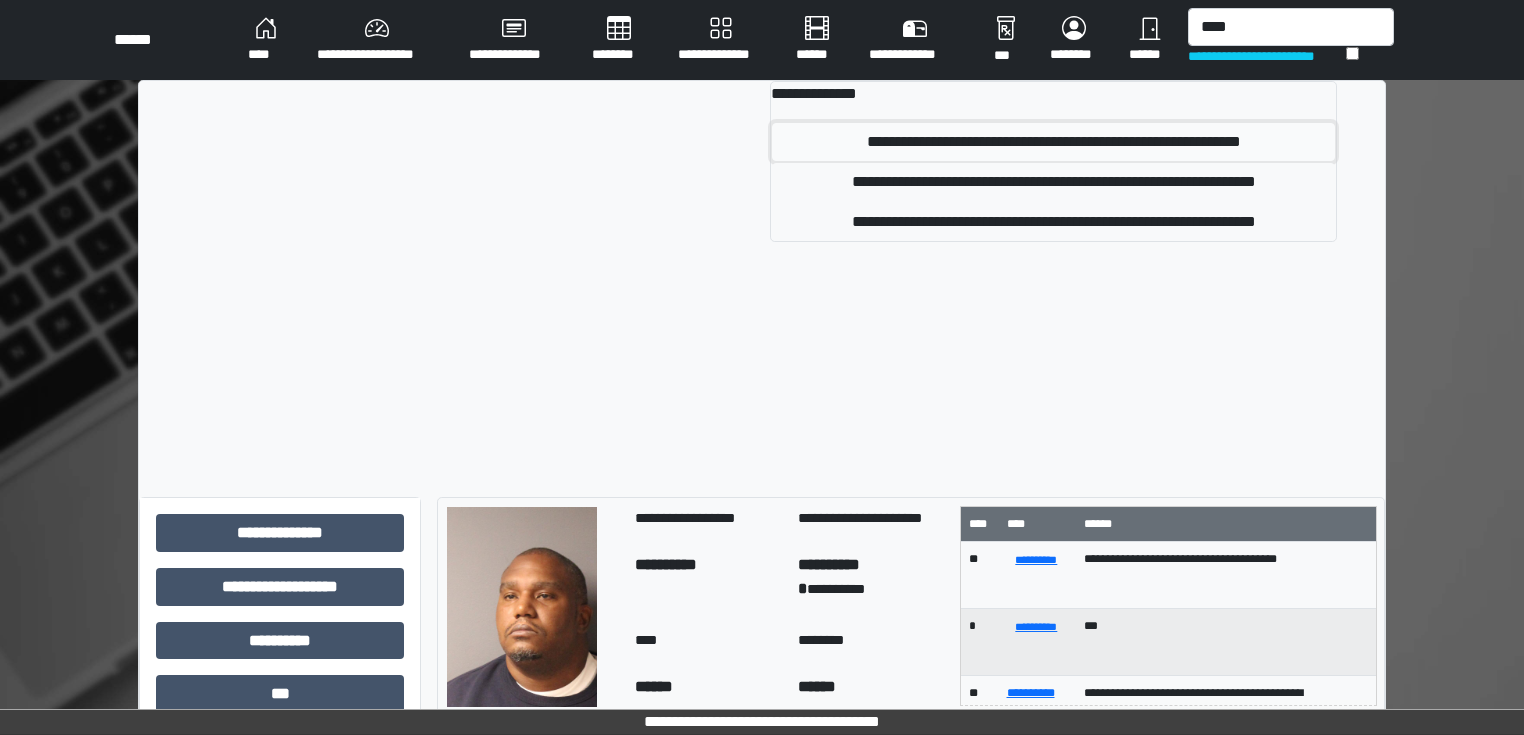 click on "**********" at bounding box center [1053, 142] 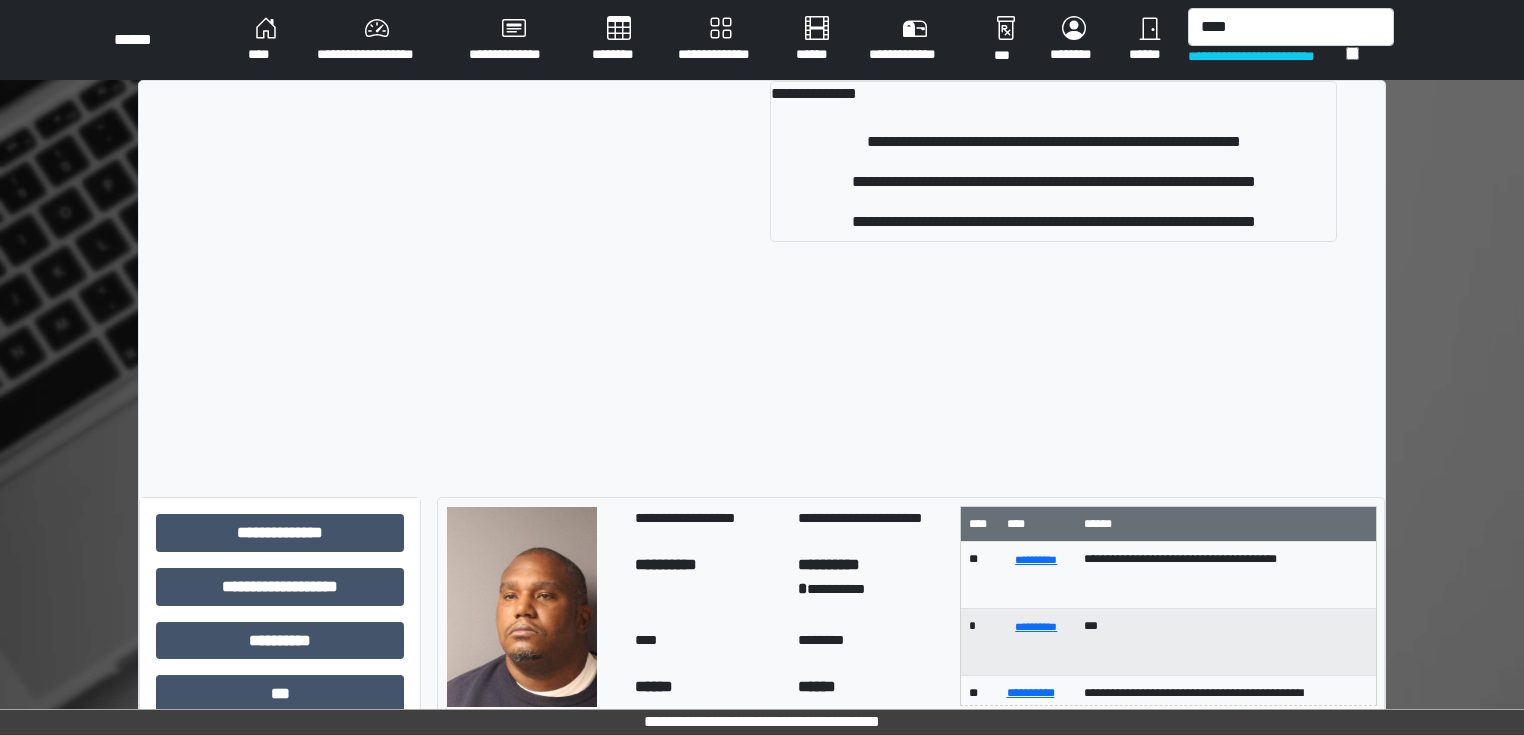 type 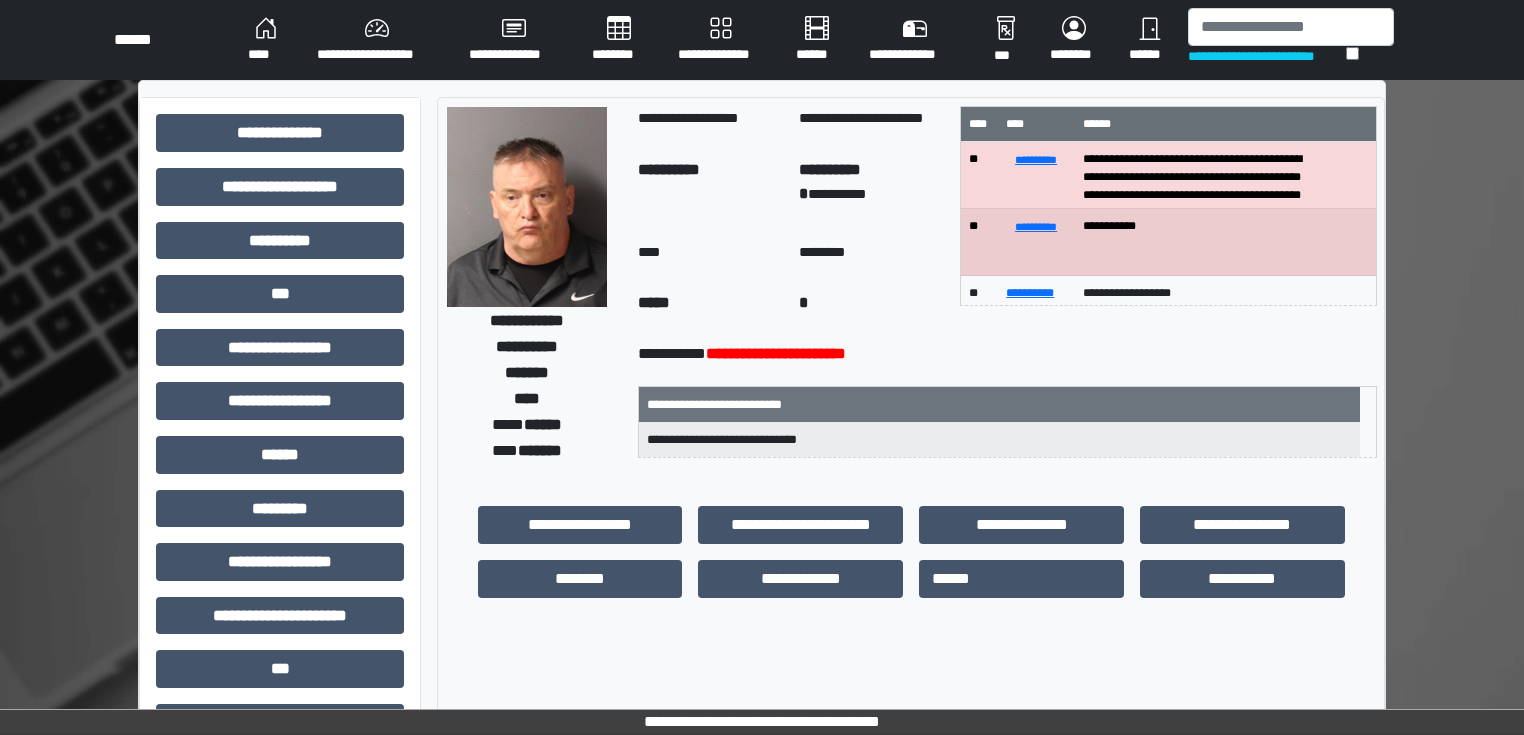 click on "******" at bounding box center (1150, 40) 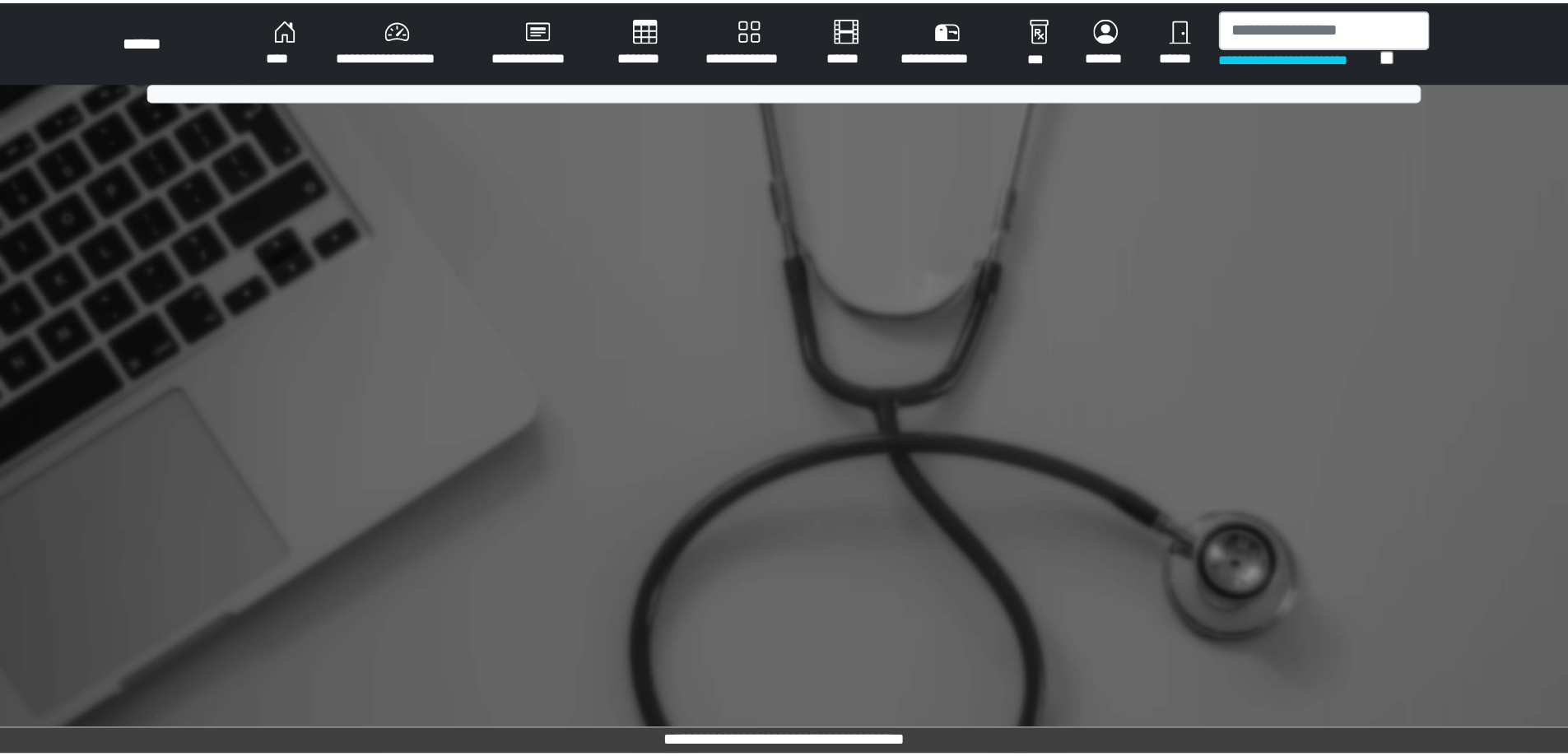 scroll, scrollTop: 0, scrollLeft: 0, axis: both 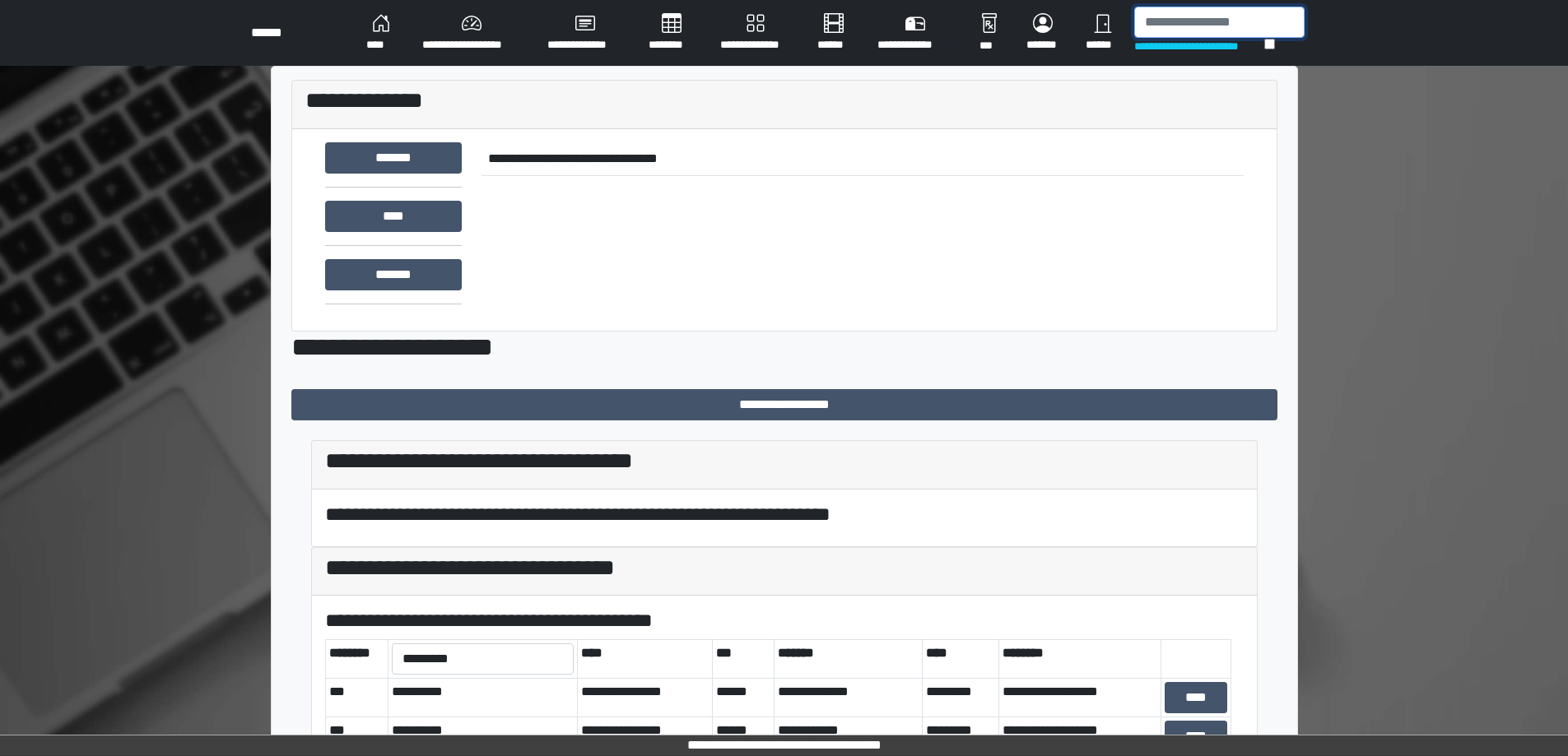 click at bounding box center [1219, 22] 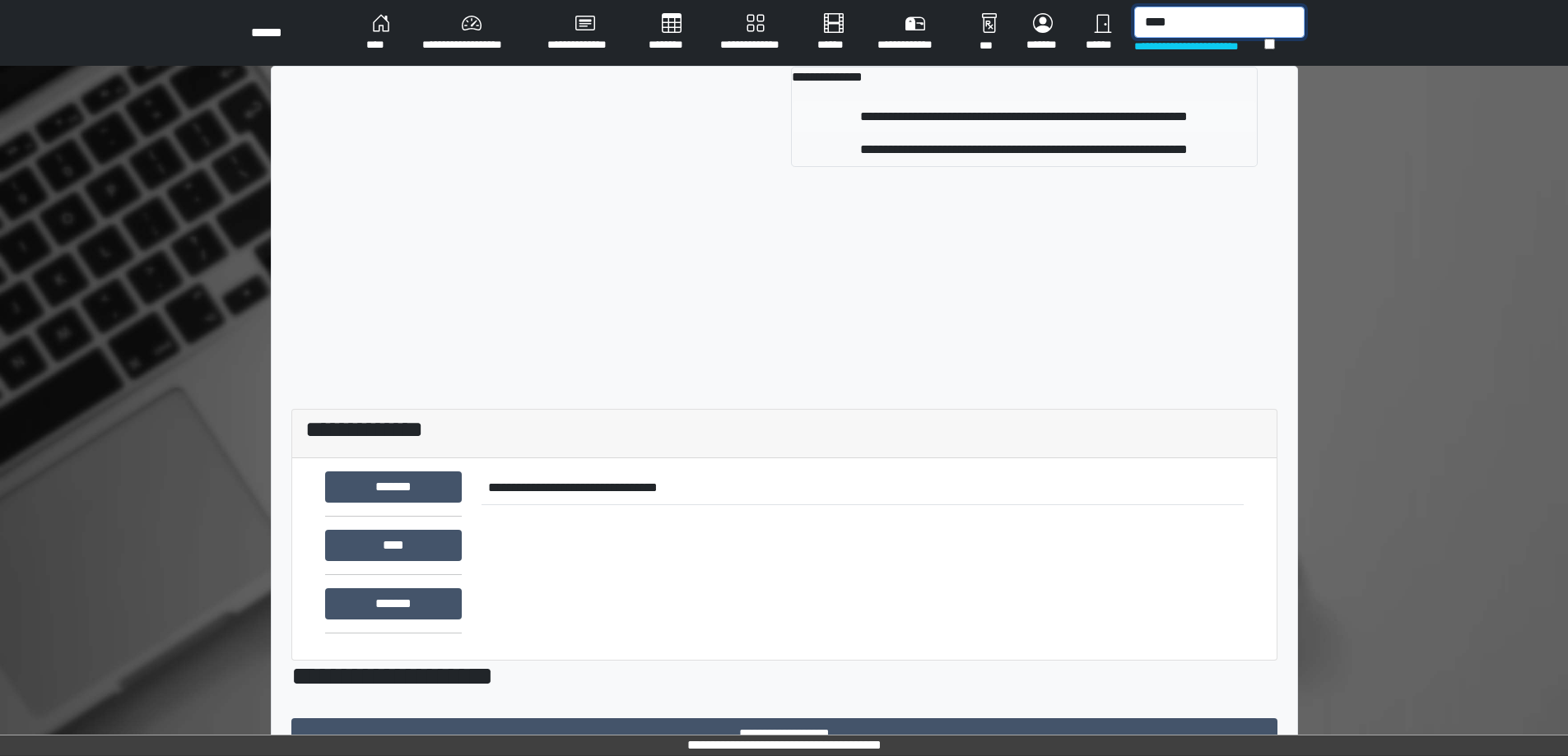 type on "****" 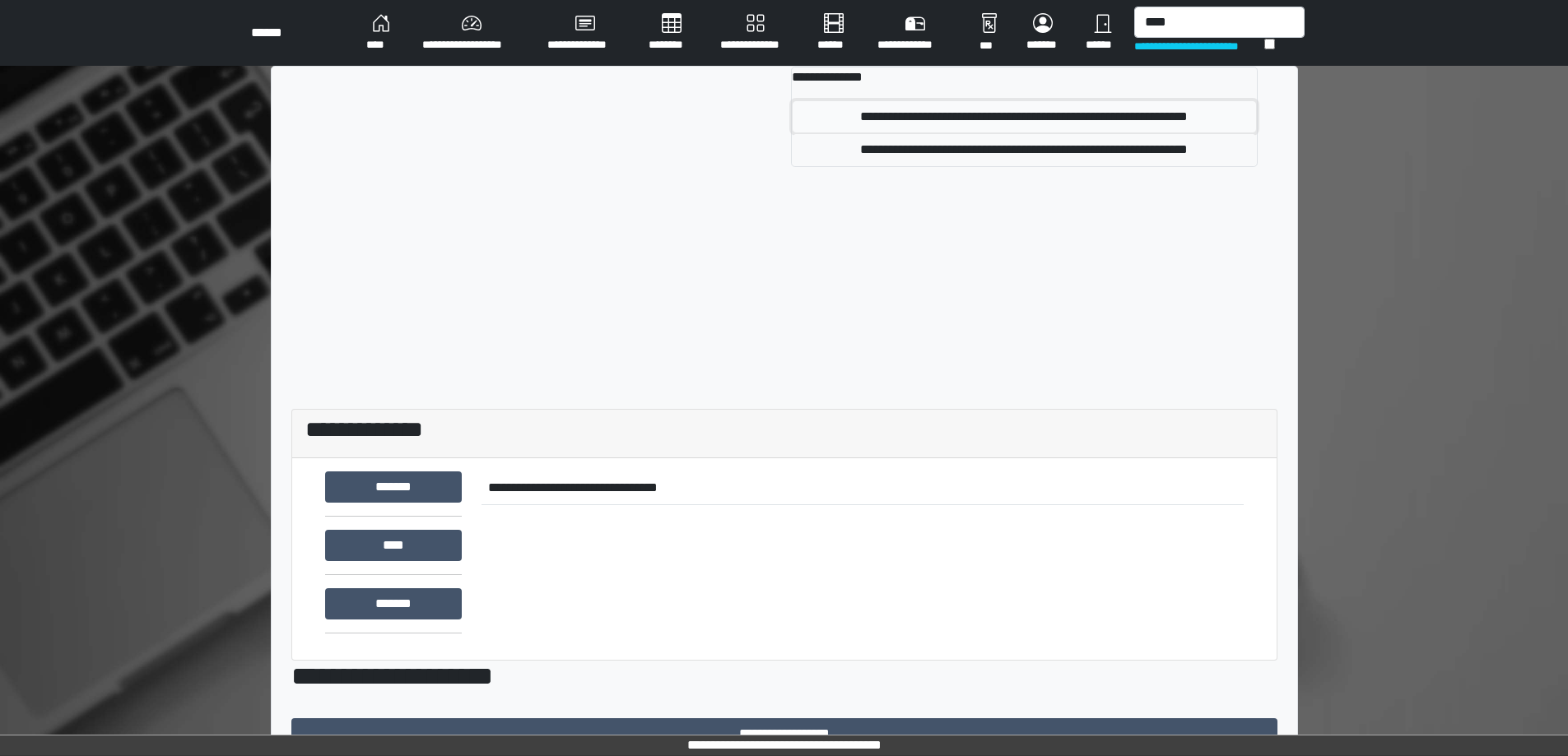 click on "**********" at bounding box center (1024, 117) 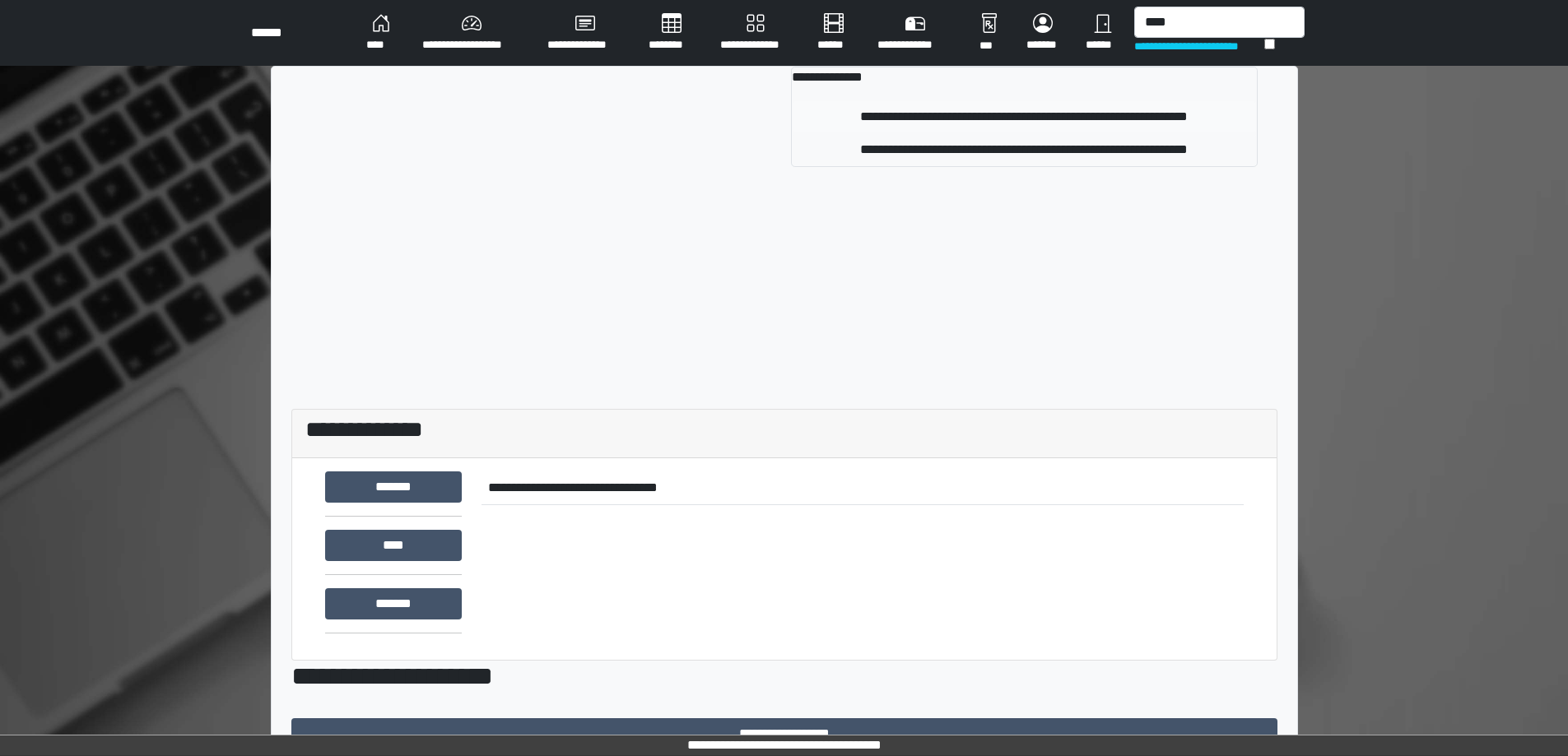 type 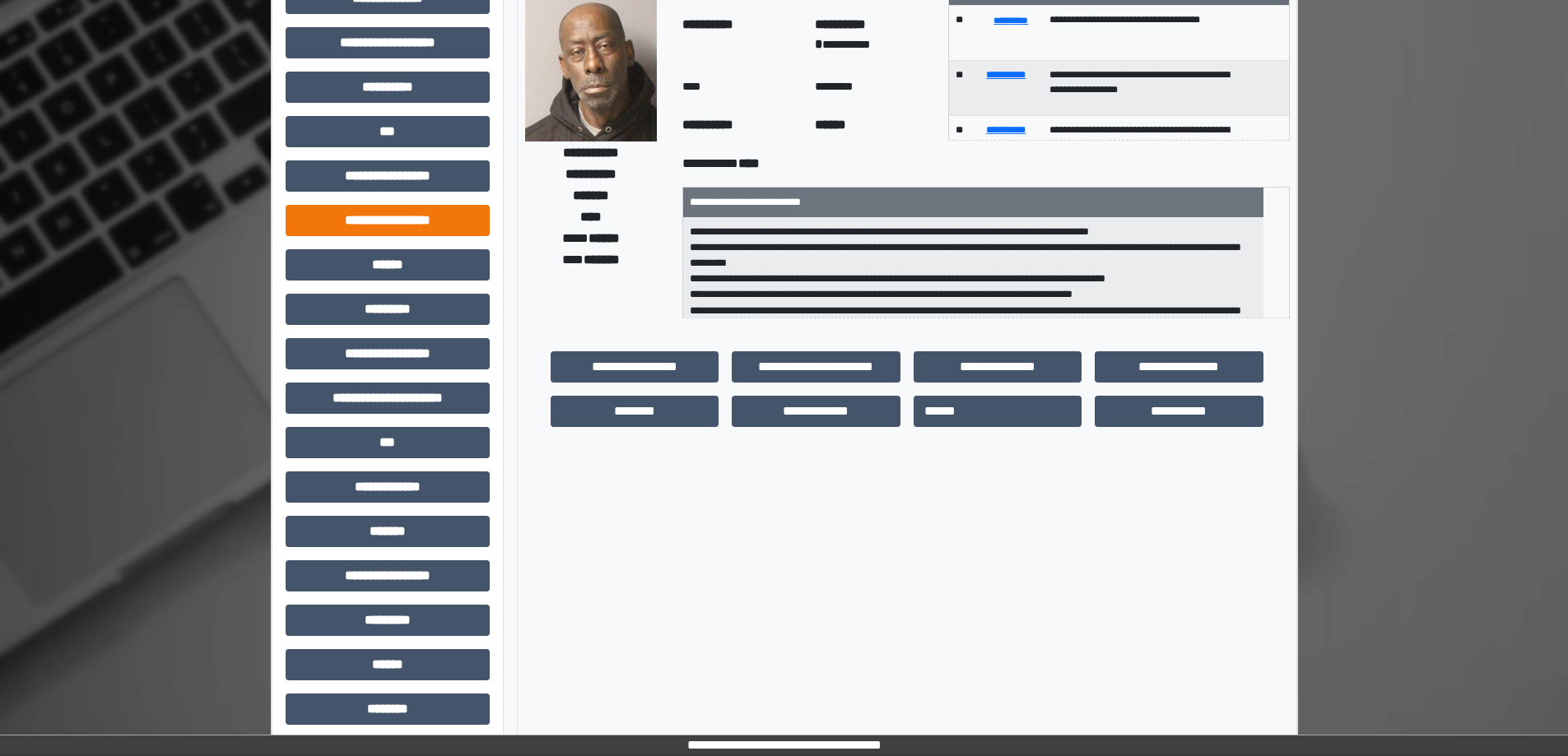 scroll, scrollTop: 82, scrollLeft: 0, axis: vertical 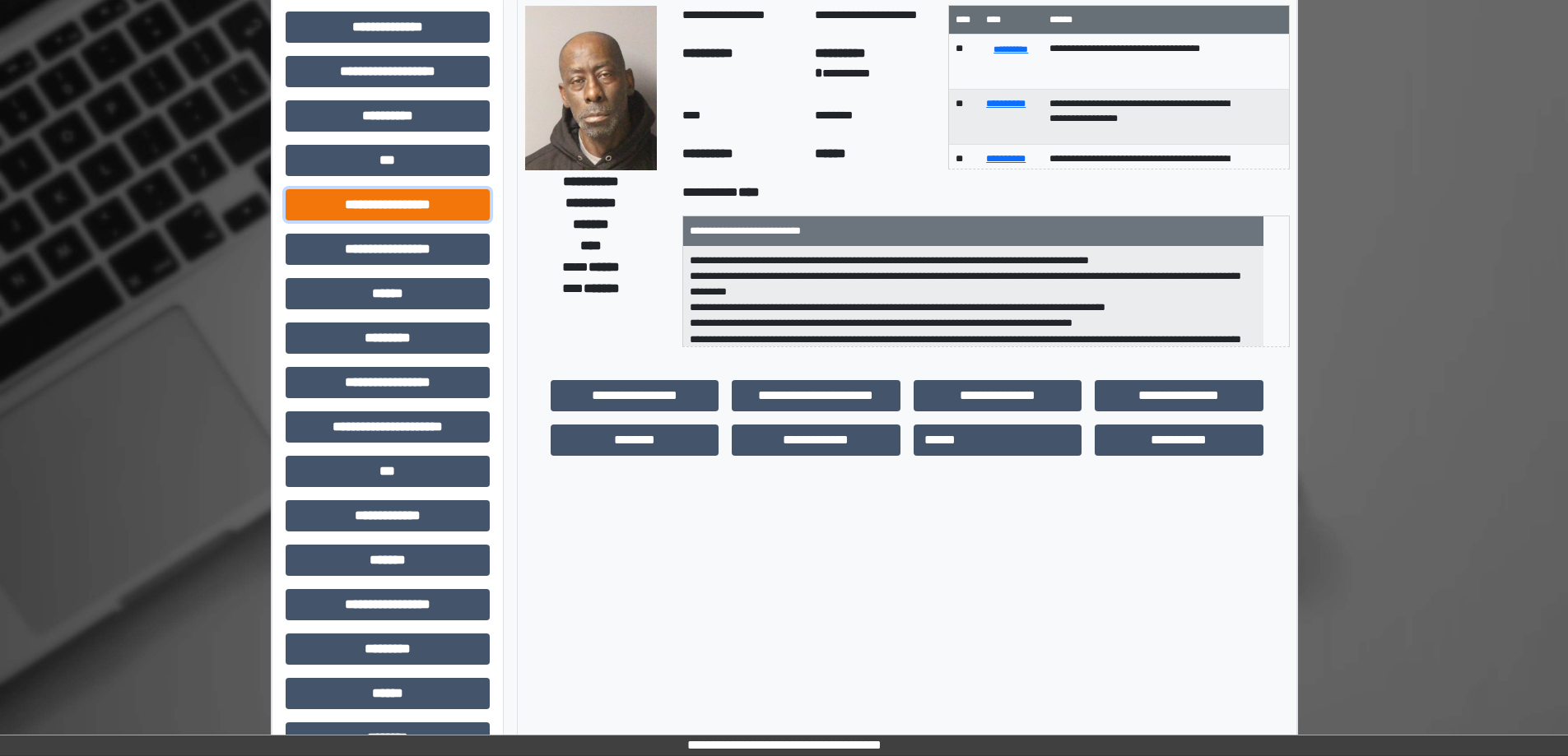 click on "**********" at bounding box center [388, 205] 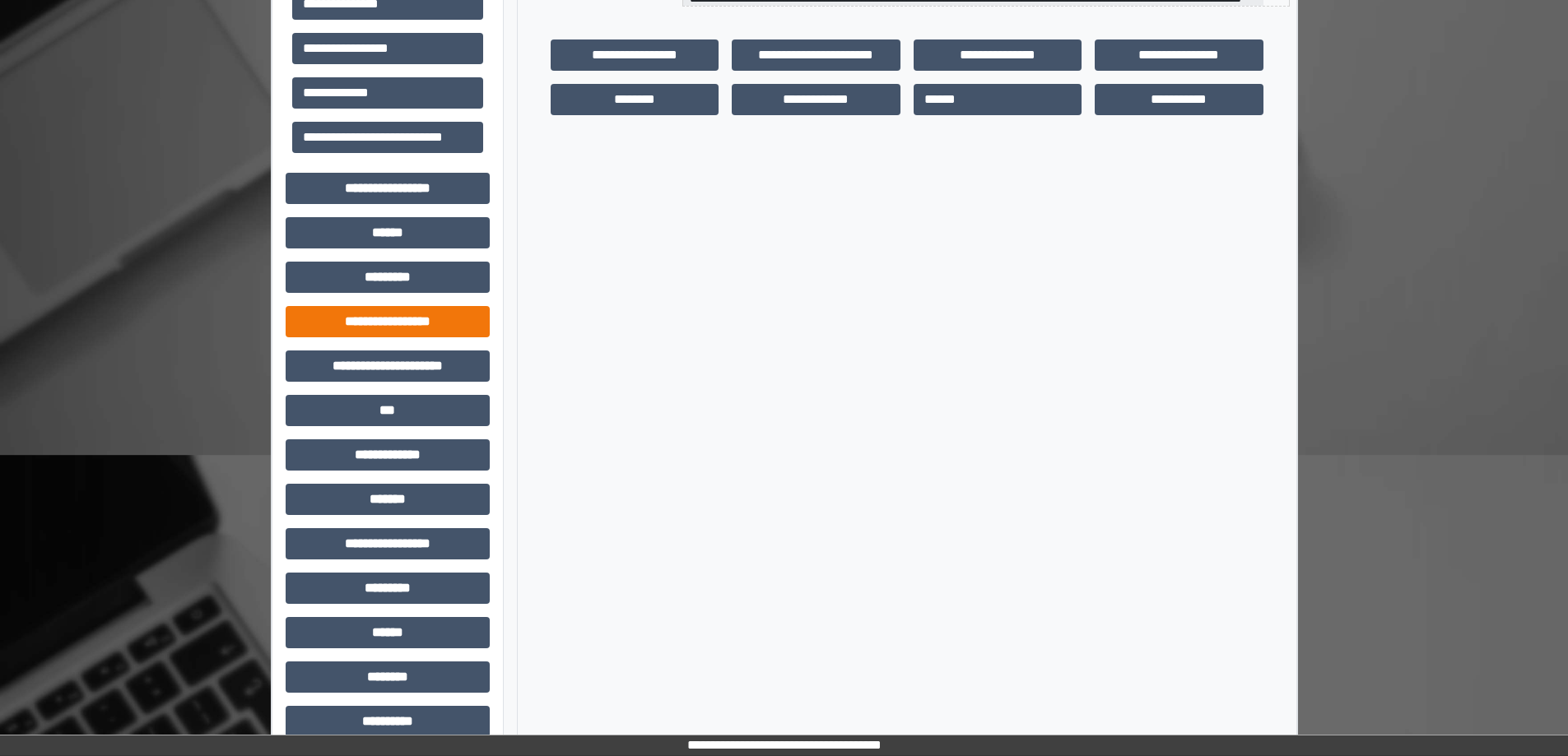 scroll, scrollTop: 489, scrollLeft: 0, axis: vertical 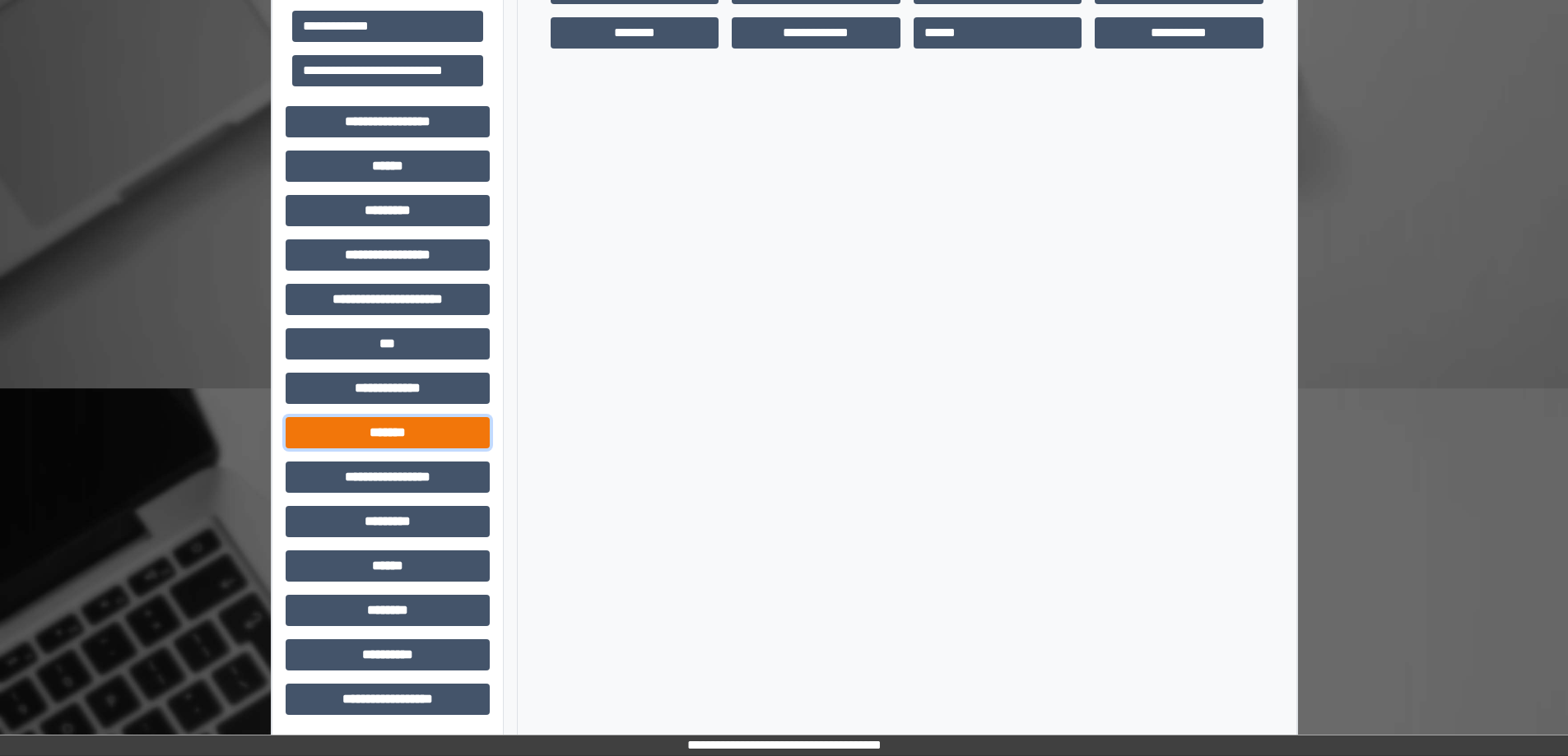 click on "*******" at bounding box center (388, 433) 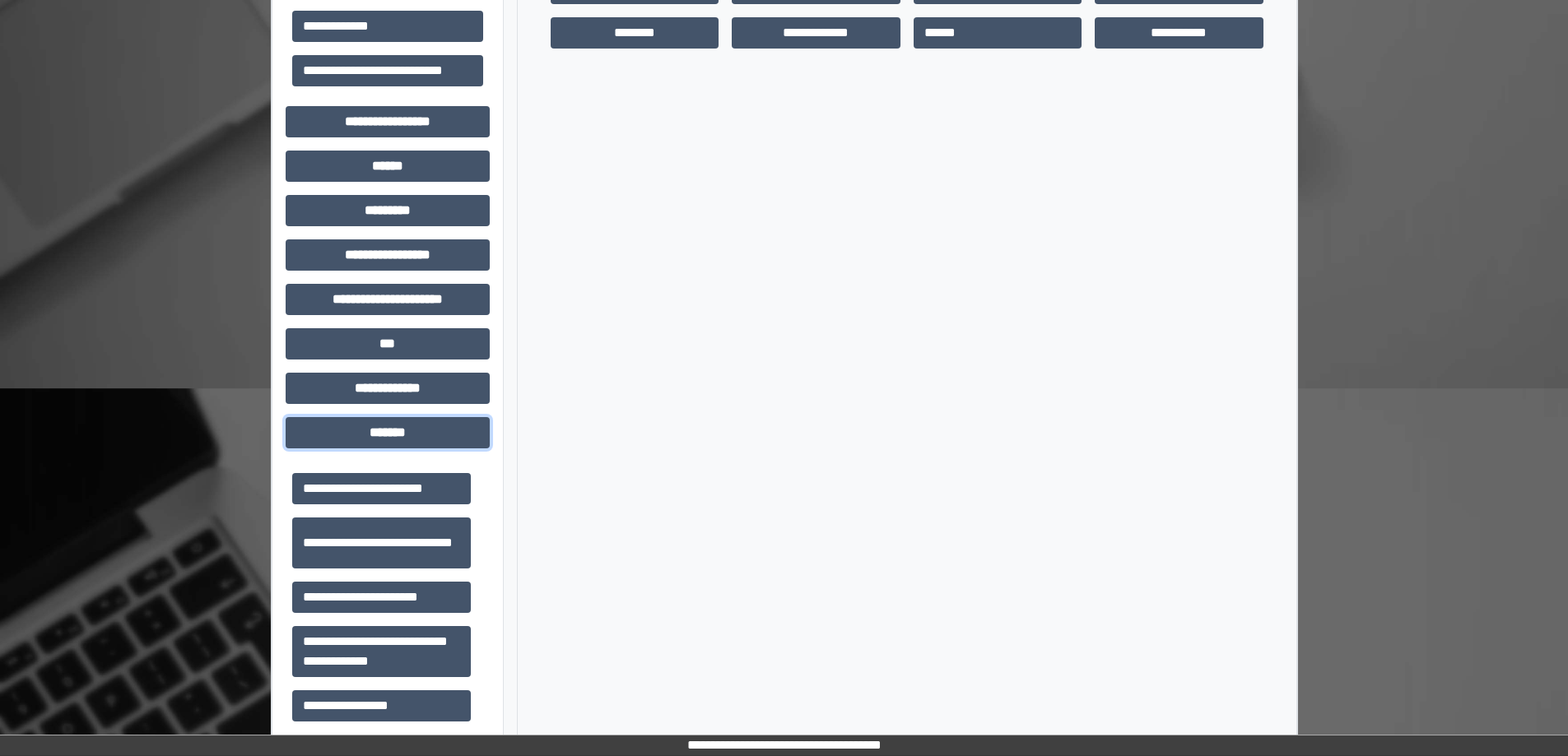 scroll, scrollTop: 758, scrollLeft: 0, axis: vertical 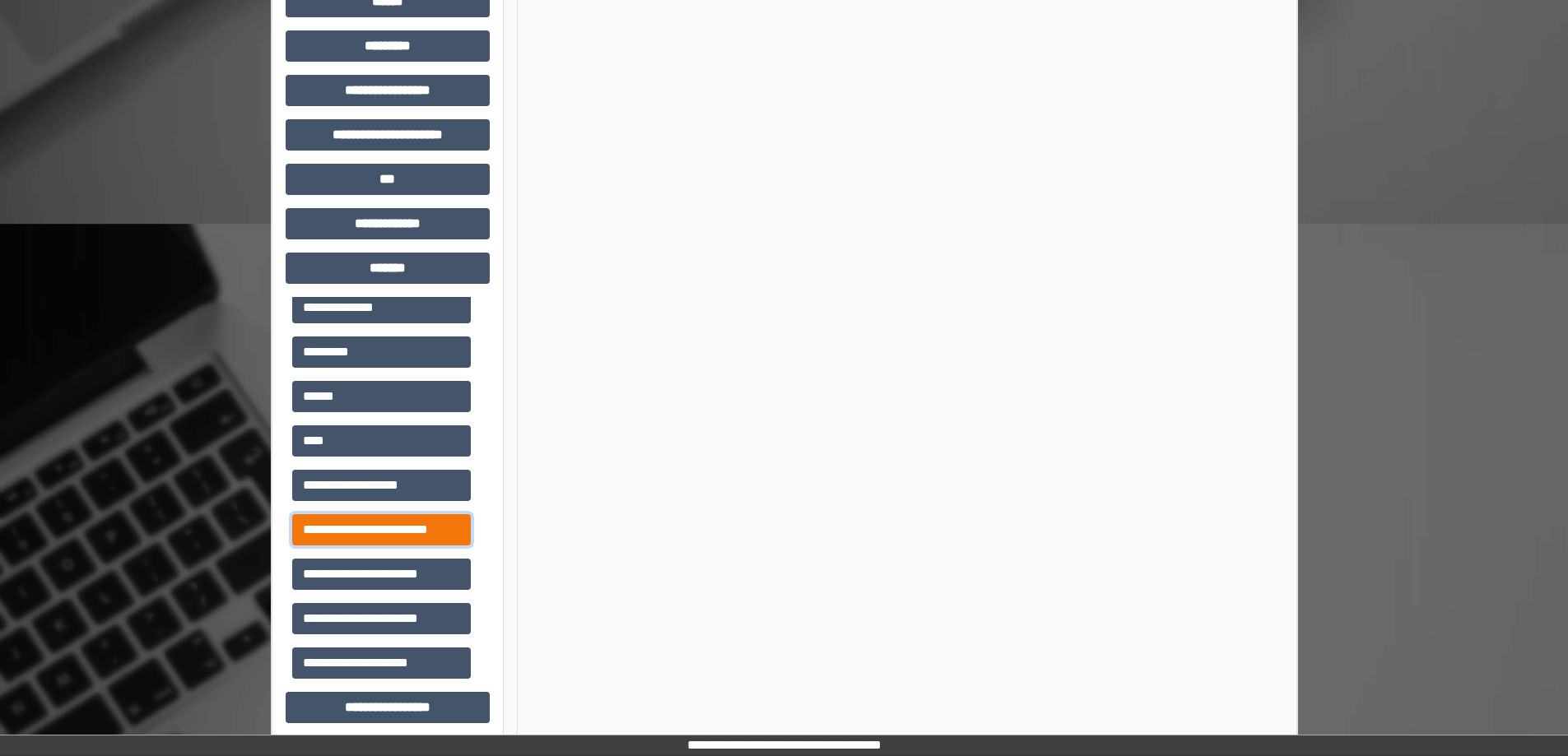 click on "**********" at bounding box center (381, 530) 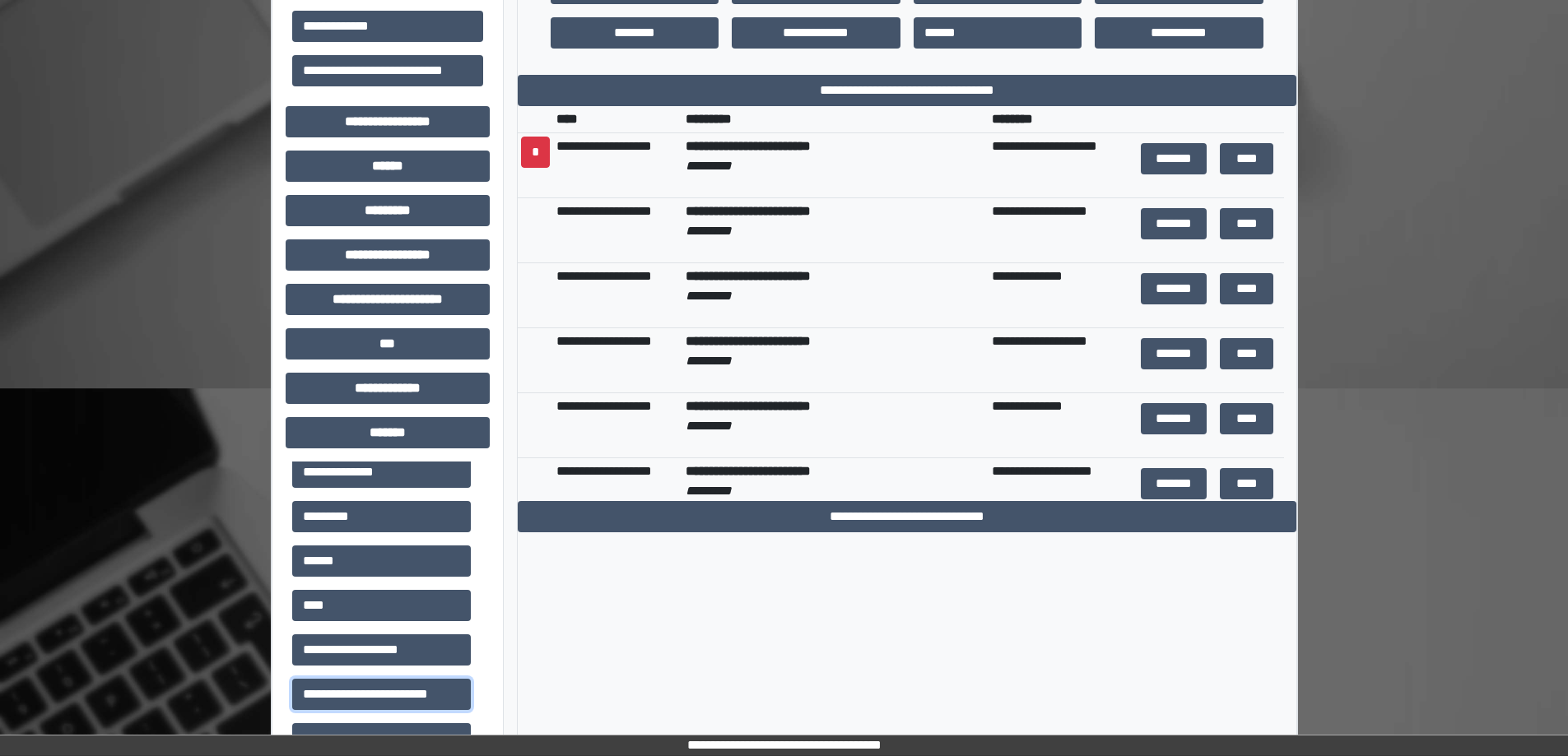 scroll, scrollTop: 407, scrollLeft: 0, axis: vertical 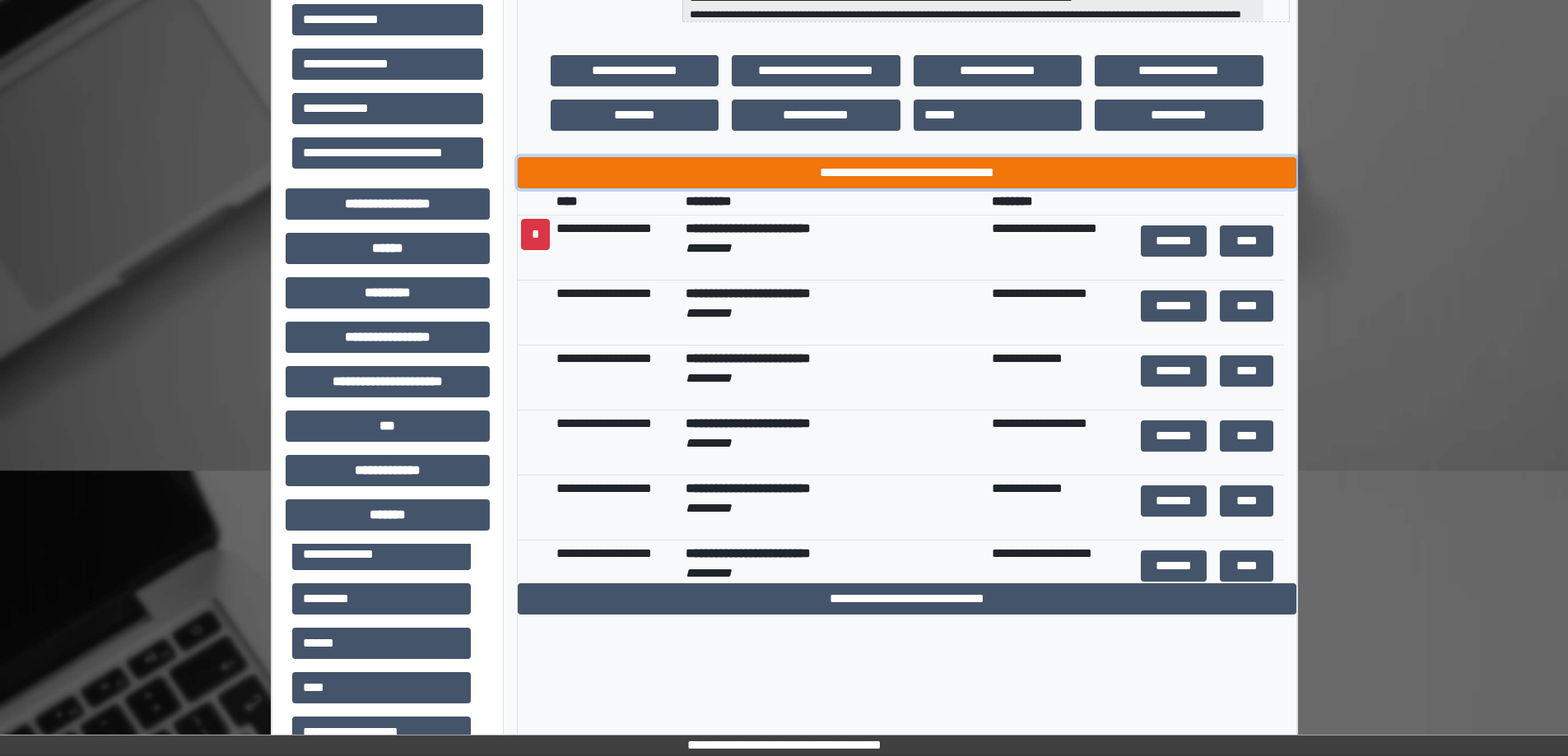 click on "**********" at bounding box center (907, 173) 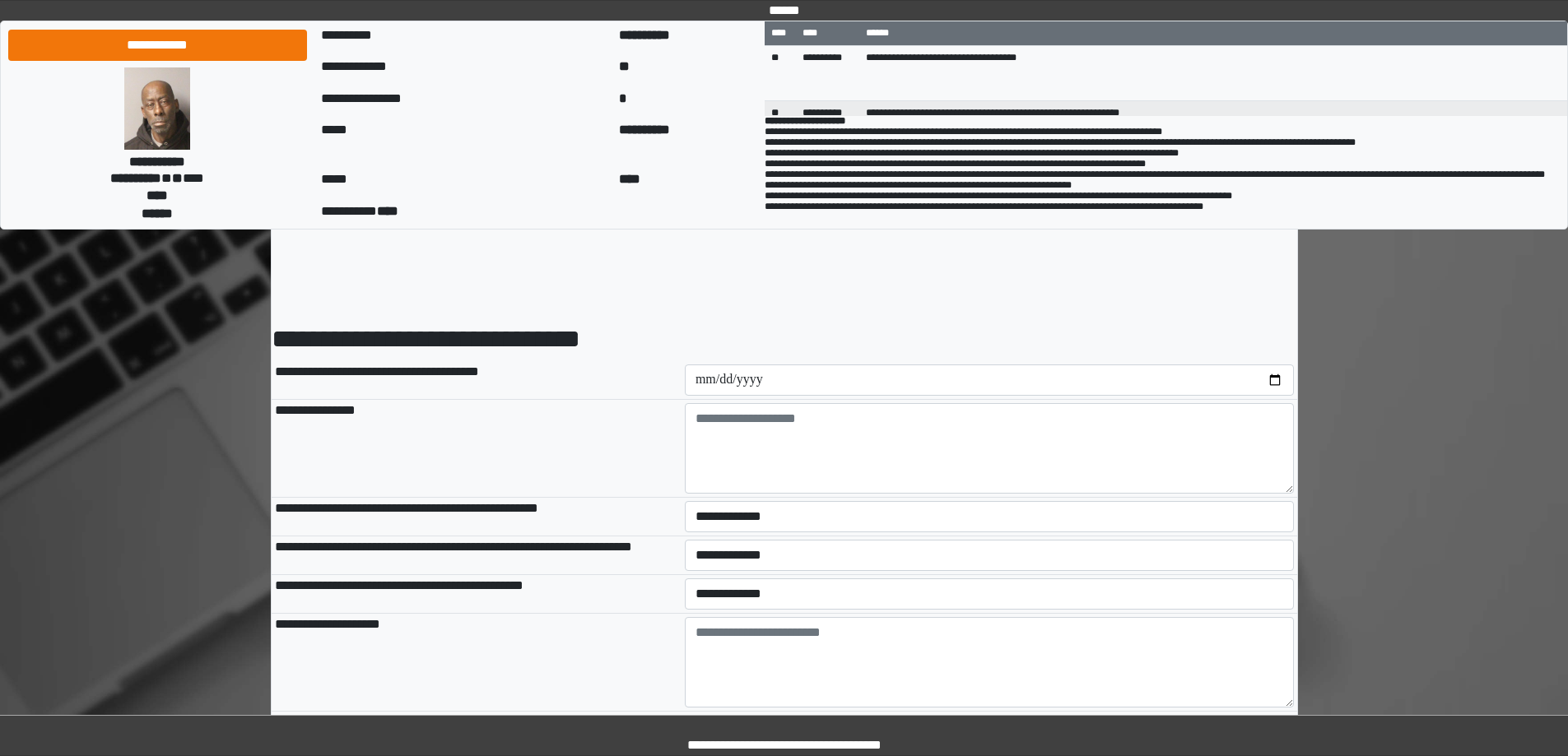 scroll, scrollTop: 0, scrollLeft: 0, axis: both 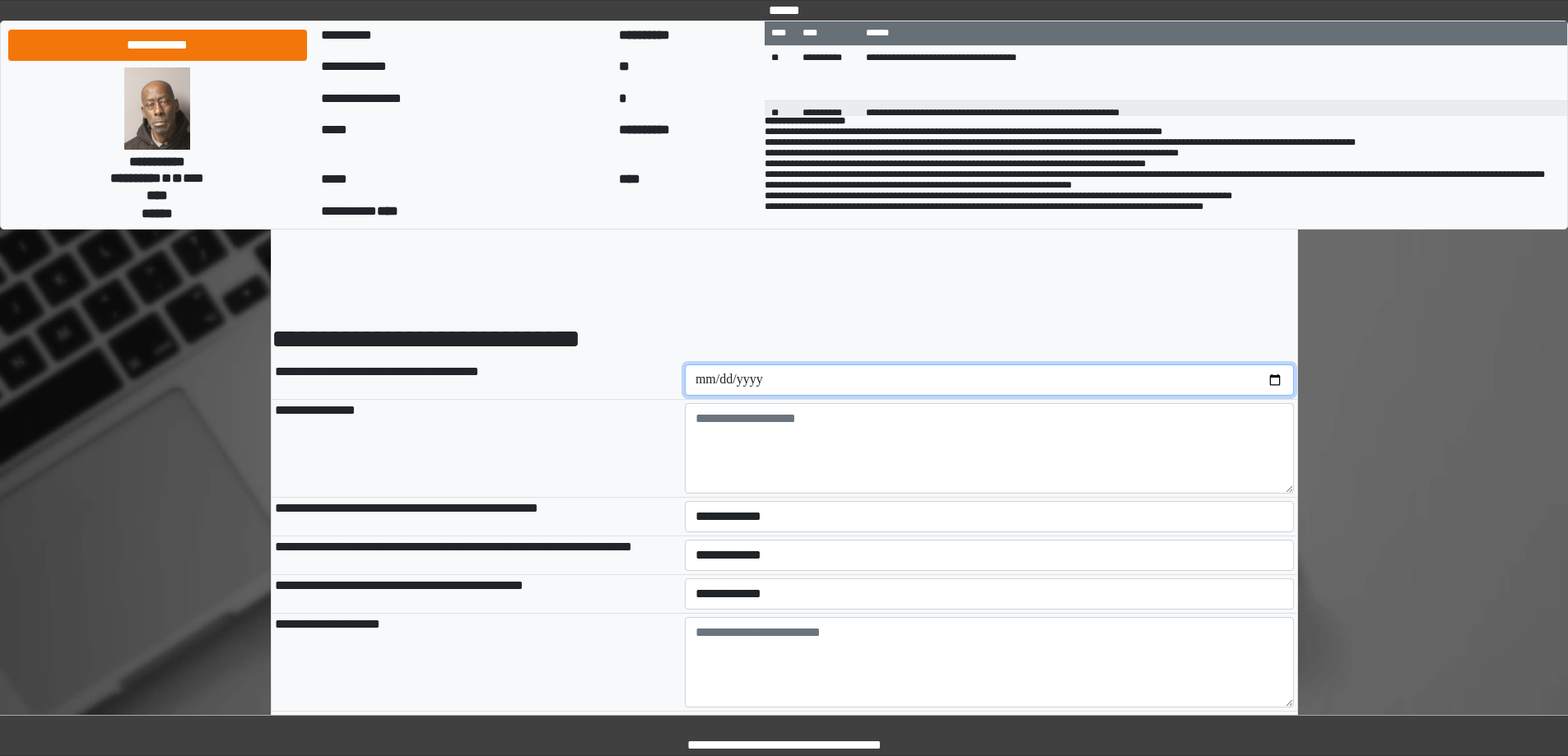 click at bounding box center (989, 380) 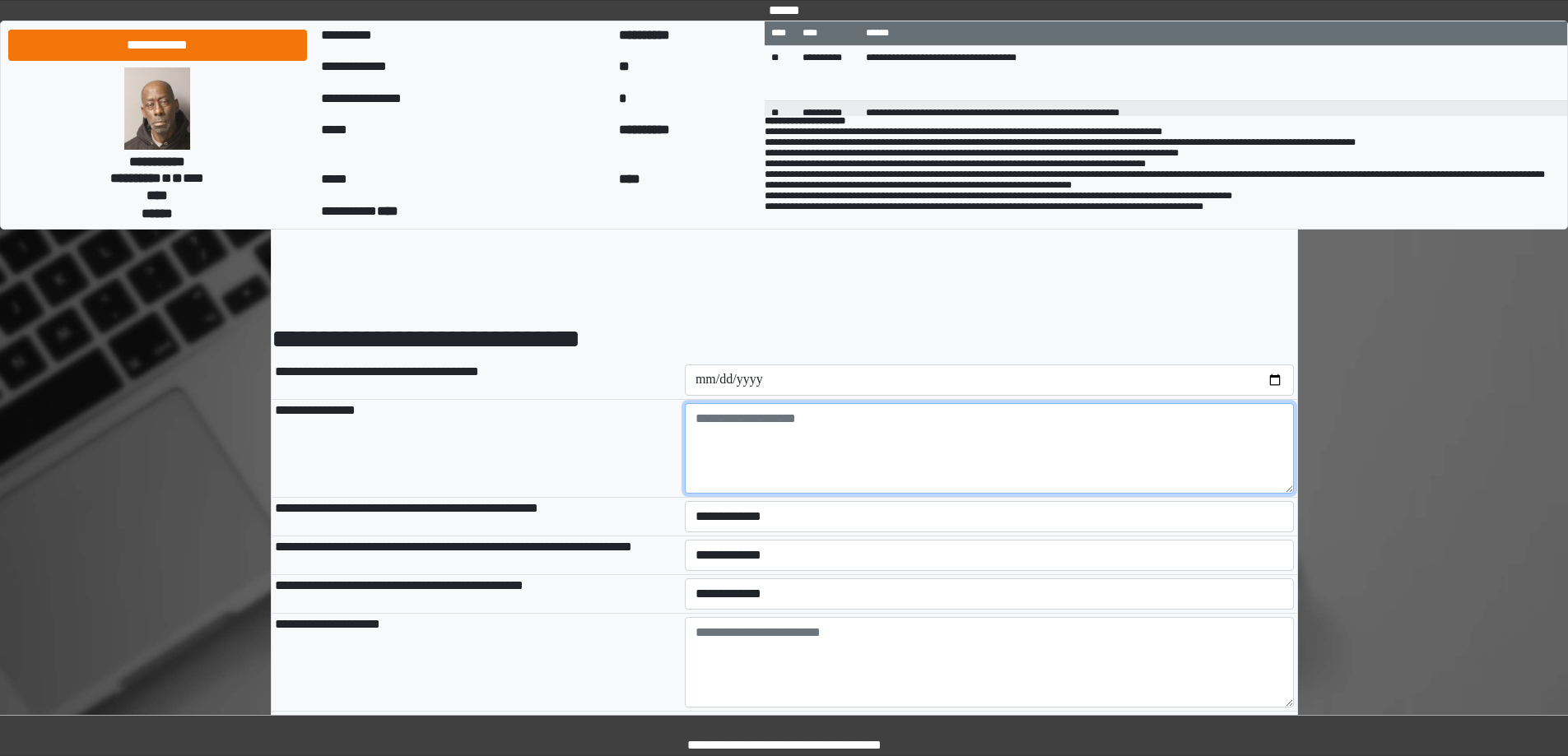click at bounding box center (989, 448) 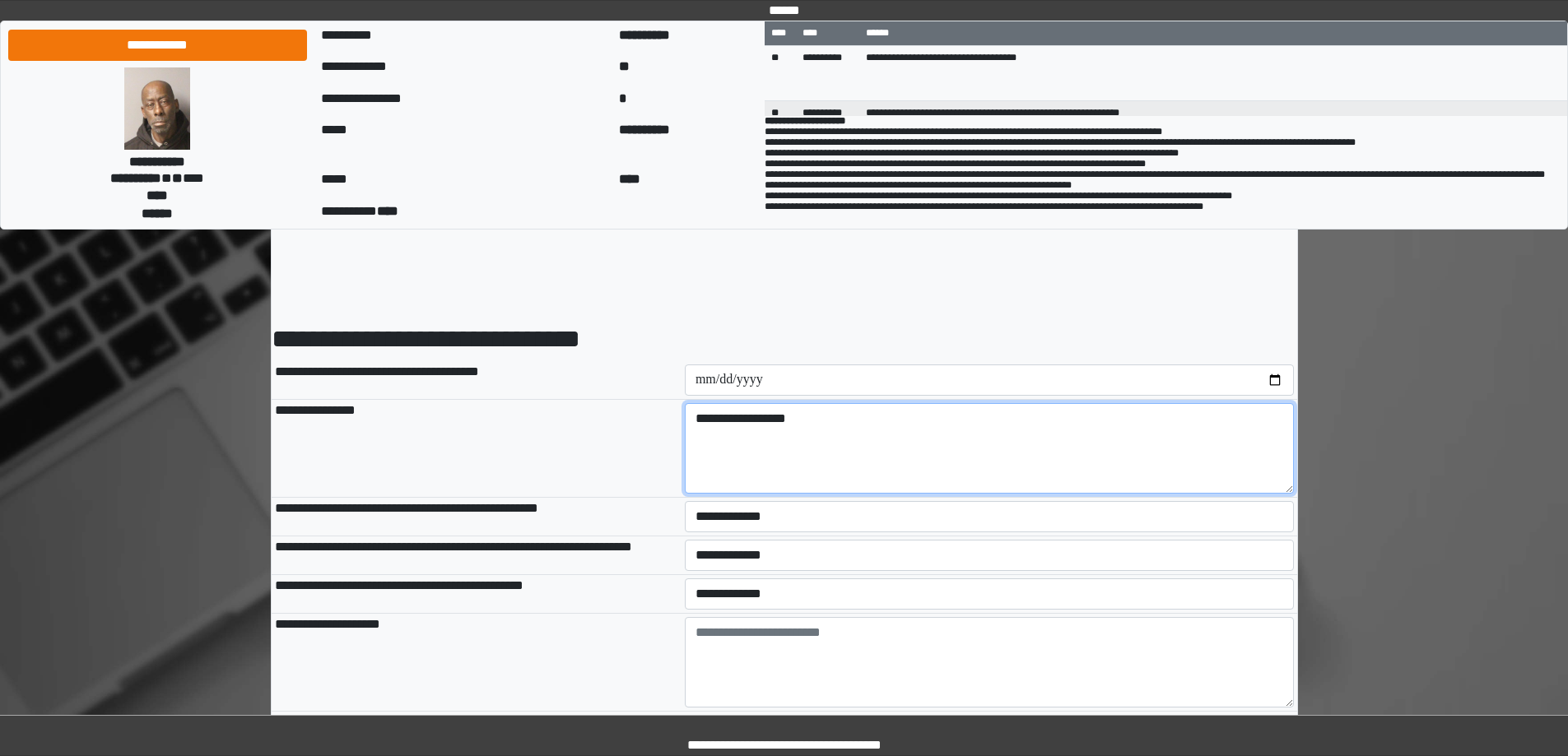 type on "**********" 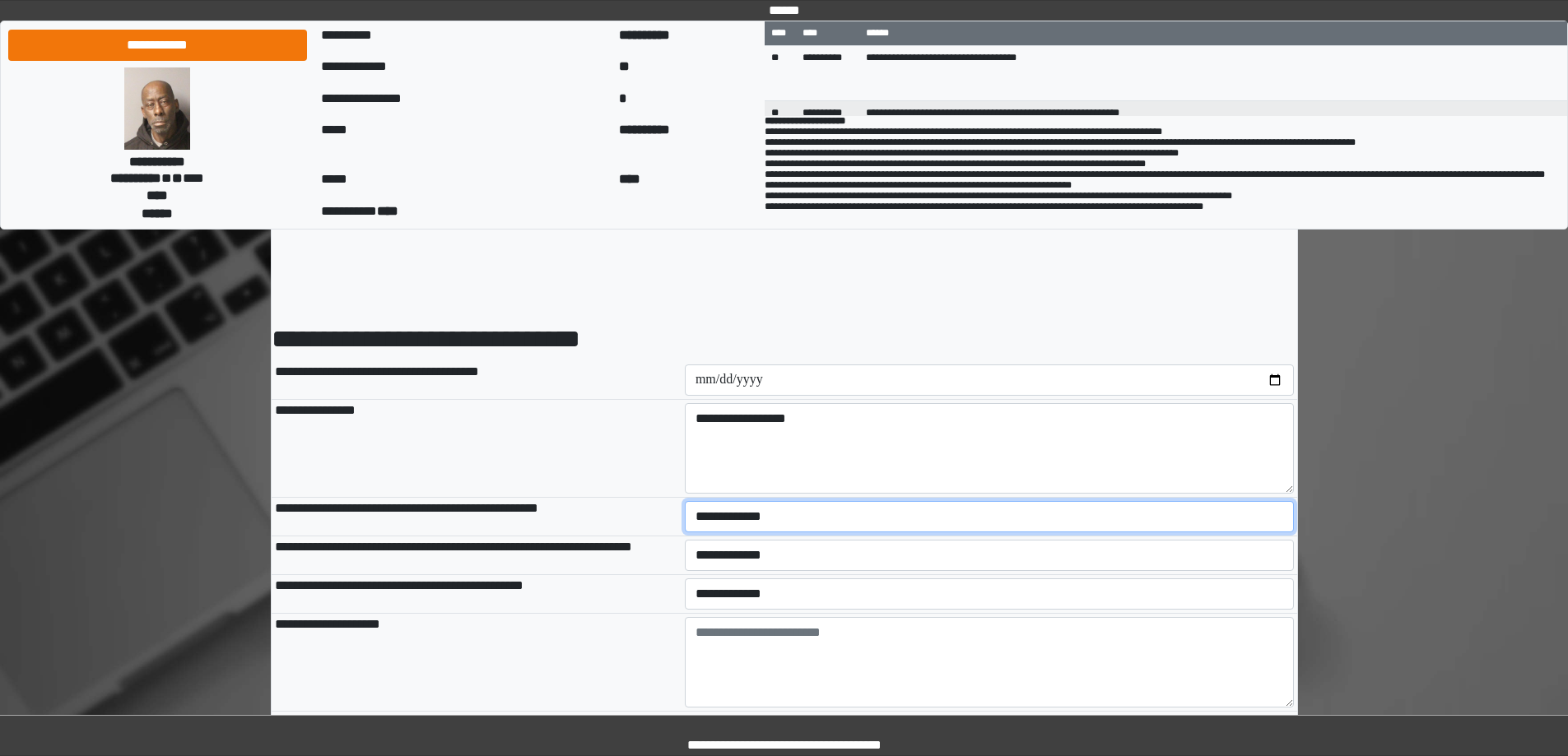 click on "**********" at bounding box center [989, 517] 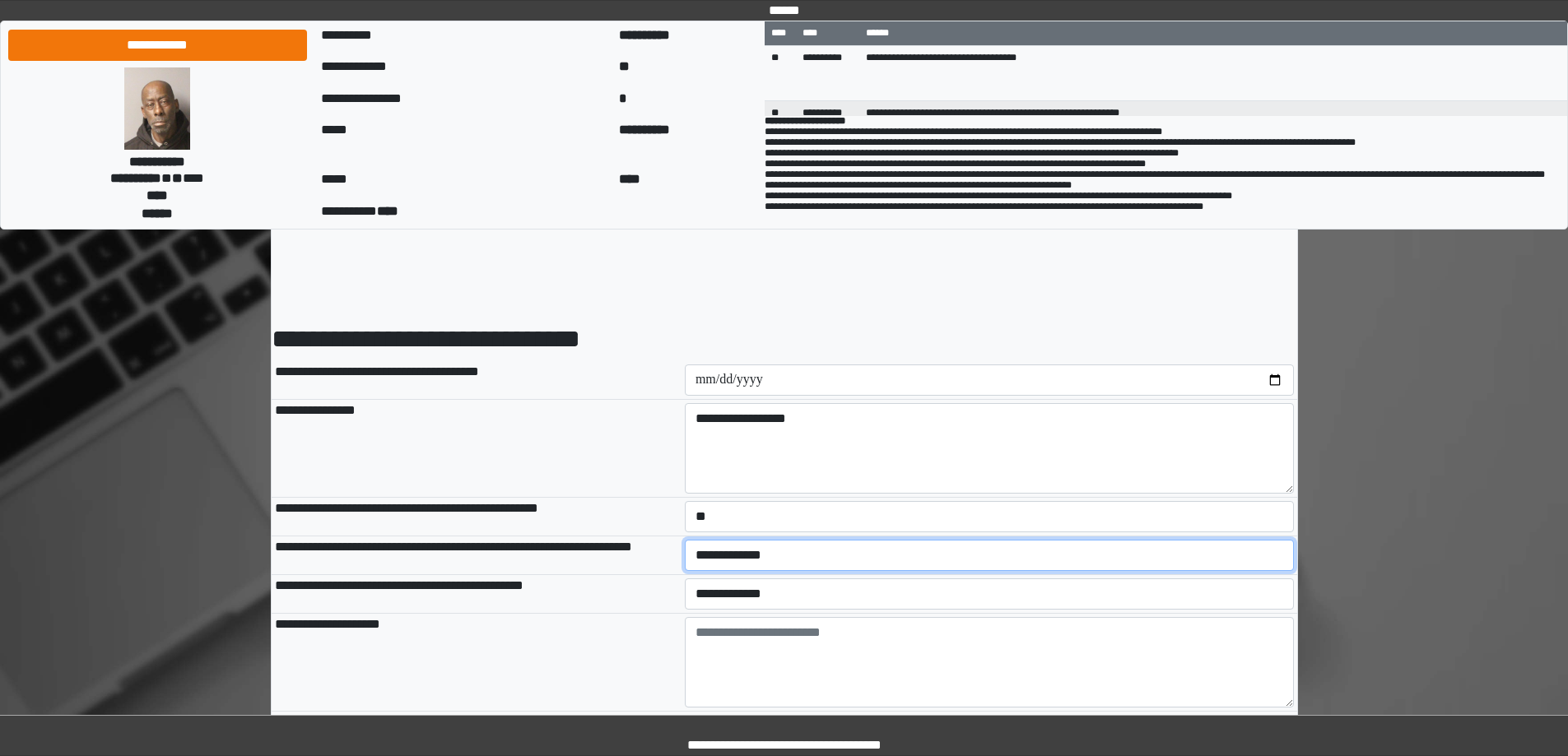 click on "**********" at bounding box center (989, 555) 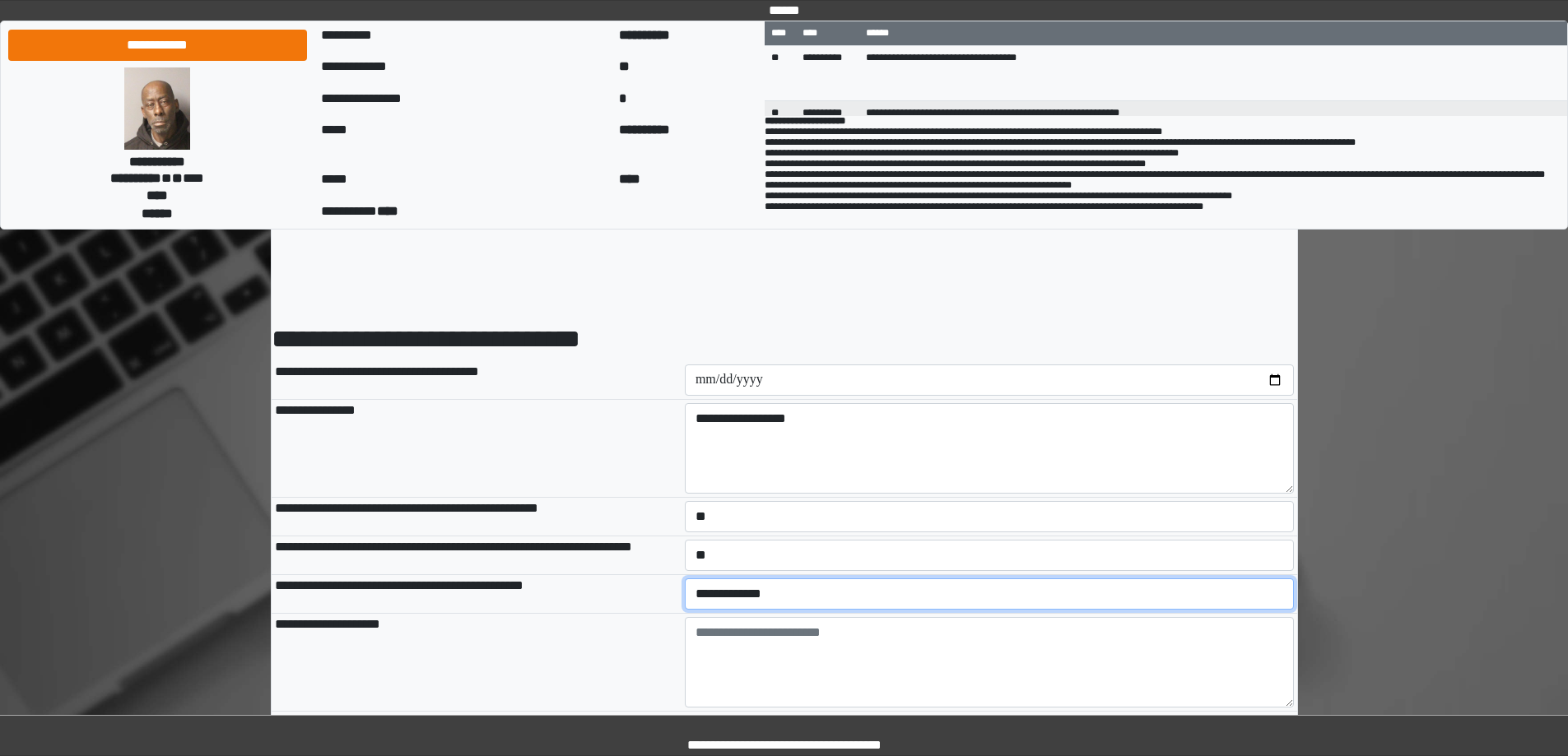 click on "**********" at bounding box center [989, 594] 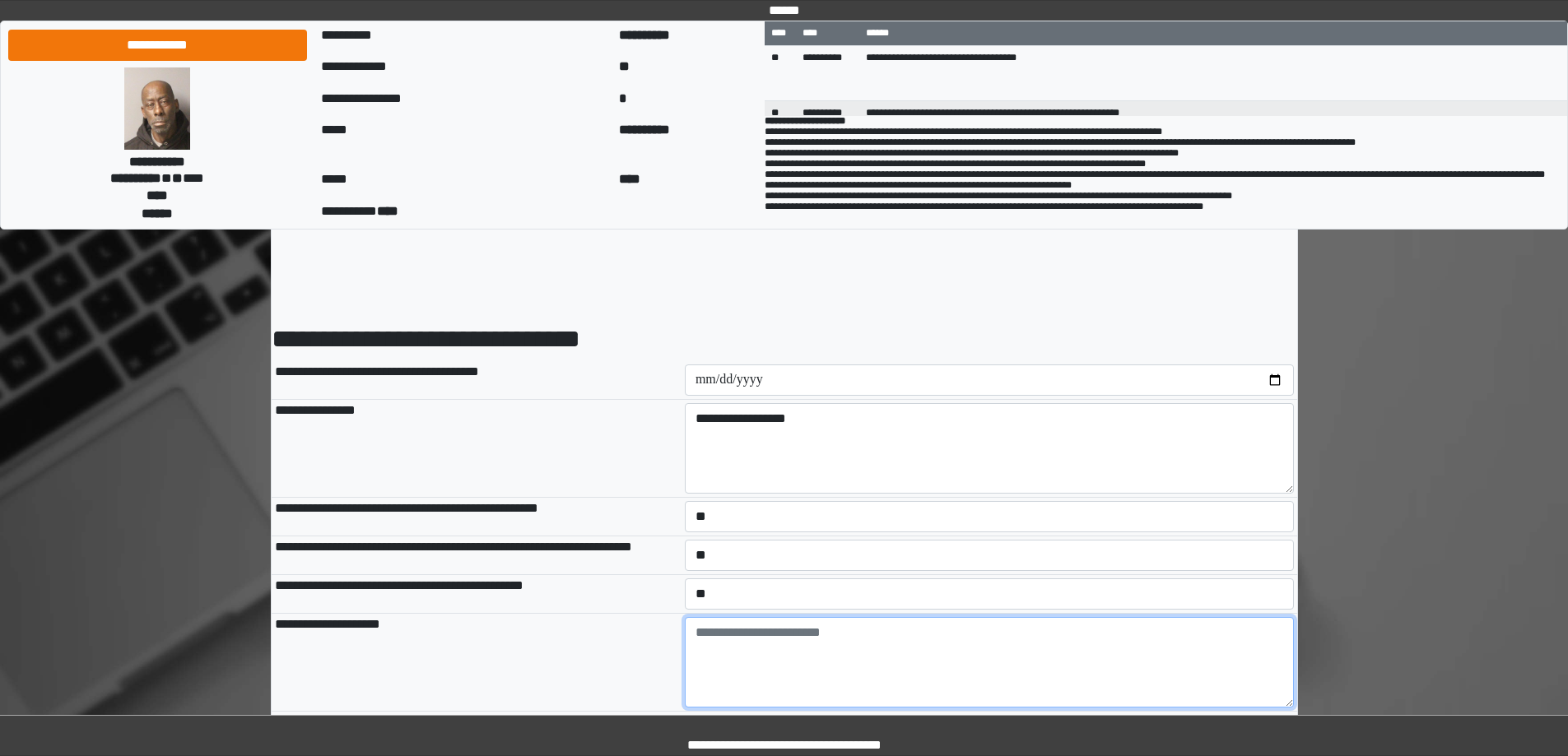 click at bounding box center (989, 662) 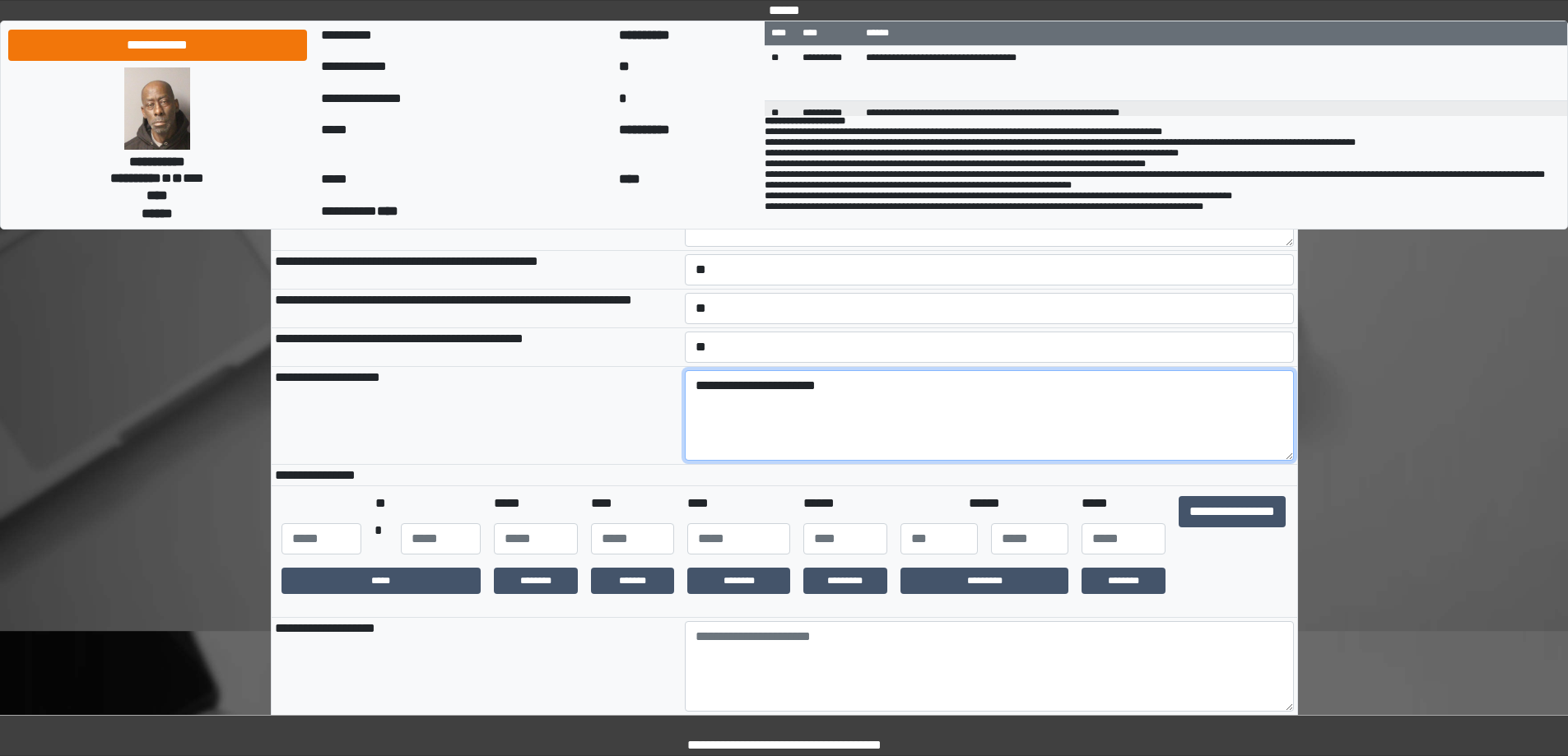 scroll, scrollTop: 165, scrollLeft: 0, axis: vertical 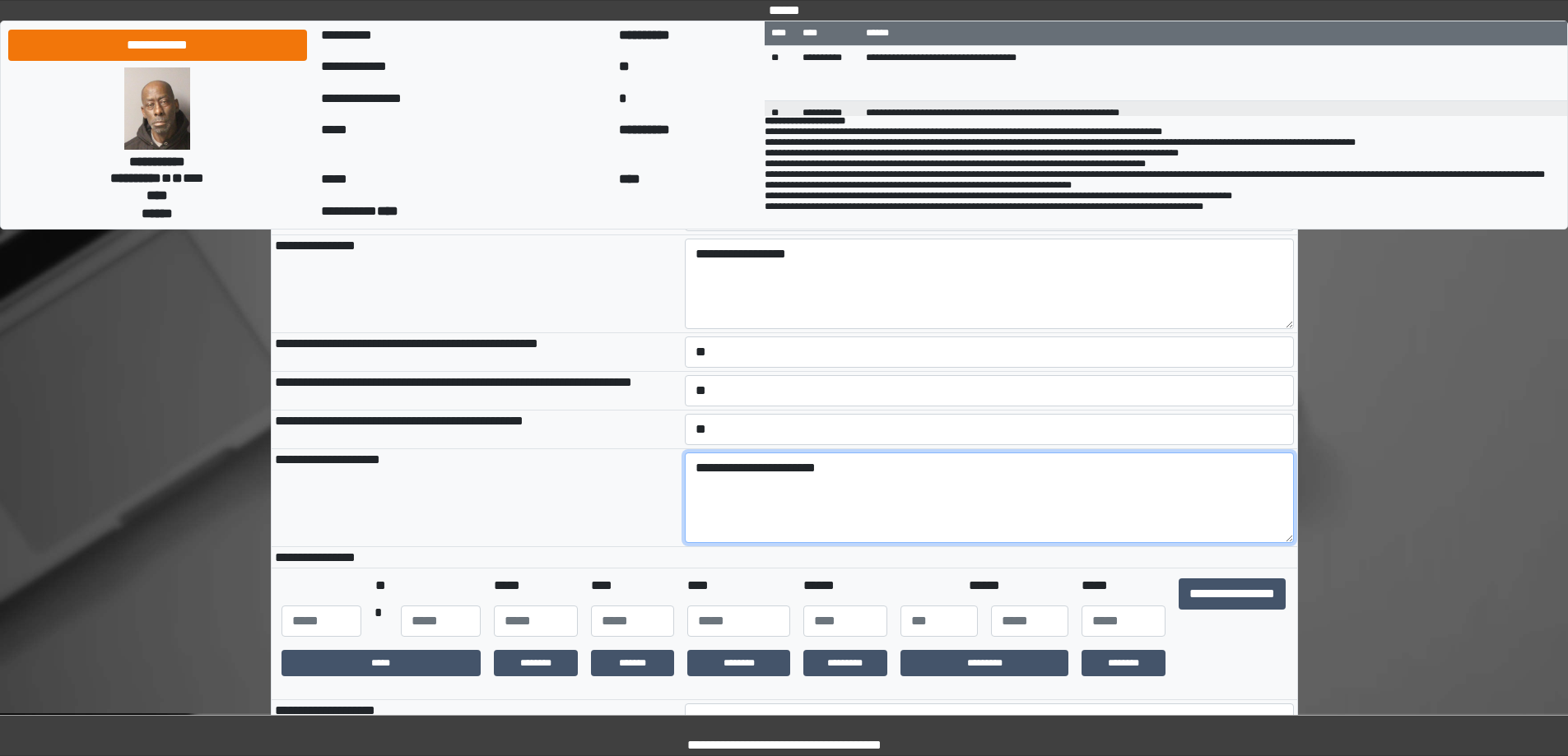 type on "**********" 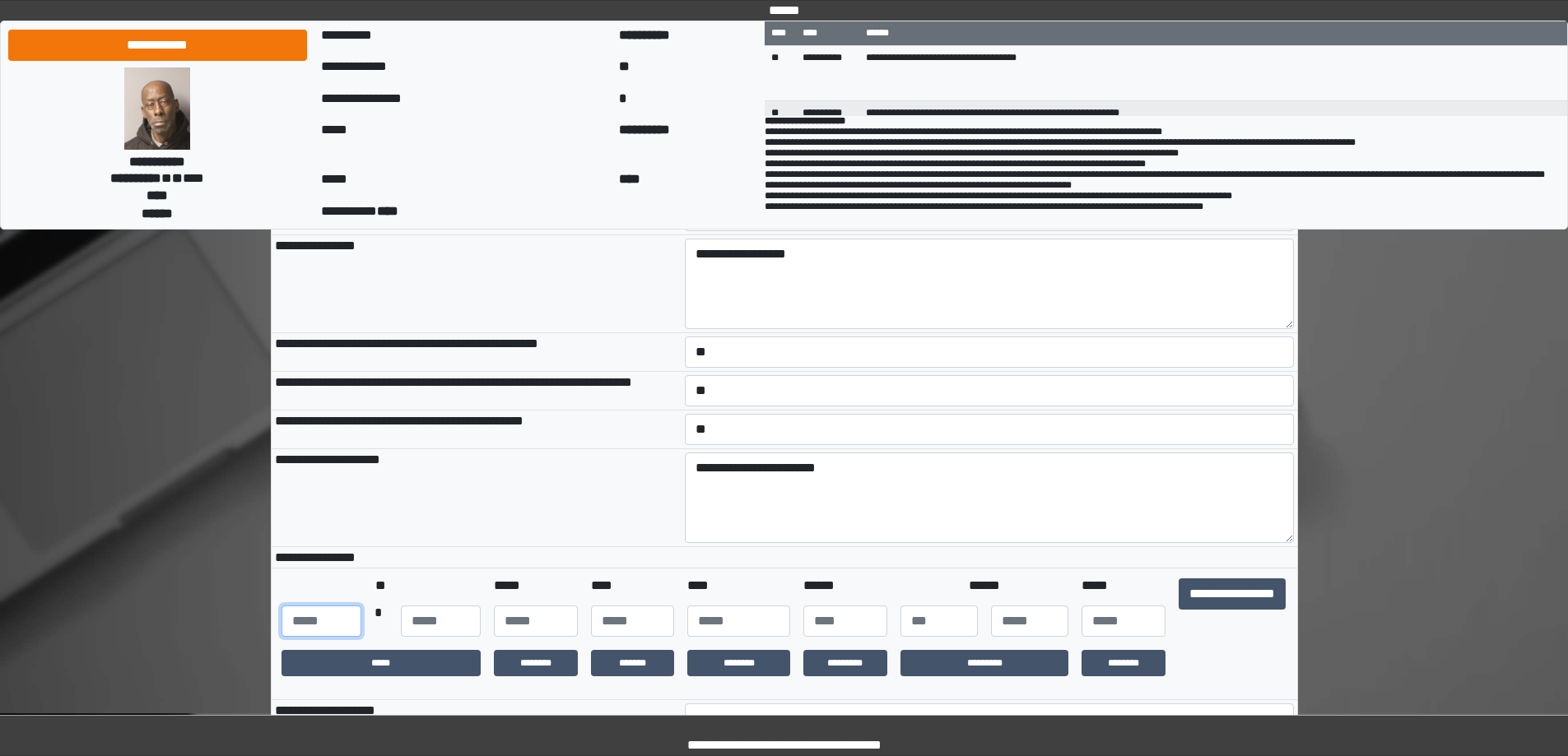 click at bounding box center (321, 621) 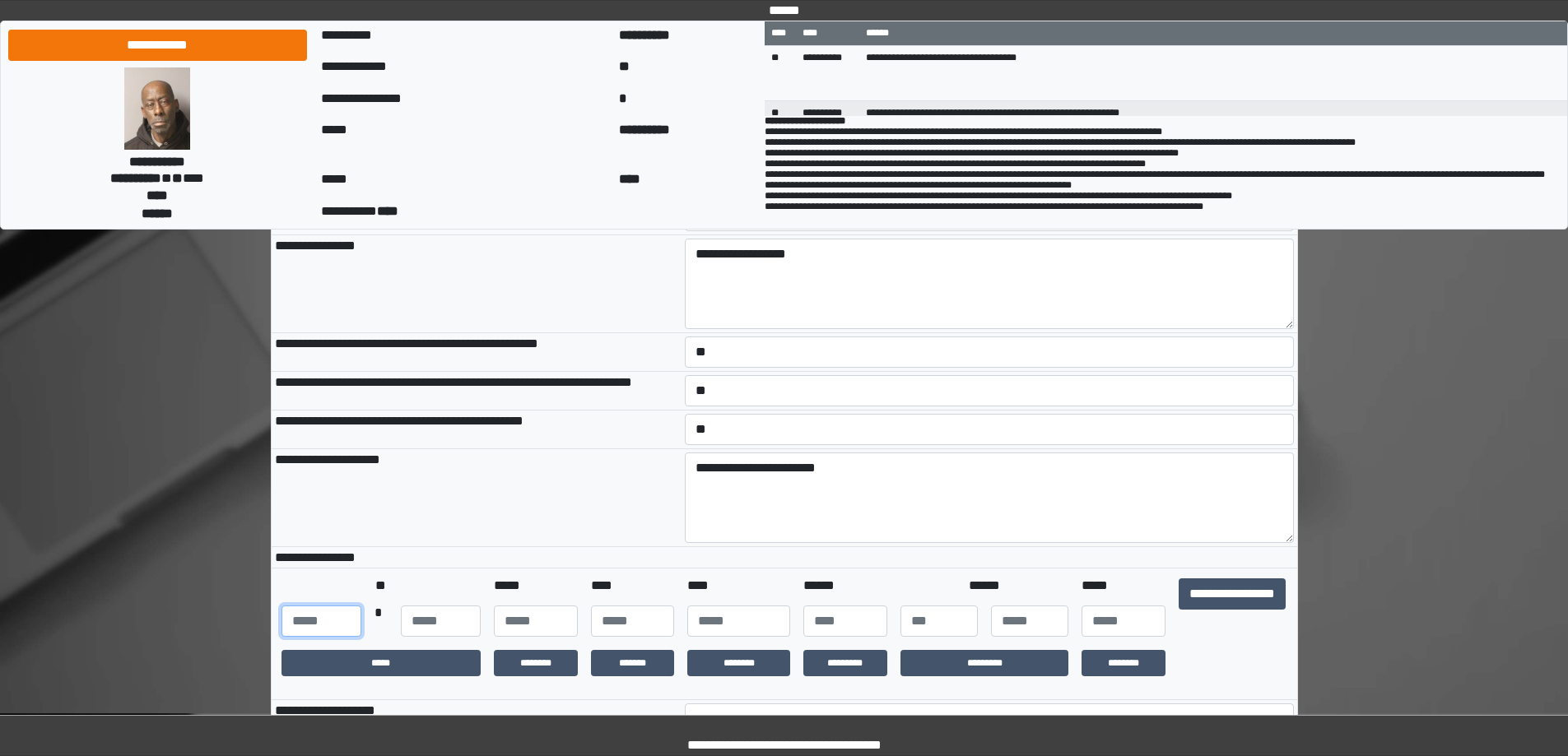 type on "***" 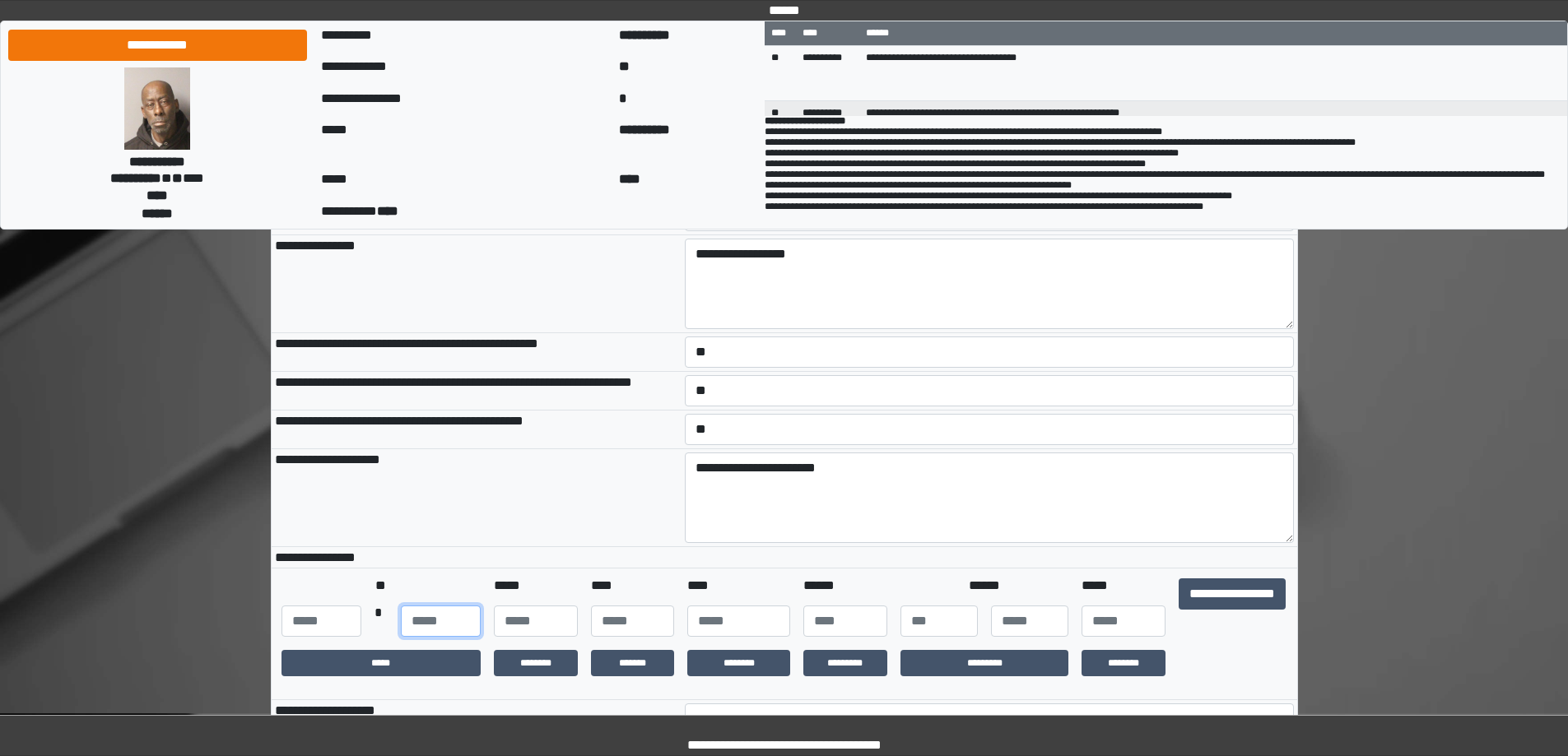 click at bounding box center [440, 621] 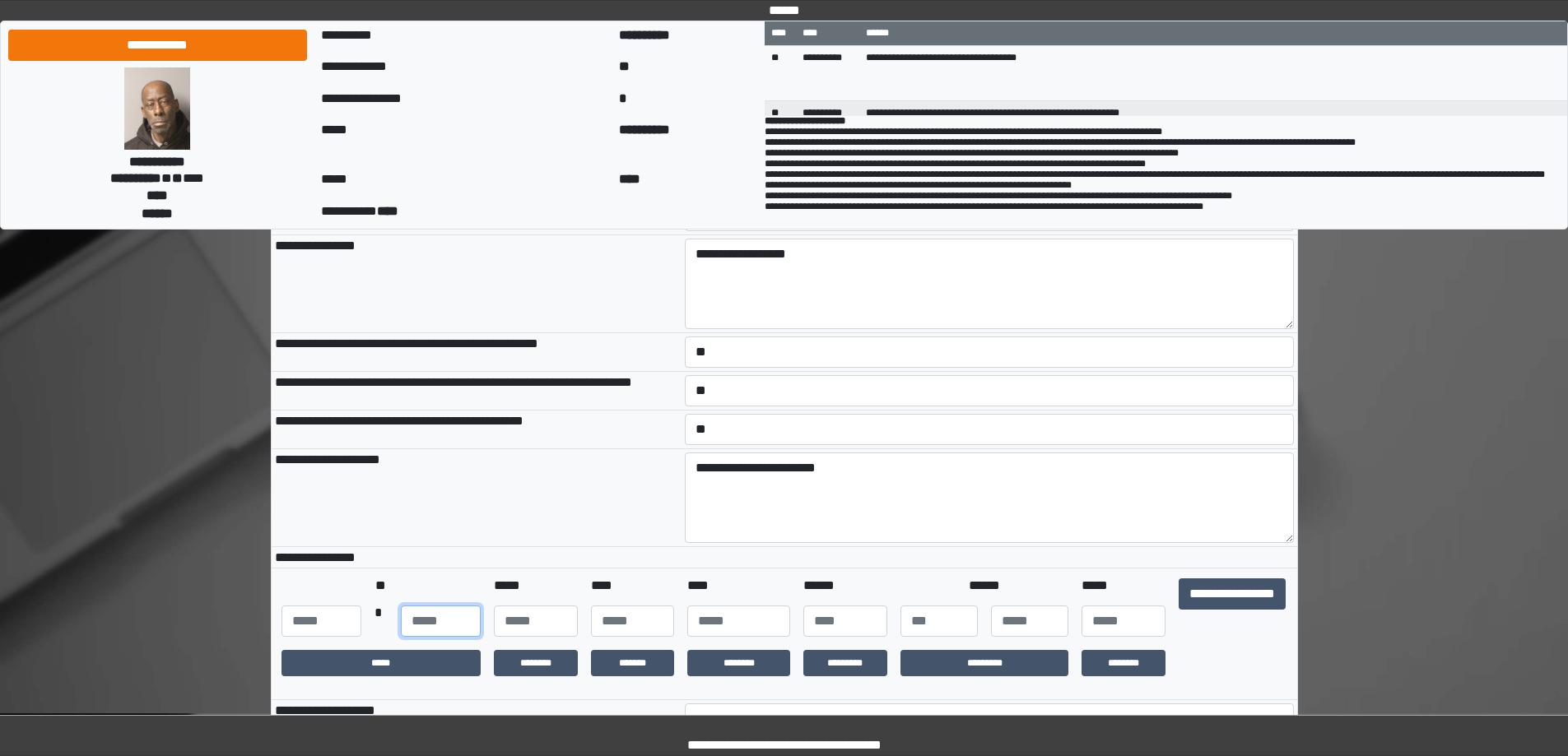 type on "**" 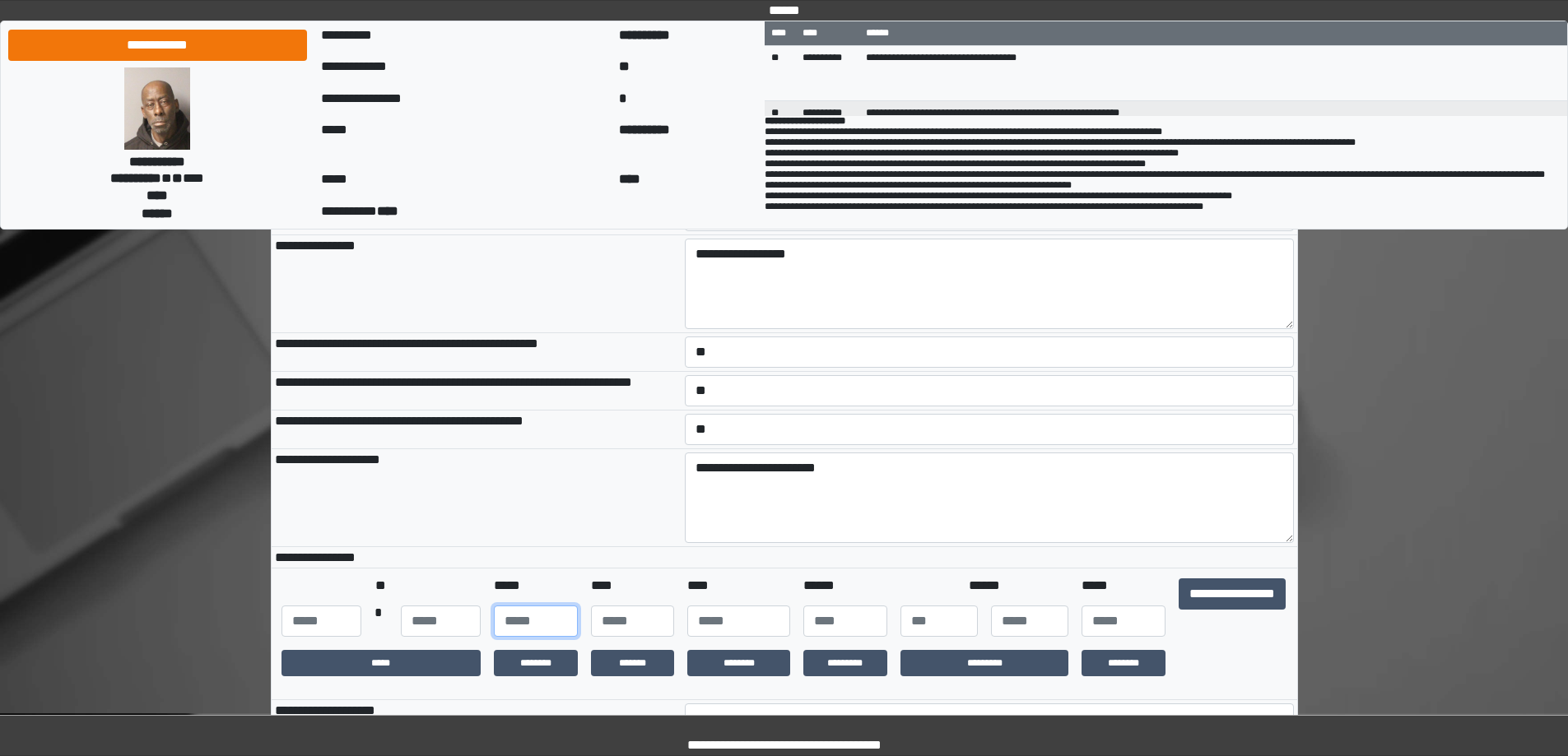 click at bounding box center [536, 621] 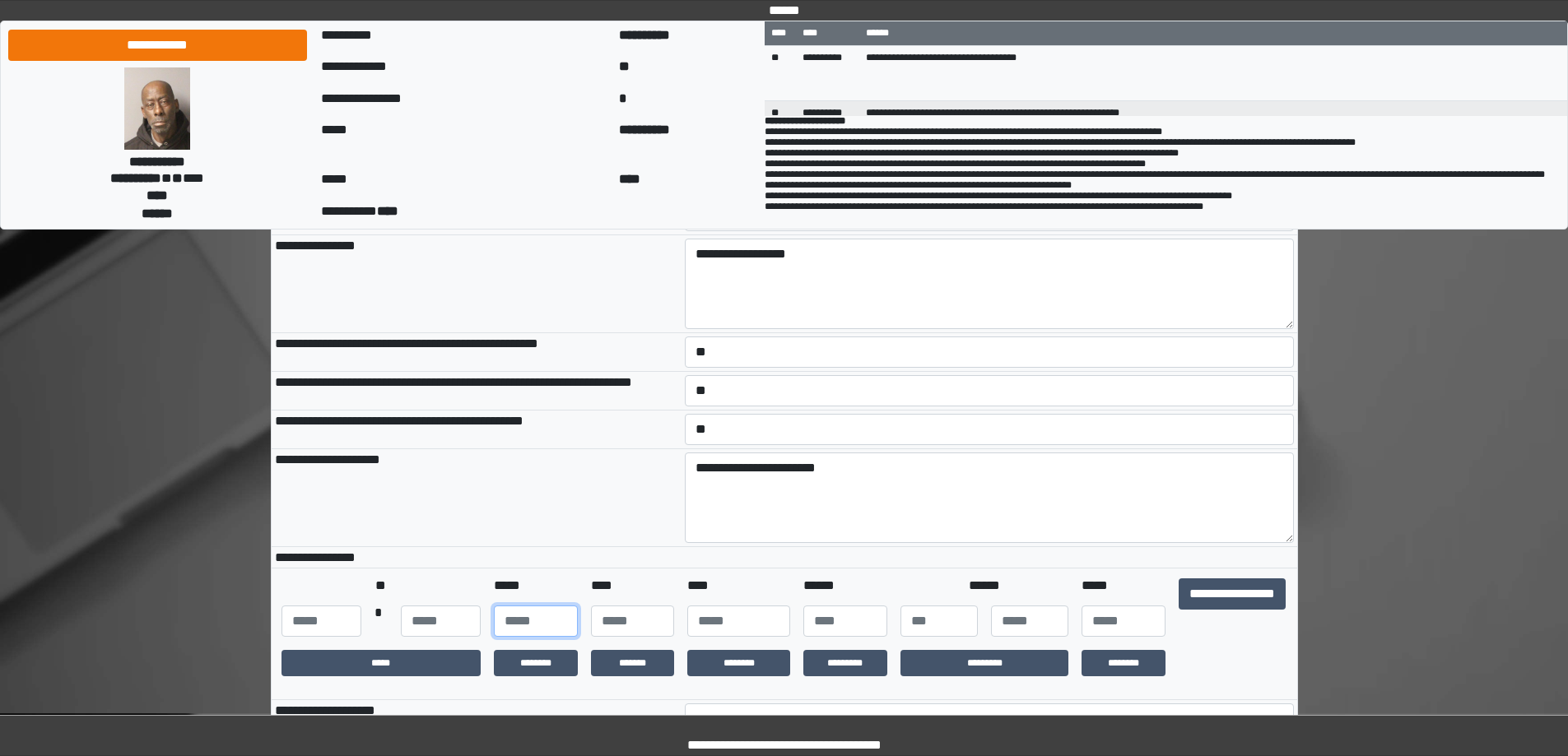 type on "**" 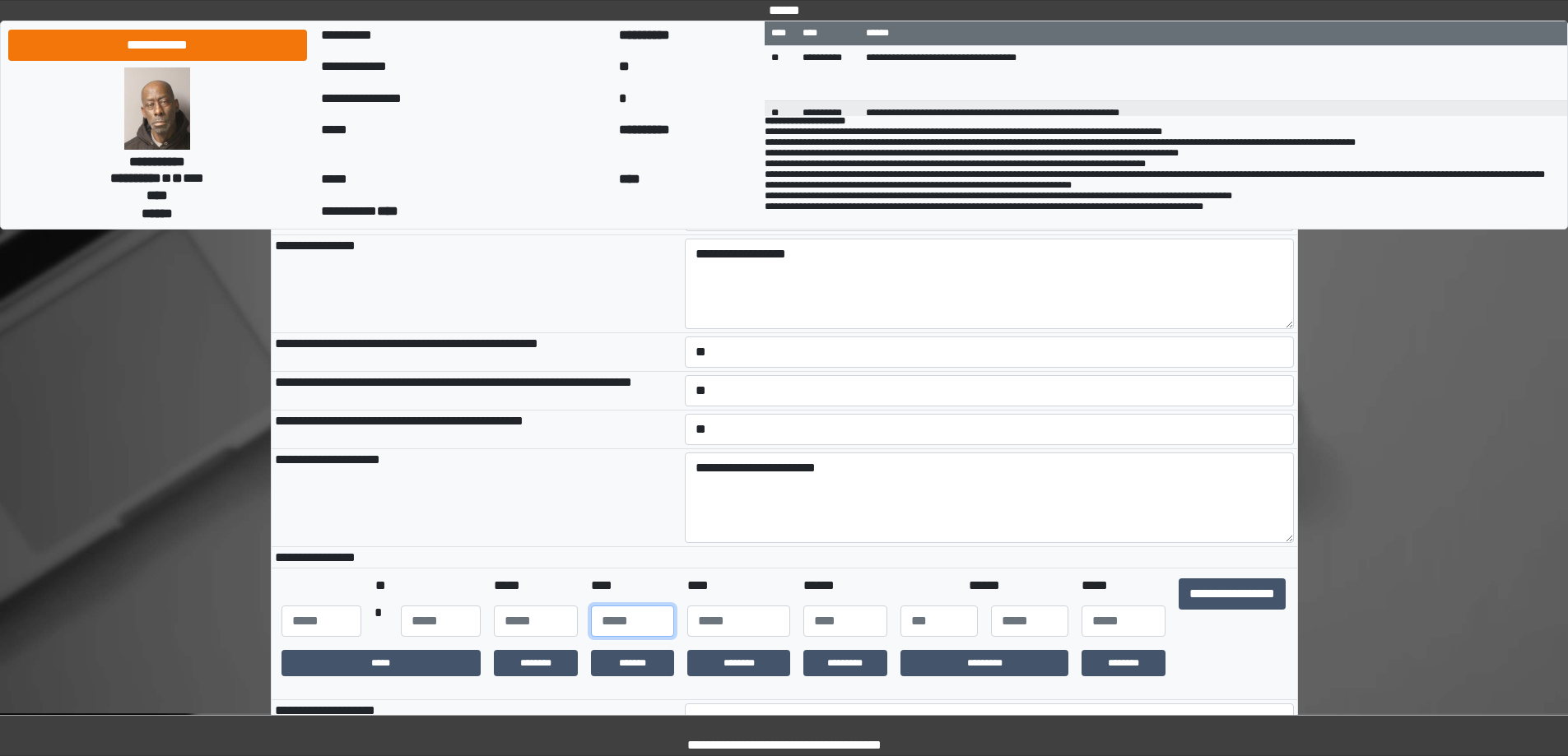 click at bounding box center (633, 621) 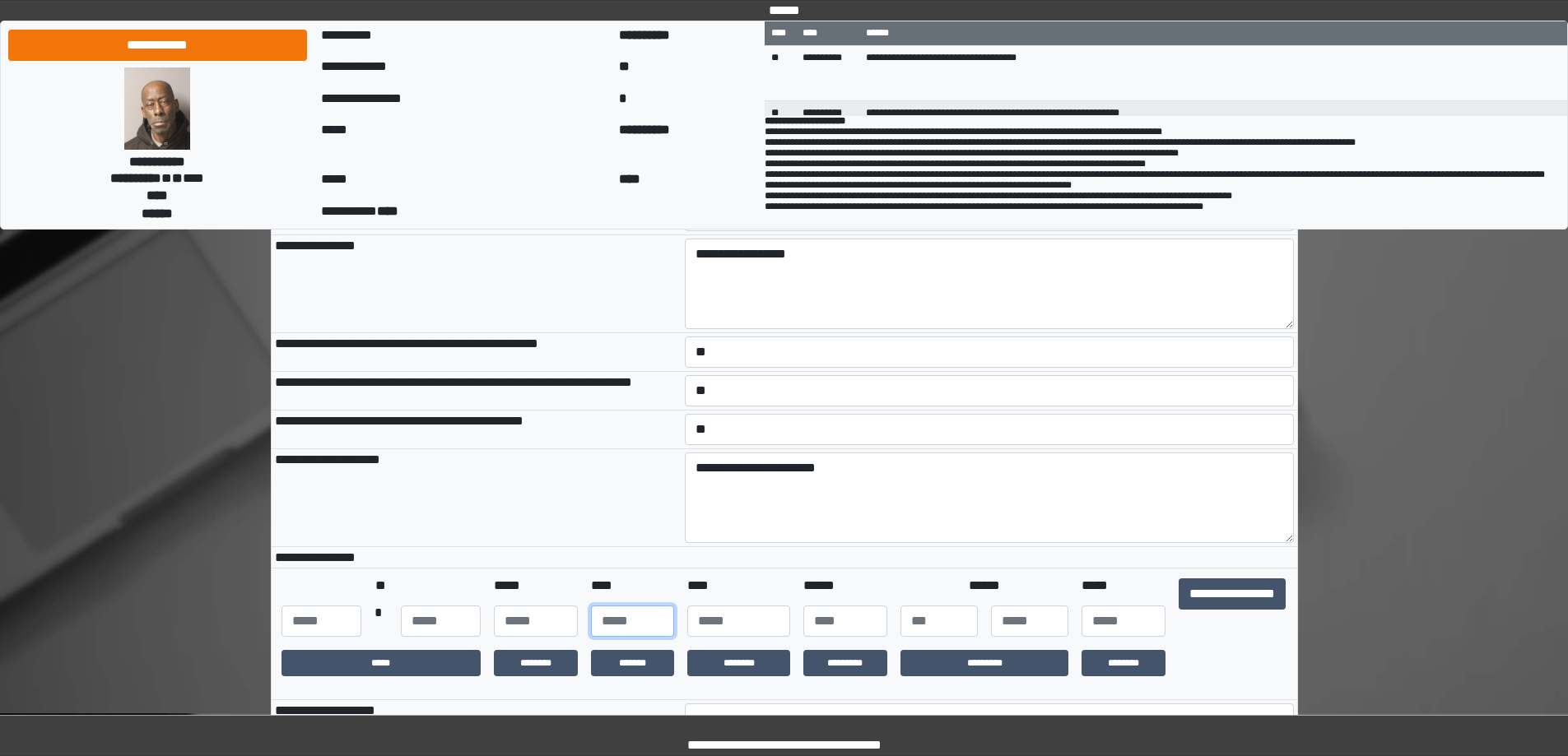 type on "**" 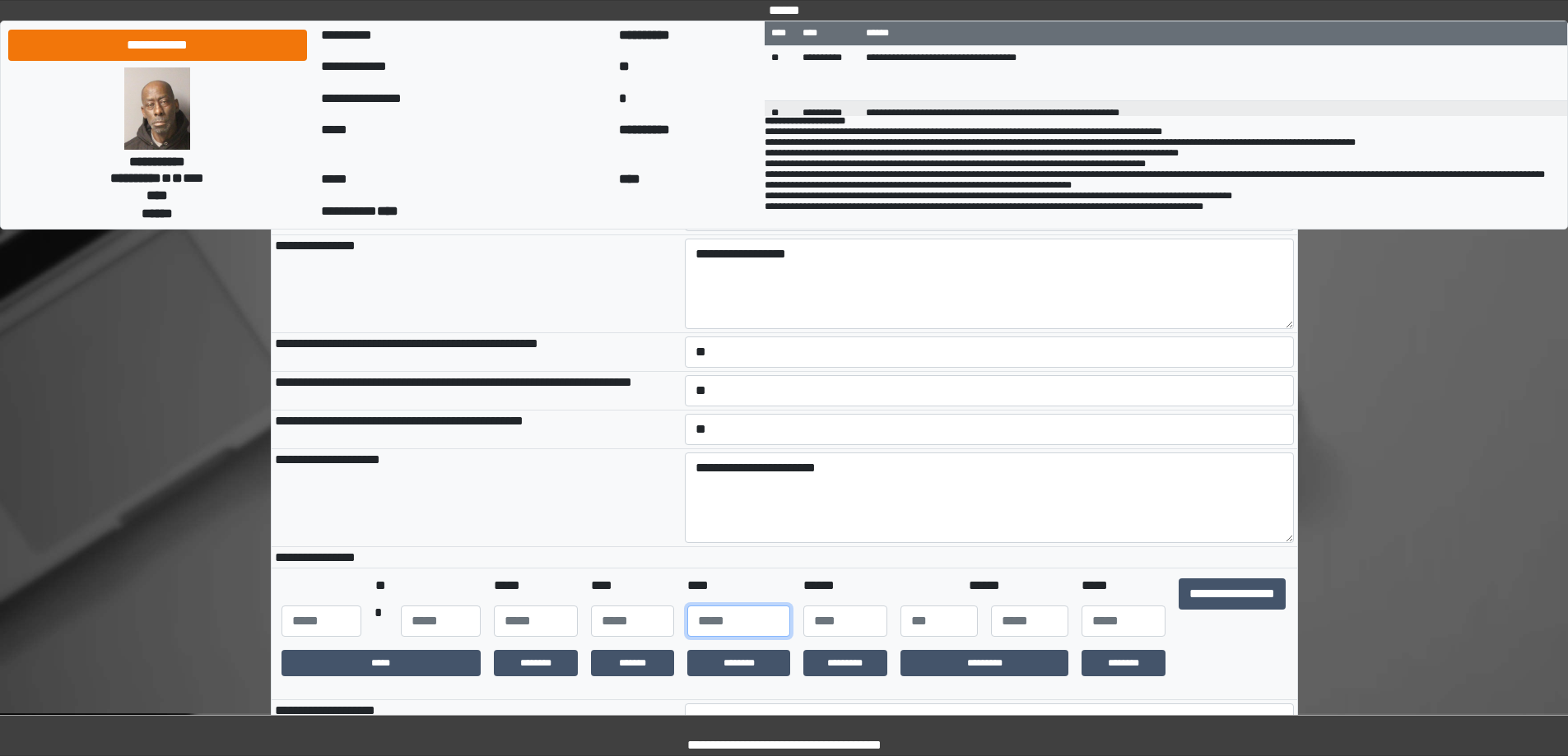 click at bounding box center [738, 621] 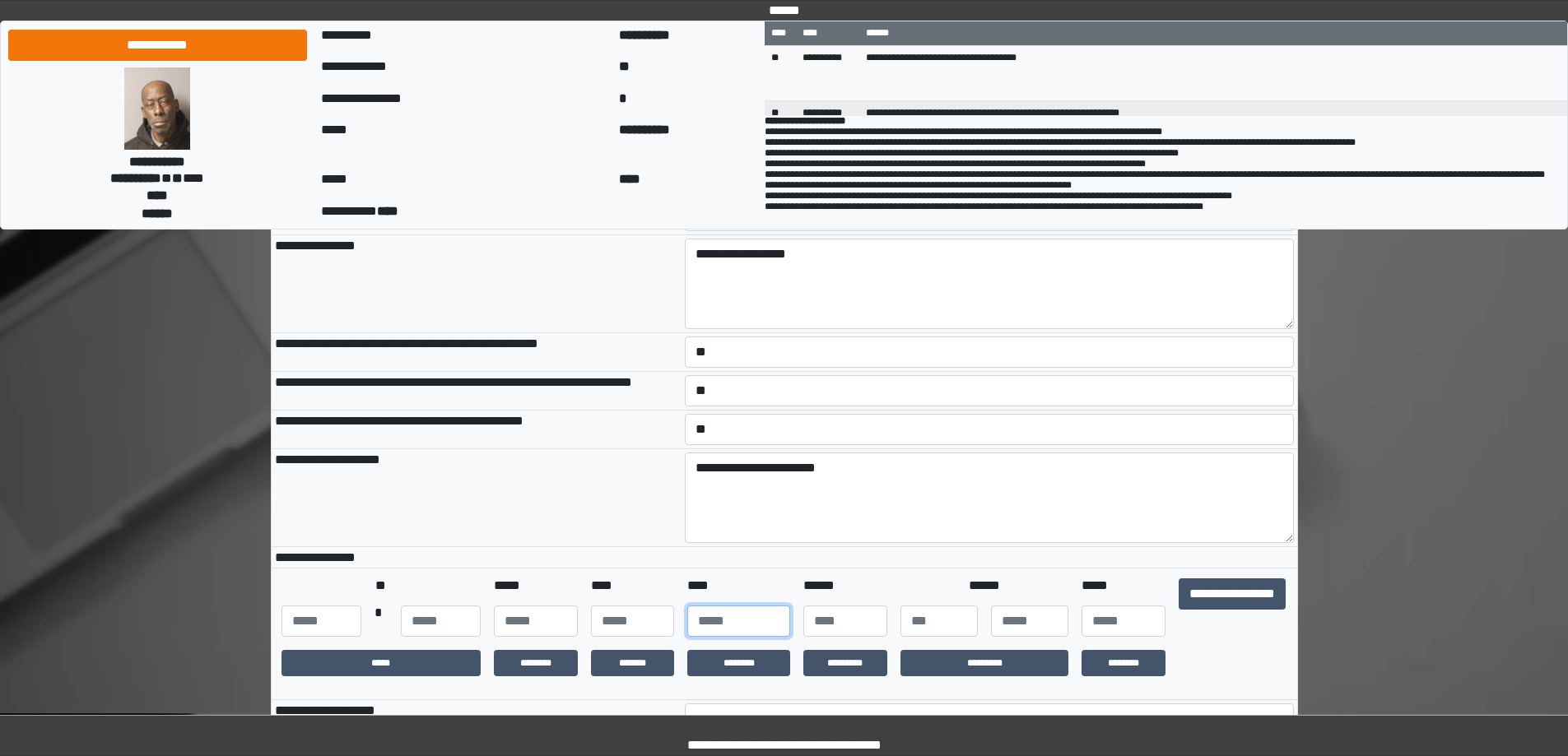 type on "**" 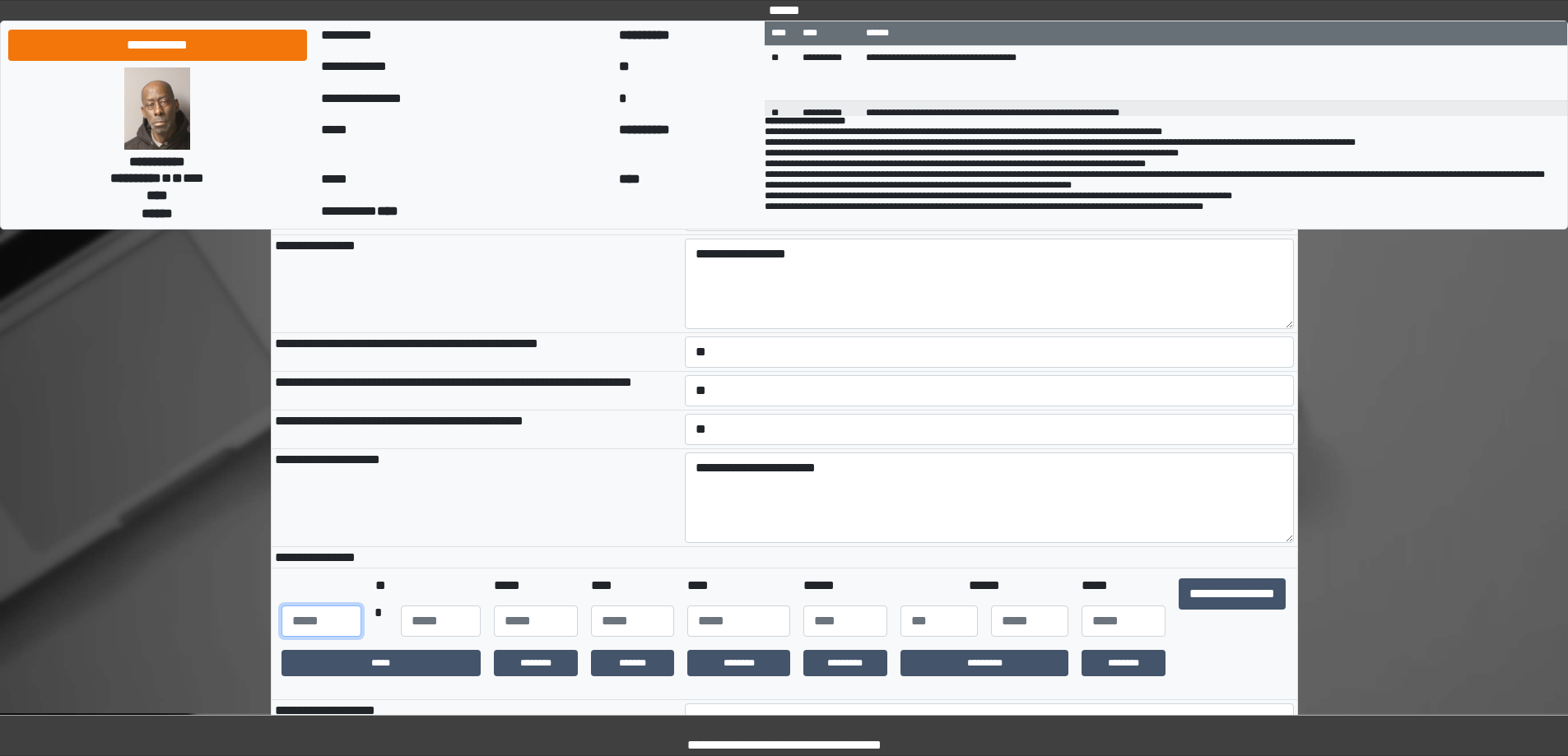 click on "***" at bounding box center [321, 621] 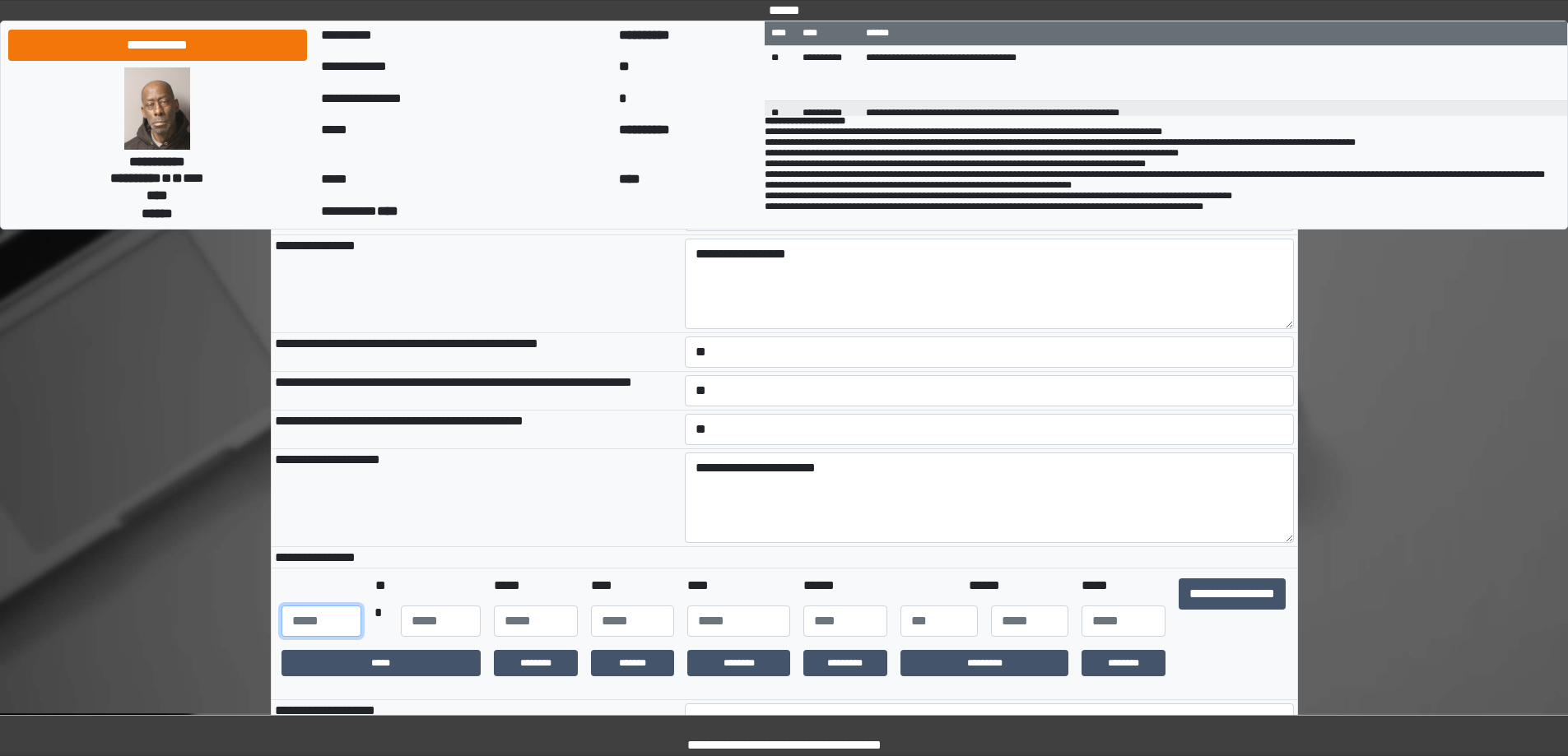type on "***" 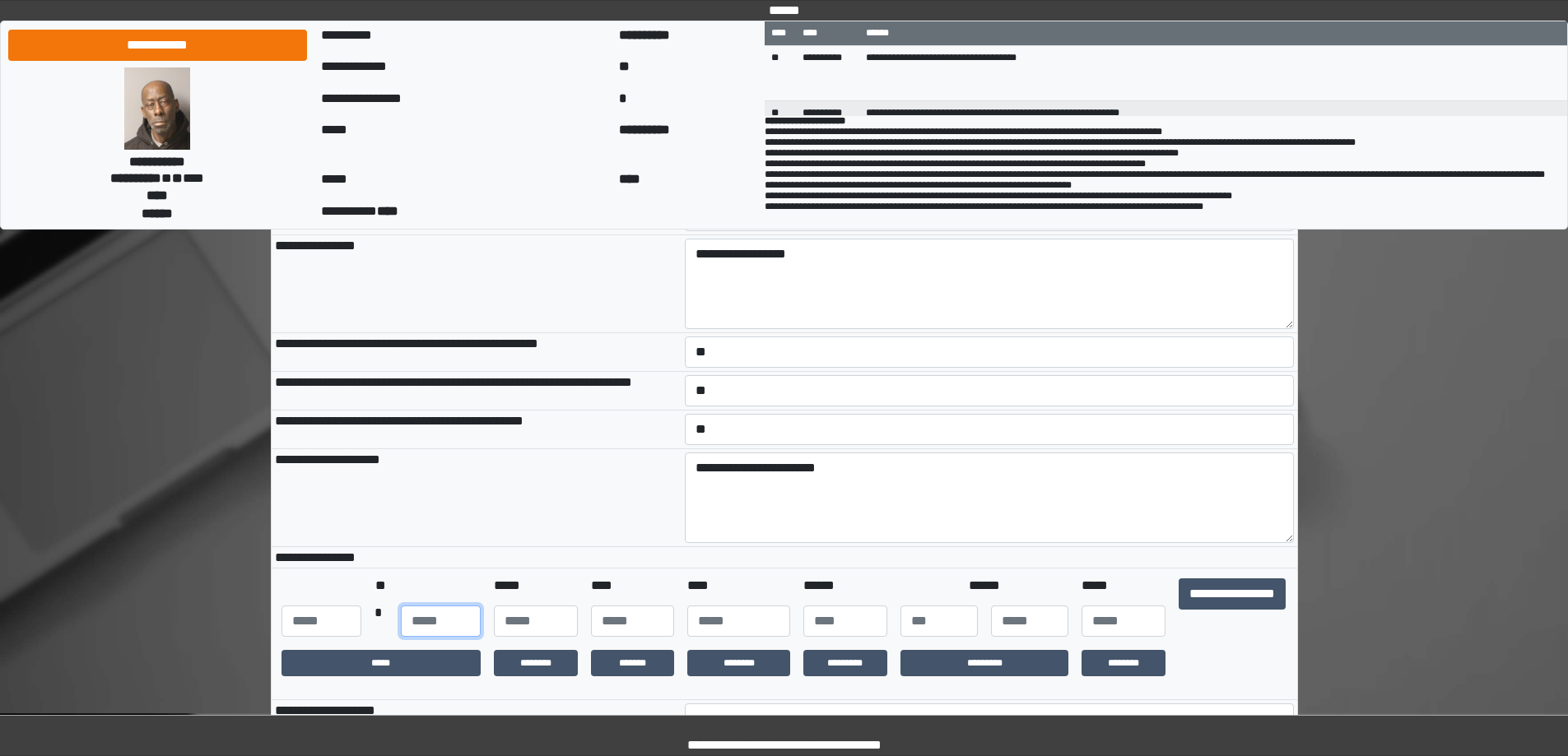 click on "**" at bounding box center [440, 621] 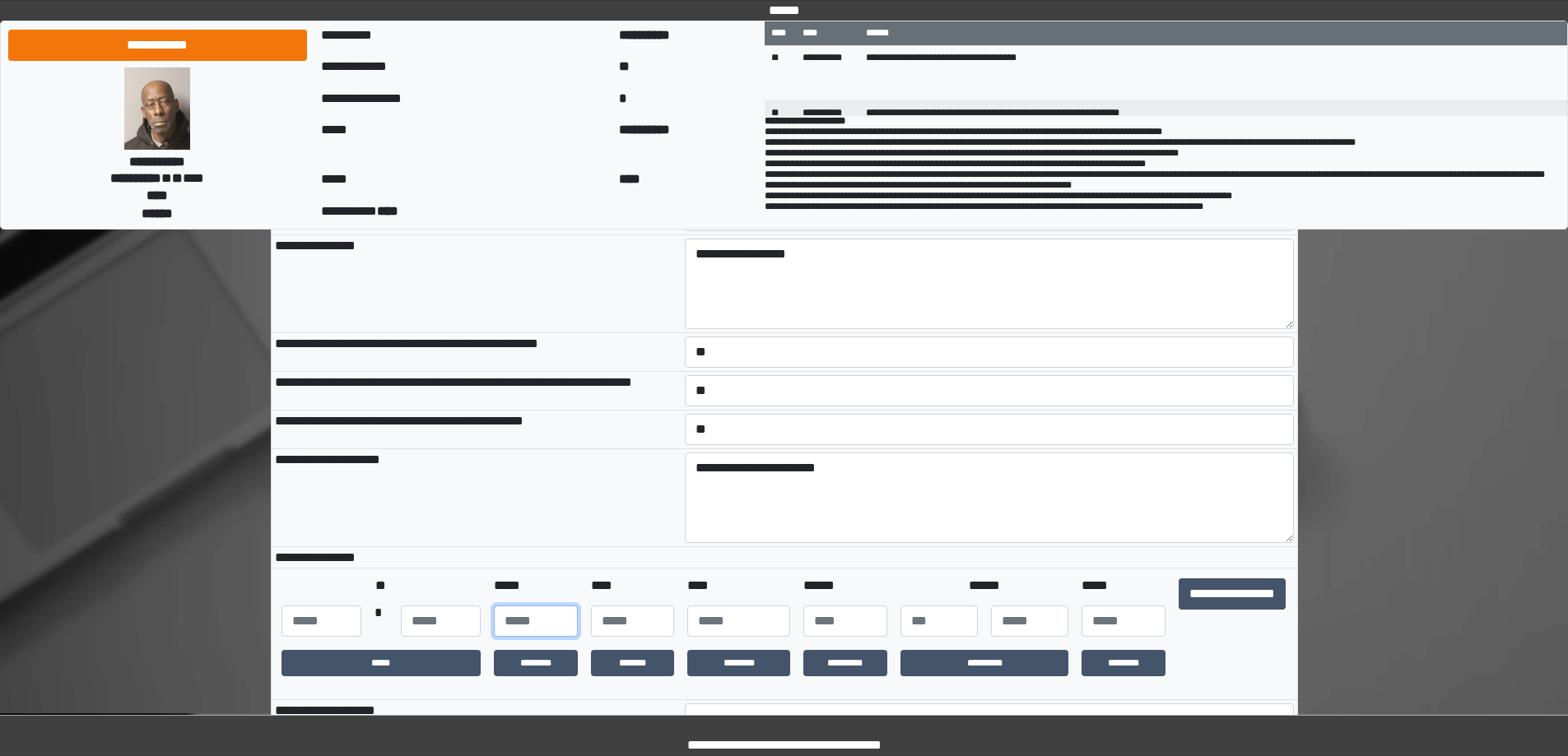 click on "**" at bounding box center [536, 621] 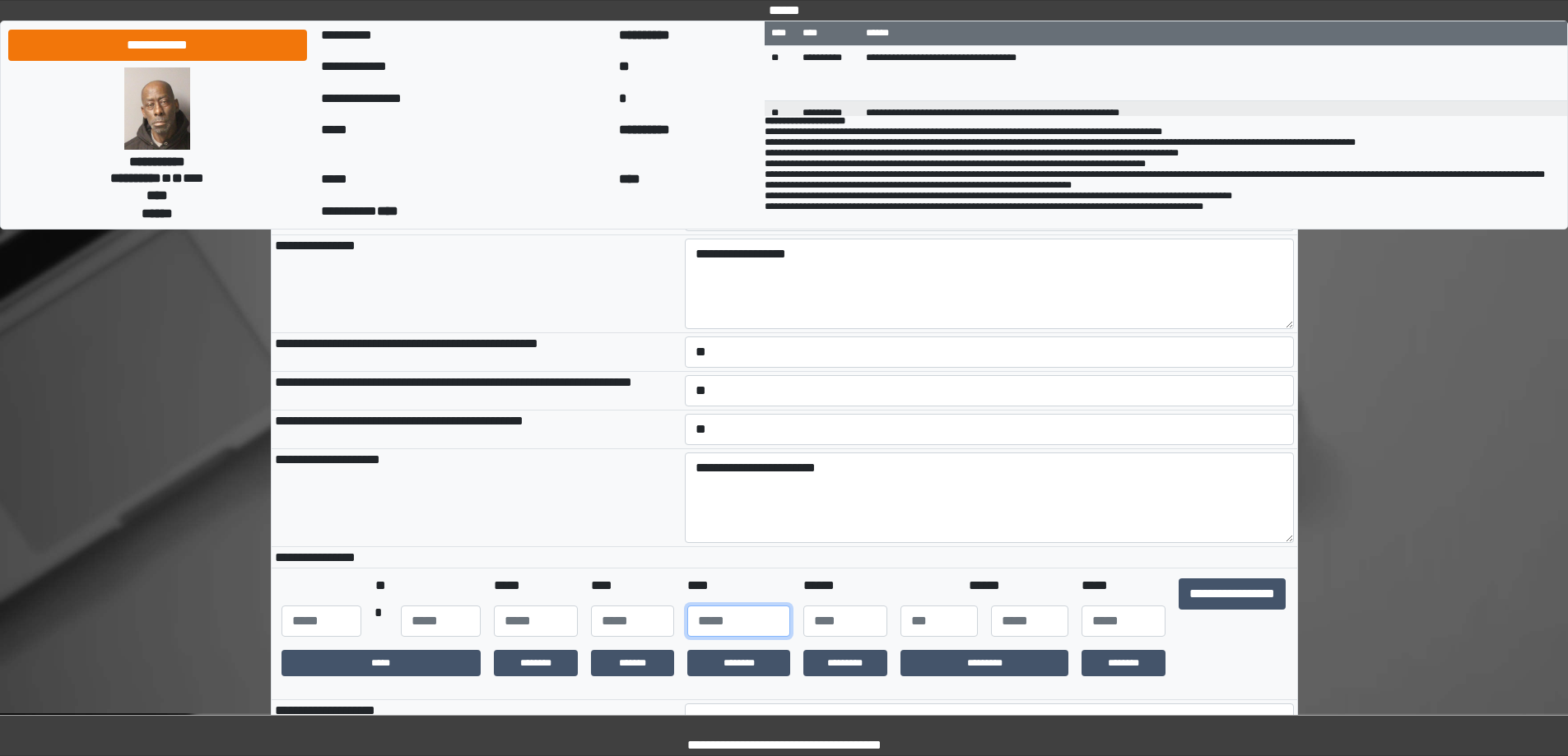 click on "**" at bounding box center [738, 621] 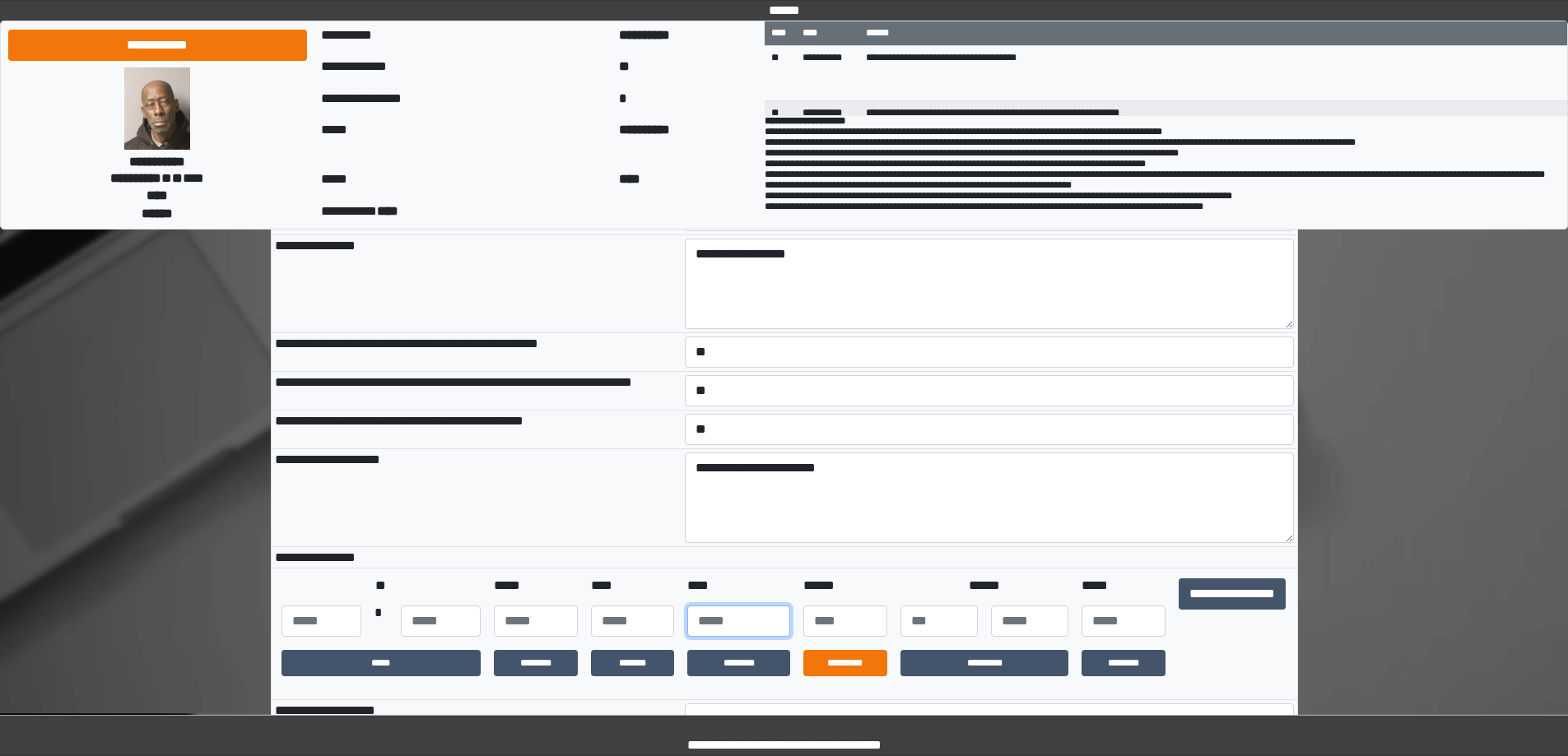 type on "****" 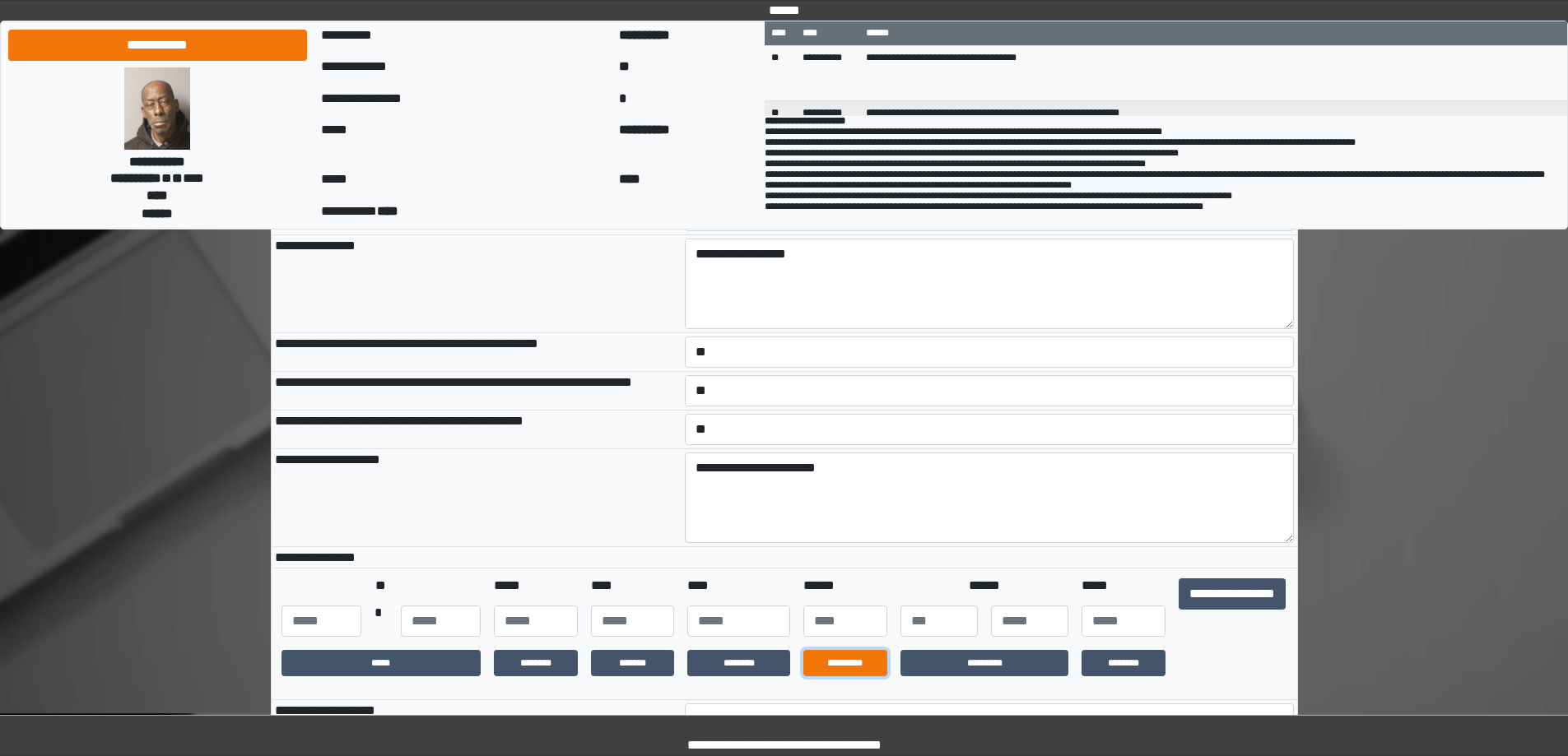 click on "*********" at bounding box center [845, 663] 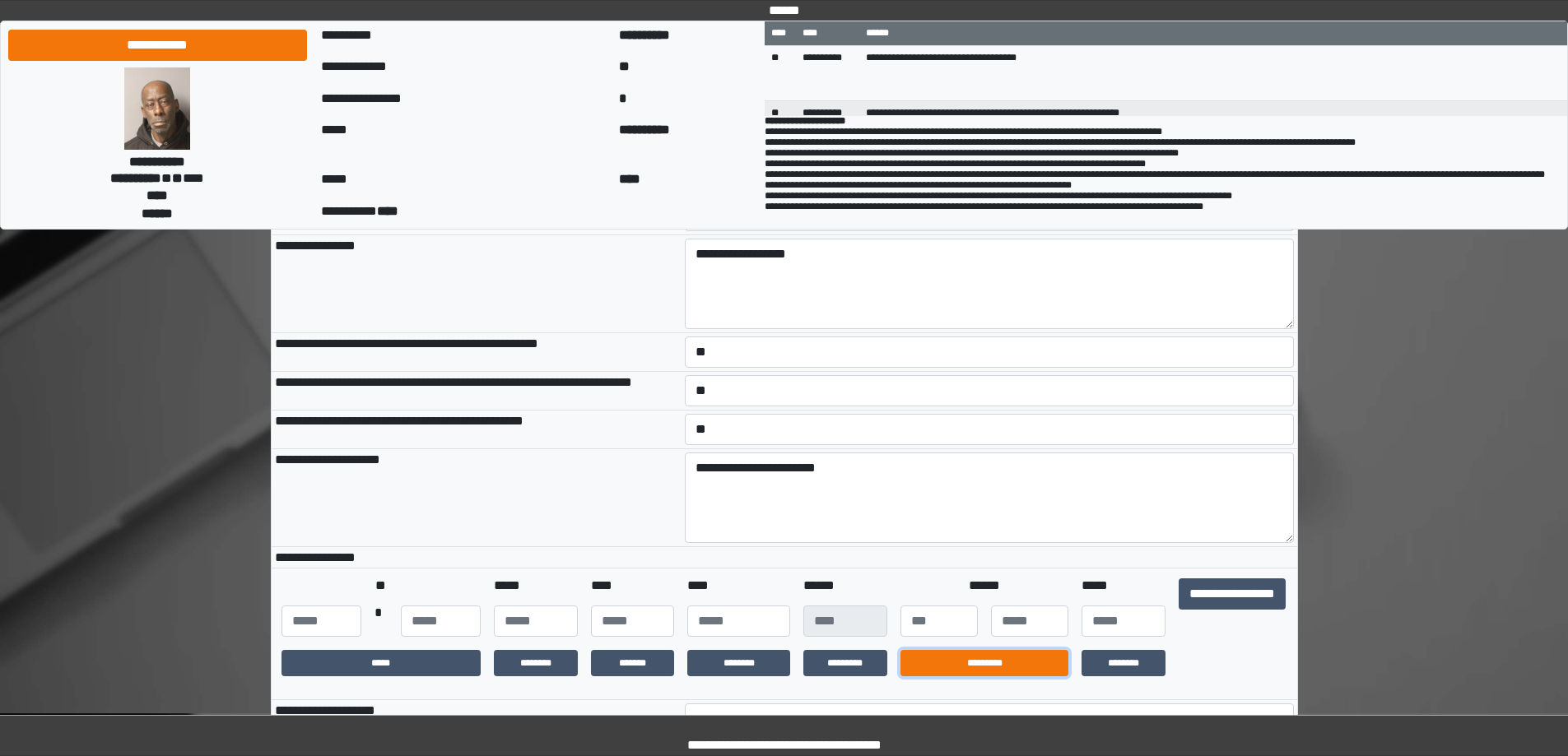 drag, startPoint x: 947, startPoint y: 668, endPoint x: 998, endPoint y: 670, distance: 51.0392 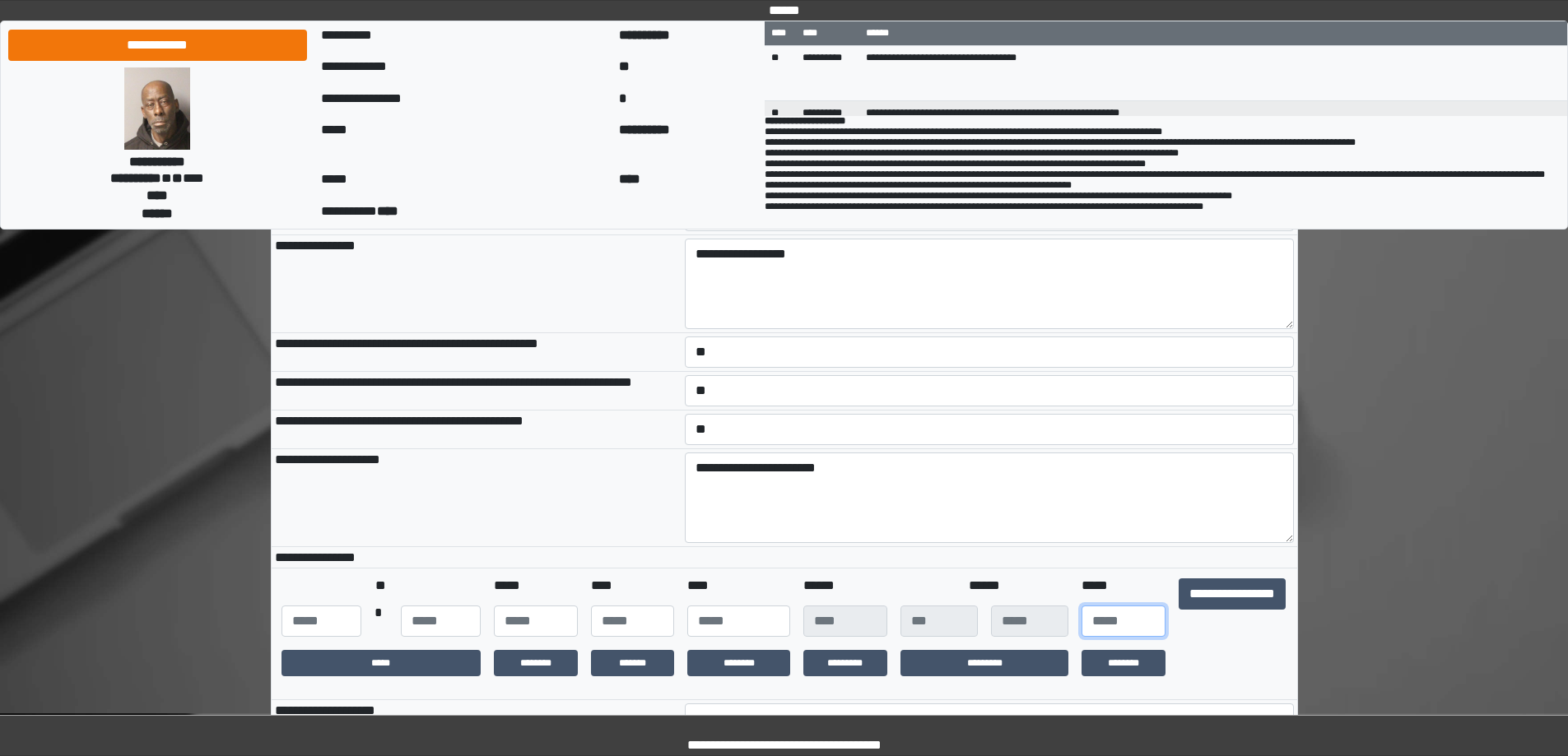 click at bounding box center [1124, 621] 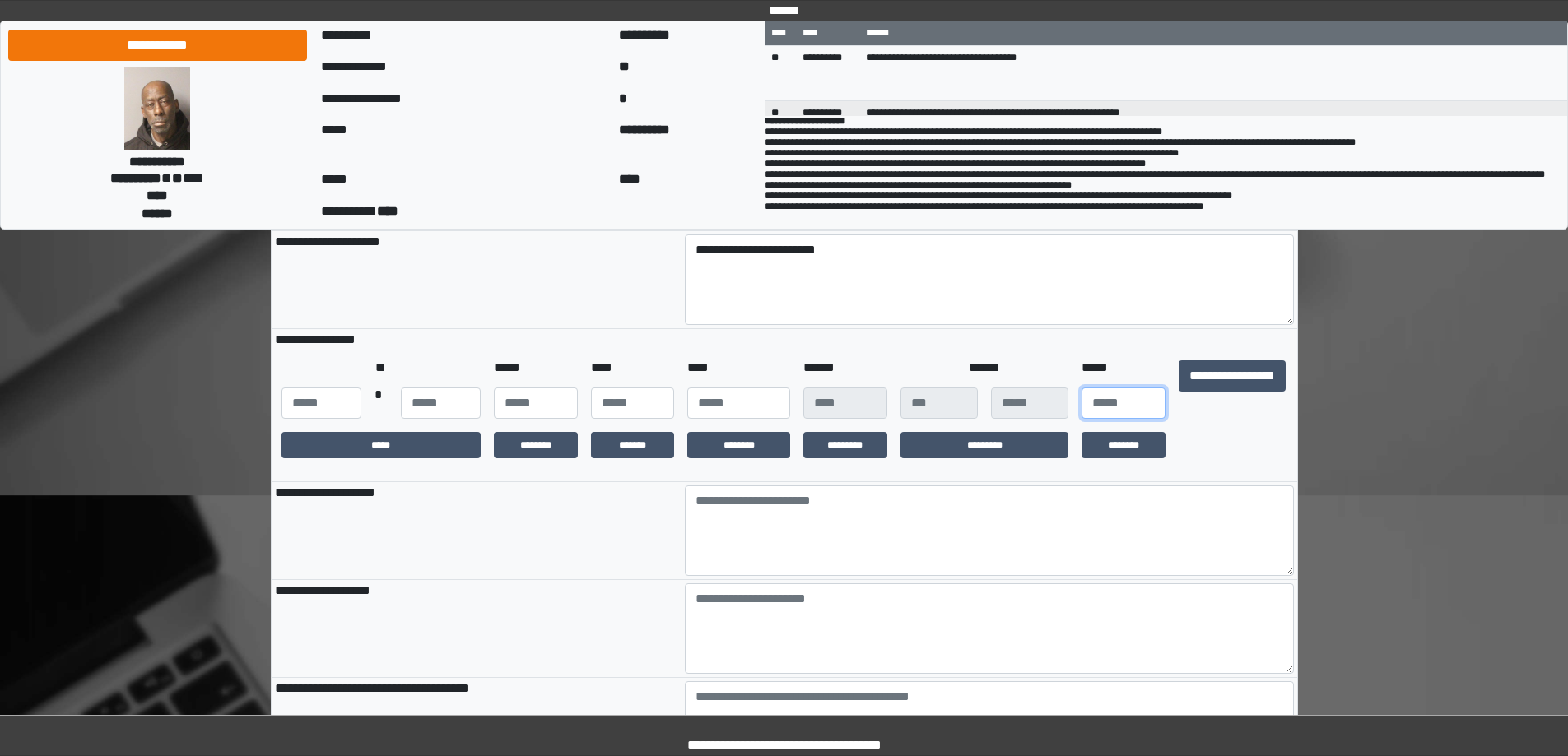 scroll, scrollTop: 411, scrollLeft: 0, axis: vertical 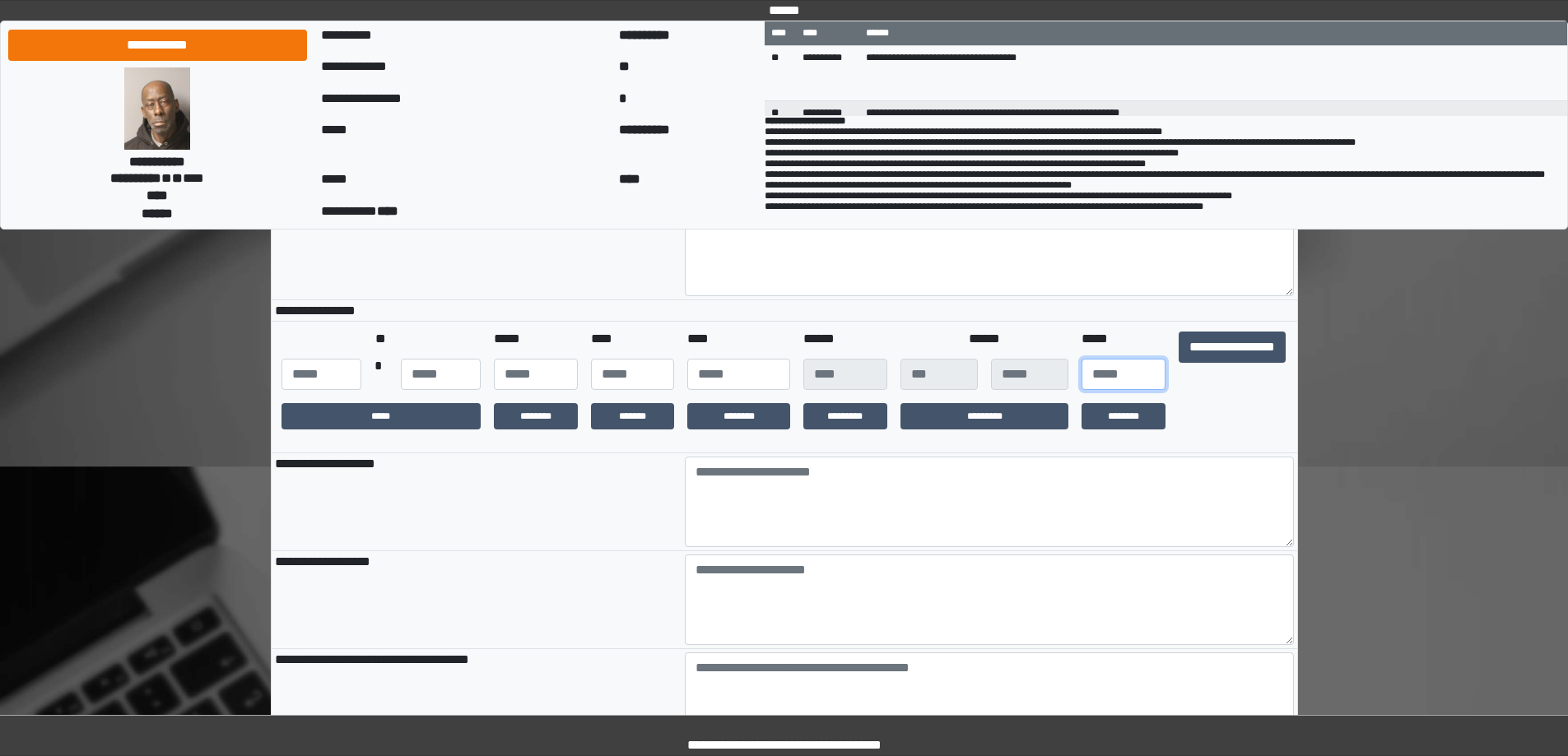 type on "**" 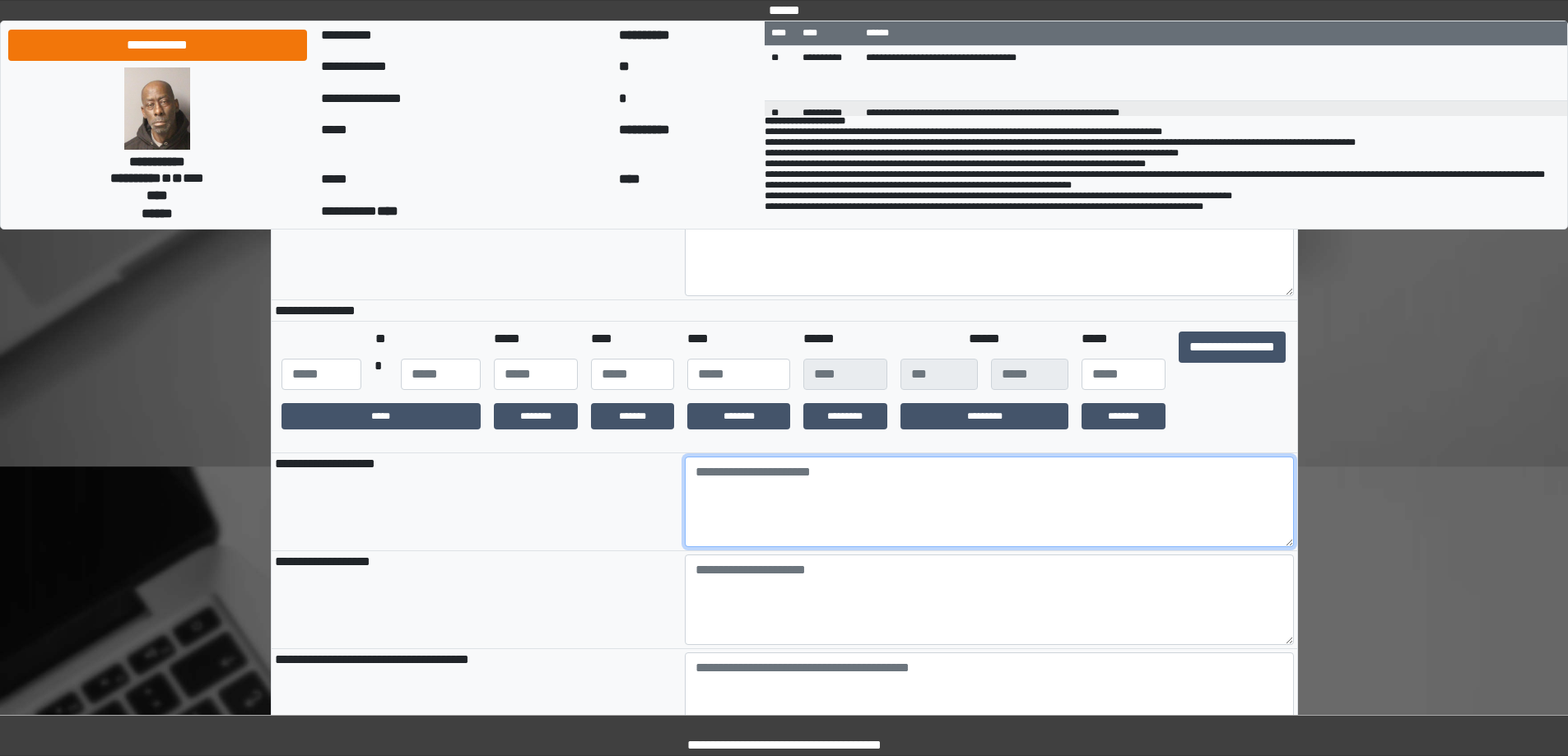 click at bounding box center (989, 502) 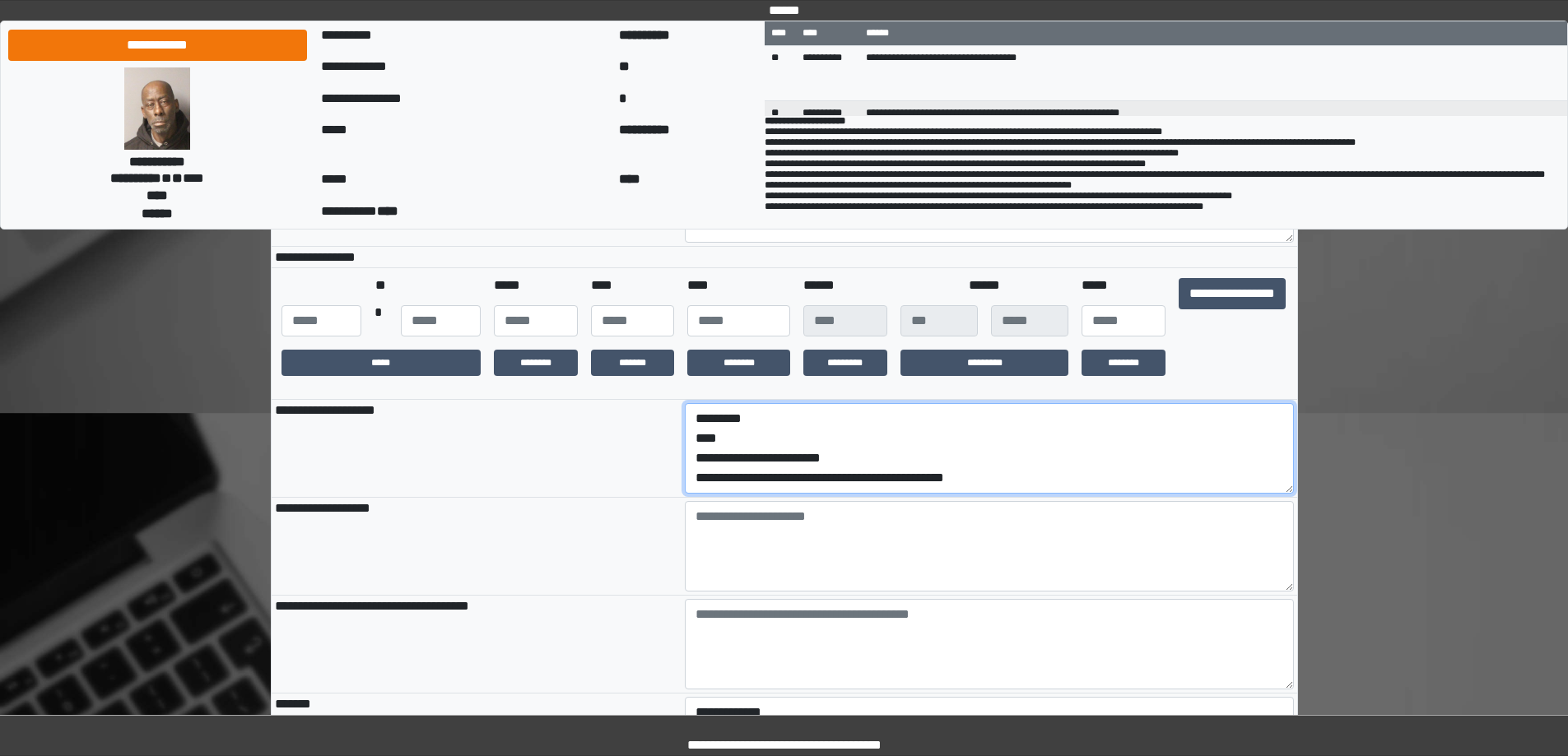 scroll, scrollTop: 494, scrollLeft: 0, axis: vertical 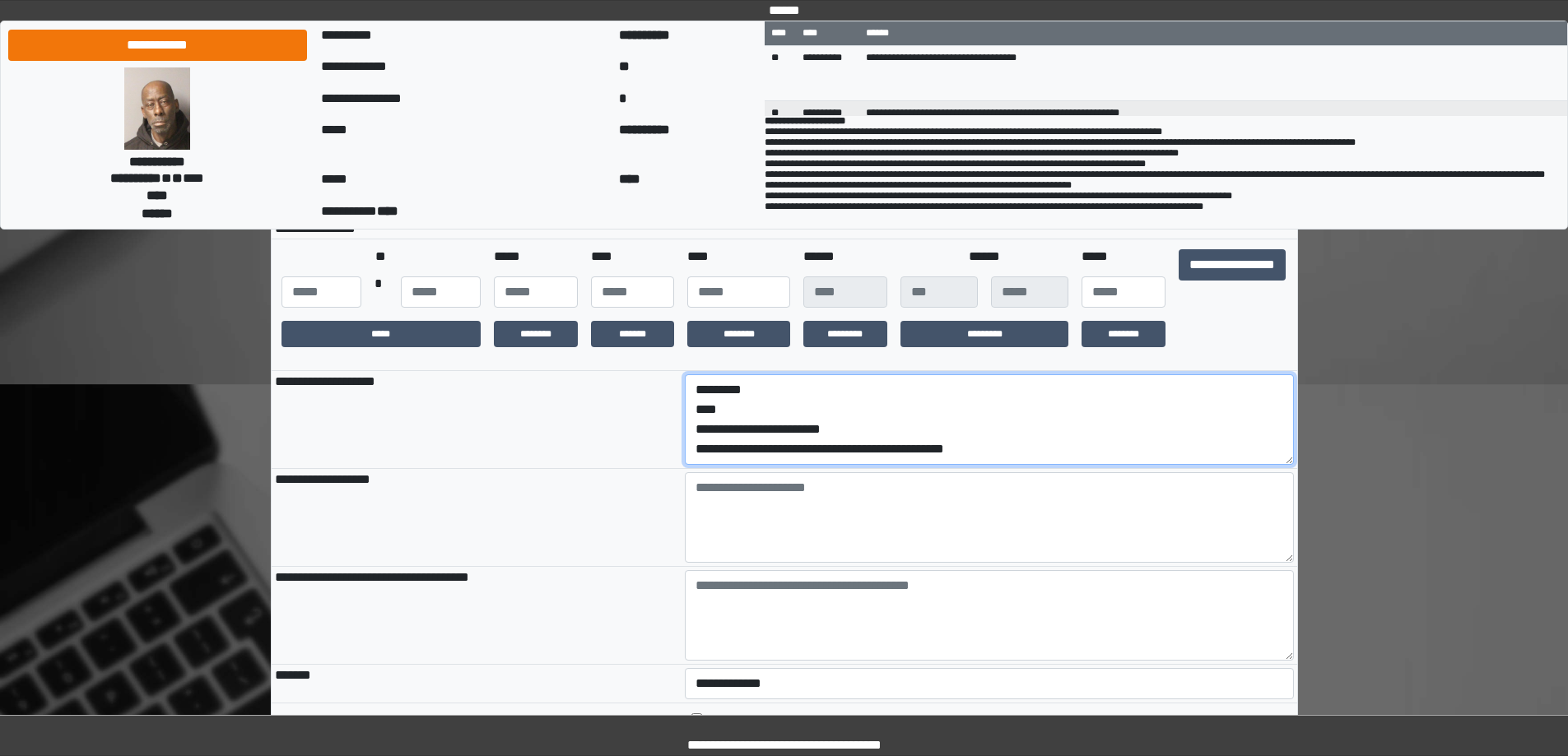 type on "**********" 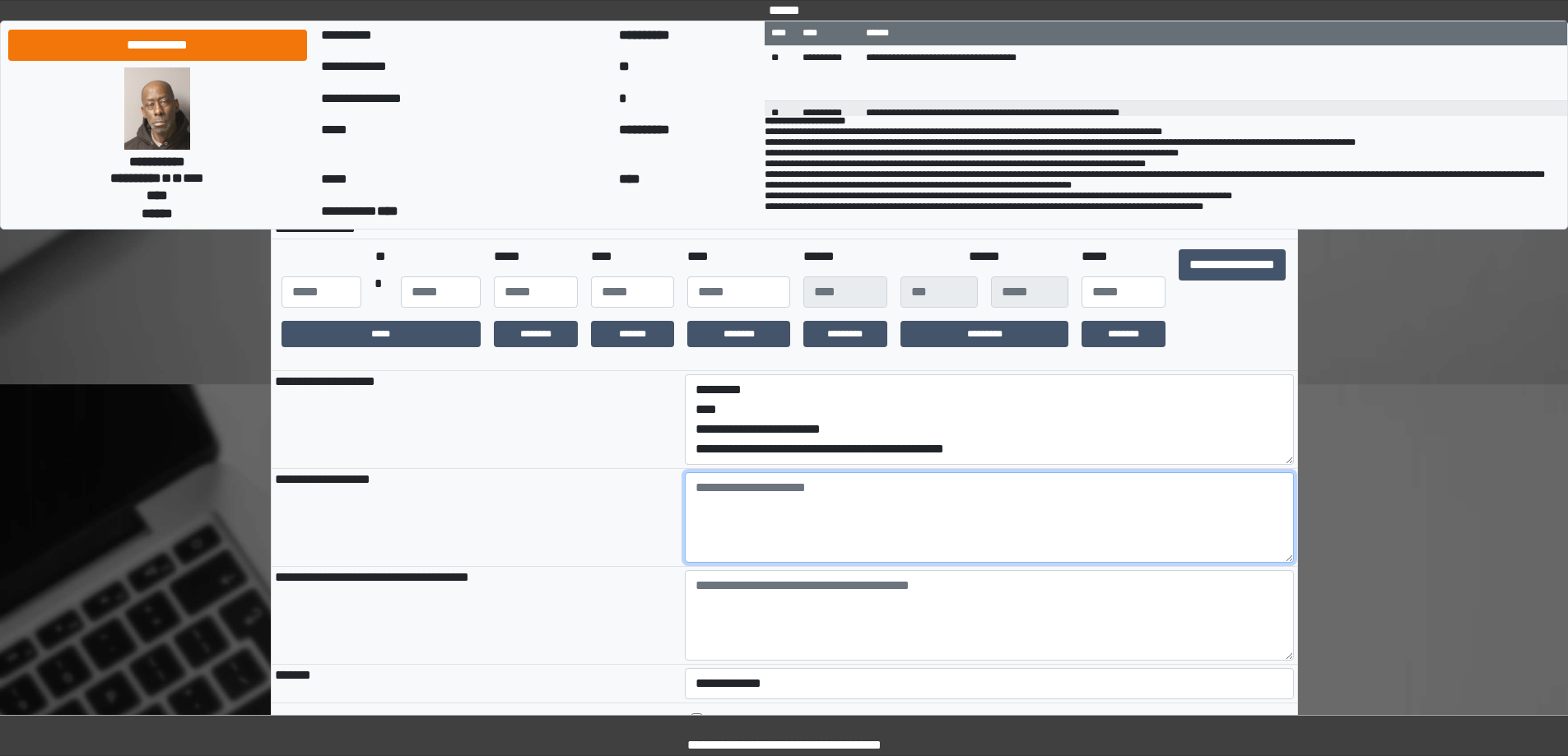 click at bounding box center [989, 517] 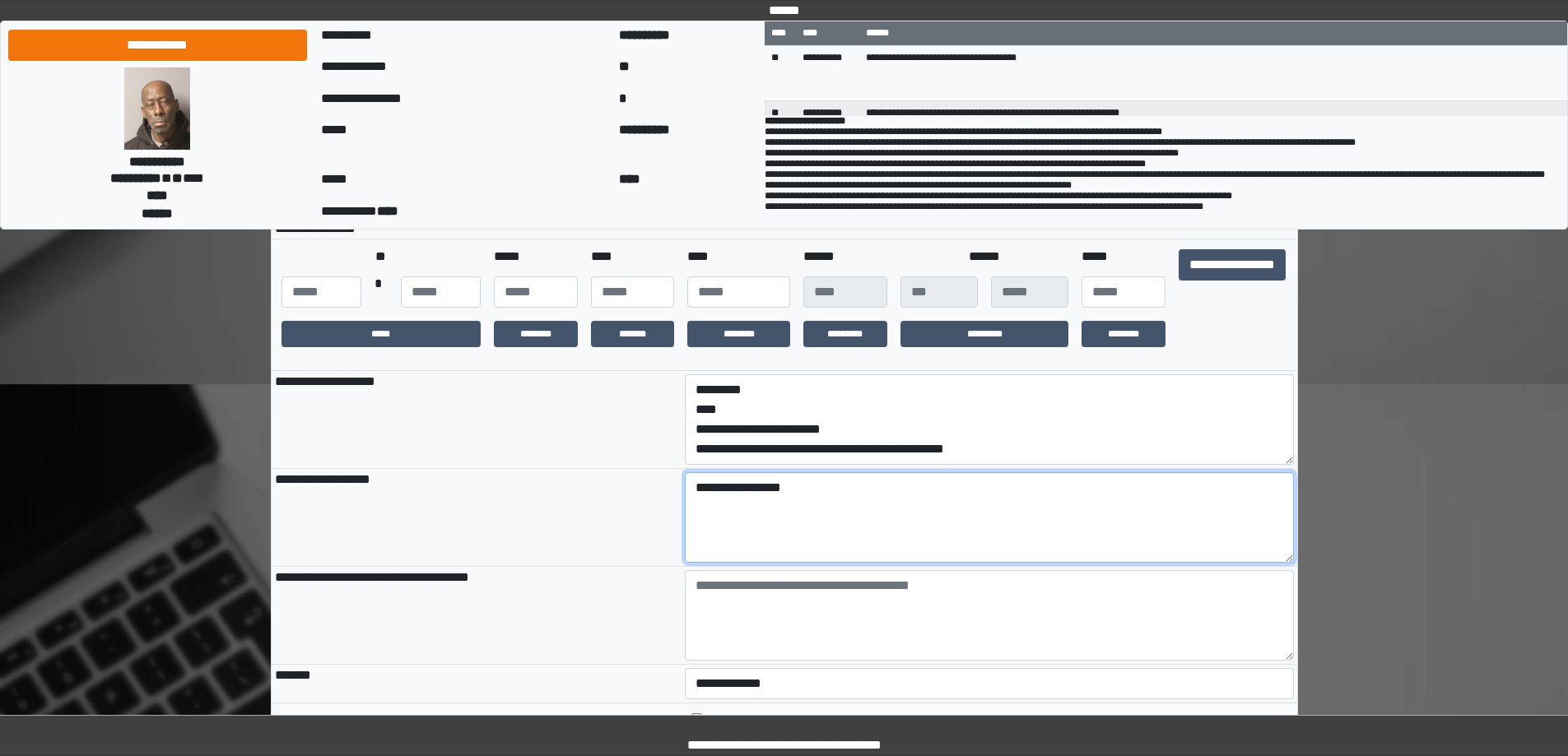 type on "**********" 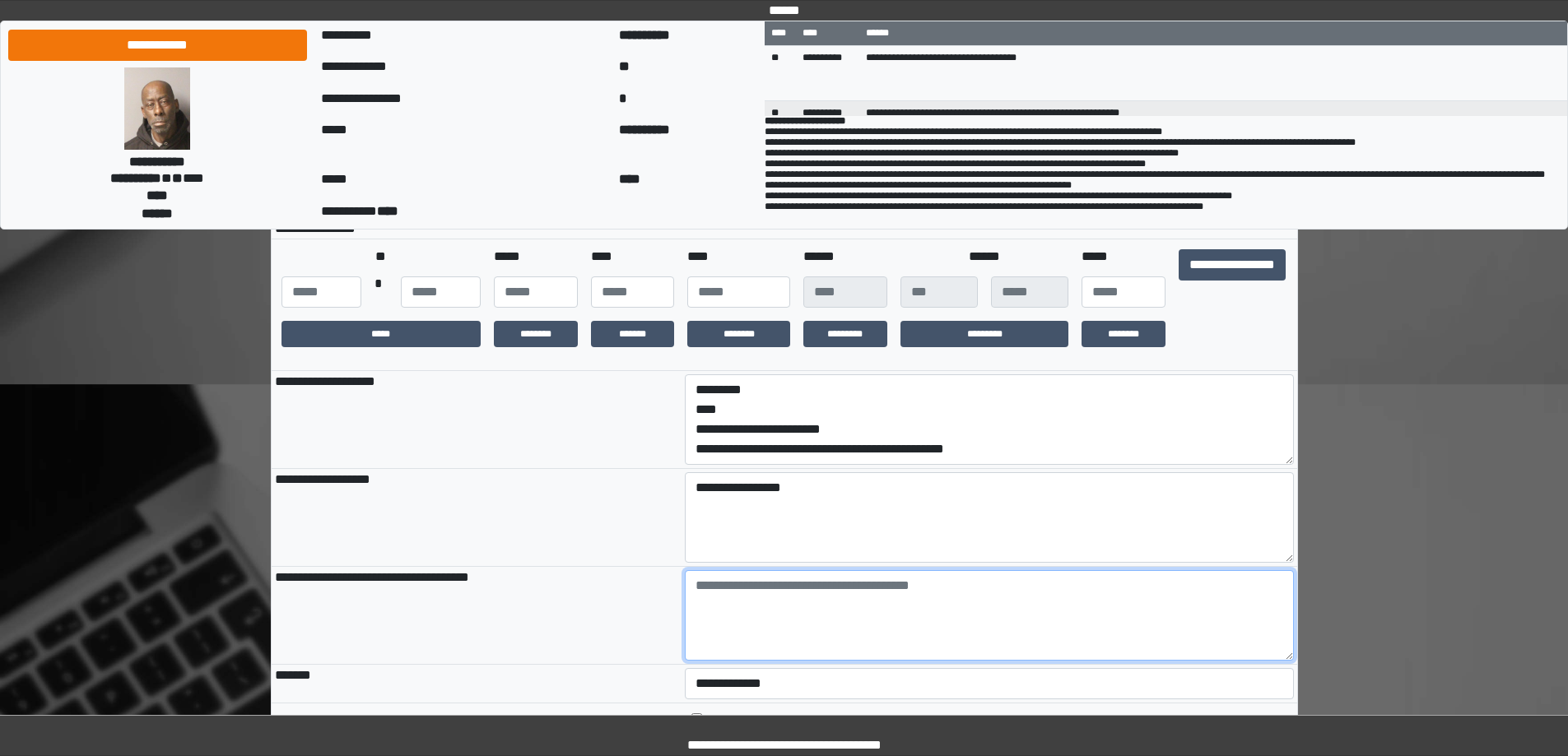 click at bounding box center [989, 615] 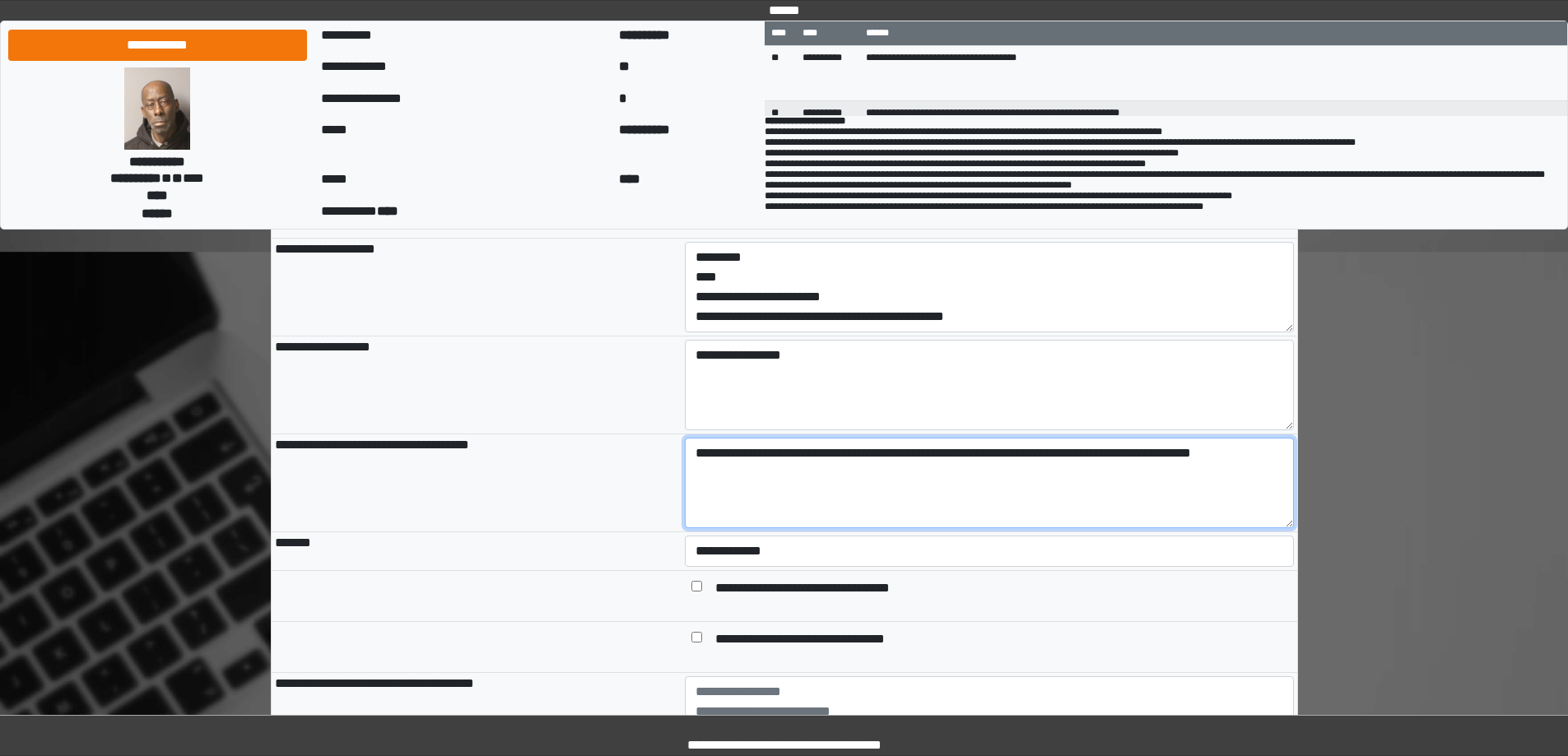 scroll, scrollTop: 658, scrollLeft: 0, axis: vertical 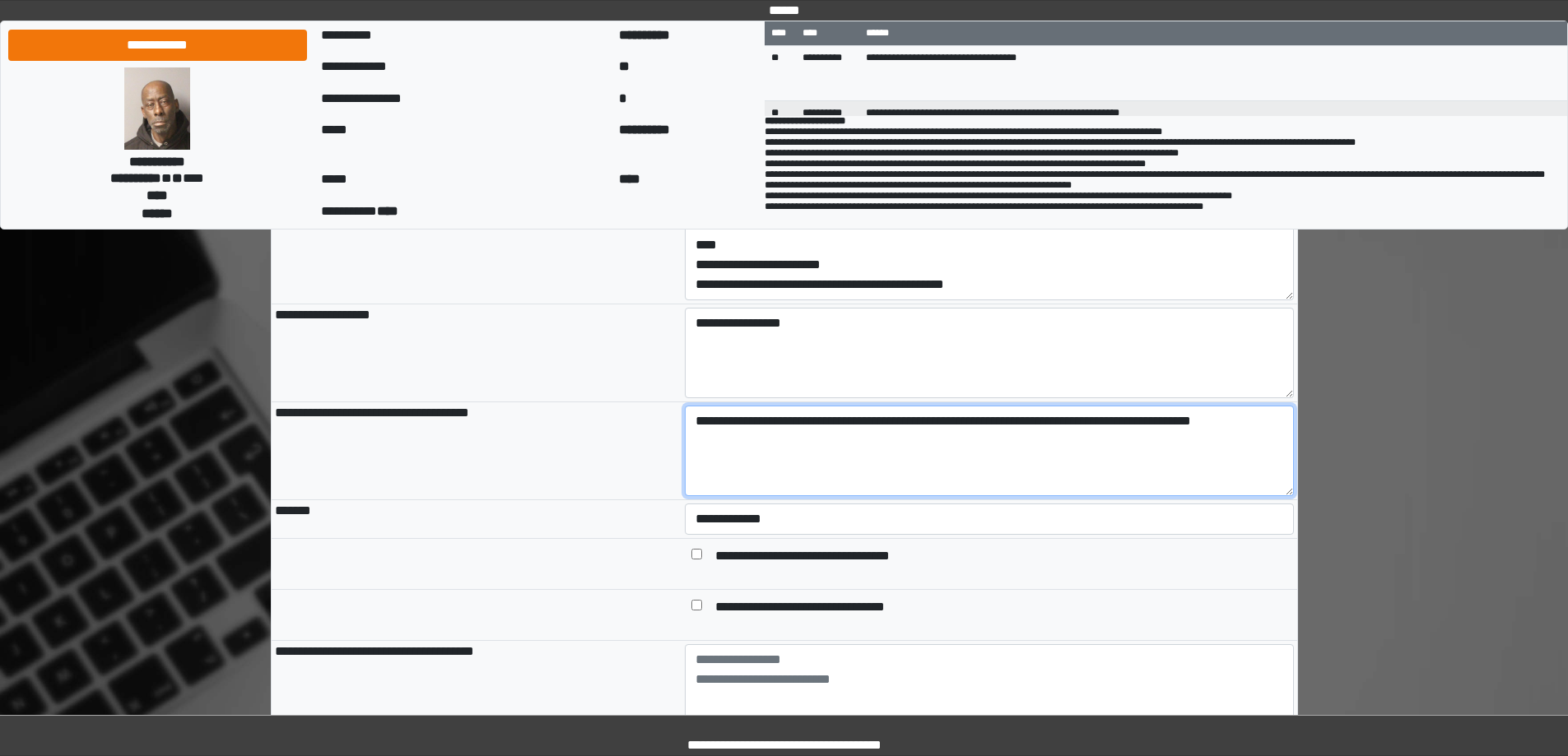 type on "**********" 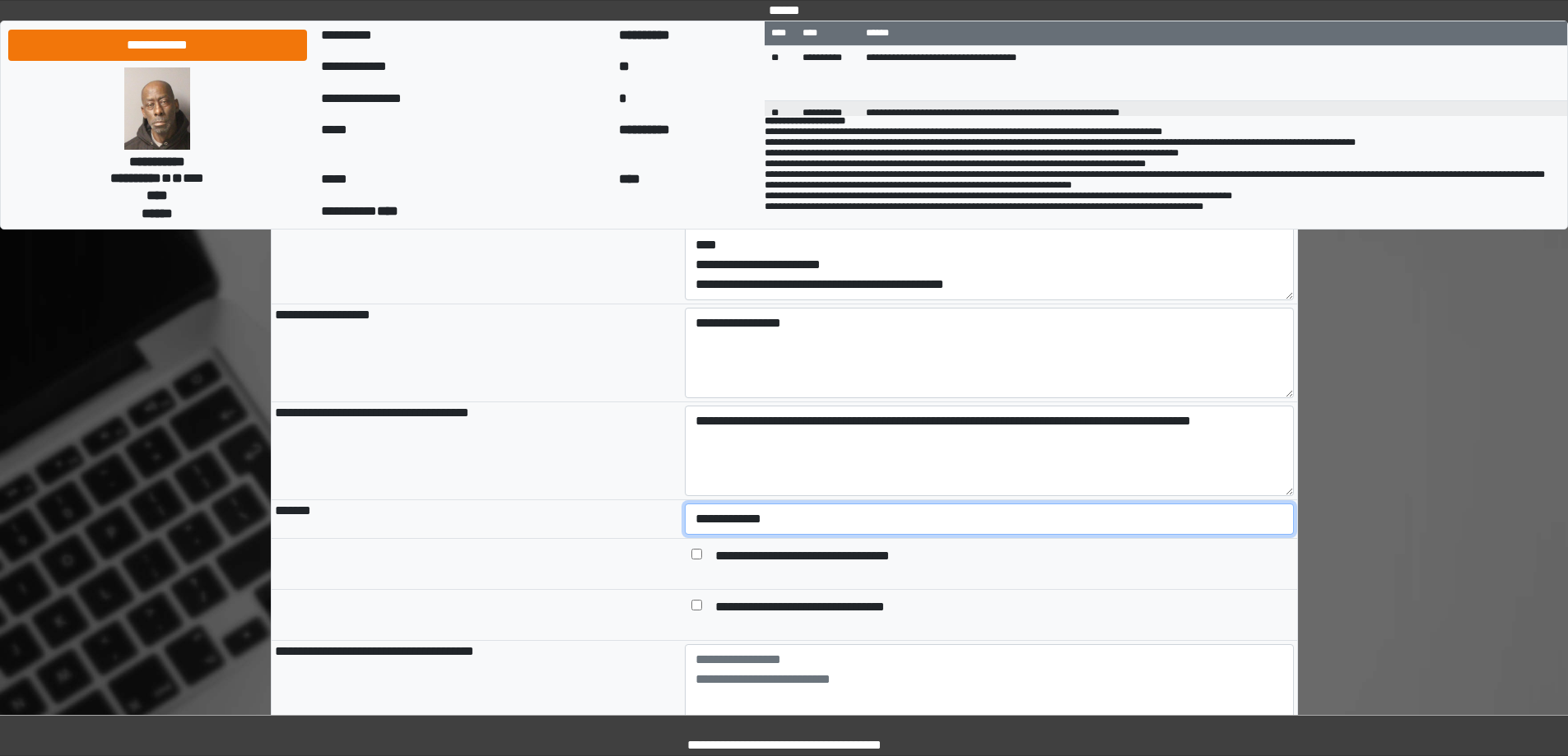 click on "**********" at bounding box center [989, 519] 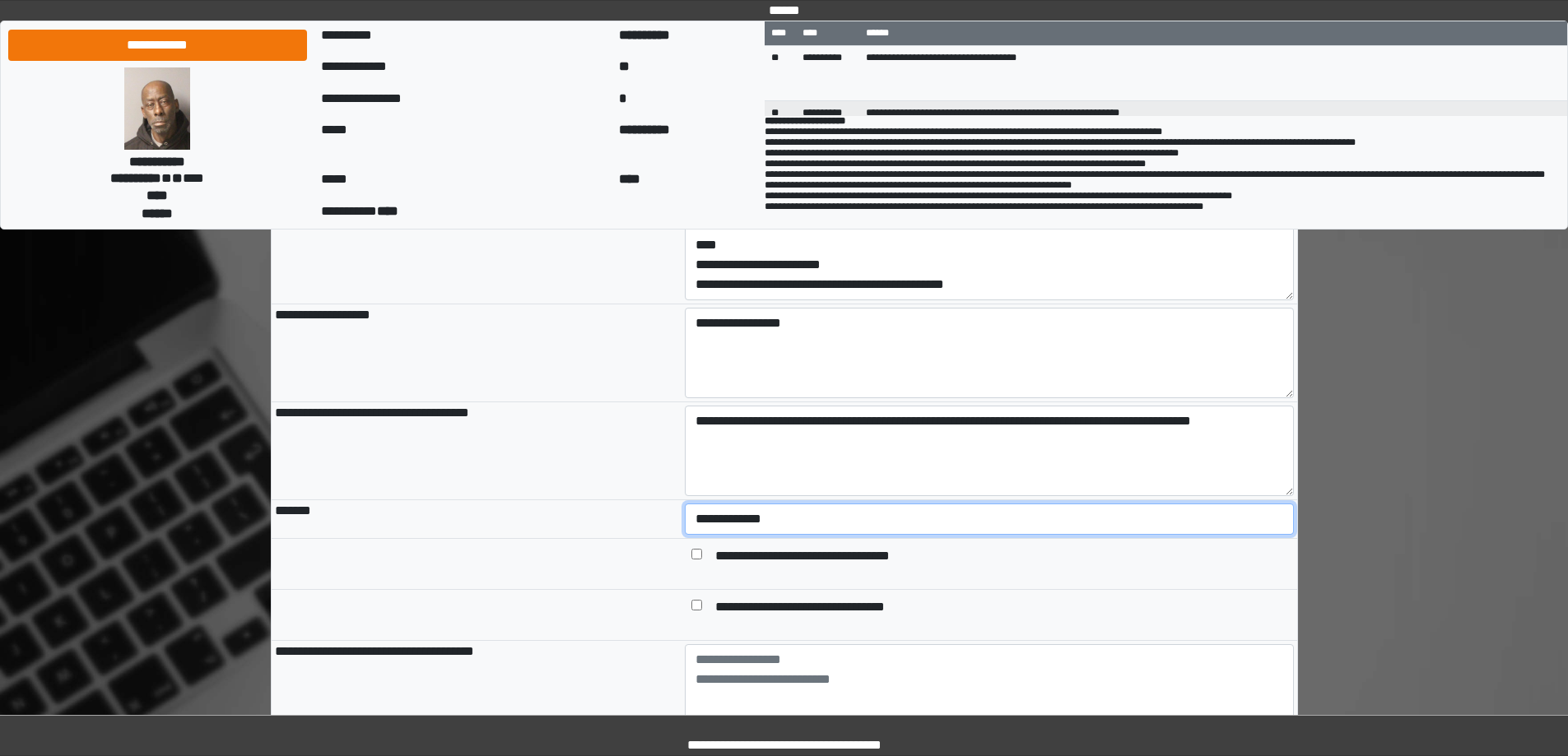 select on "*" 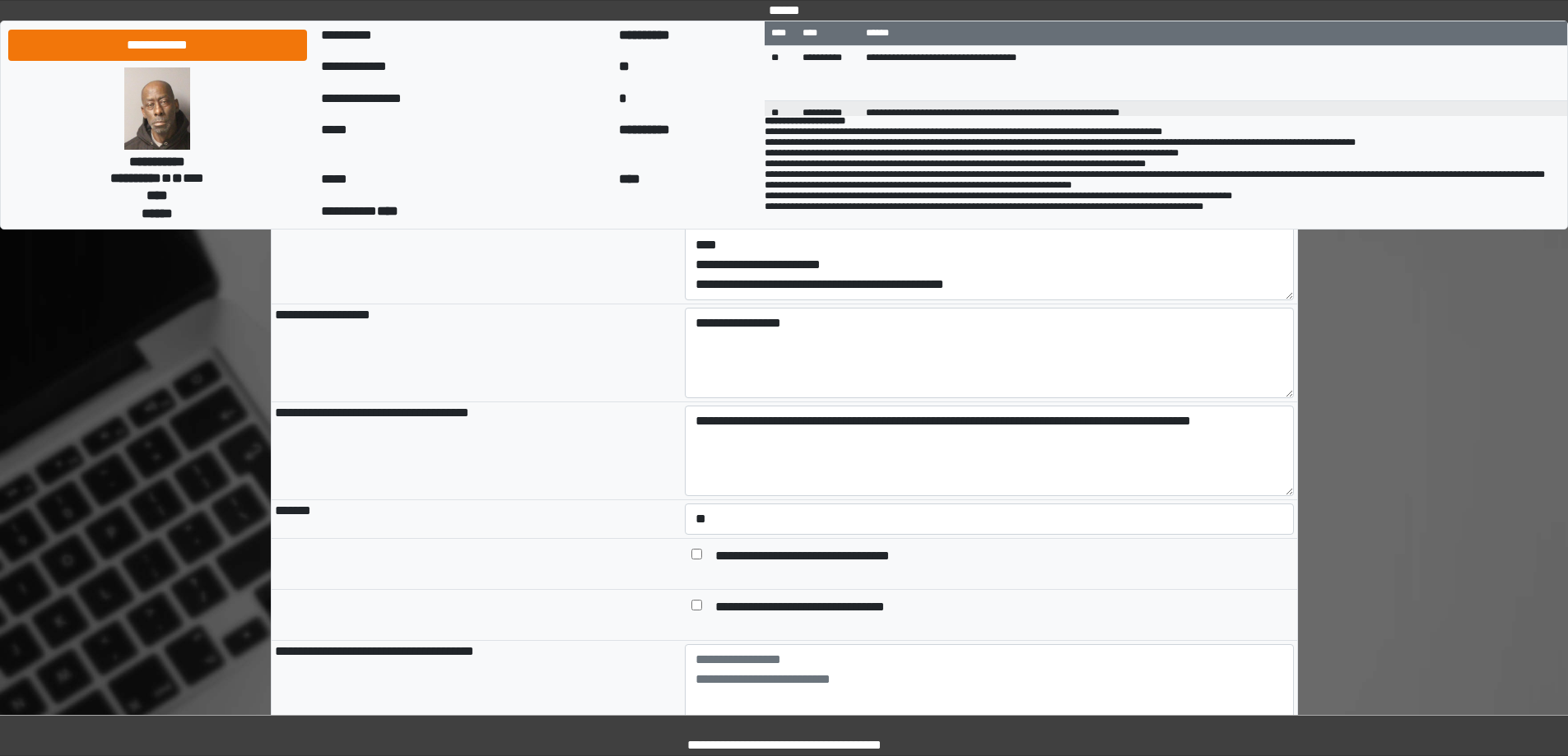 click at bounding box center [696, 608] 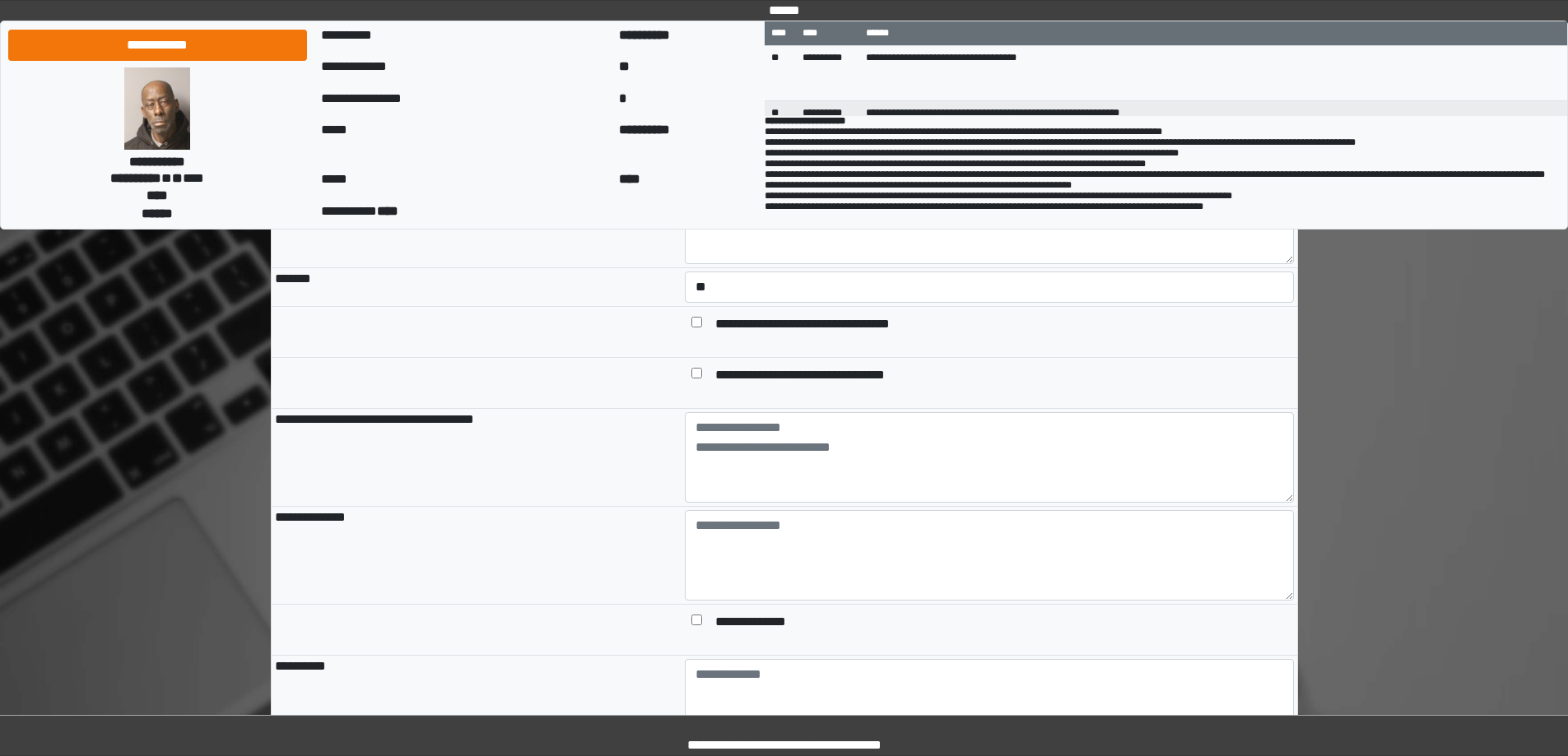 scroll, scrollTop: 905, scrollLeft: 0, axis: vertical 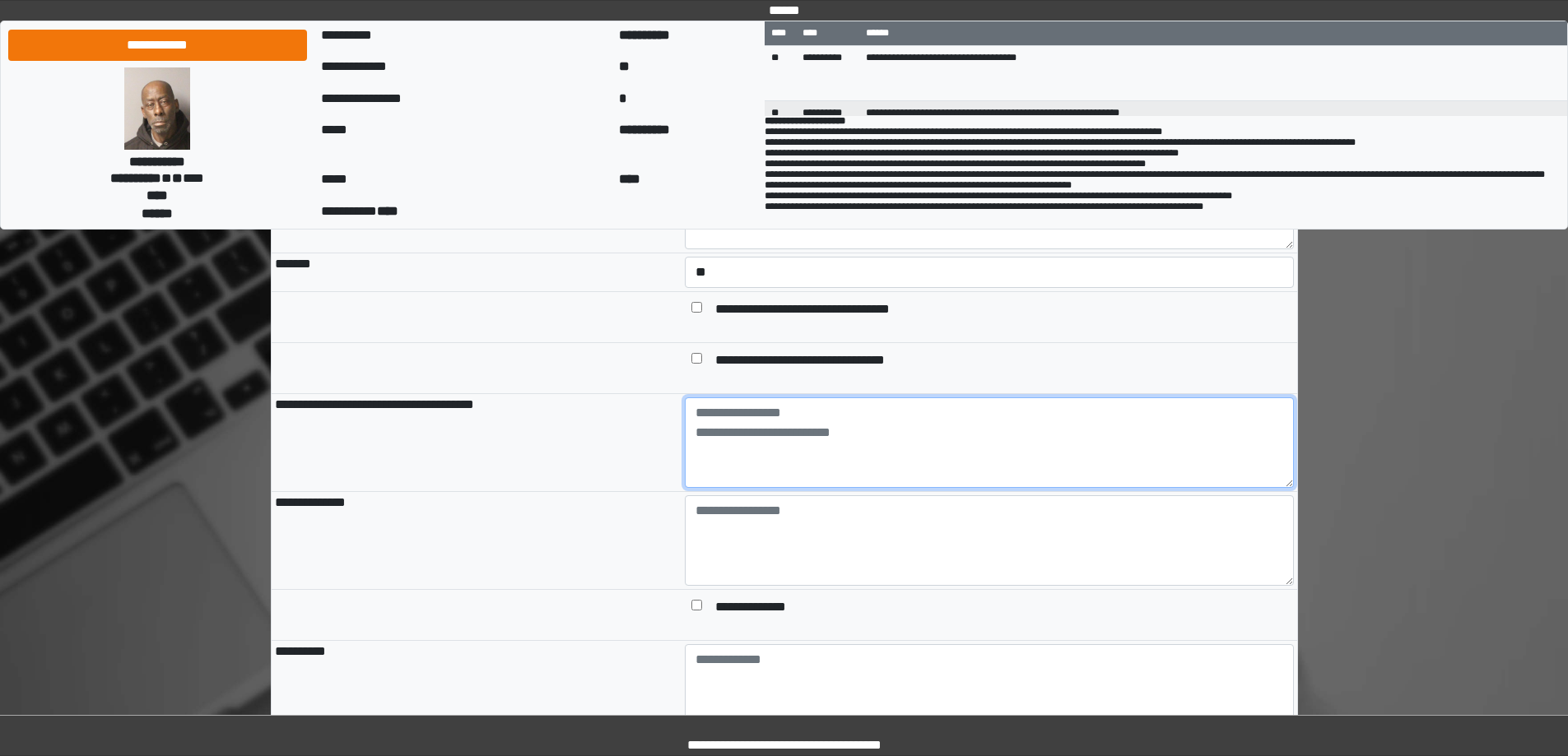 click at bounding box center [989, 443] 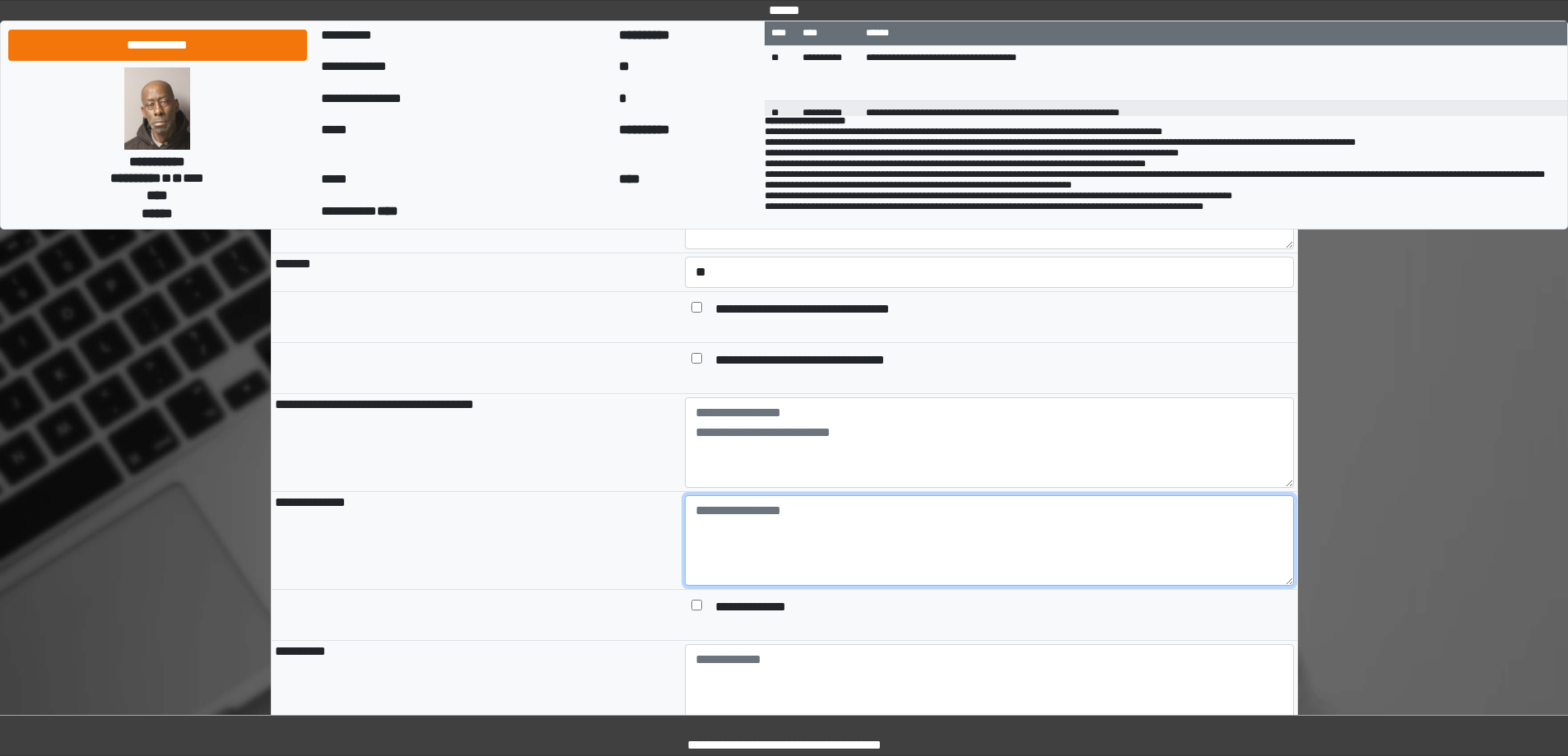 click at bounding box center (989, 540) 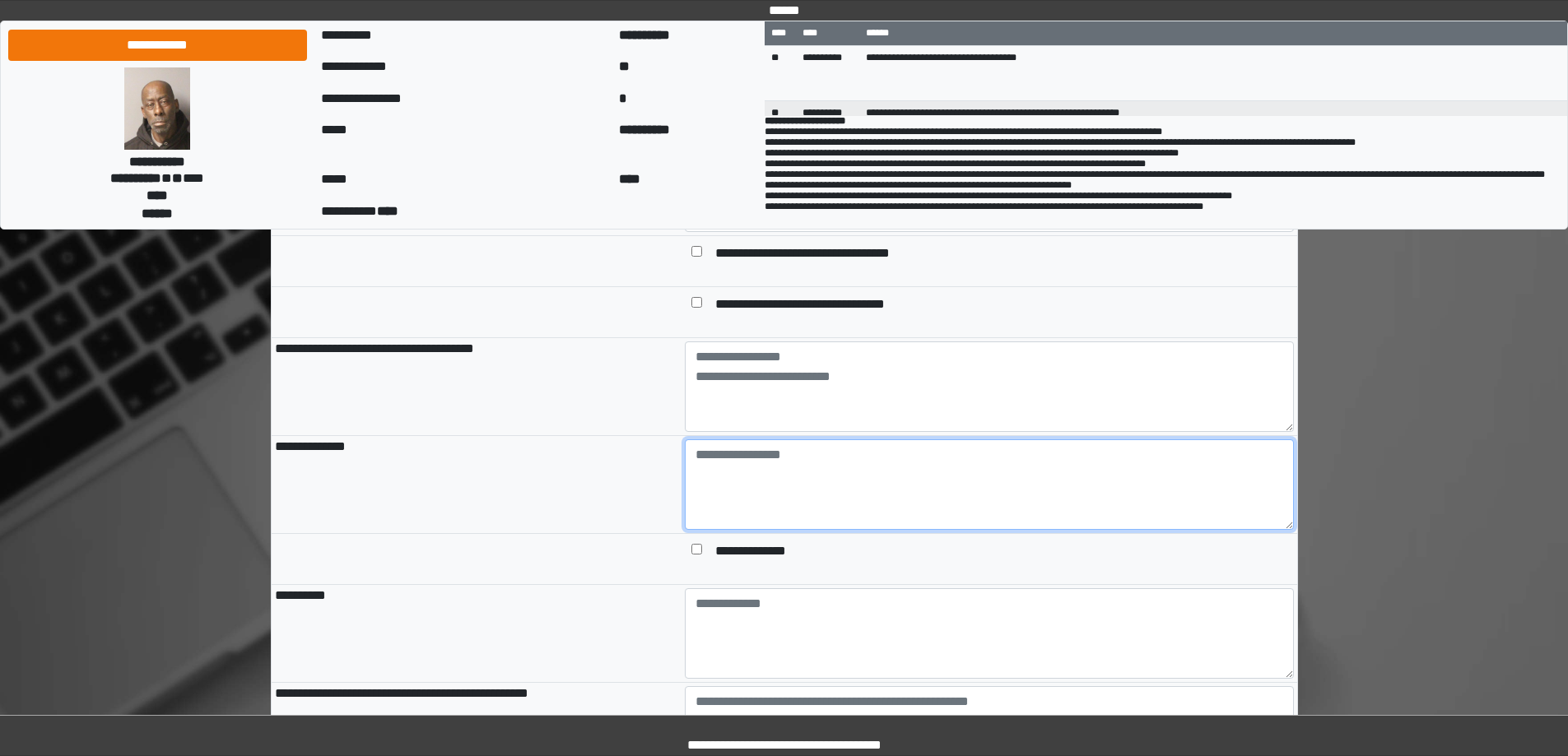 scroll, scrollTop: 987, scrollLeft: 0, axis: vertical 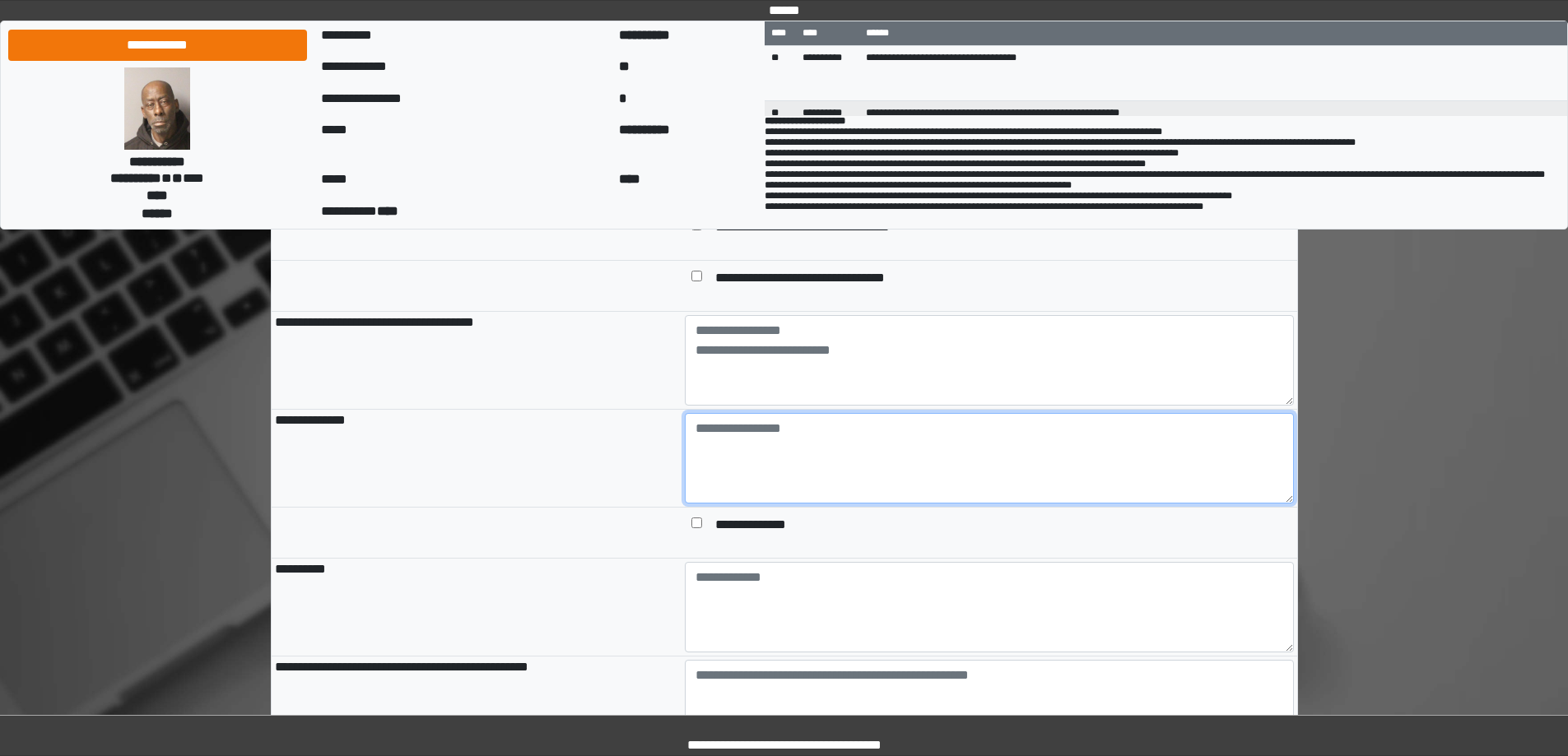click at bounding box center (989, 458) 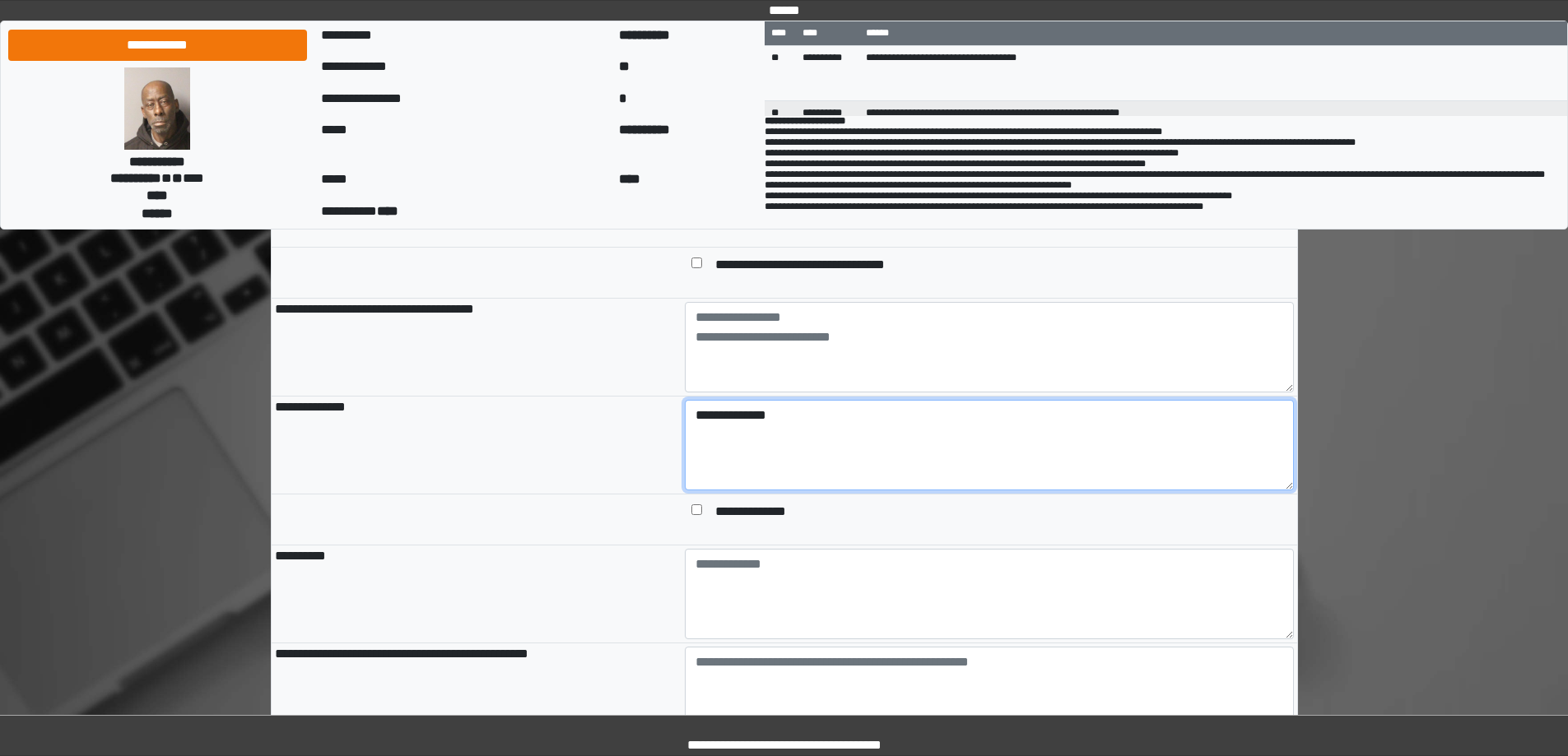 scroll, scrollTop: 1152, scrollLeft: 0, axis: vertical 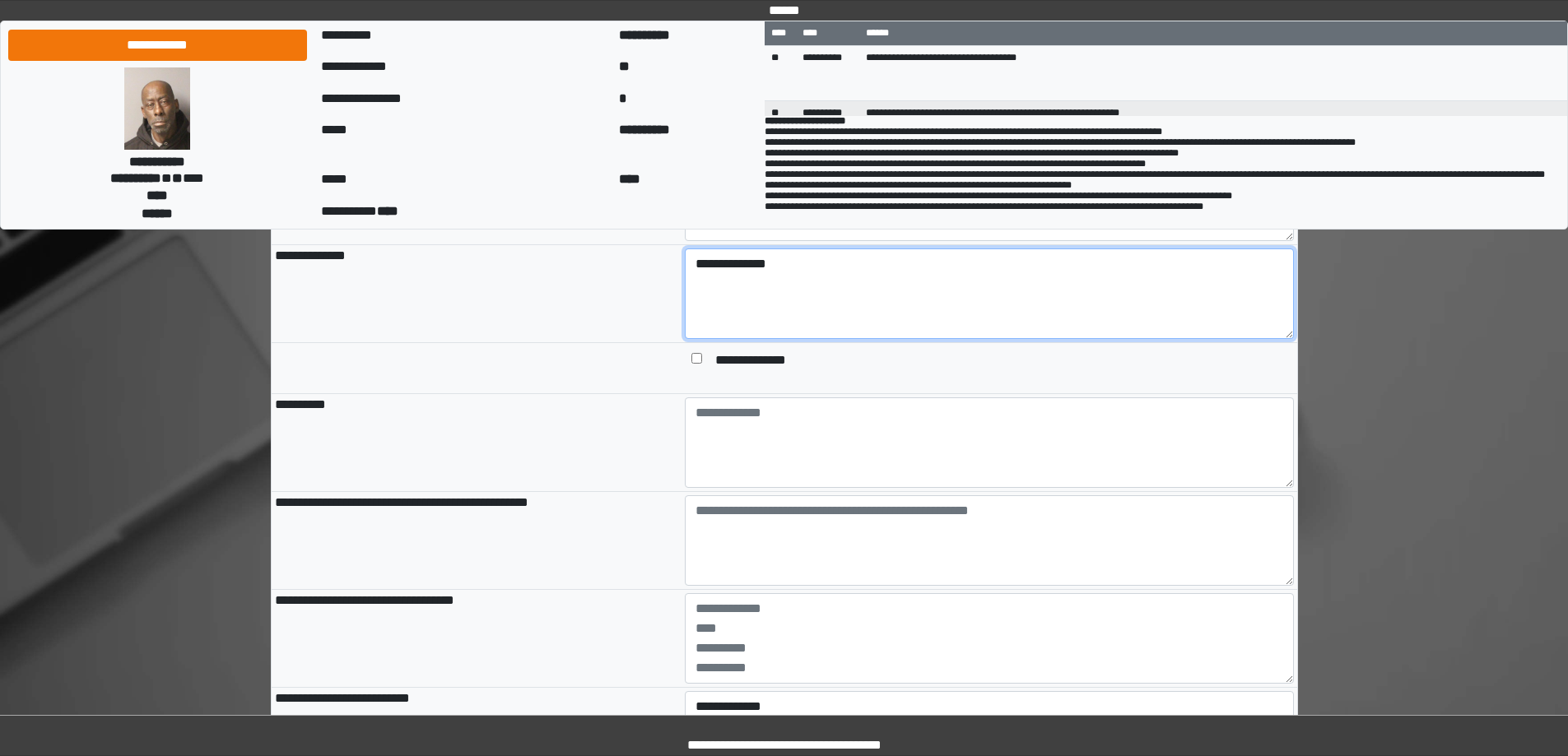 type on "**********" 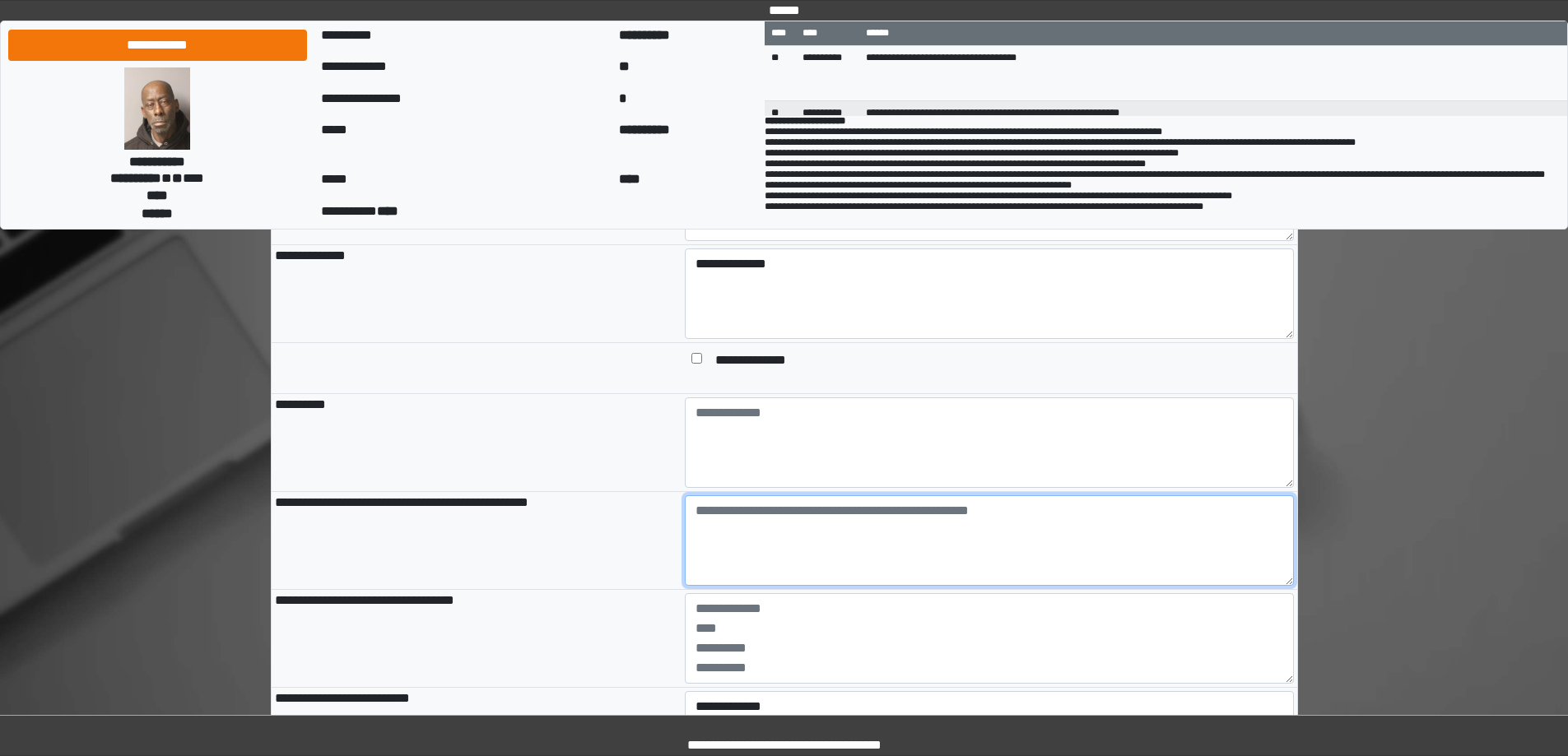 click at bounding box center [989, 540] 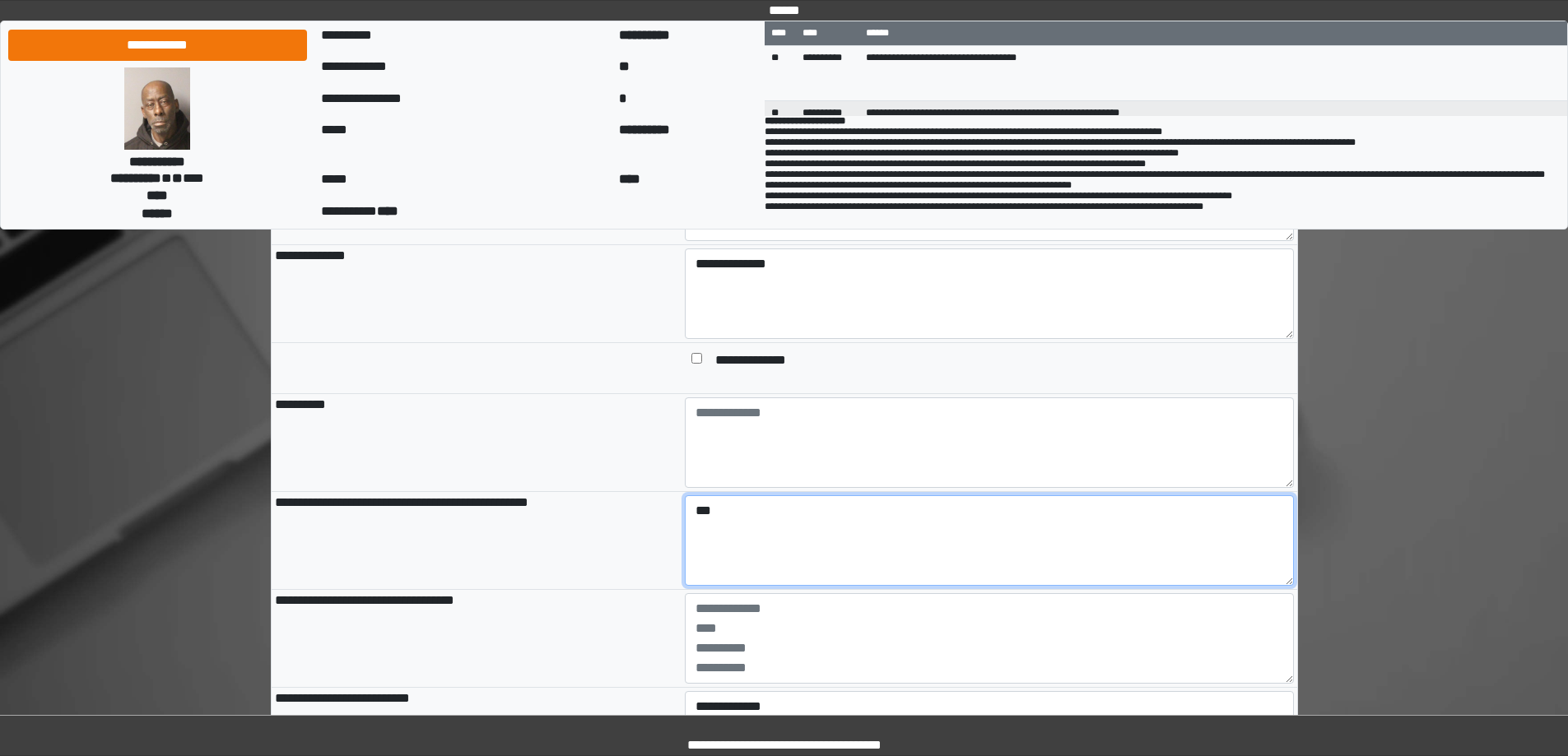 type on "**" 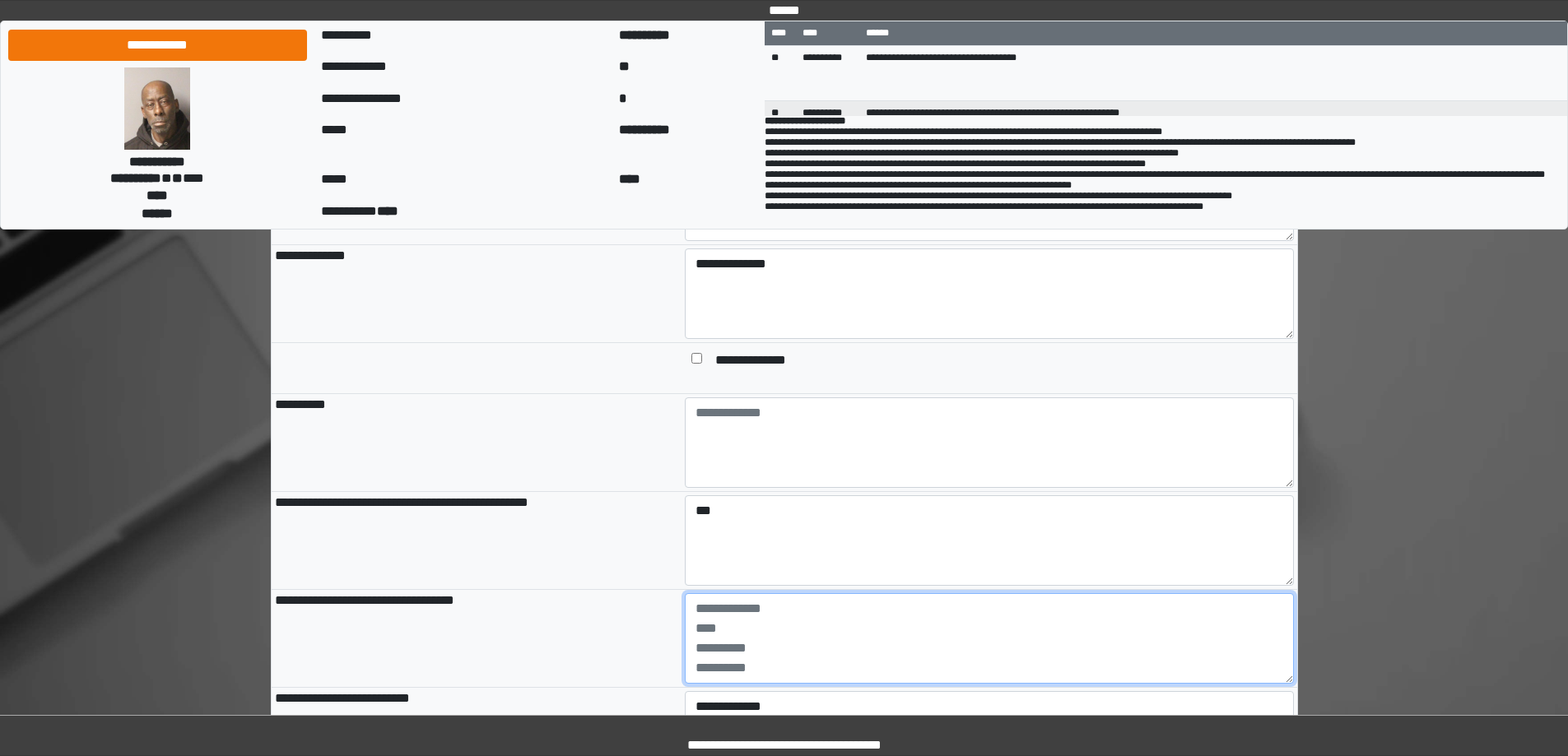 click at bounding box center [989, 638] 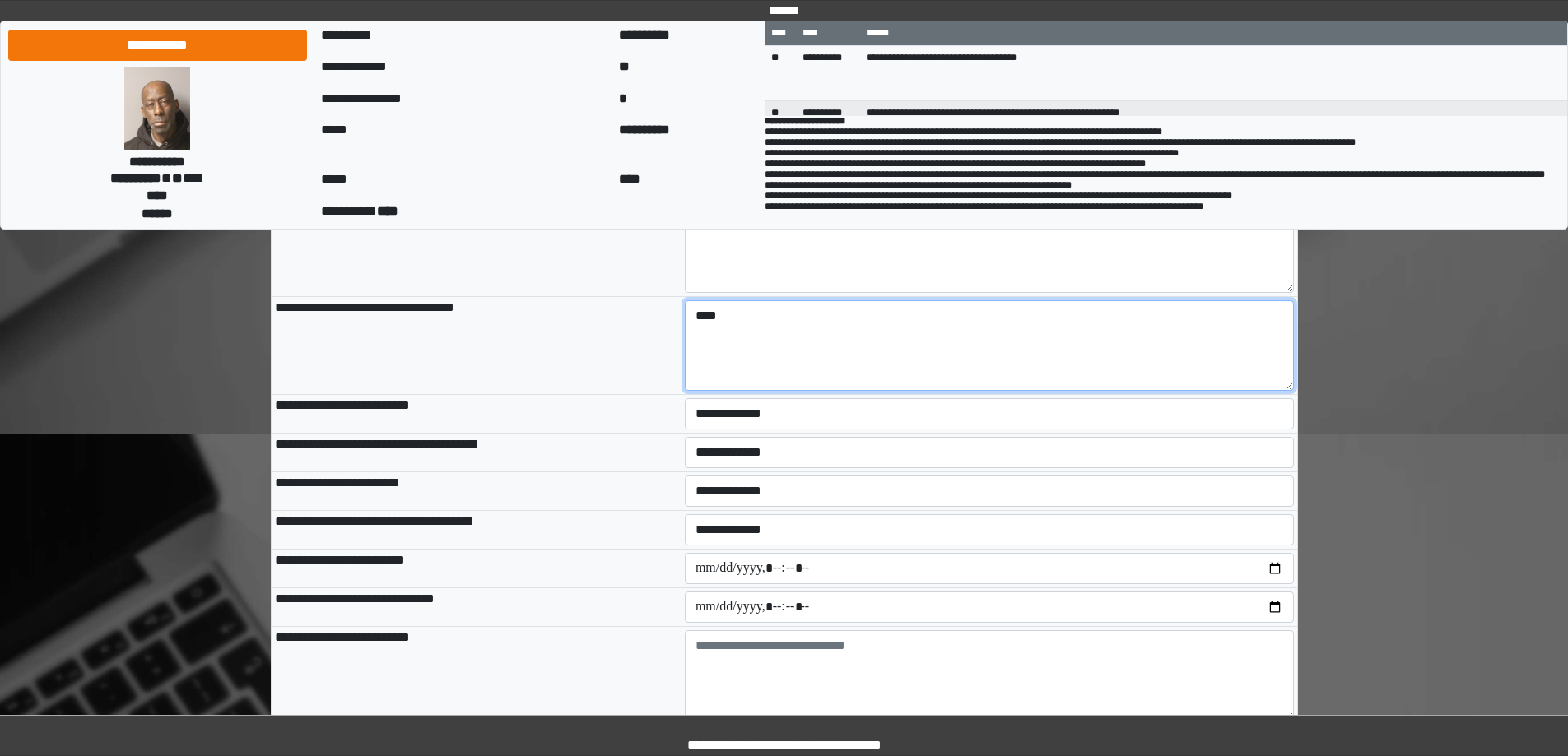 scroll, scrollTop: 1563, scrollLeft: 0, axis: vertical 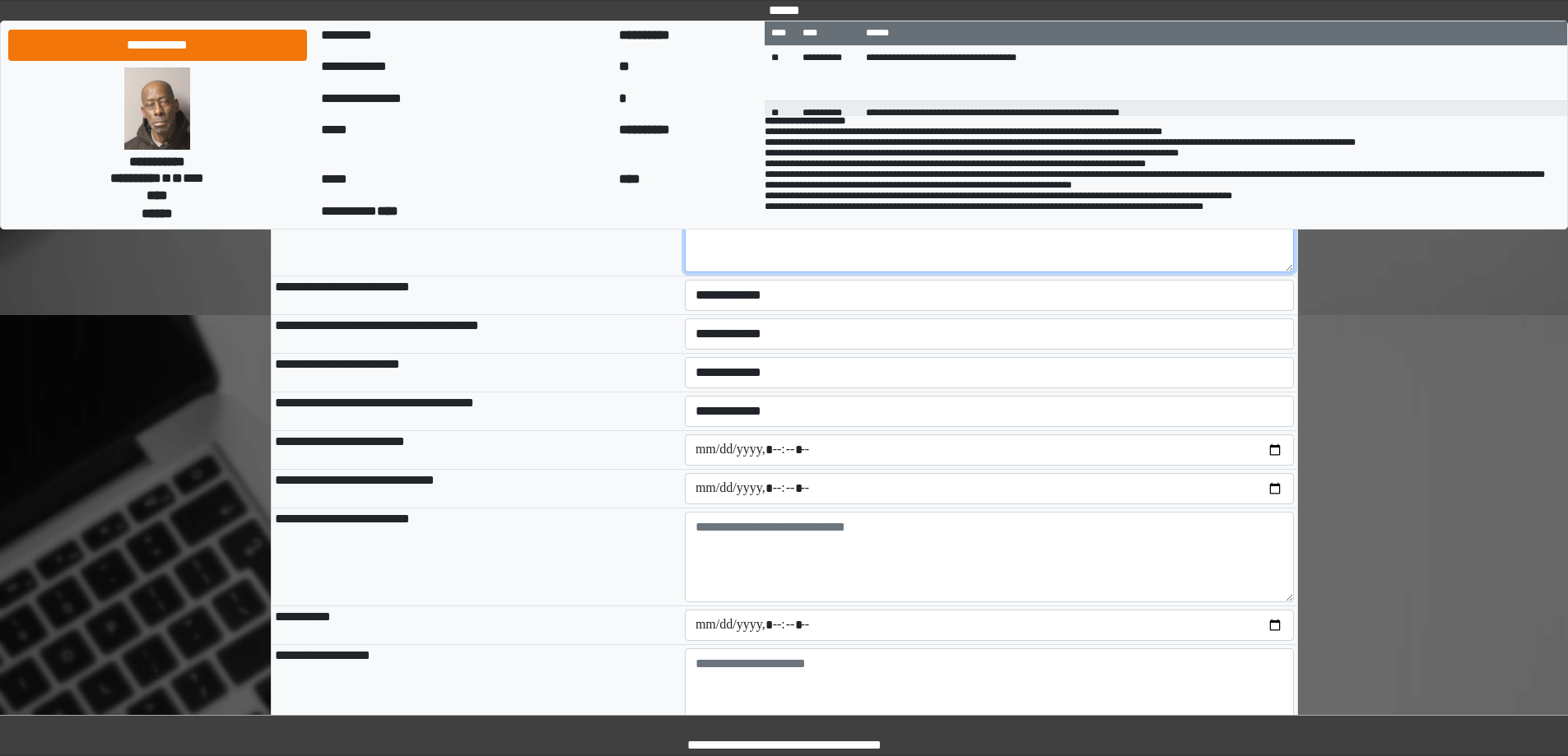 type on "***" 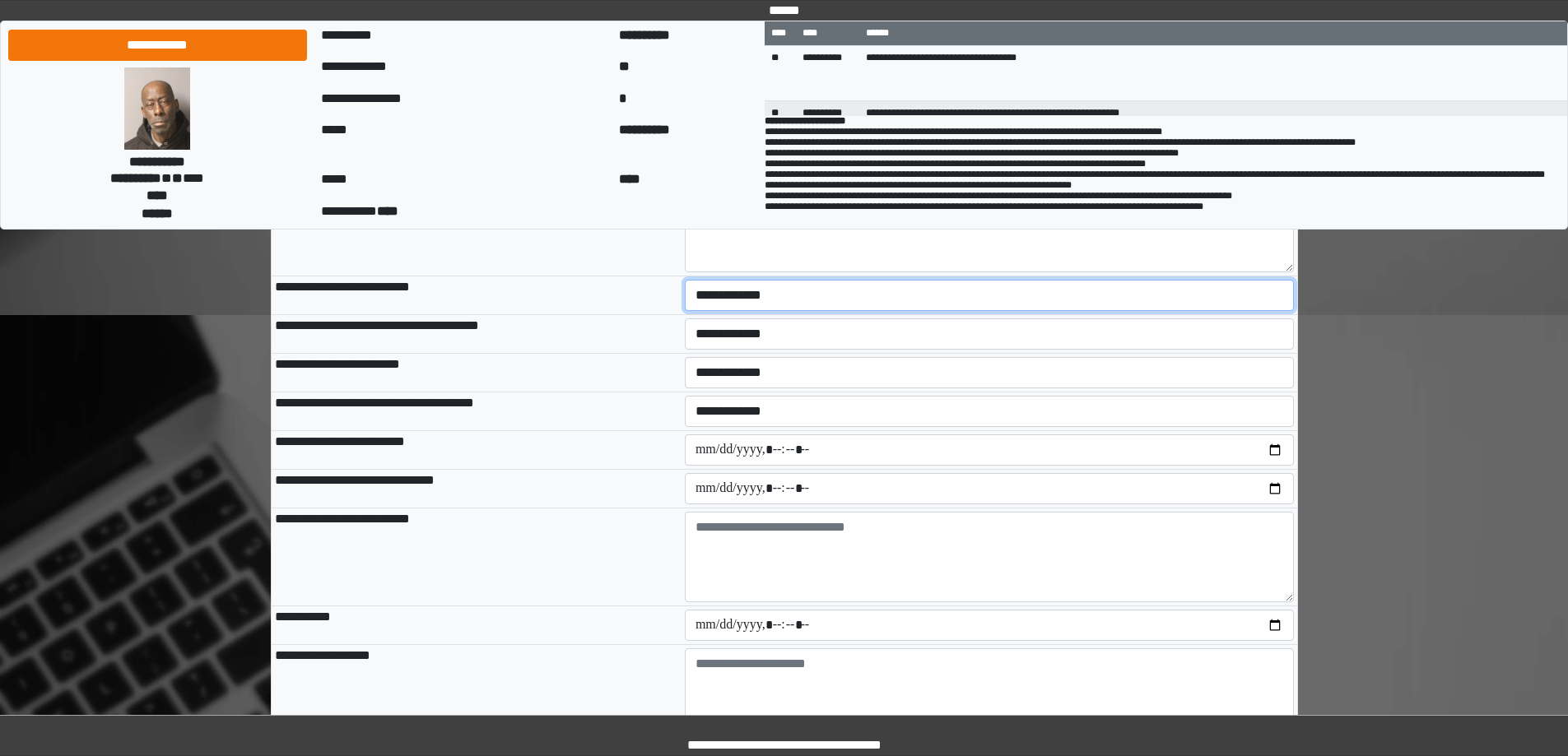 click on "**********" at bounding box center (989, 295) 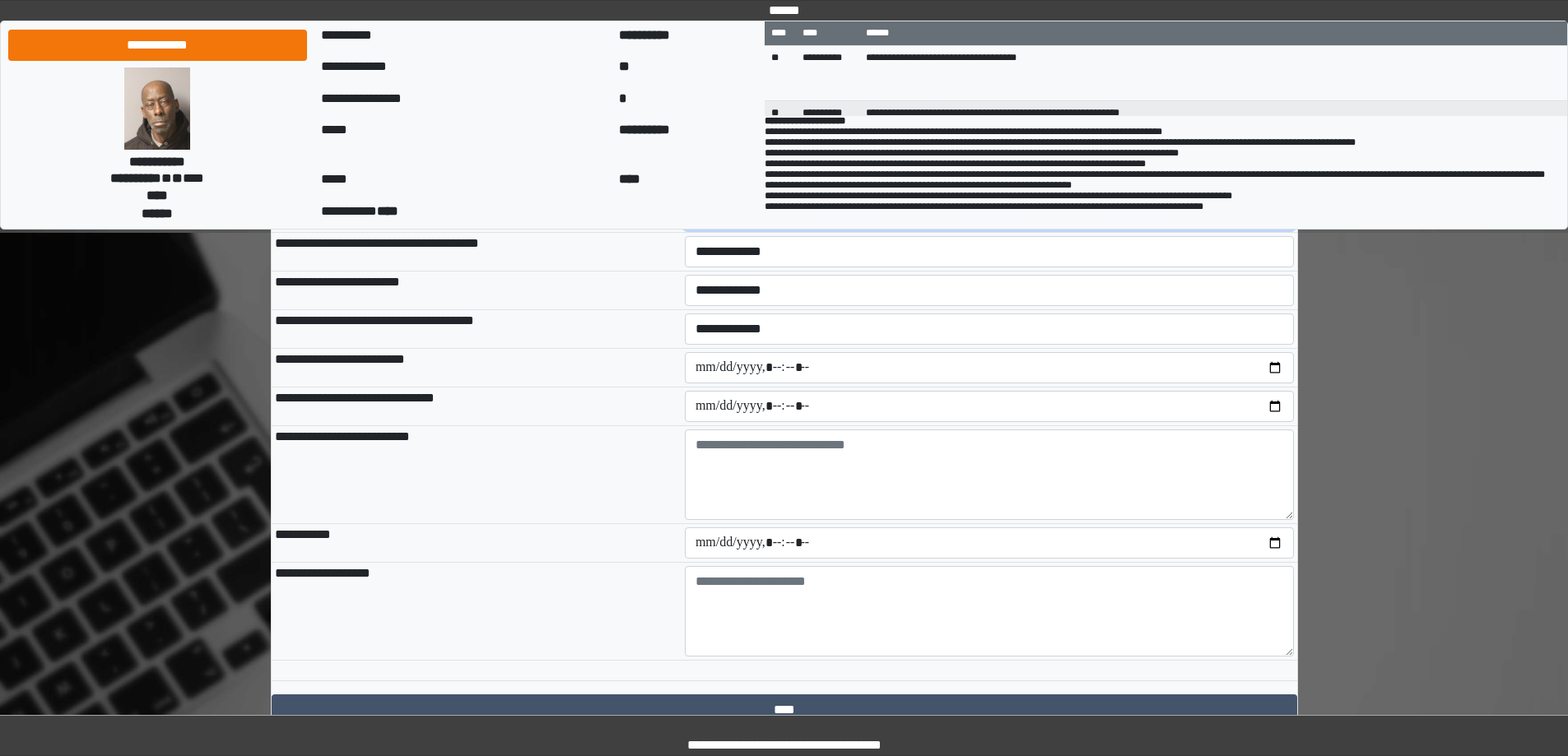 scroll, scrollTop: 1728, scrollLeft: 0, axis: vertical 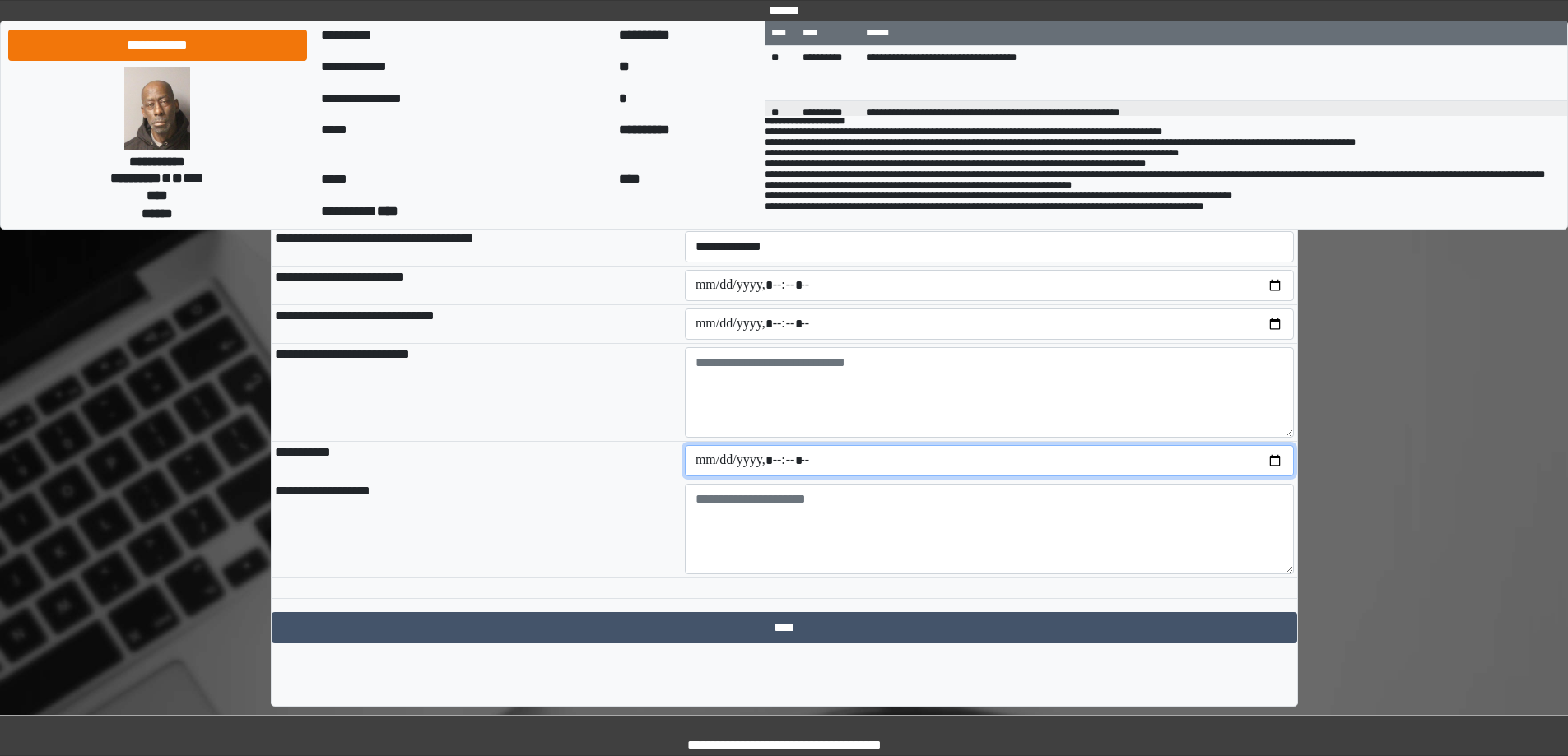 click at bounding box center (989, 461) 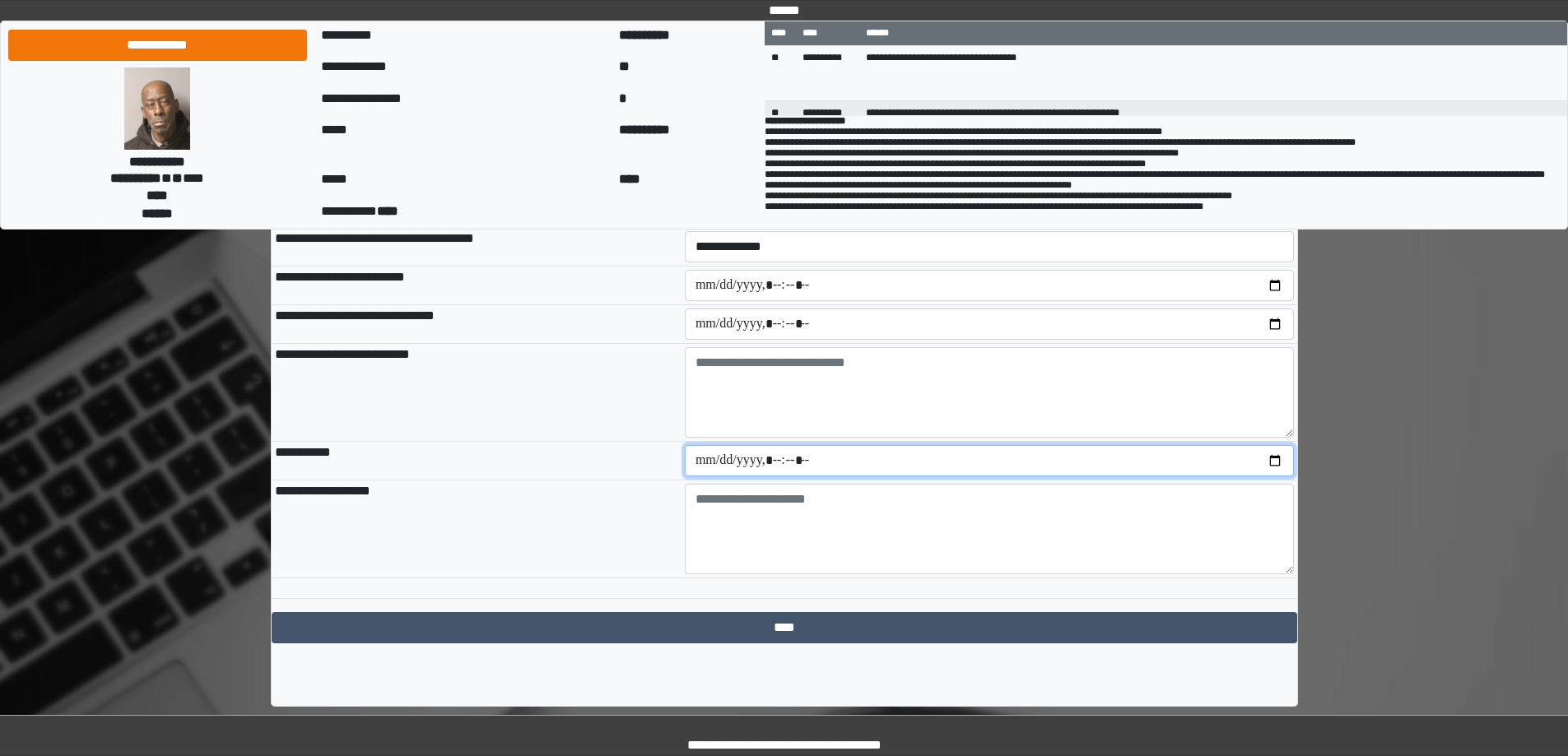 type on "**********" 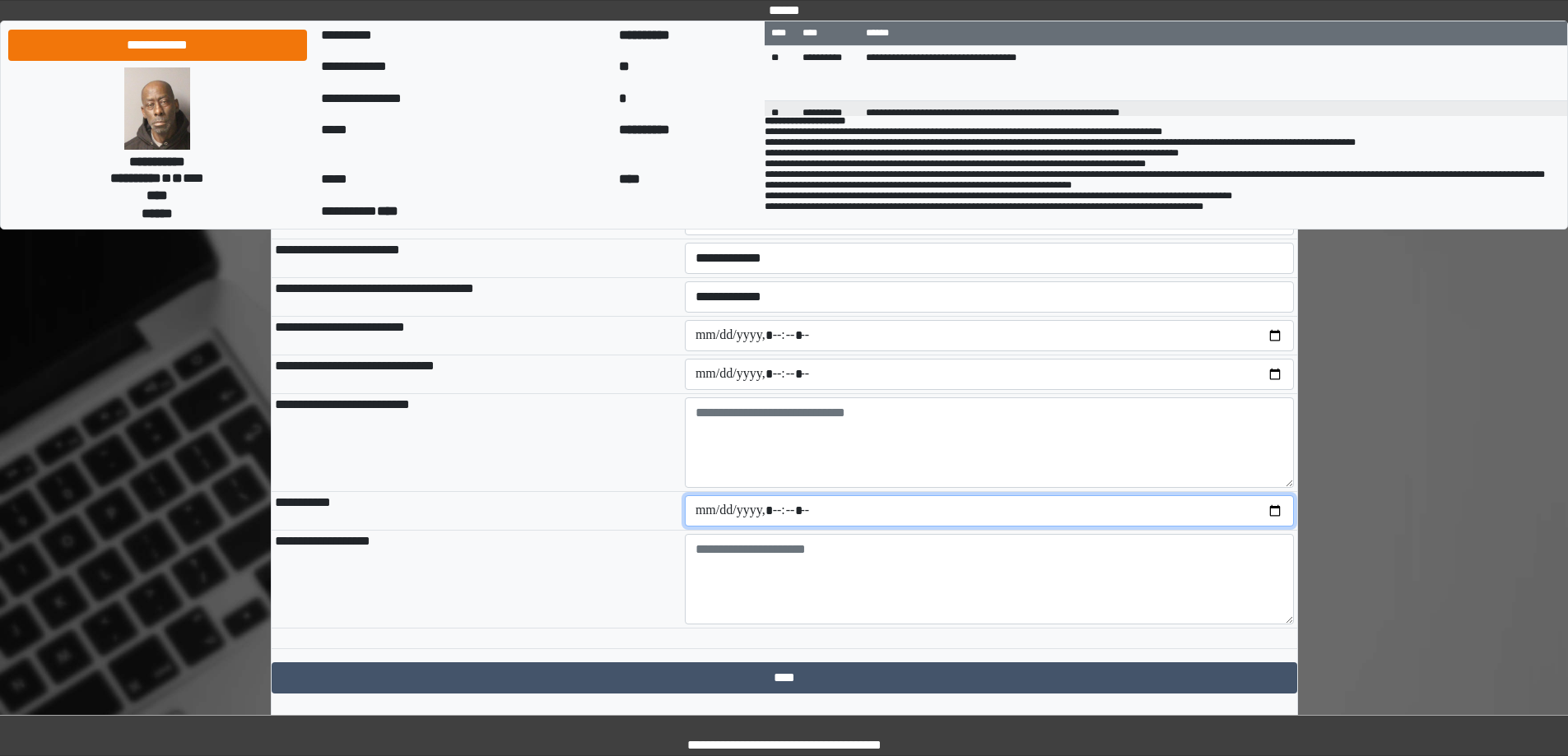 scroll, scrollTop: 1563, scrollLeft: 0, axis: vertical 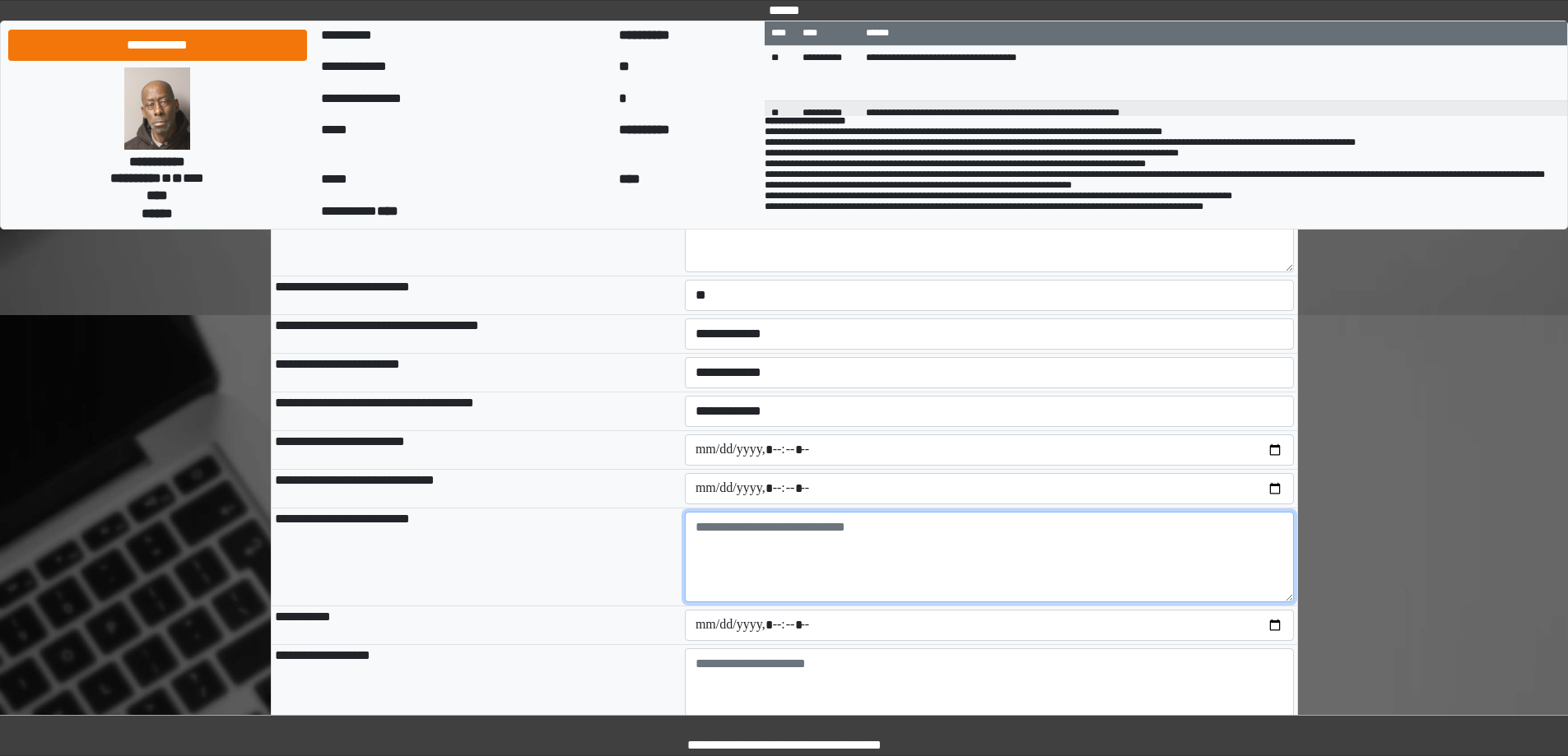 drag, startPoint x: 802, startPoint y: 564, endPoint x: 790, endPoint y: 573, distance: 15 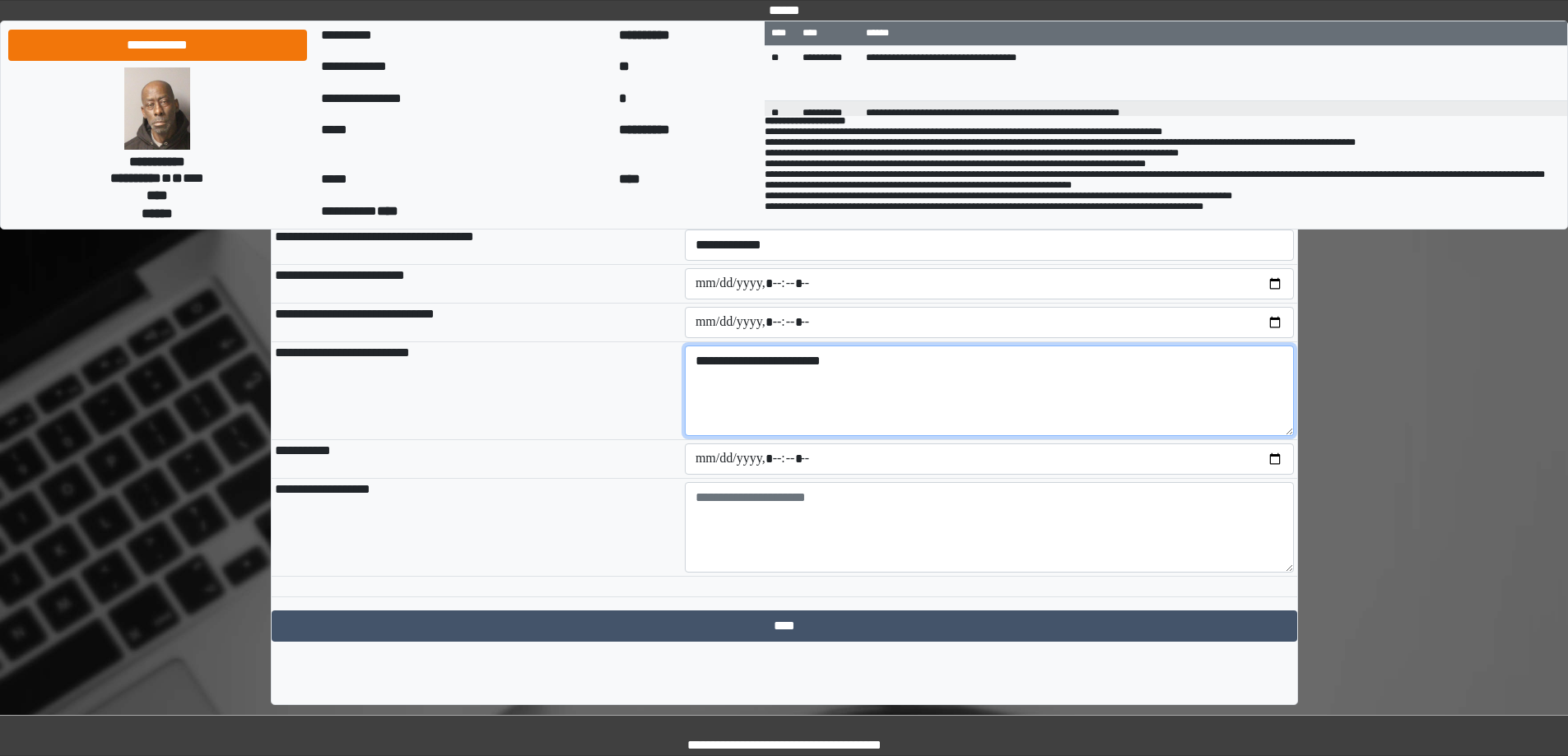 scroll, scrollTop: 1731, scrollLeft: 0, axis: vertical 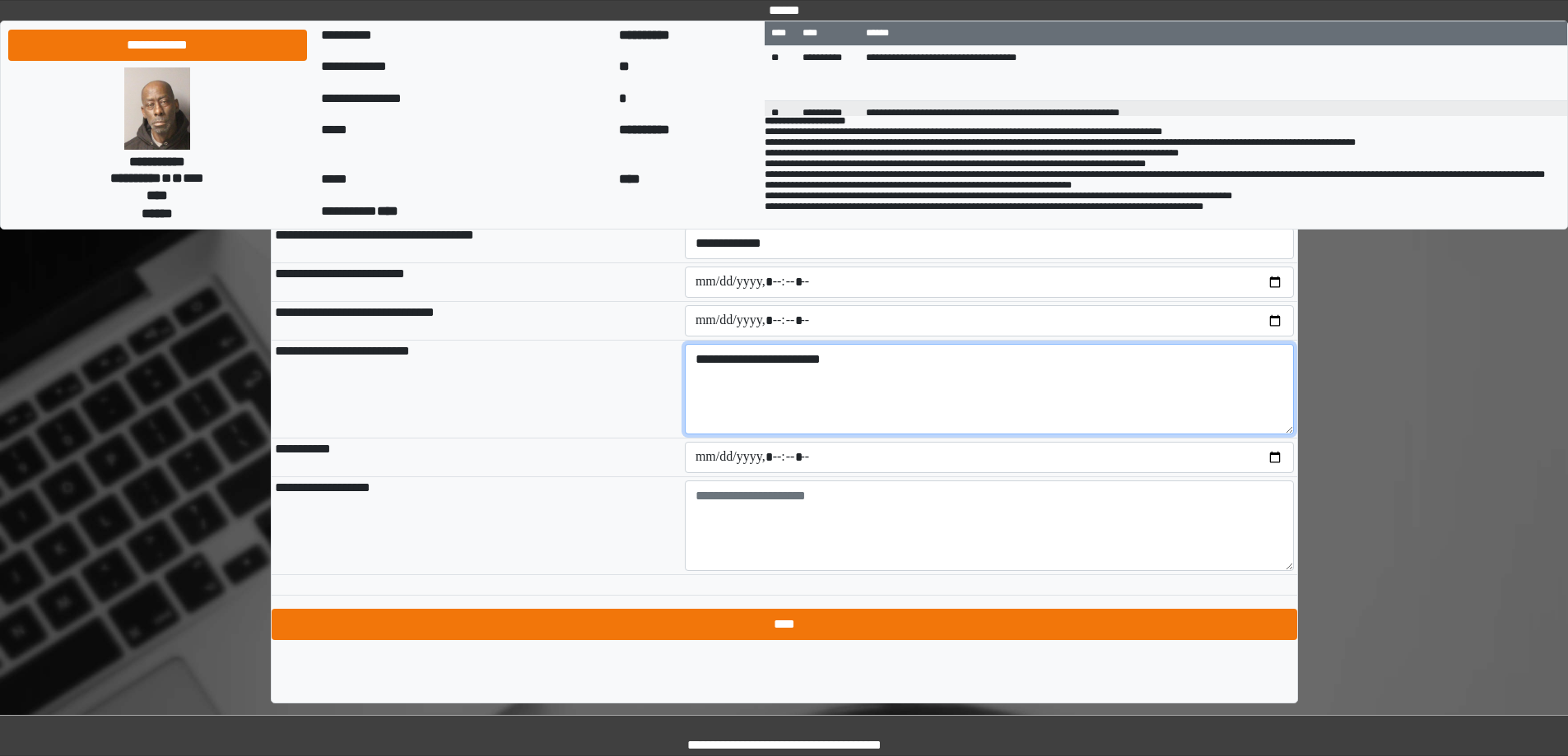 type on "**********" 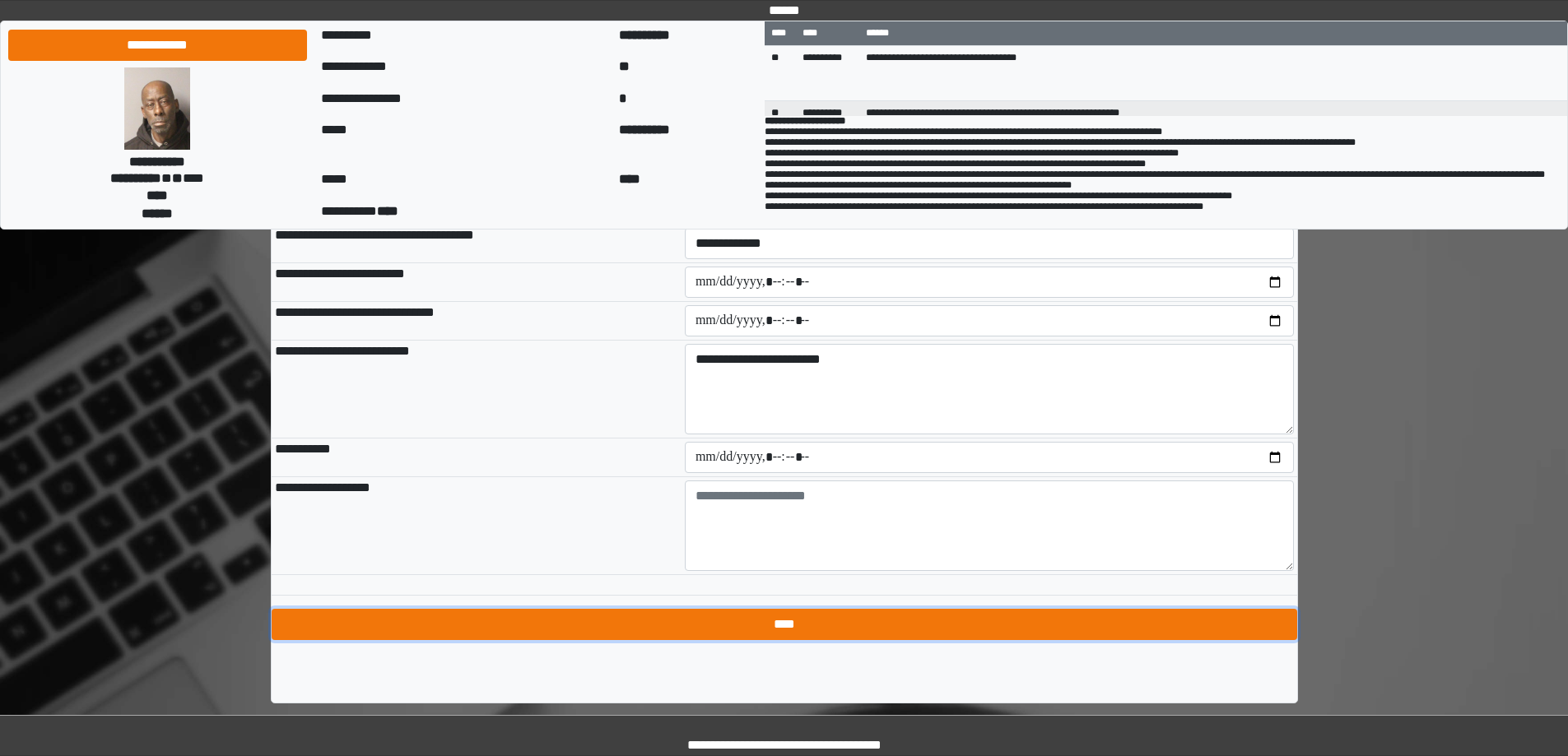 click on "****" at bounding box center [784, 624] 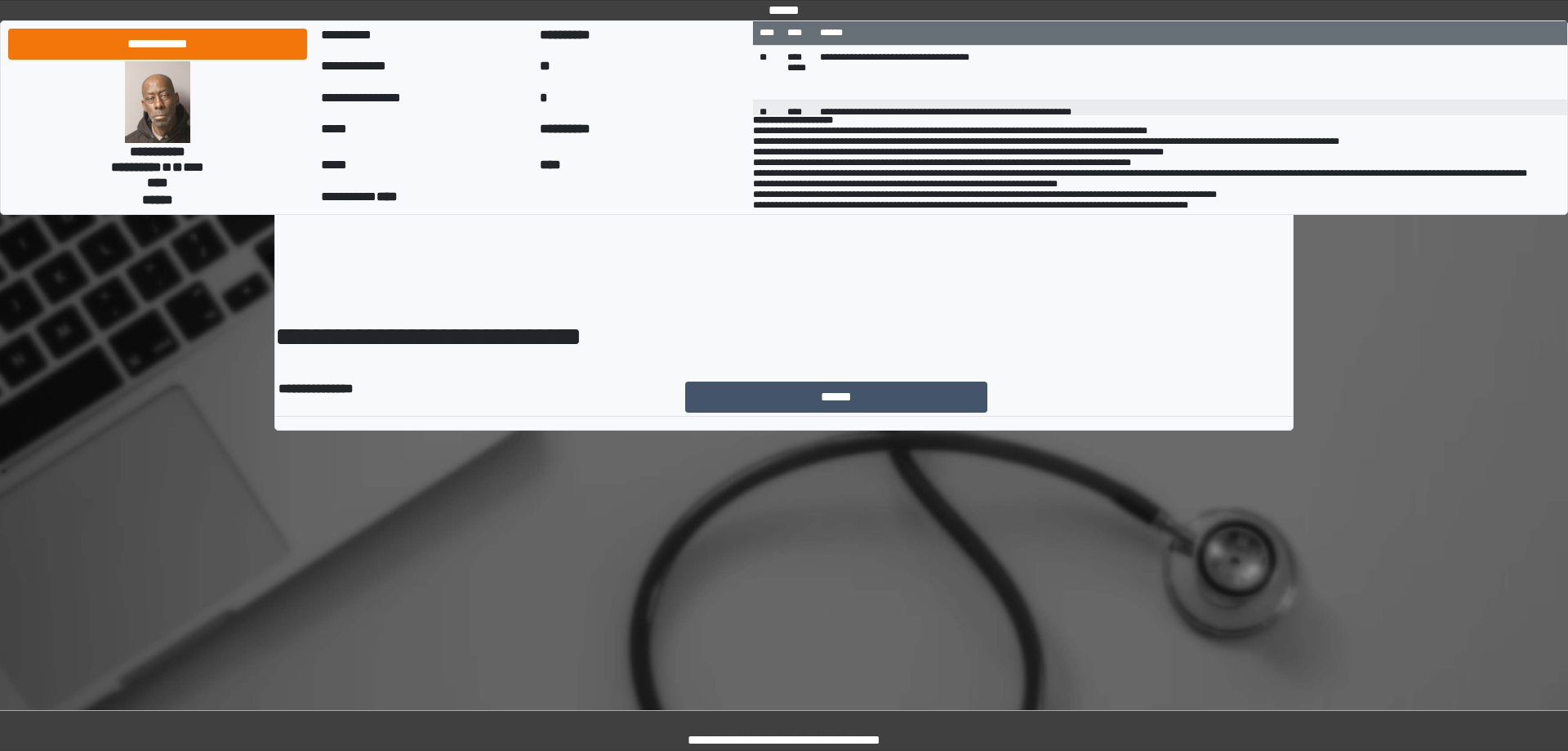 scroll, scrollTop: 0, scrollLeft: 0, axis: both 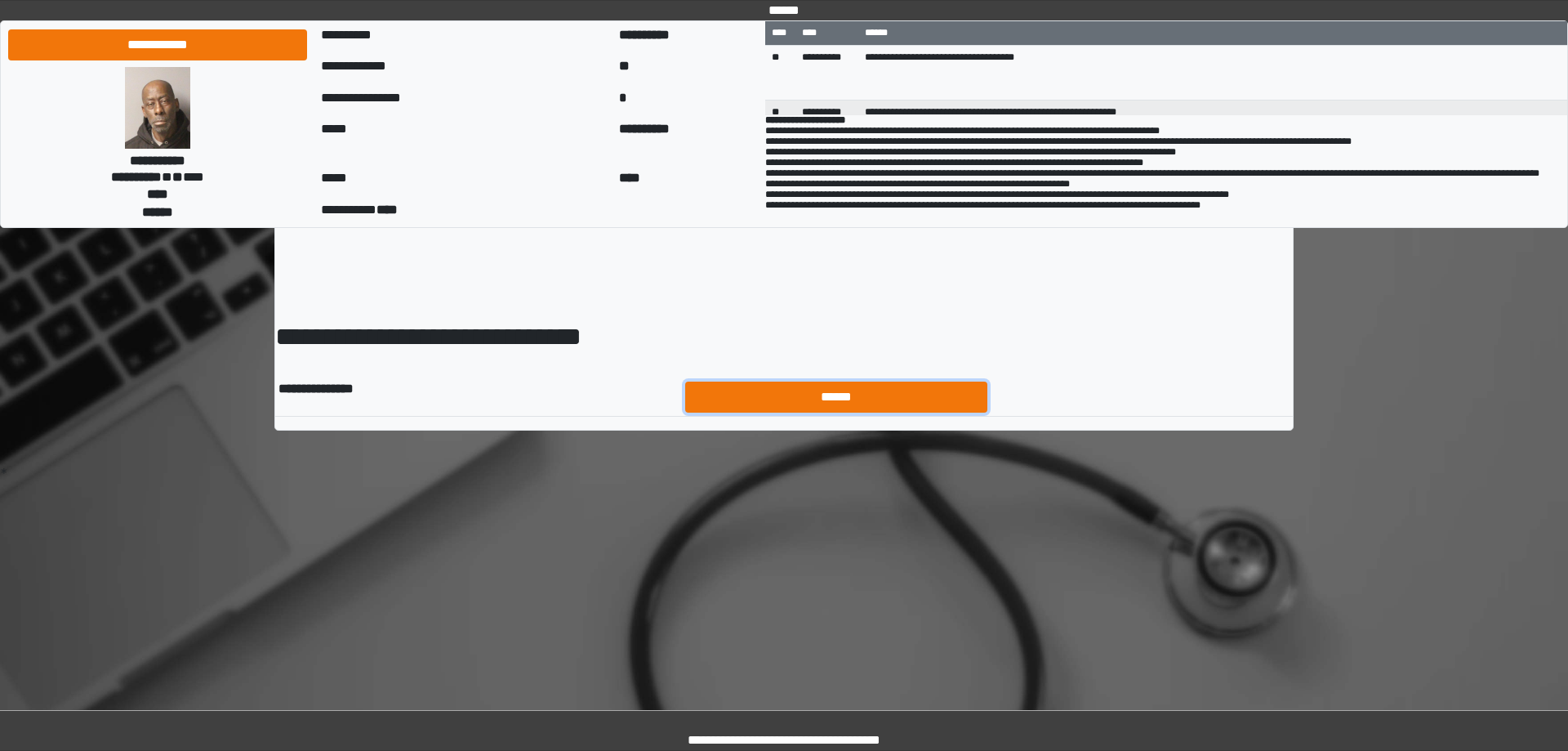 click on "******" at bounding box center [836, 397] 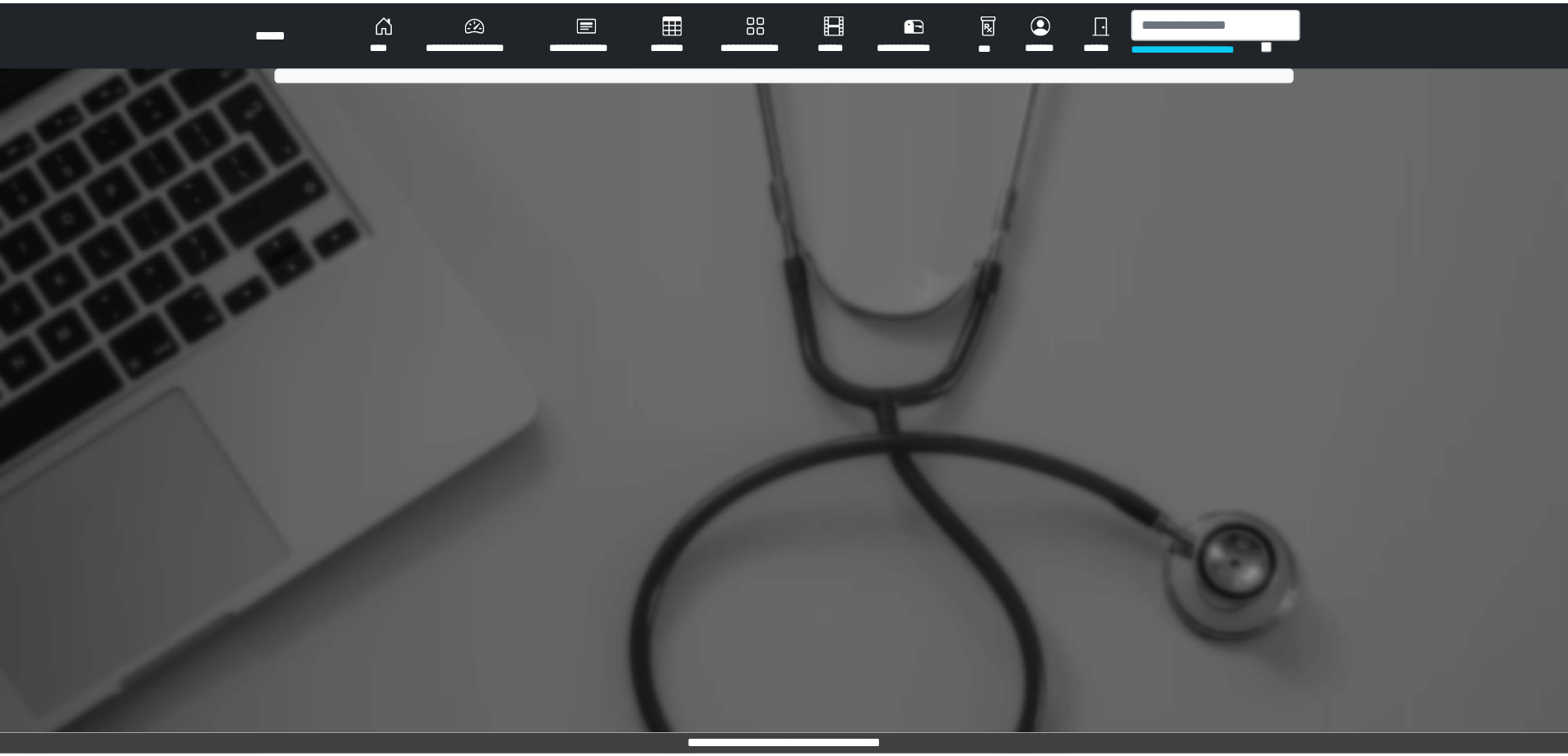 scroll, scrollTop: 0, scrollLeft: 0, axis: both 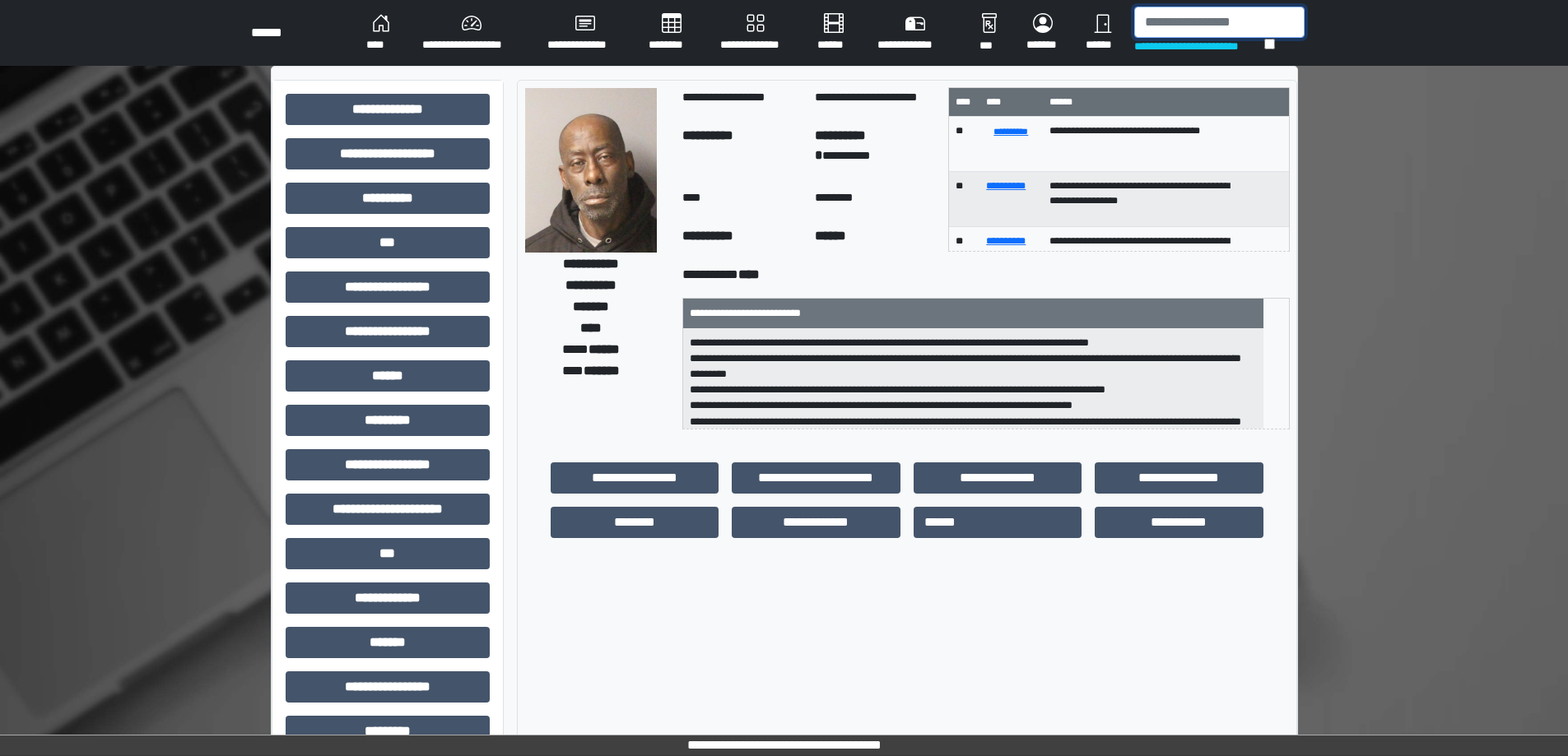 drag, startPoint x: 1163, startPoint y: 32, endPoint x: 1175, endPoint y: 33, distance: 12.041595 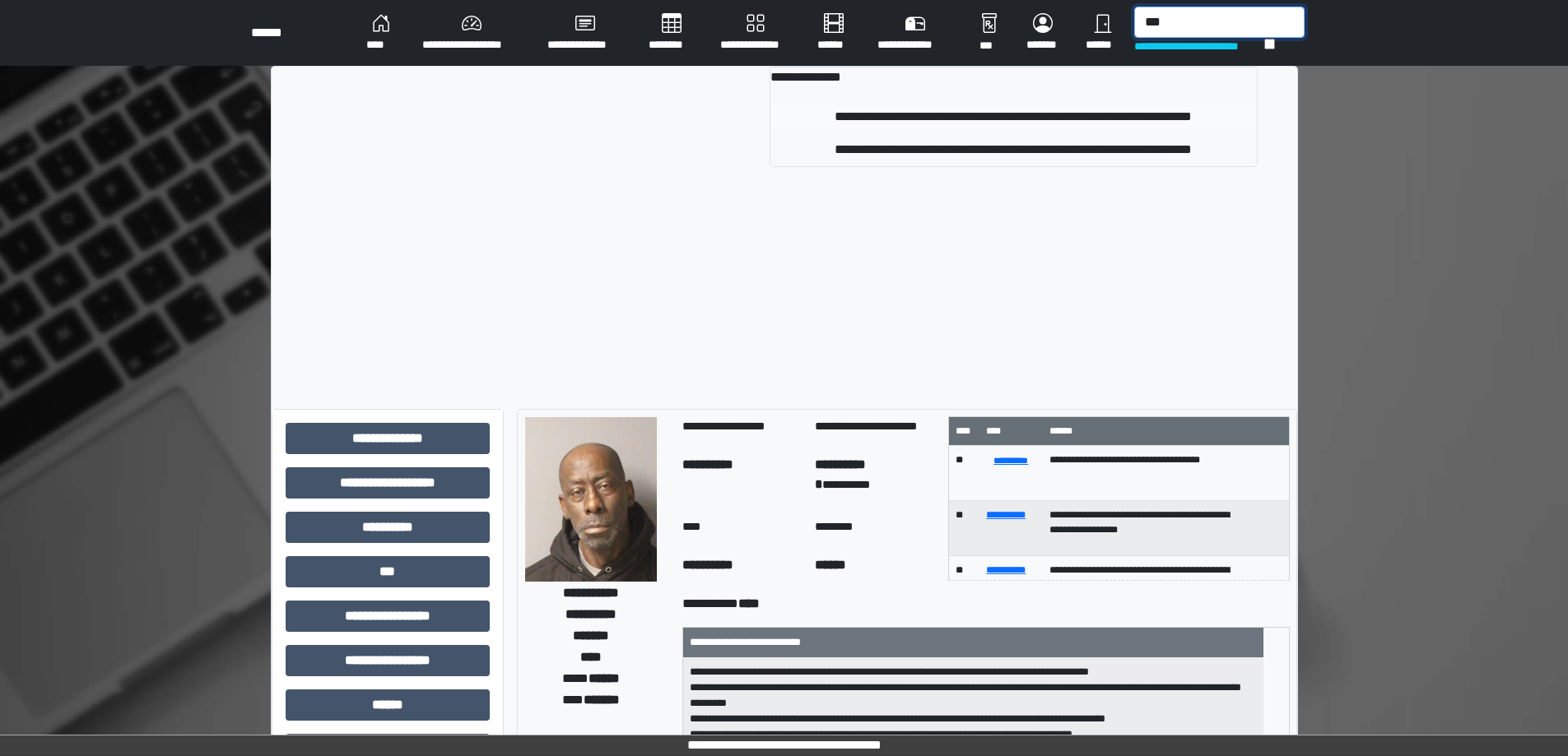 type on "***" 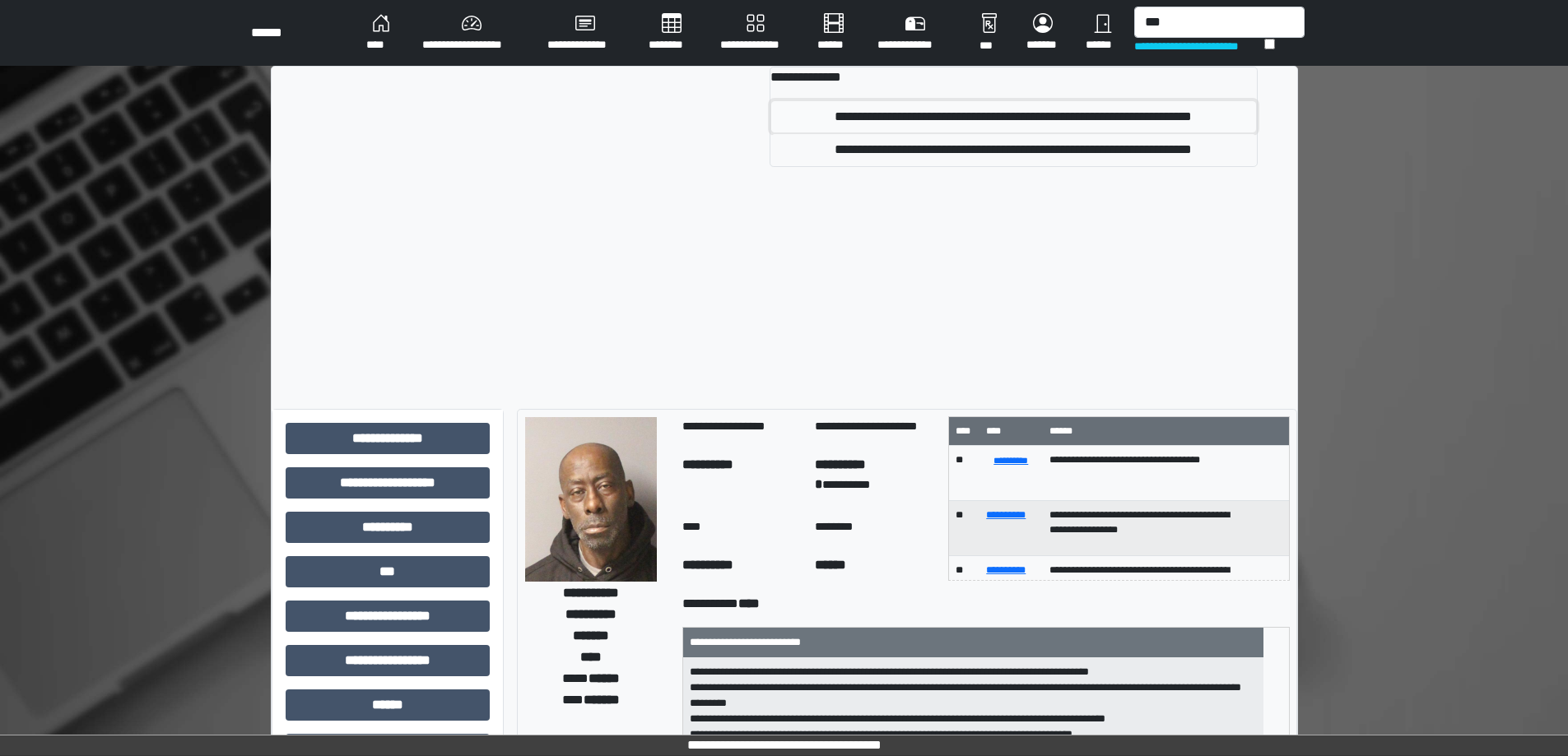 click on "**********" at bounding box center (1013, 117) 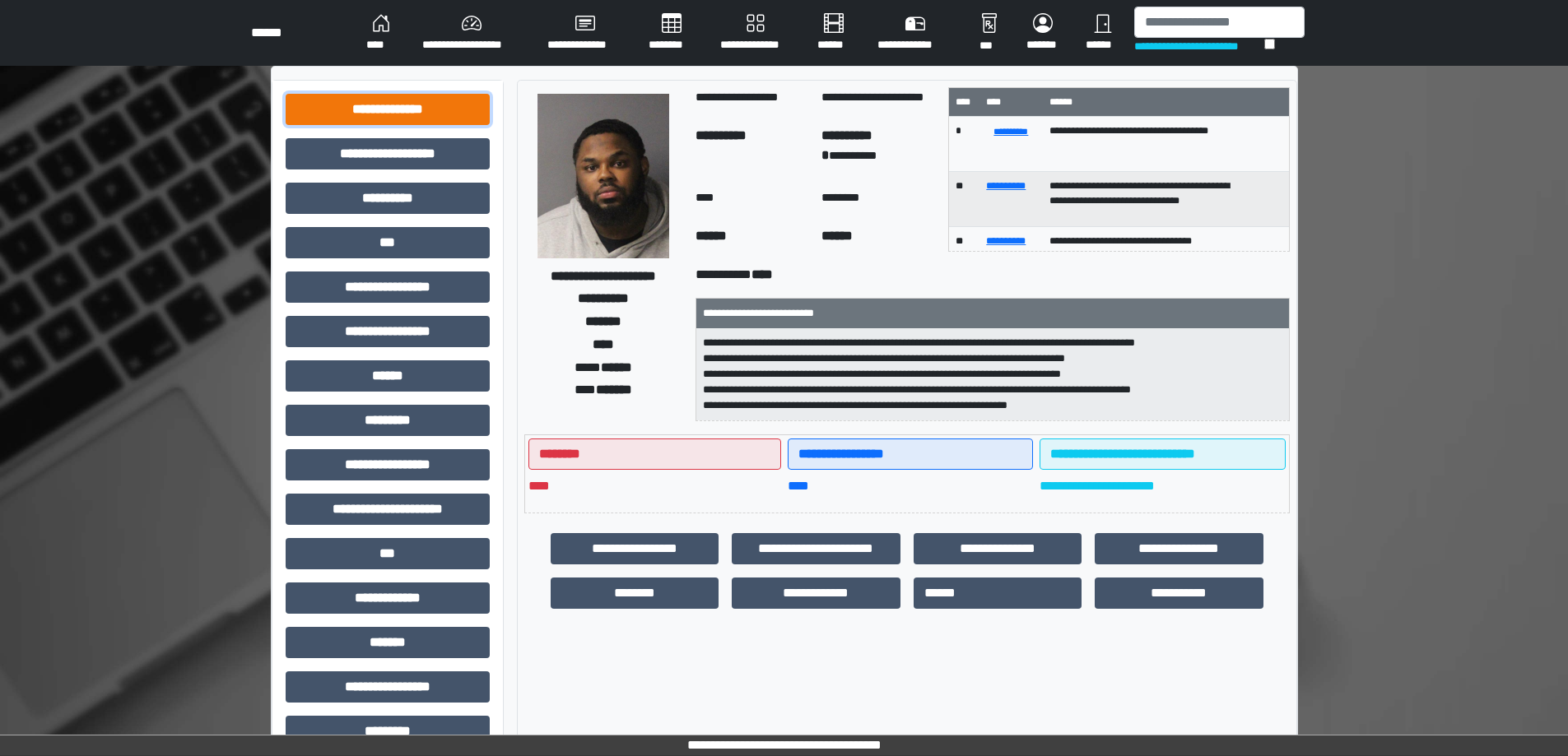 click on "**********" at bounding box center [388, 109] 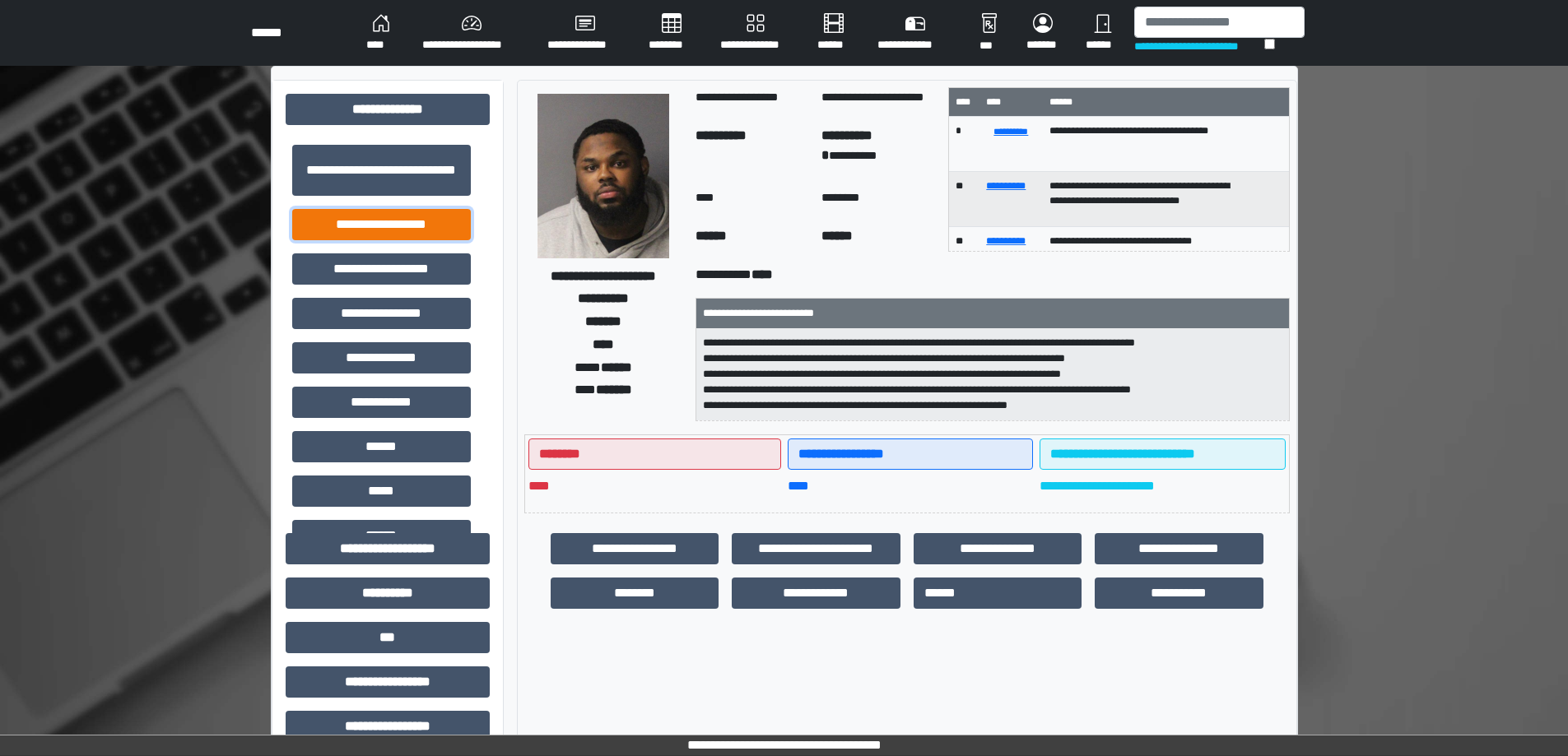 click on "**********" at bounding box center (381, 225) 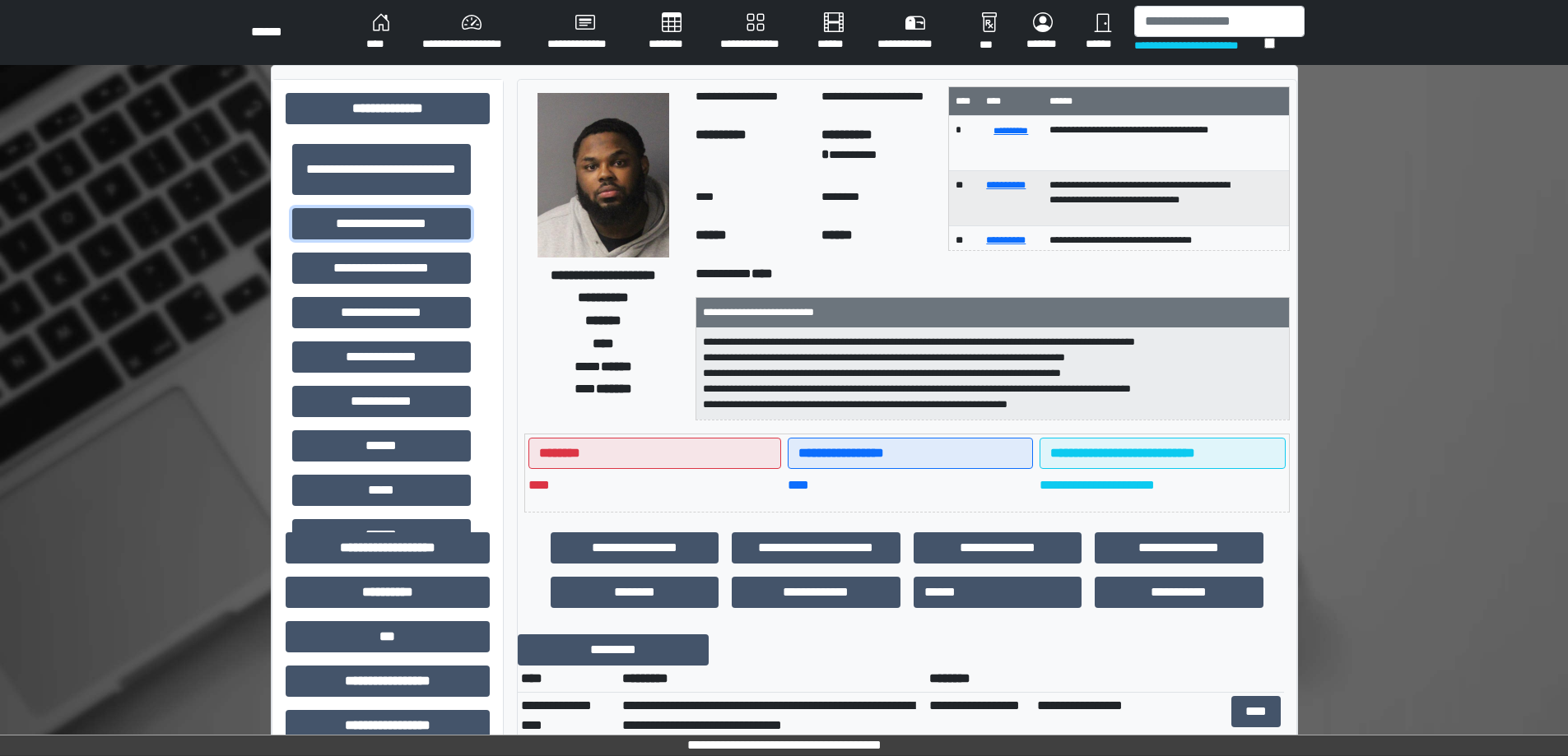 scroll, scrollTop: 0, scrollLeft: 0, axis: both 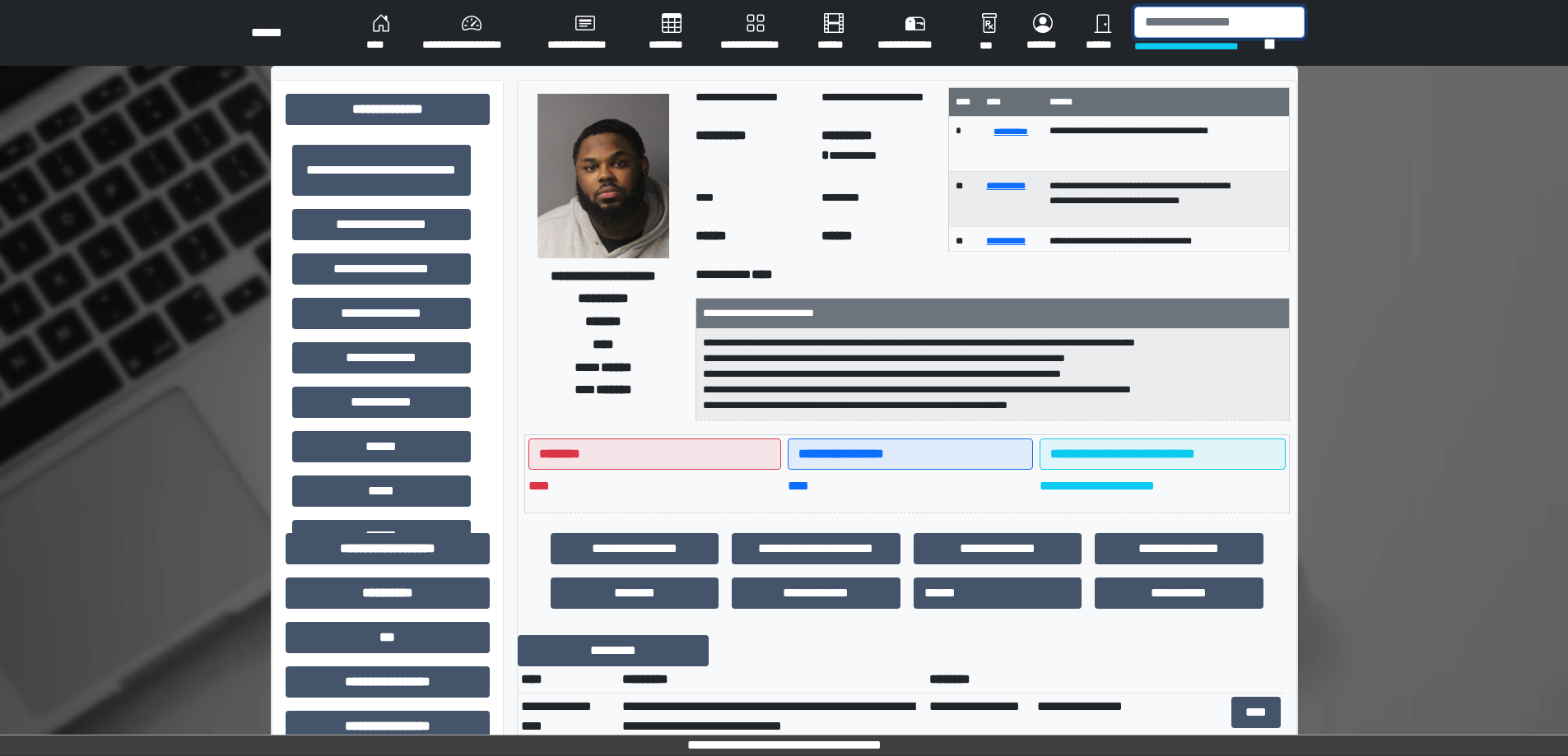 click at bounding box center (1219, 22) 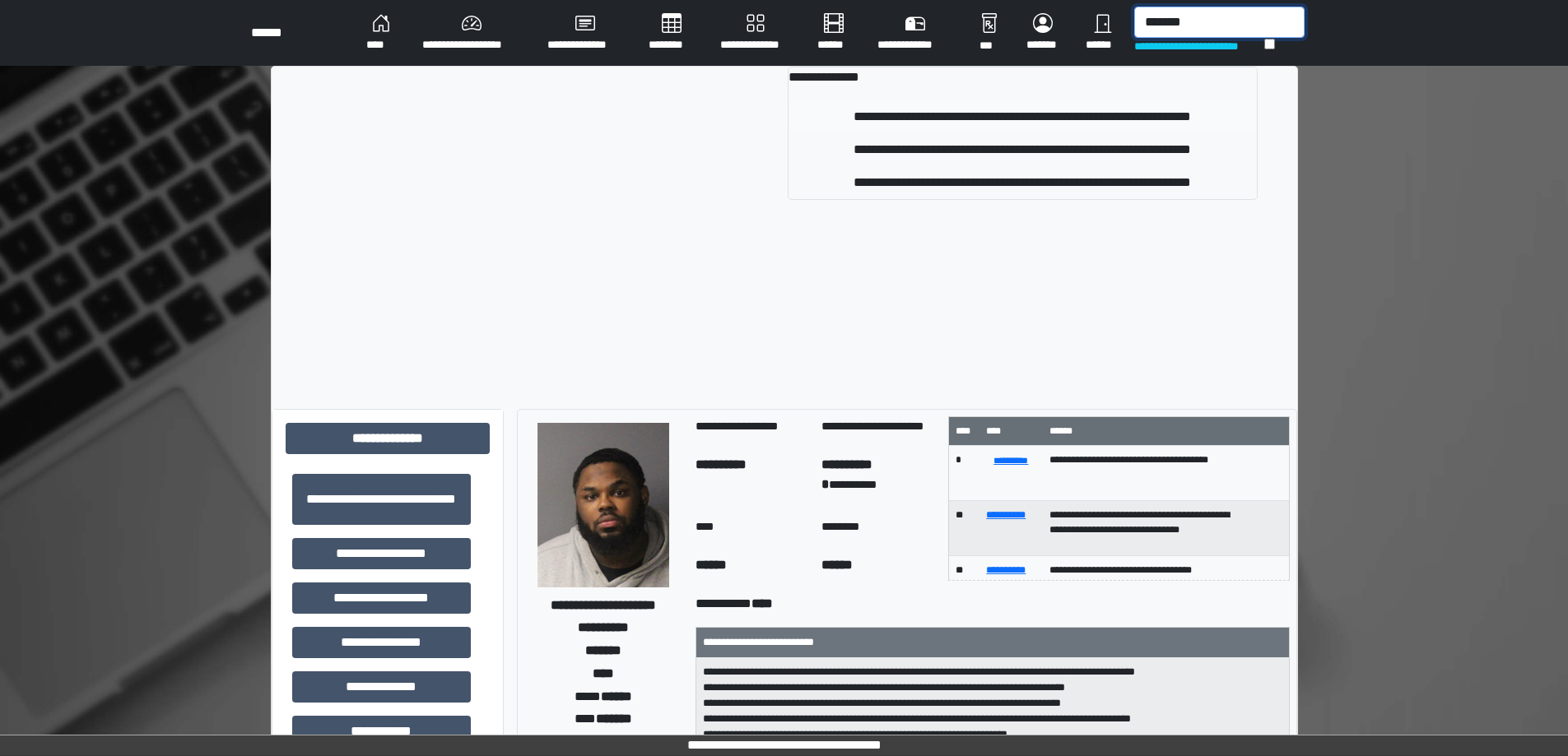 type on "*******" 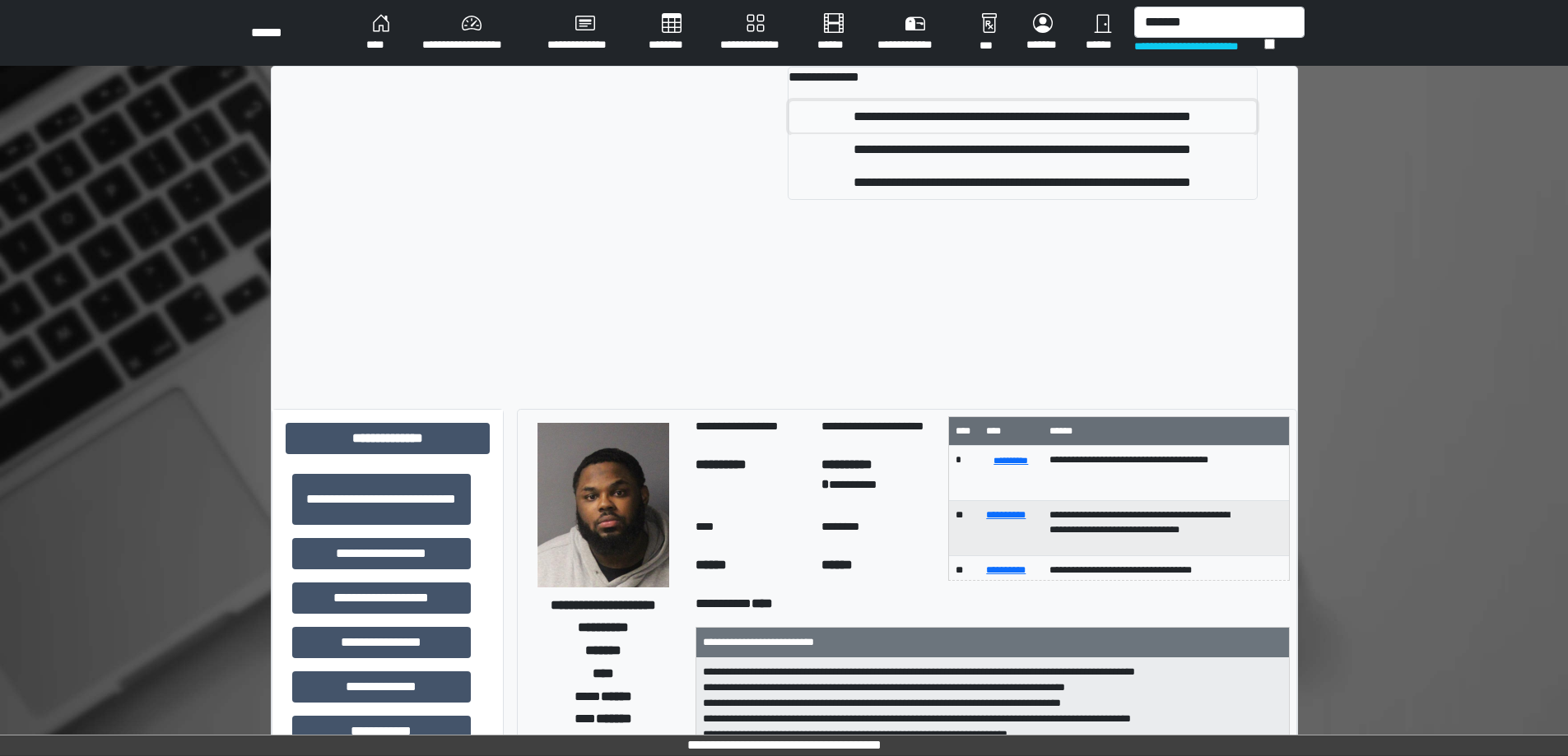 click on "**********" at bounding box center [1022, 117] 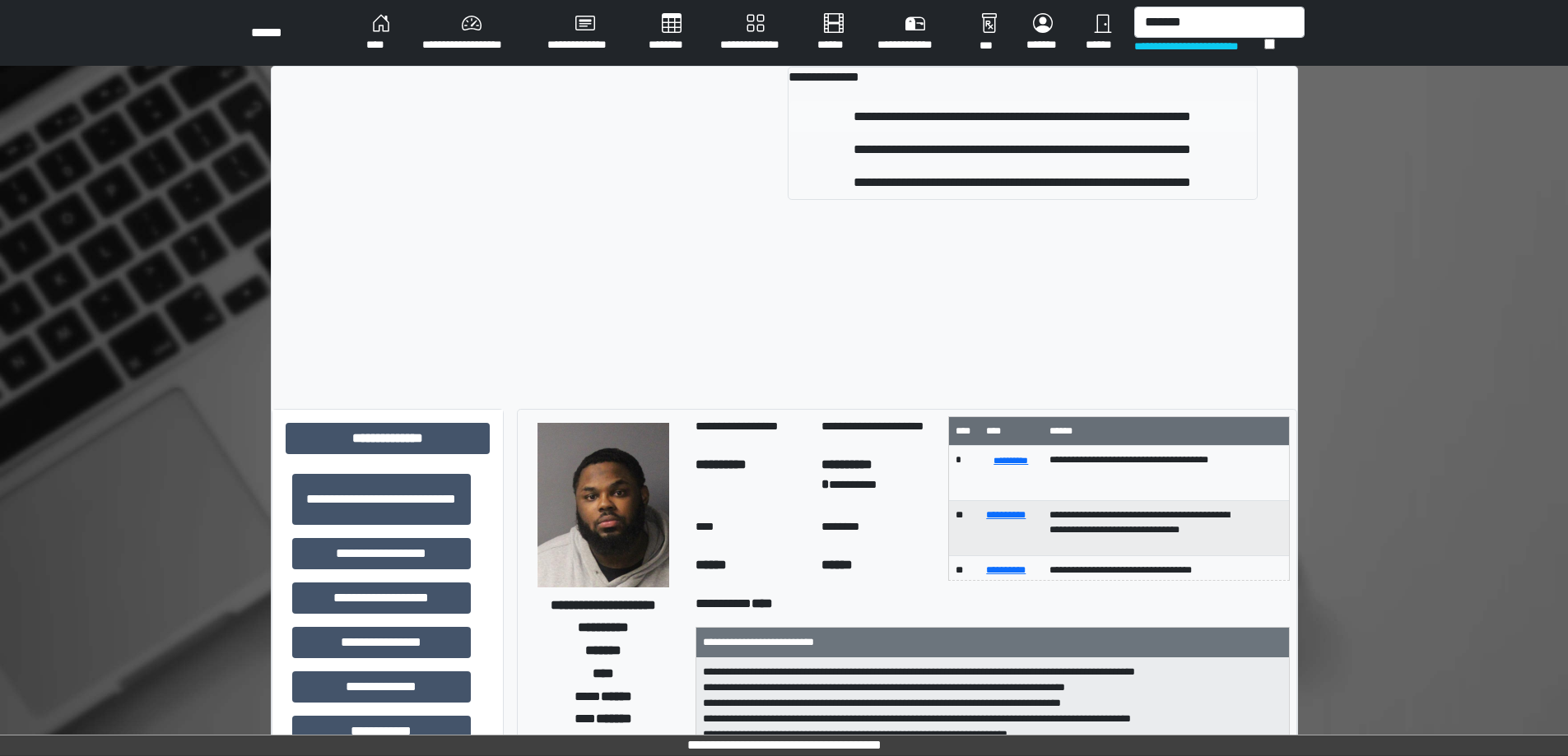 type 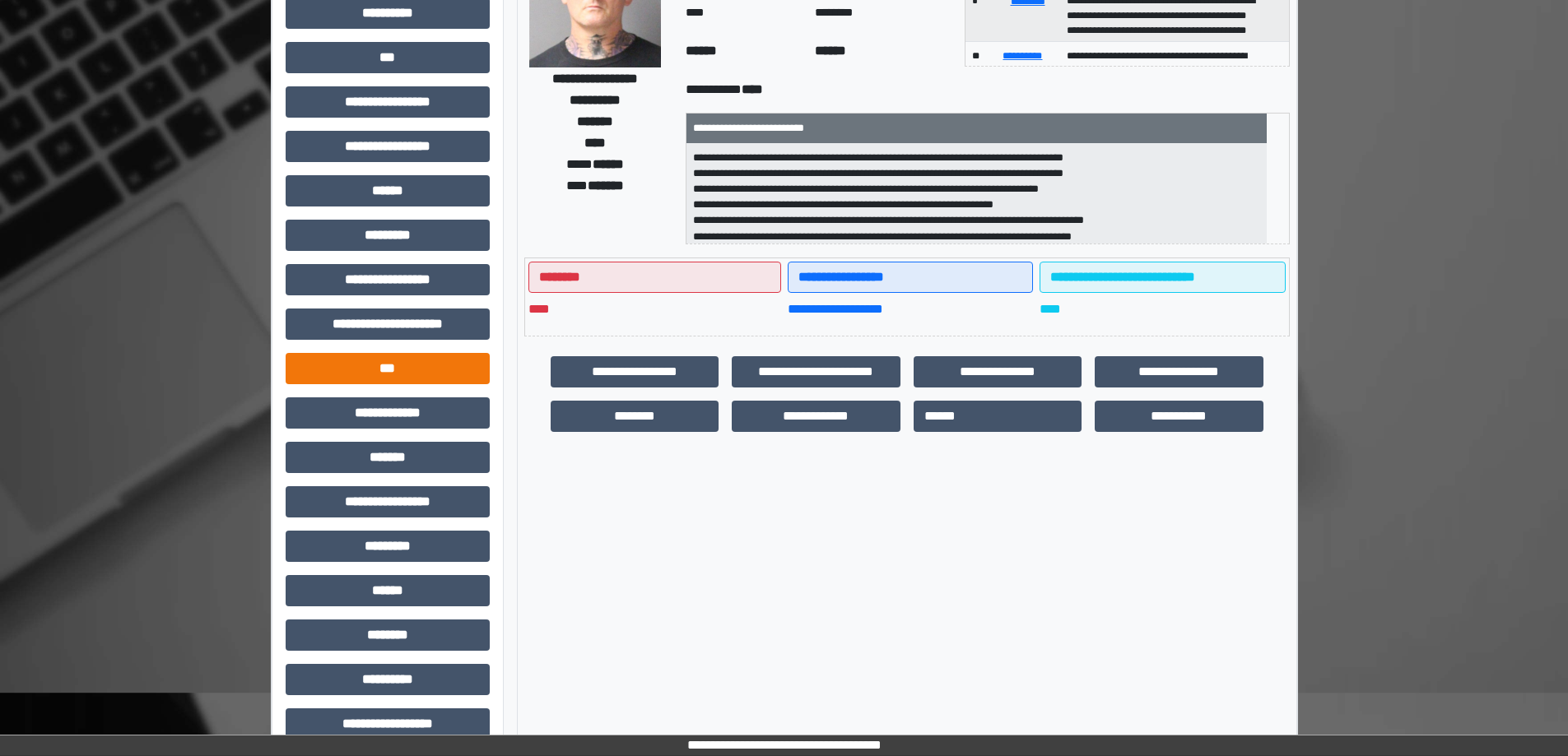 scroll, scrollTop: 210, scrollLeft: 0, axis: vertical 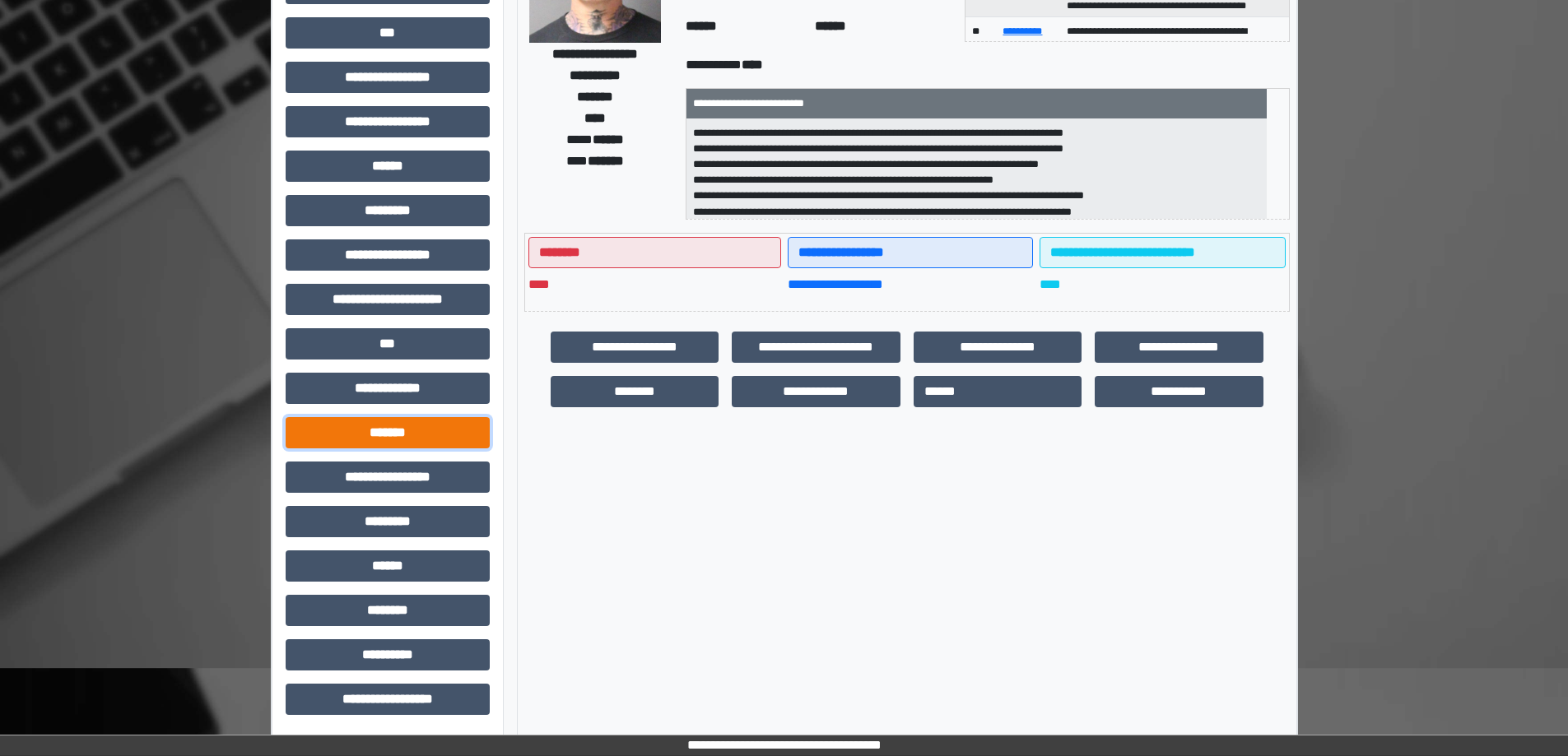click on "*******" at bounding box center [388, 433] 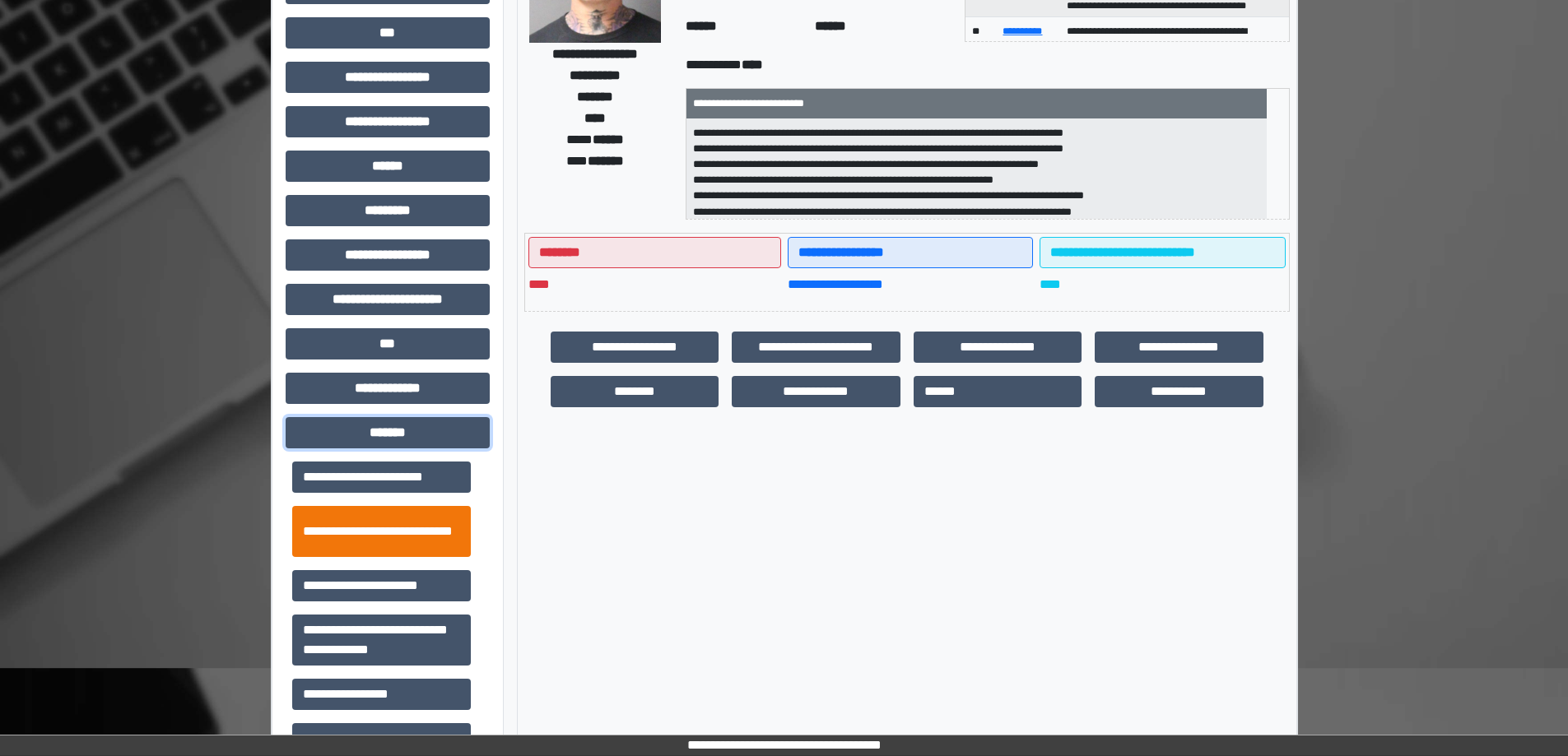 scroll, scrollTop: 758, scrollLeft: 0, axis: vertical 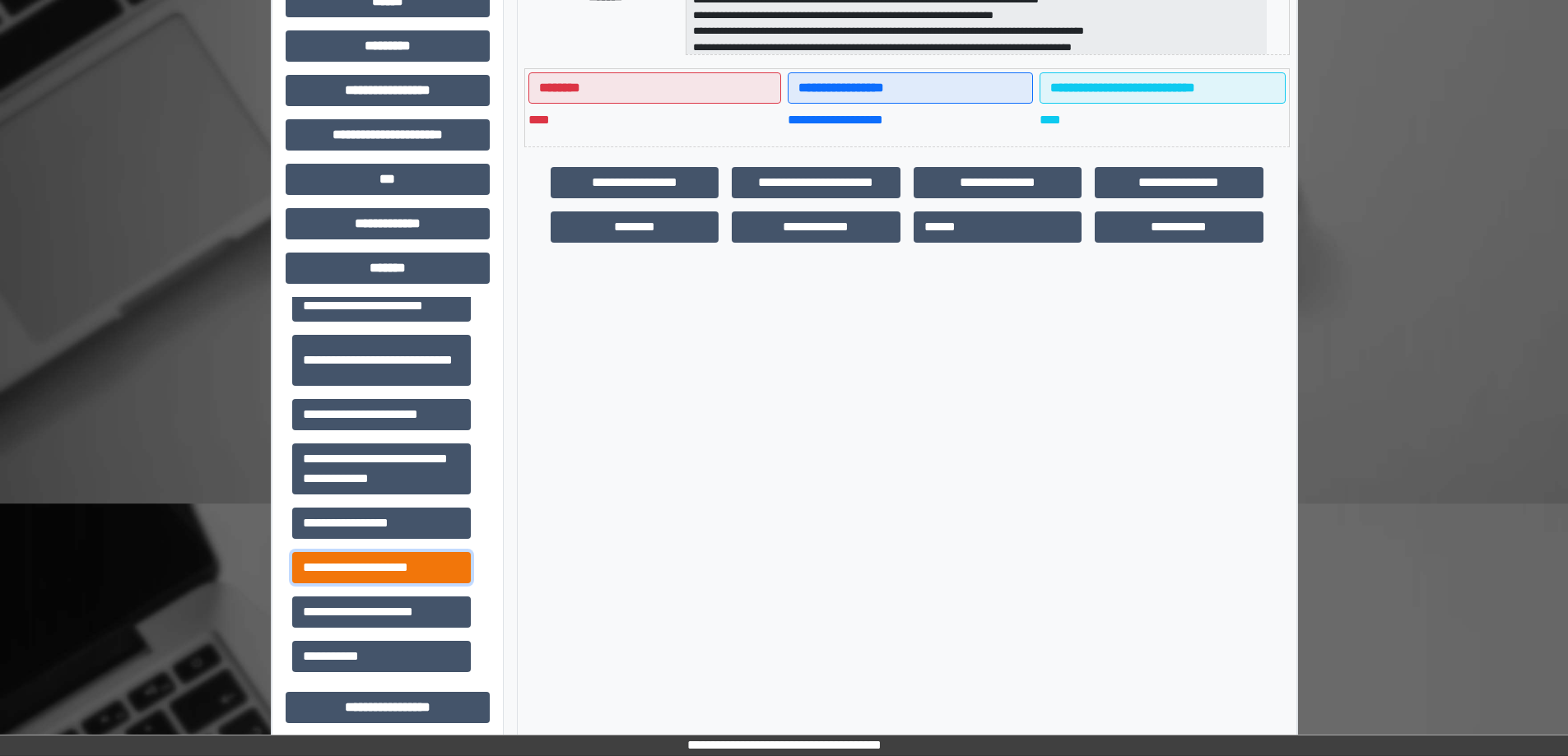 click on "**********" at bounding box center (381, 568) 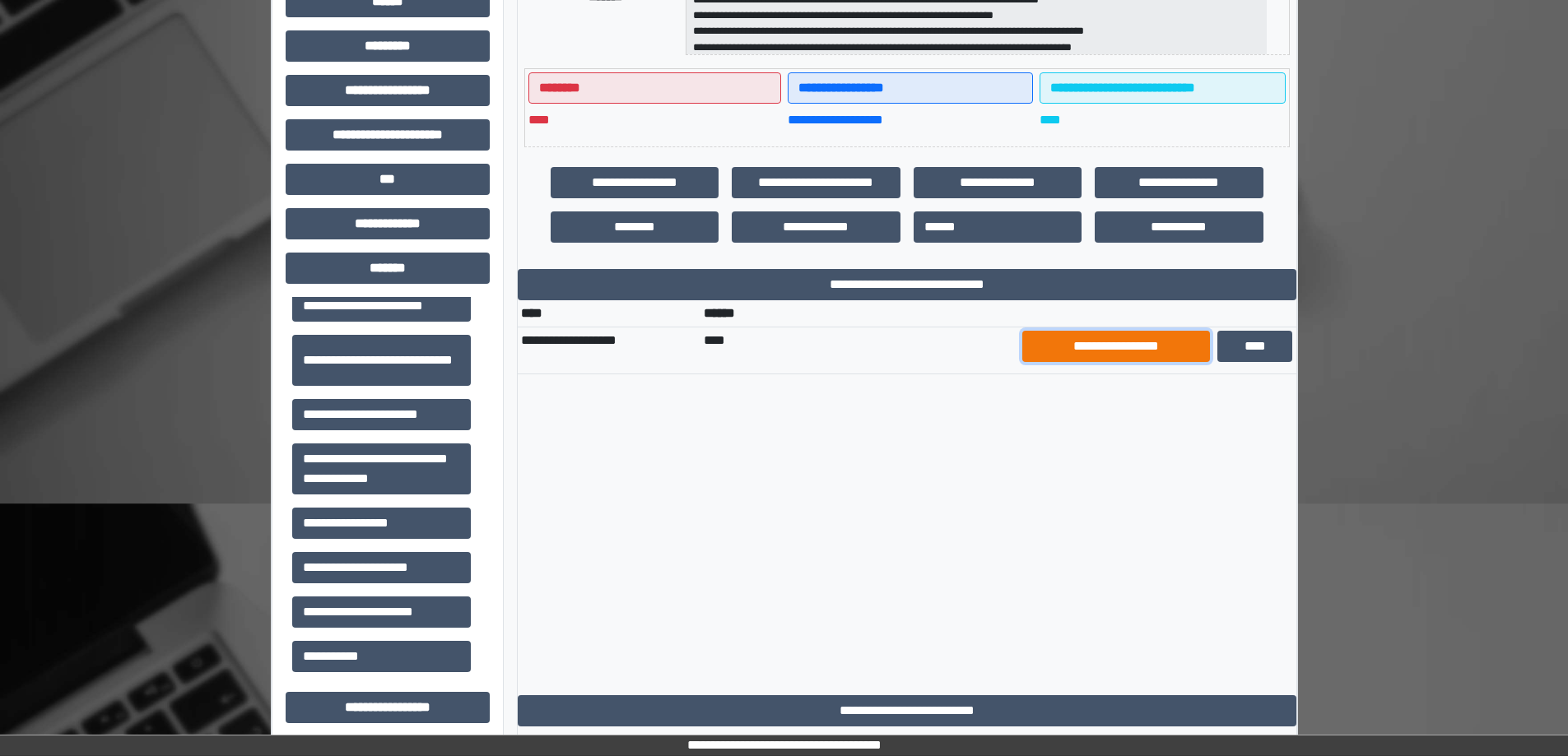 click on "**********" at bounding box center [1116, 346] 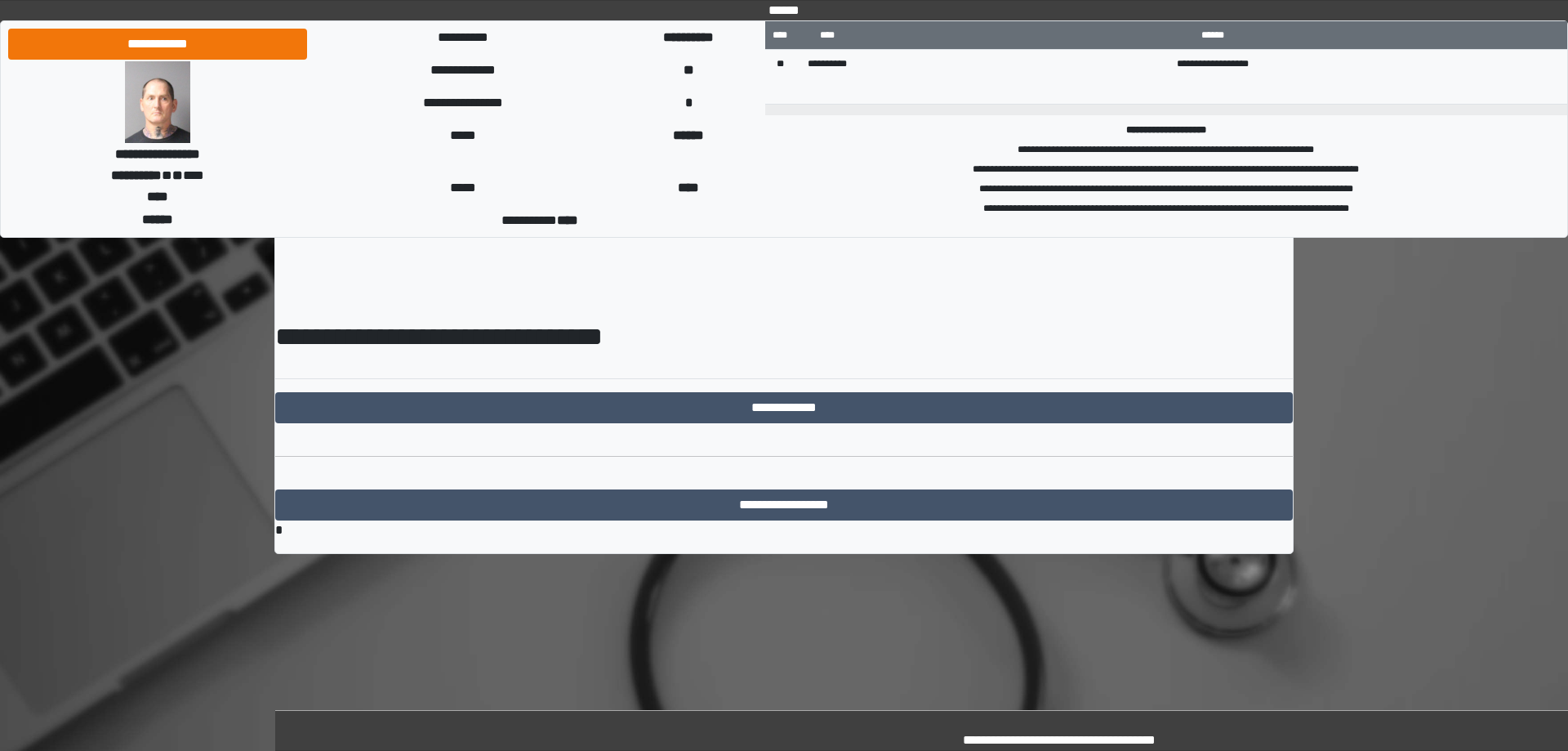 scroll, scrollTop: 0, scrollLeft: 0, axis: both 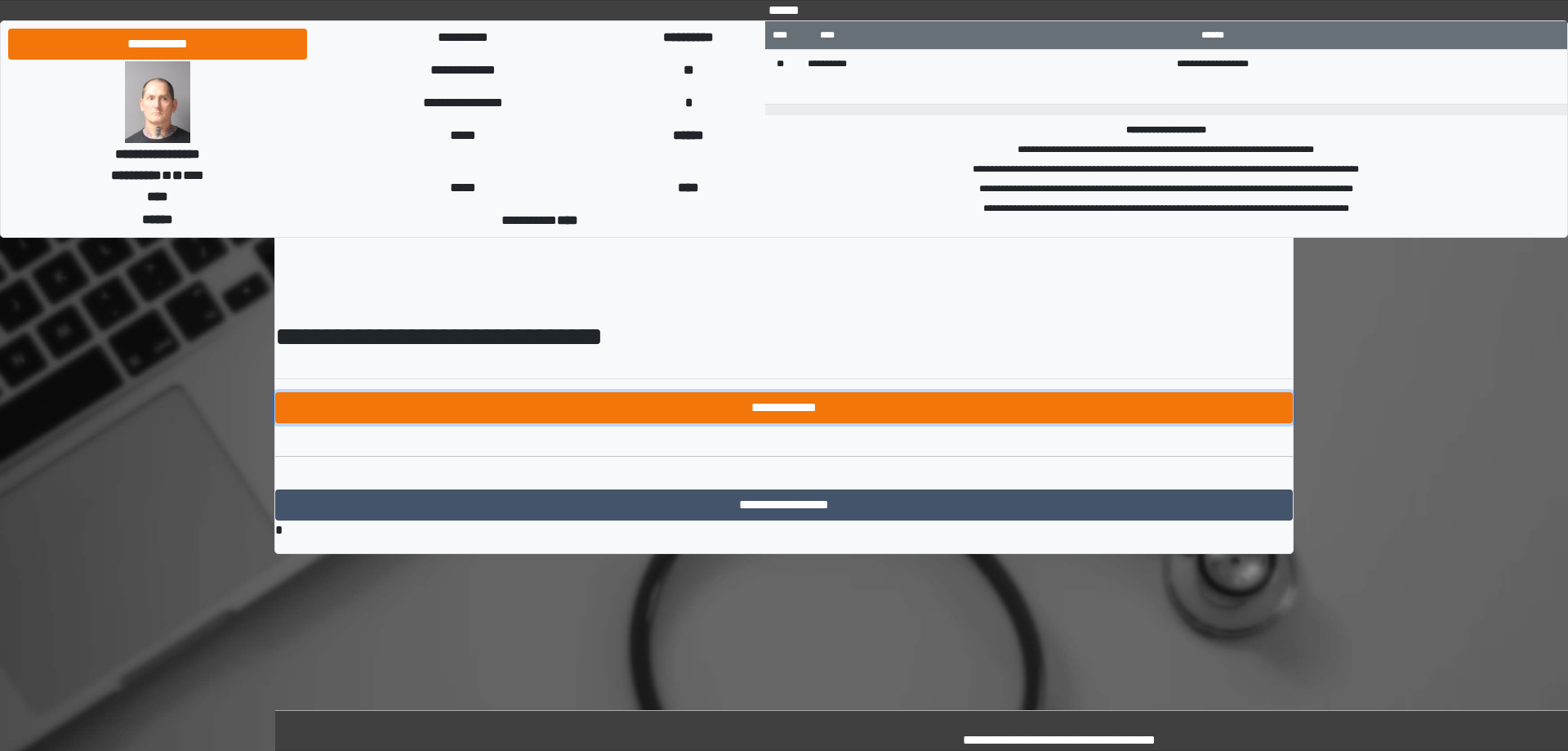 click on "**********" at bounding box center (784, 408) 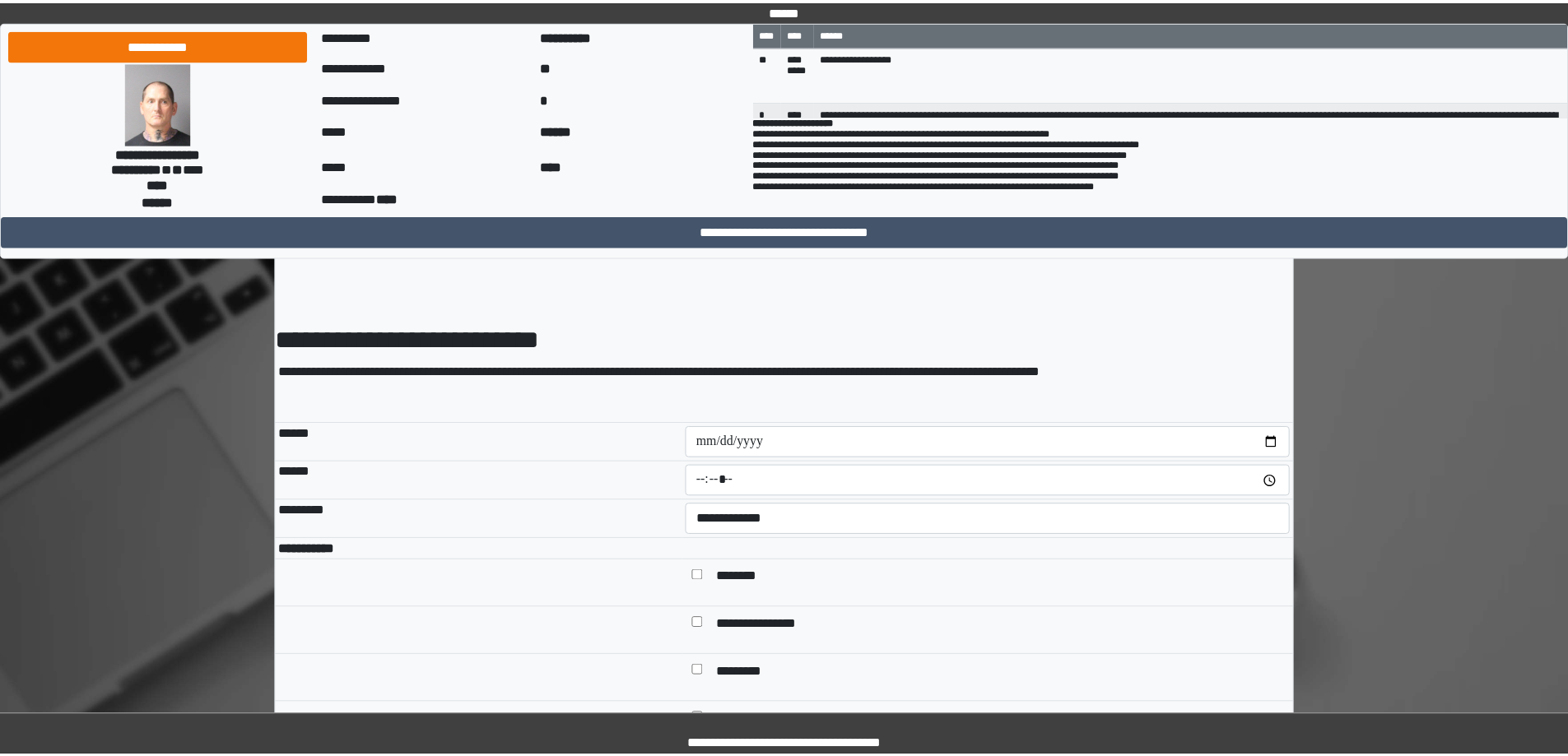 scroll, scrollTop: 0, scrollLeft: 0, axis: both 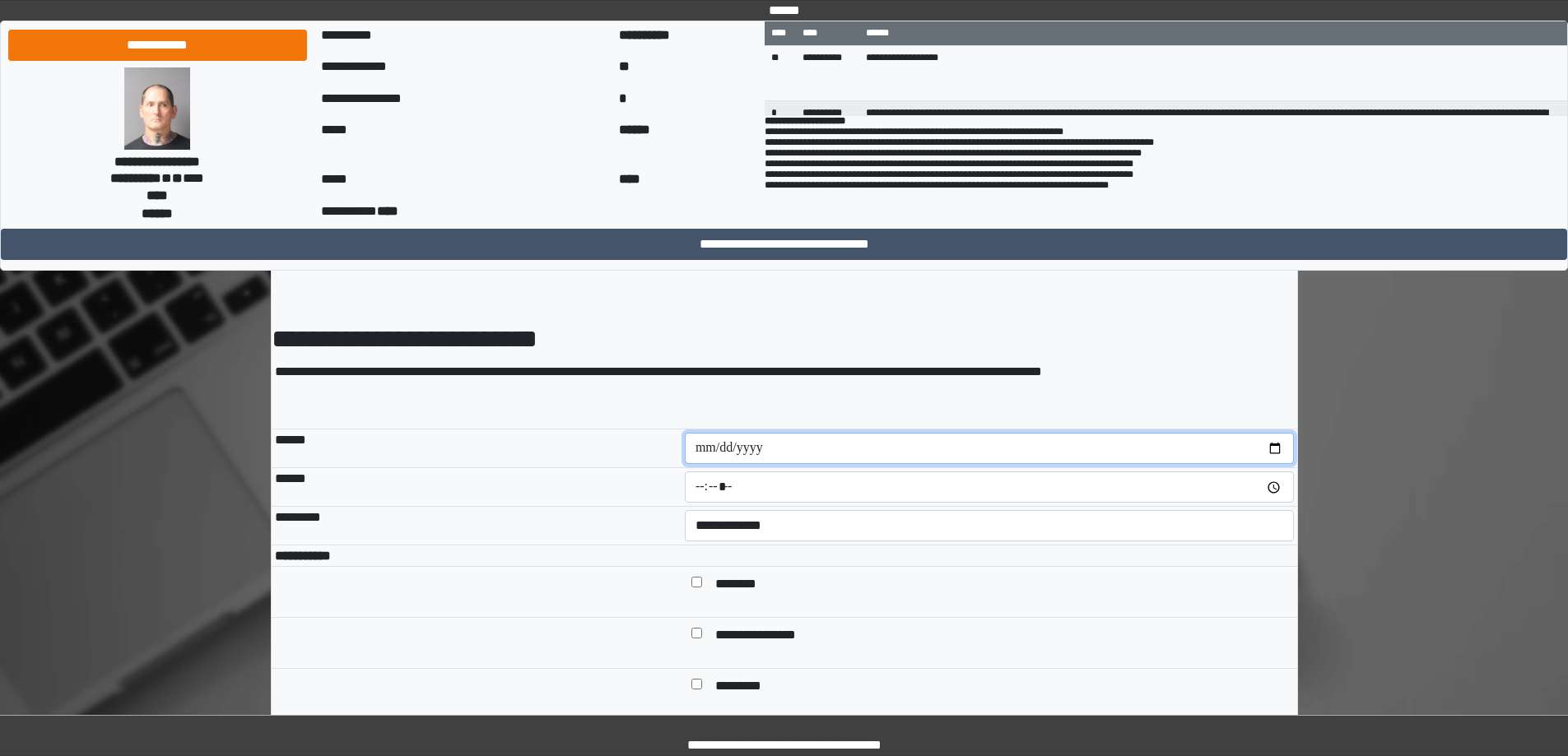 click at bounding box center [989, 448] 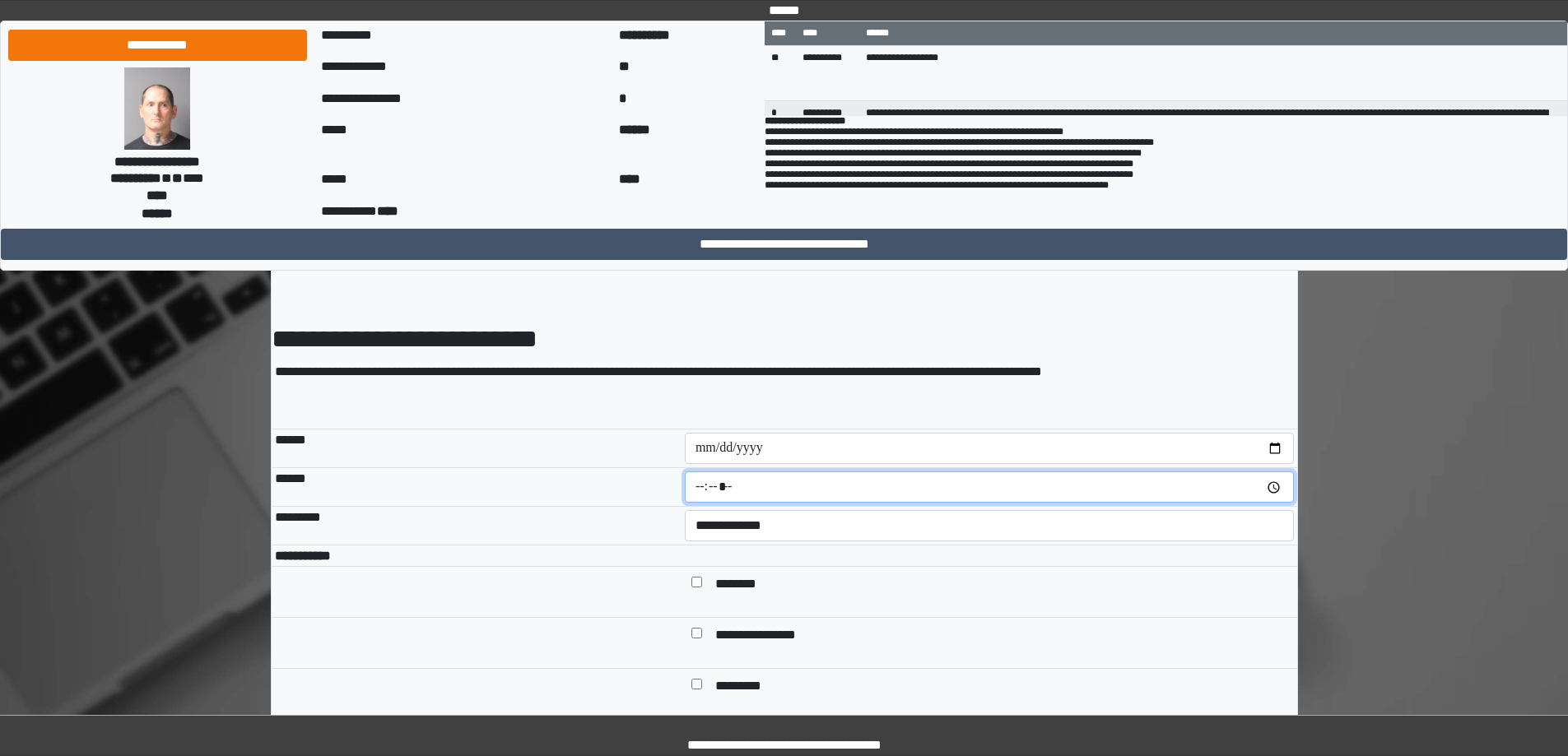 click at bounding box center (989, 487) 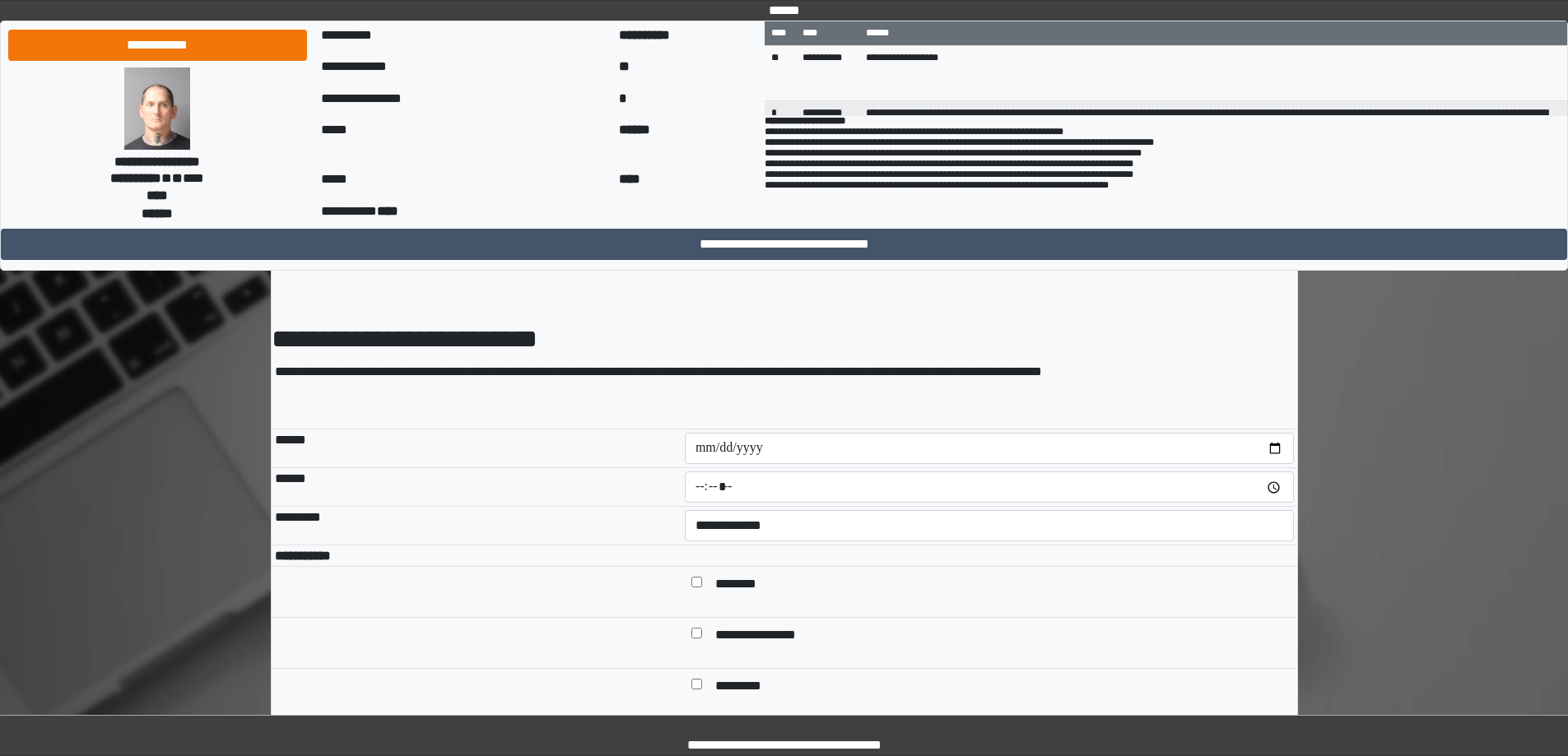 type on "*****" 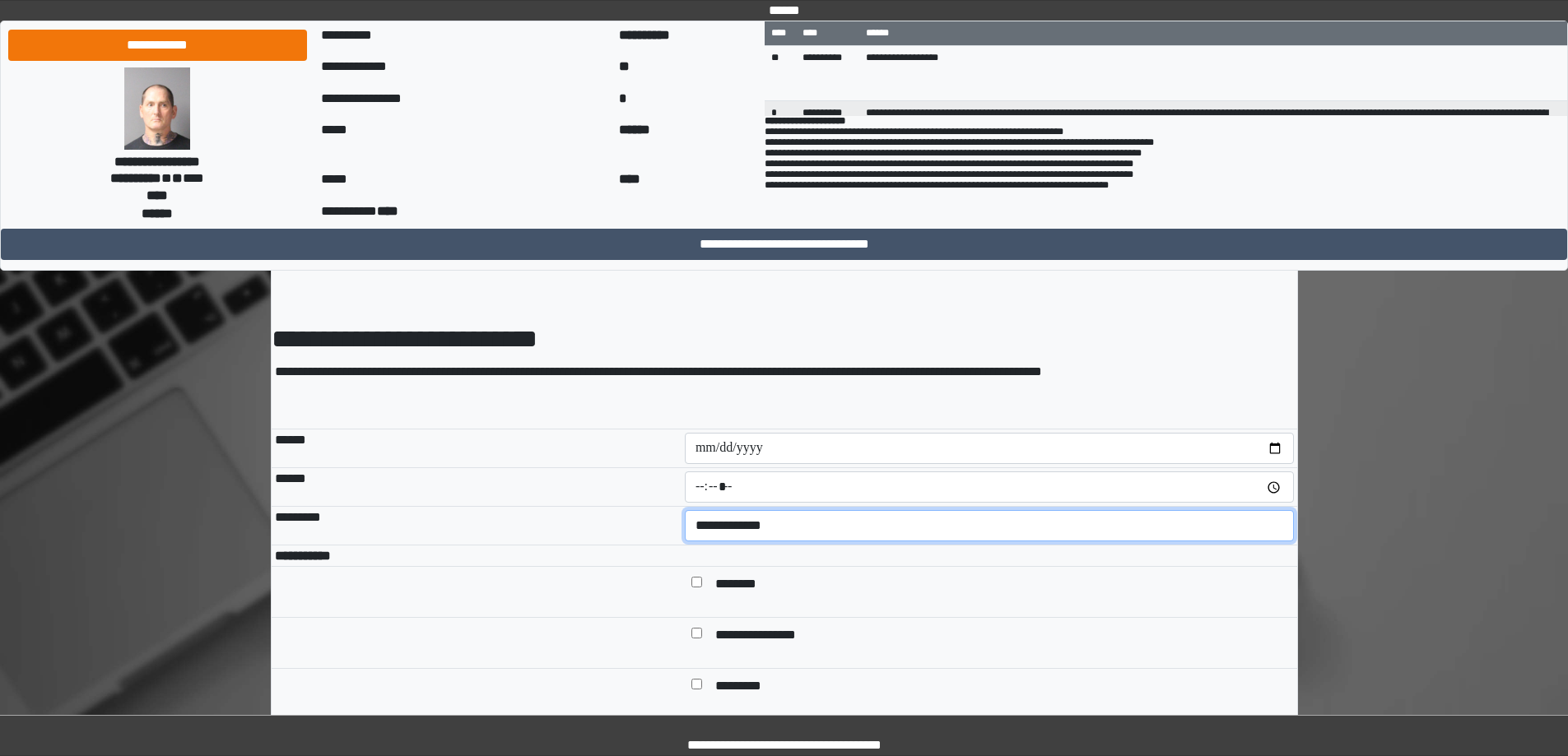 click on "**********" at bounding box center [989, 526] 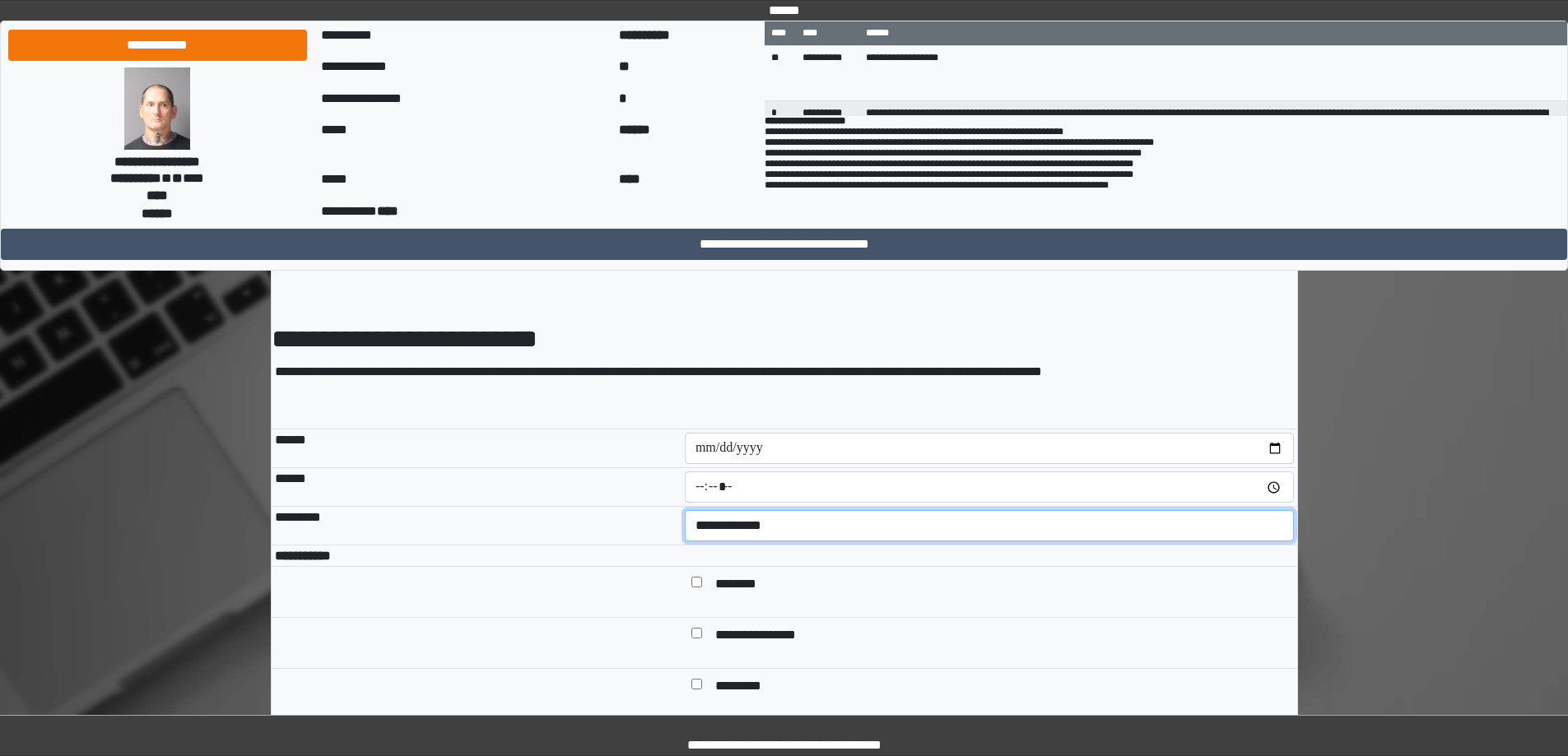 select on "*" 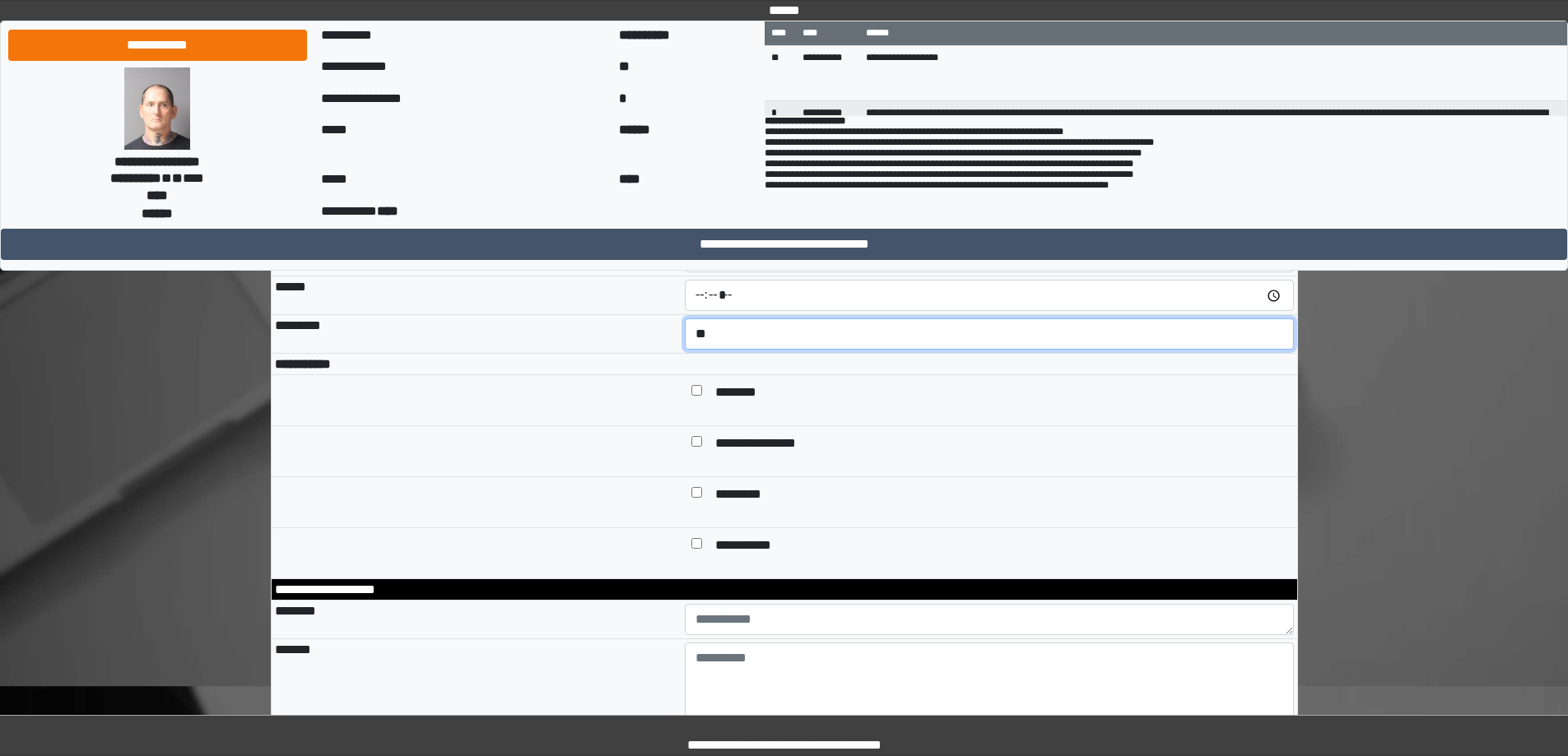 scroll, scrollTop: 165, scrollLeft: 0, axis: vertical 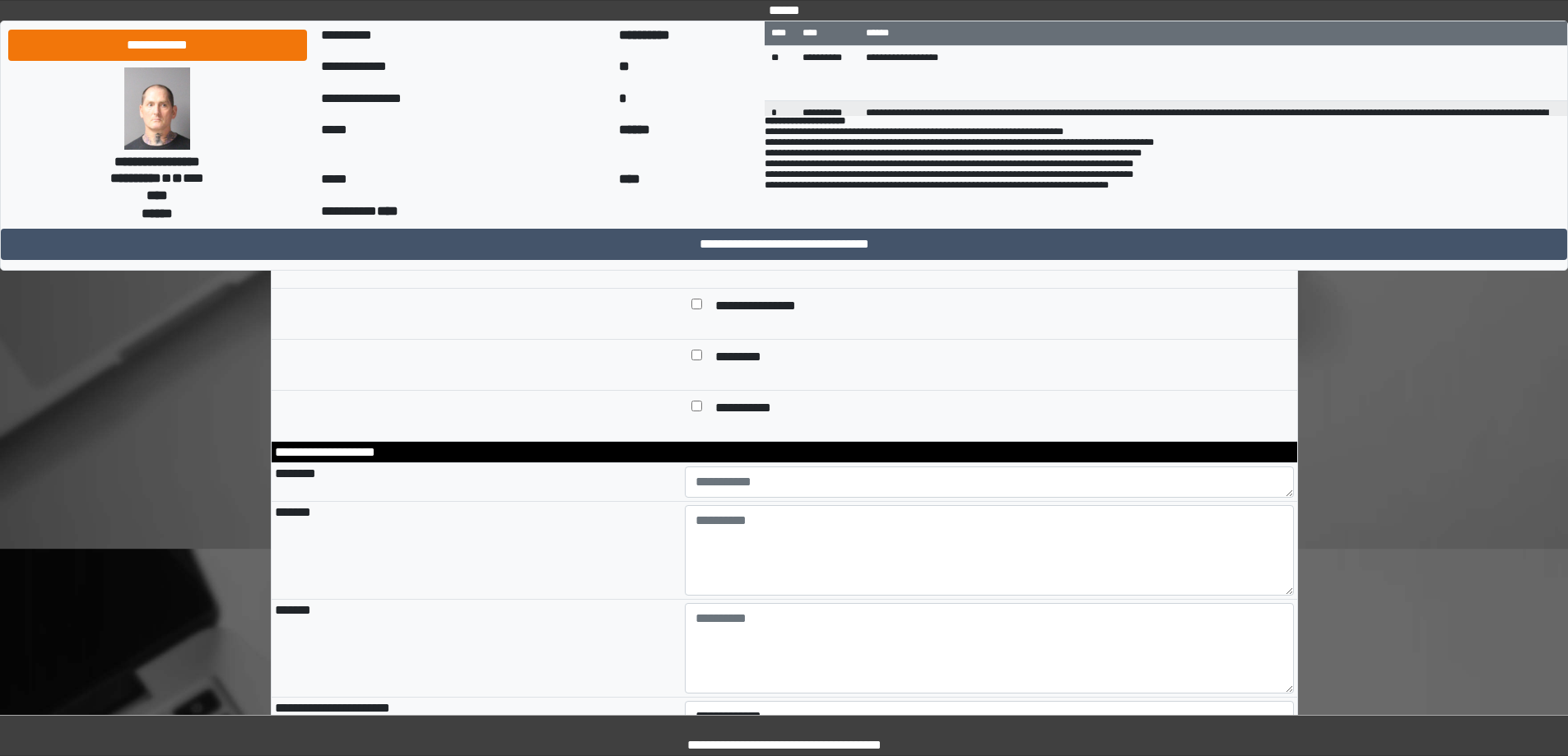 click at bounding box center (989, 482) 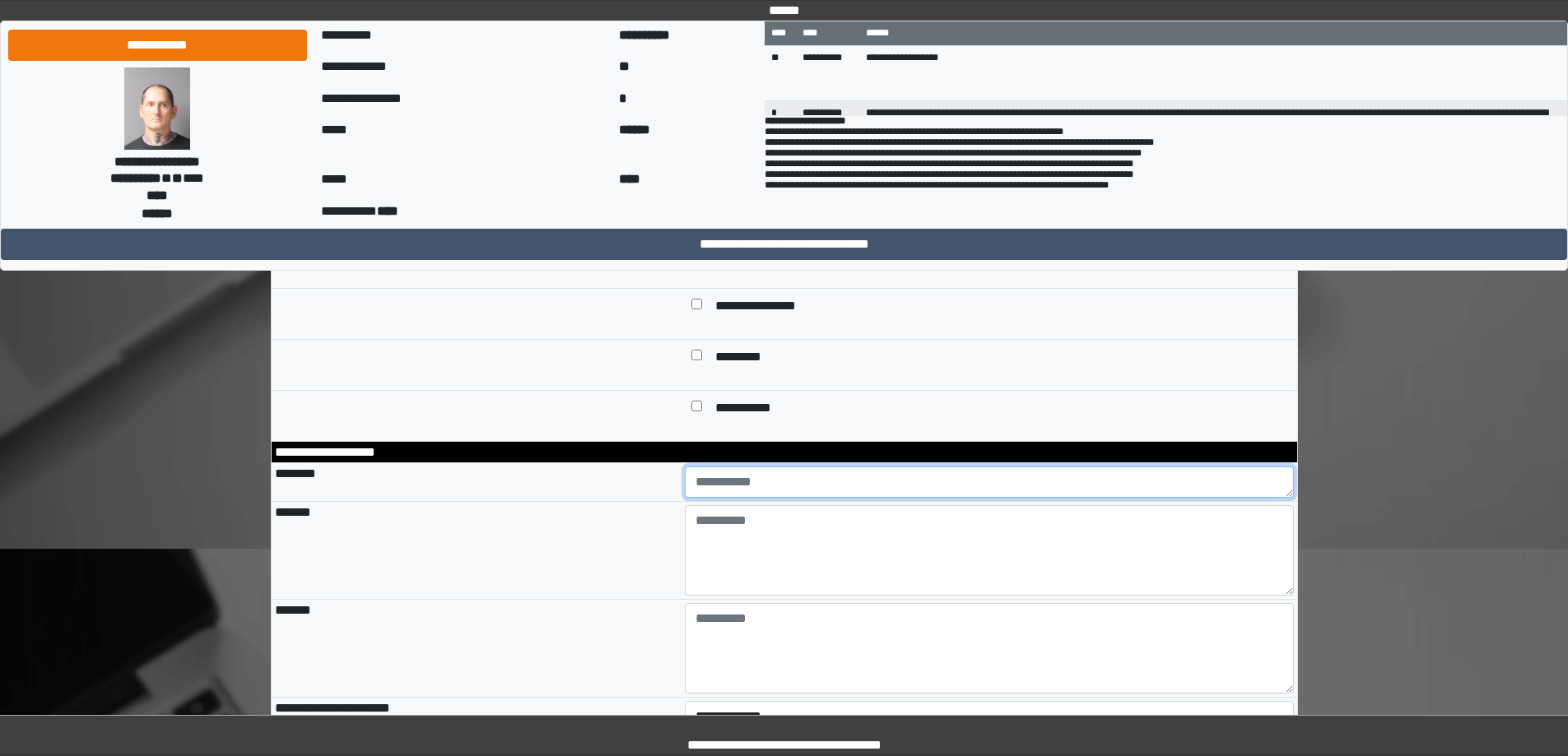 drag, startPoint x: 721, startPoint y: 496, endPoint x: 782, endPoint y: 495, distance: 61.0082 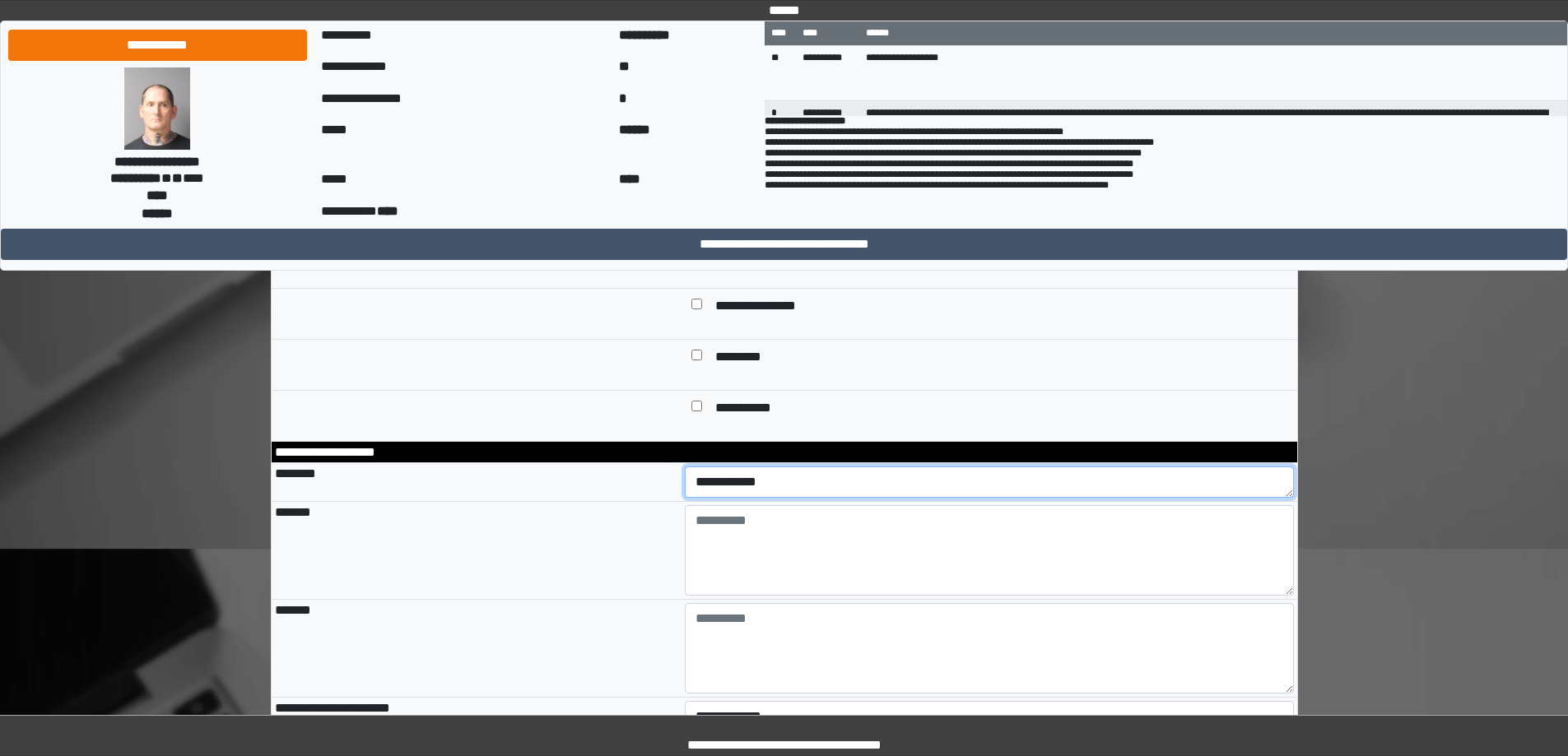 type on "**********" 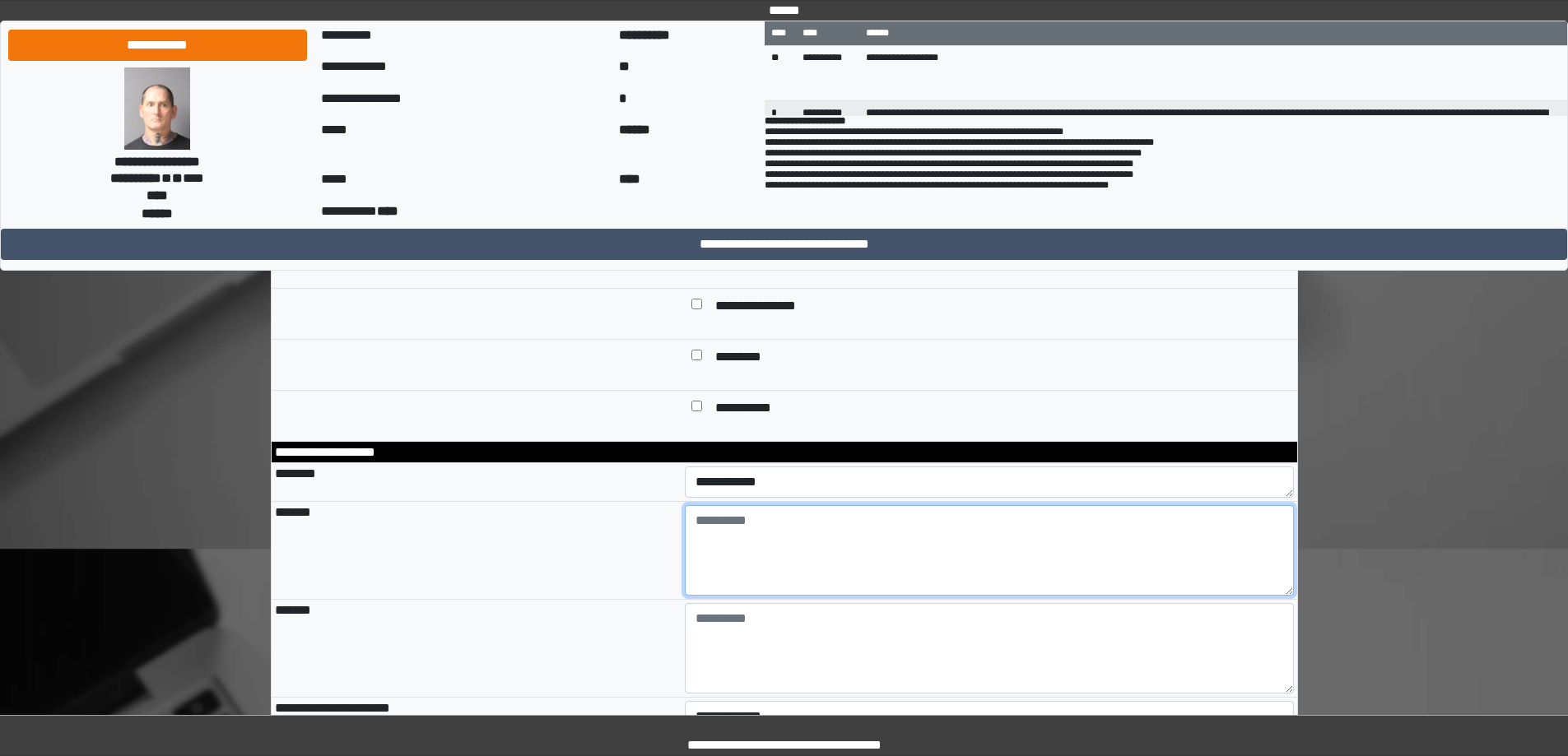 click at bounding box center (989, 550) 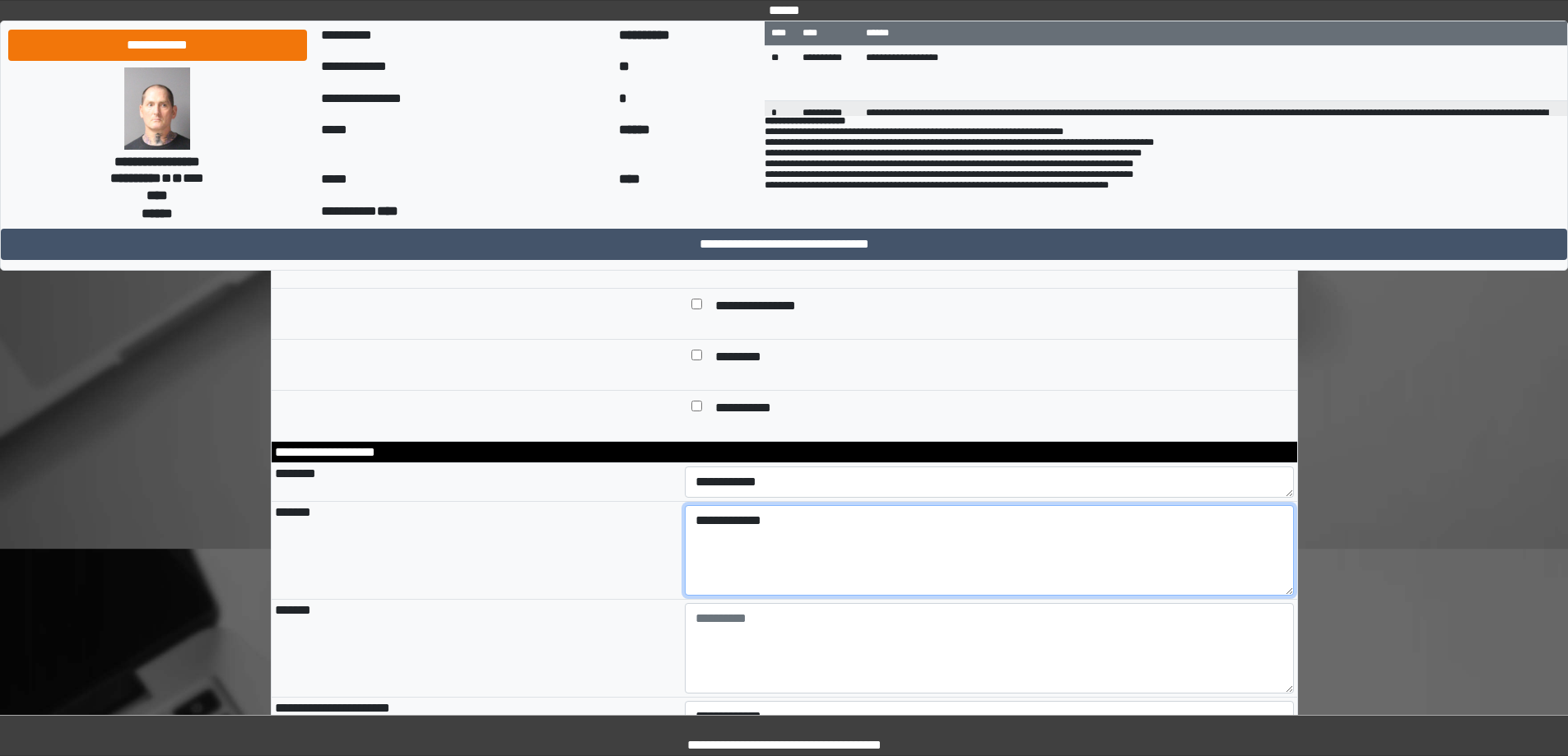 type on "**********" 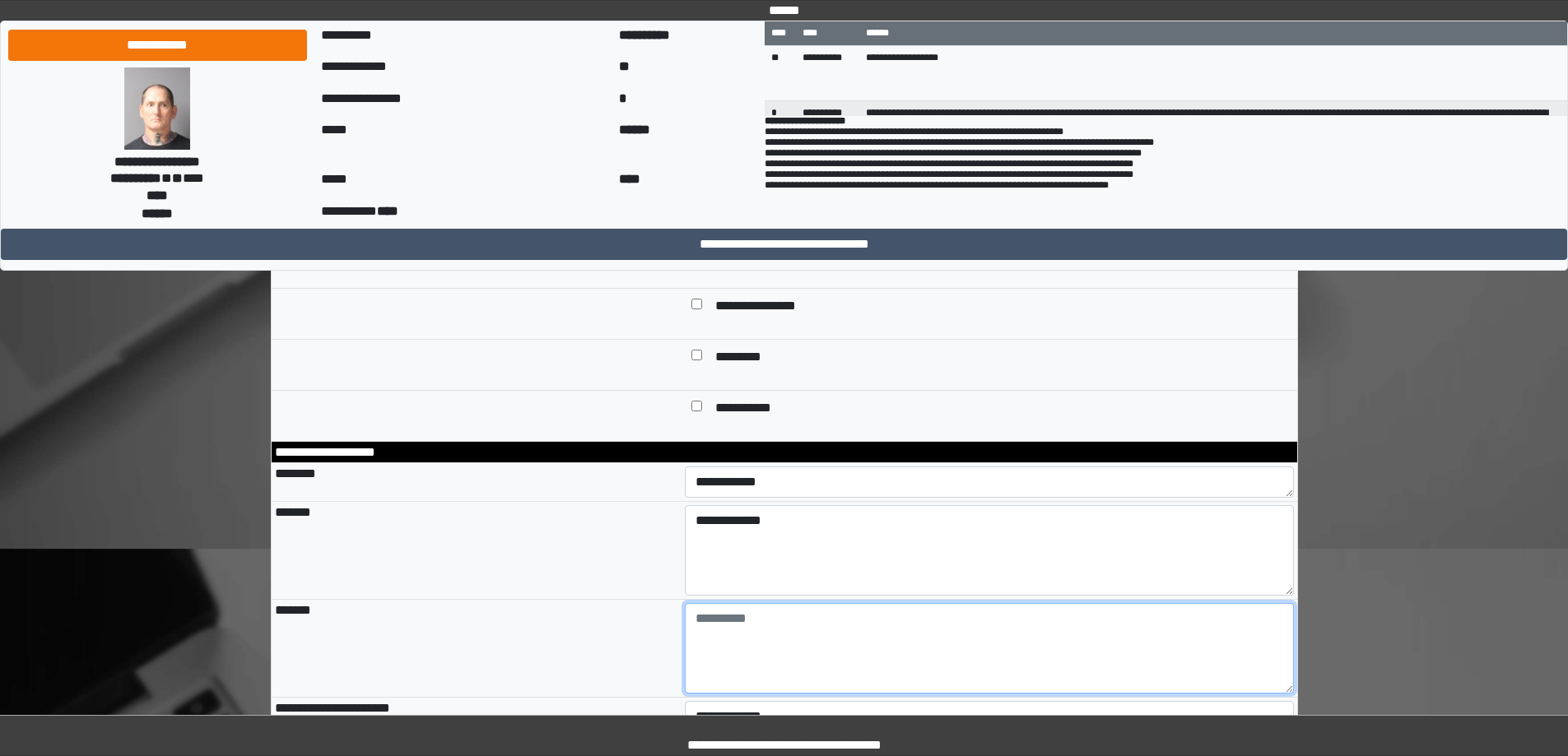 drag, startPoint x: 744, startPoint y: 634, endPoint x: 719, endPoint y: 636, distance: 25.079872 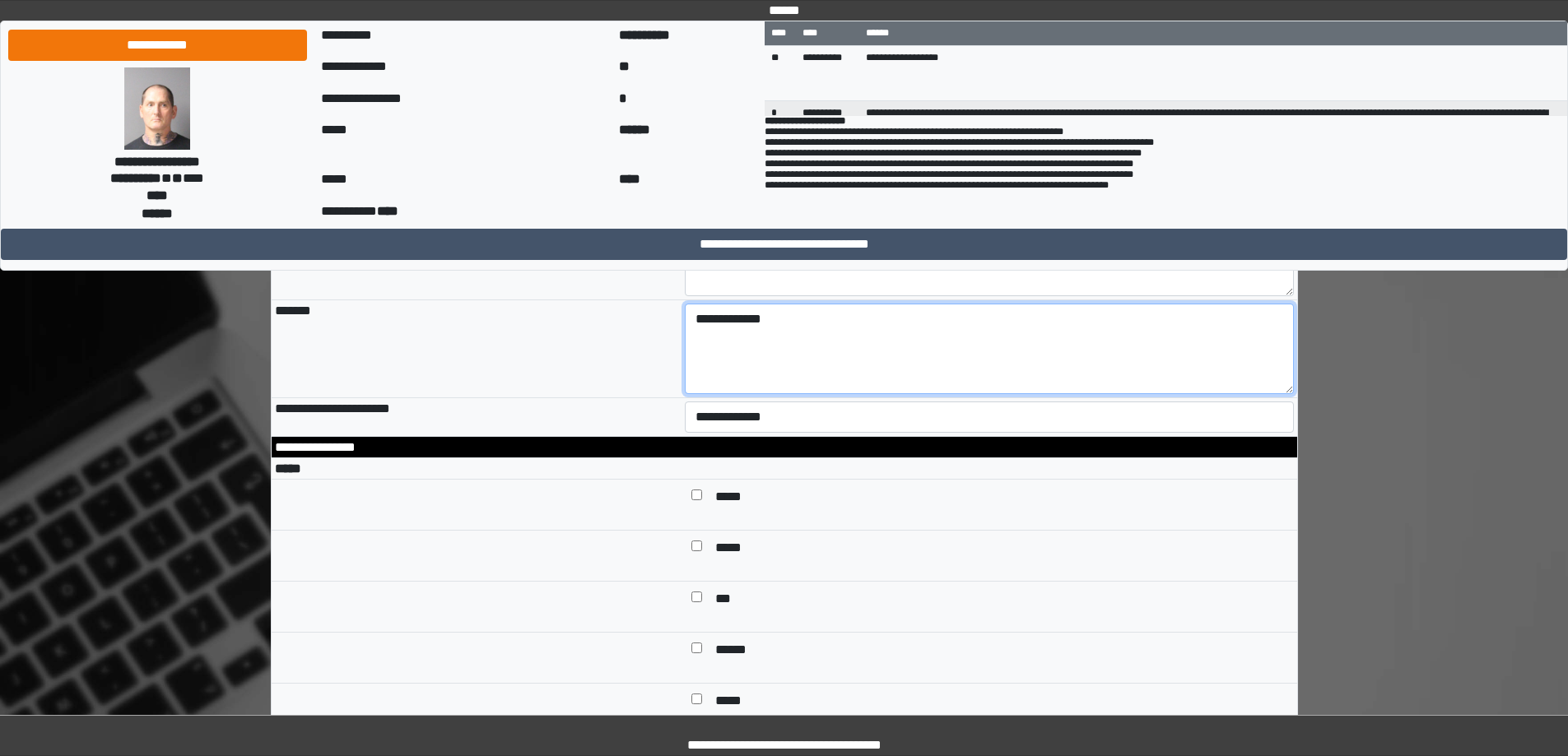 scroll, scrollTop: 658, scrollLeft: 0, axis: vertical 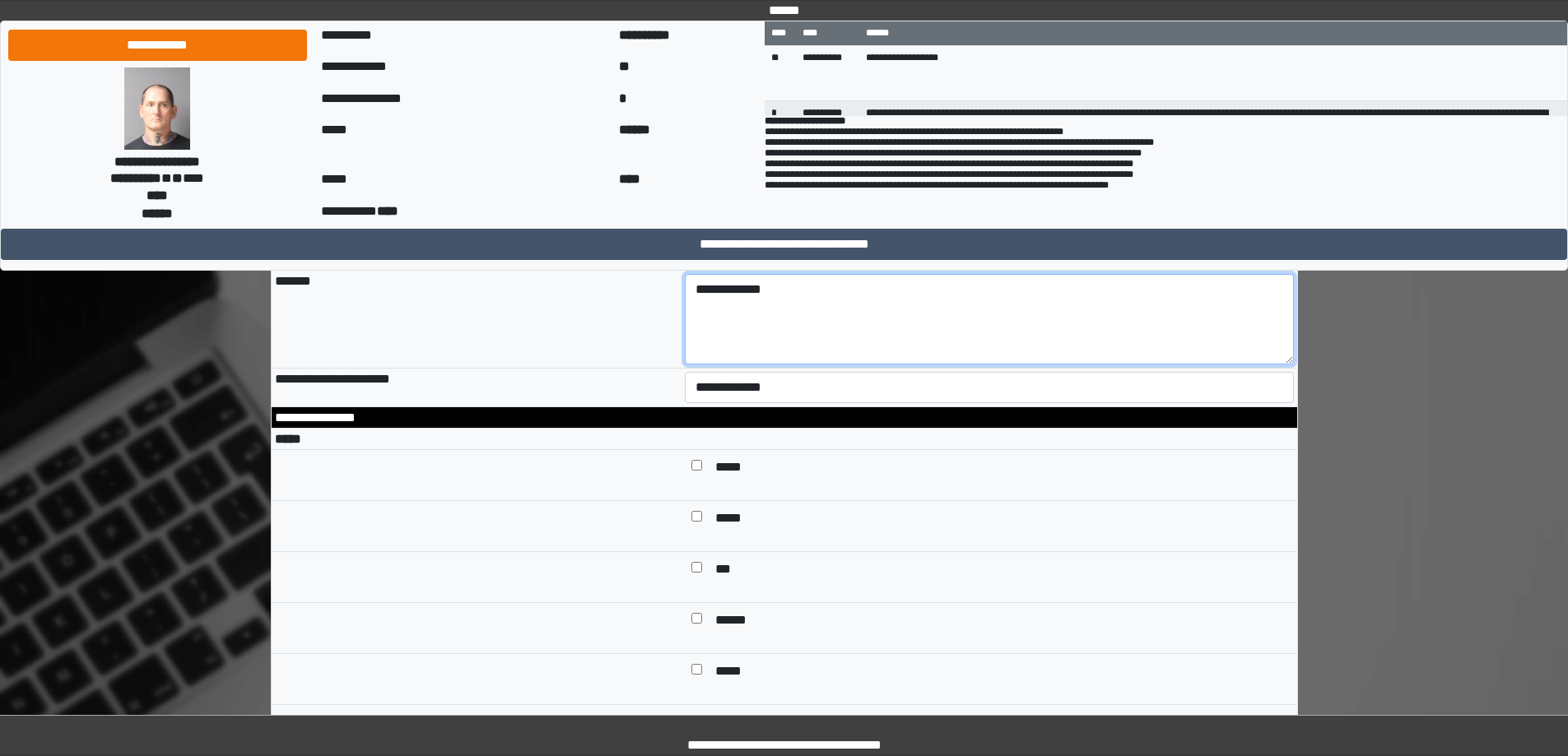 type on "**********" 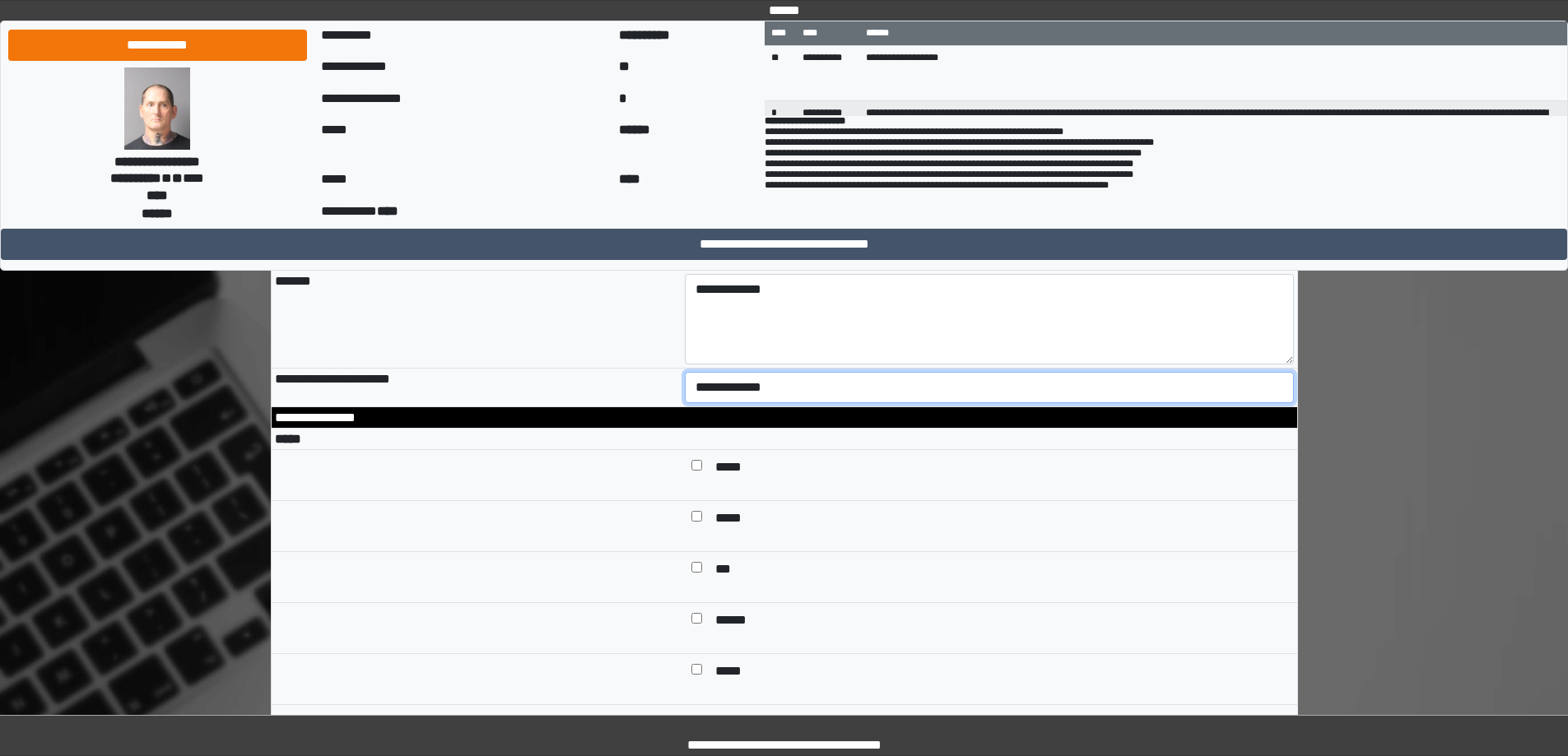 click on "**********" at bounding box center [989, 387] 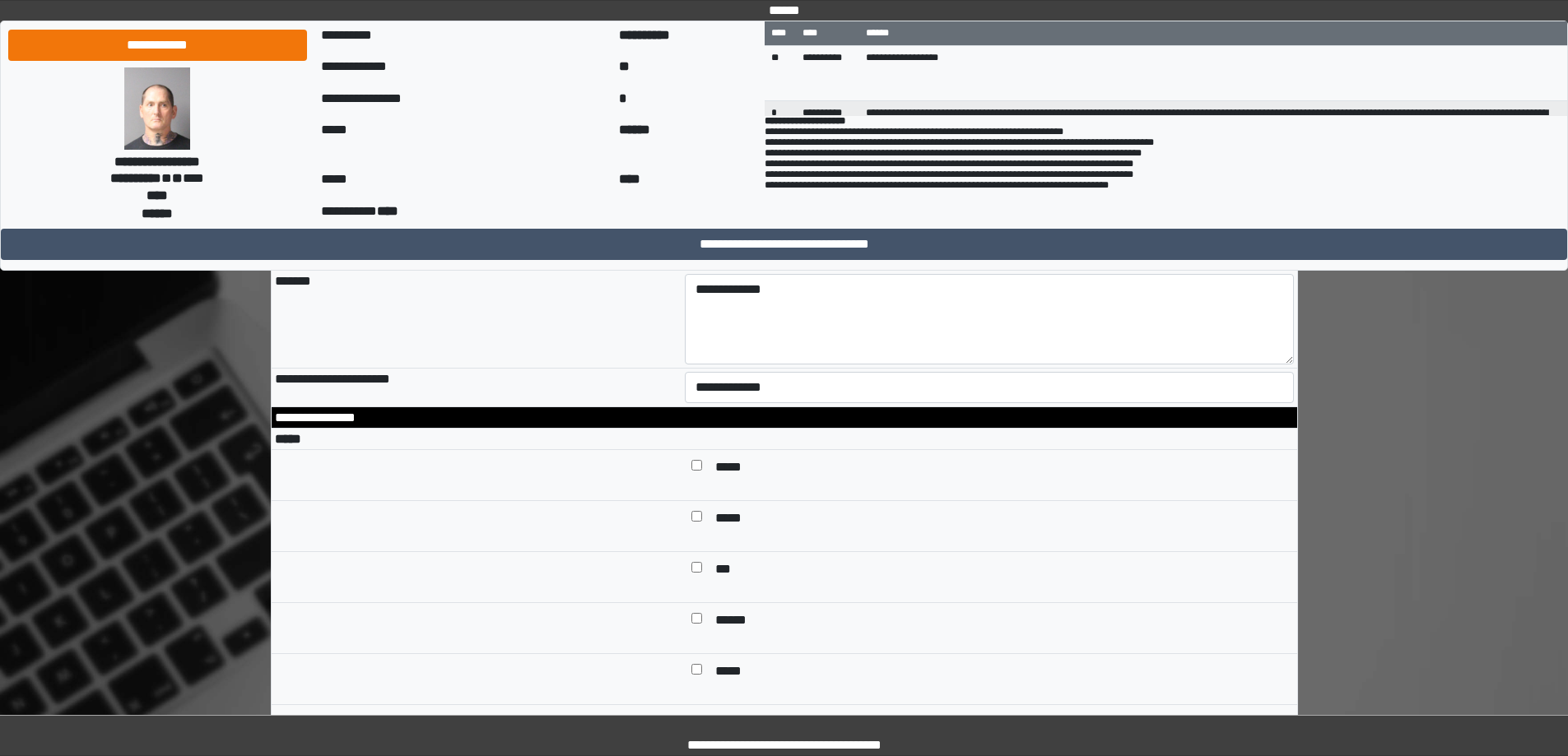 click on "*******" at bounding box center (477, 319) 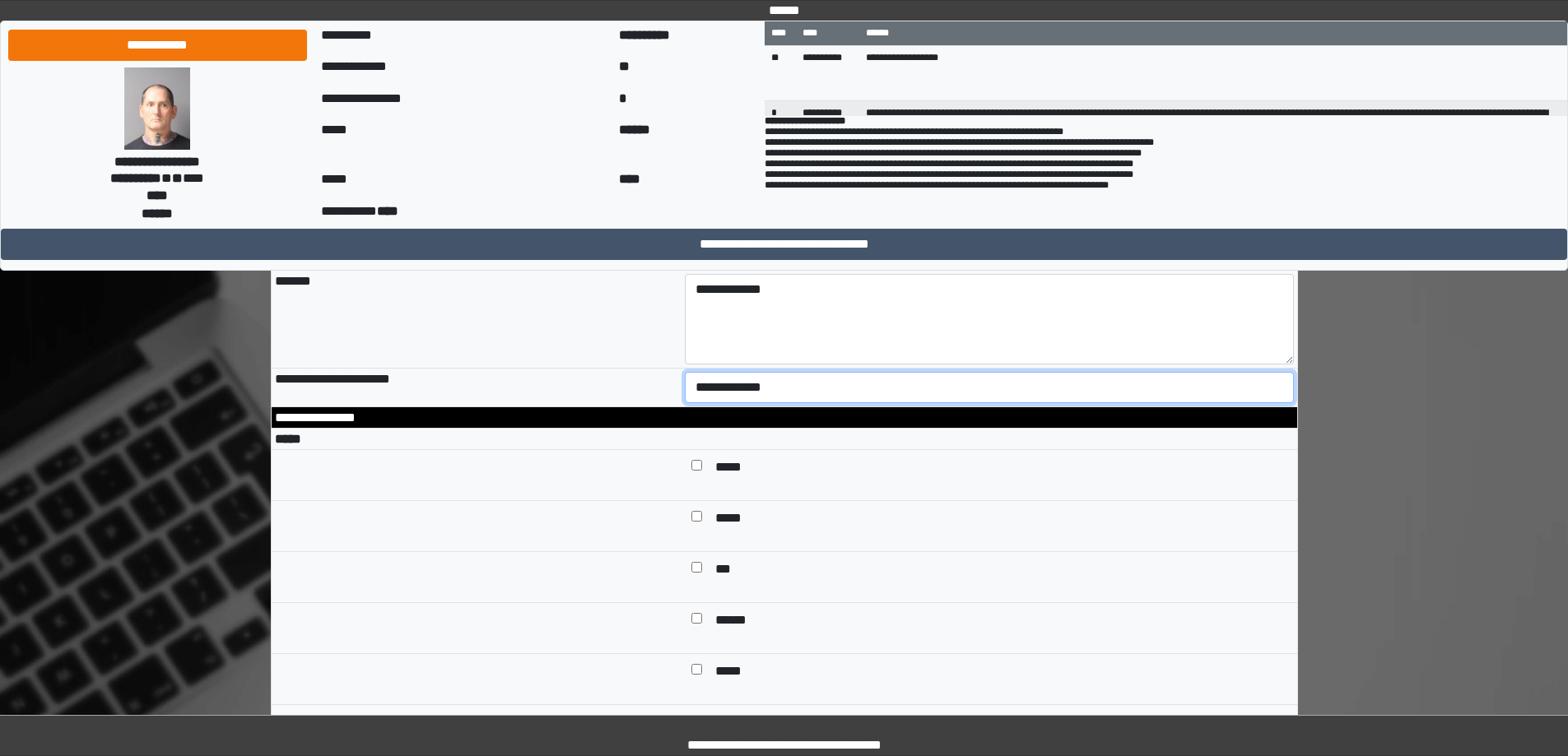 click on "**********" at bounding box center (989, 387) 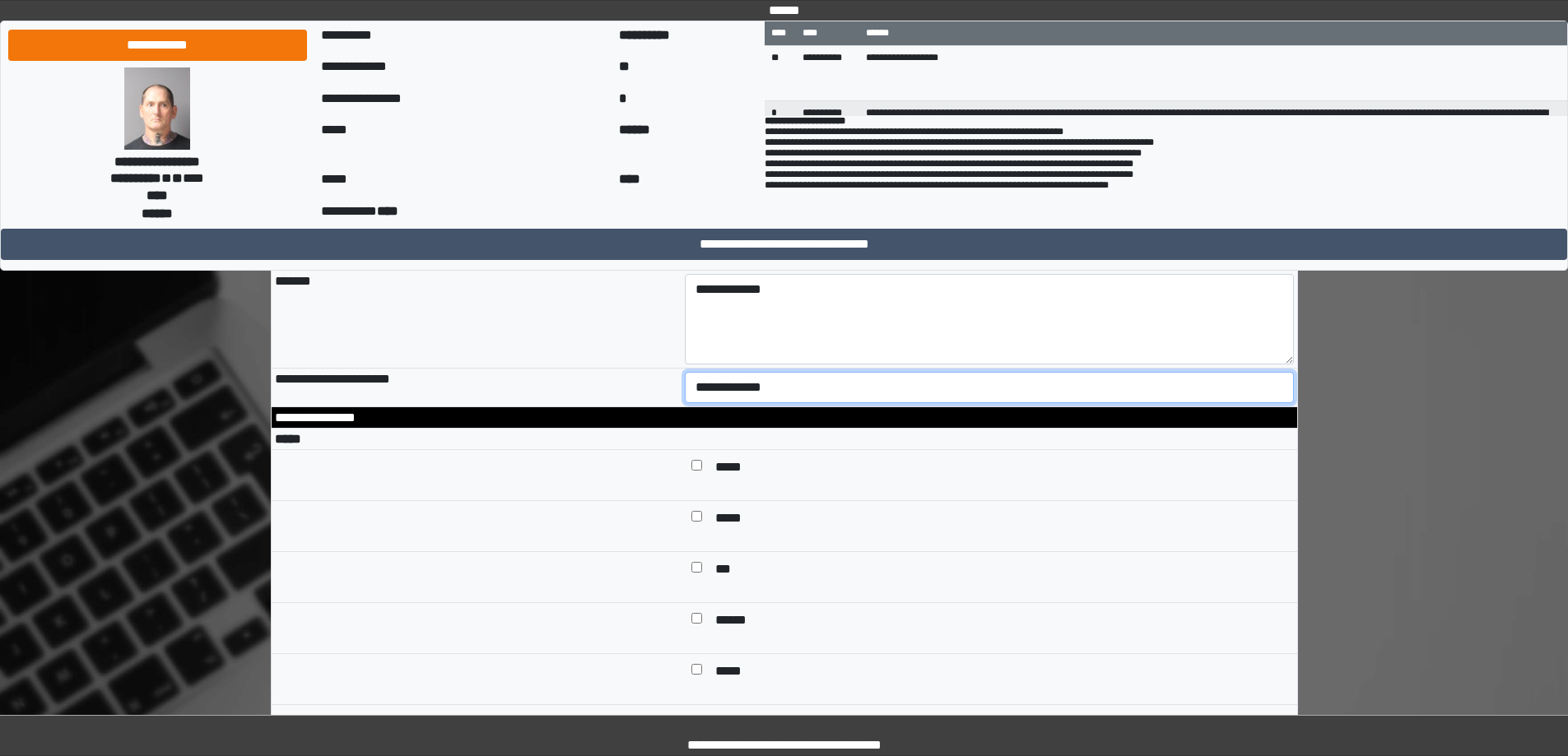 select on "*" 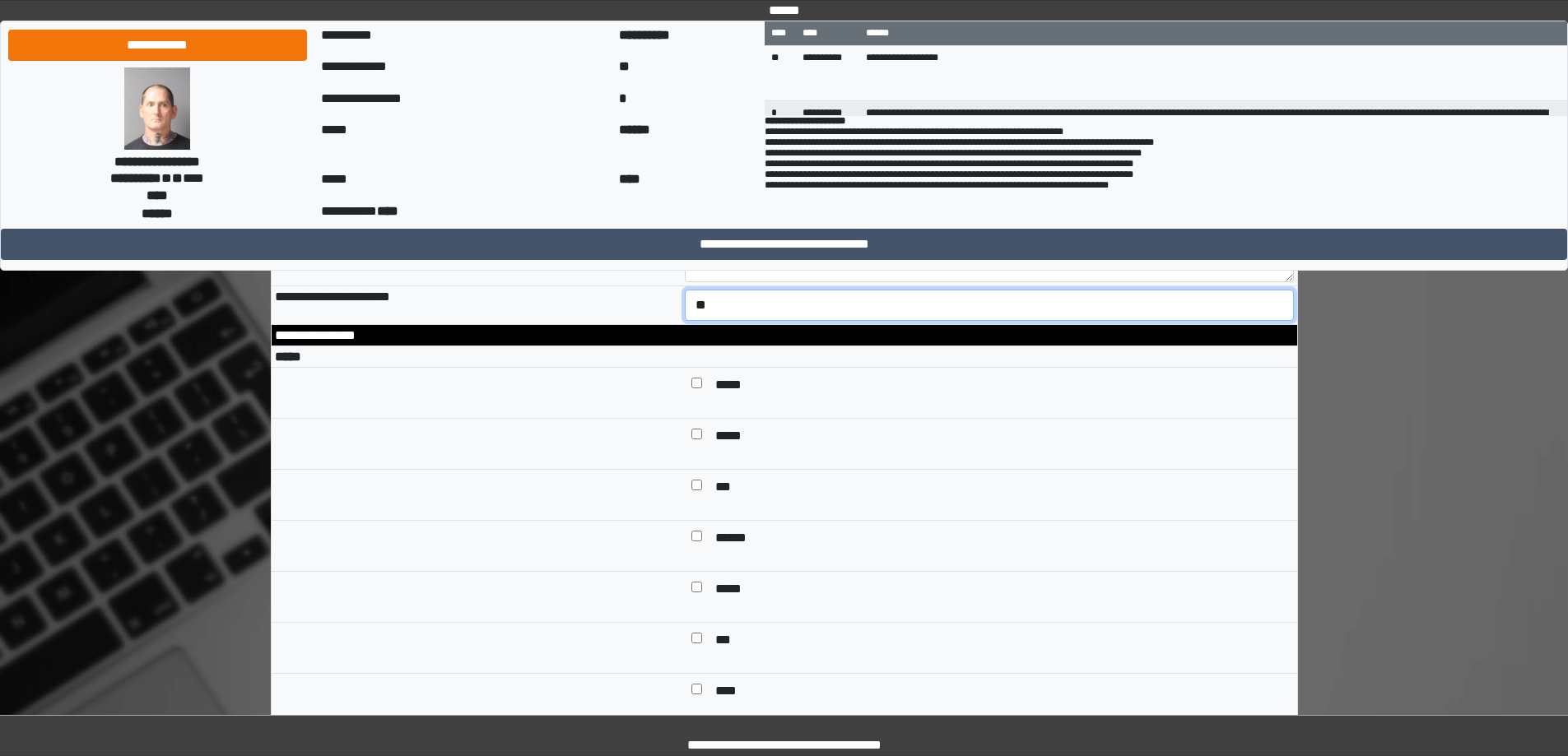 scroll, scrollTop: 823, scrollLeft: 0, axis: vertical 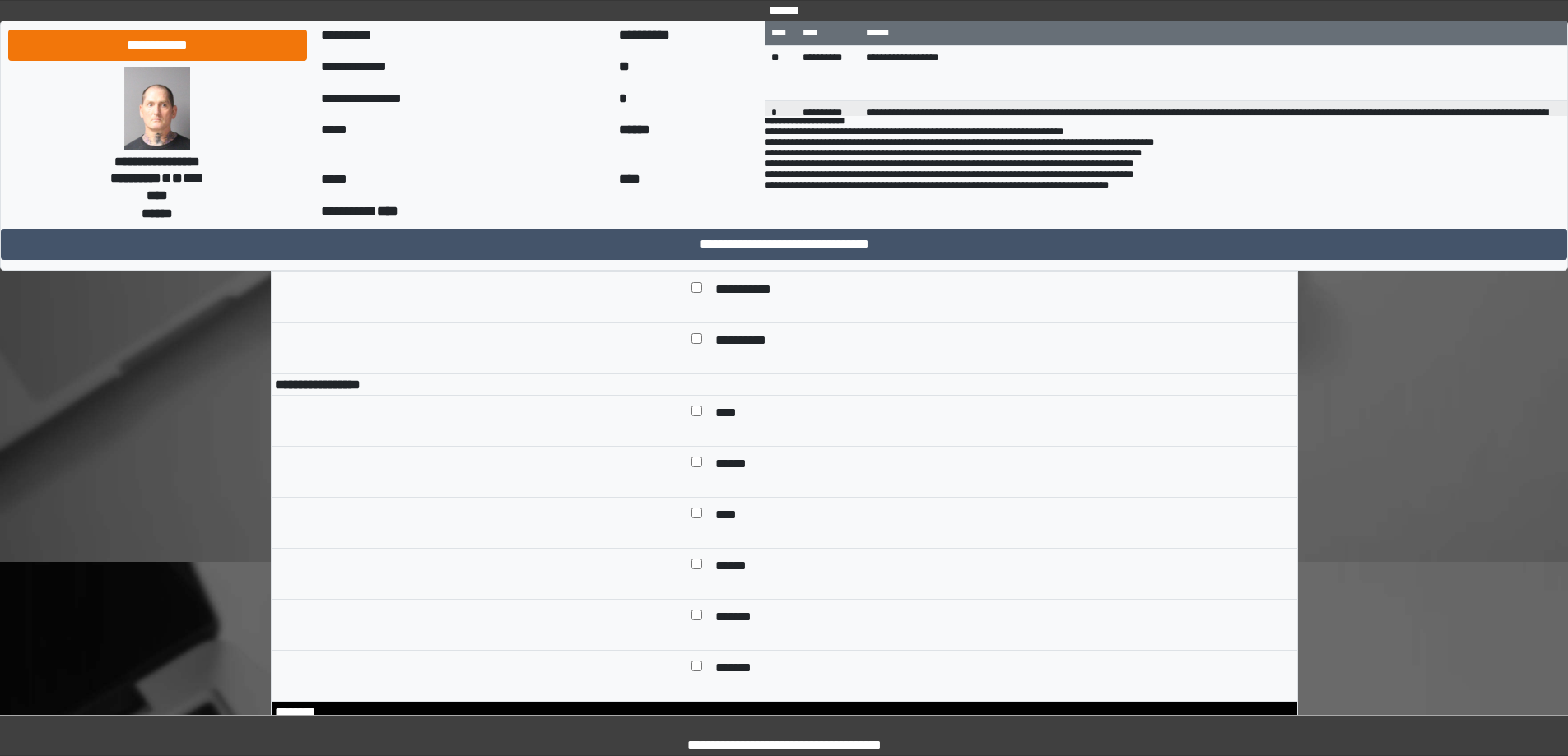 click on "****" at bounding box center [989, 421] 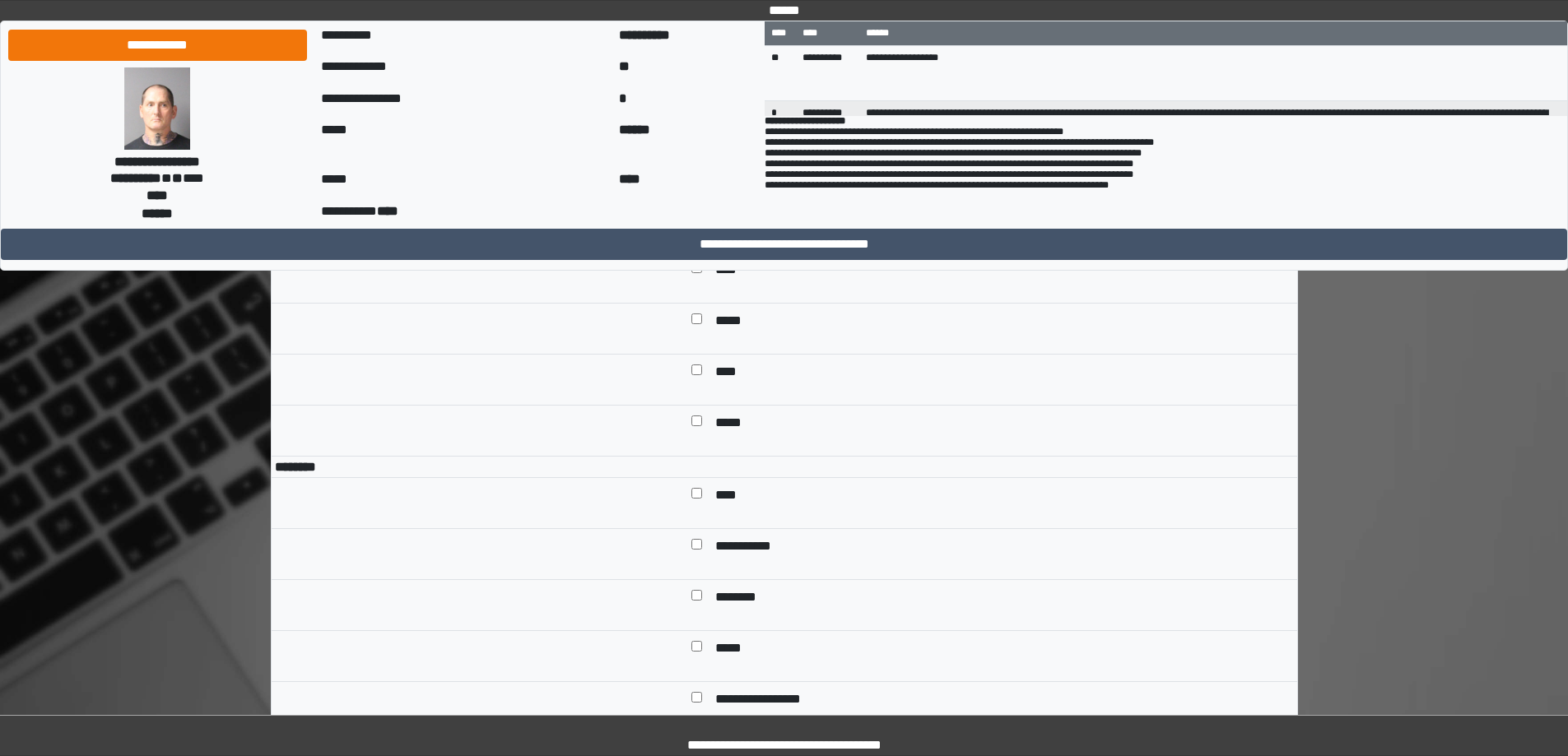 scroll, scrollTop: 1810, scrollLeft: 0, axis: vertical 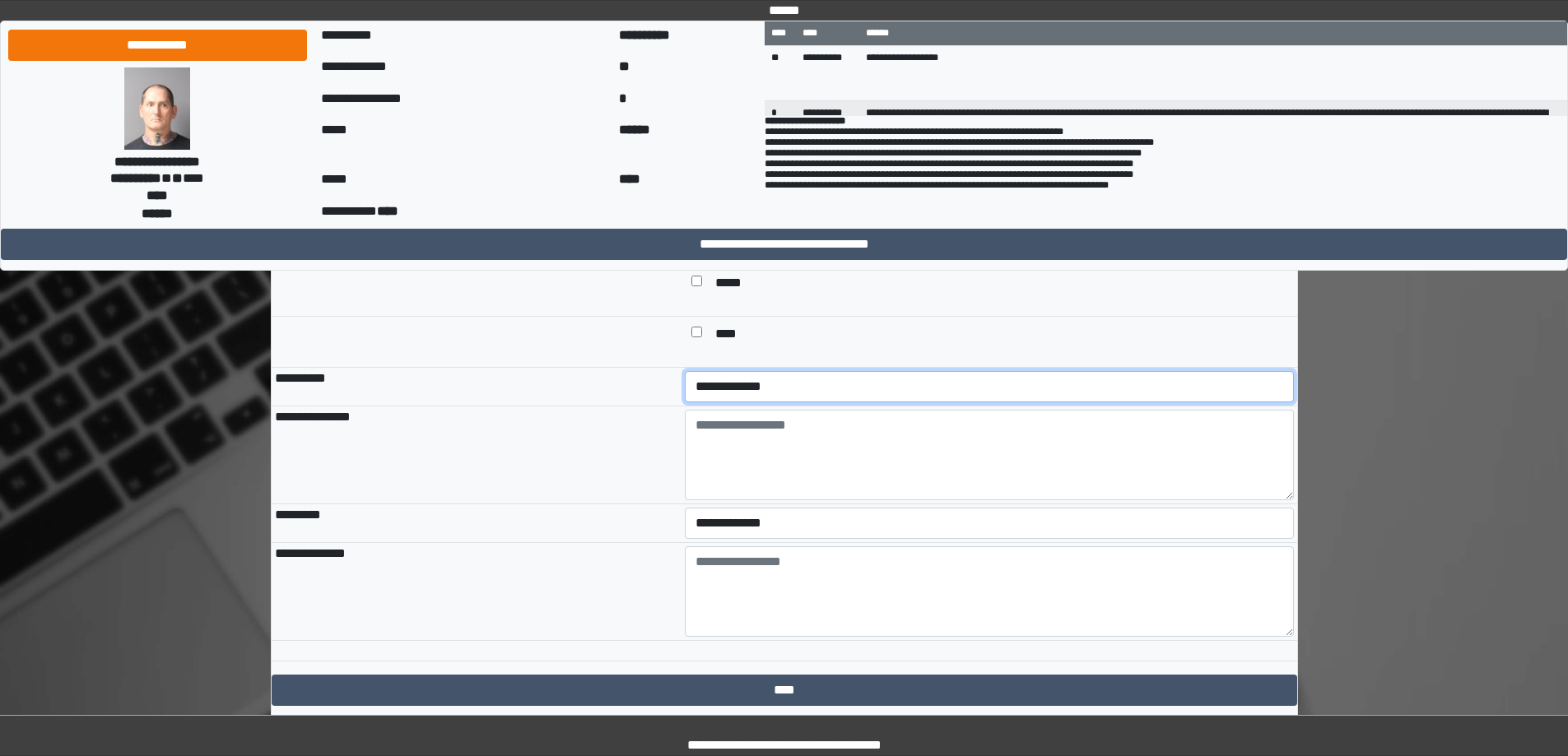 click on "**********" at bounding box center (989, 387) 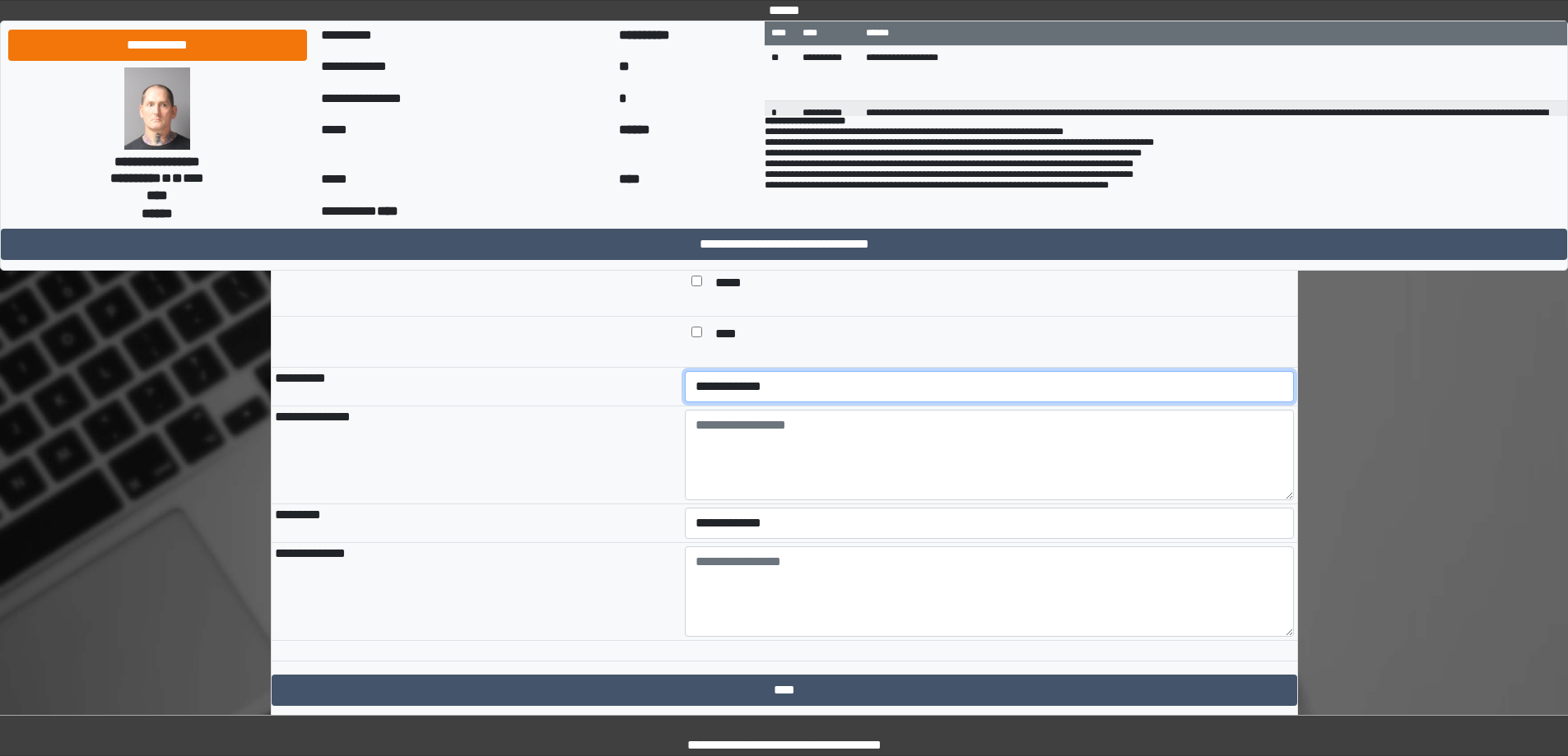 select on "*" 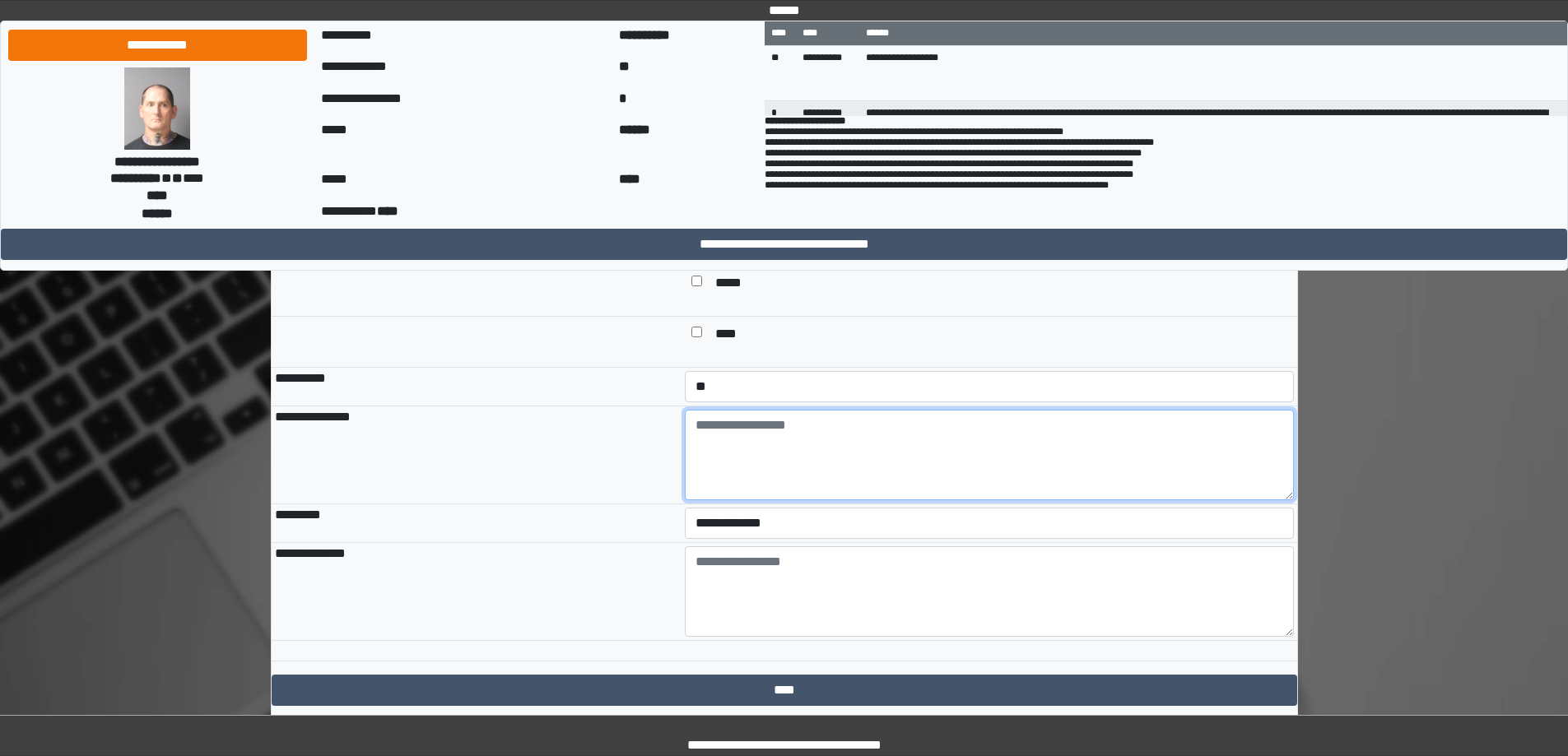 click at bounding box center (989, 455) 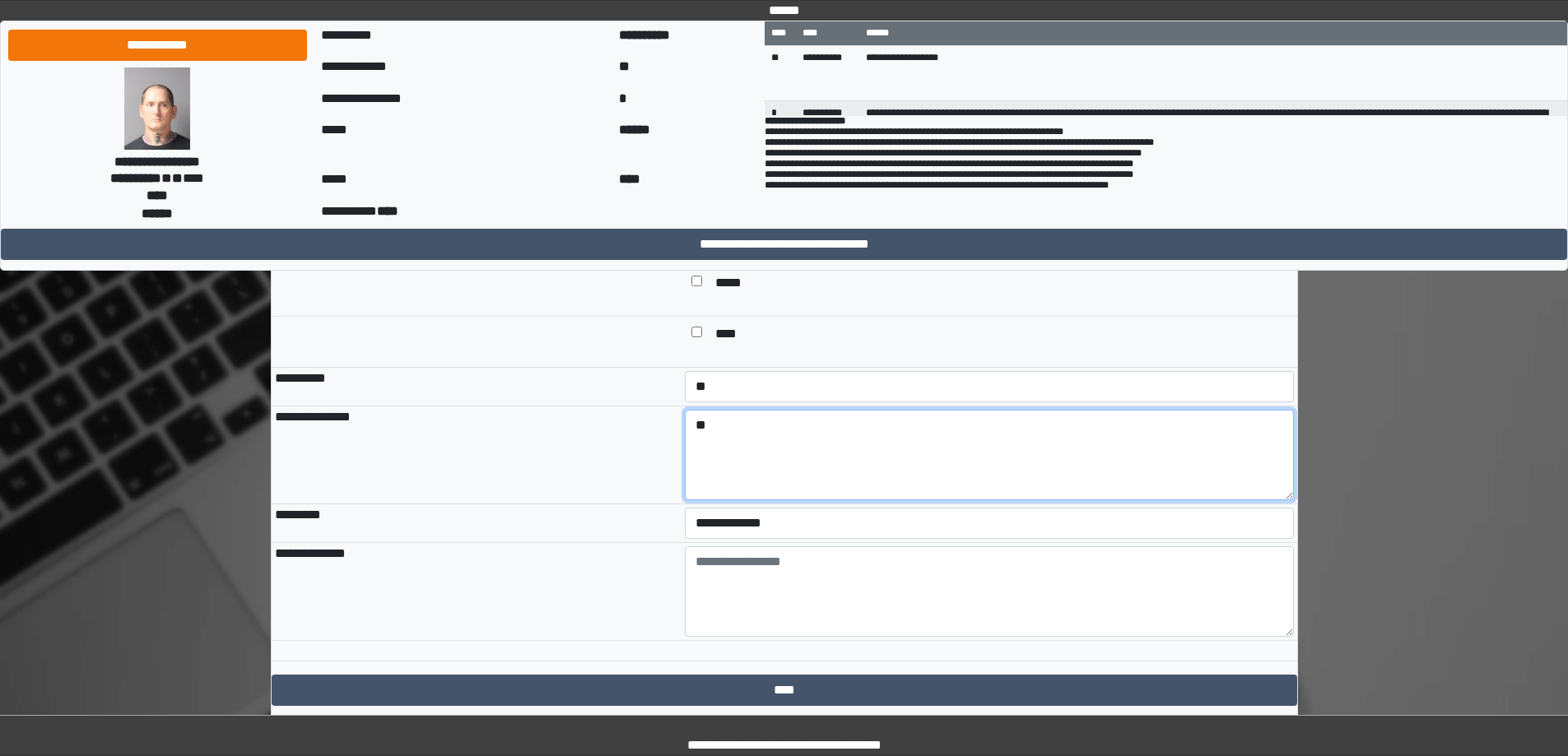 type on "*" 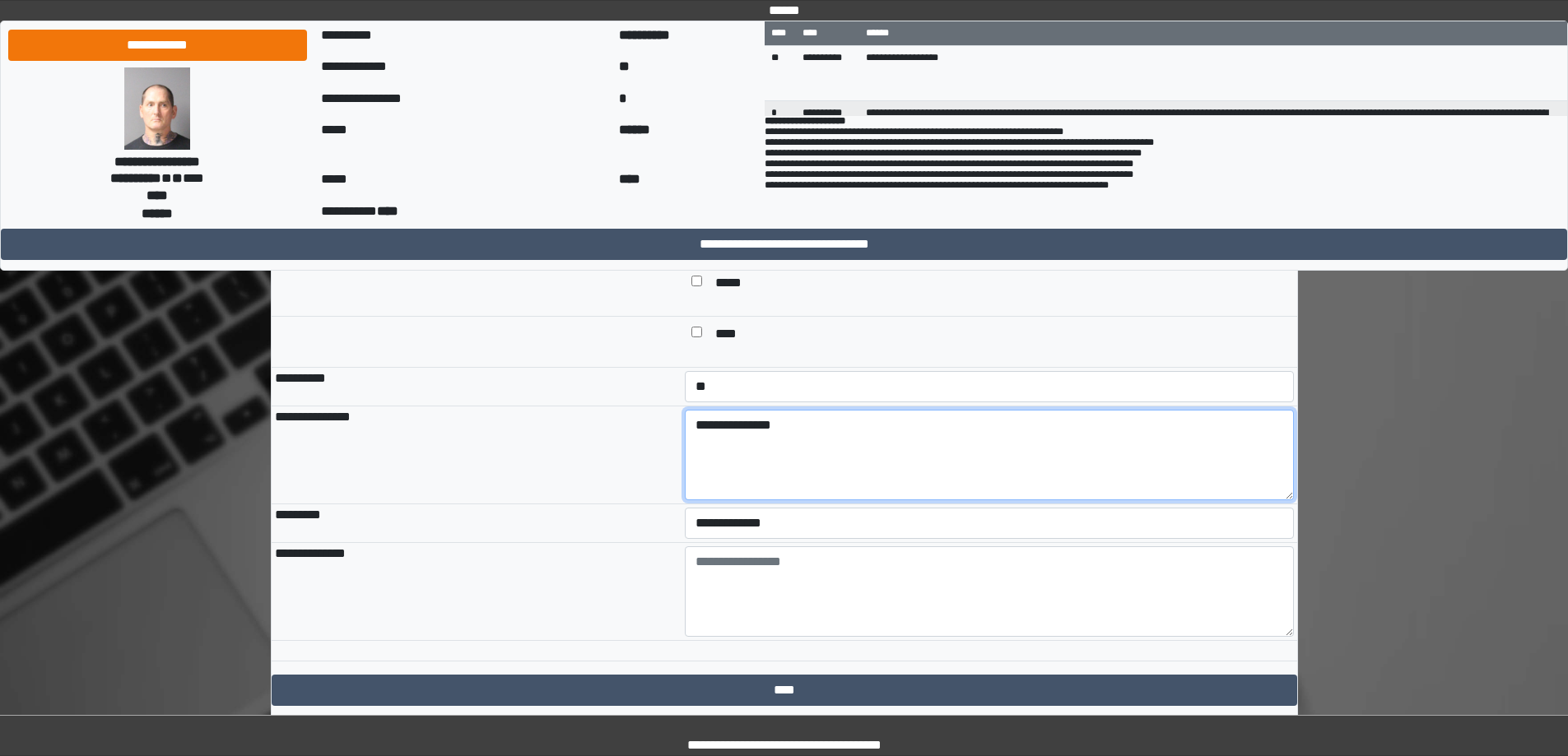type on "**********" 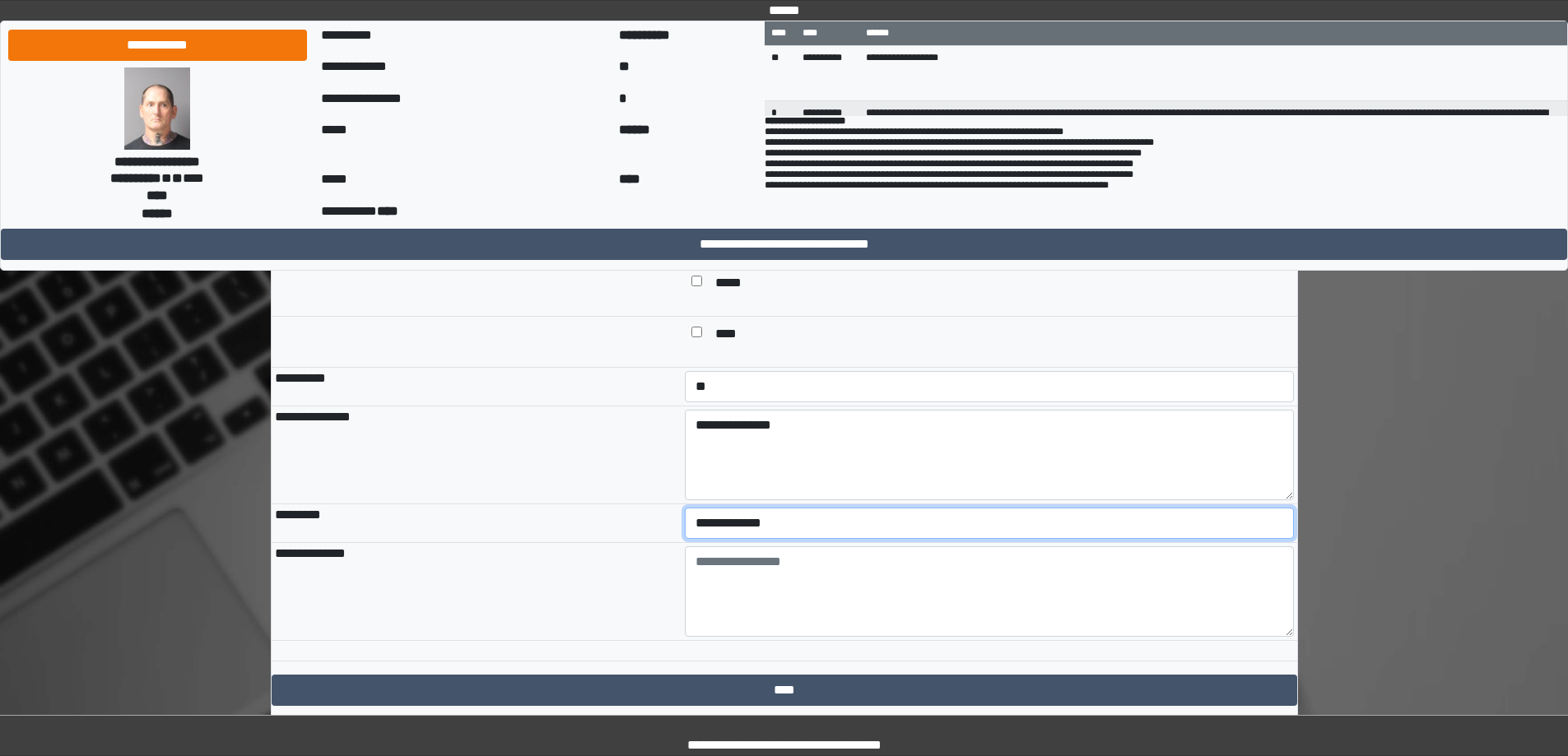 click on "**********" at bounding box center (989, 523) 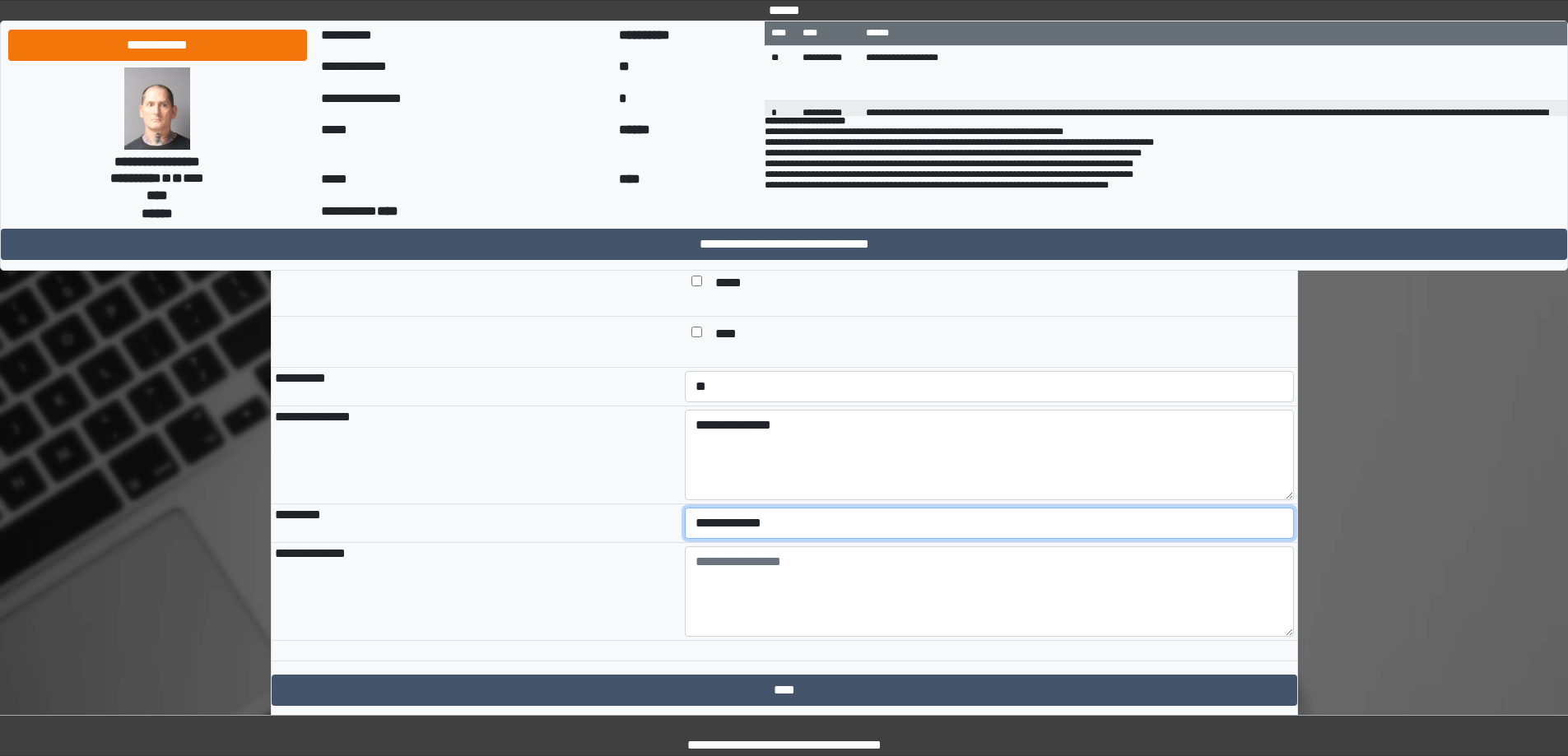 select on "*" 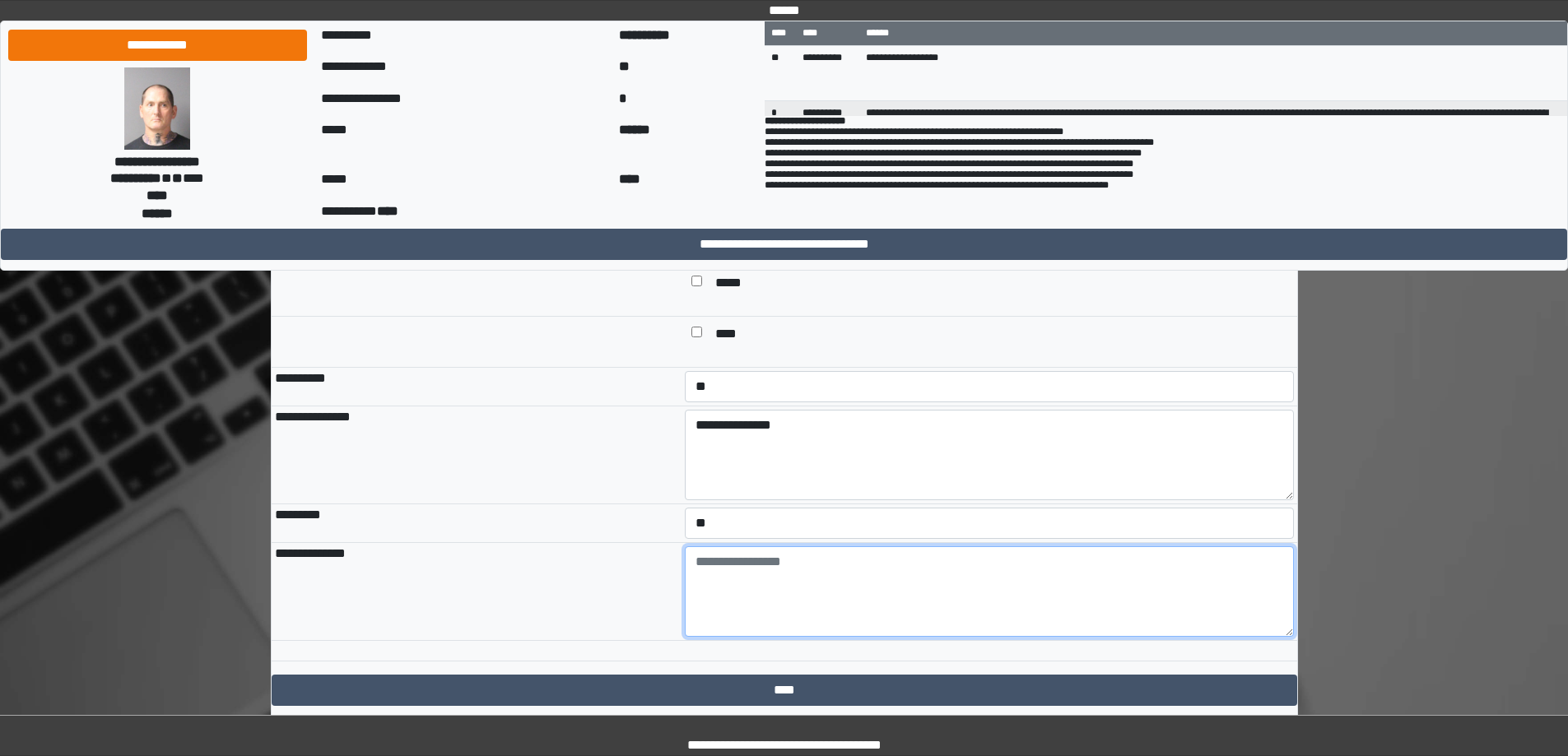 click at bounding box center (989, 591) 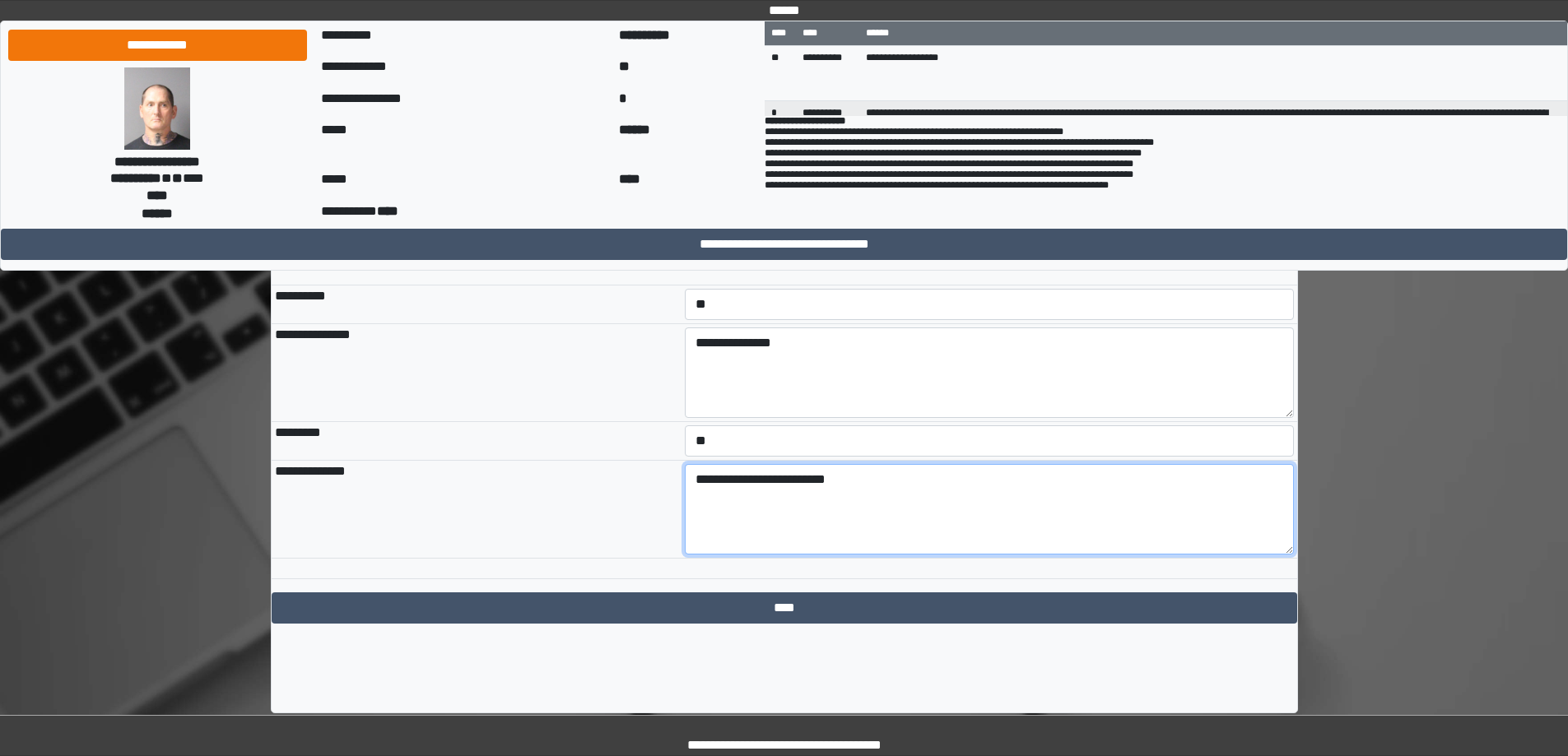 scroll, scrollTop: 2971, scrollLeft: 0, axis: vertical 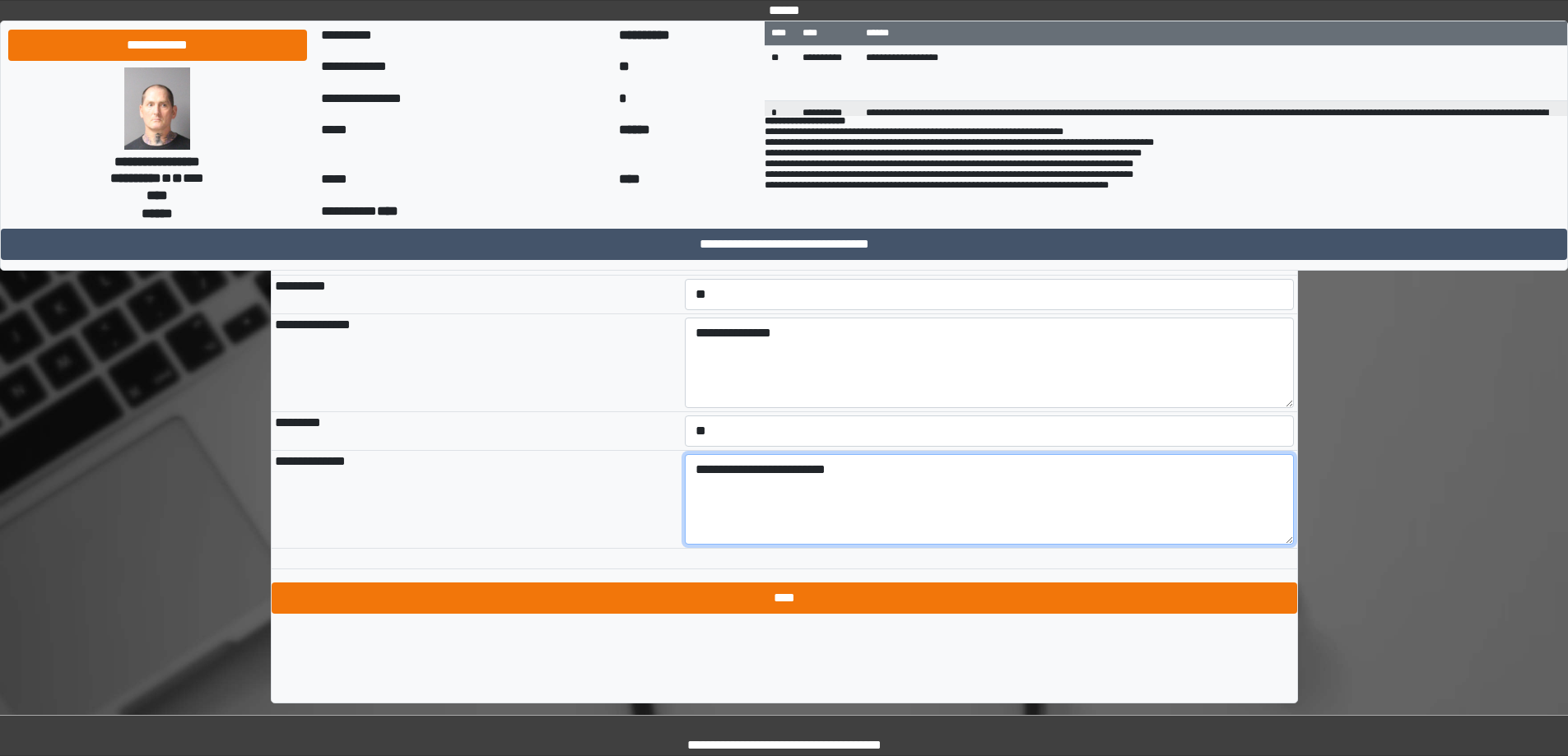 type on "**********" 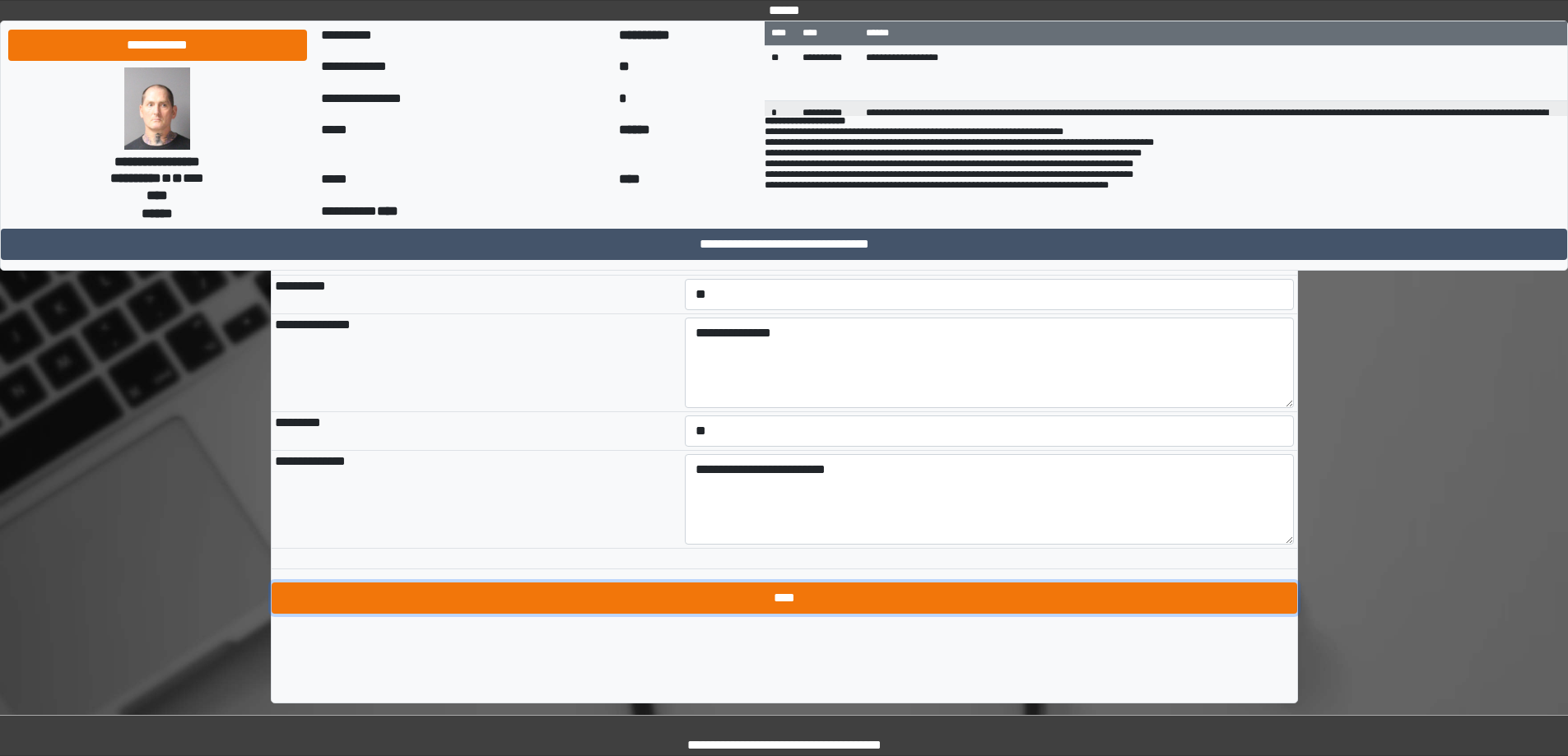 click on "****" at bounding box center (784, 598) 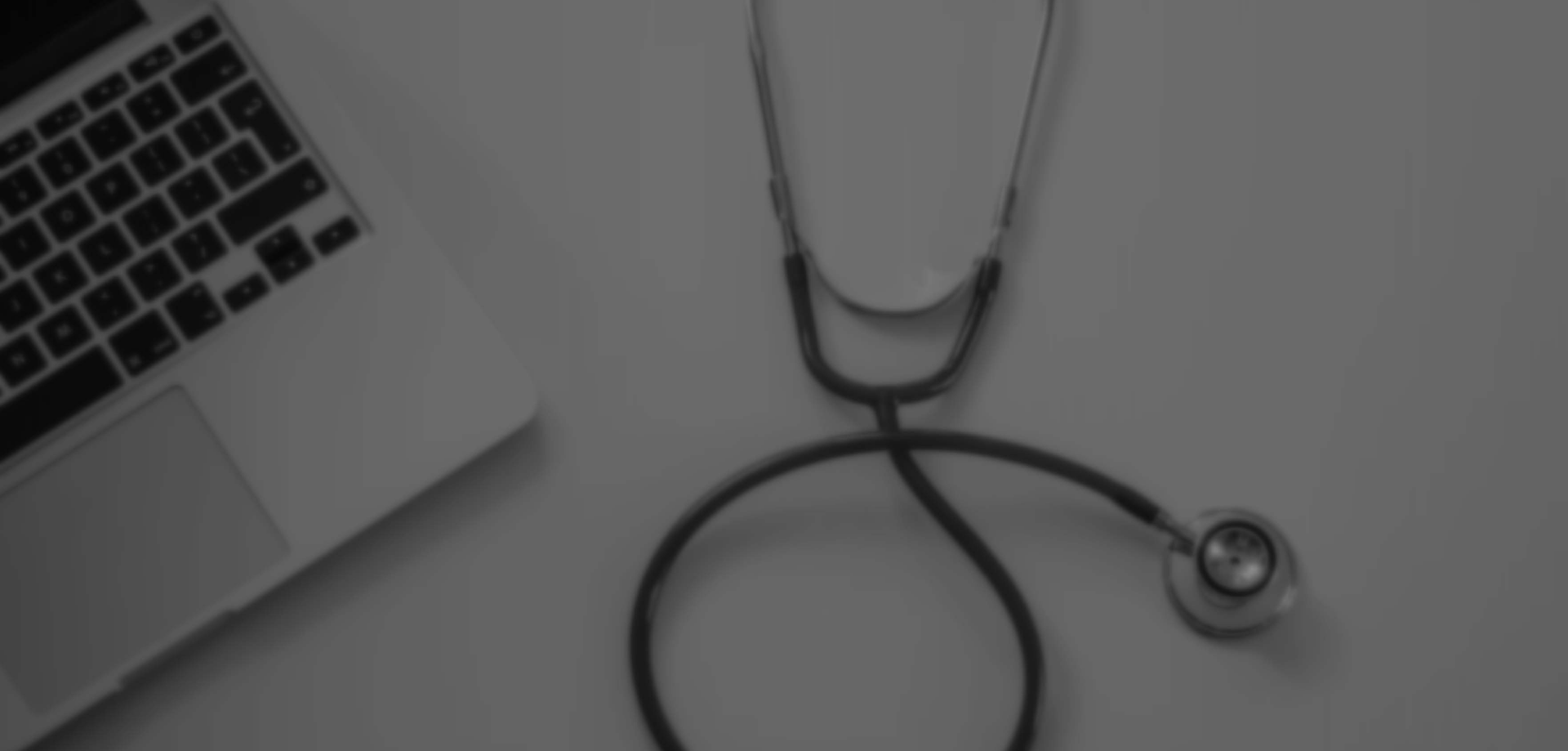 scroll, scrollTop: 0, scrollLeft: 0, axis: both 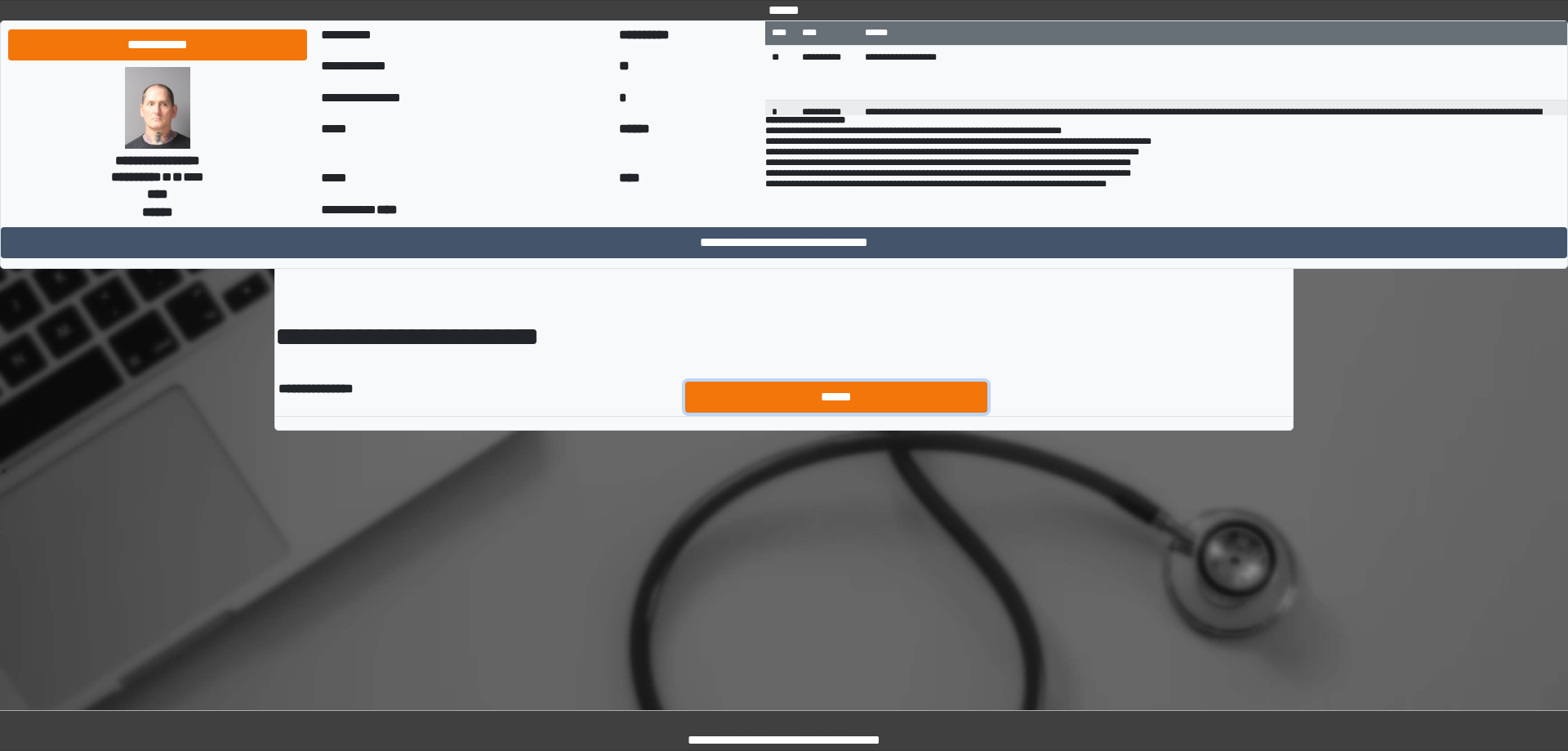 click on "******" at bounding box center (836, 397) 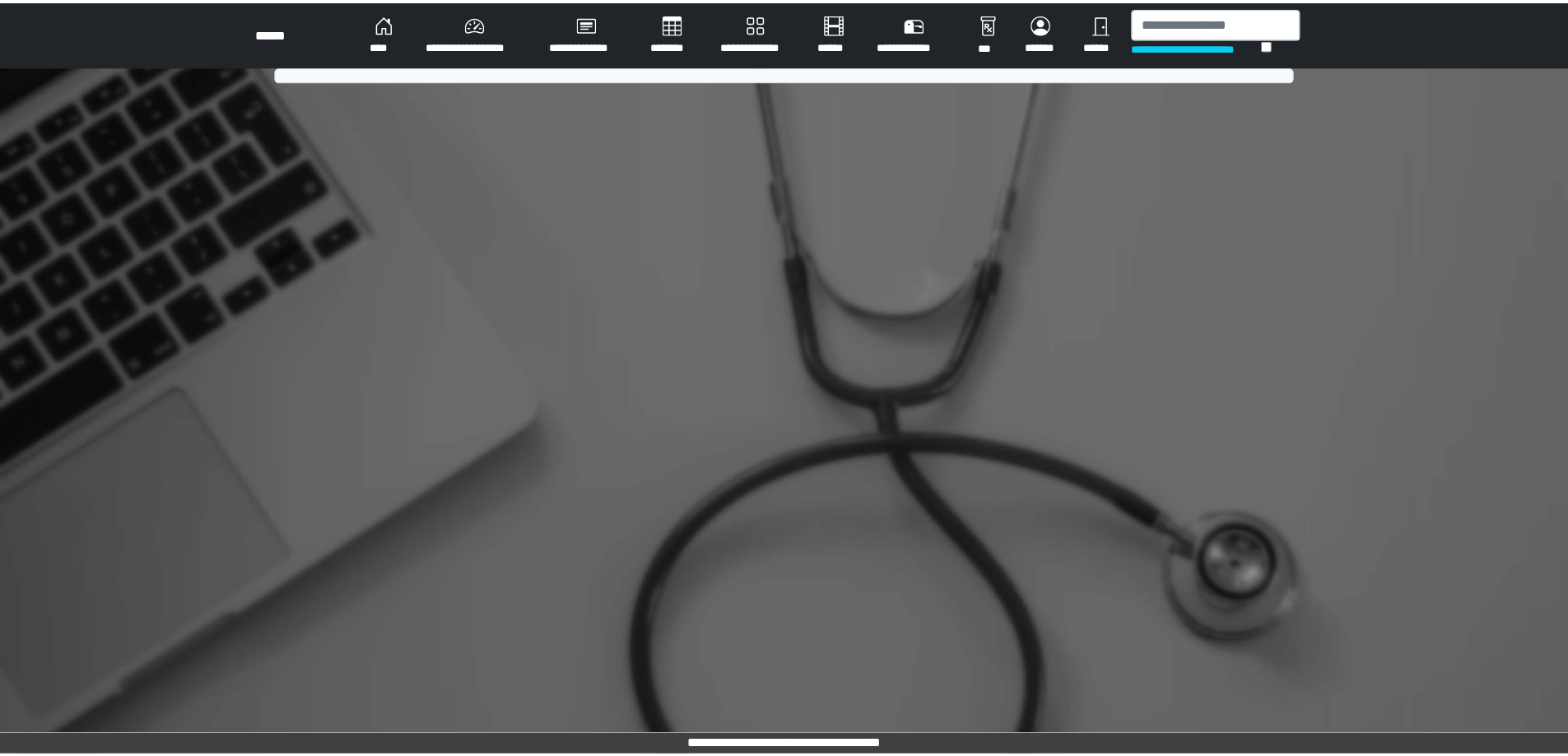 scroll, scrollTop: 0, scrollLeft: 0, axis: both 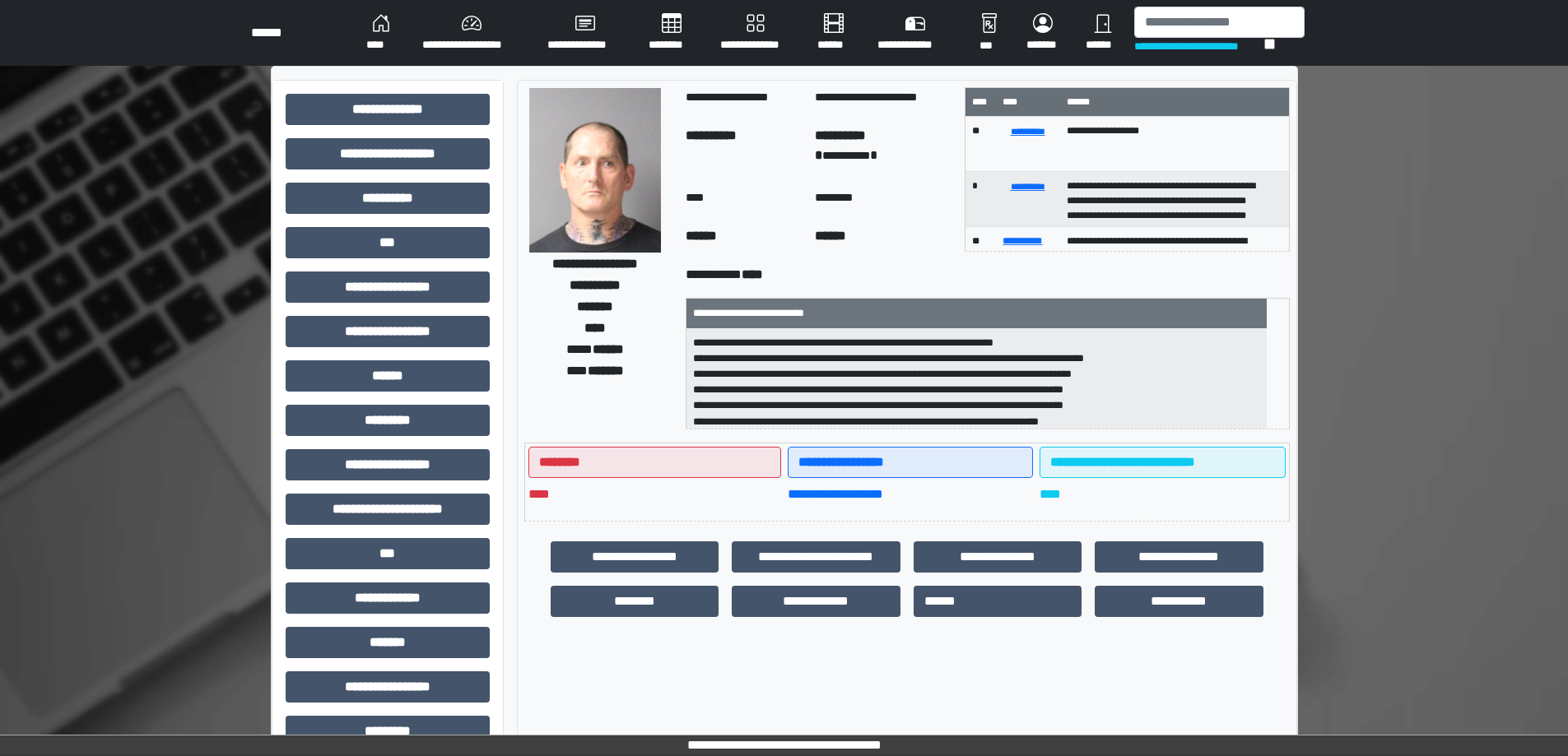 click on "**********" at bounding box center (1219, 33) 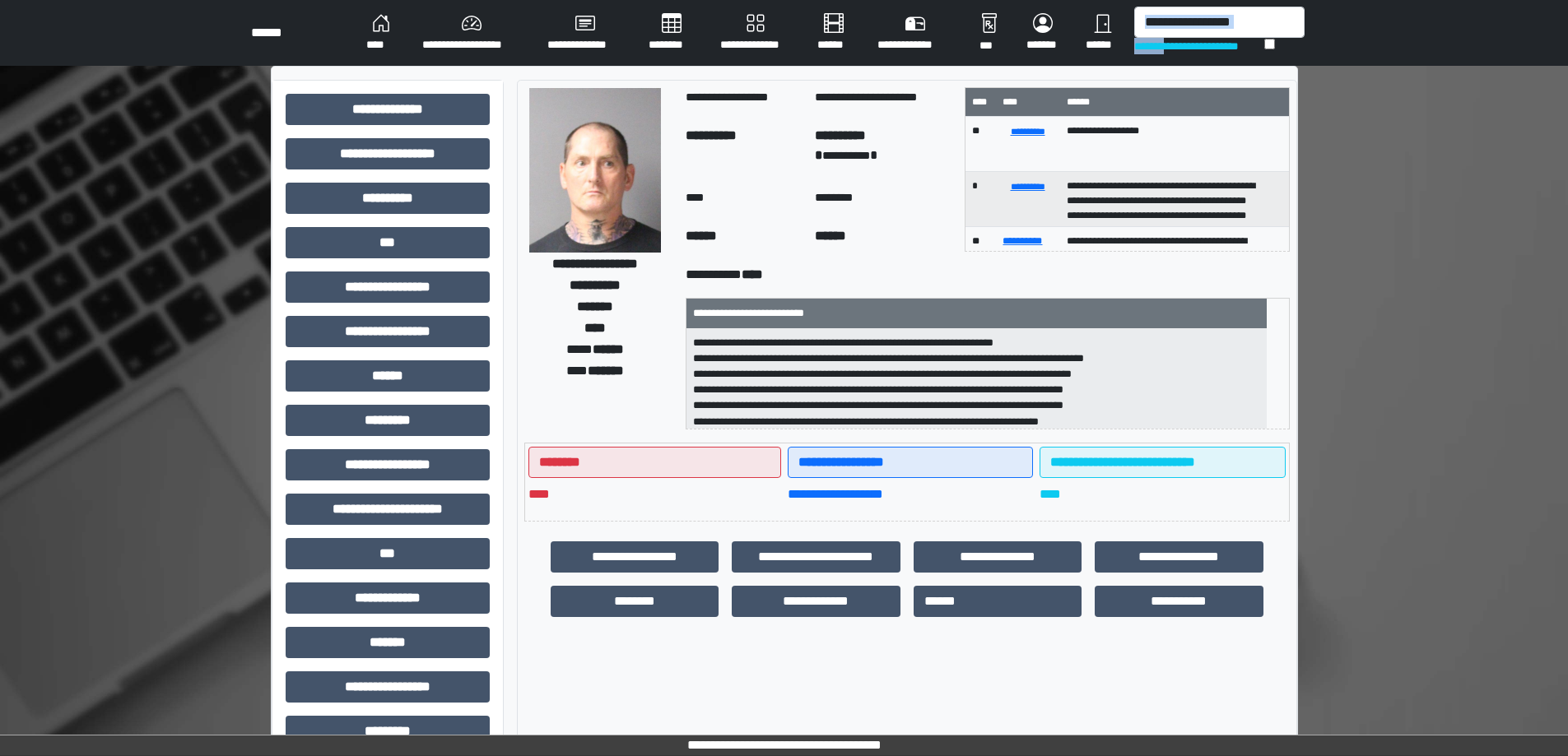 click on "**********" at bounding box center (784, 33) 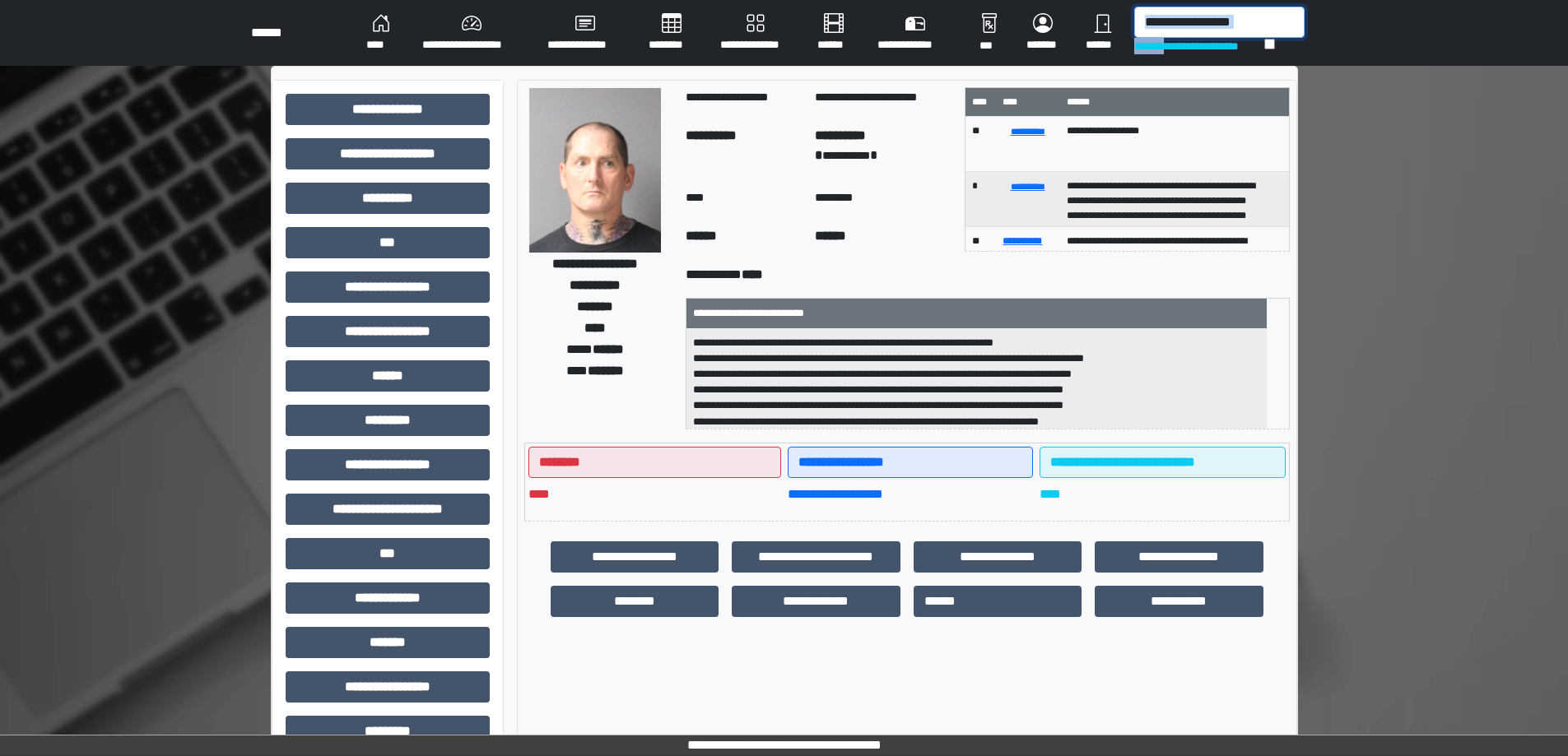 click at bounding box center [1219, 22] 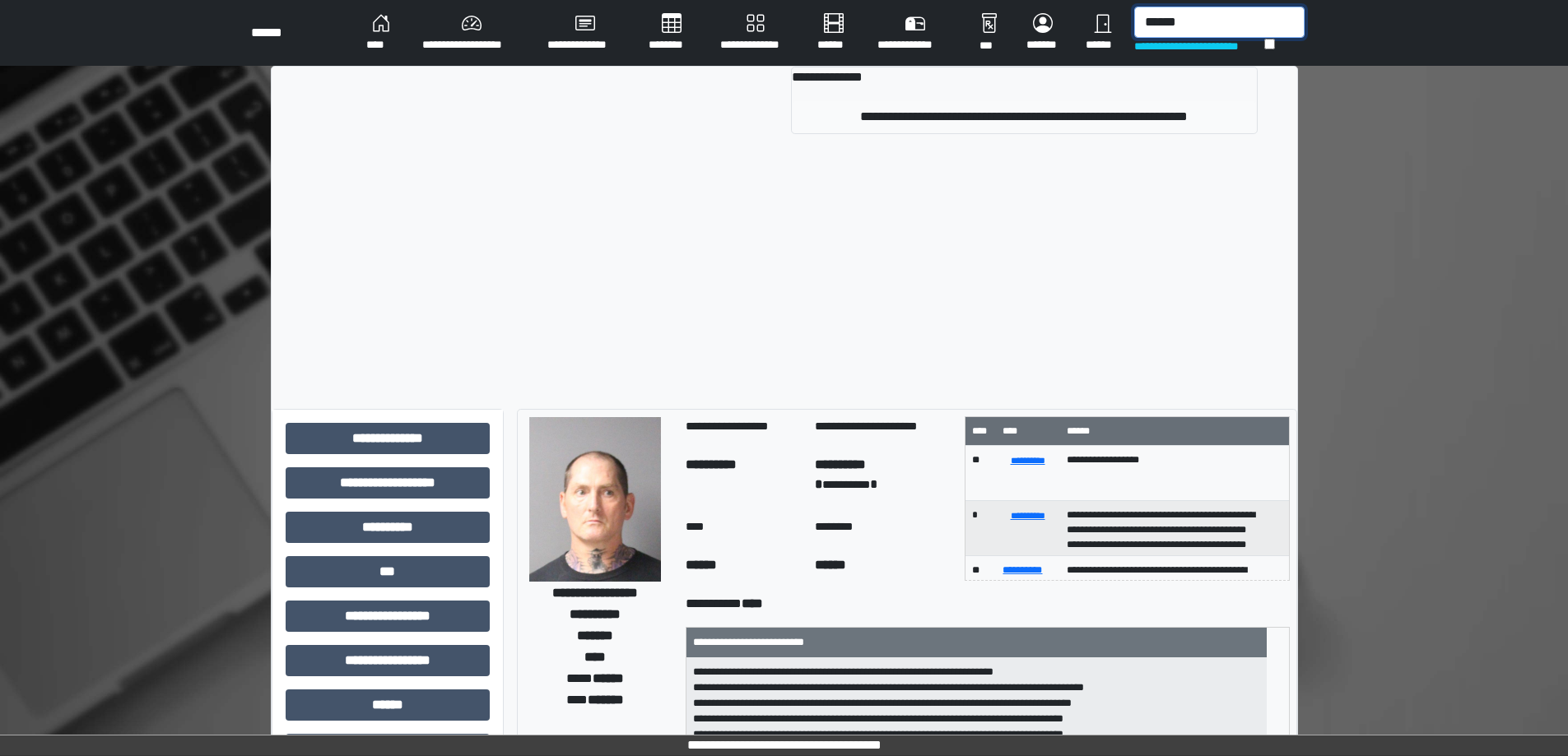 type on "******" 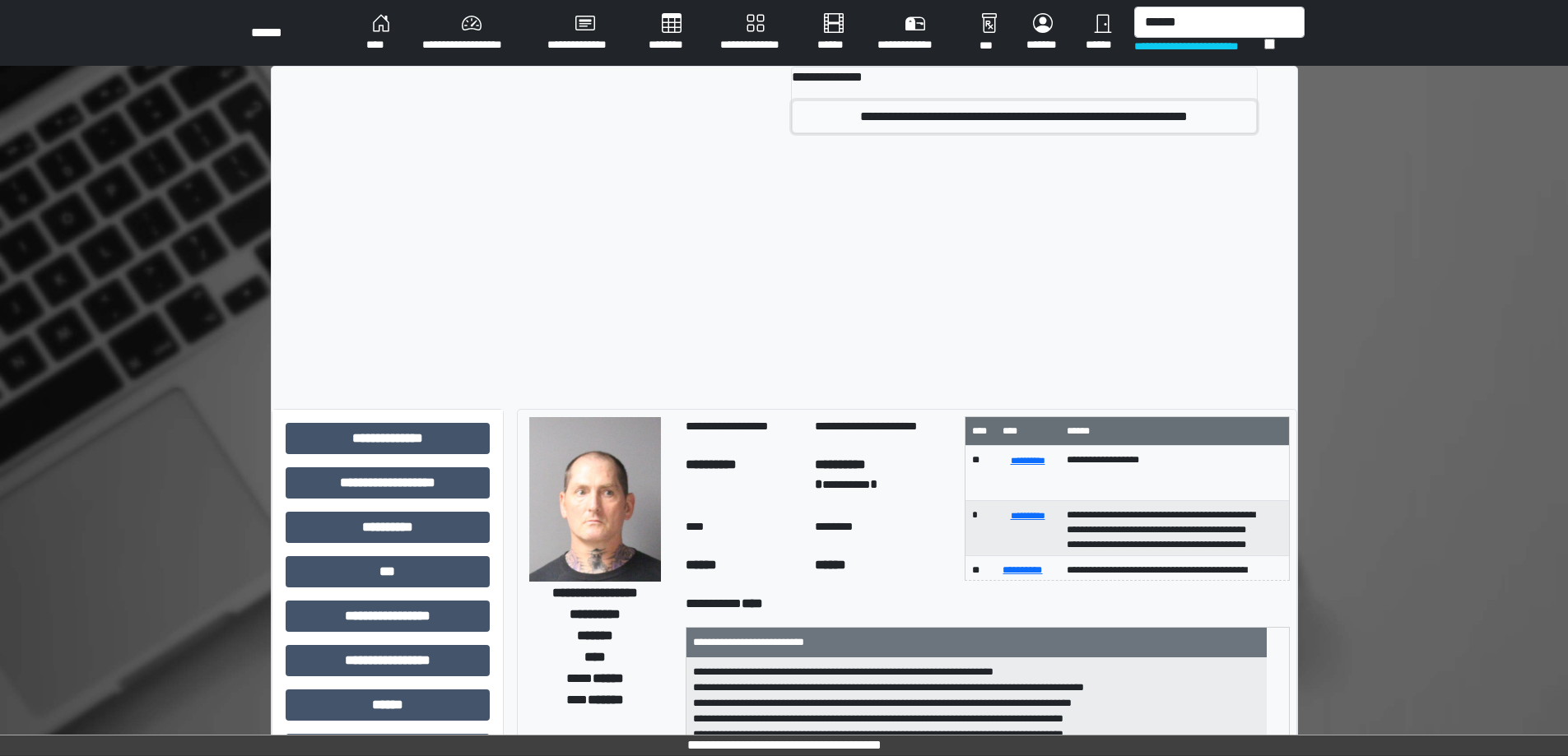 click on "**********" at bounding box center [1024, 117] 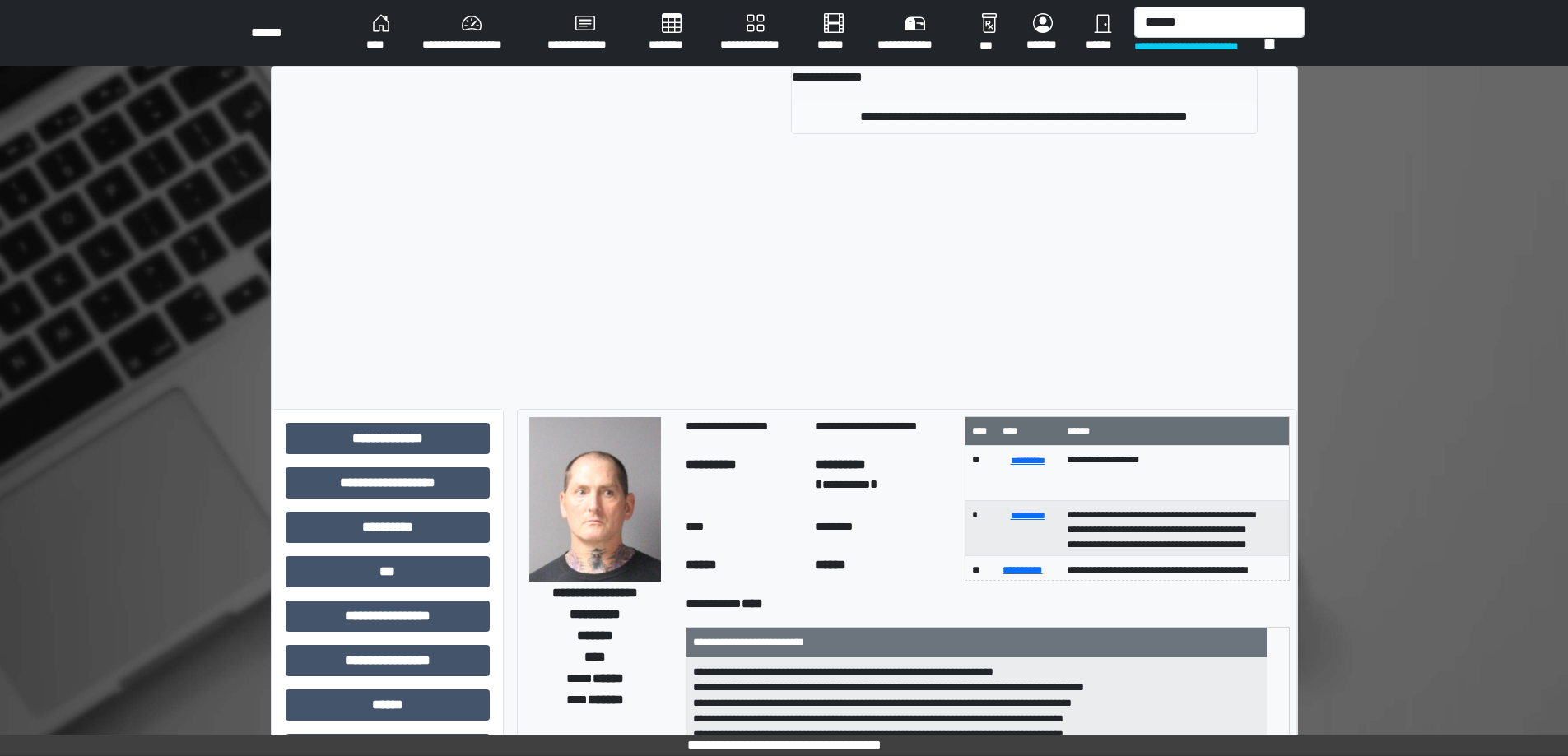type 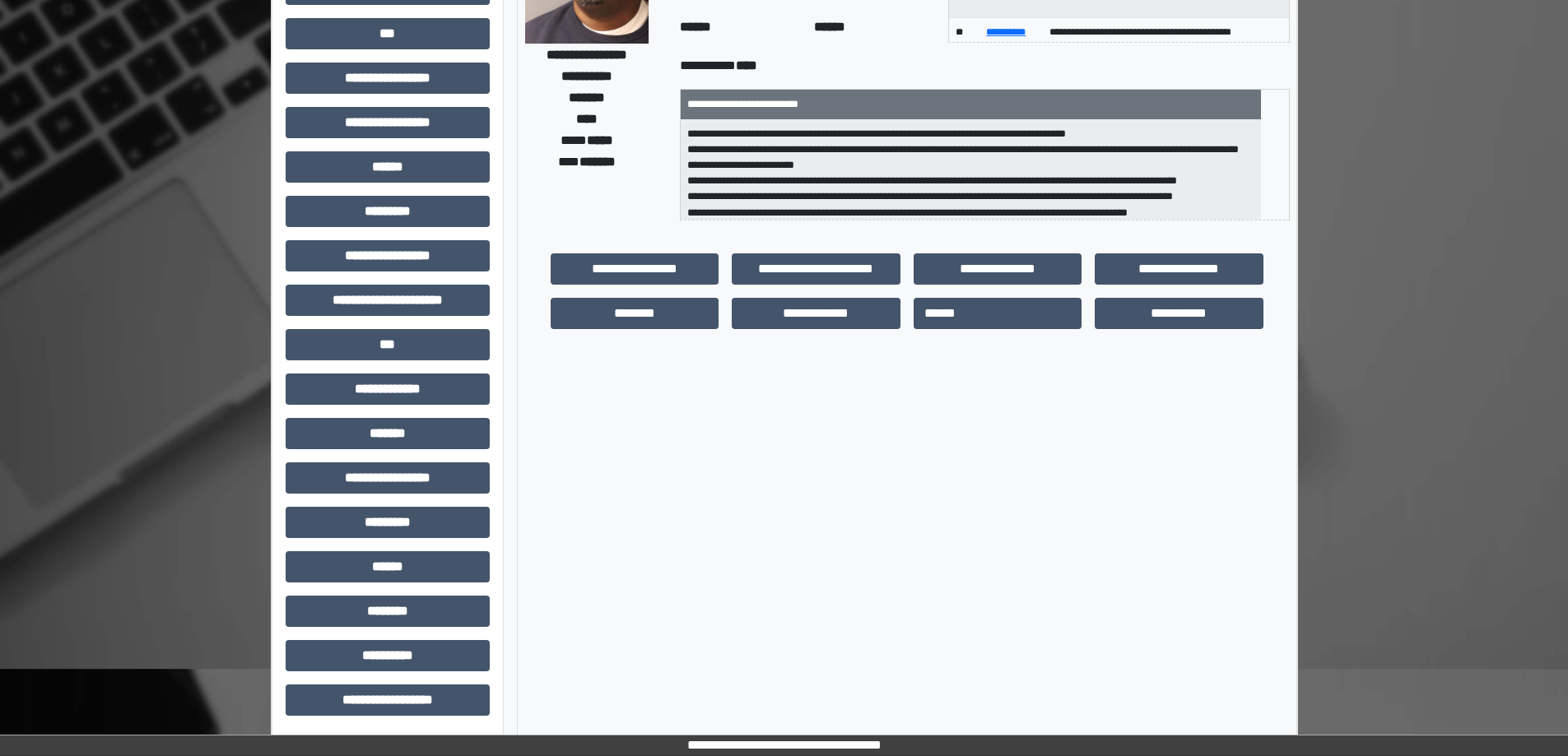 scroll, scrollTop: 210, scrollLeft: 0, axis: vertical 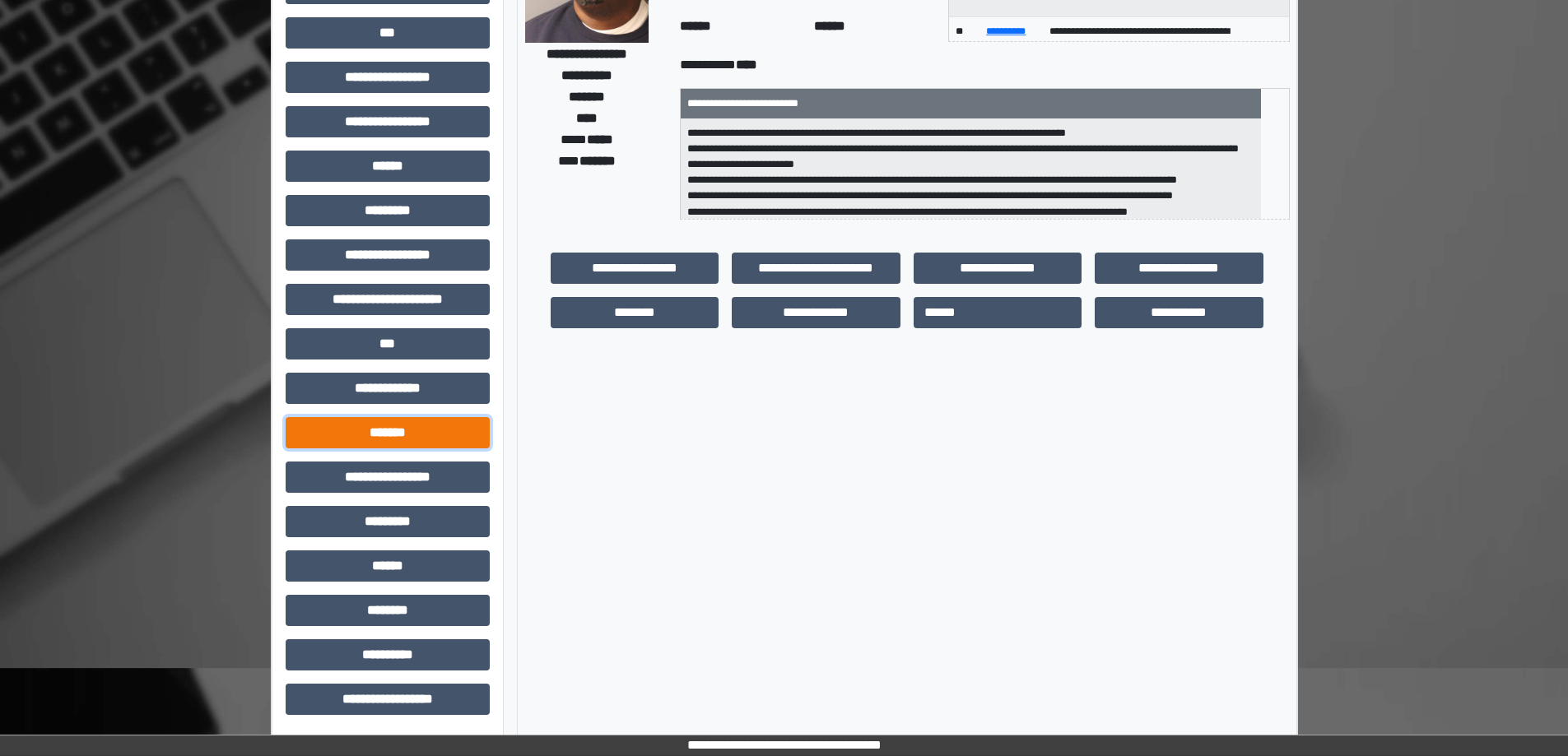 click on "*******" at bounding box center [388, 433] 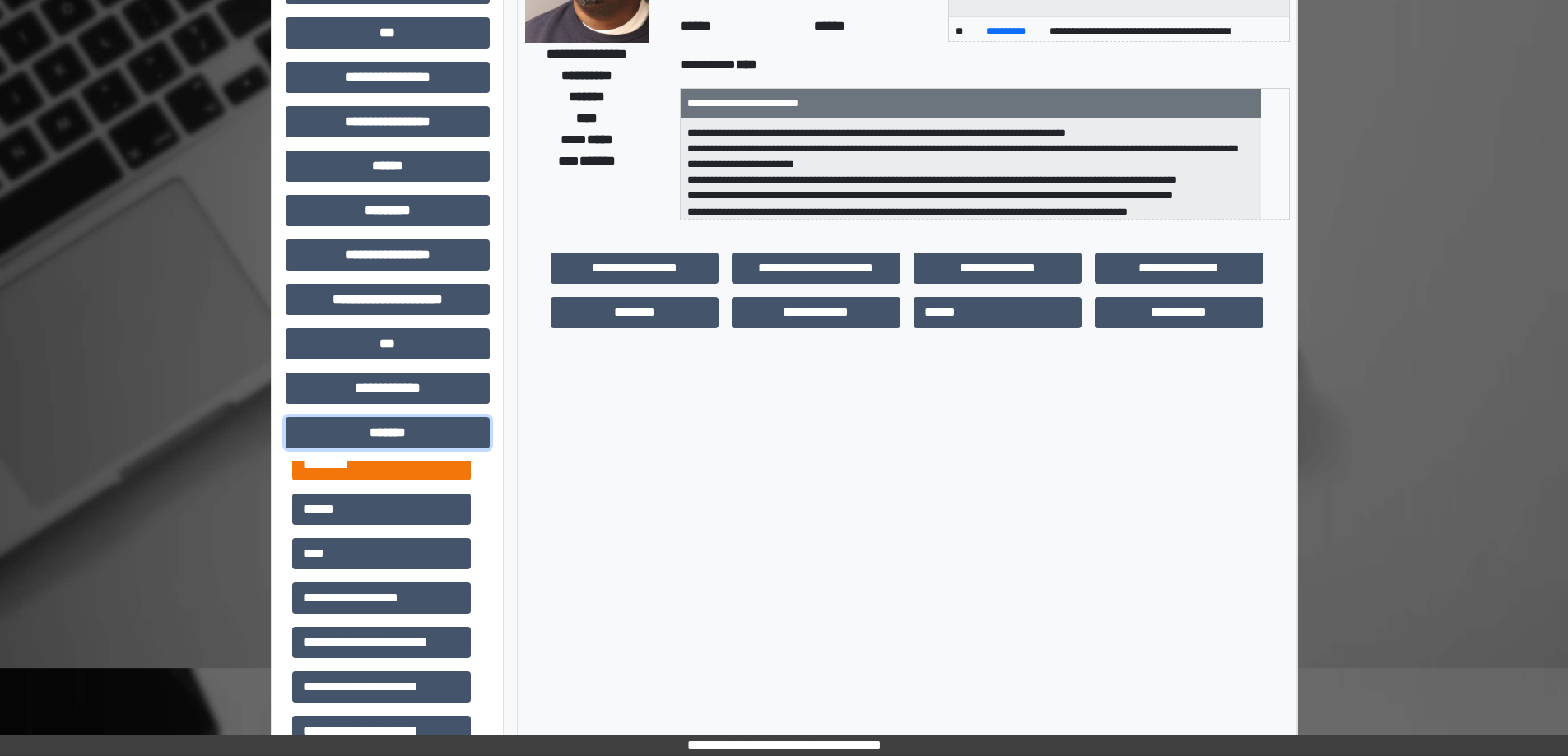 scroll, scrollTop: 165, scrollLeft: 0, axis: vertical 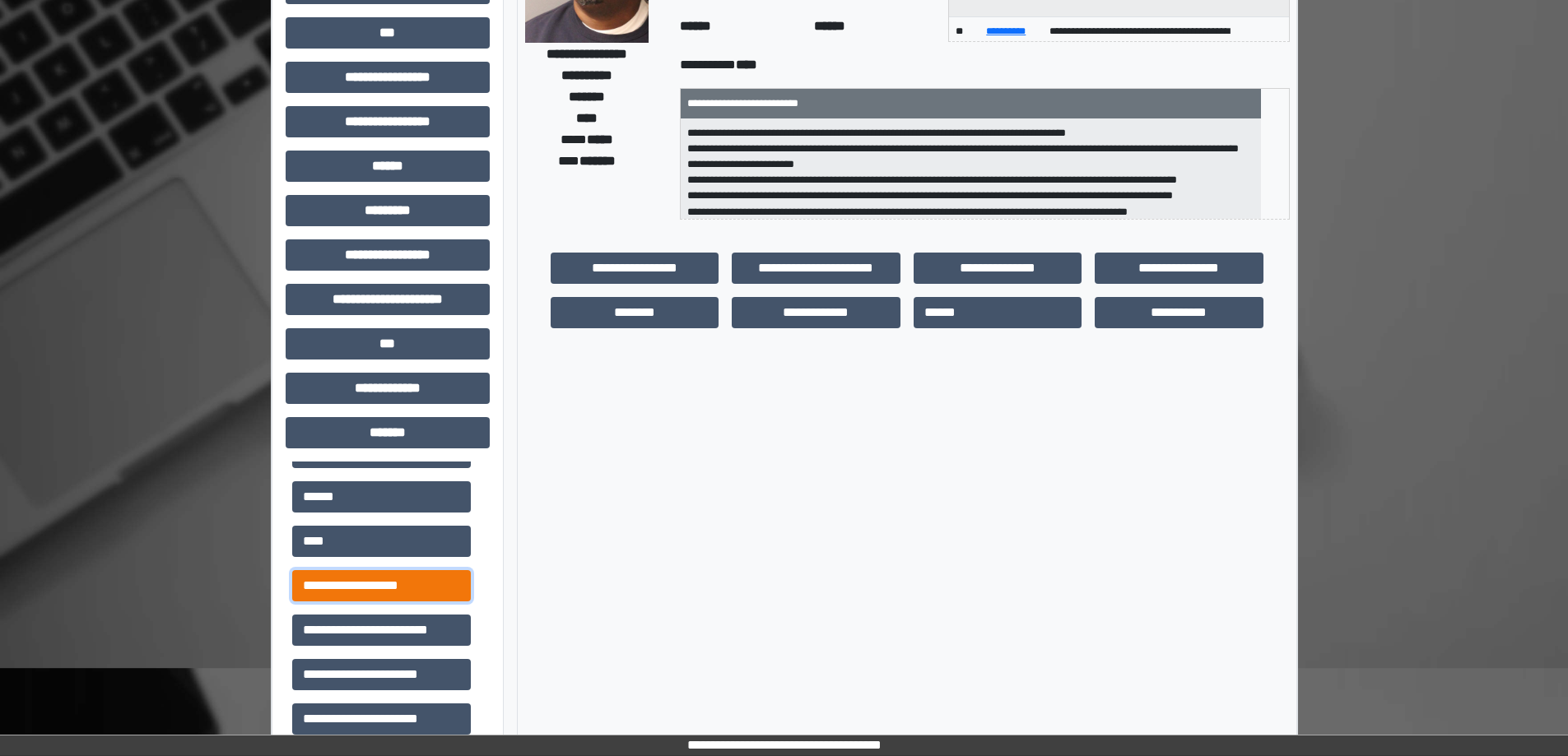 click on "**********" at bounding box center [381, 586] 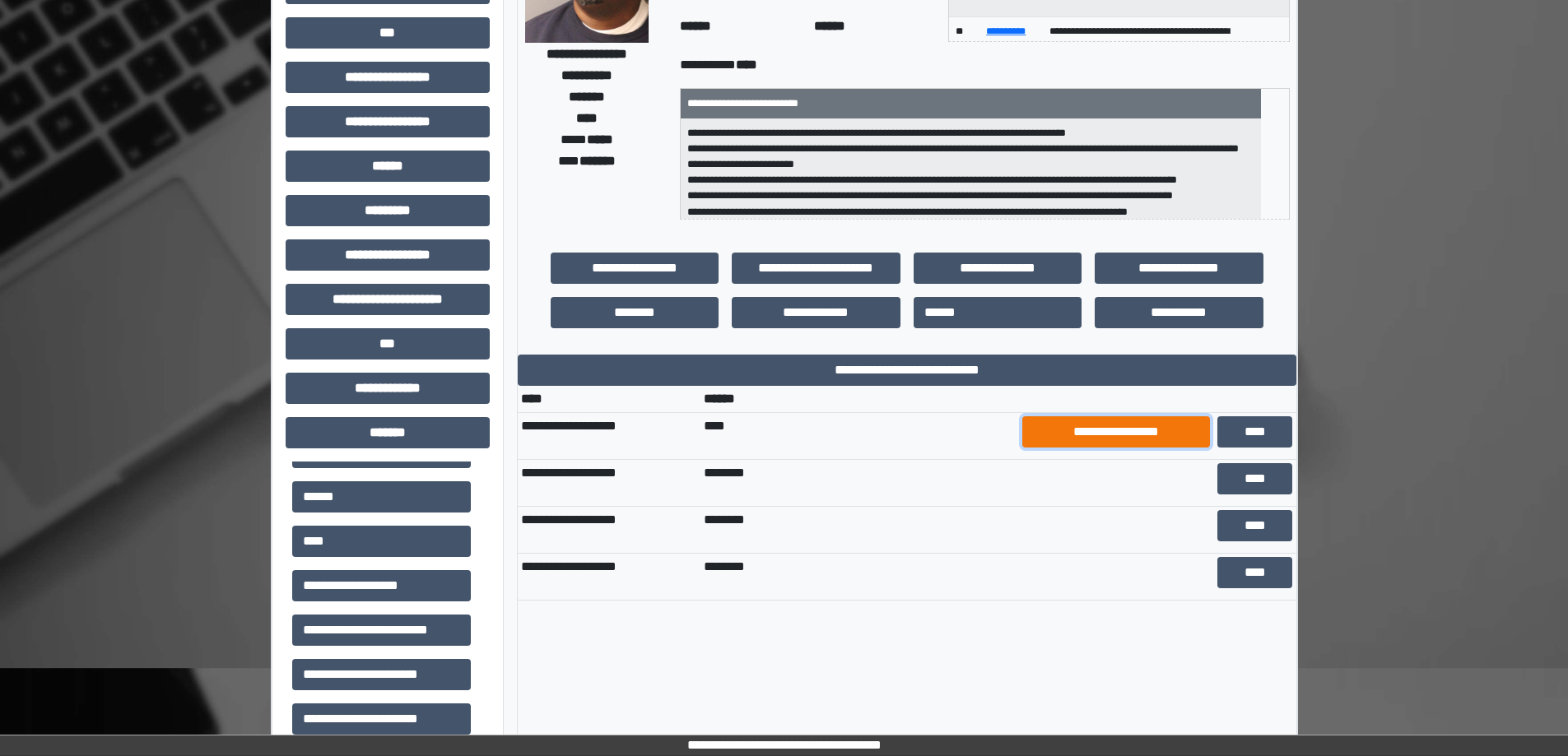 click on "**********" at bounding box center (1116, 432) 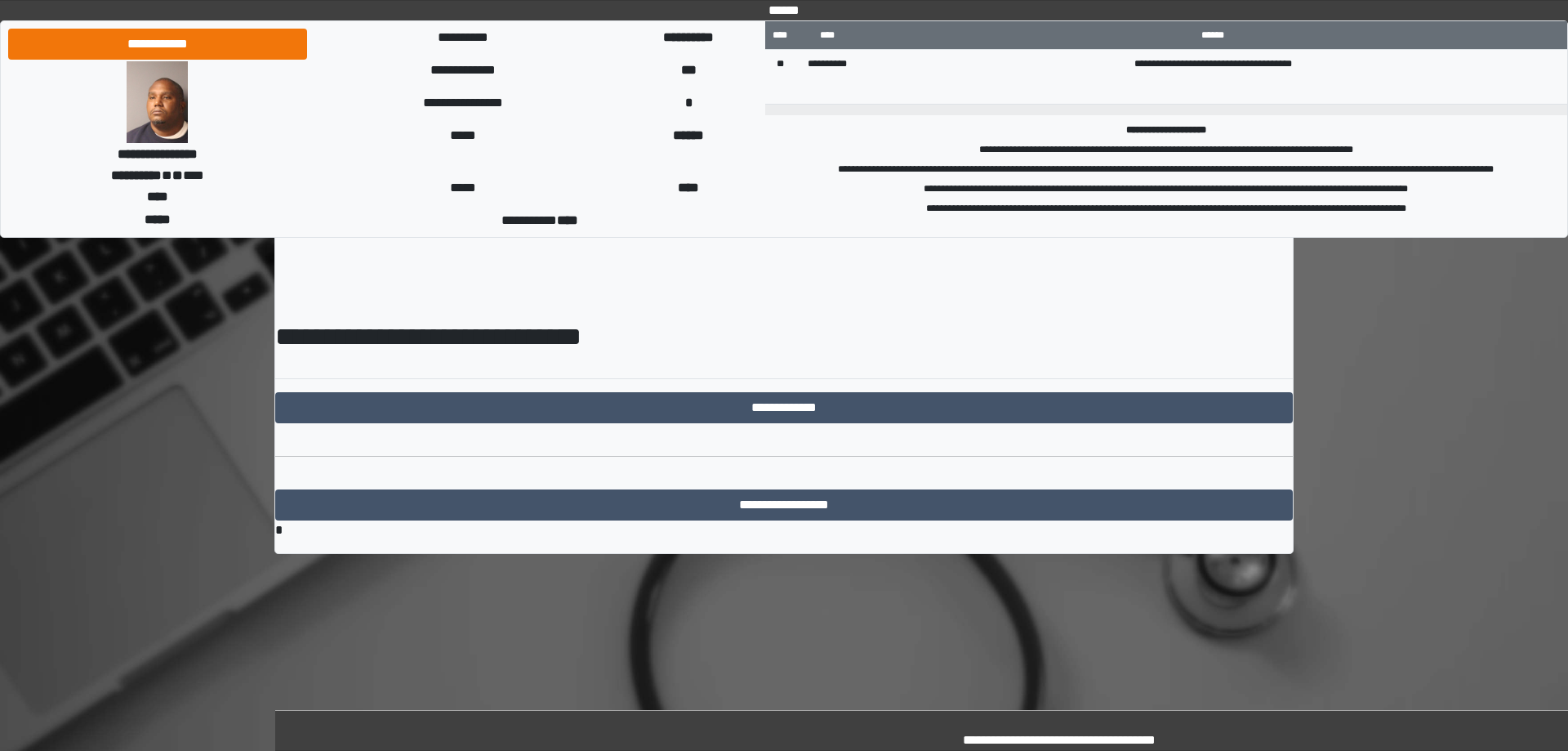 scroll, scrollTop: 0, scrollLeft: 0, axis: both 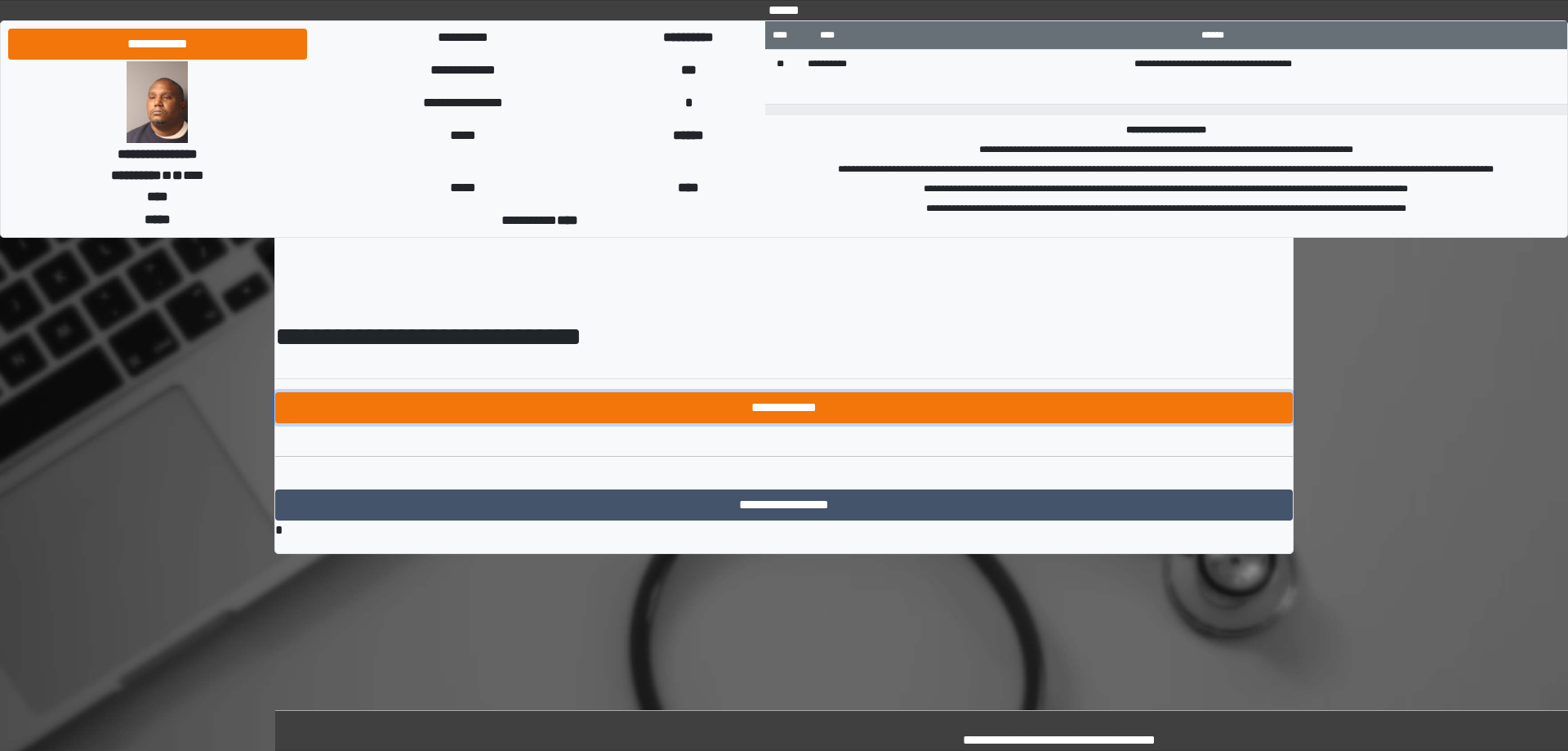 click on "**********" at bounding box center [784, 408] 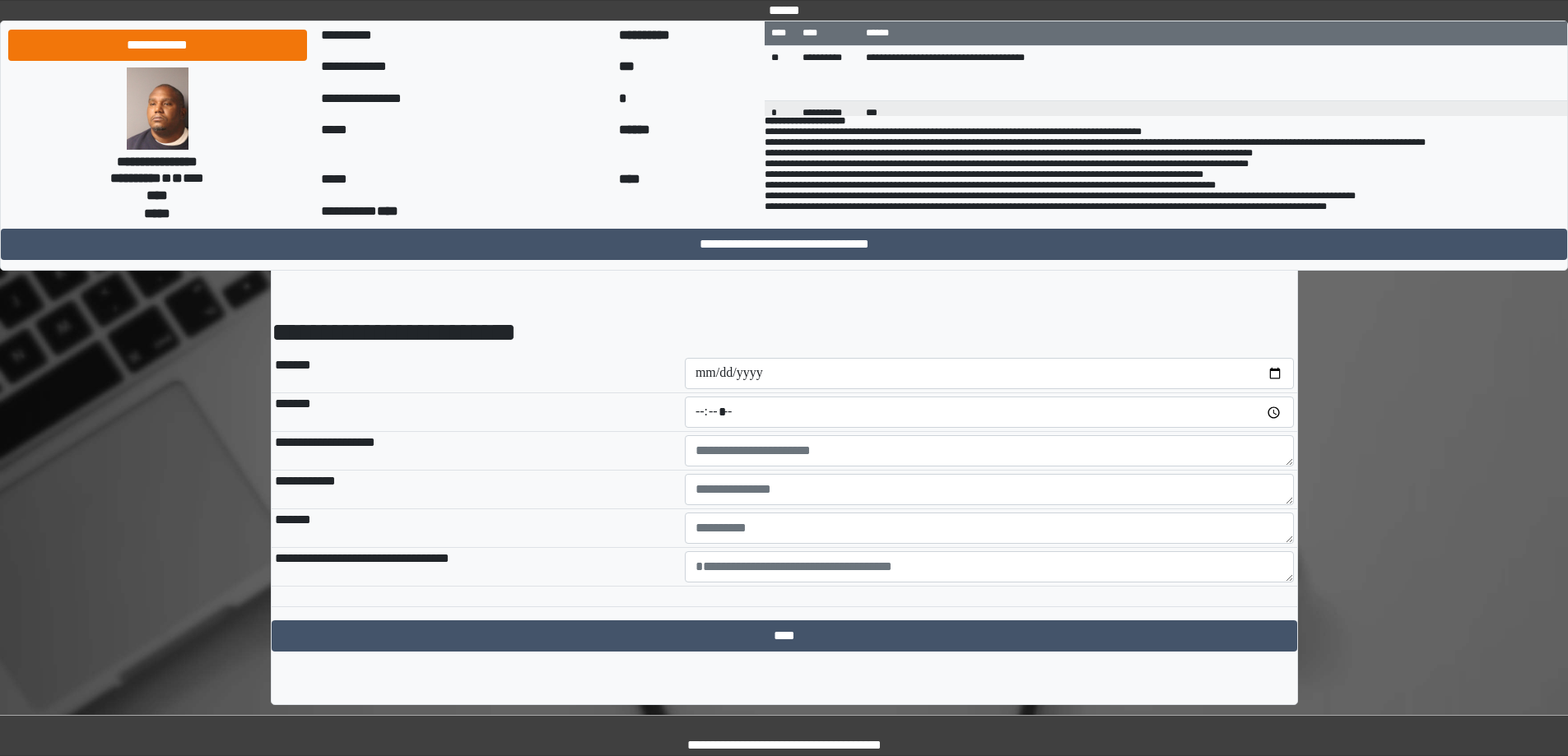 scroll, scrollTop: 8, scrollLeft: 0, axis: vertical 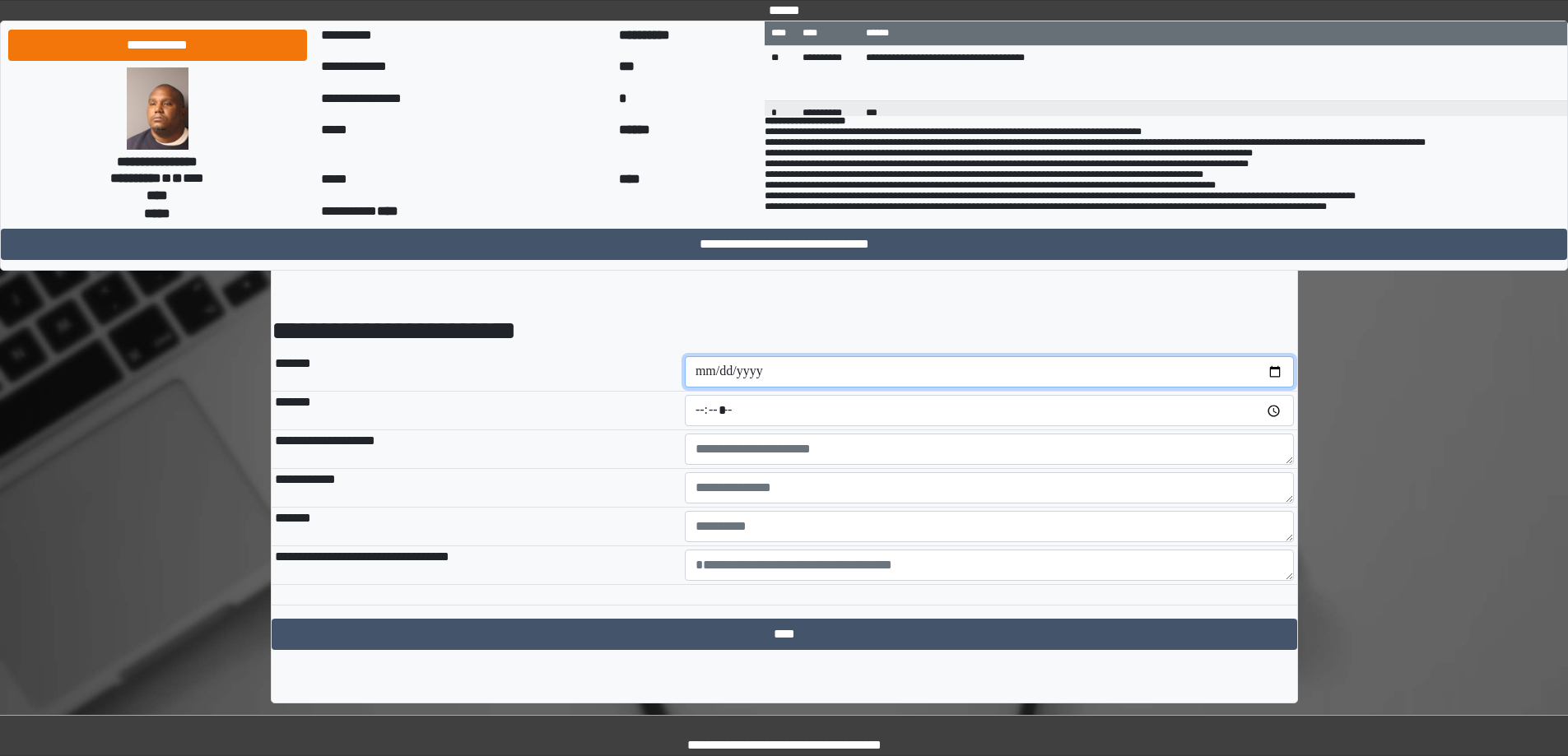 click at bounding box center (989, 372) 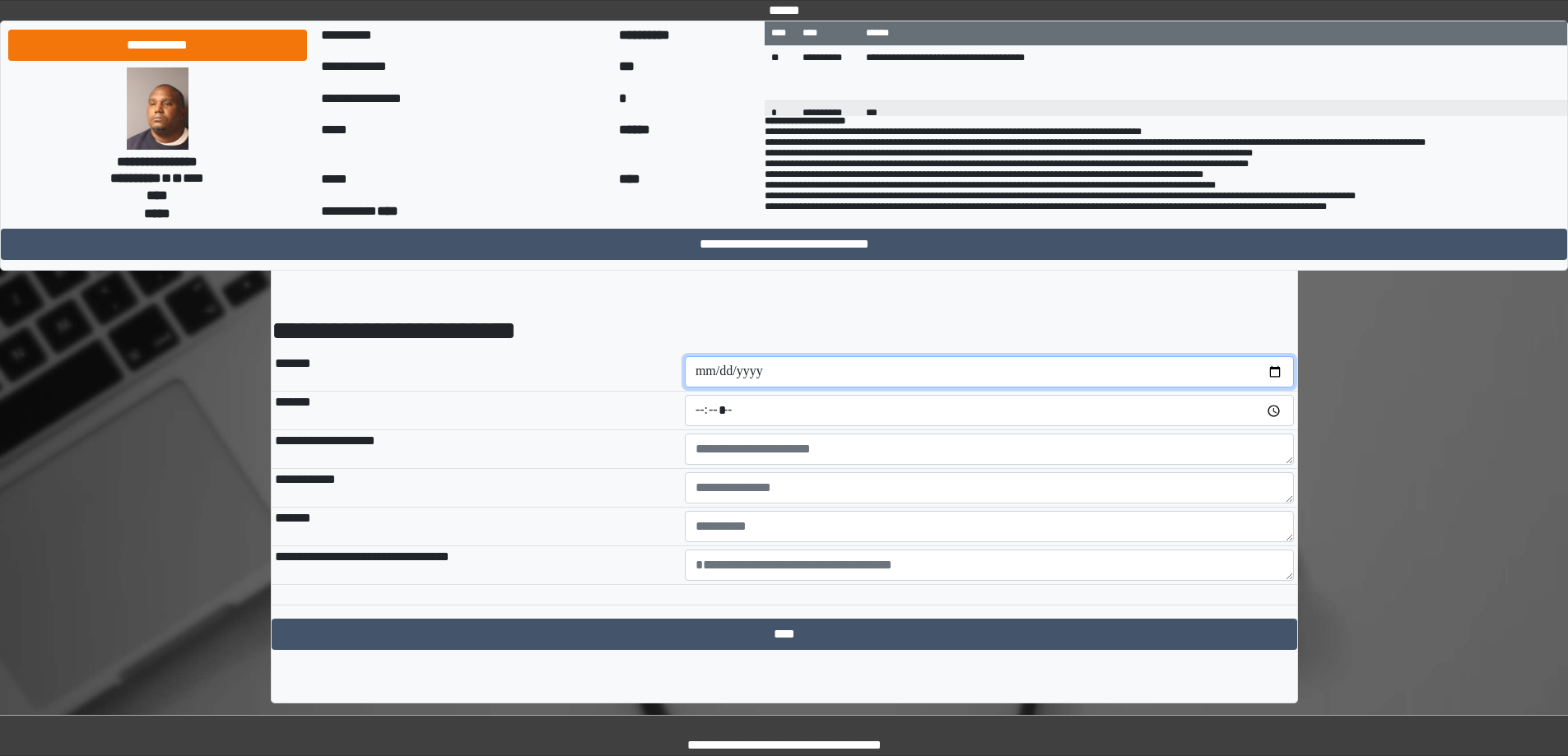 type on "**********" 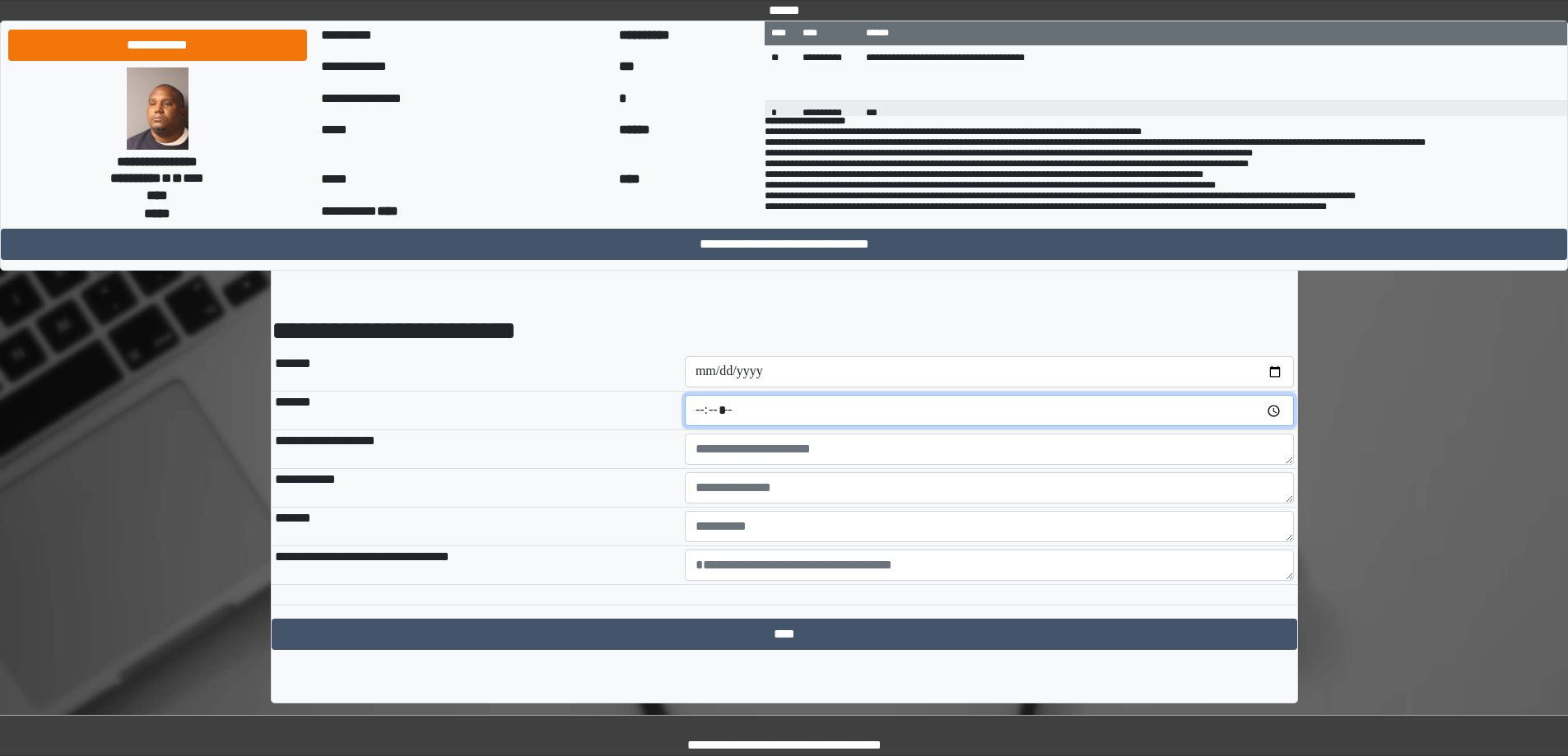 click at bounding box center (989, 410) 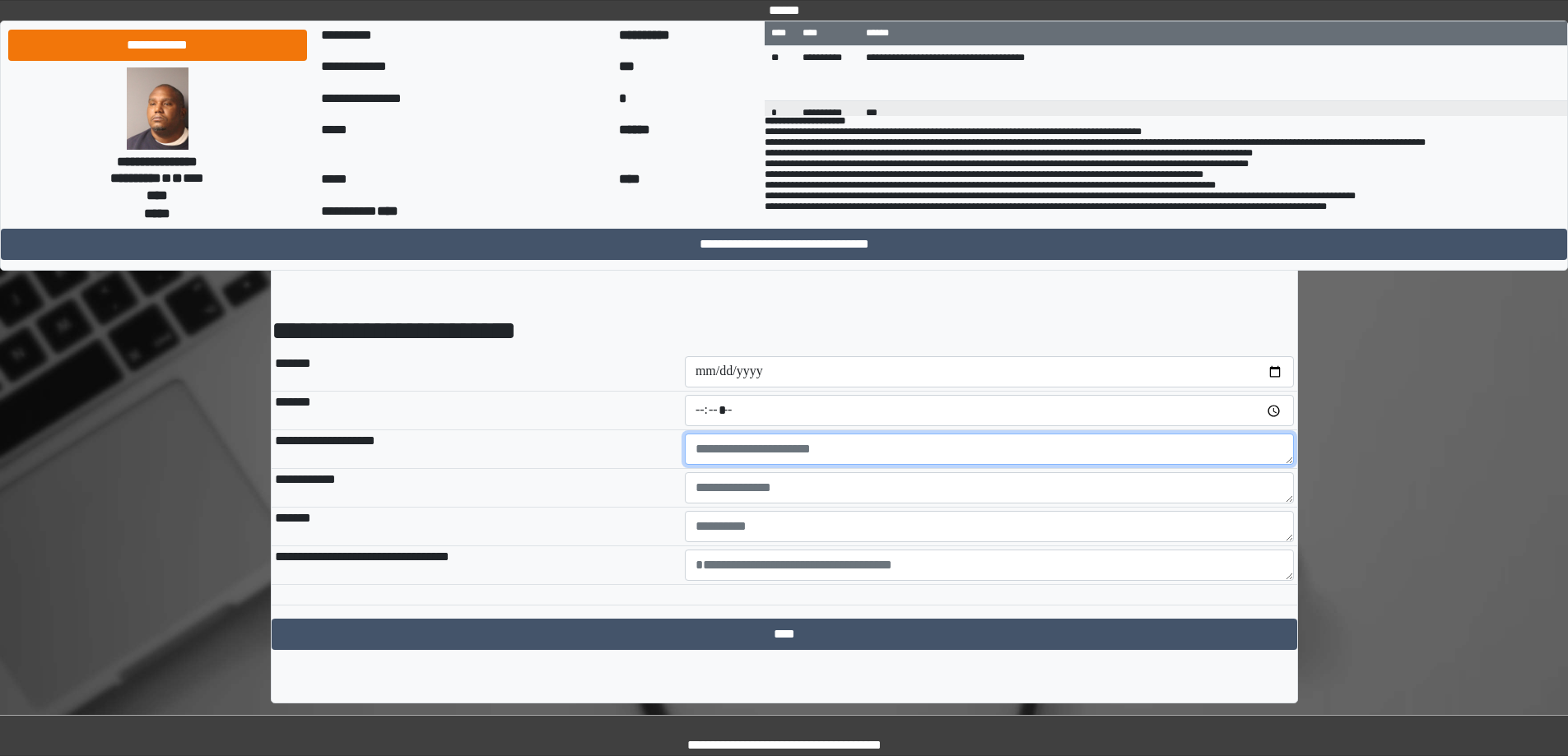 click at bounding box center (989, 449) 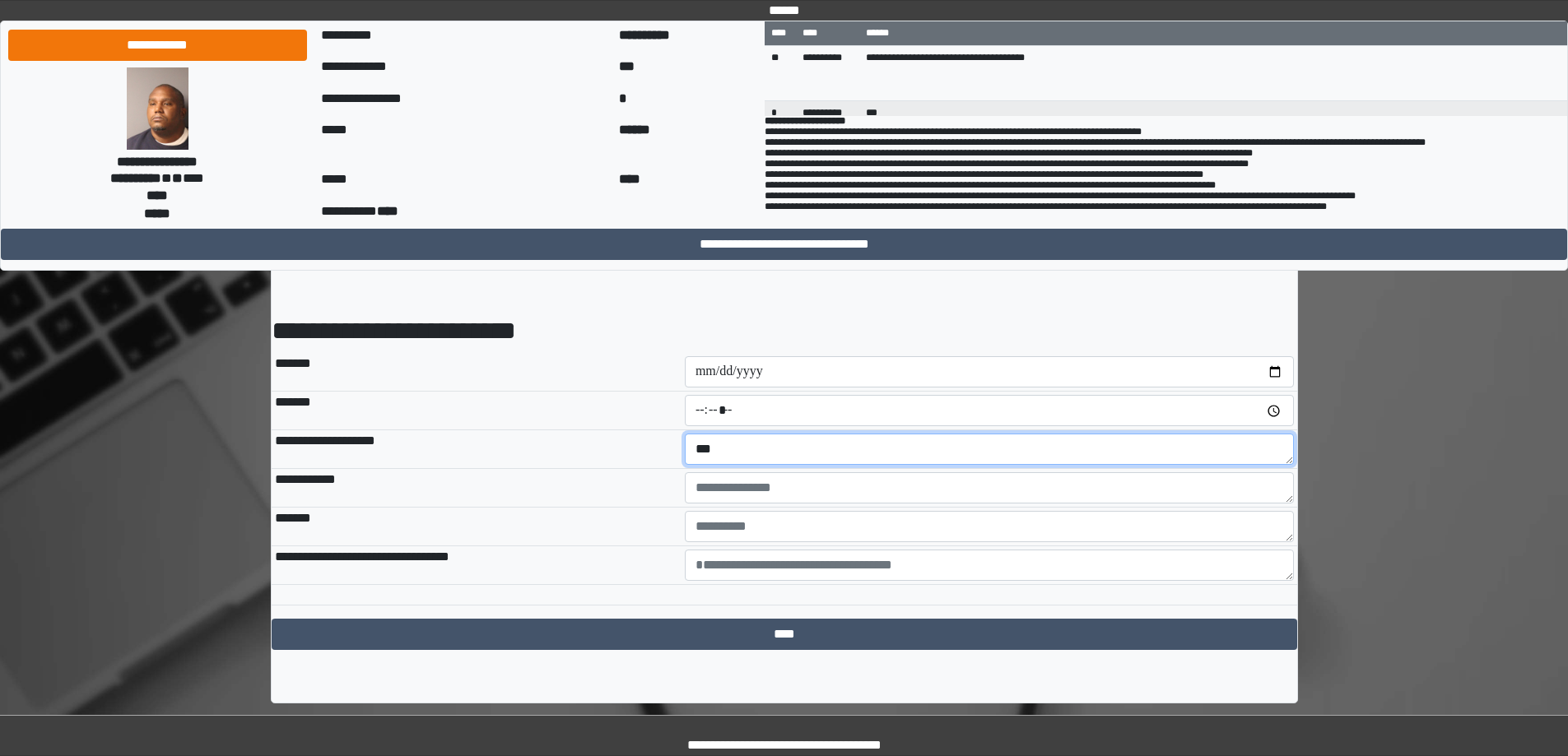 type on "***" 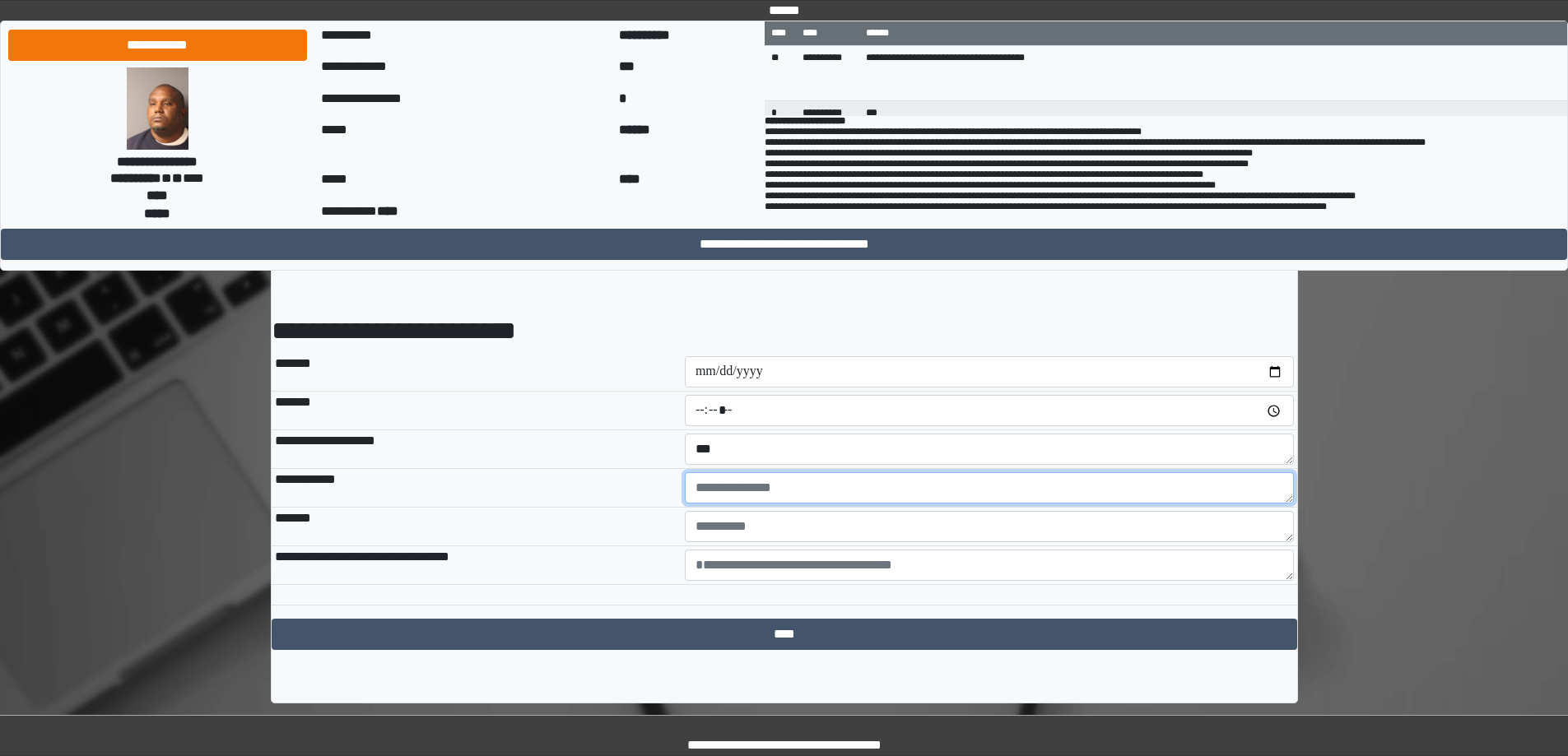 click at bounding box center (989, 488) 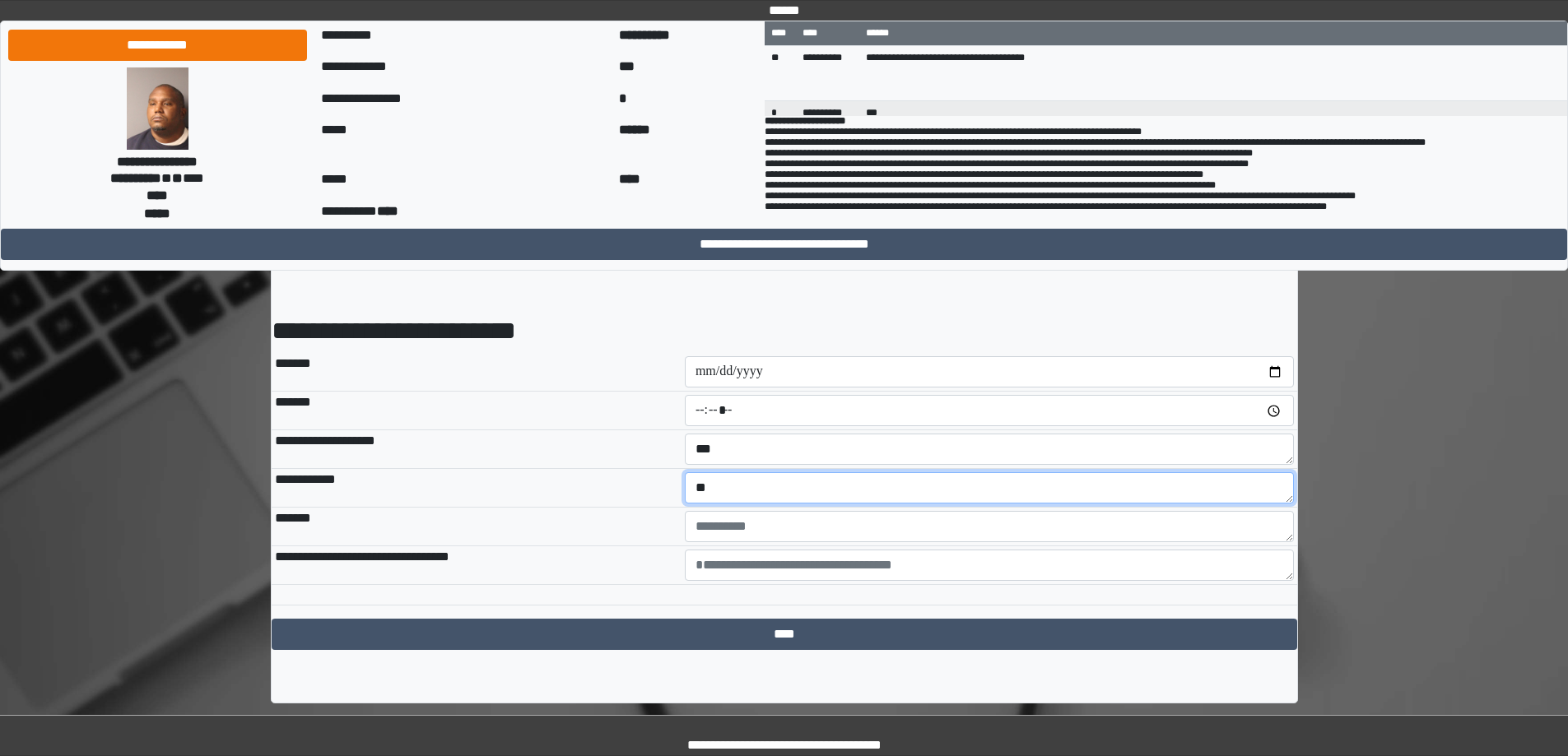 type on "*" 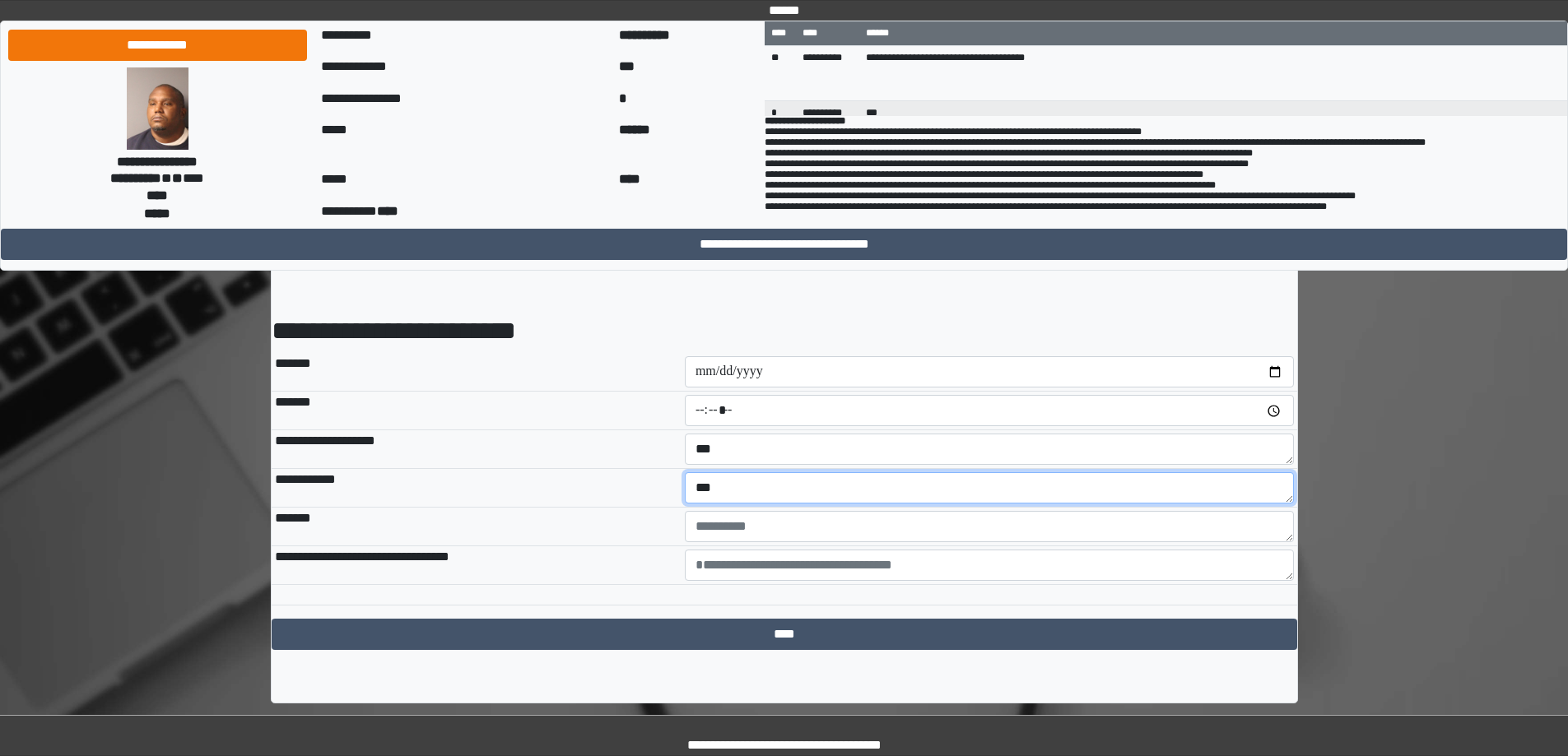 type on "***" 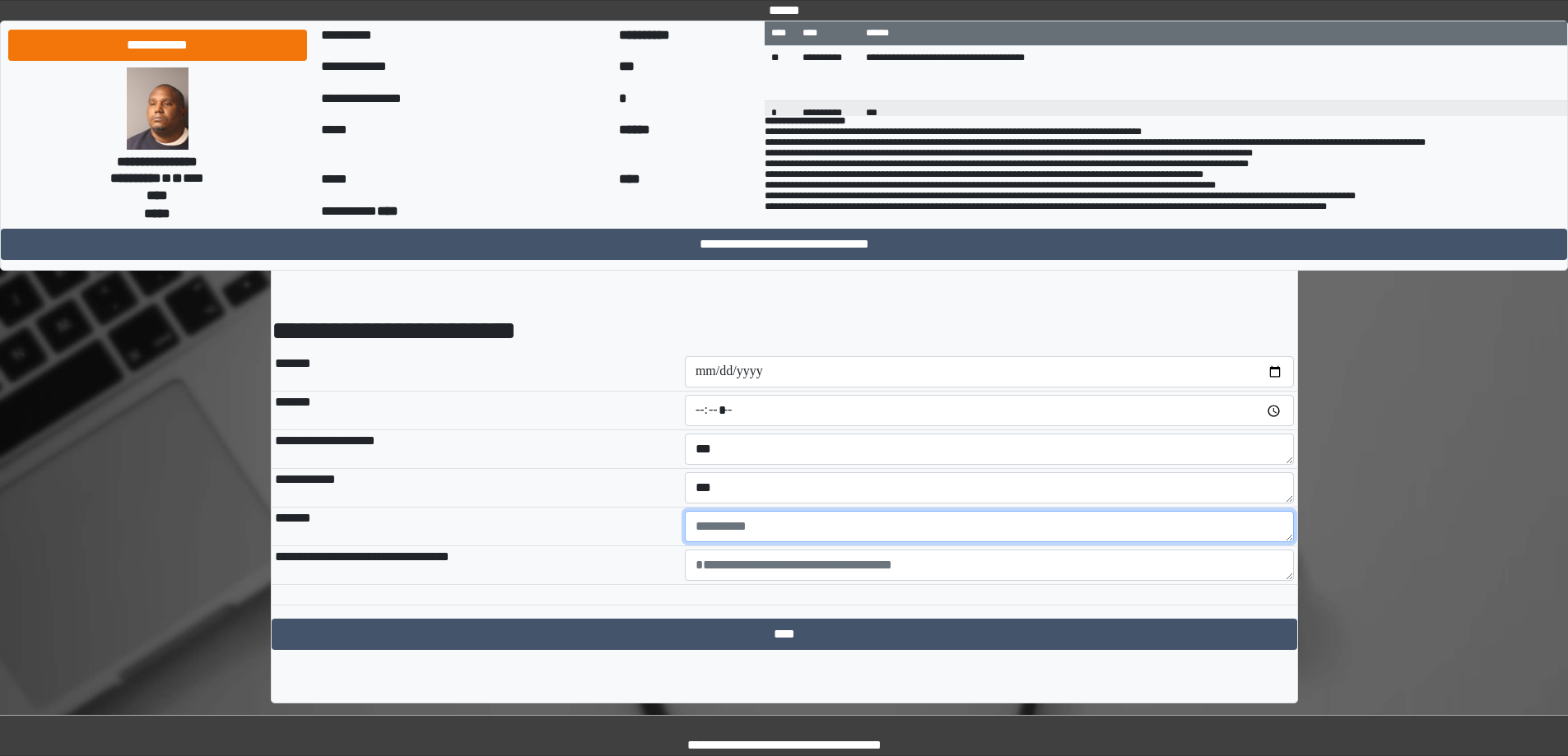 click at bounding box center [989, 526] 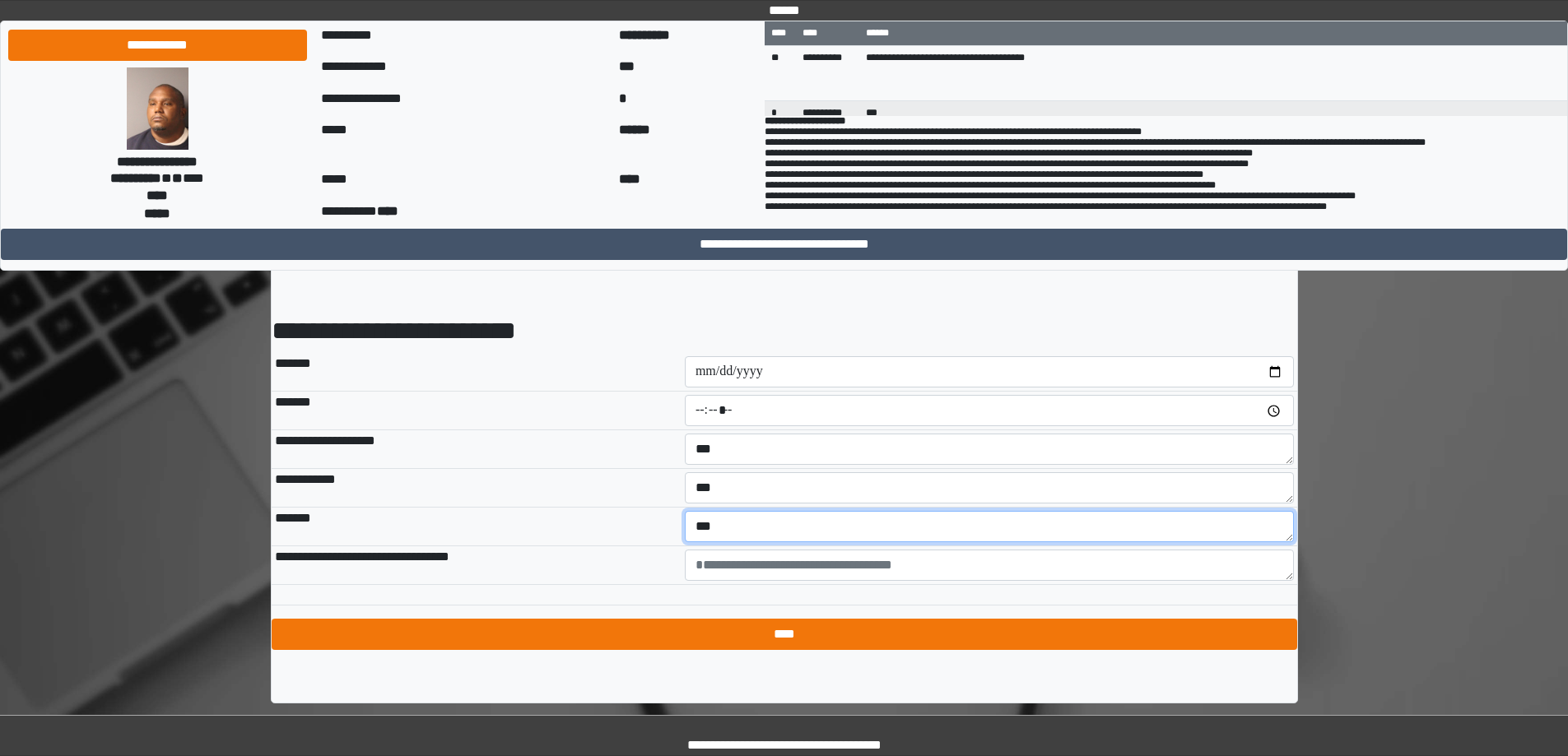 type on "***" 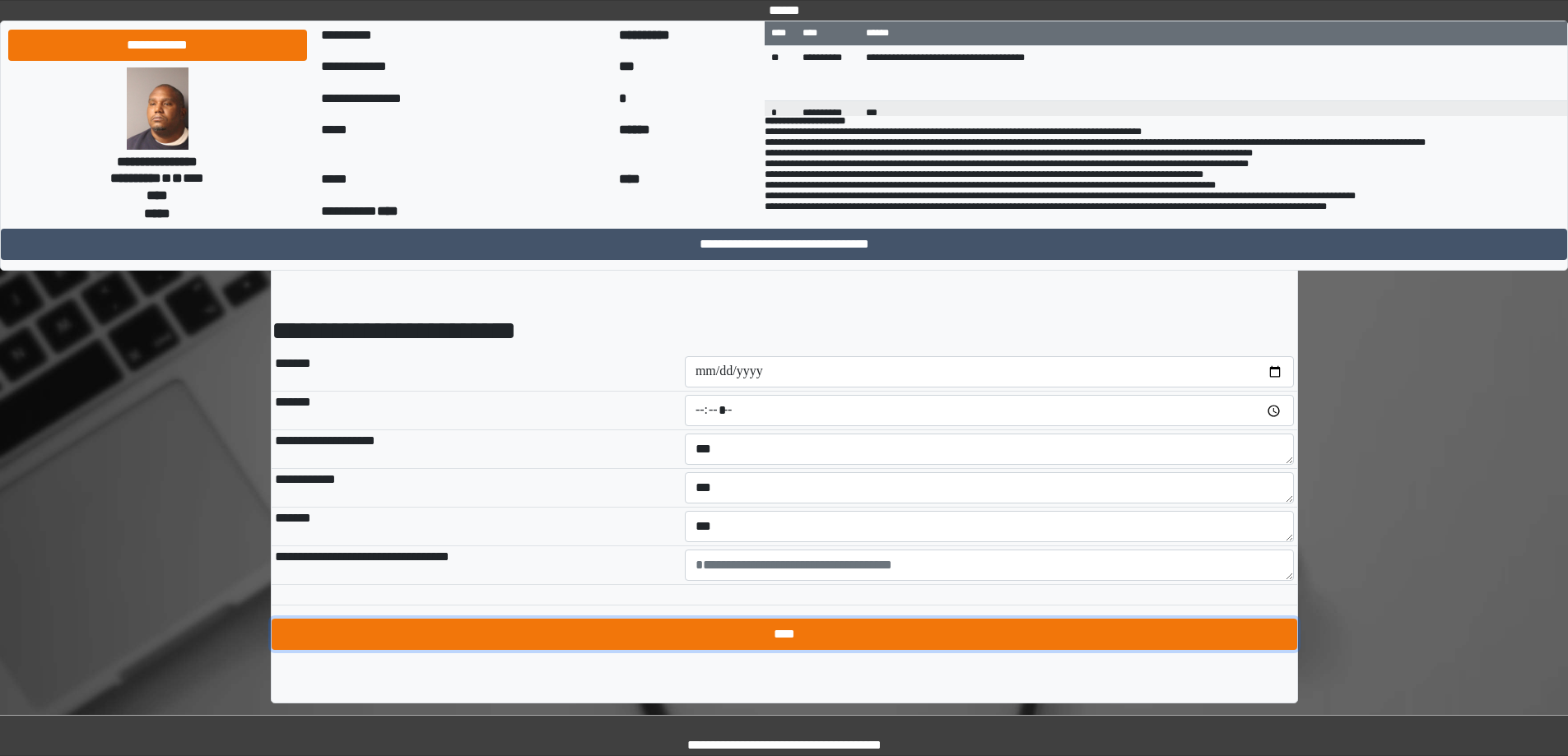 click on "****" at bounding box center (784, 634) 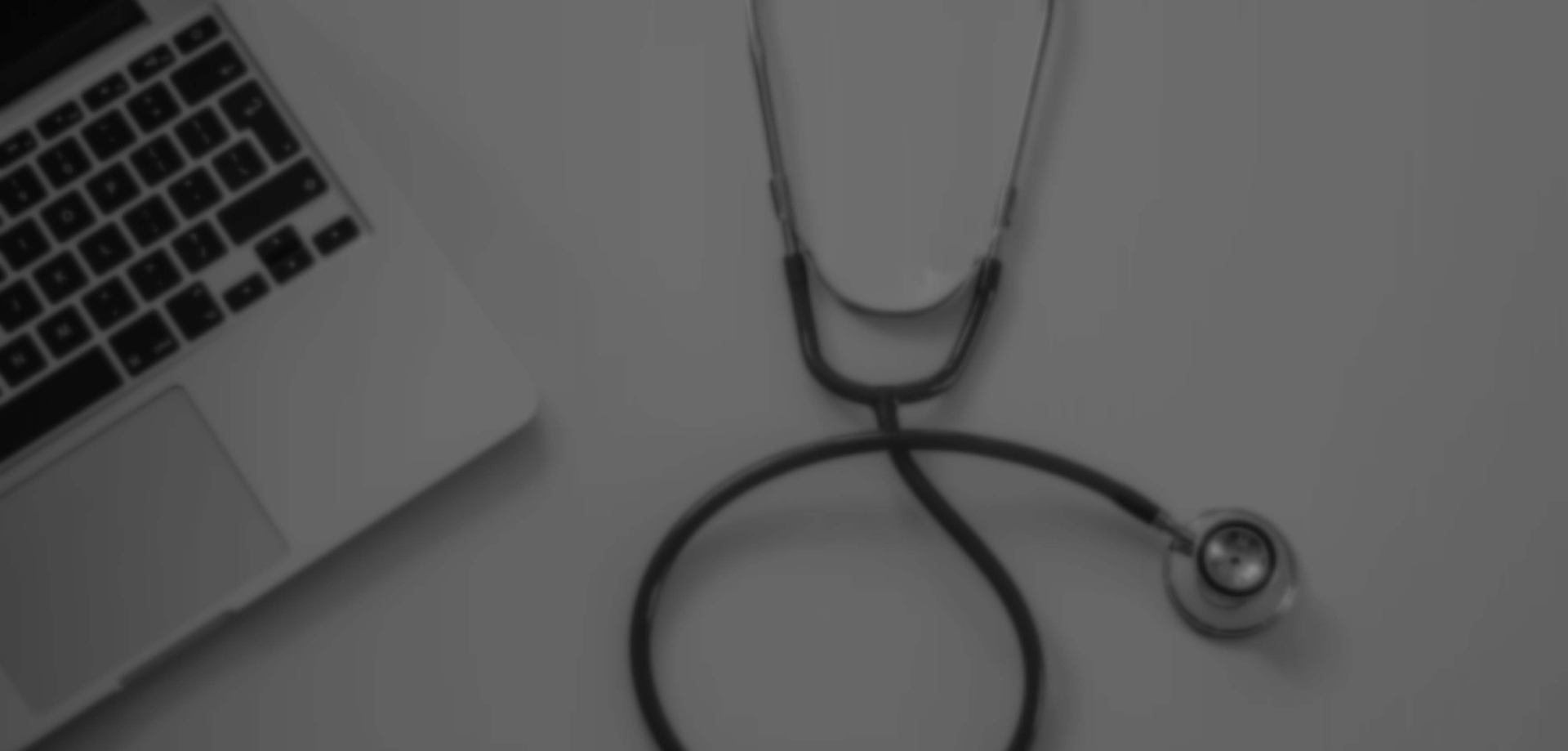 scroll, scrollTop: 0, scrollLeft: 0, axis: both 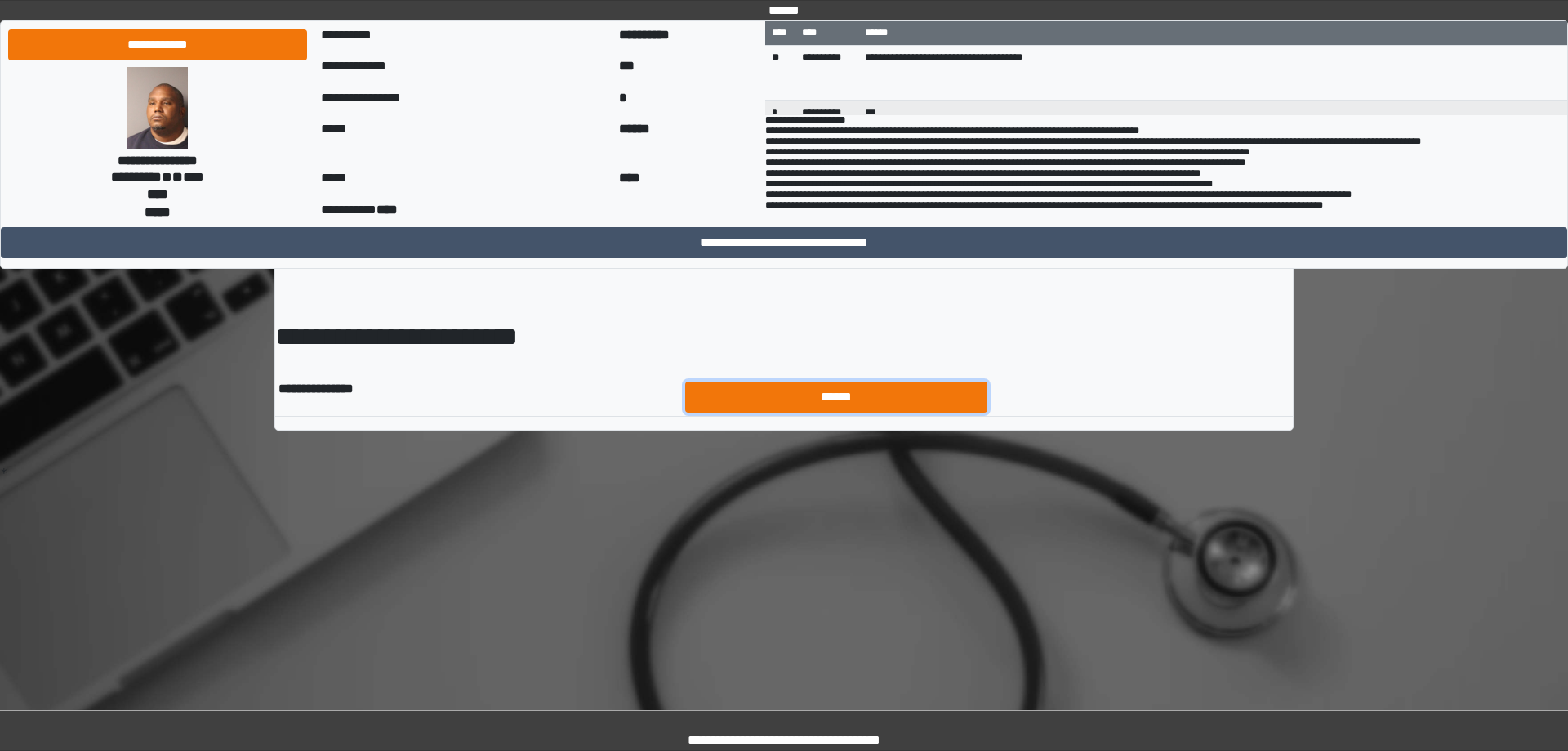 click on "******" at bounding box center [836, 397] 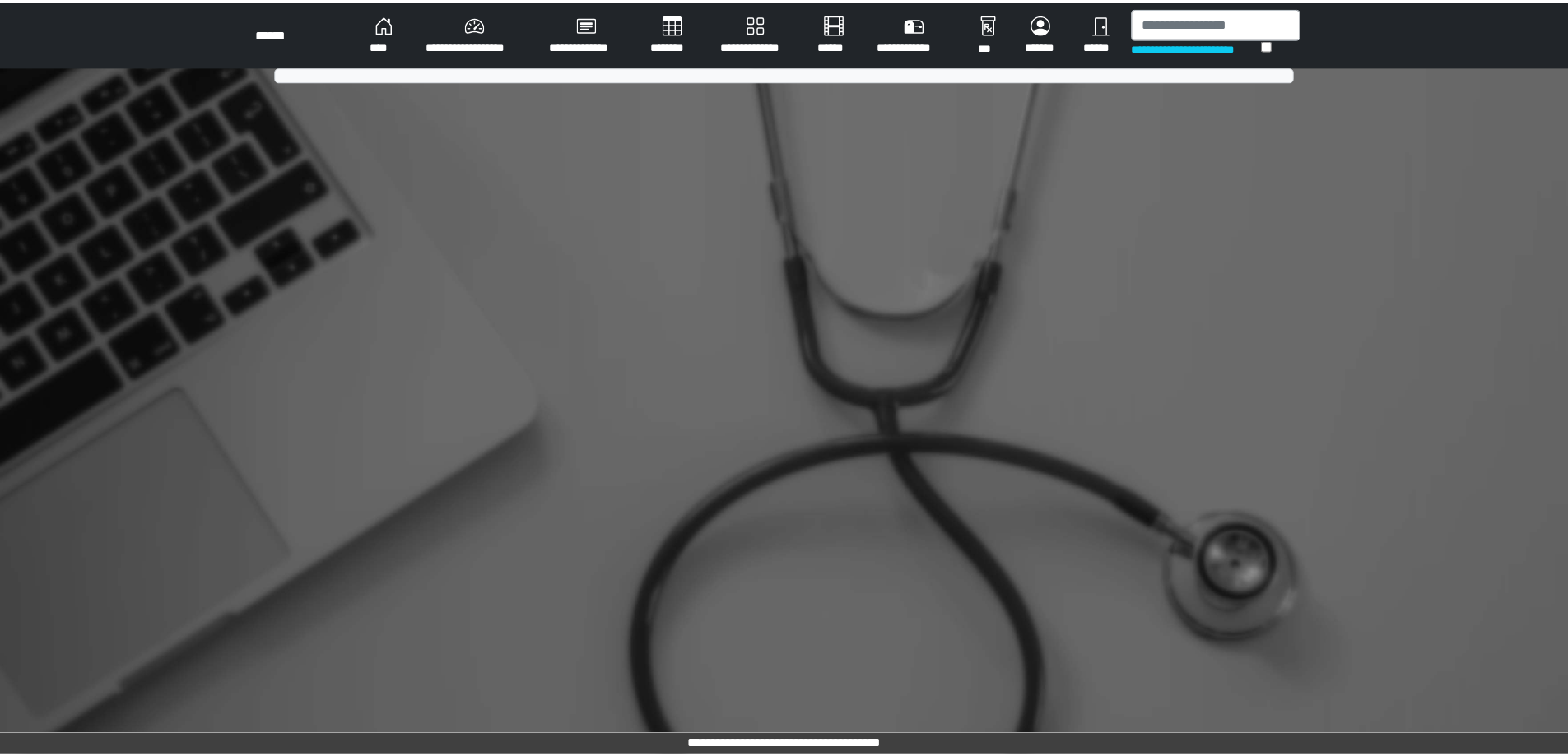 scroll, scrollTop: 0, scrollLeft: 0, axis: both 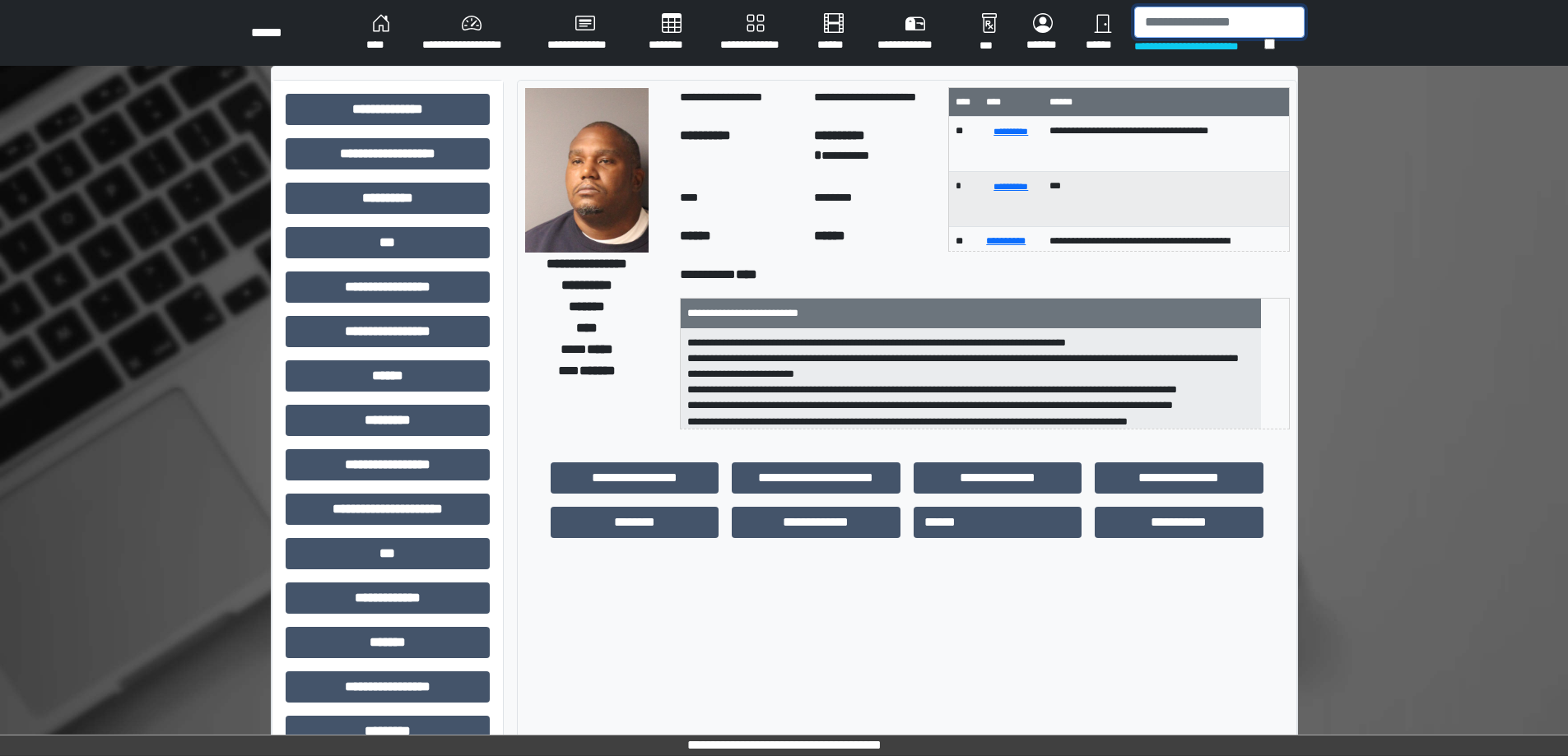 click at bounding box center (1219, 22) 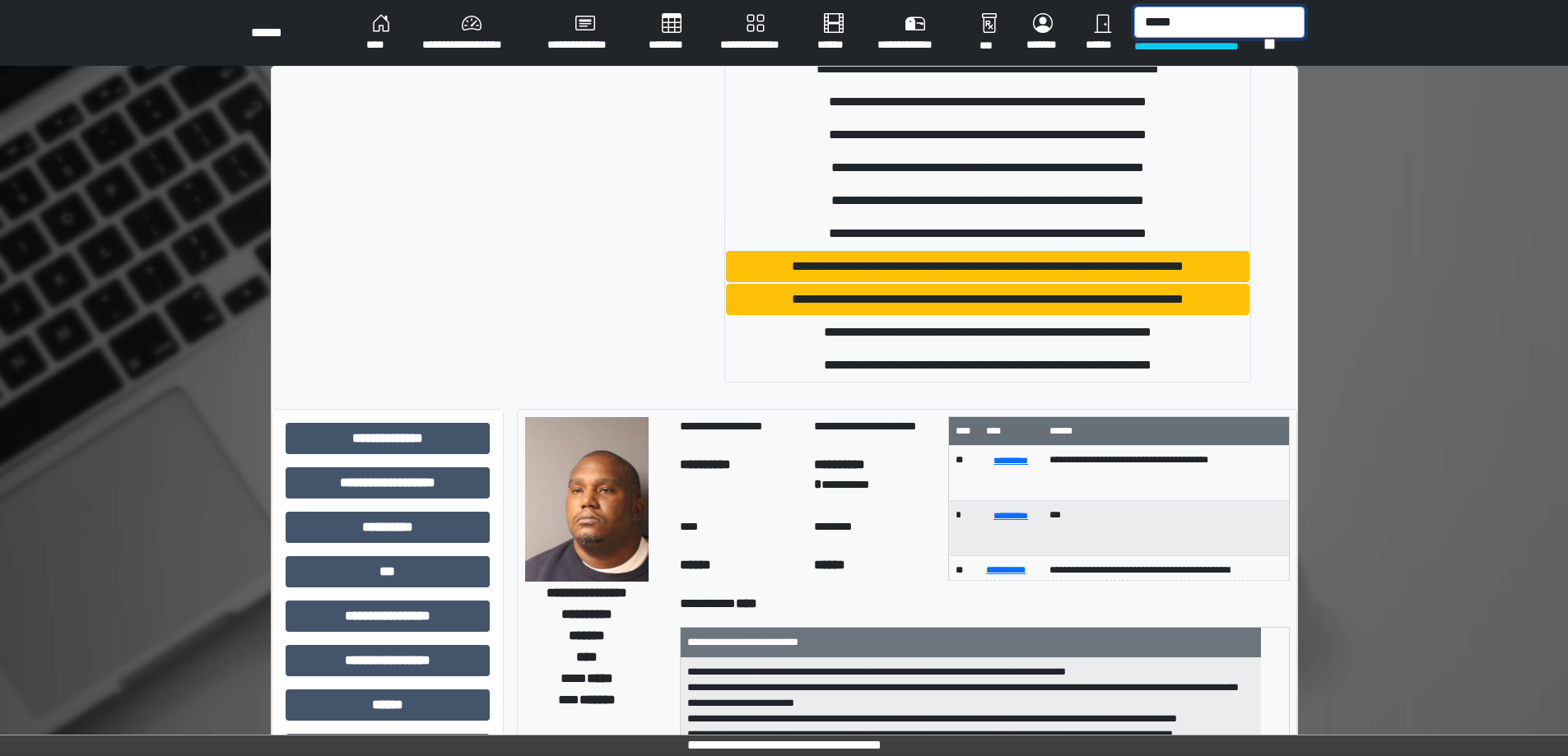 scroll, scrollTop: 426, scrollLeft: 0, axis: vertical 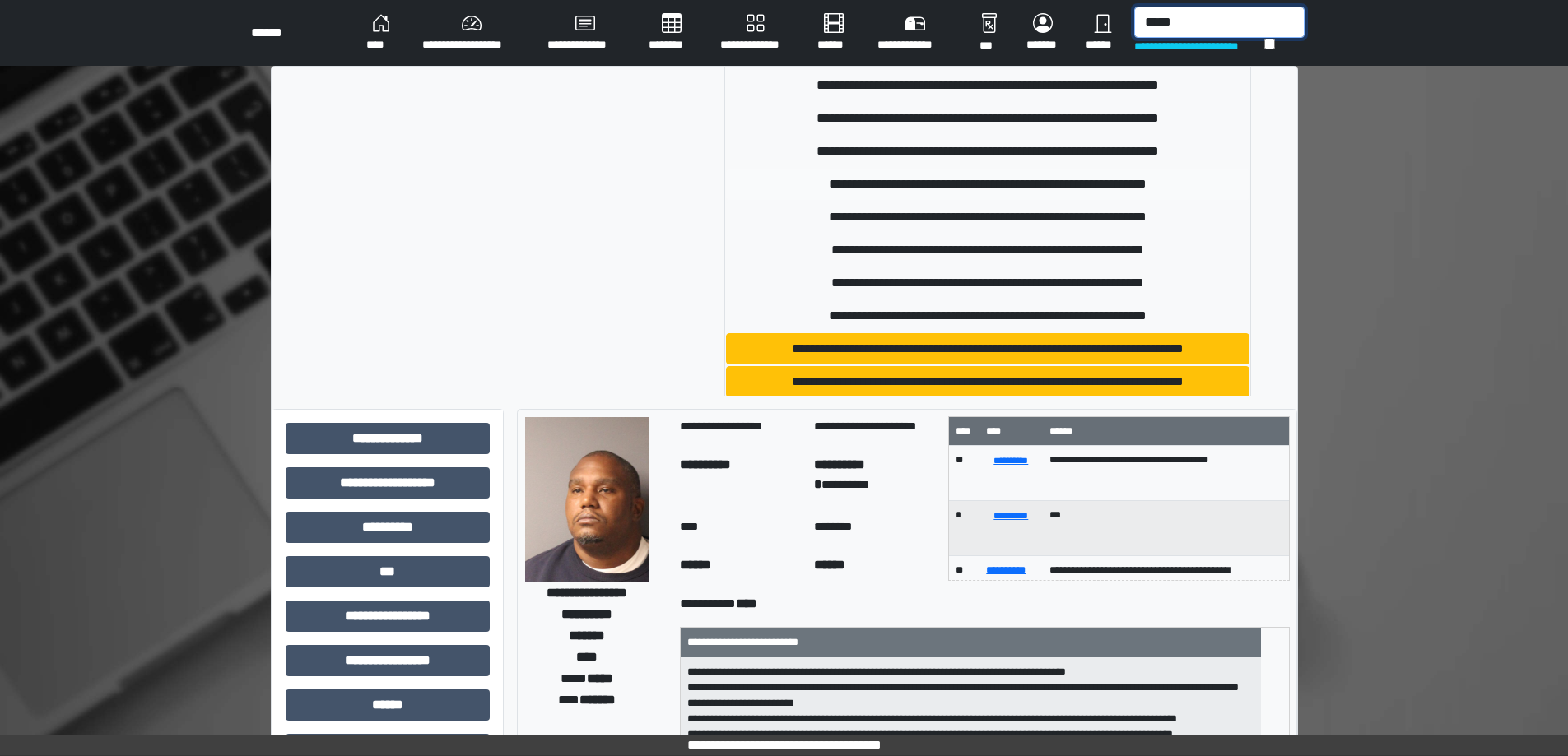 type on "*****" 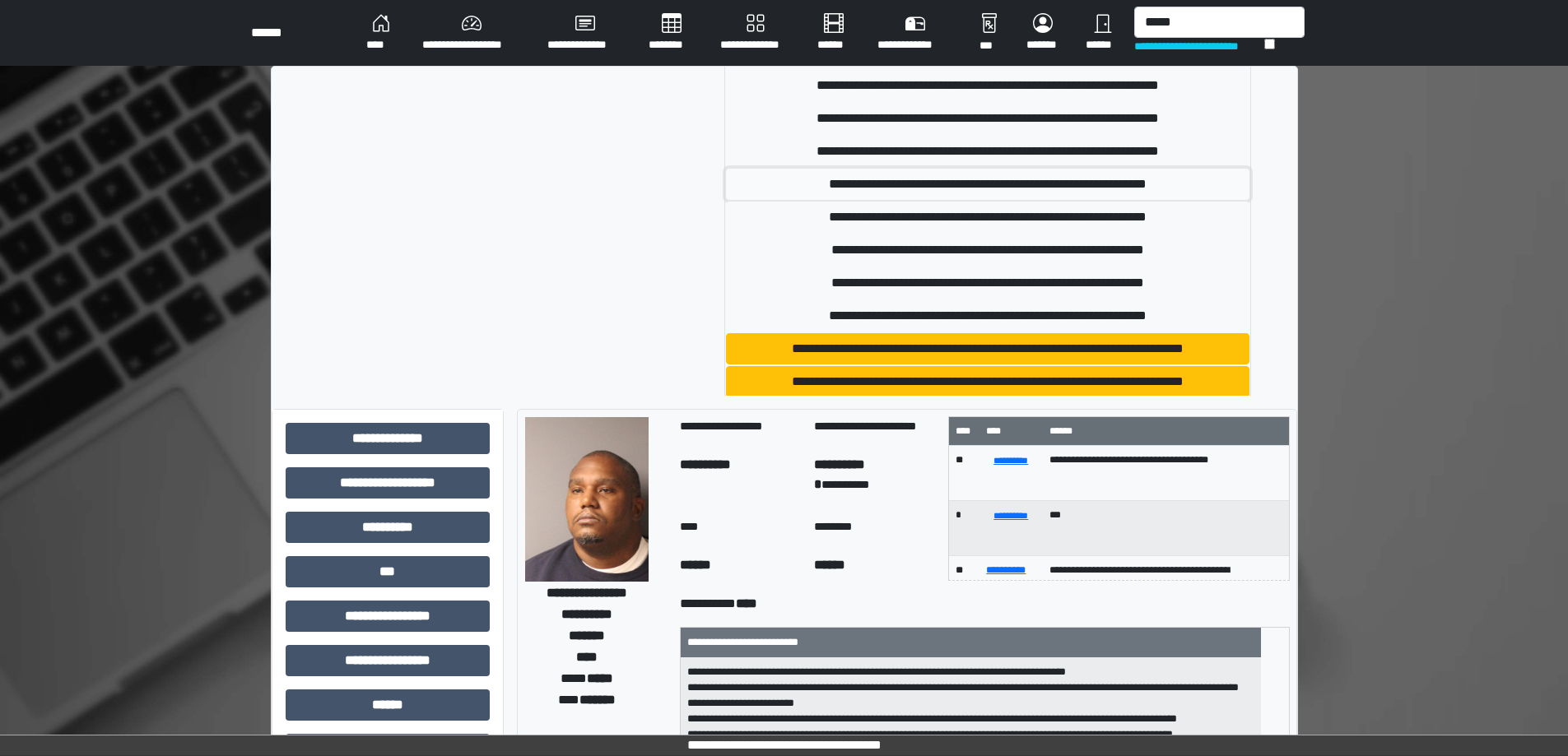 click on "**********" at bounding box center (988, 184) 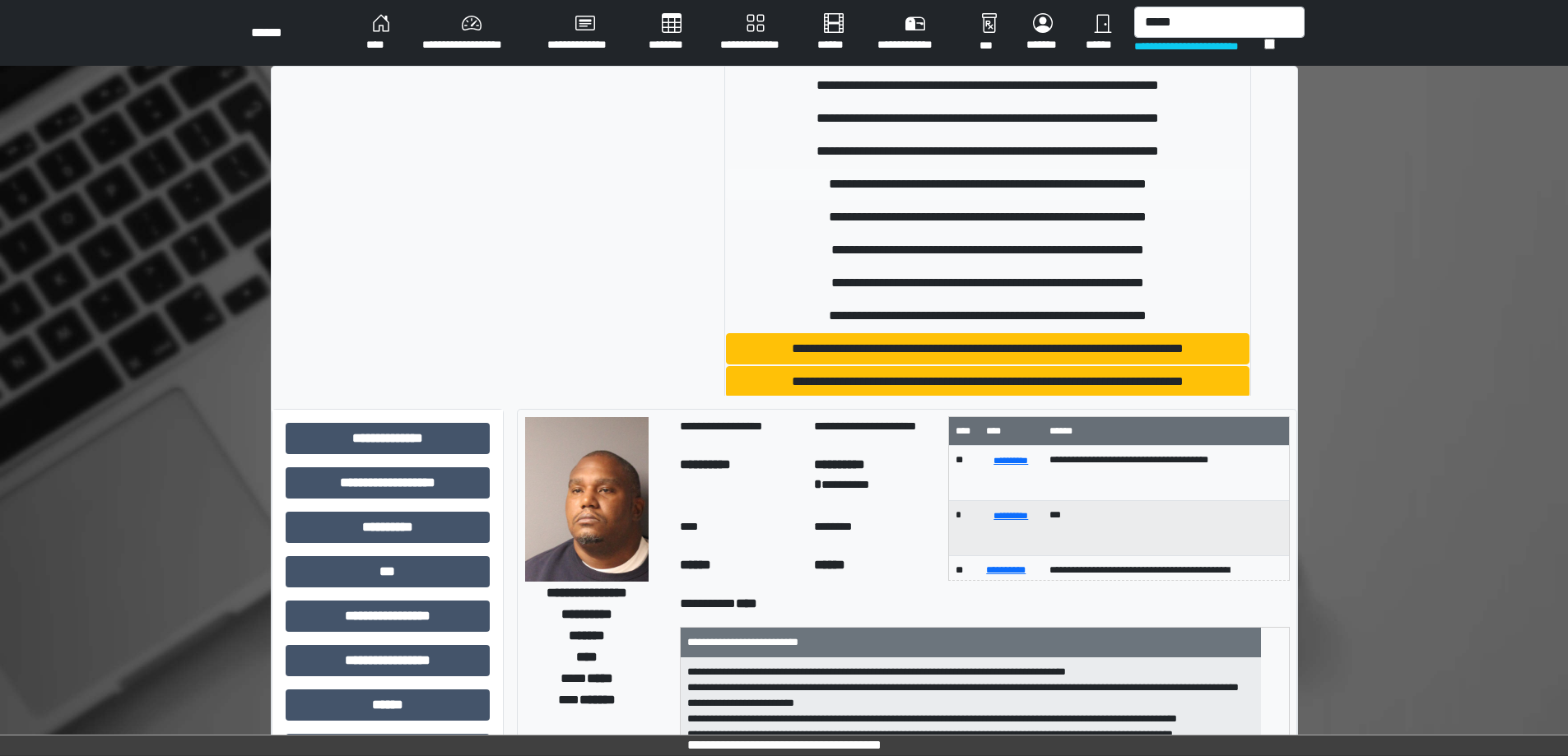 type 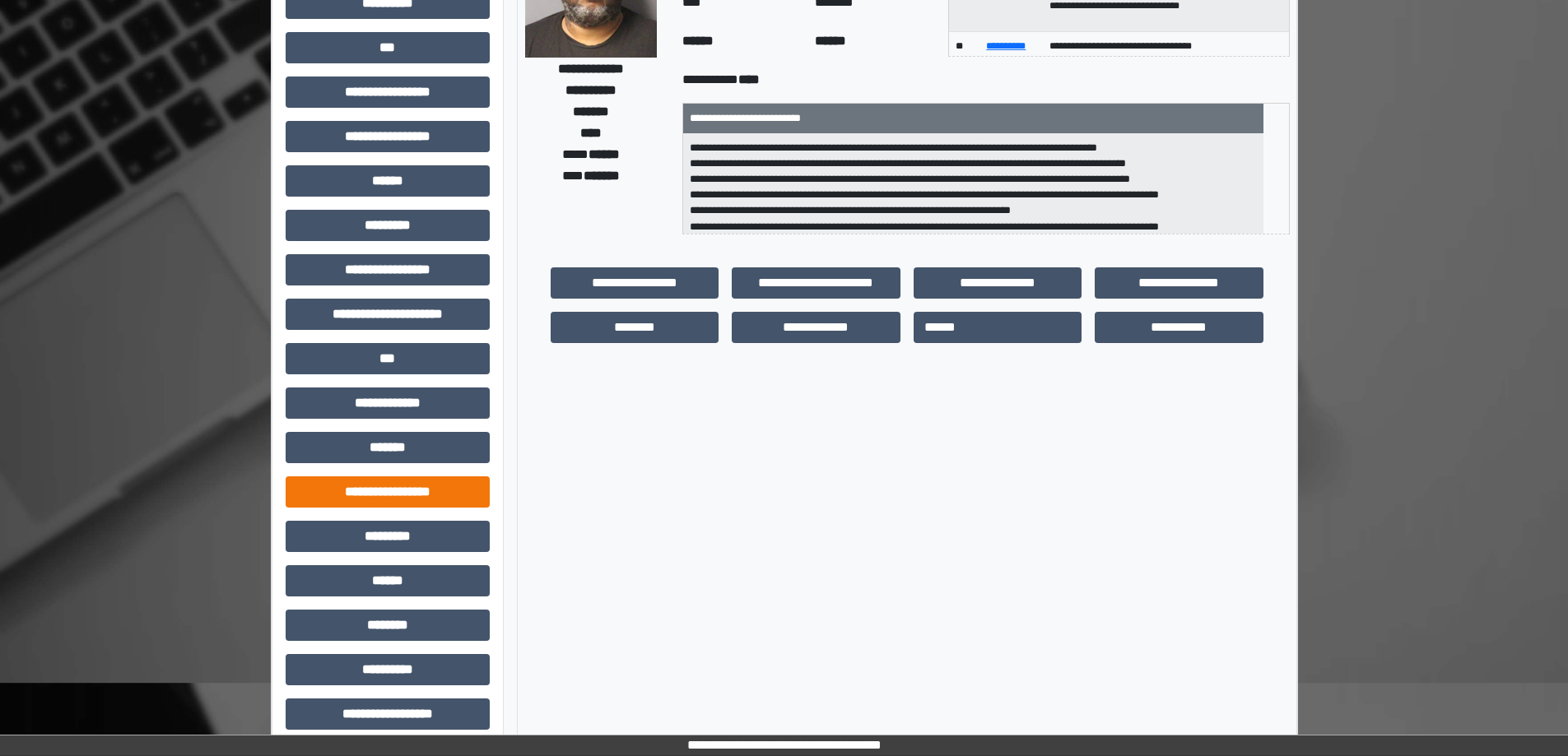 scroll, scrollTop: 210, scrollLeft: 0, axis: vertical 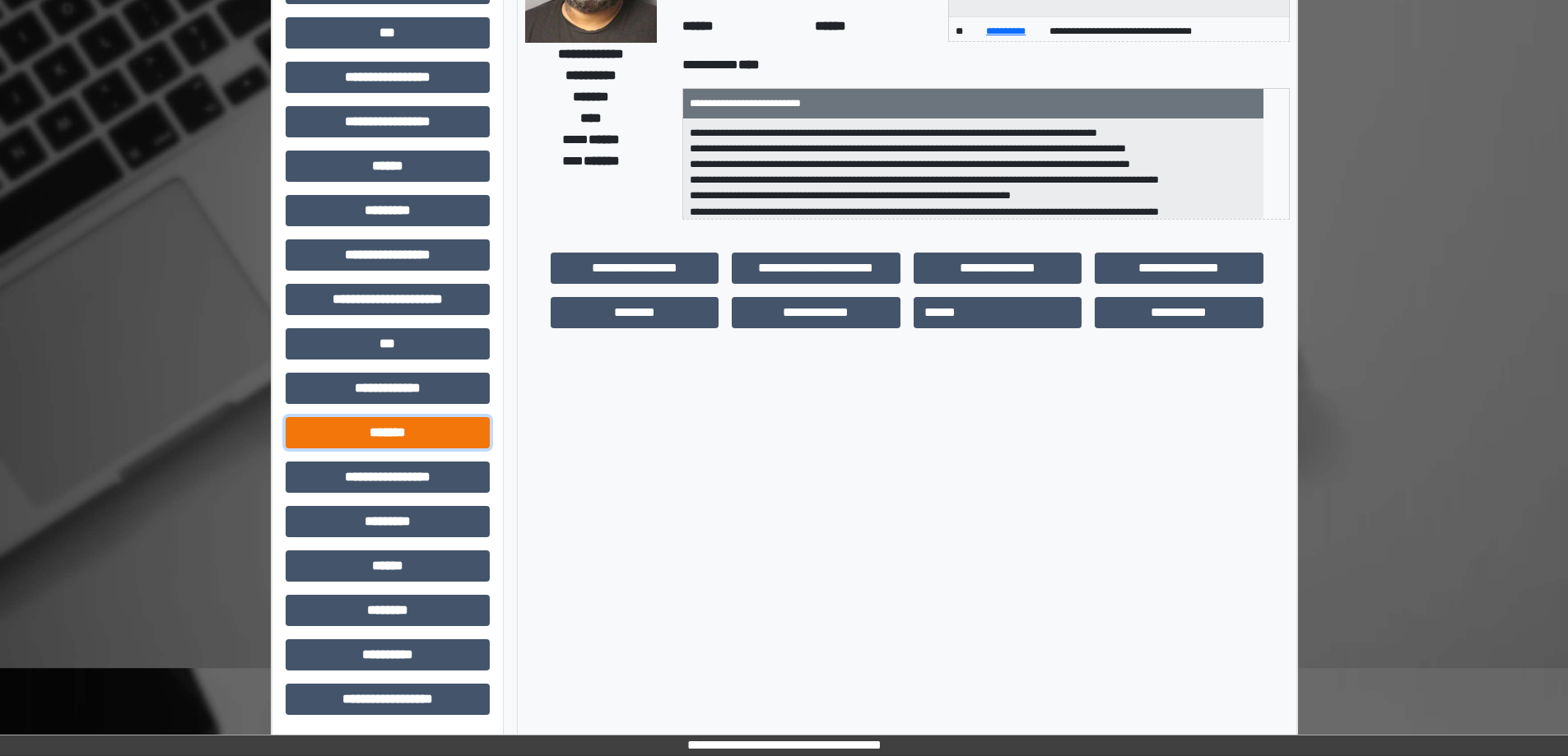 click on "*******" at bounding box center (388, 433) 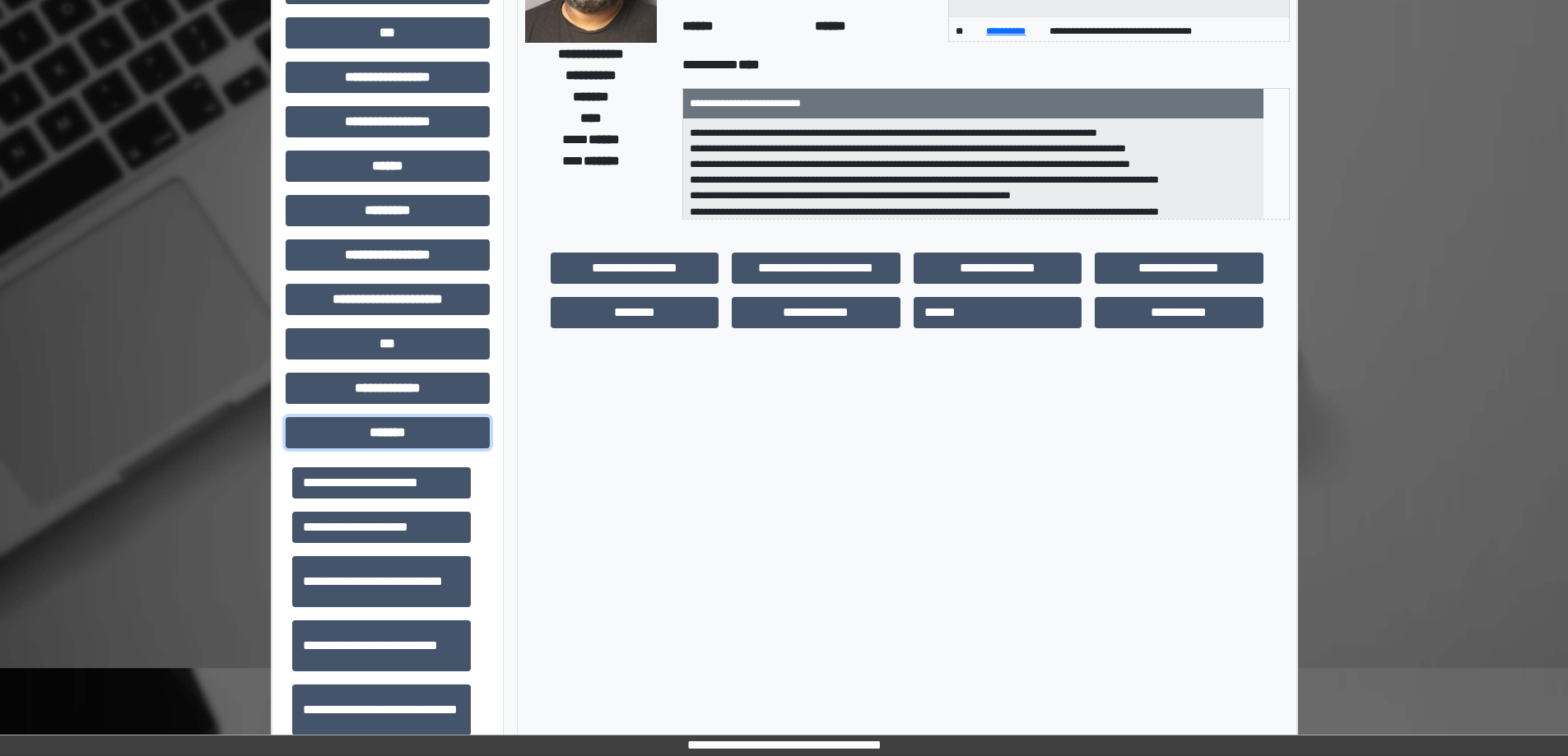scroll, scrollTop: 411, scrollLeft: 0, axis: vertical 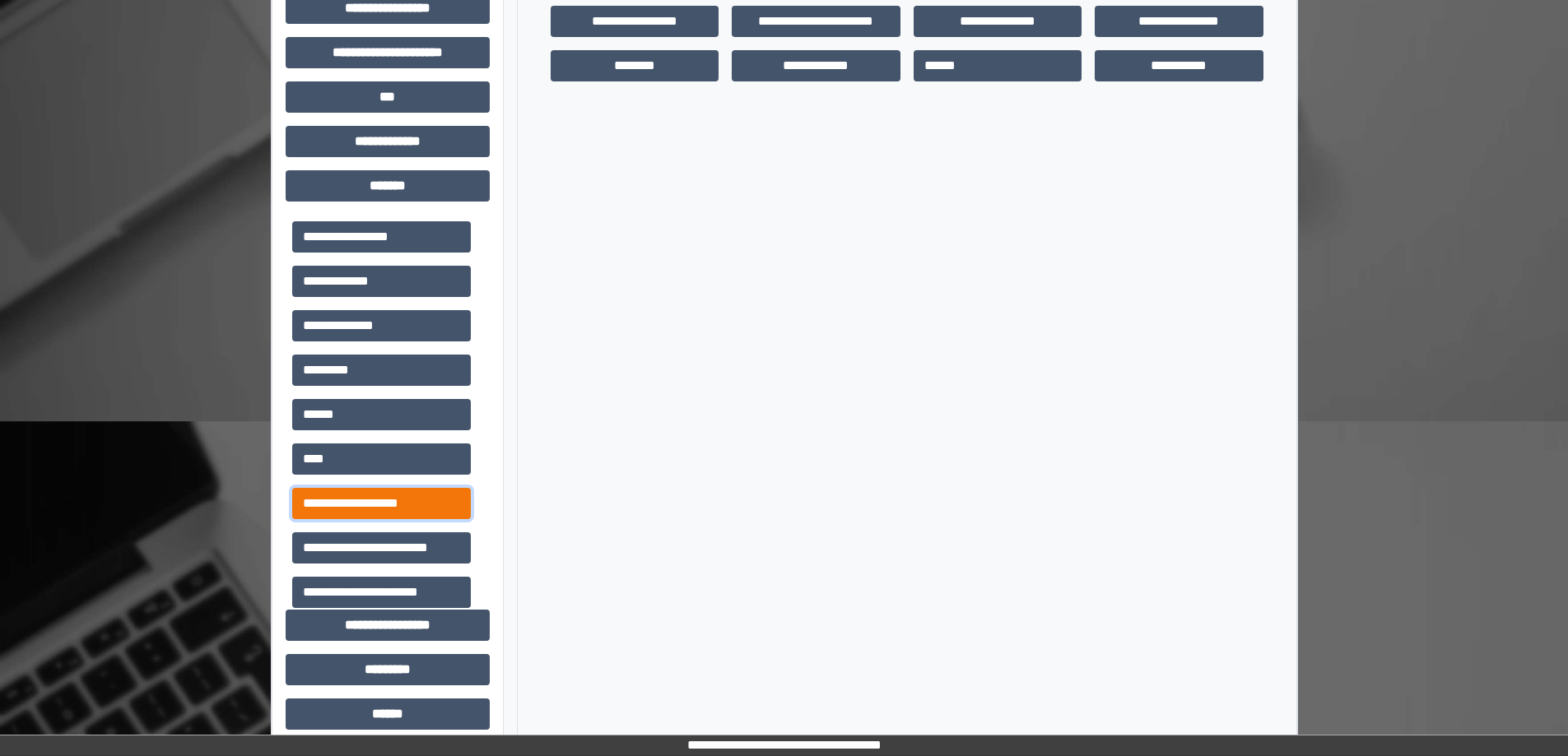 click on "**********" at bounding box center [381, 503] 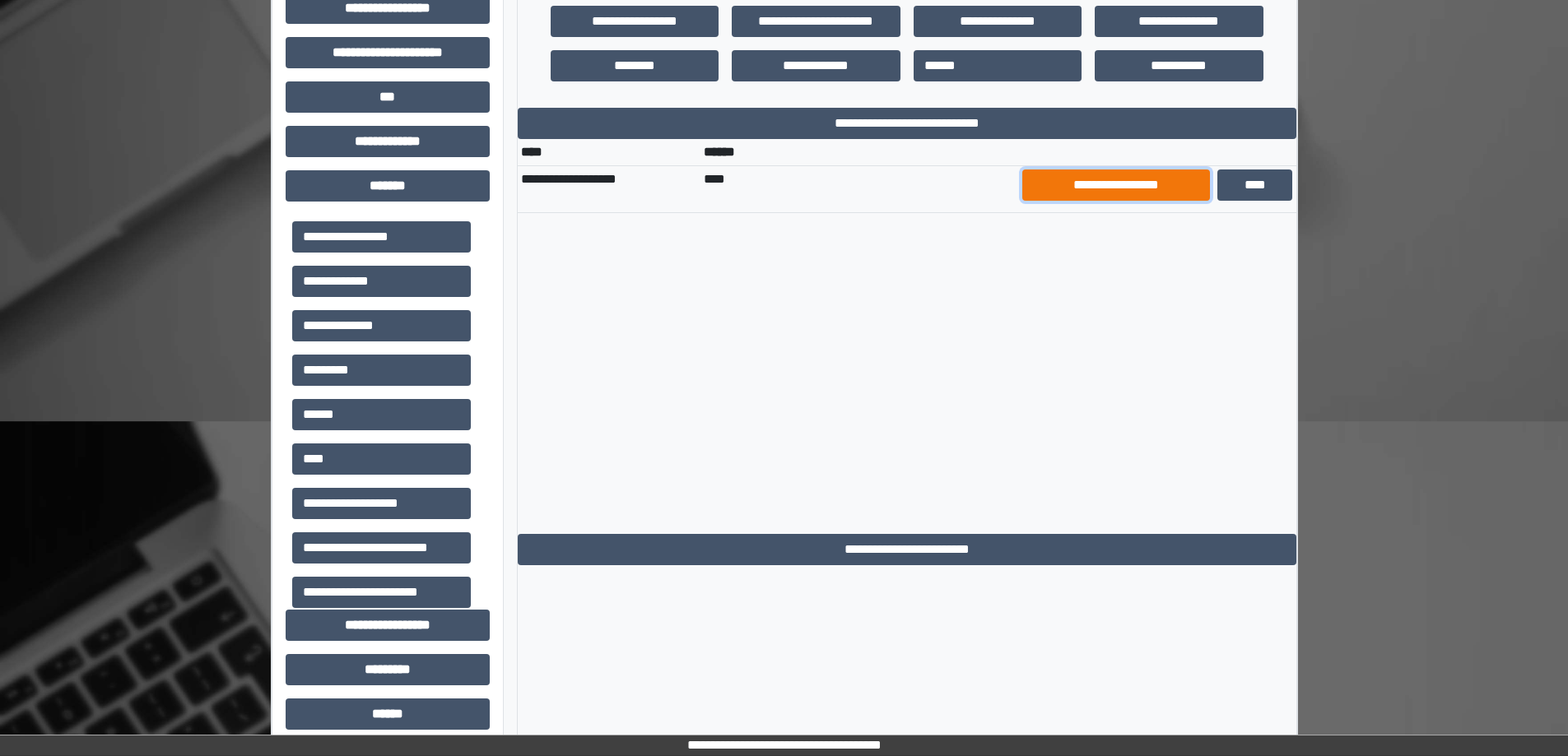 click on "**********" at bounding box center (1116, 185) 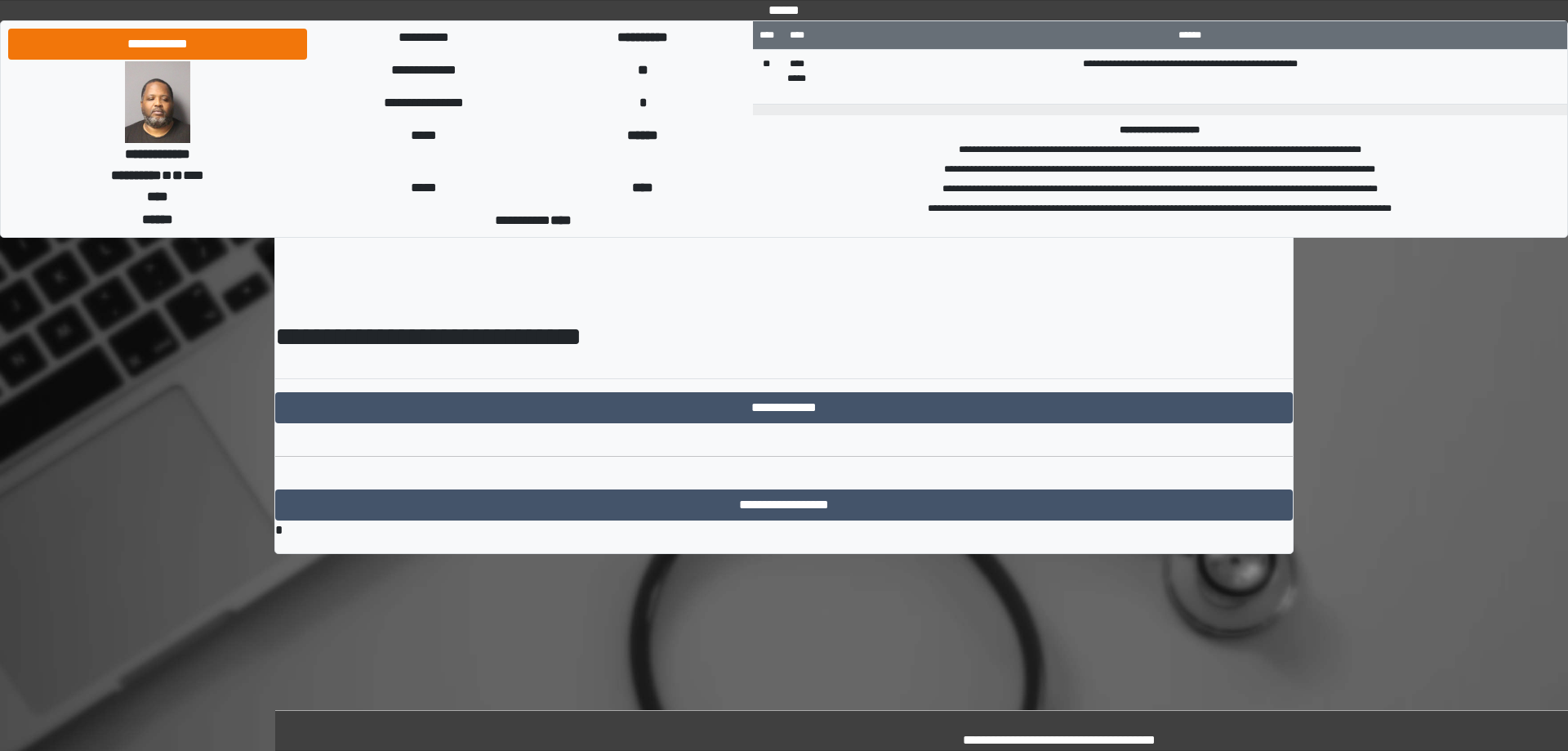 scroll, scrollTop: 0, scrollLeft: 0, axis: both 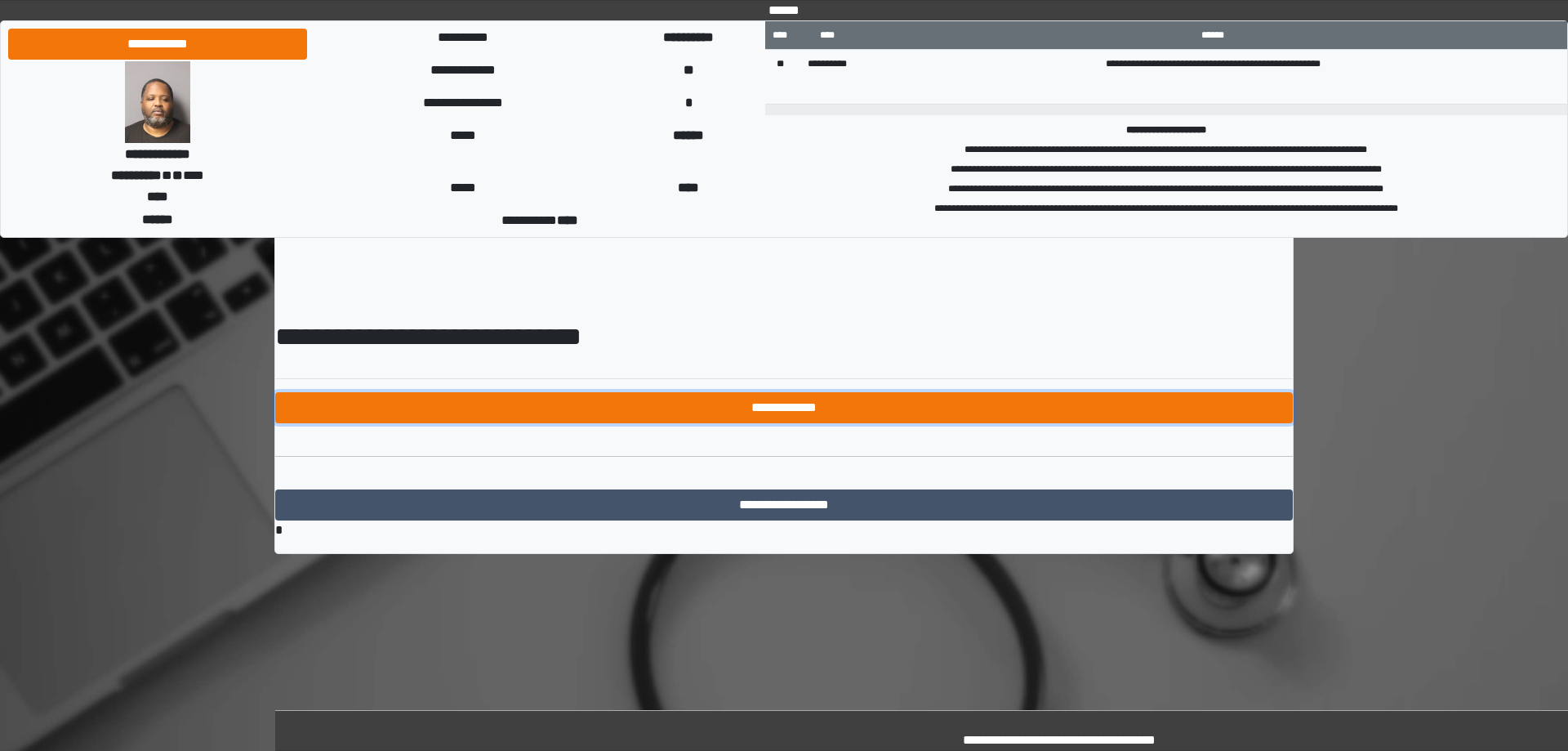 click on "**********" at bounding box center (784, 408) 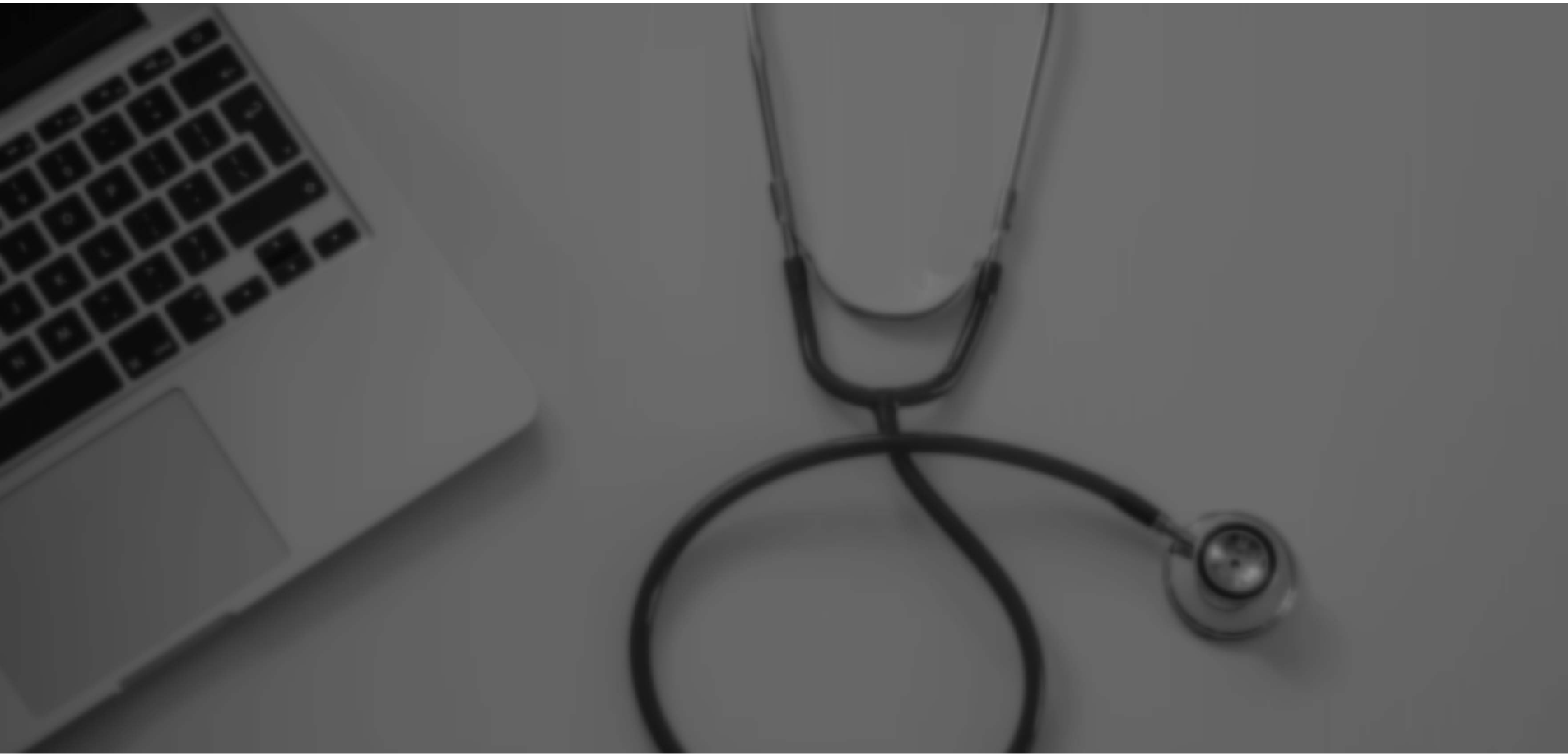 scroll, scrollTop: 0, scrollLeft: 0, axis: both 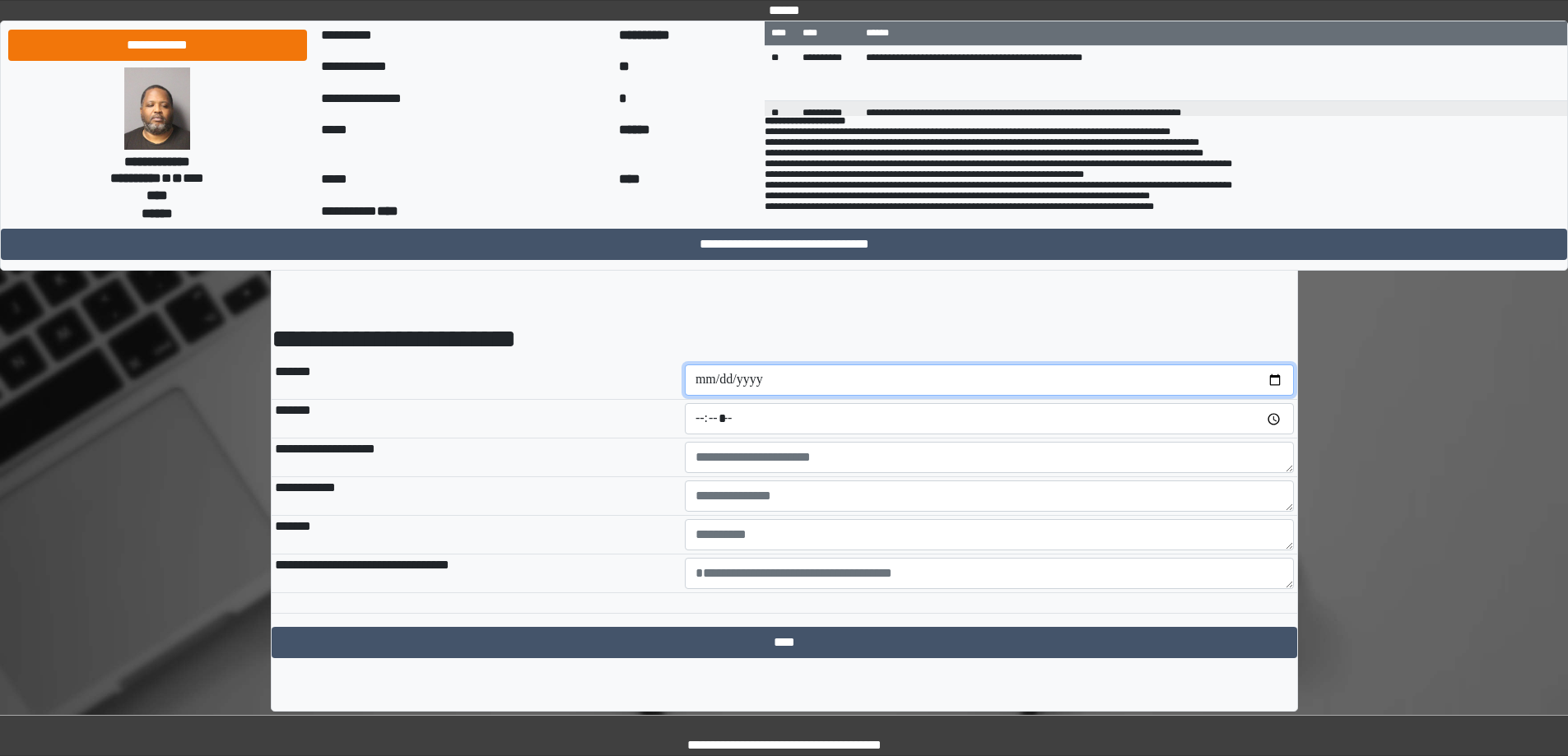 click at bounding box center [989, 380] 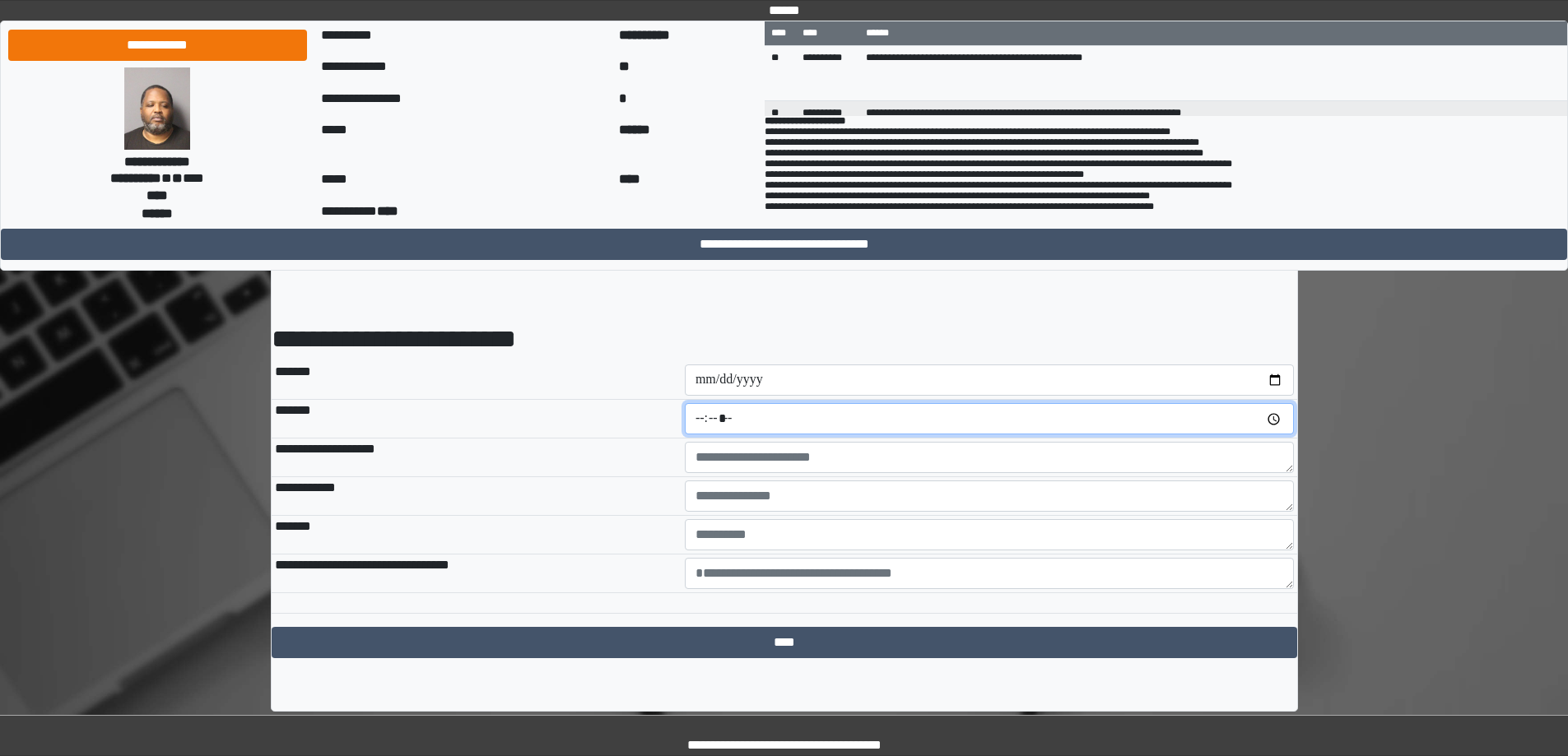 click at bounding box center (989, 419) 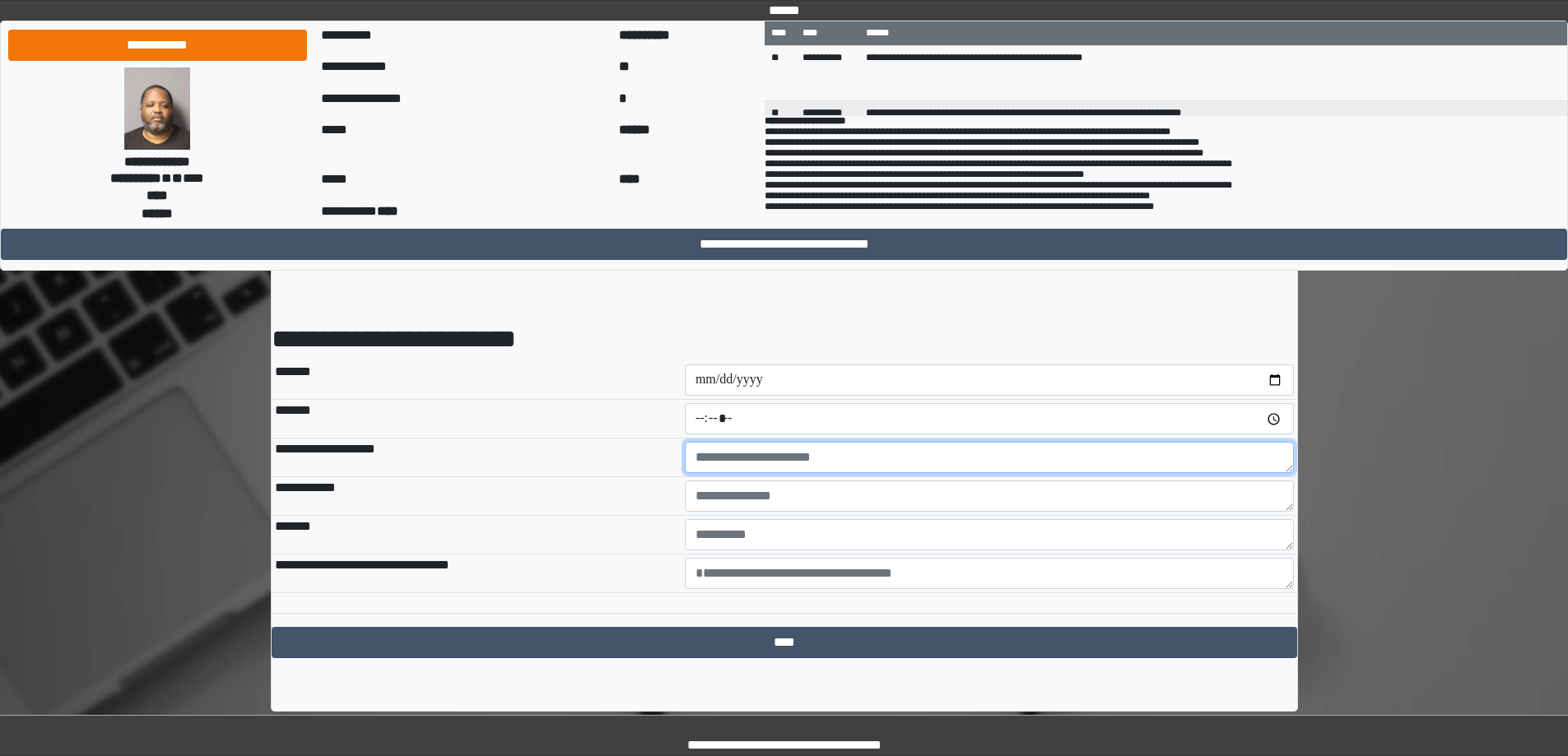 type on "*****" 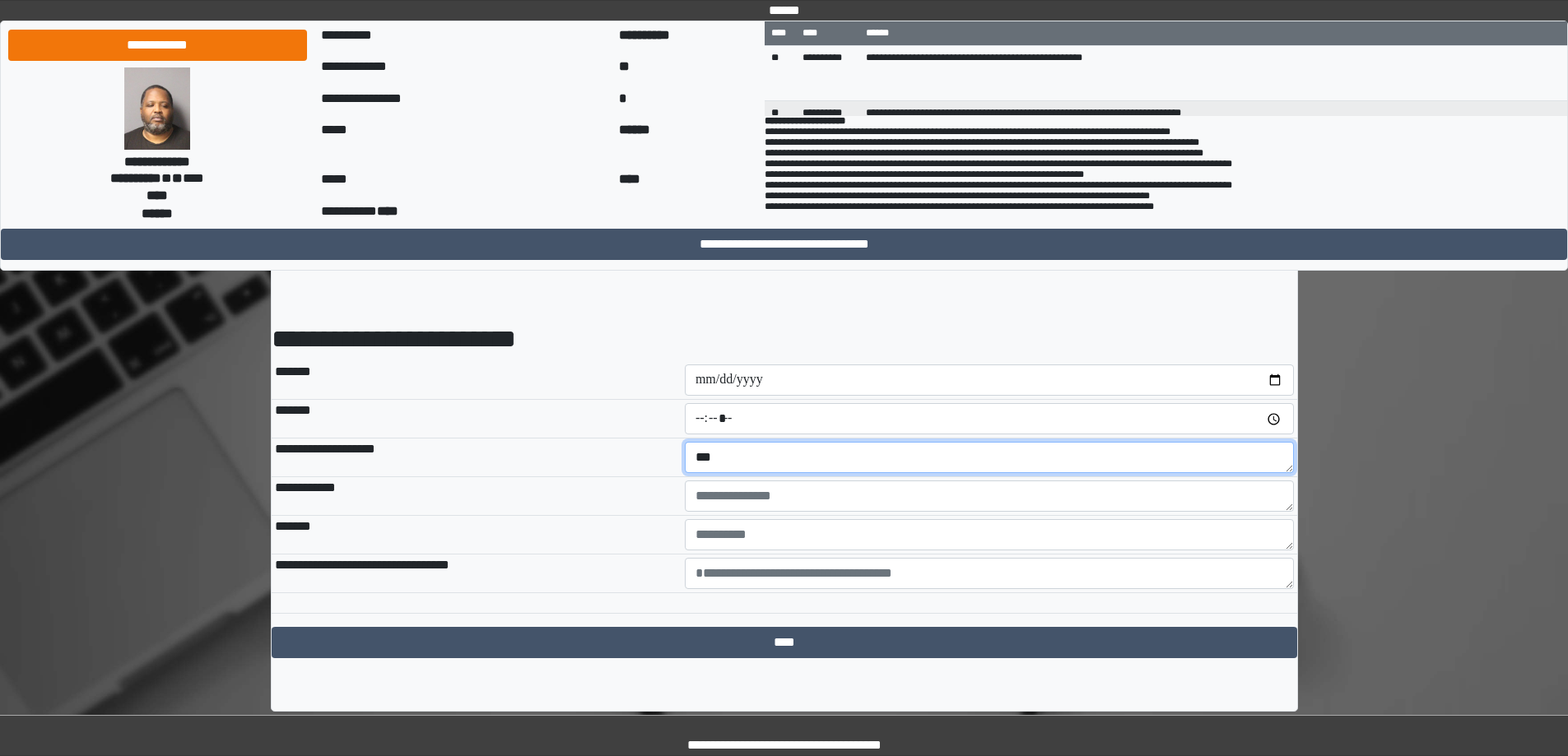 type on "***" 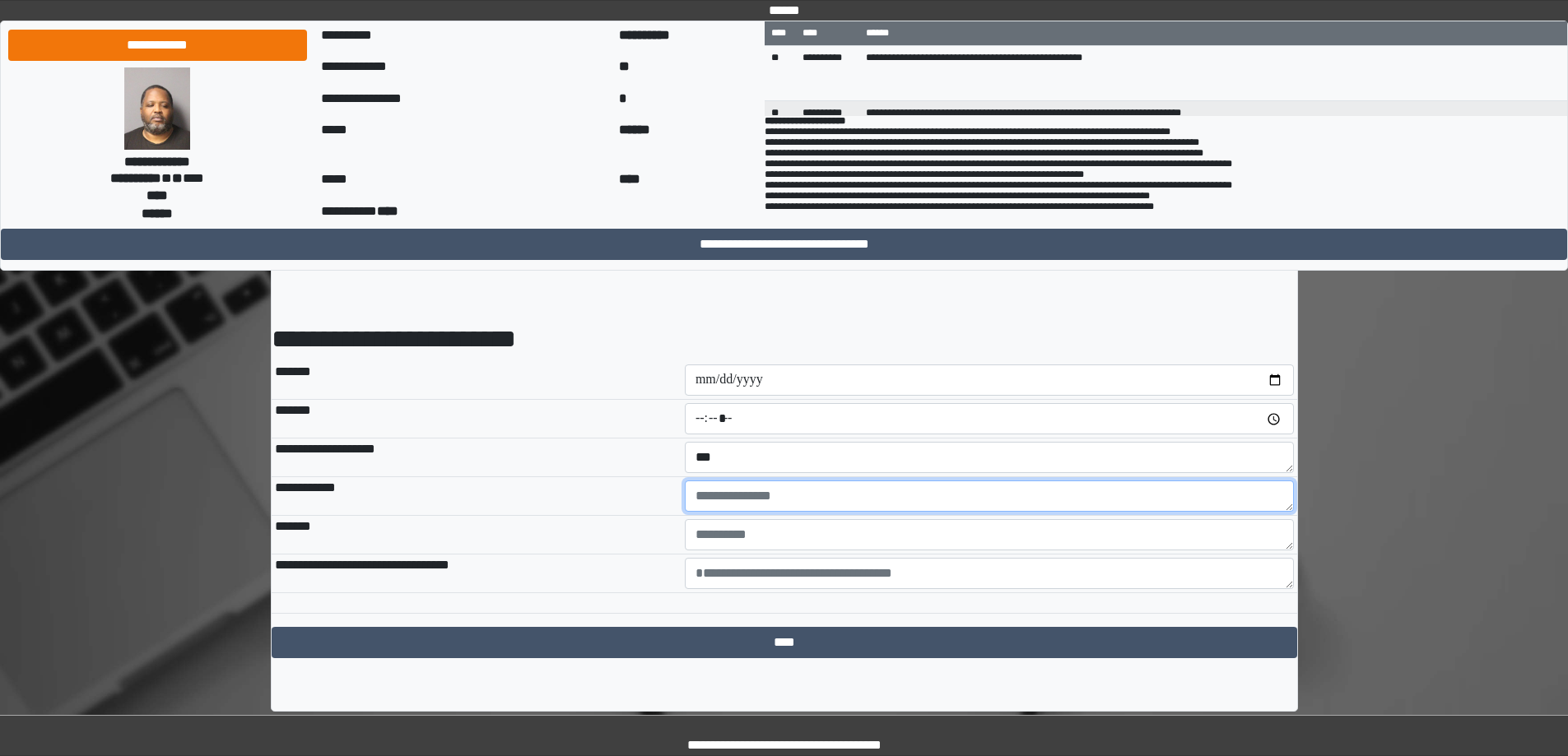 click at bounding box center (989, 496) 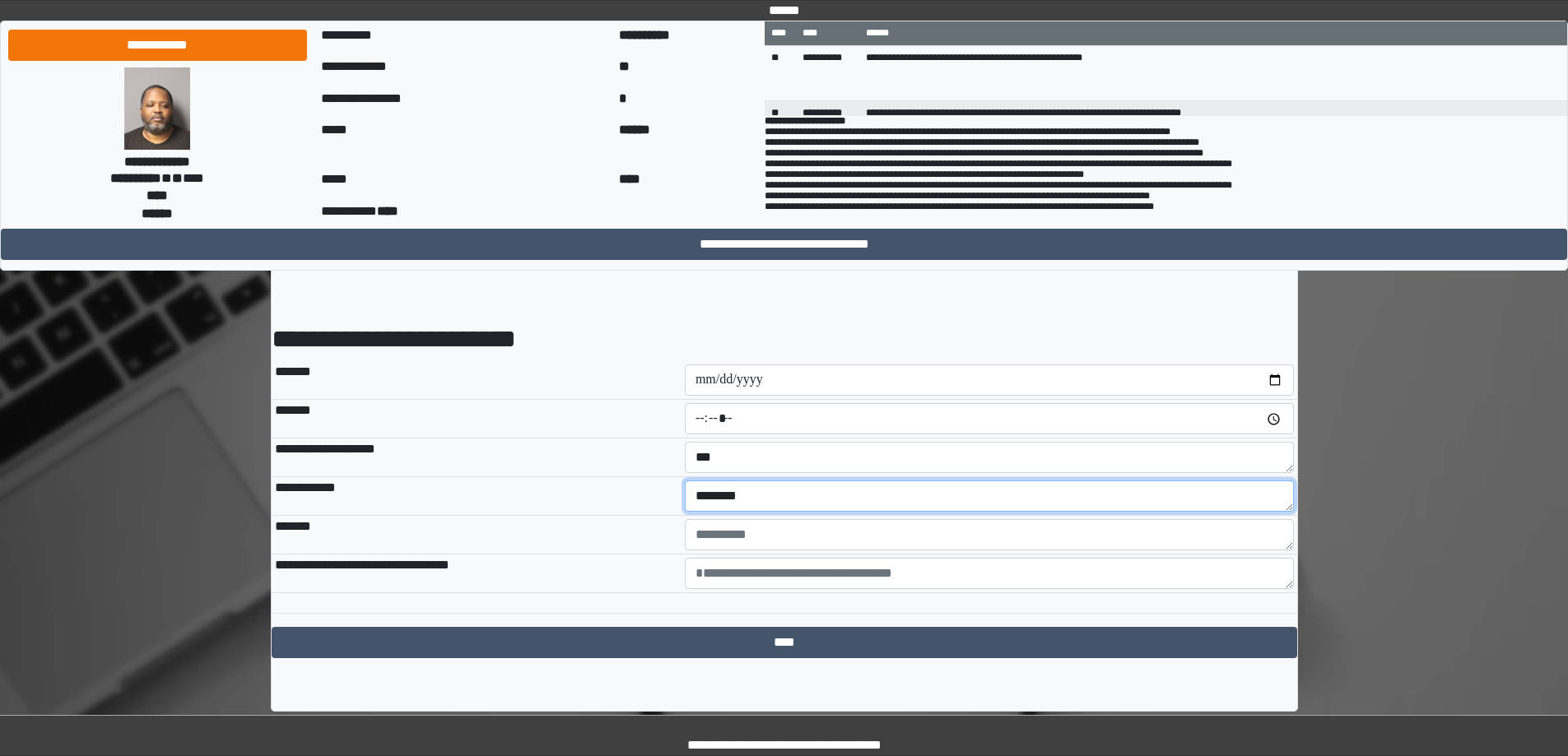 type on "*******" 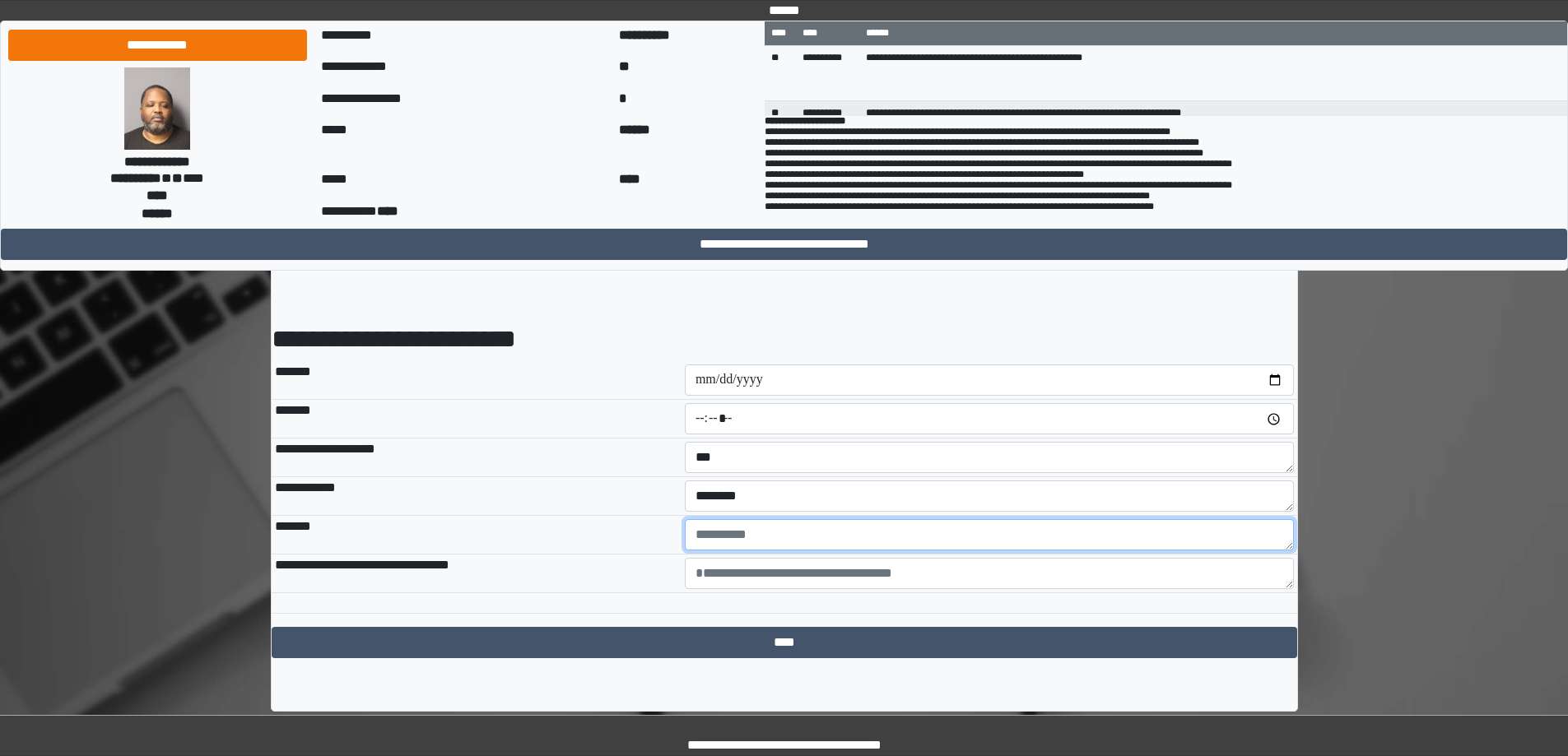 click at bounding box center [989, 535] 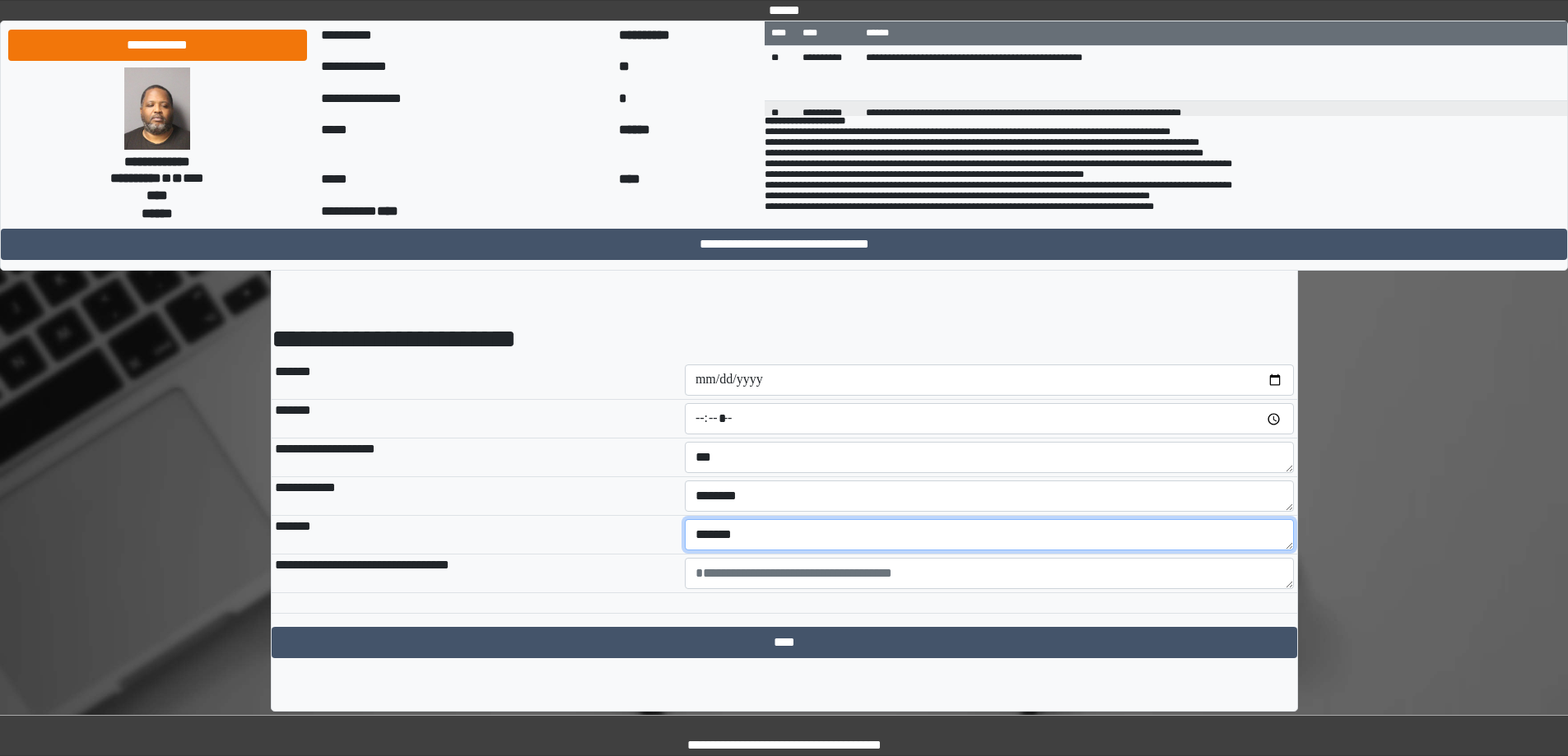 type on "******" 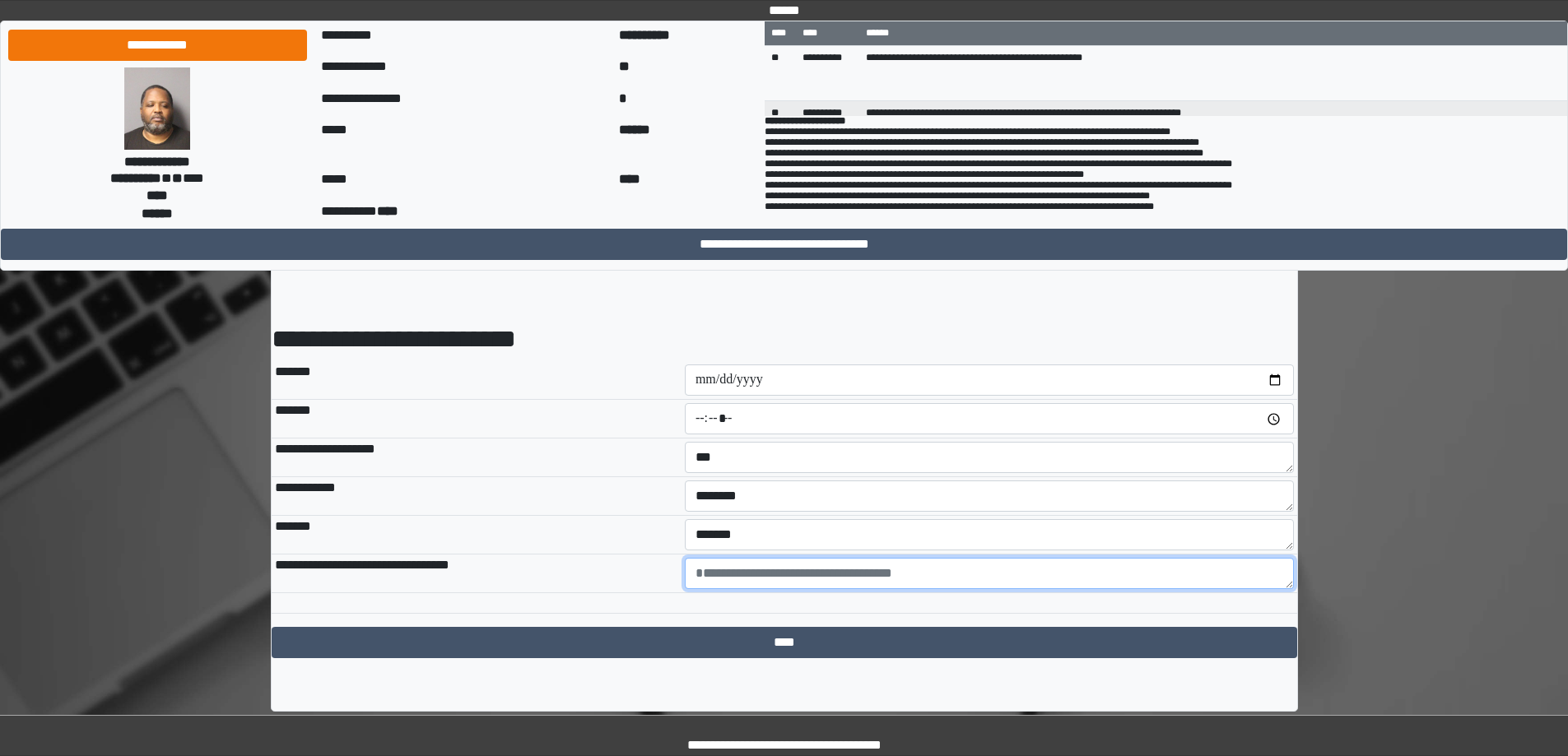 click at bounding box center (989, 573) 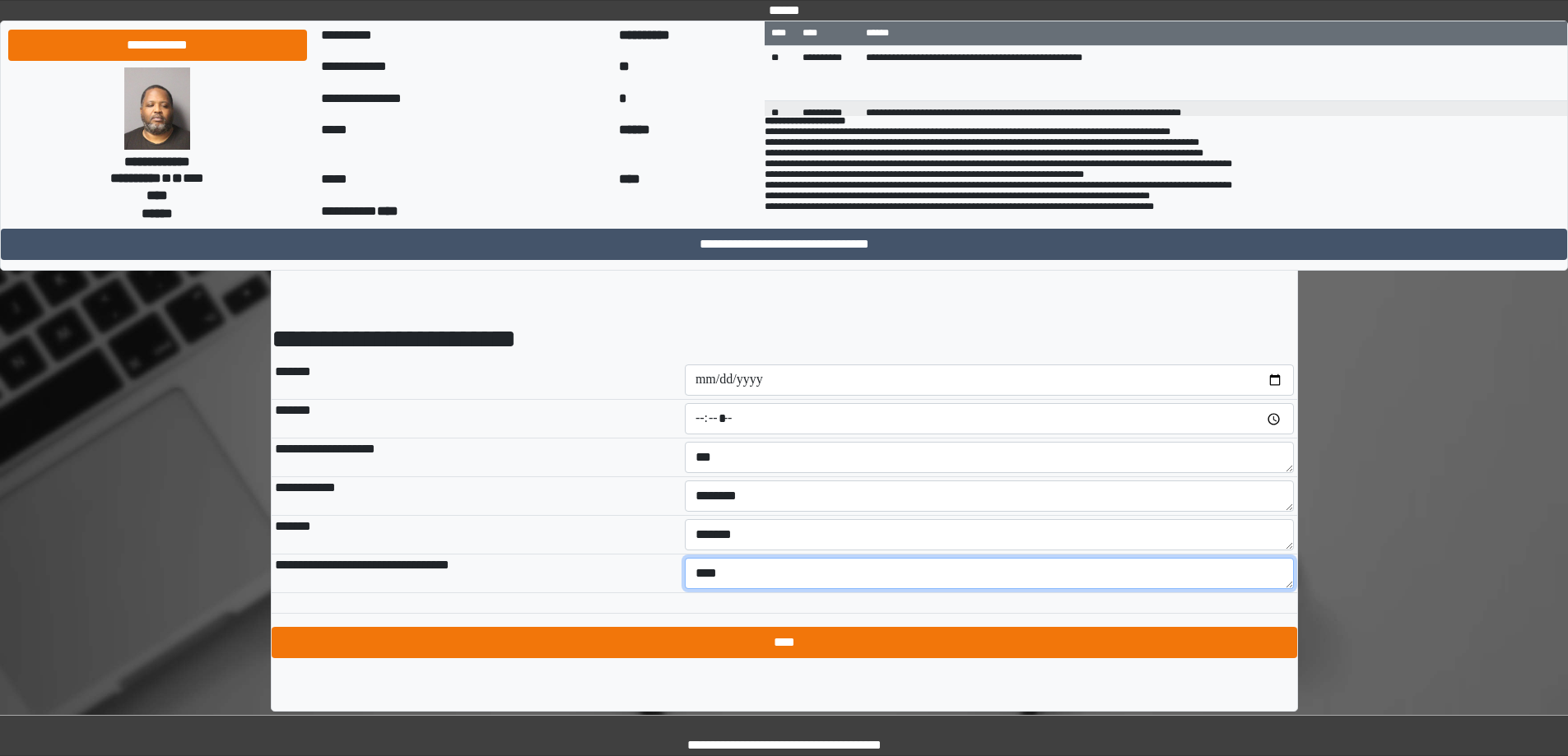type on "***" 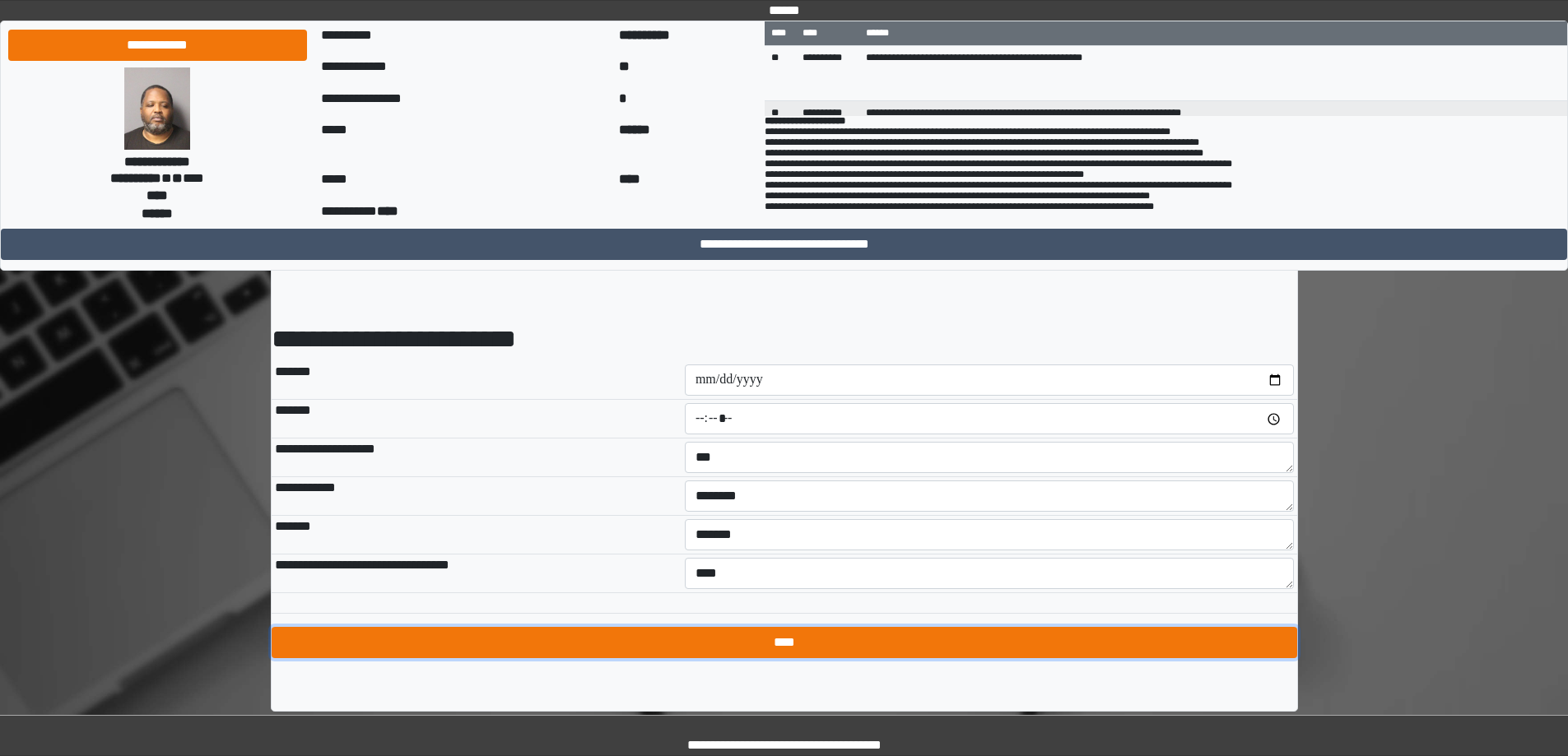 click on "****" at bounding box center [784, 642] 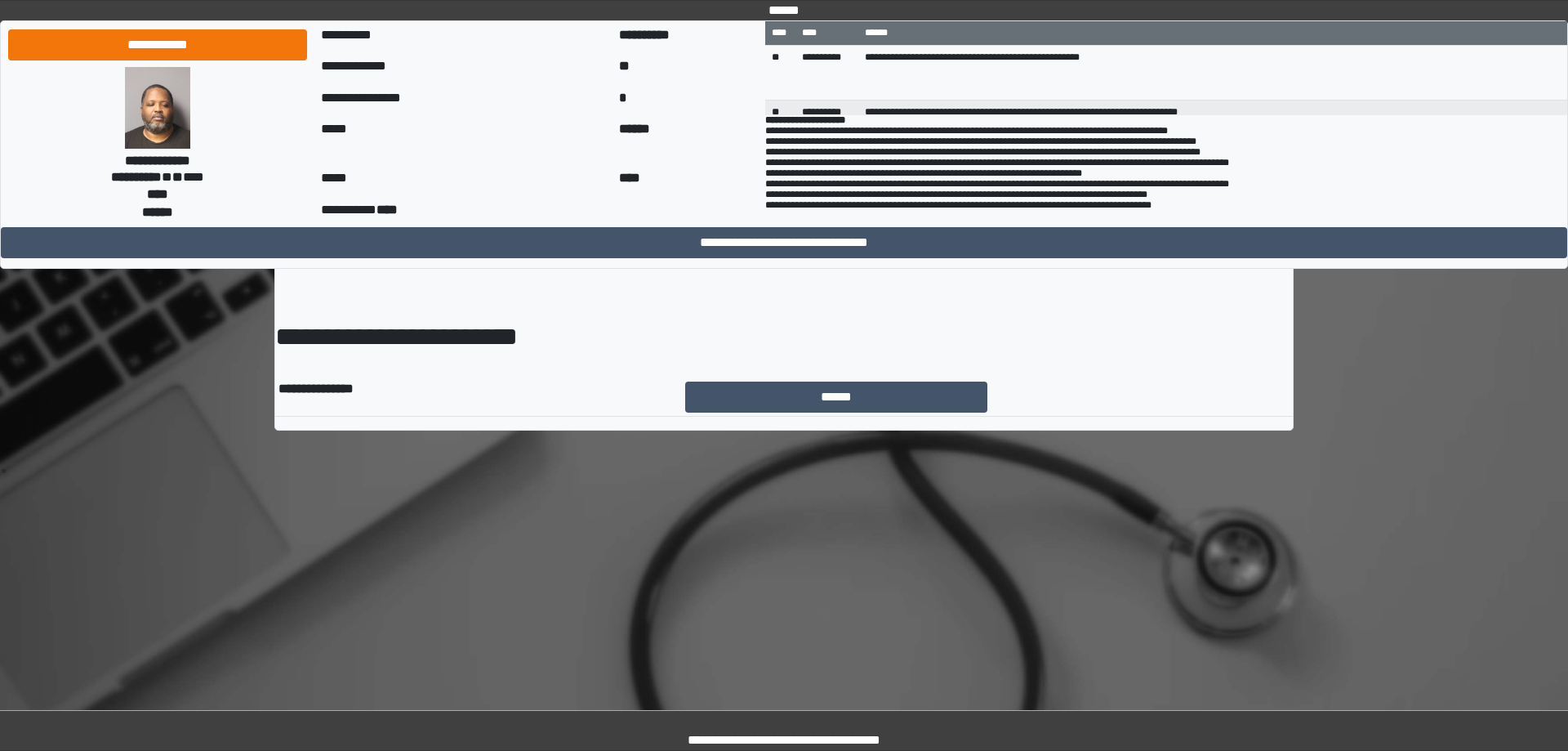 scroll, scrollTop: 0, scrollLeft: 0, axis: both 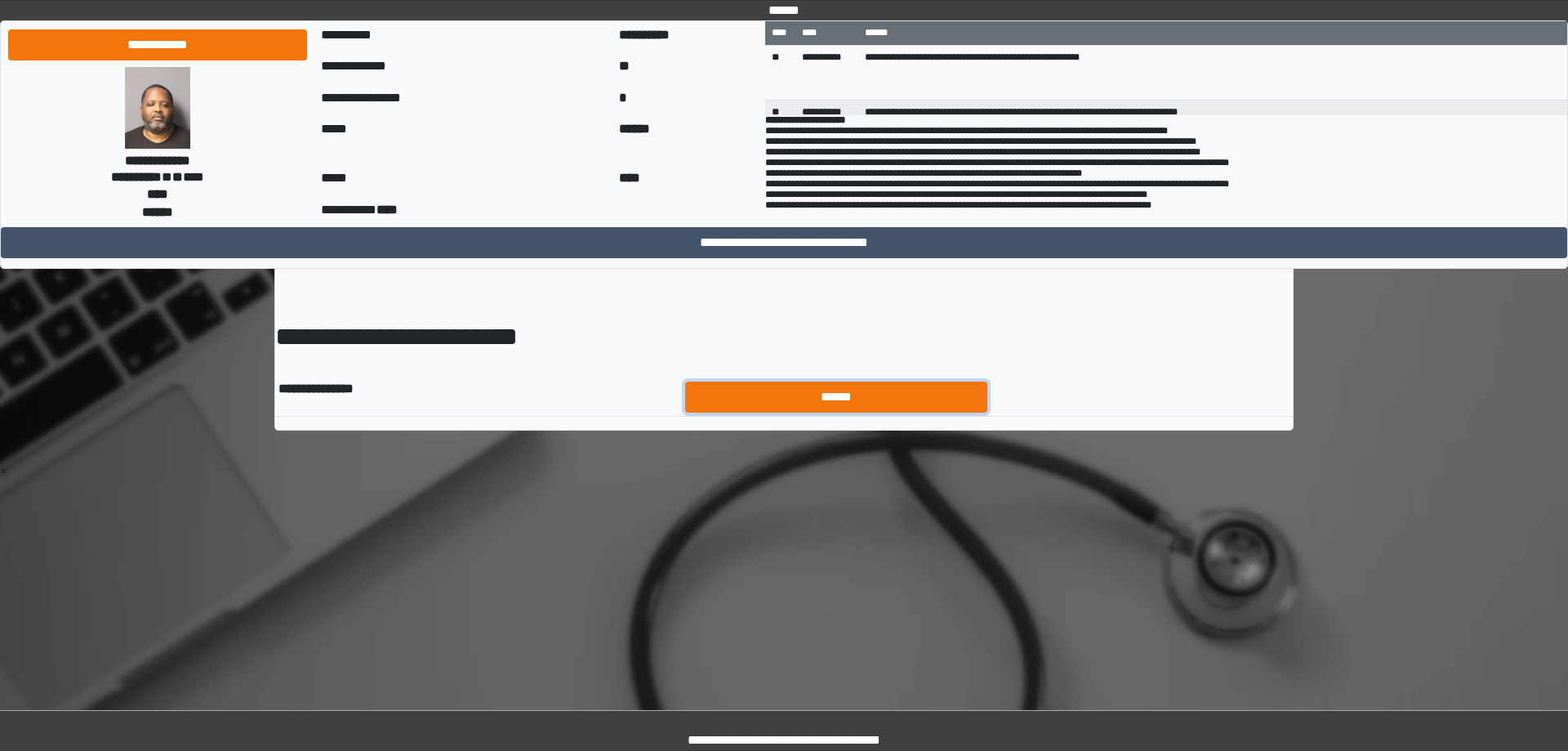 click on "******" at bounding box center (836, 397) 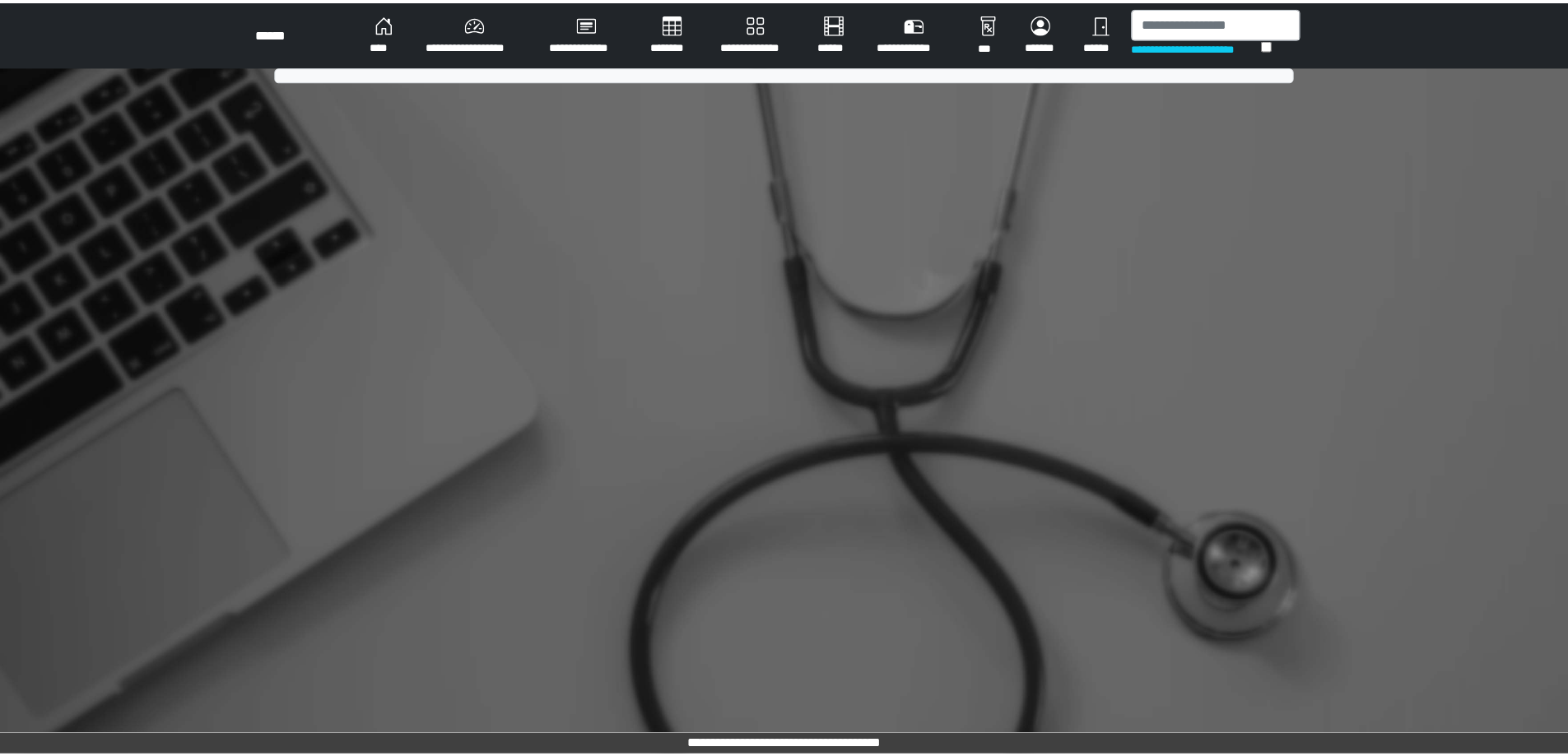 scroll, scrollTop: 0, scrollLeft: 0, axis: both 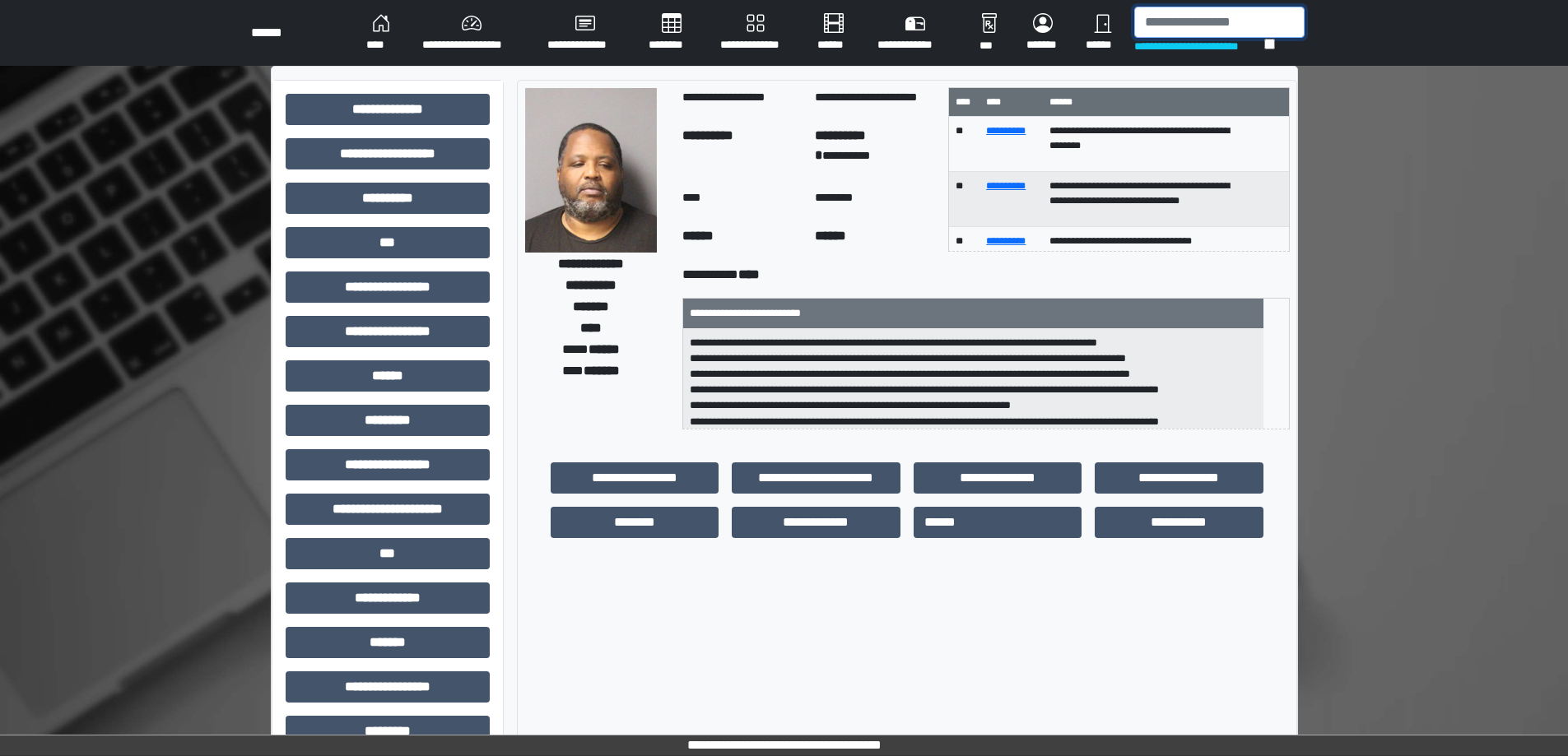 click at bounding box center (1219, 22) 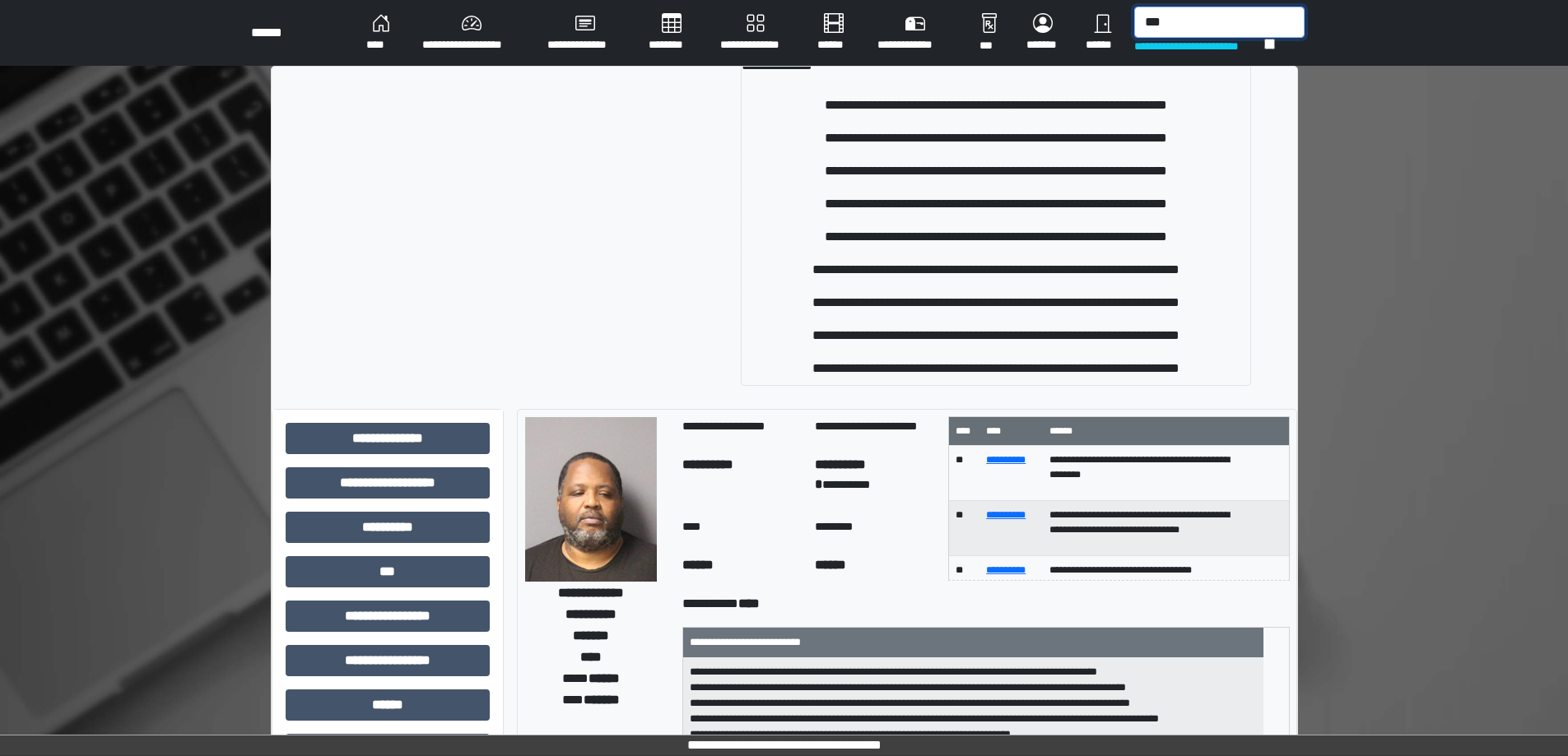 scroll, scrollTop: 15, scrollLeft: 0, axis: vertical 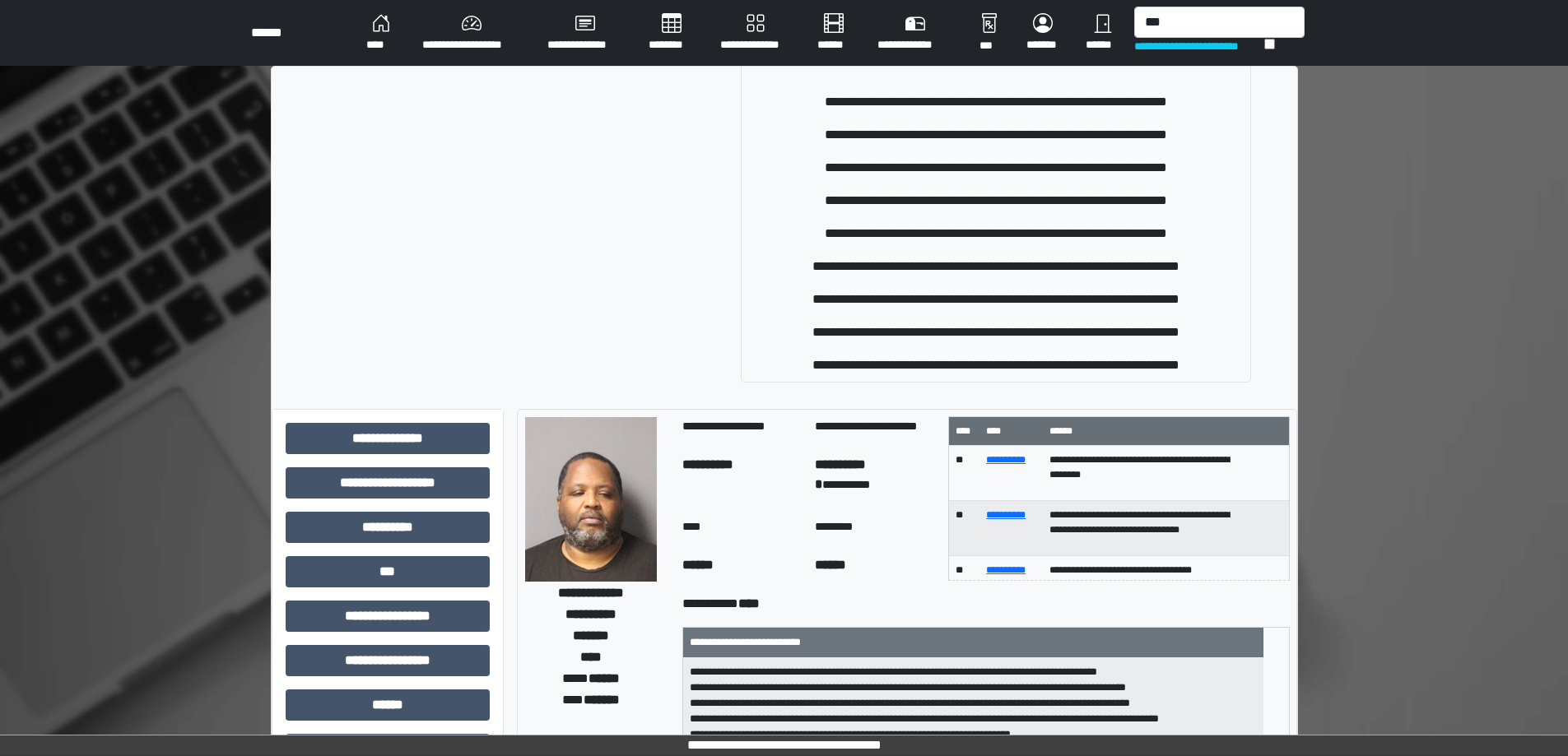click at bounding box center [522, 217] 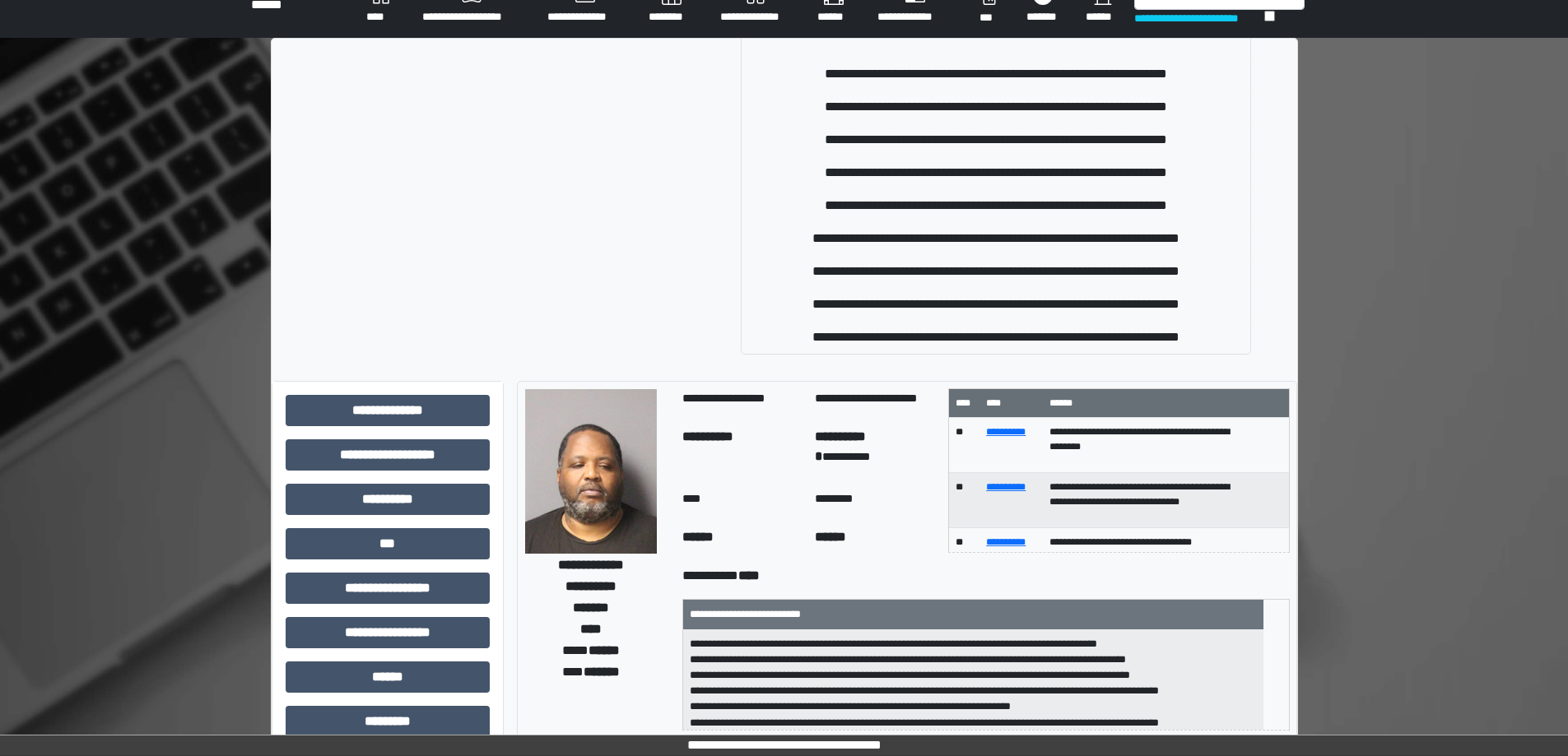 scroll, scrollTop: 0, scrollLeft: 0, axis: both 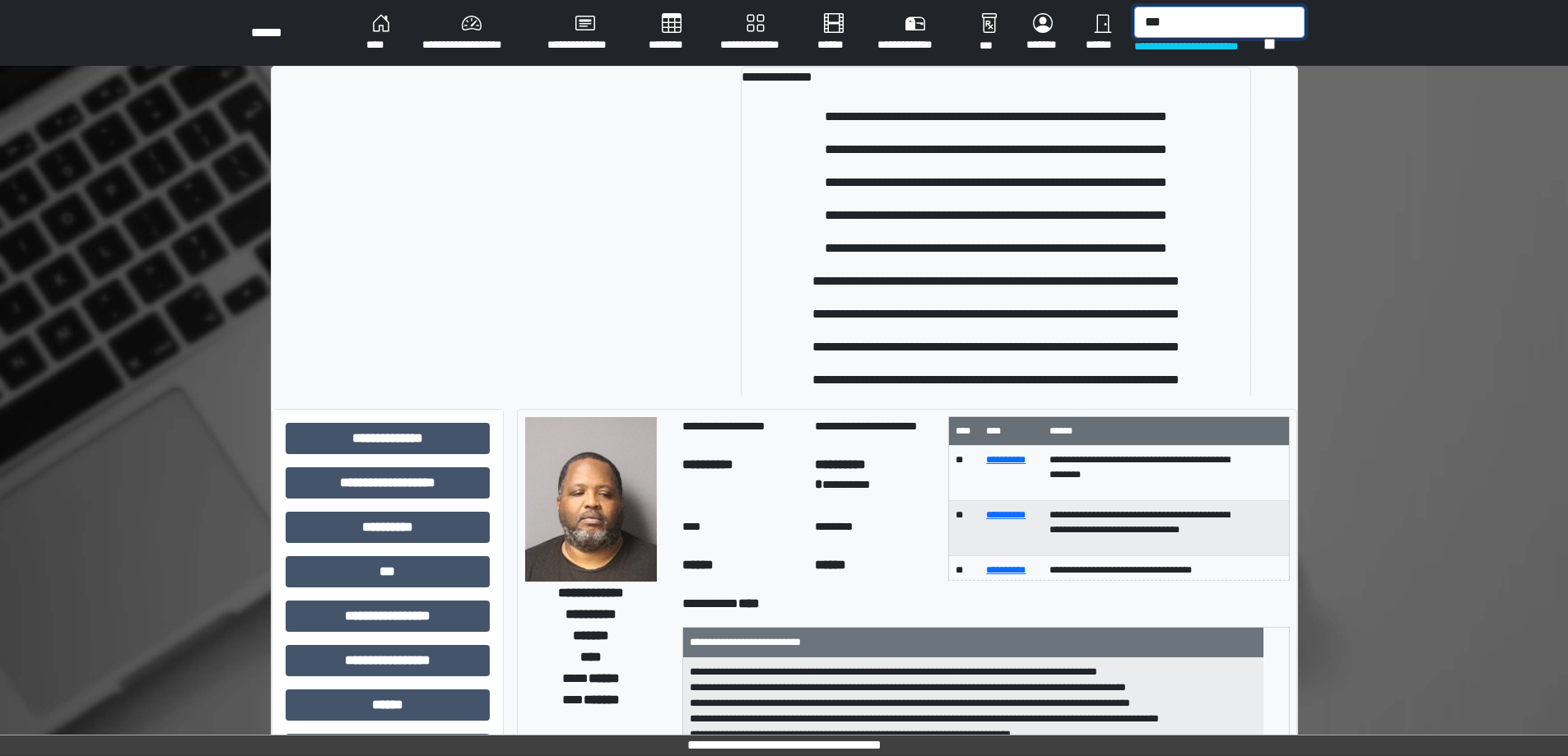 click on "***" at bounding box center [1219, 22] 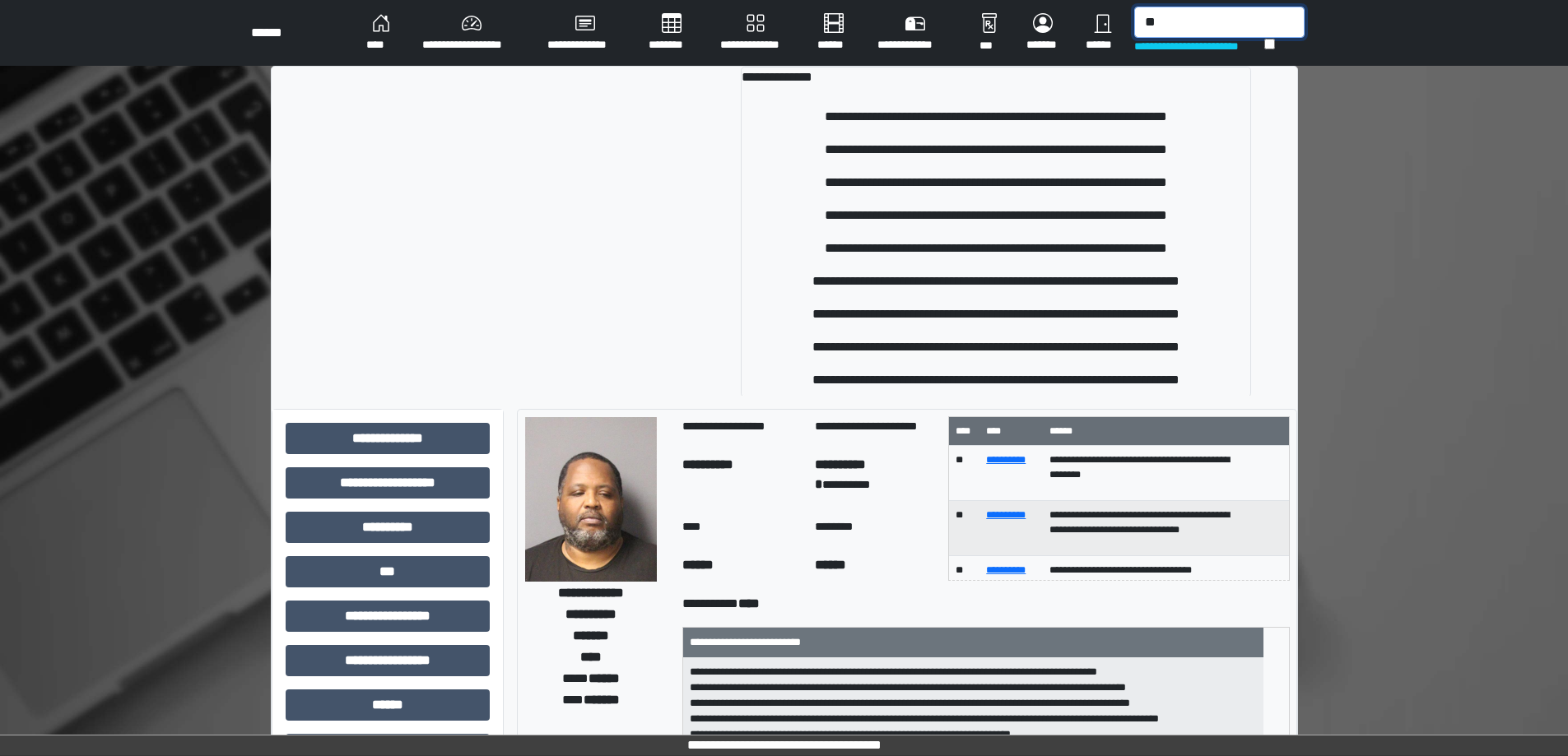 type on "*" 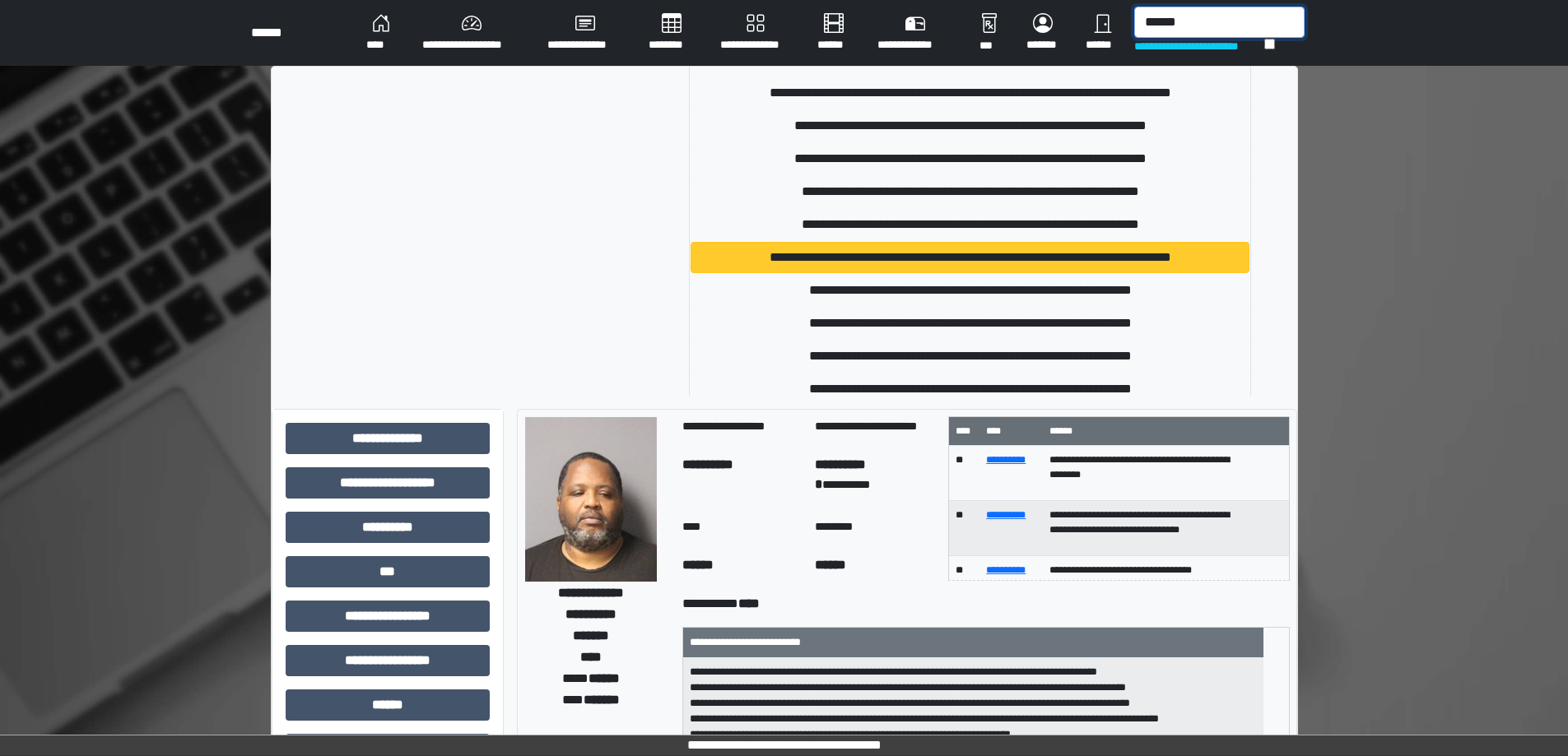 scroll, scrollTop: 165, scrollLeft: 0, axis: vertical 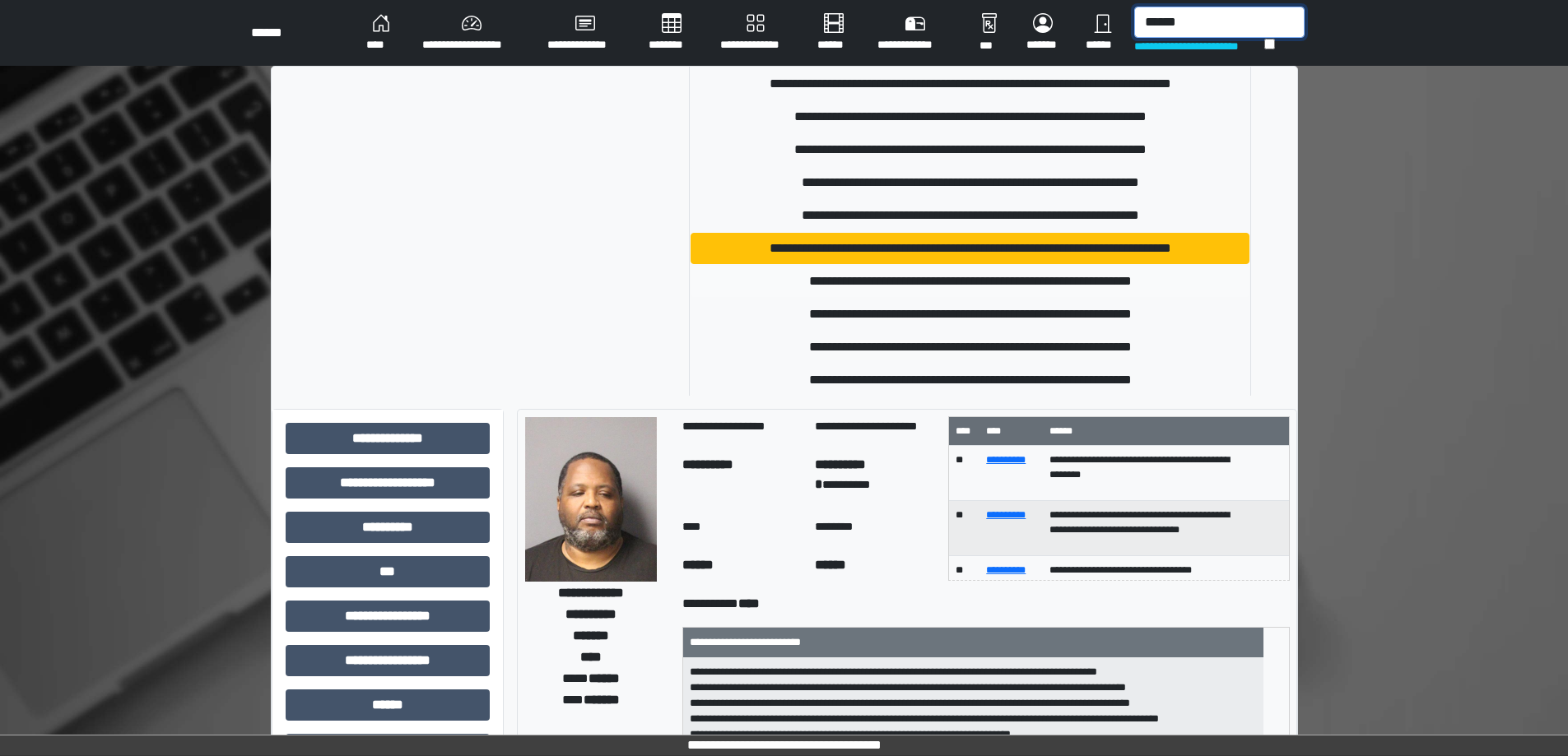 type on "******" 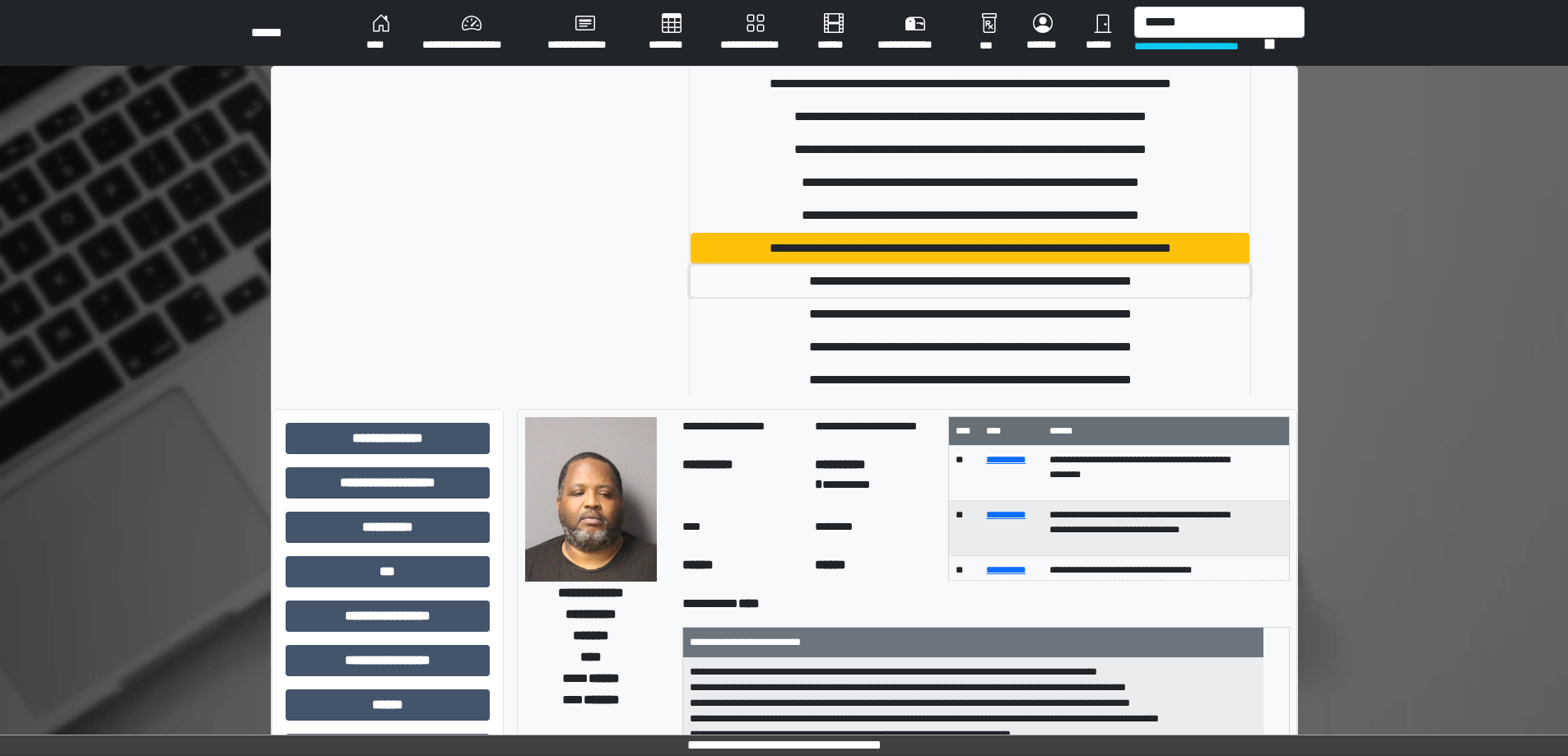 click on "**********" at bounding box center (970, 281) 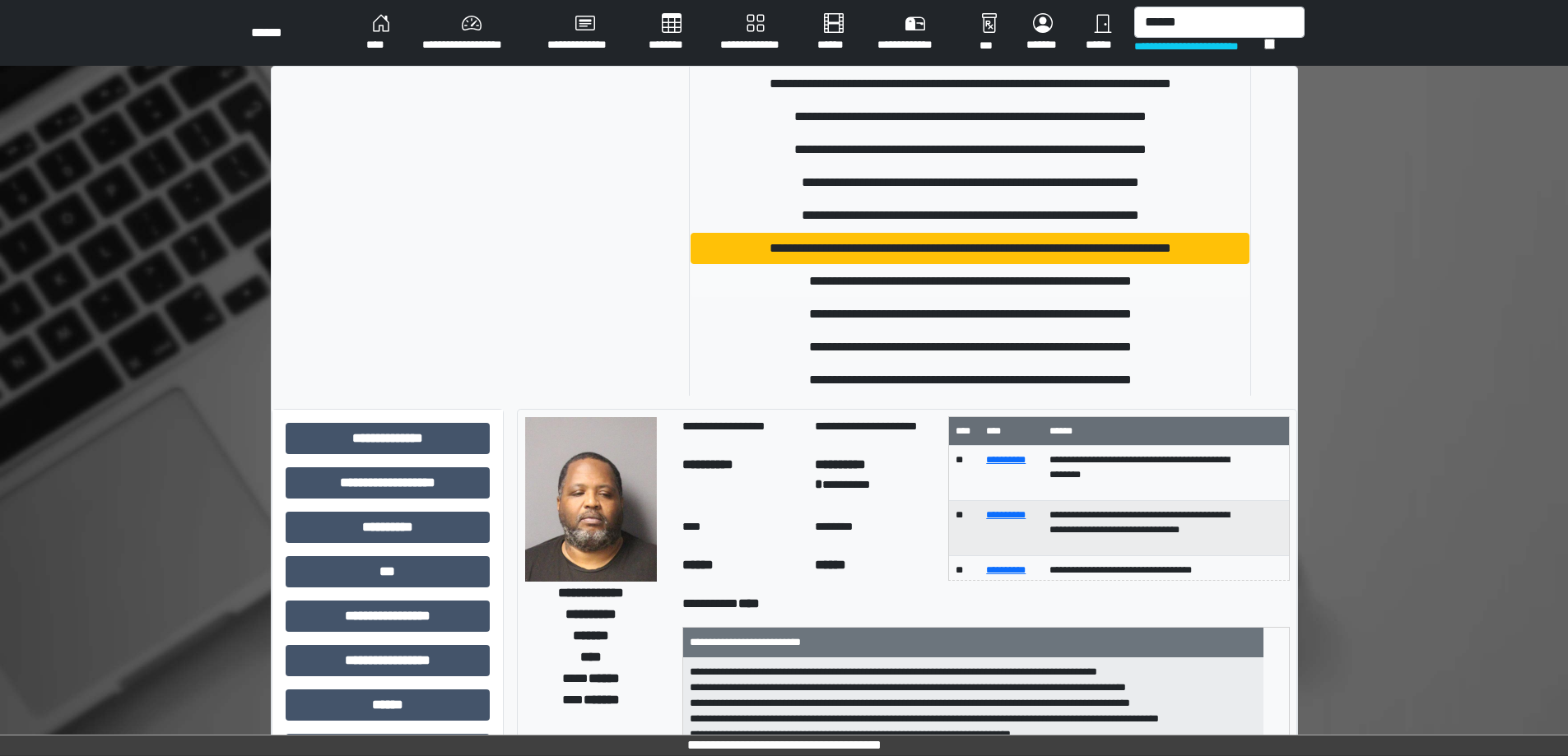 type 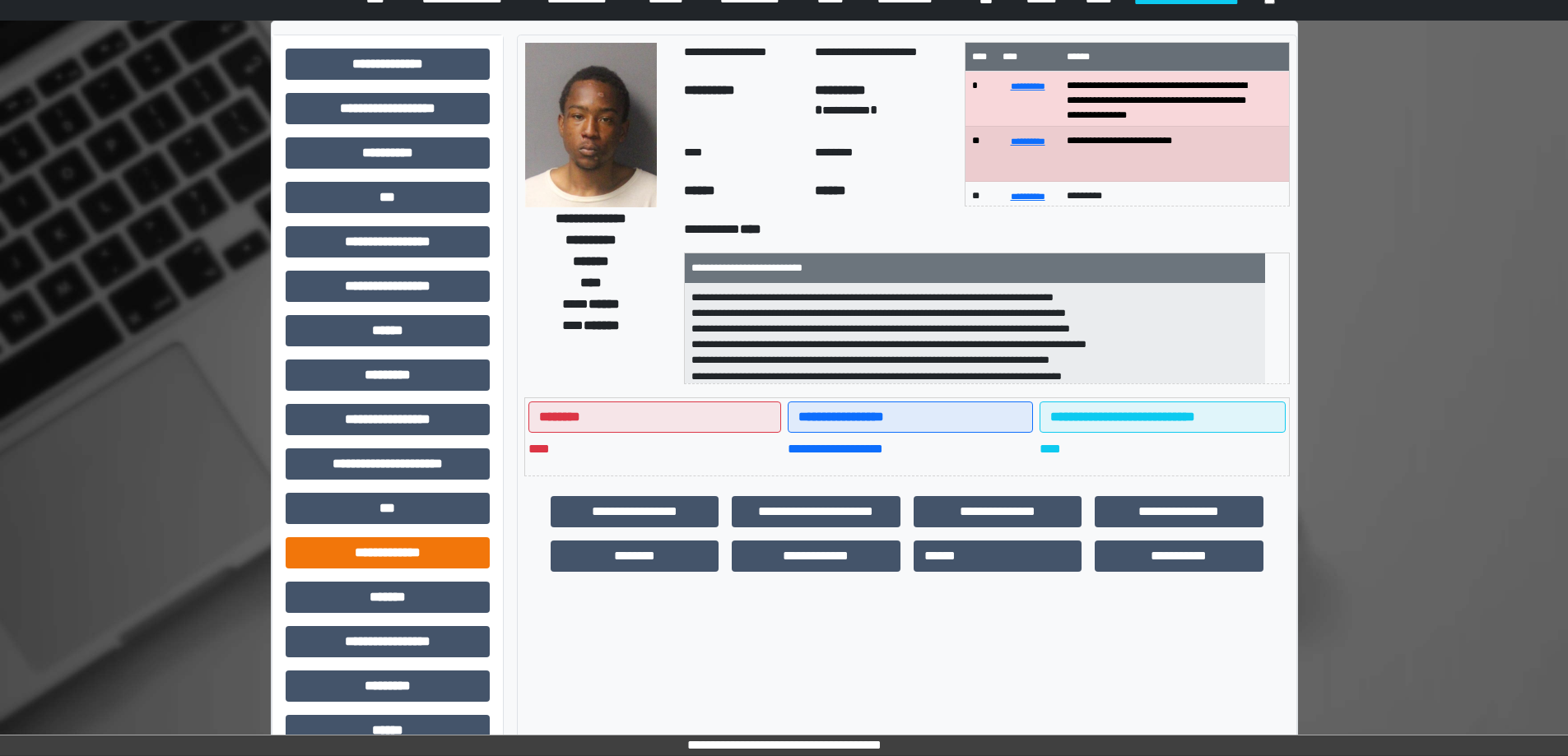 scroll, scrollTop: 165, scrollLeft: 0, axis: vertical 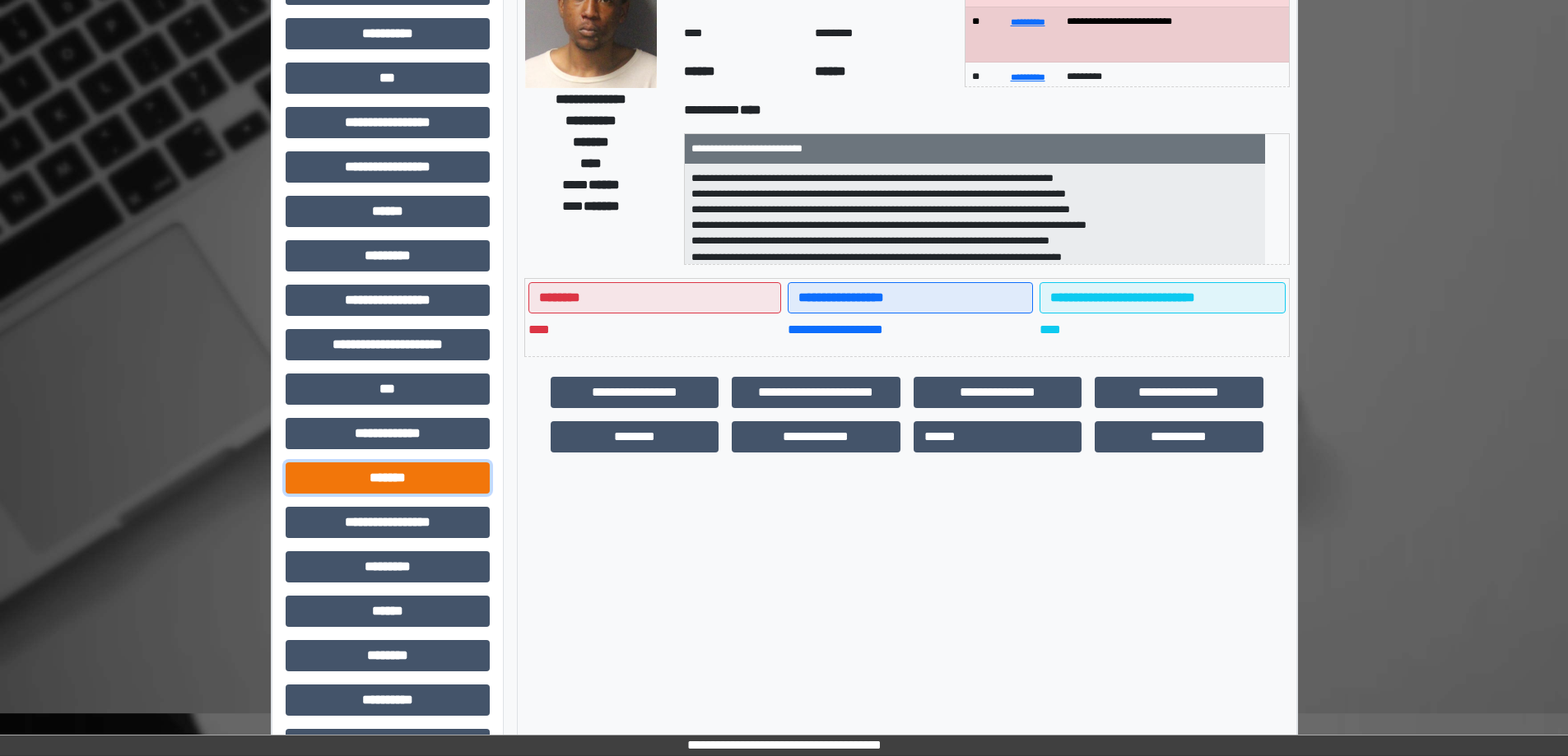 click on "*******" at bounding box center (388, 478) 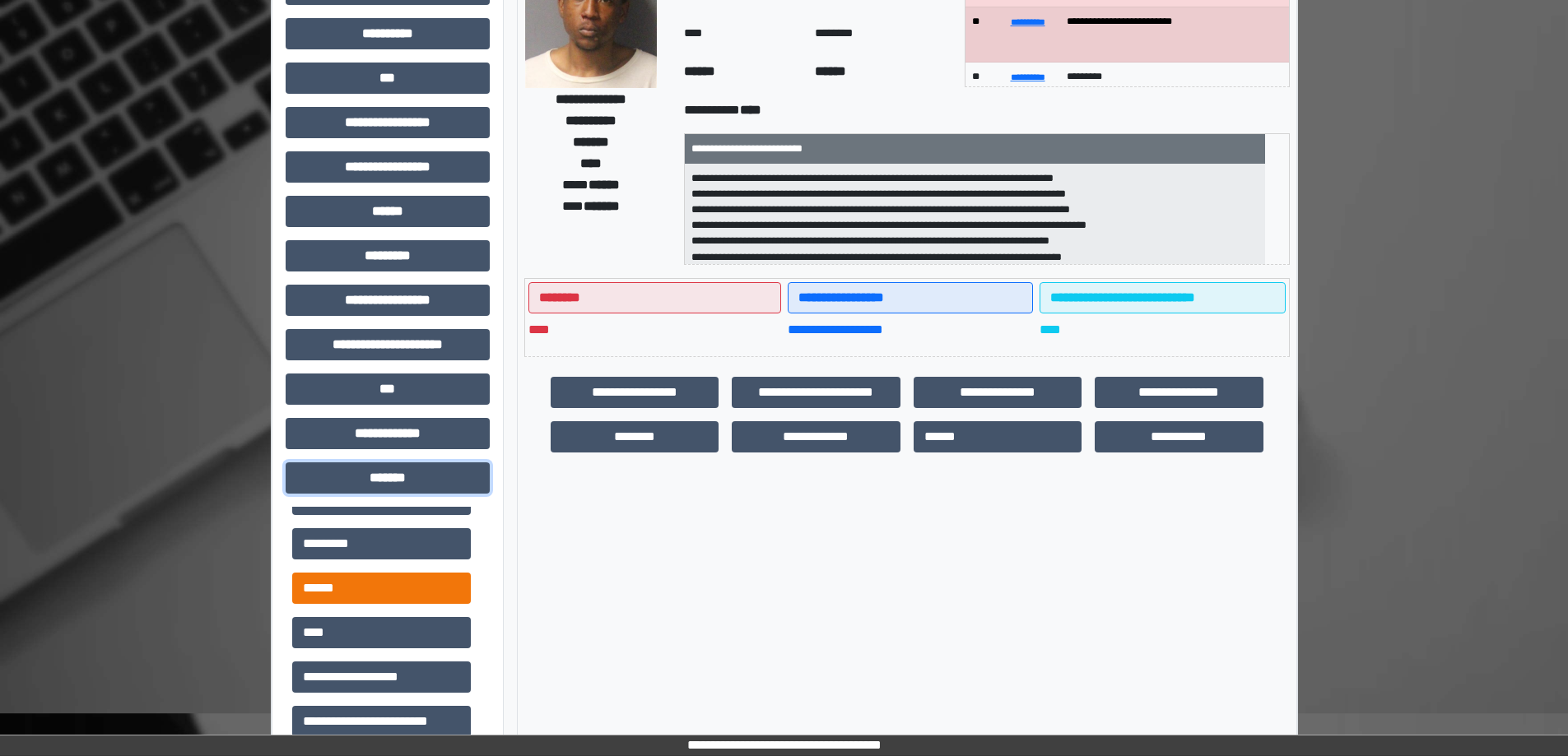 scroll, scrollTop: 165, scrollLeft: 0, axis: vertical 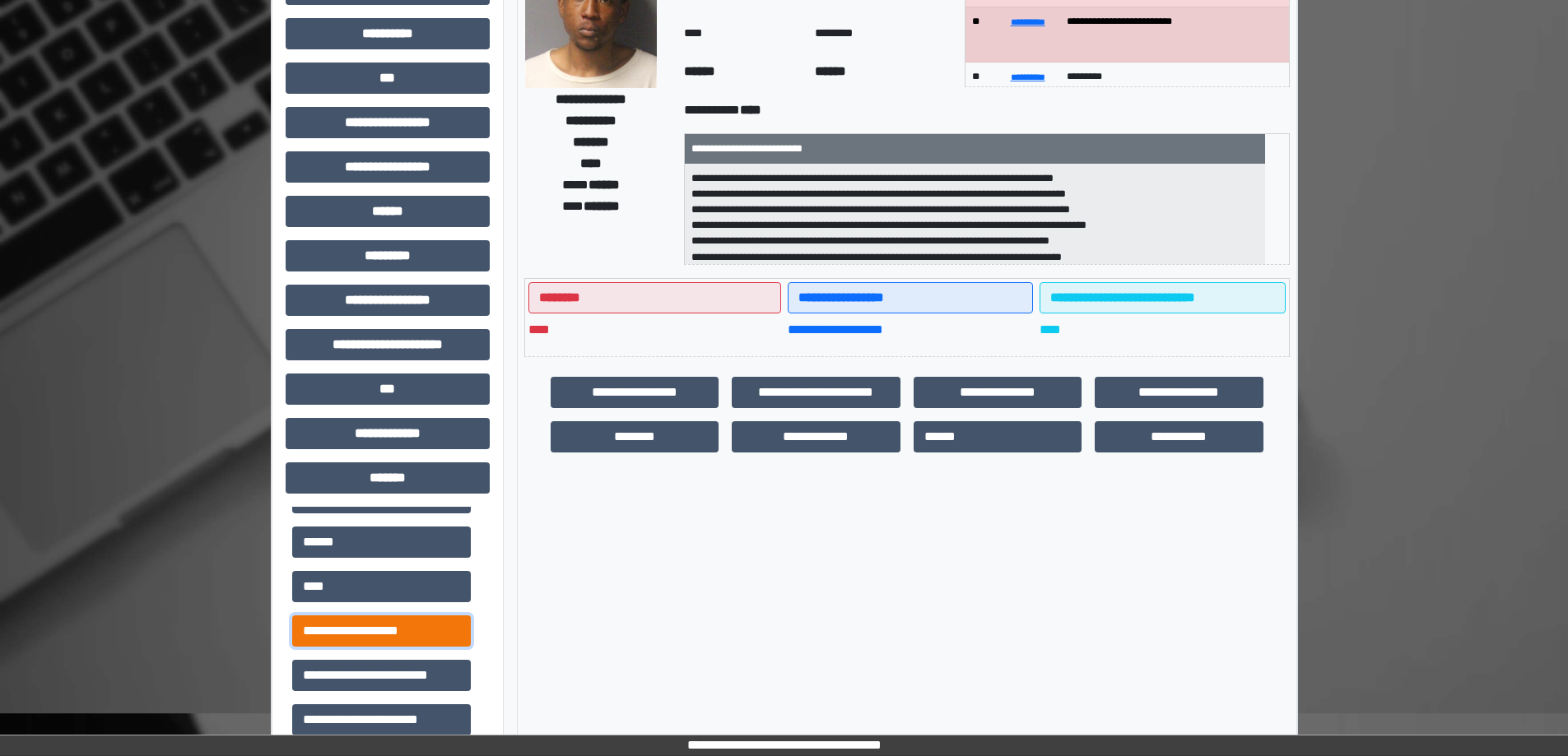 click on "**********" at bounding box center (381, 631) 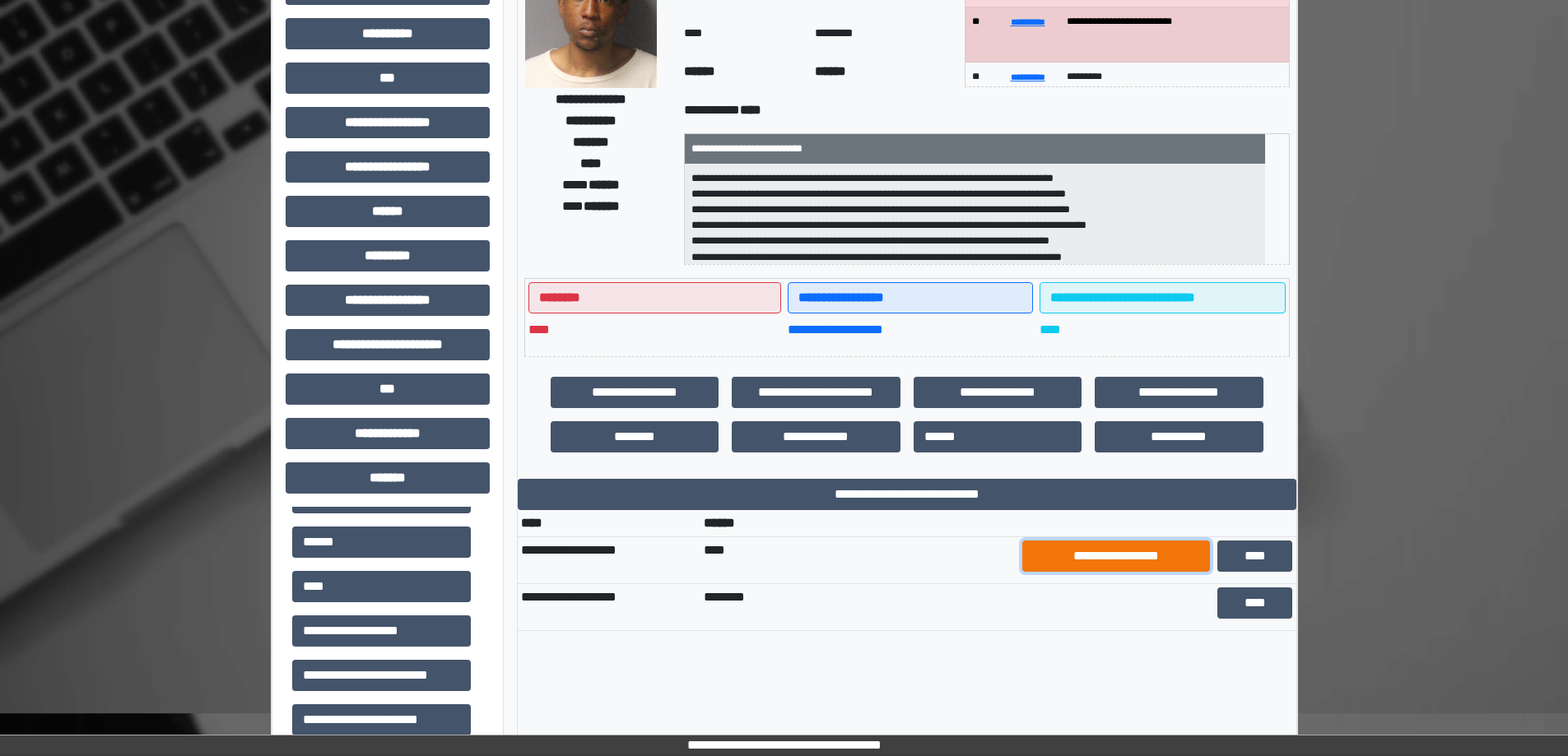 click on "**********" at bounding box center [1116, 556] 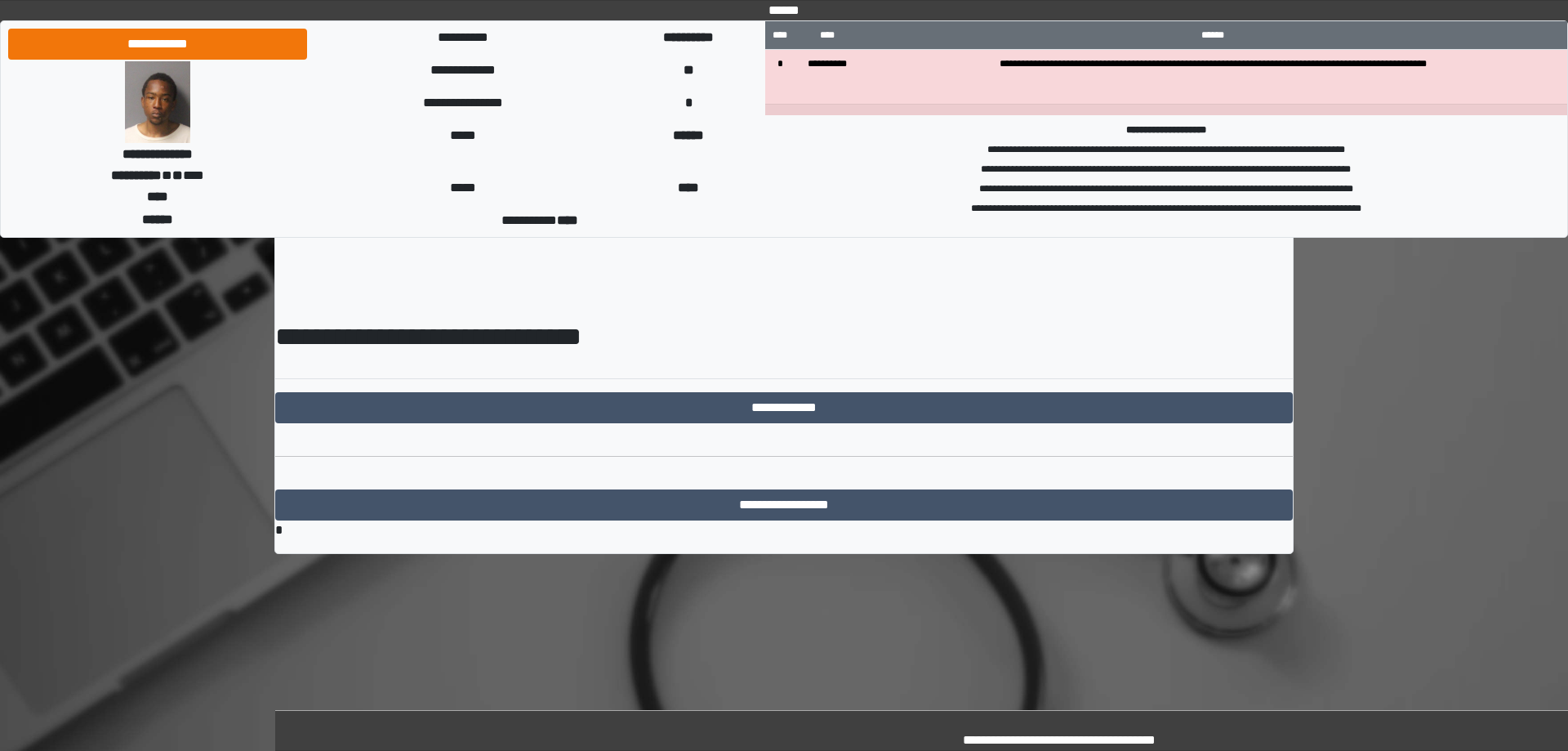 scroll, scrollTop: 0, scrollLeft: 0, axis: both 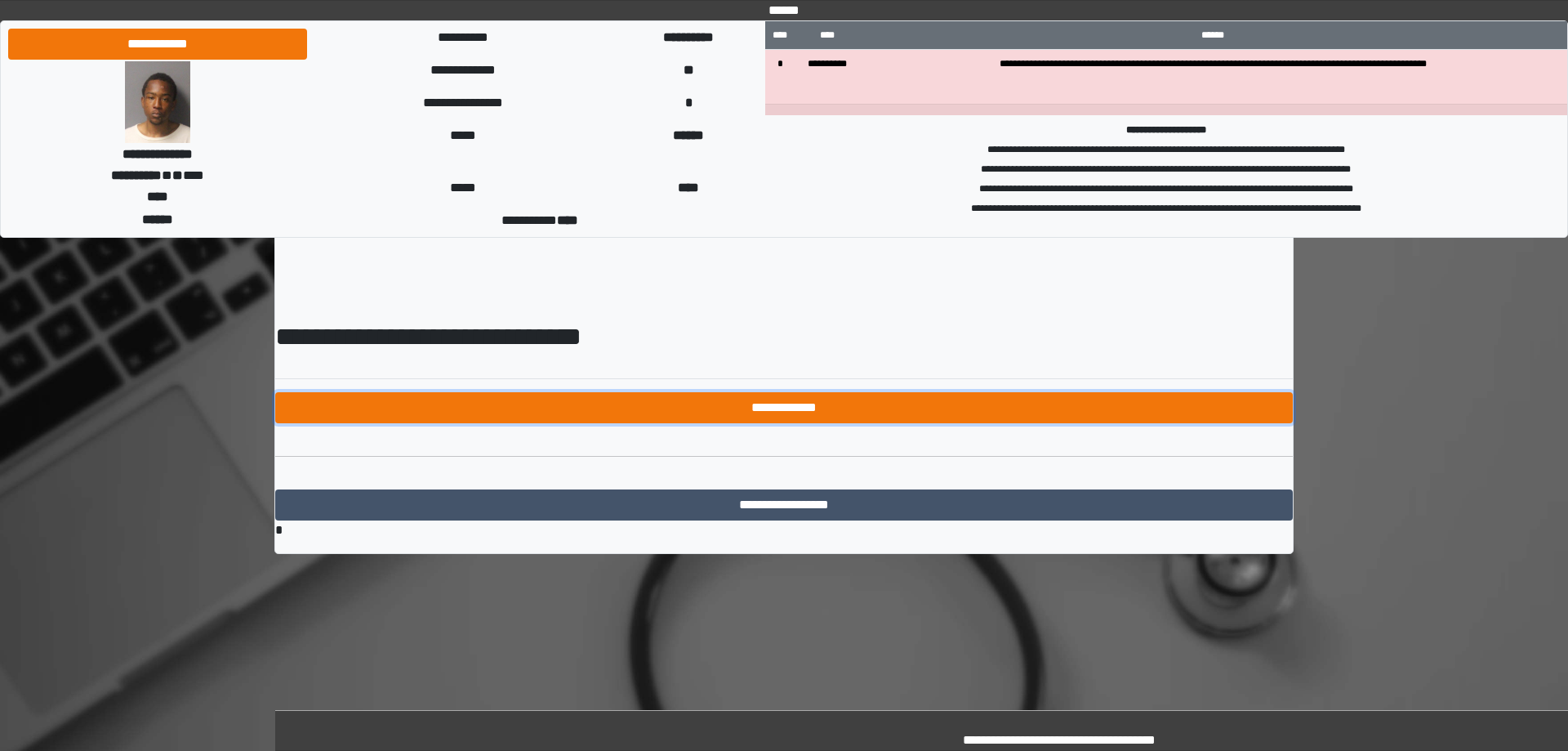 click on "**********" at bounding box center (784, 408) 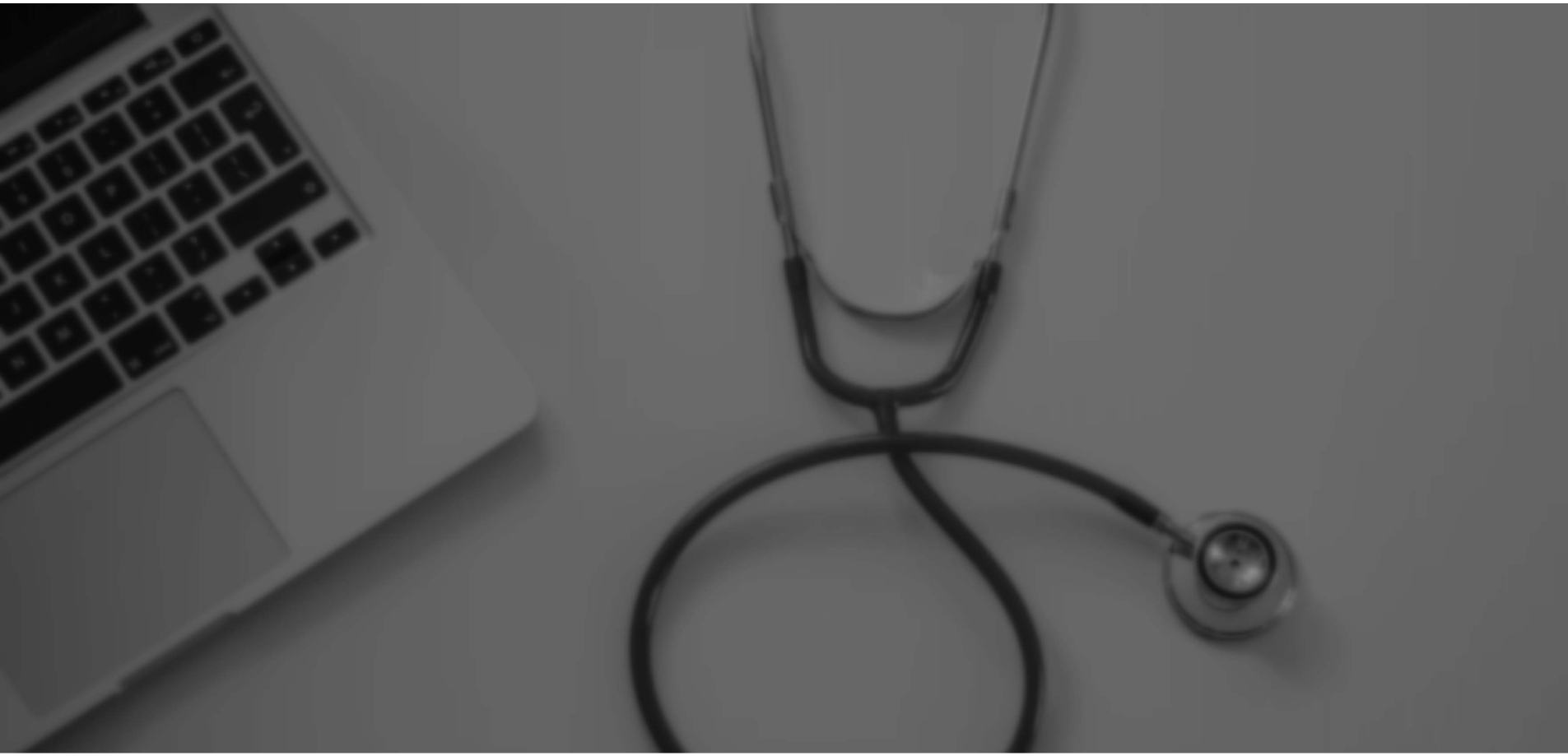 scroll, scrollTop: 0, scrollLeft: 0, axis: both 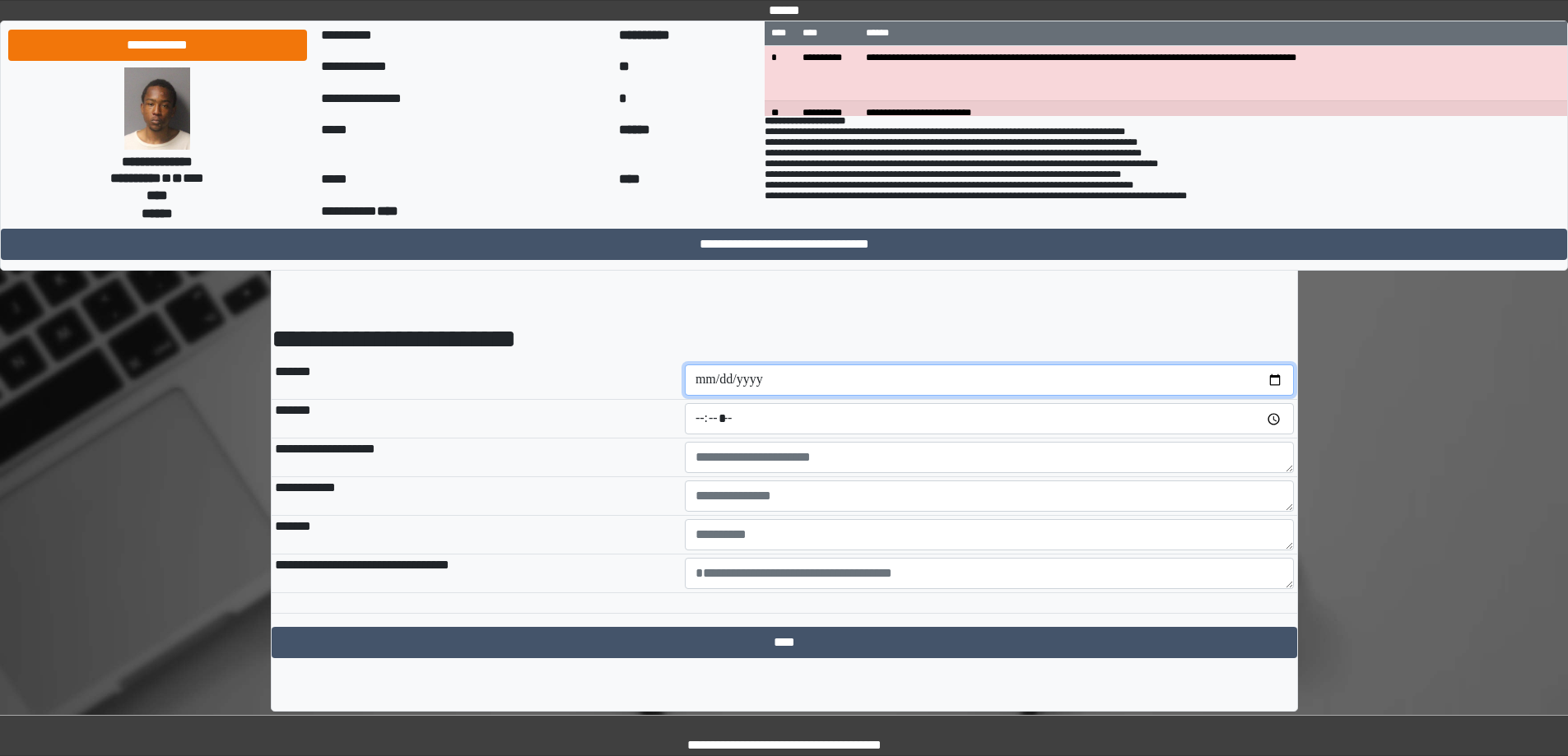 click at bounding box center [989, 380] 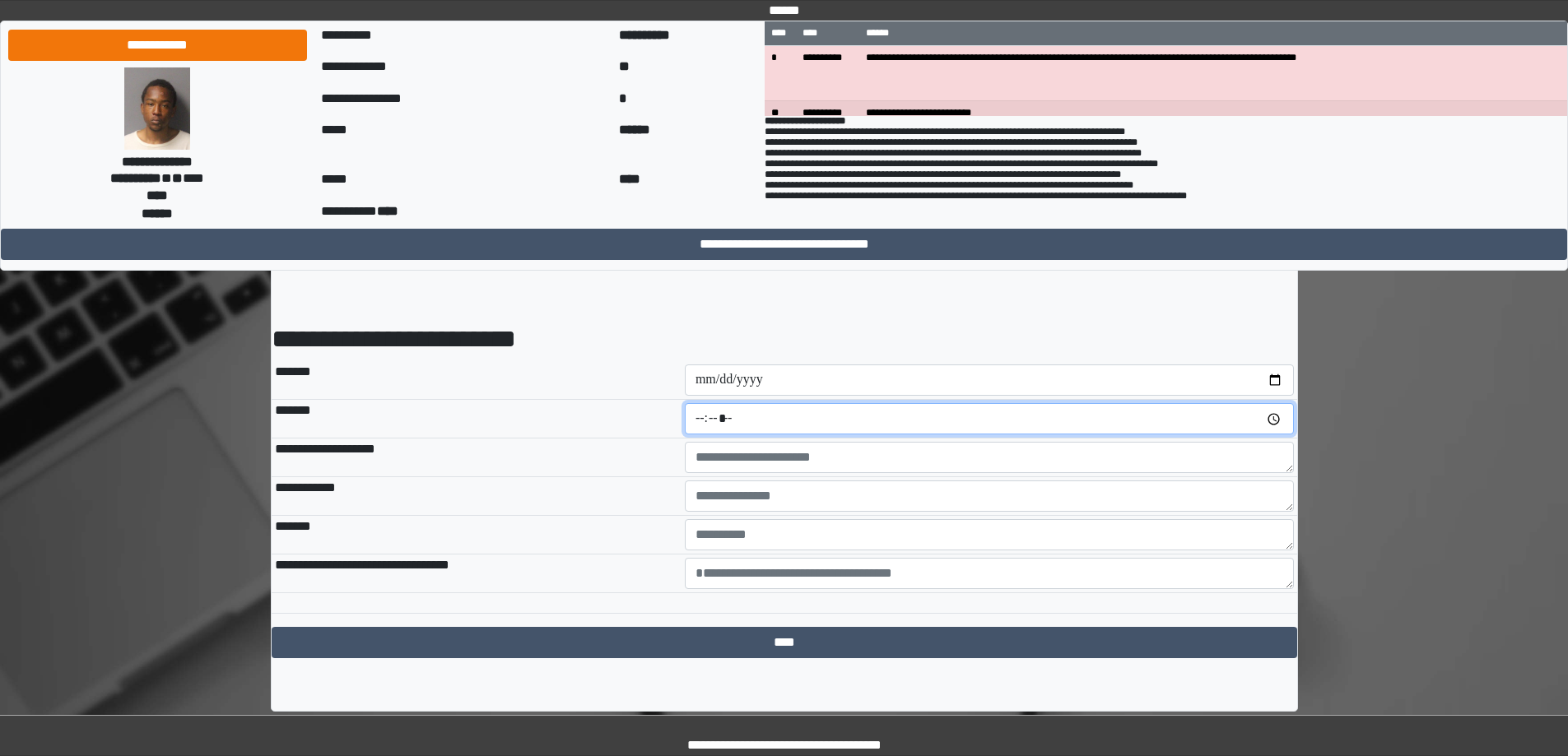 click at bounding box center [989, 419] 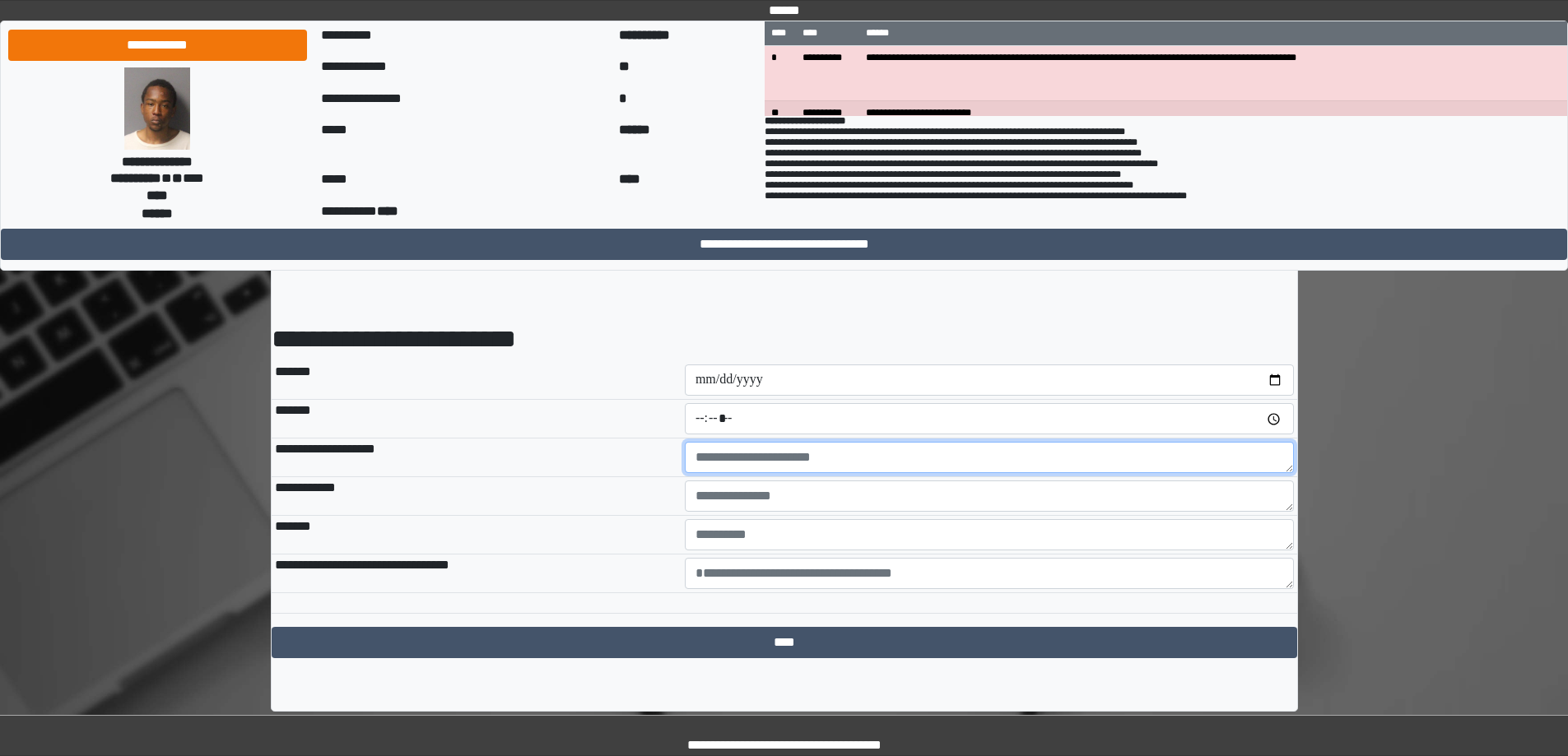 drag, startPoint x: 734, startPoint y: 444, endPoint x: 735, endPoint y: 452, distance: 8.062258 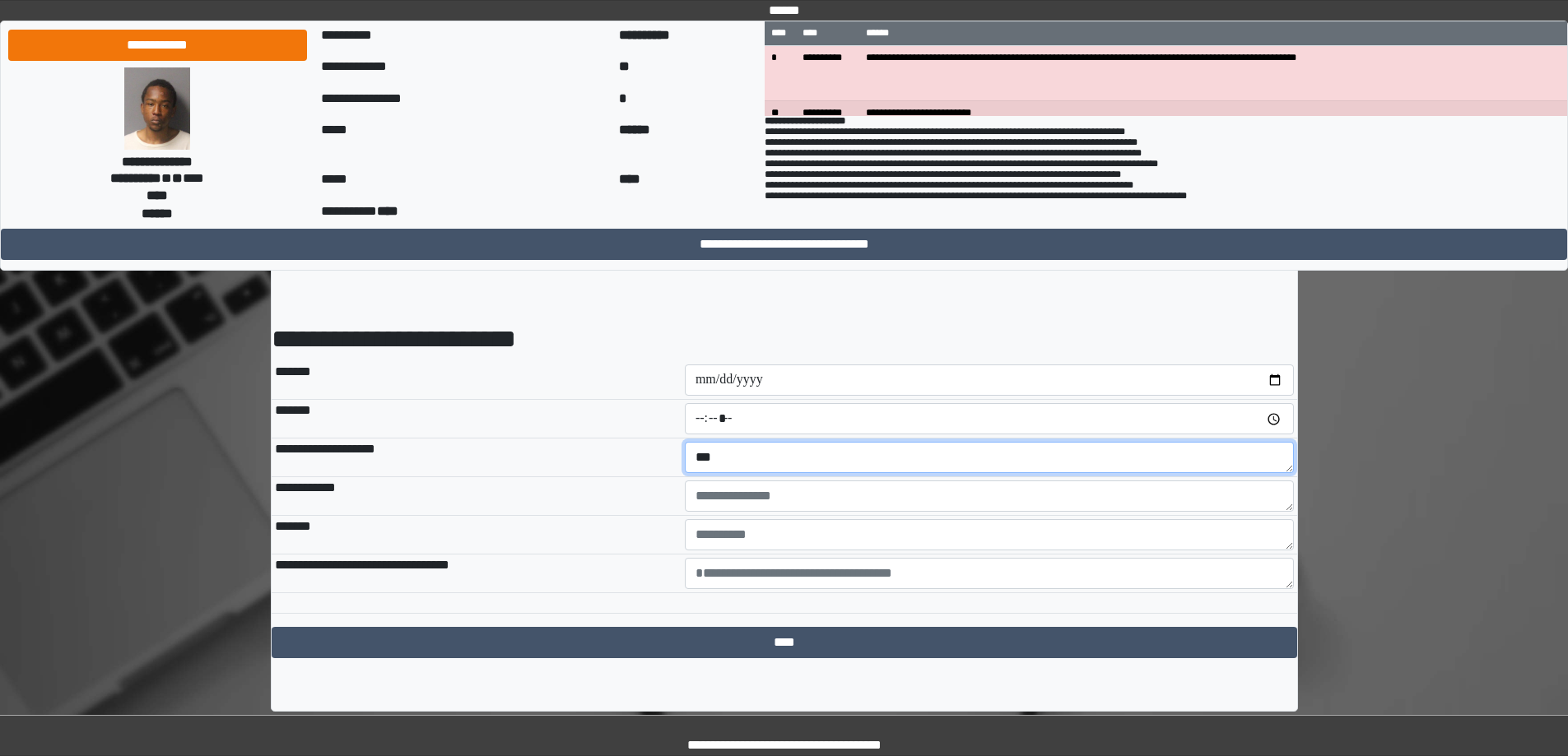 type on "***" 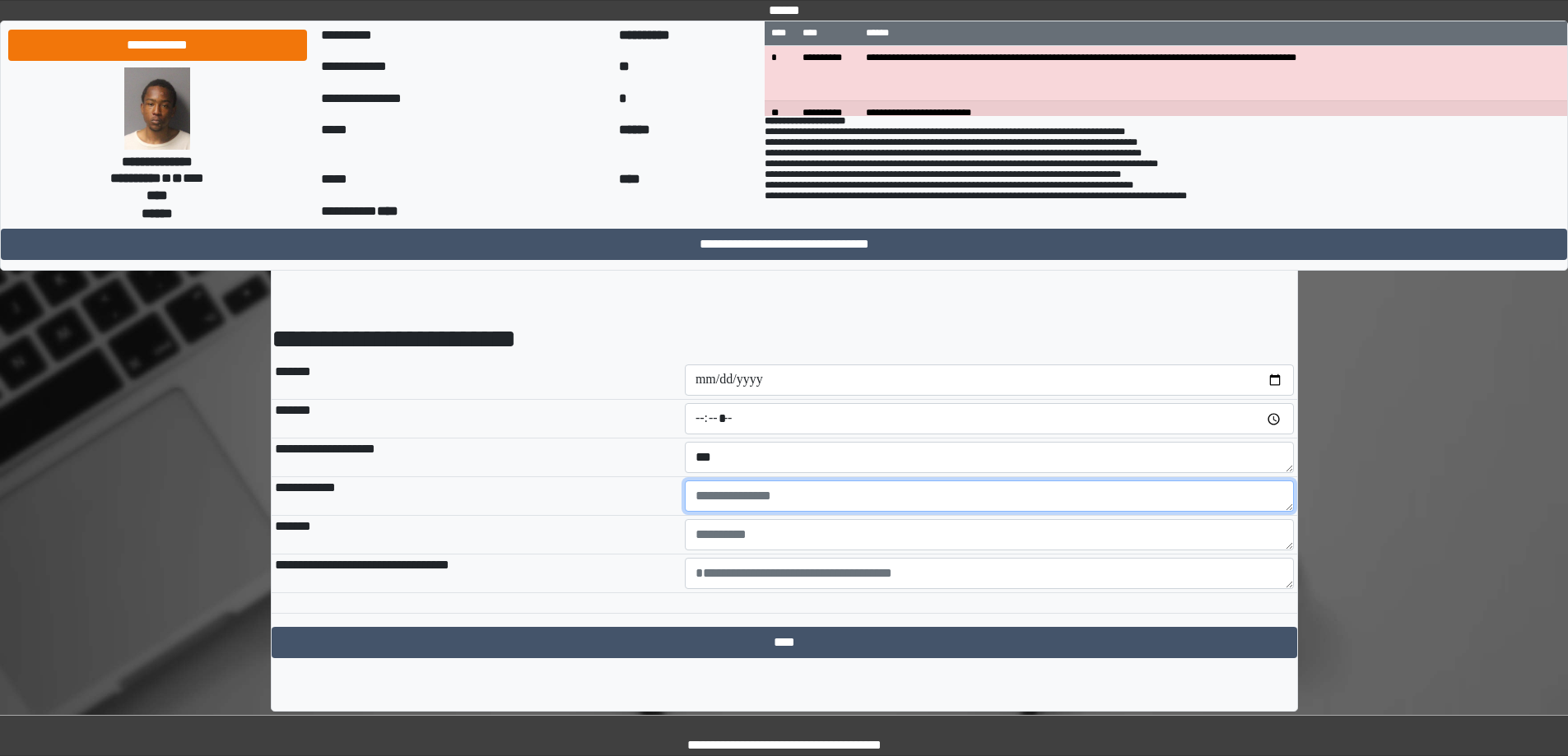click at bounding box center [989, 496] 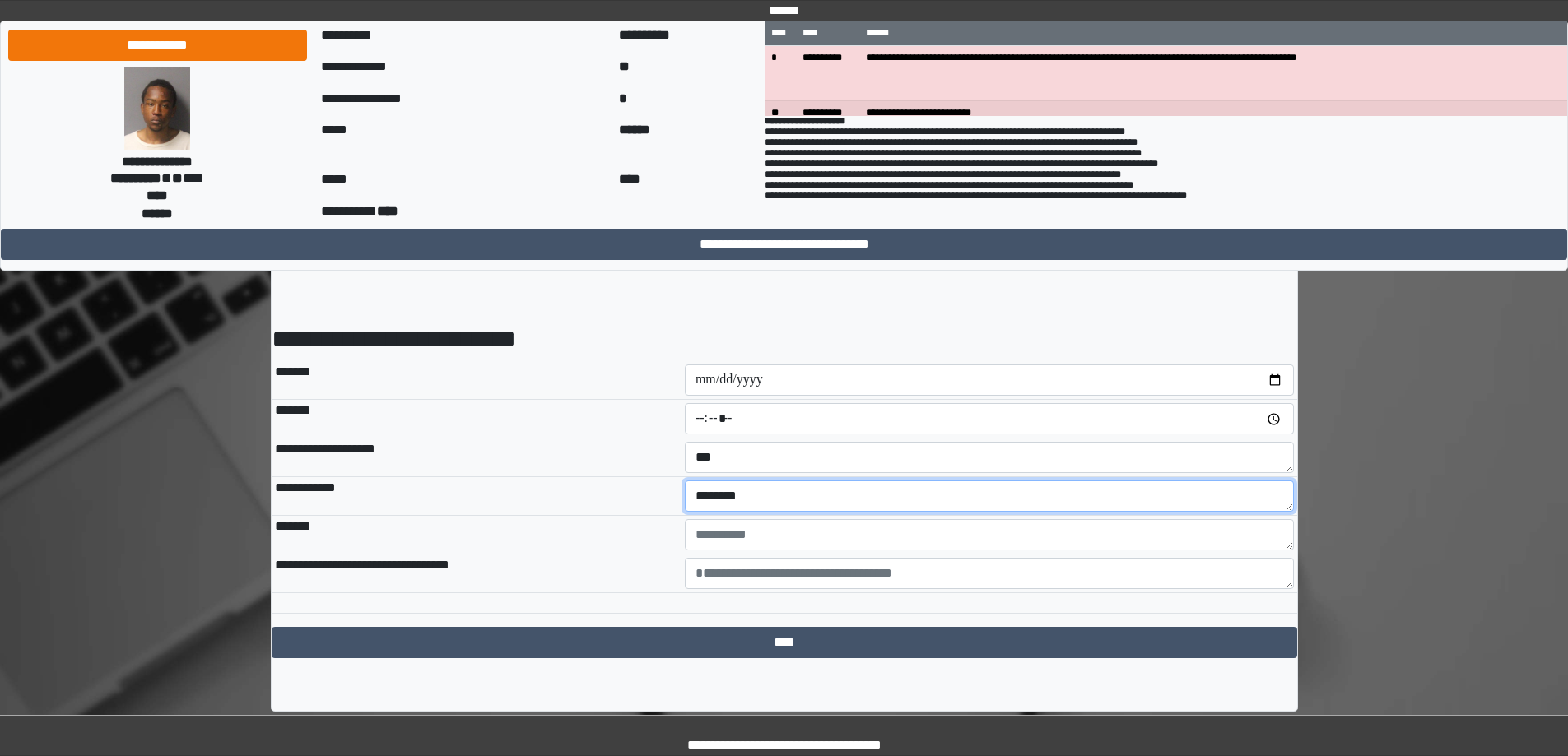 type on "*******" 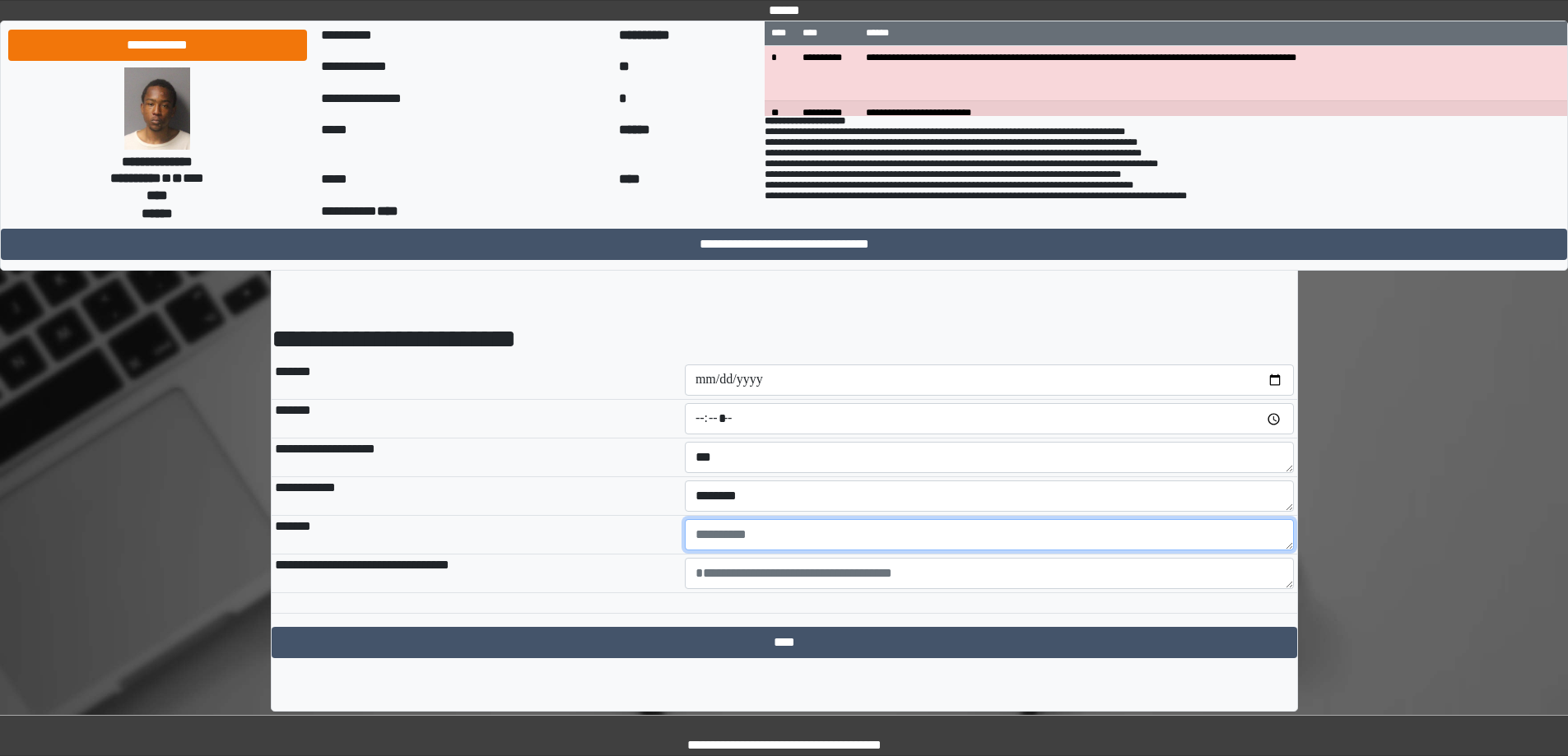 click at bounding box center (989, 535) 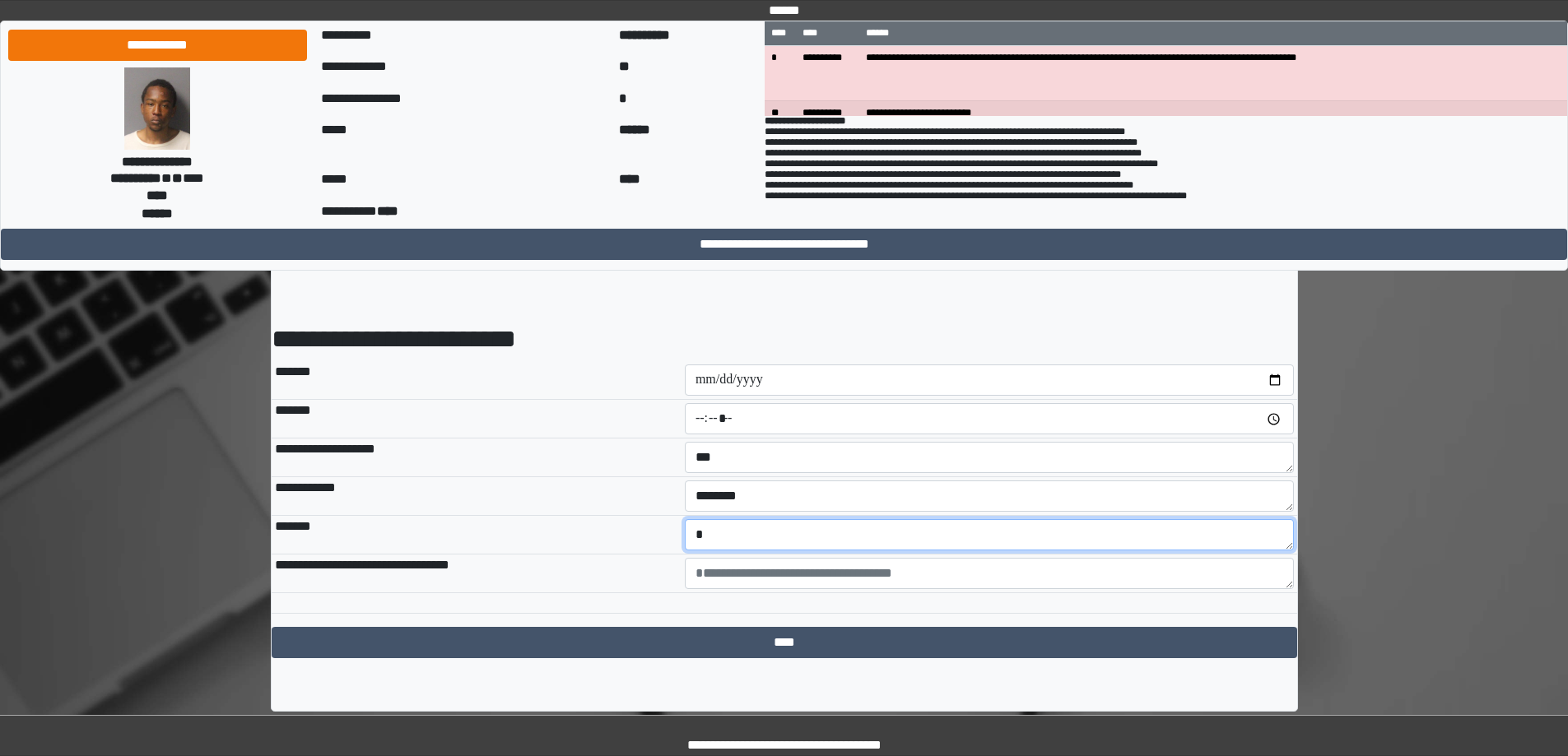 type on "*" 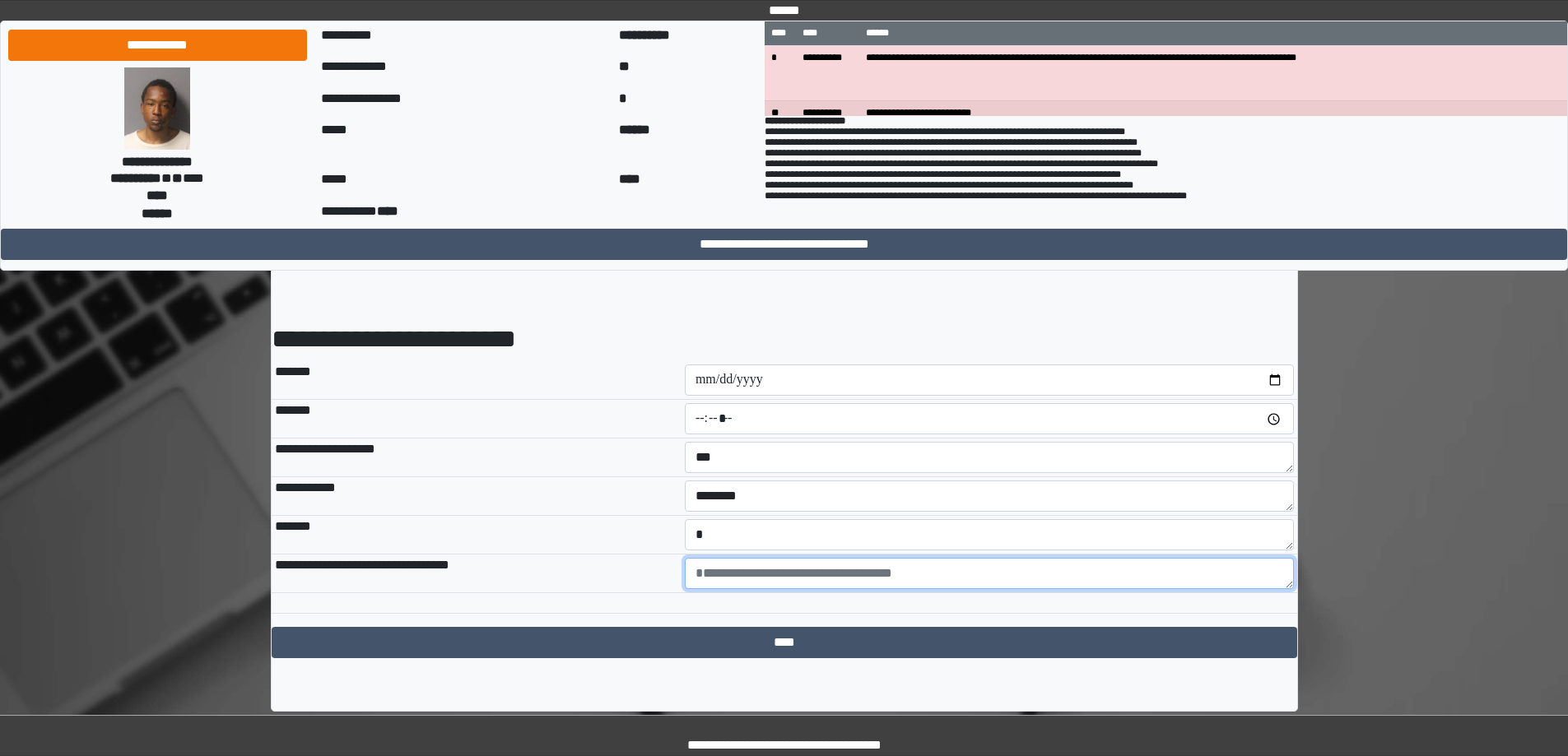 click at bounding box center (989, 573) 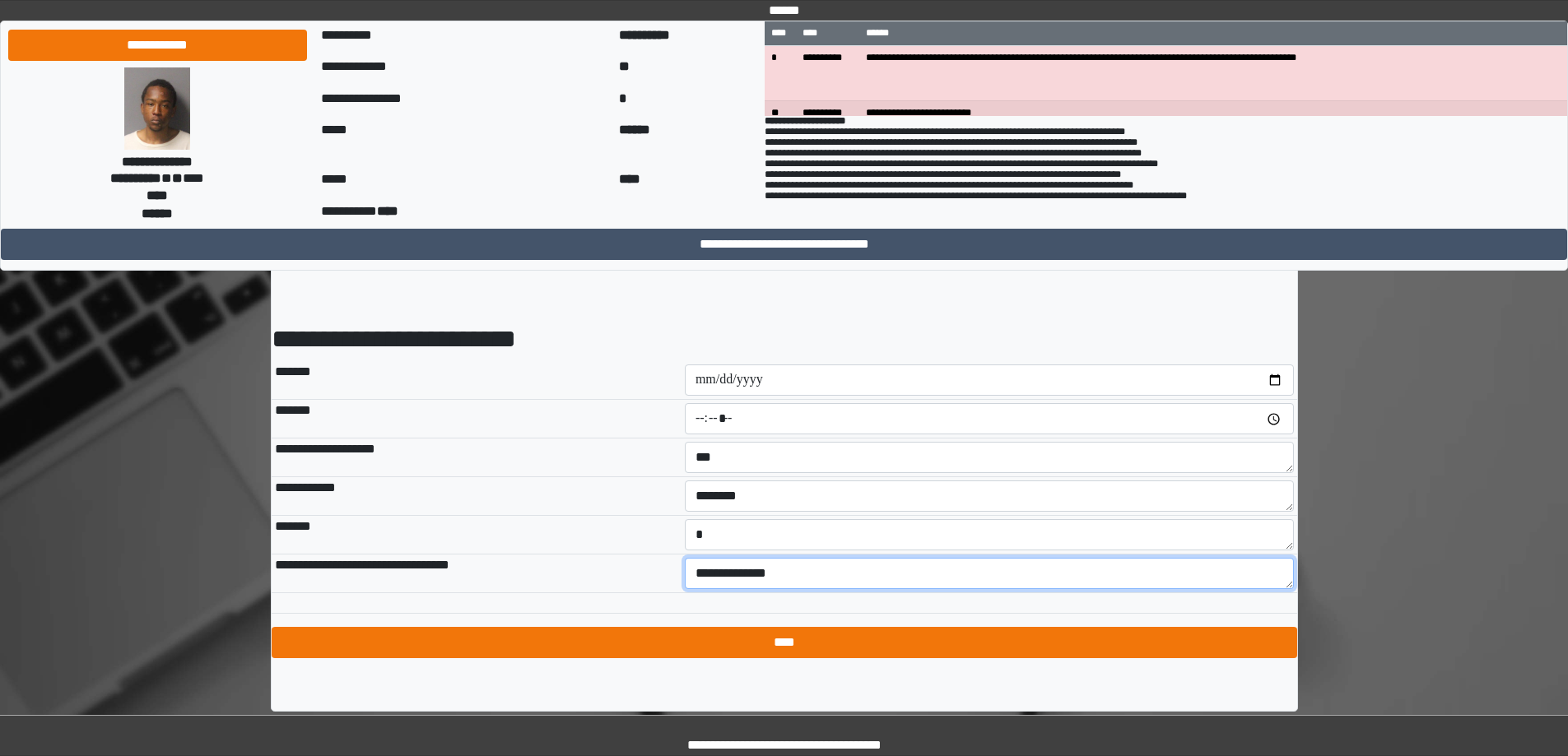 type on "**********" 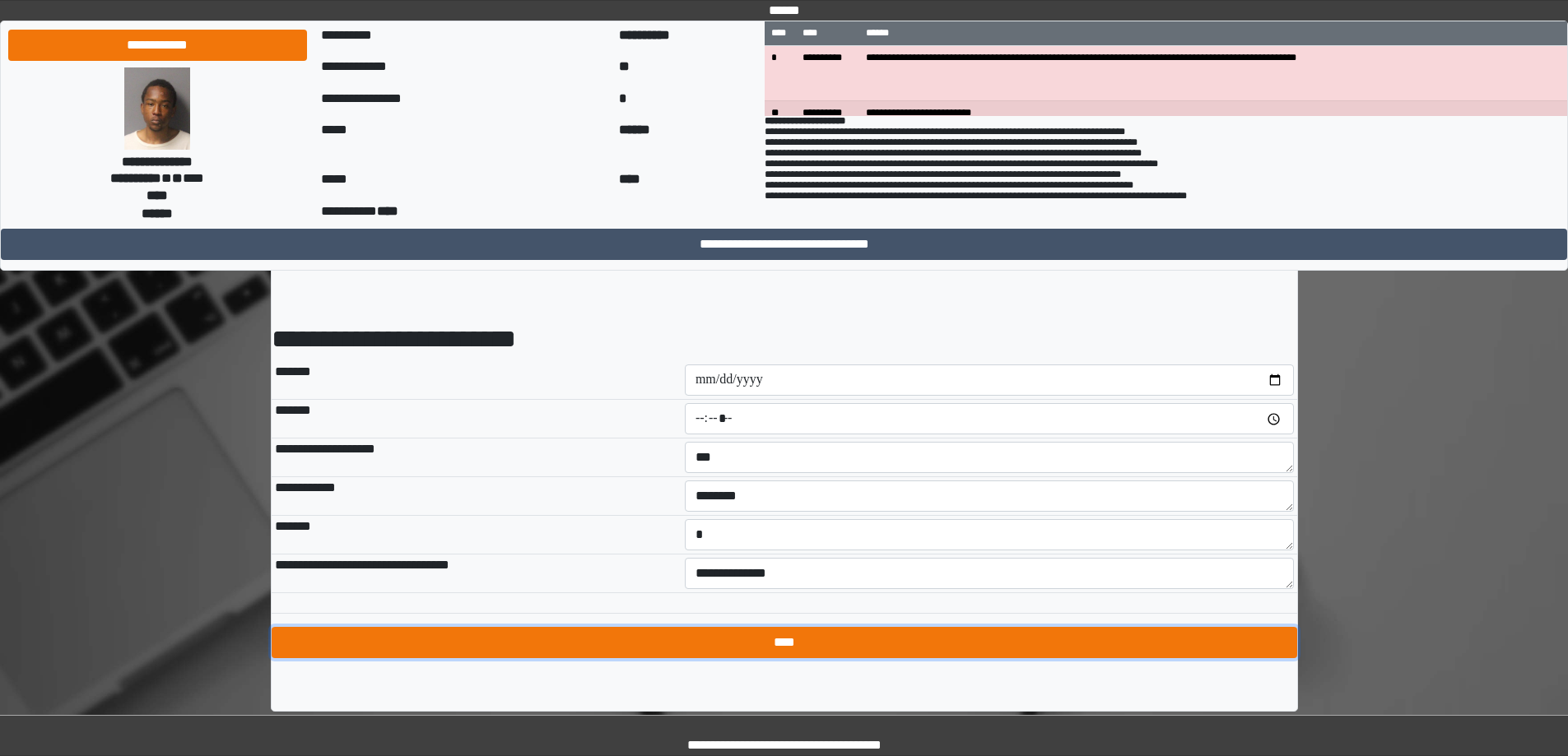 click on "****" at bounding box center (784, 642) 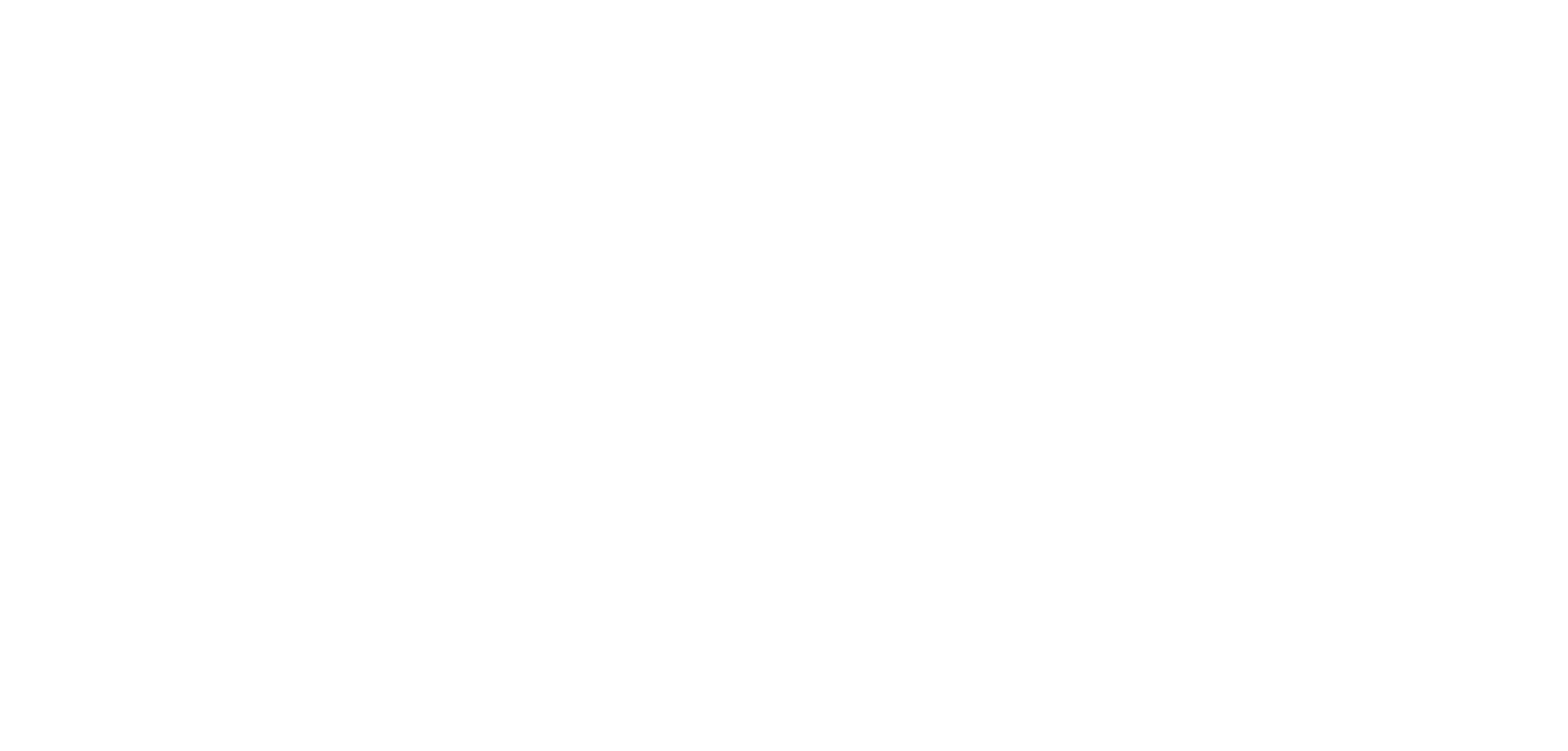 scroll, scrollTop: 0, scrollLeft: 0, axis: both 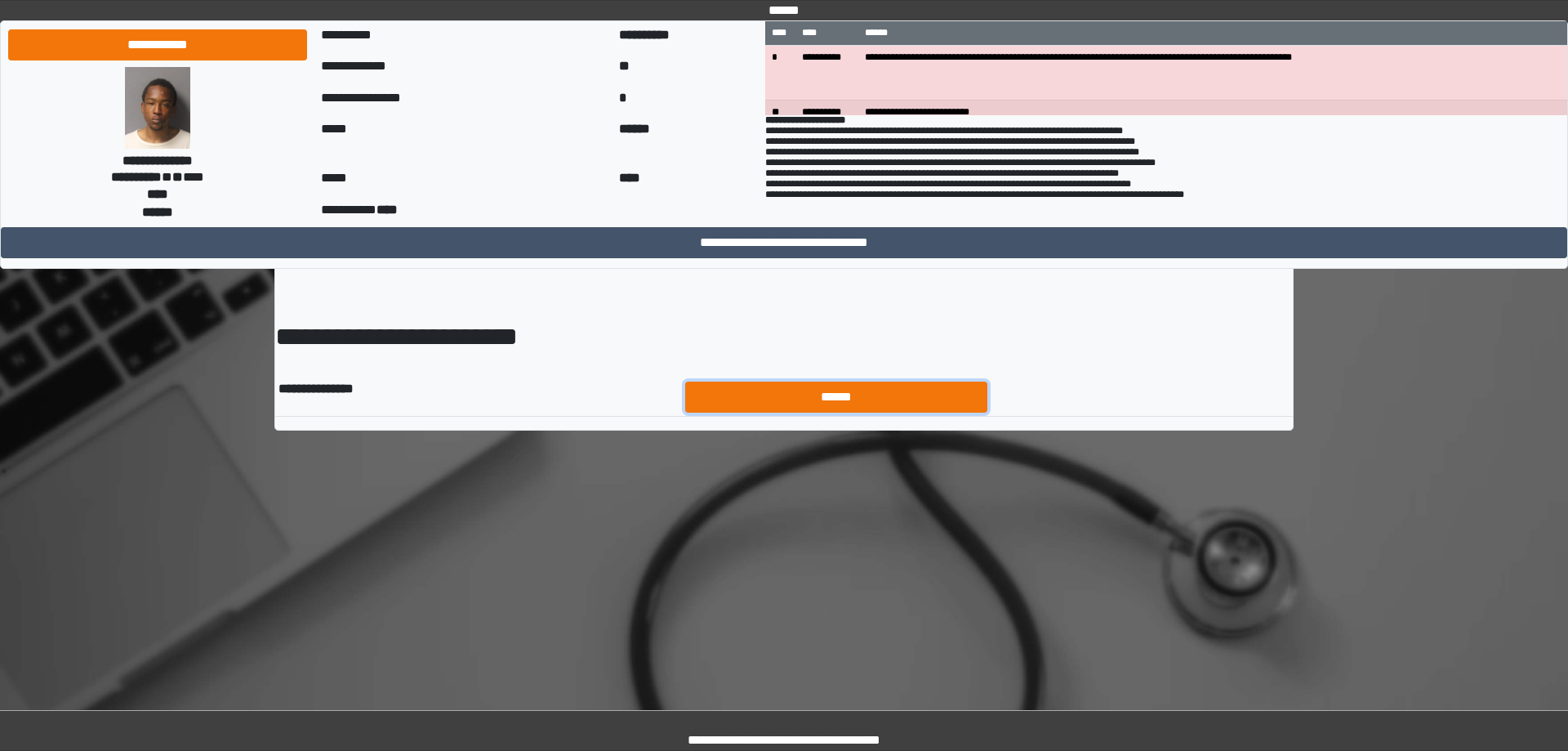 click on "******" at bounding box center (836, 397) 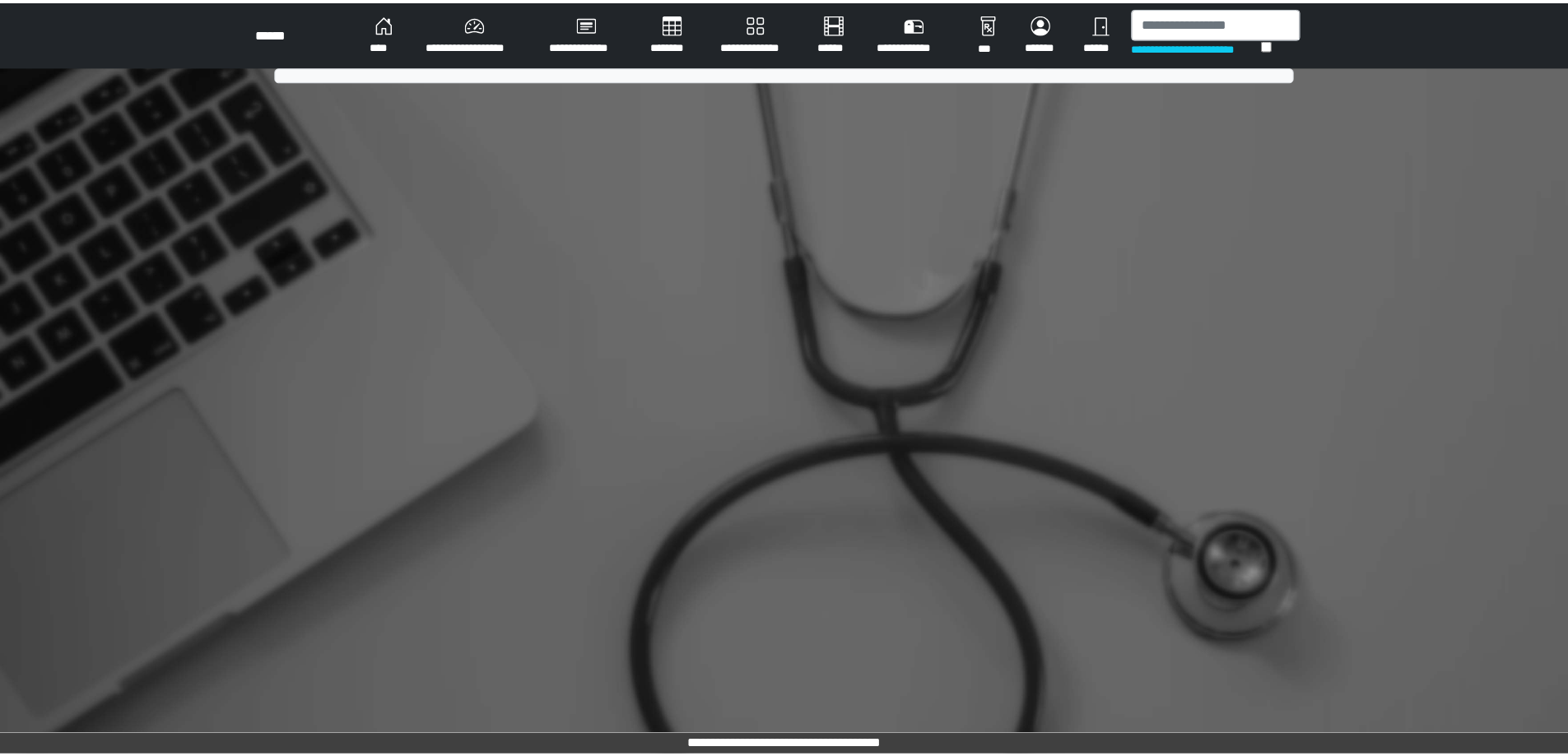 scroll, scrollTop: 0, scrollLeft: 0, axis: both 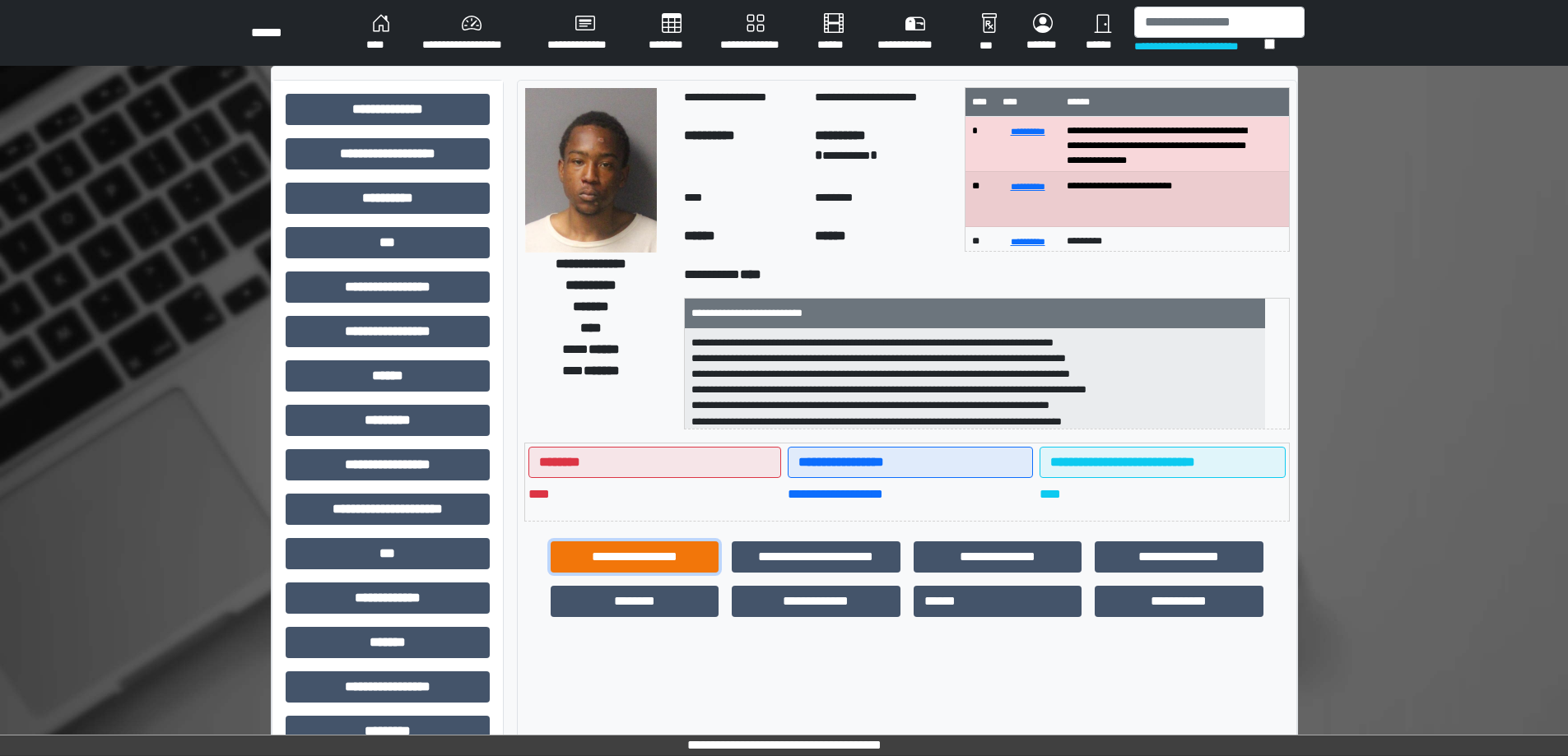 click on "**********" at bounding box center [635, 557] 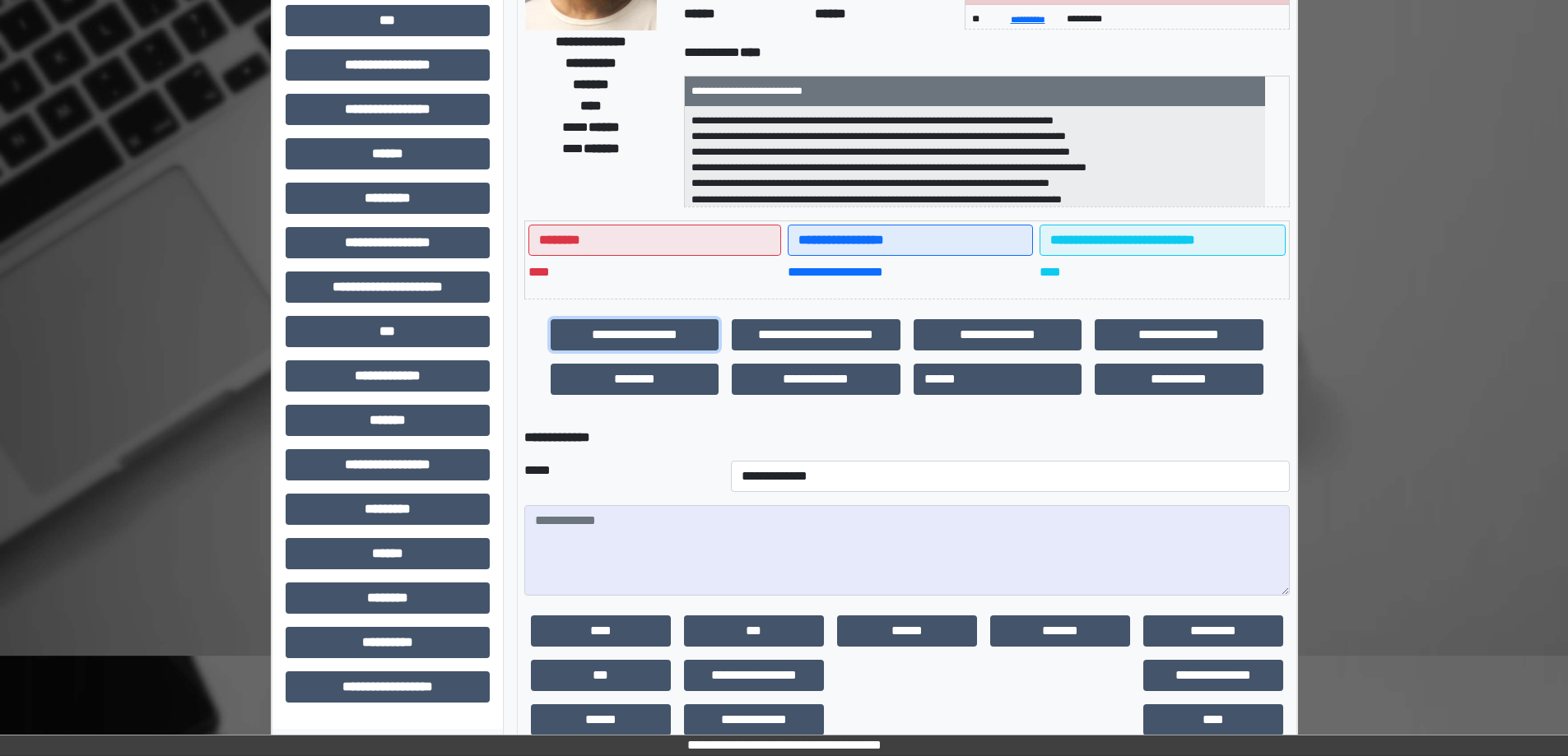 scroll, scrollTop: 247, scrollLeft: 0, axis: vertical 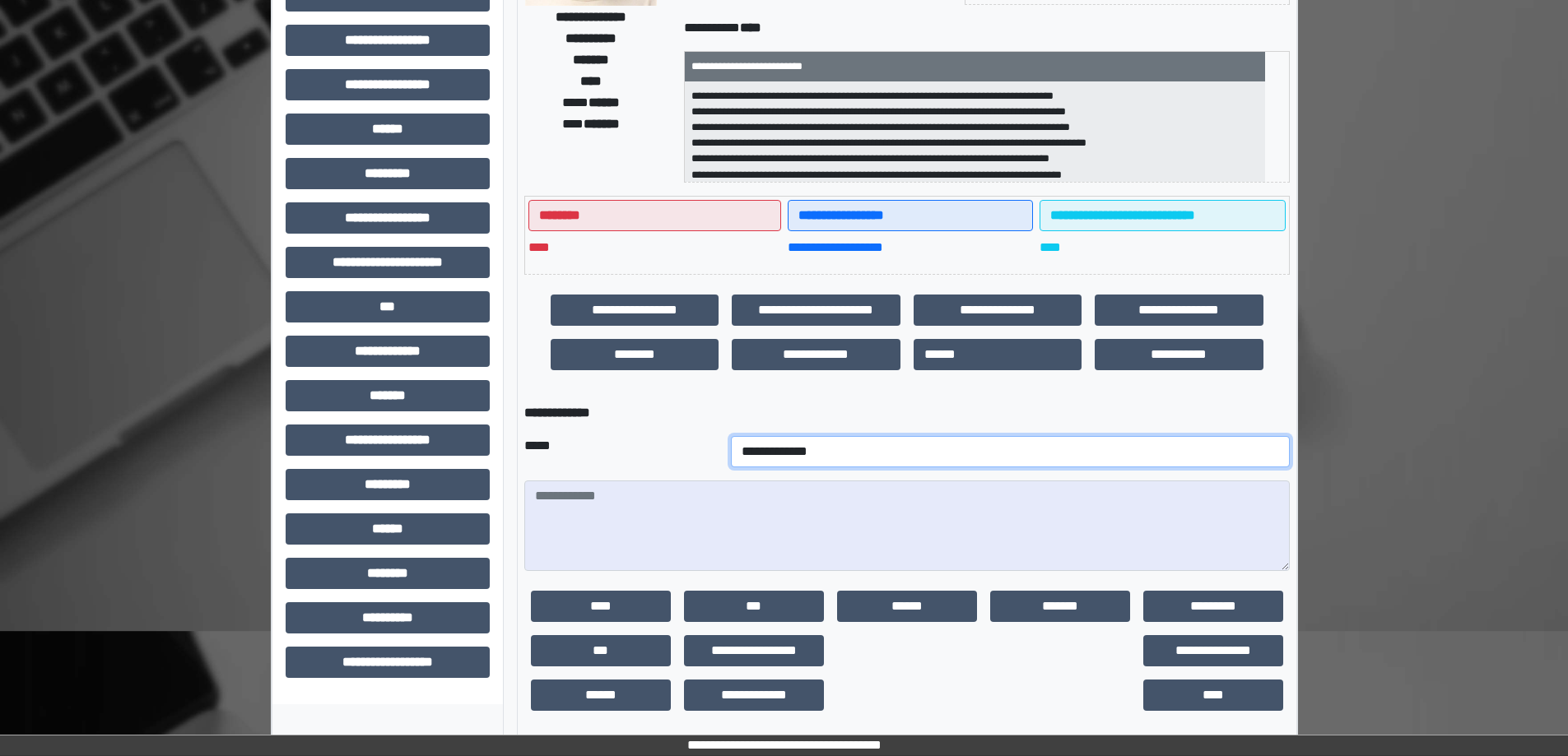 click on "**********" at bounding box center [1010, 452] 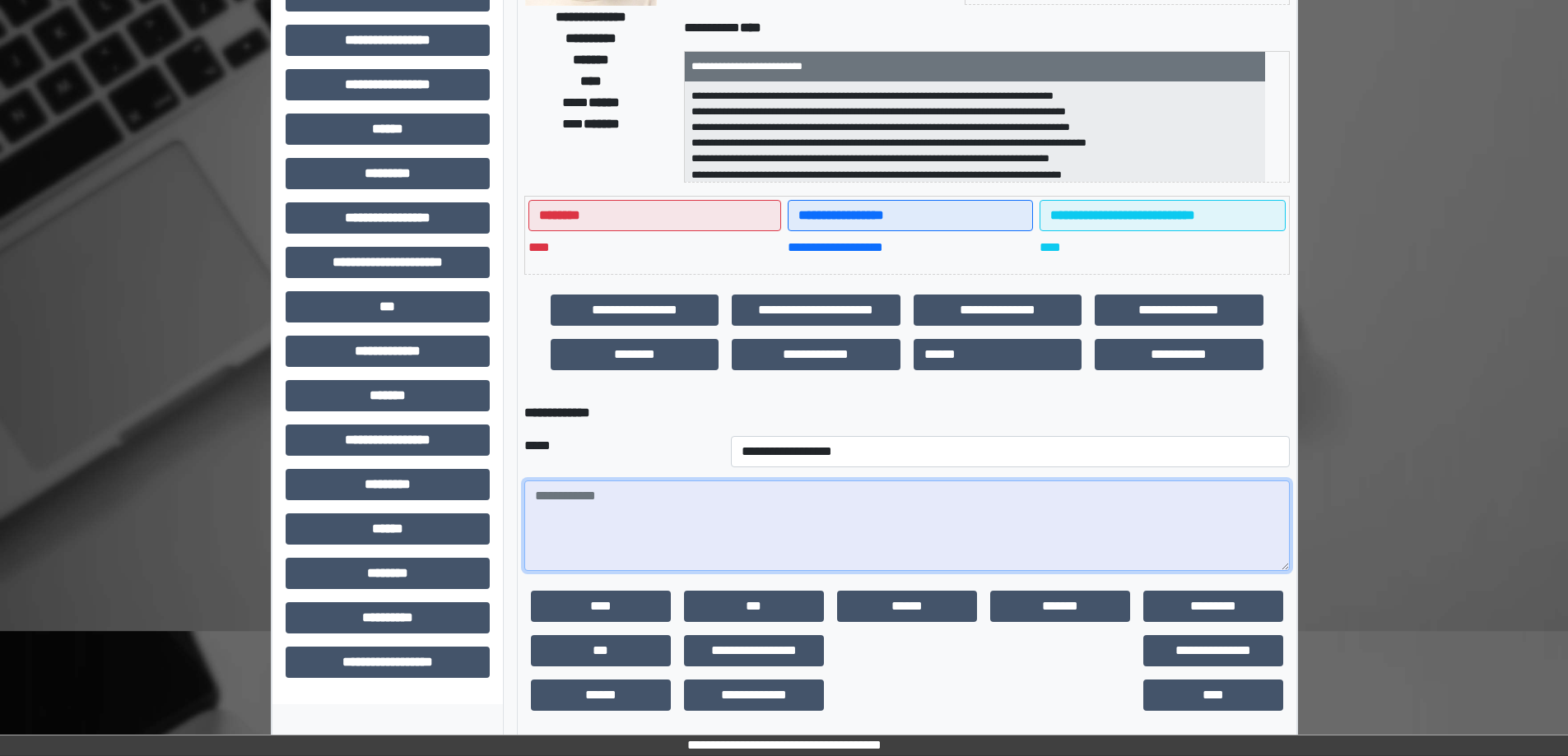 click at bounding box center (907, 526) 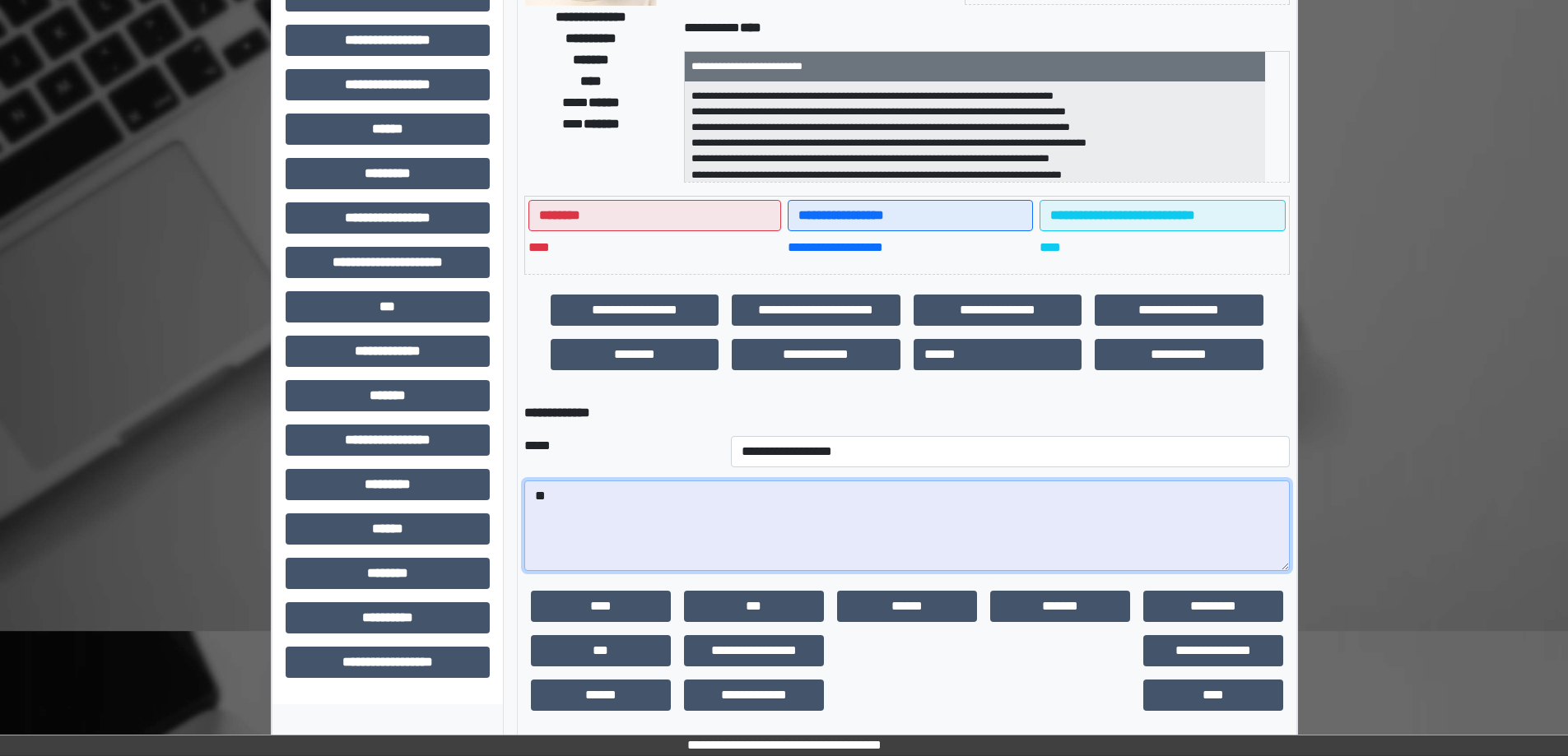 type on "*" 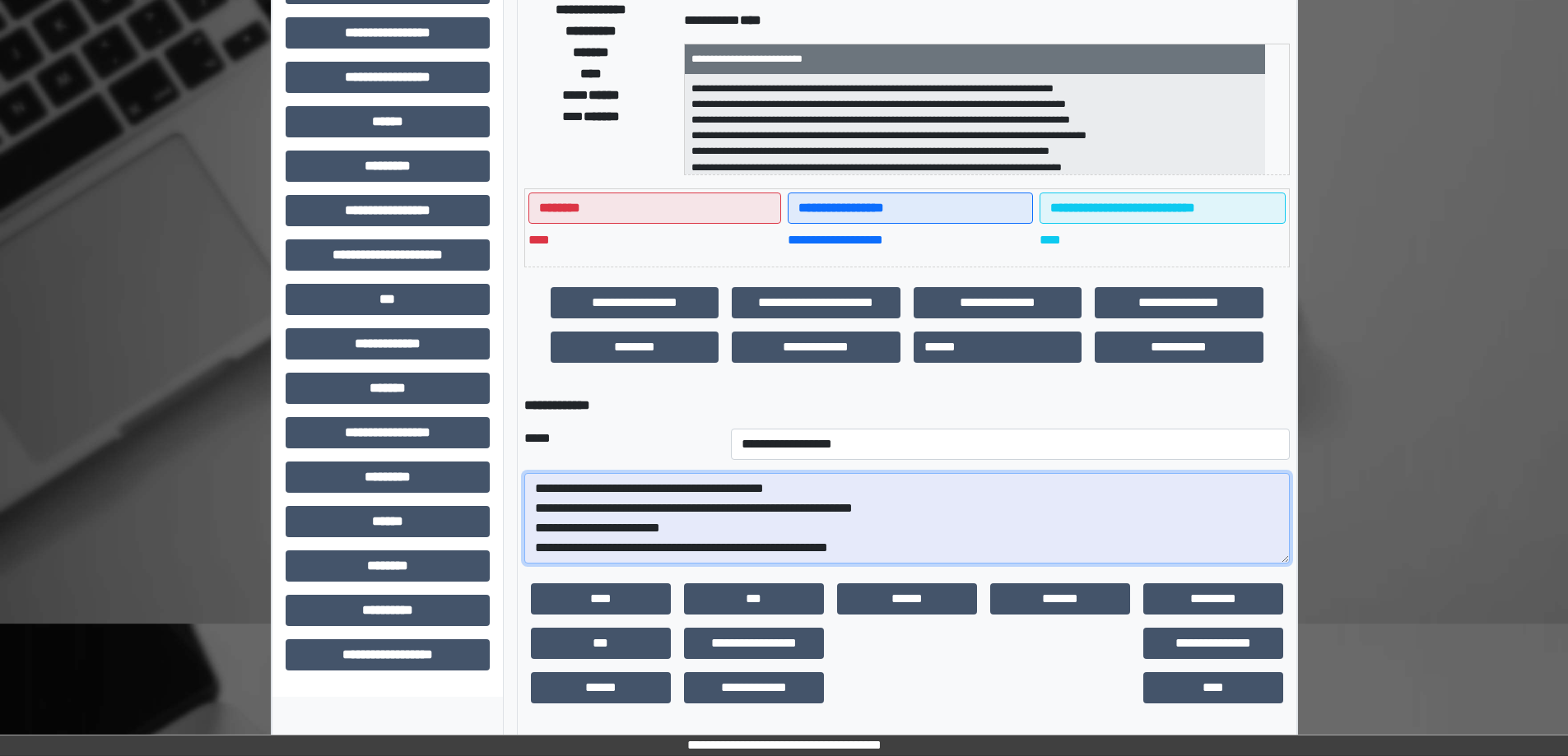 scroll, scrollTop: 256, scrollLeft: 0, axis: vertical 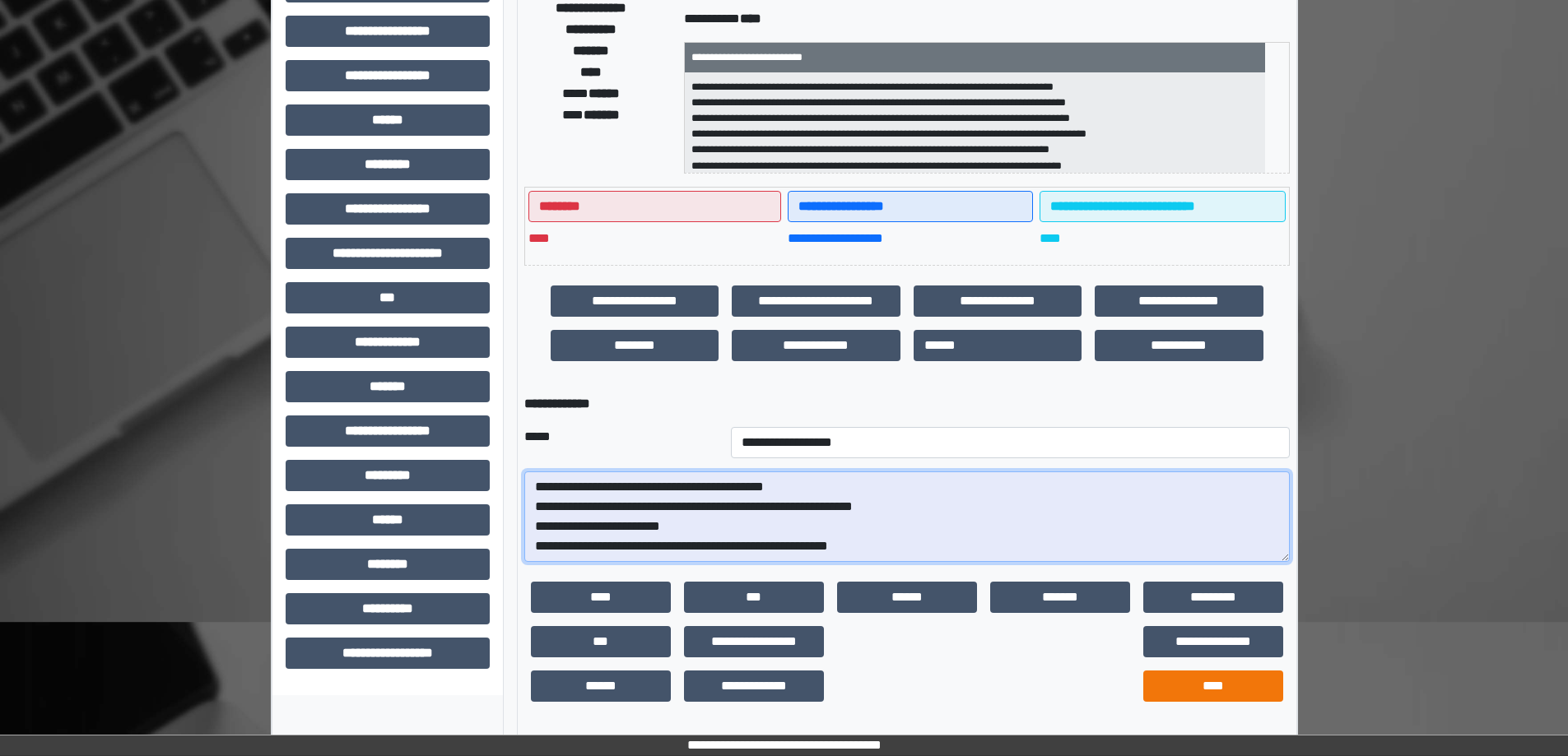 type on "**********" 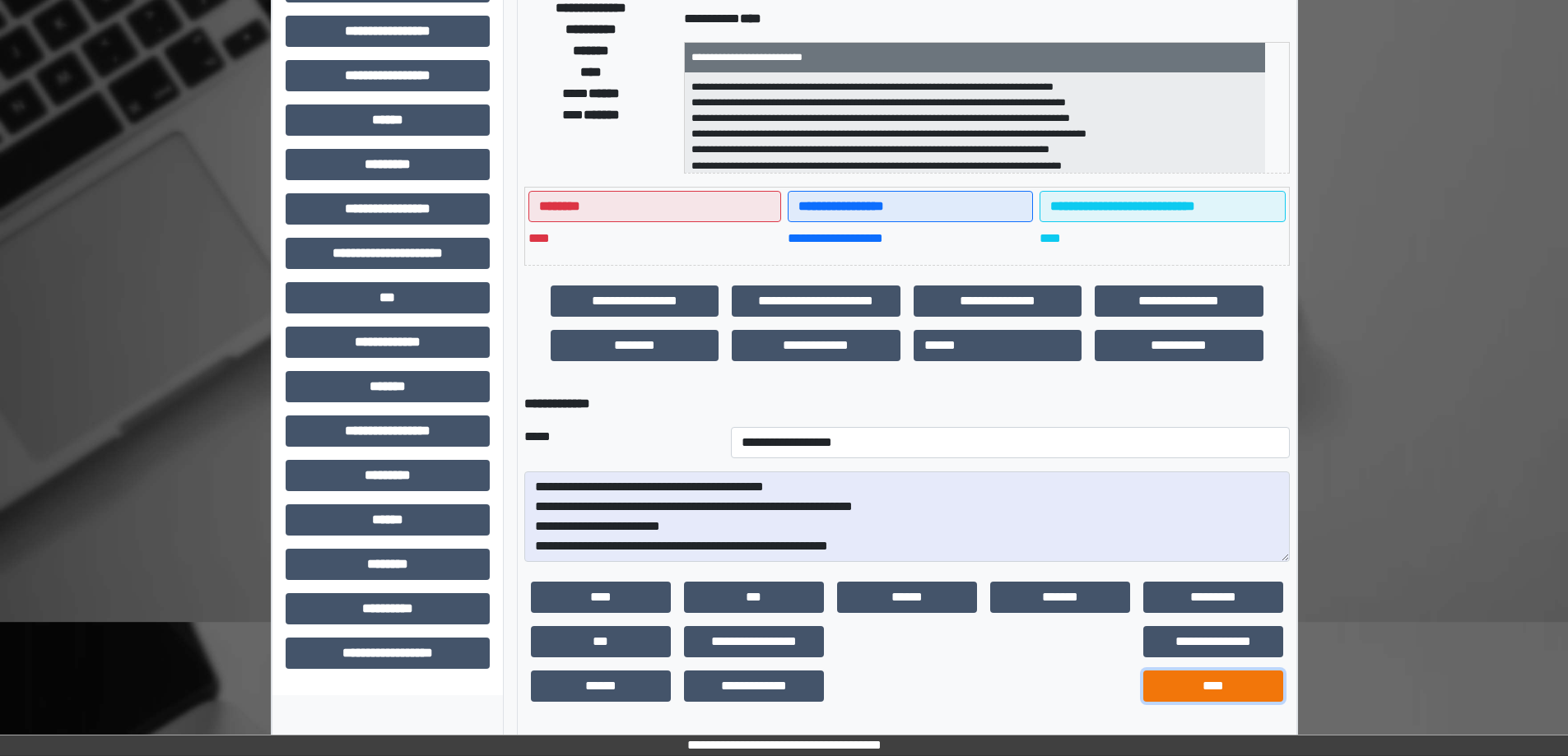 click on "****" at bounding box center (1213, 686) 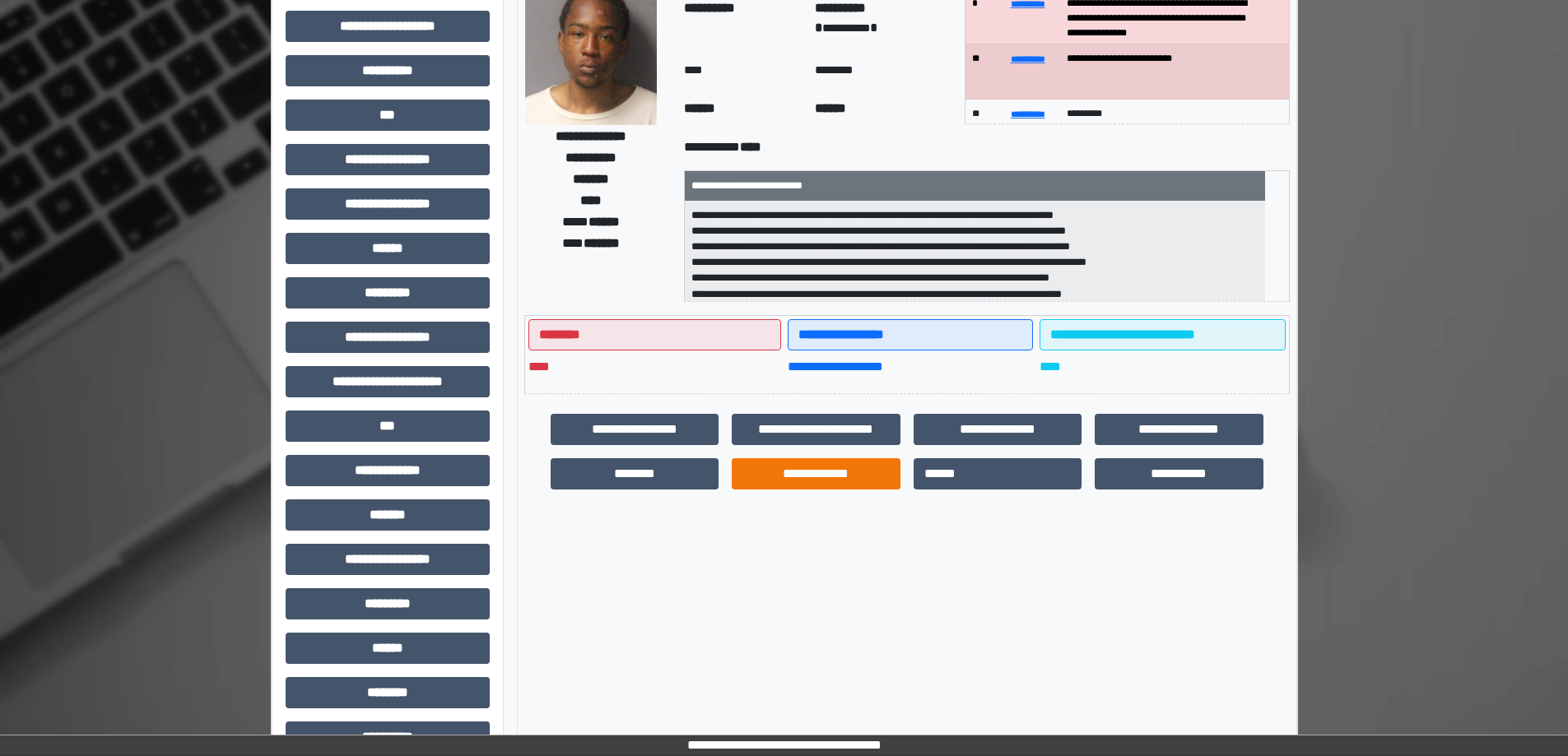 scroll, scrollTop: 0, scrollLeft: 0, axis: both 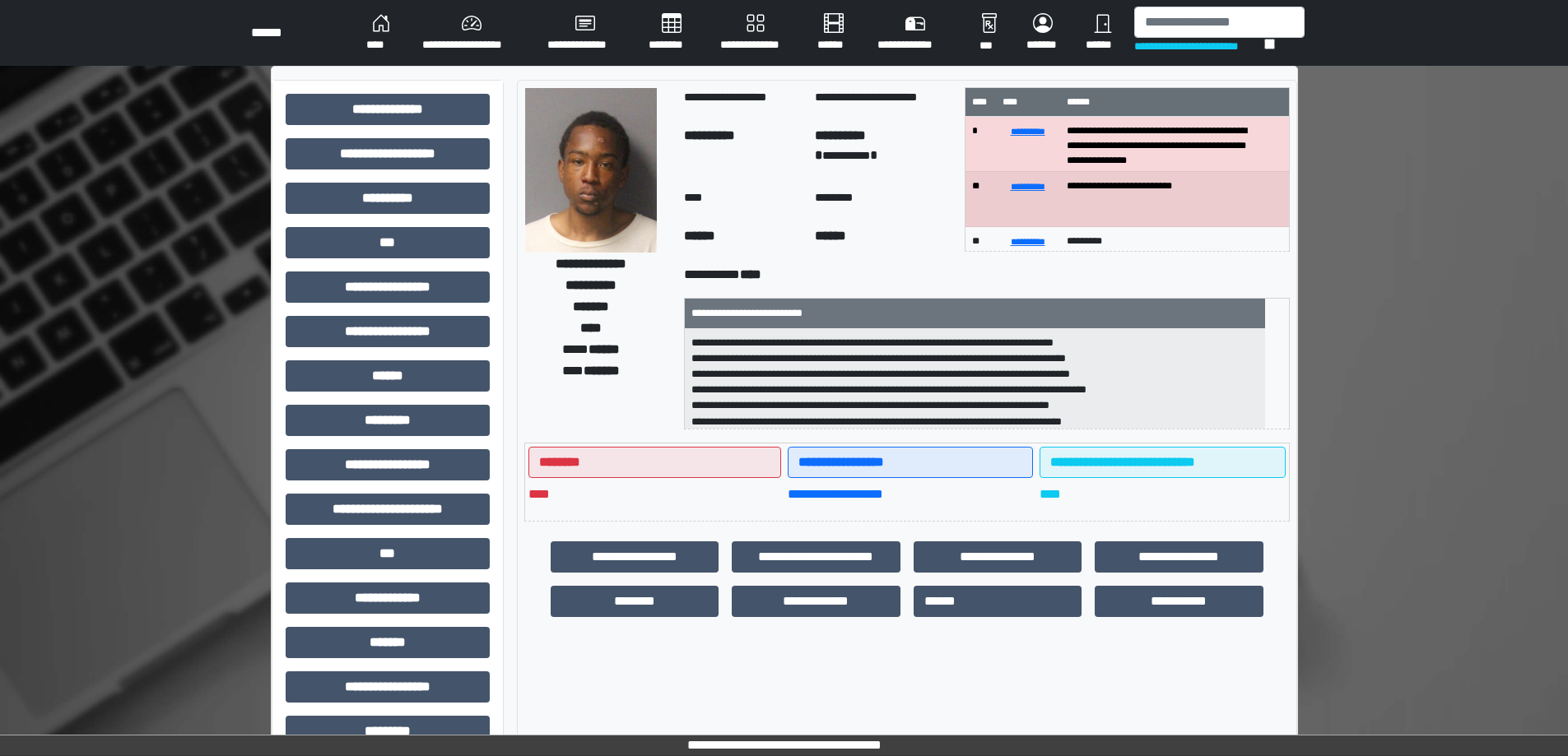 click on "******" at bounding box center [1103, 33] 